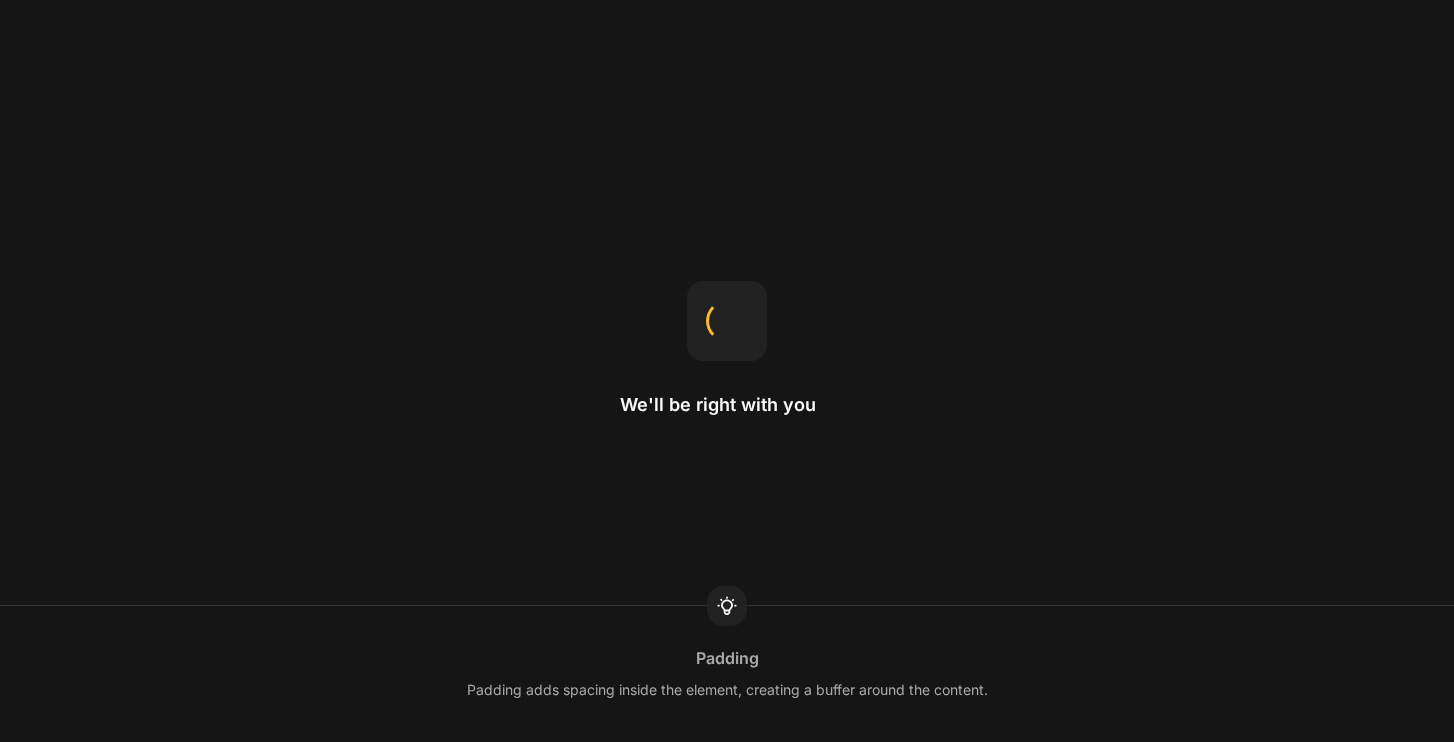 scroll, scrollTop: 0, scrollLeft: 0, axis: both 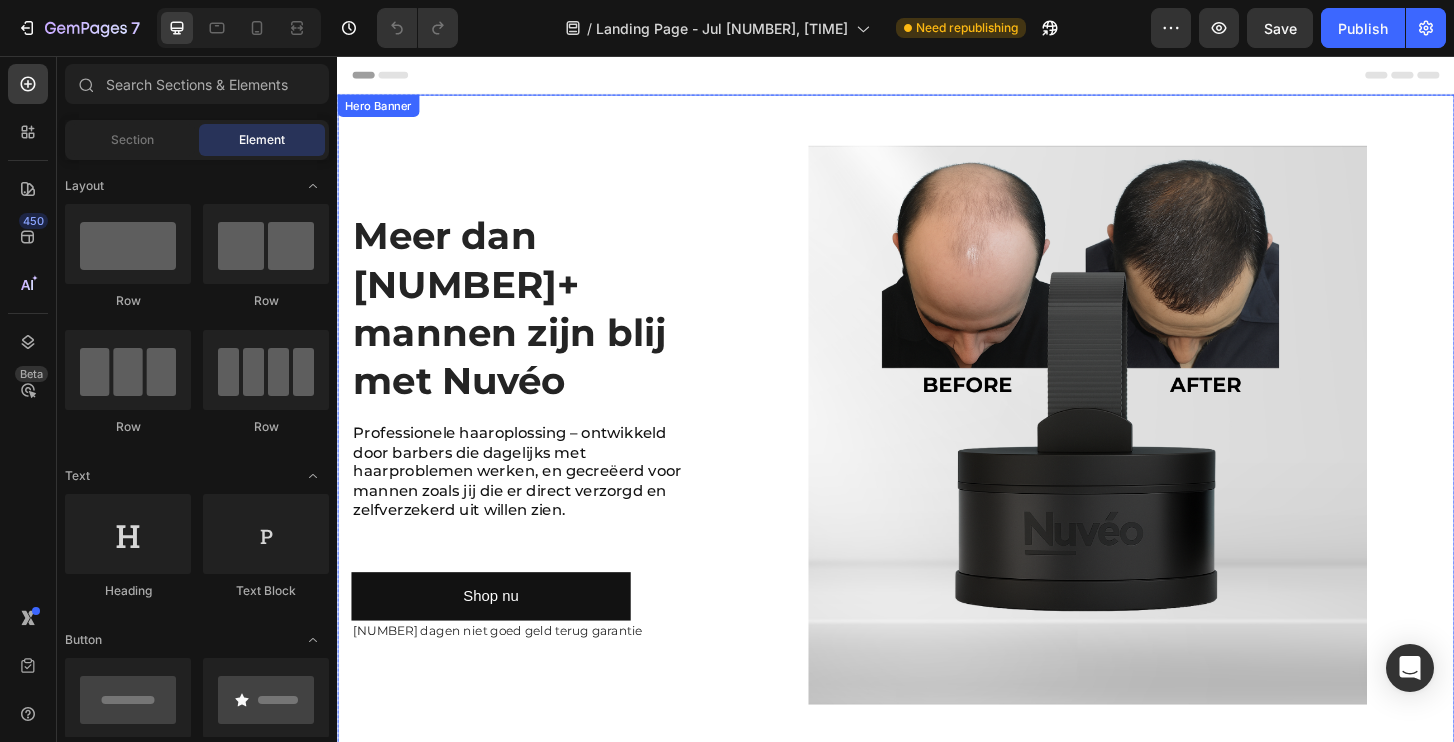 click on "Icon Icon Icon Icon Icon Icon List 20000+ Customers Who Love Us Text Block Row Meer dan 5.000+ mannen zijn blij met Nuvéo Heading Professionele haaroplossing – ontwikkeld door barbers die dagelijks met haarproblemen werken, en gecreëerd voor mannen zoals jij die er direct verzorgd en zelfverzekerd uit willen zien.   Text Block Shop nu Button 30 dagen niet goed geld terug garantie Text Block" at bounding box center [541, 452] 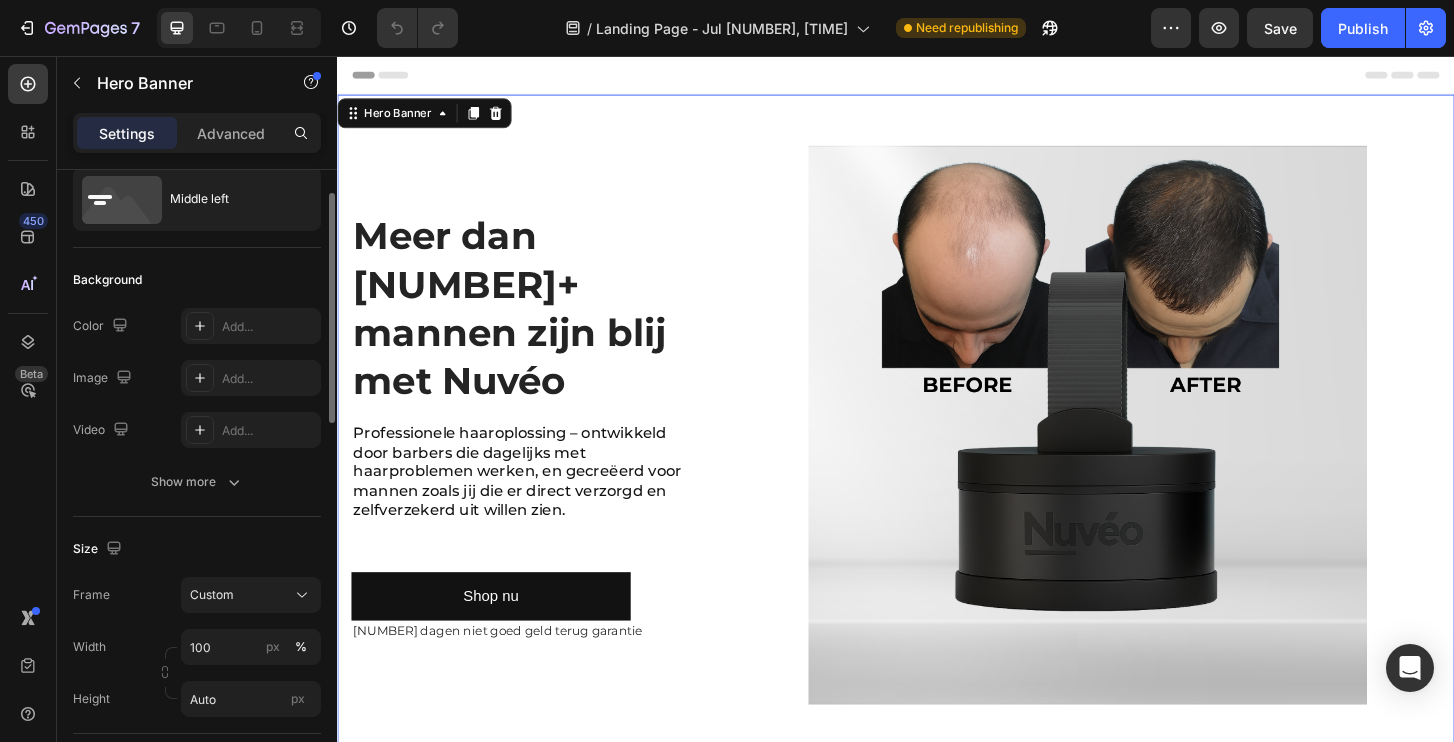scroll, scrollTop: 0, scrollLeft: 0, axis: both 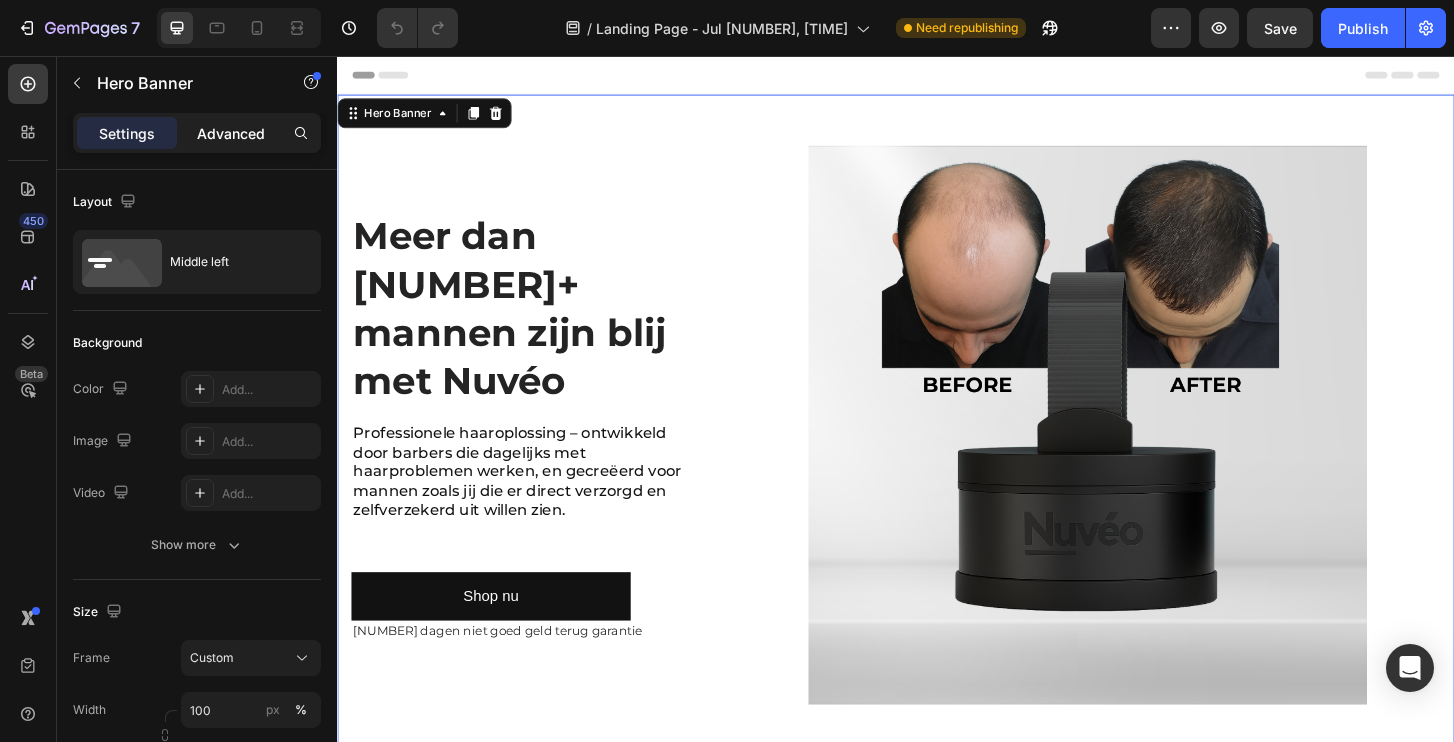 click on "Advanced" 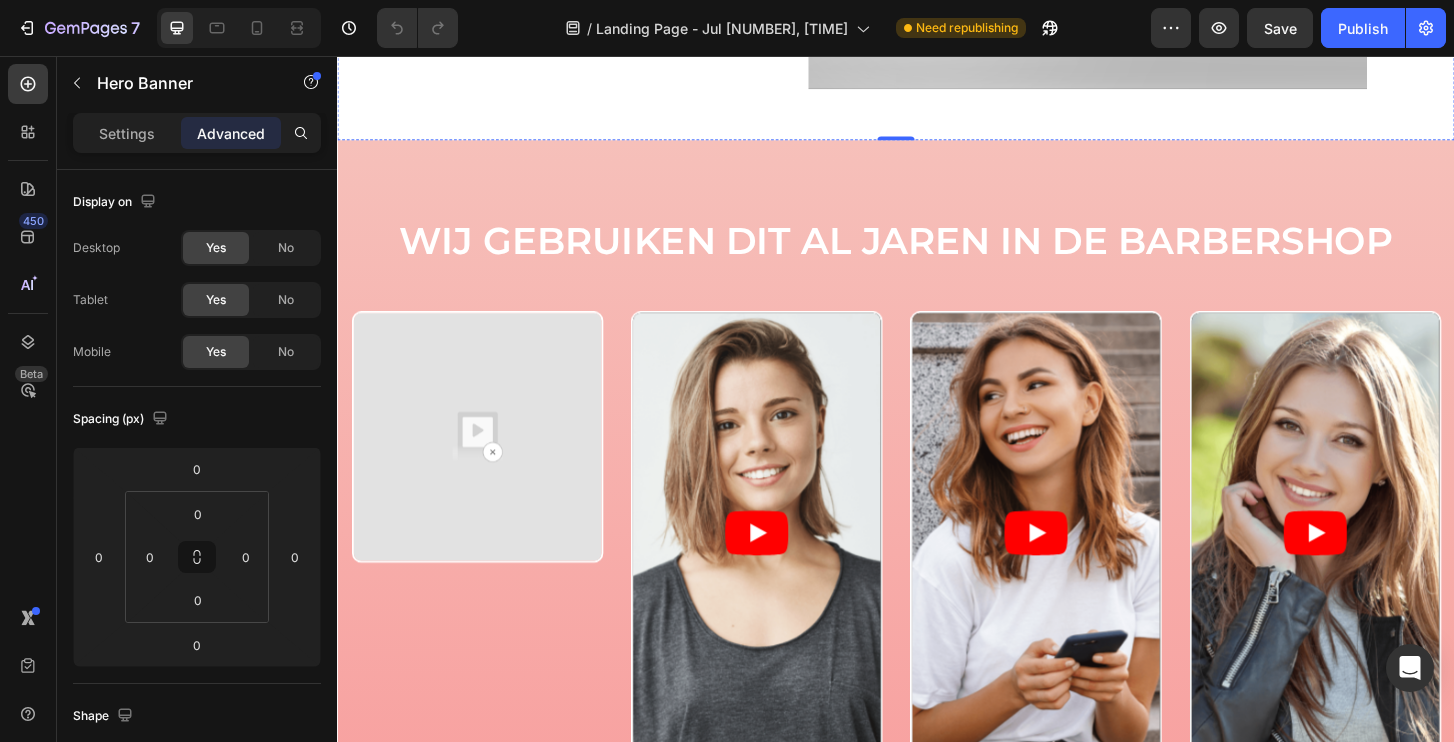 scroll, scrollTop: 759, scrollLeft: 0, axis: vertical 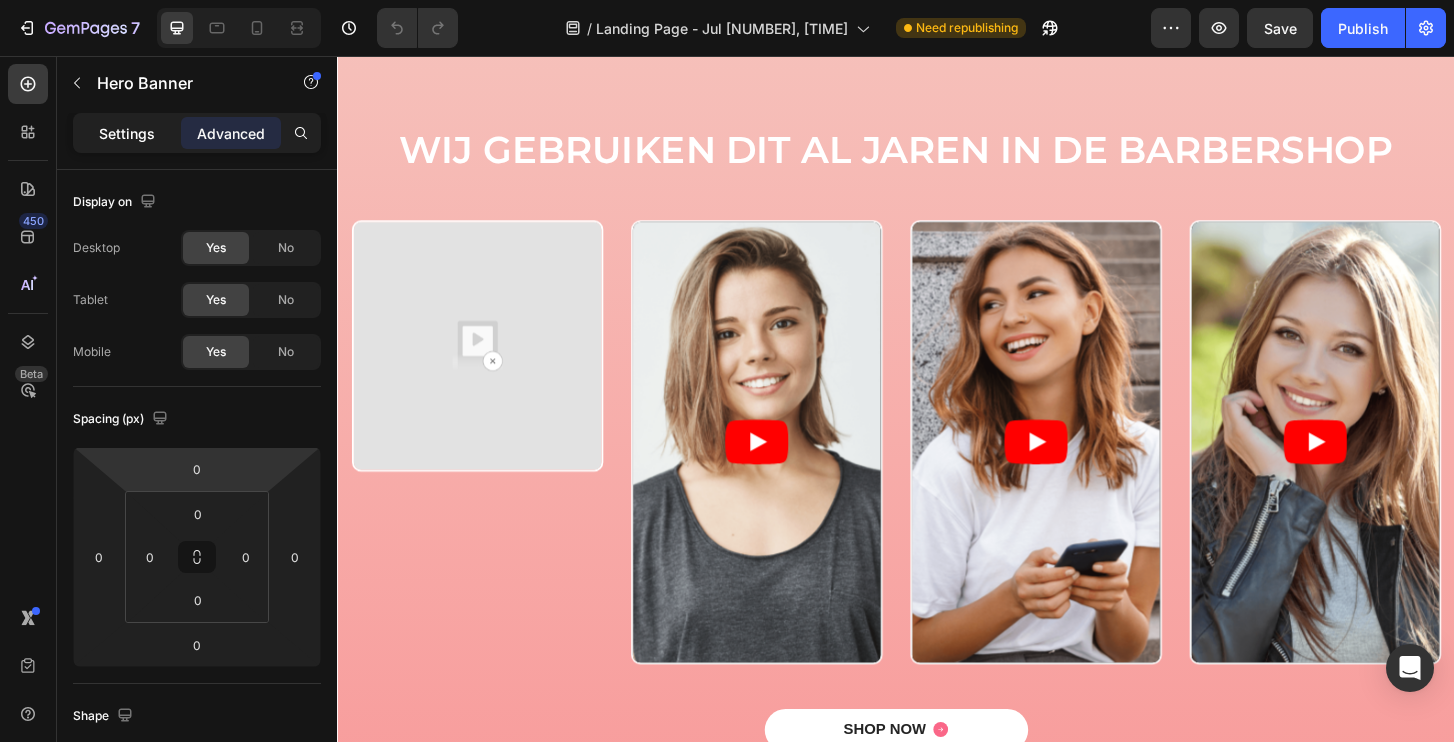 click on "Settings" at bounding box center (127, 133) 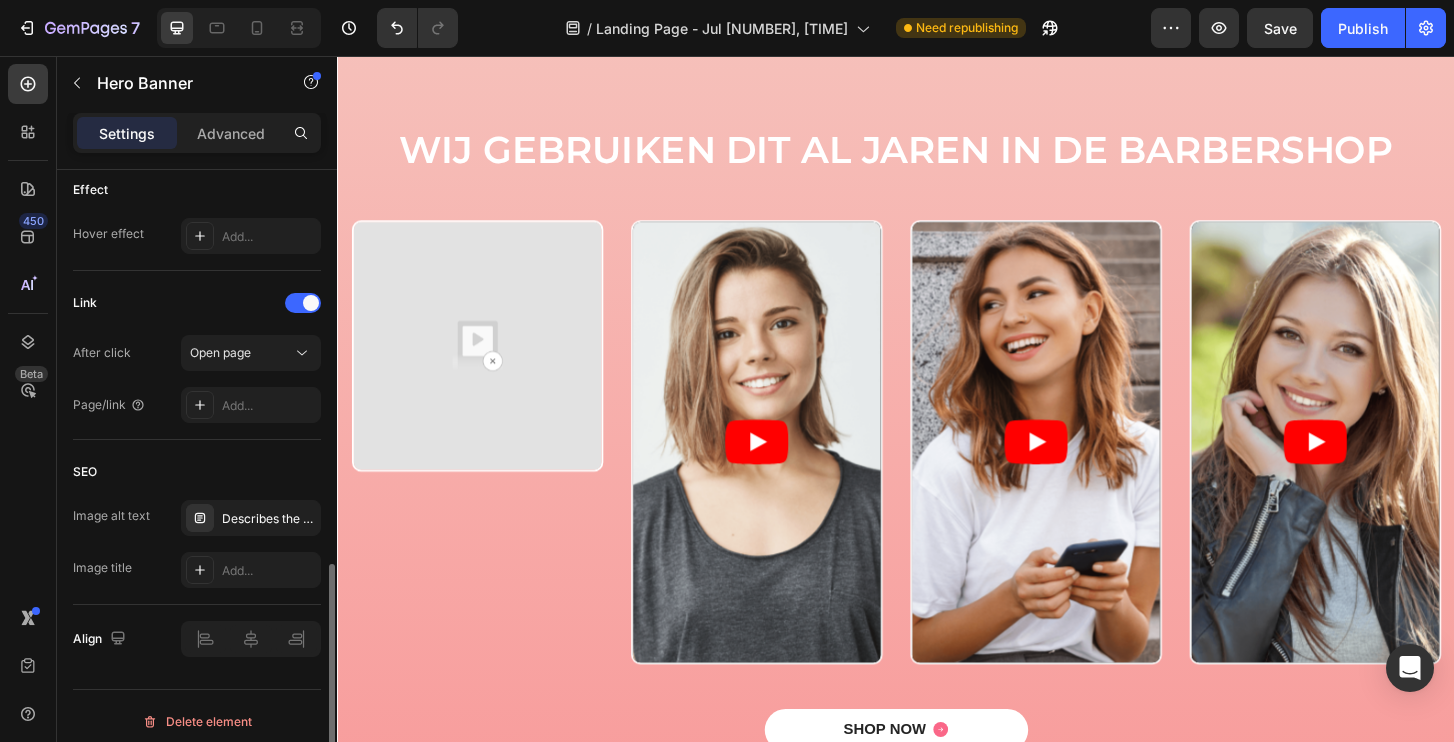scroll, scrollTop: 1086, scrollLeft: 0, axis: vertical 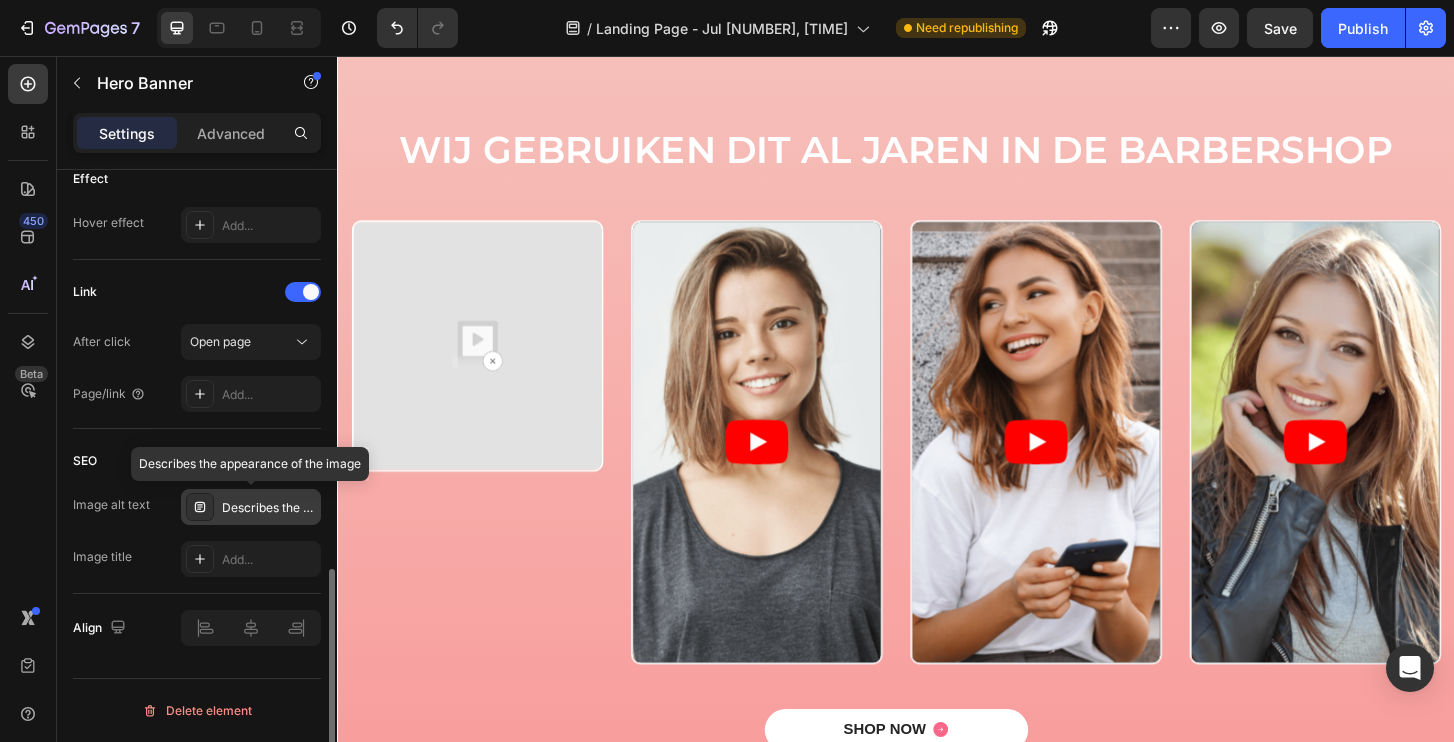click on "Describes the appearance of the image" at bounding box center (269, 508) 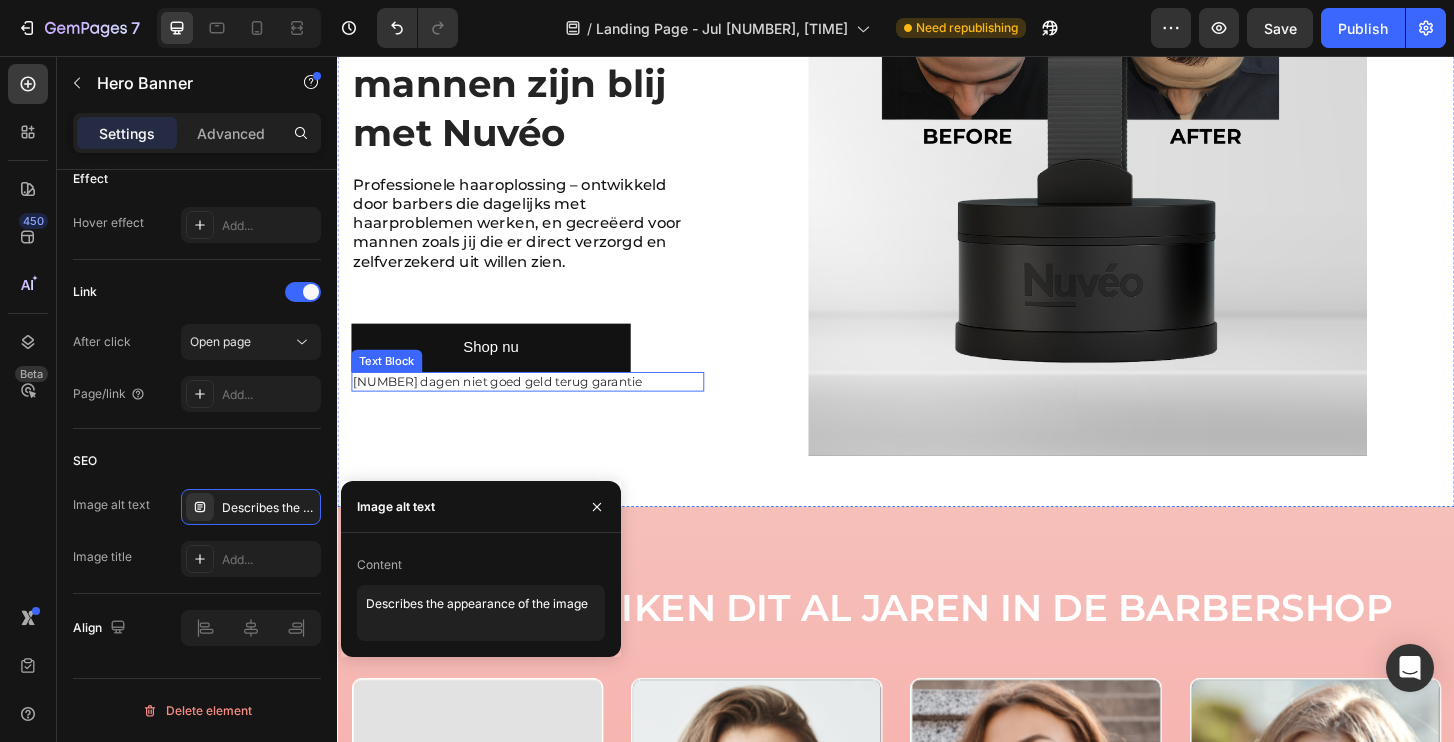 scroll, scrollTop: 0, scrollLeft: 0, axis: both 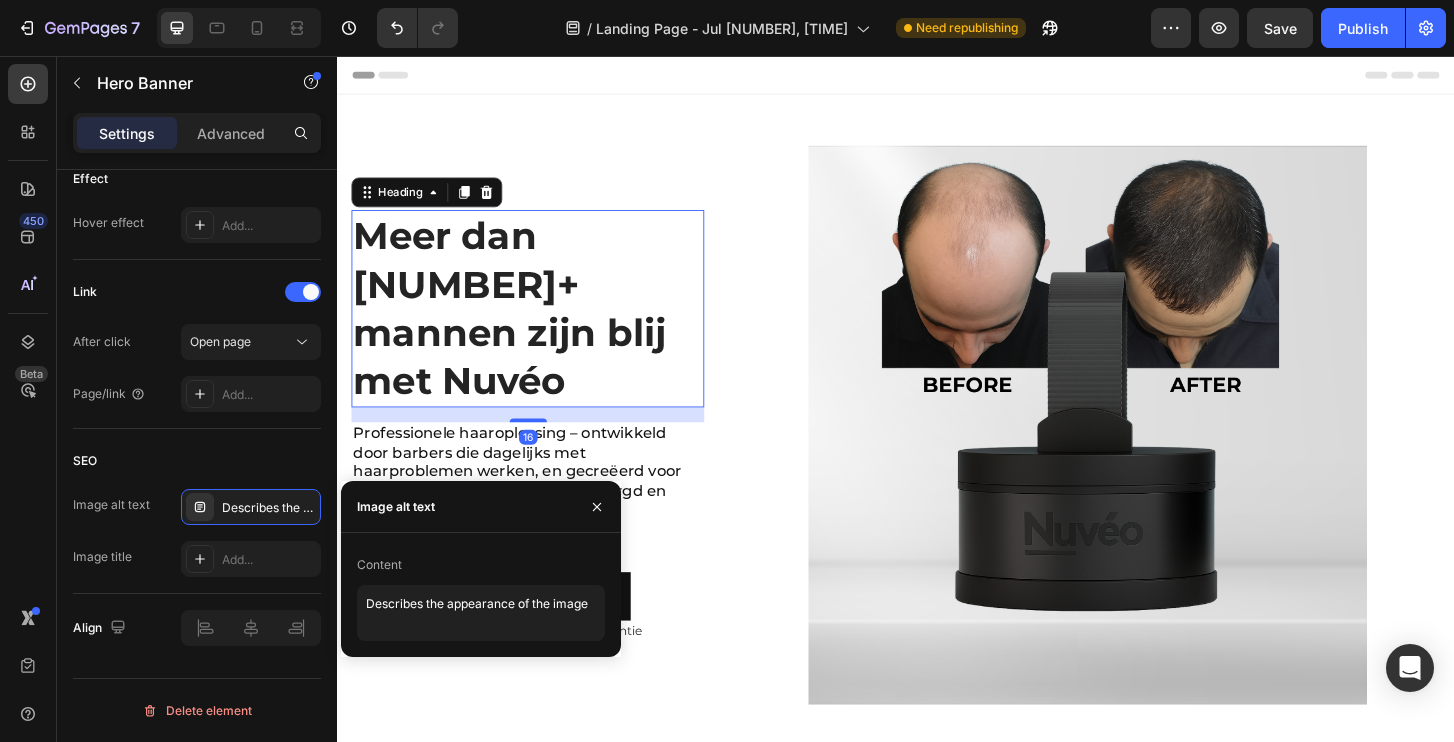 click on "Meer dan 5.000+ mannen zijn blij met Nuvéo" at bounding box center [541, 327] 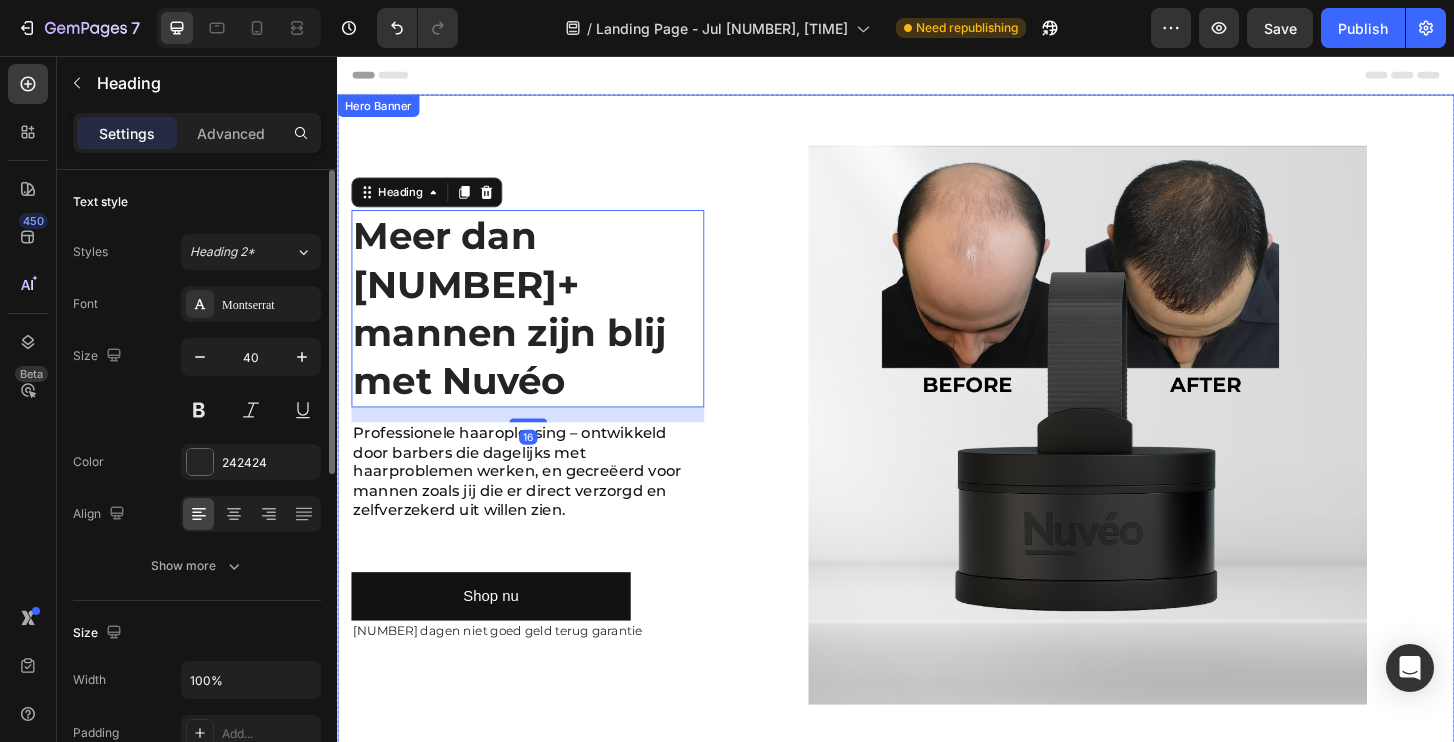 click on "Icon Icon Icon Icon Icon Icon List 20000+ Customers Who Love Us Text Block Row Meer dan 5.000+ mannen zijn blij met Nuvéo Heading   16 Professionele haaroplossing – ontwikkeld door barbers die dagelijks met haarproblemen werken, en gecreëerd voor mannen zoals jij die er direct verzorgd en zelfverzekerd uit willen zien.   Text Block Shop nu Button 30 dagen niet goed geld terug garantie Text Block" at bounding box center (541, 452) 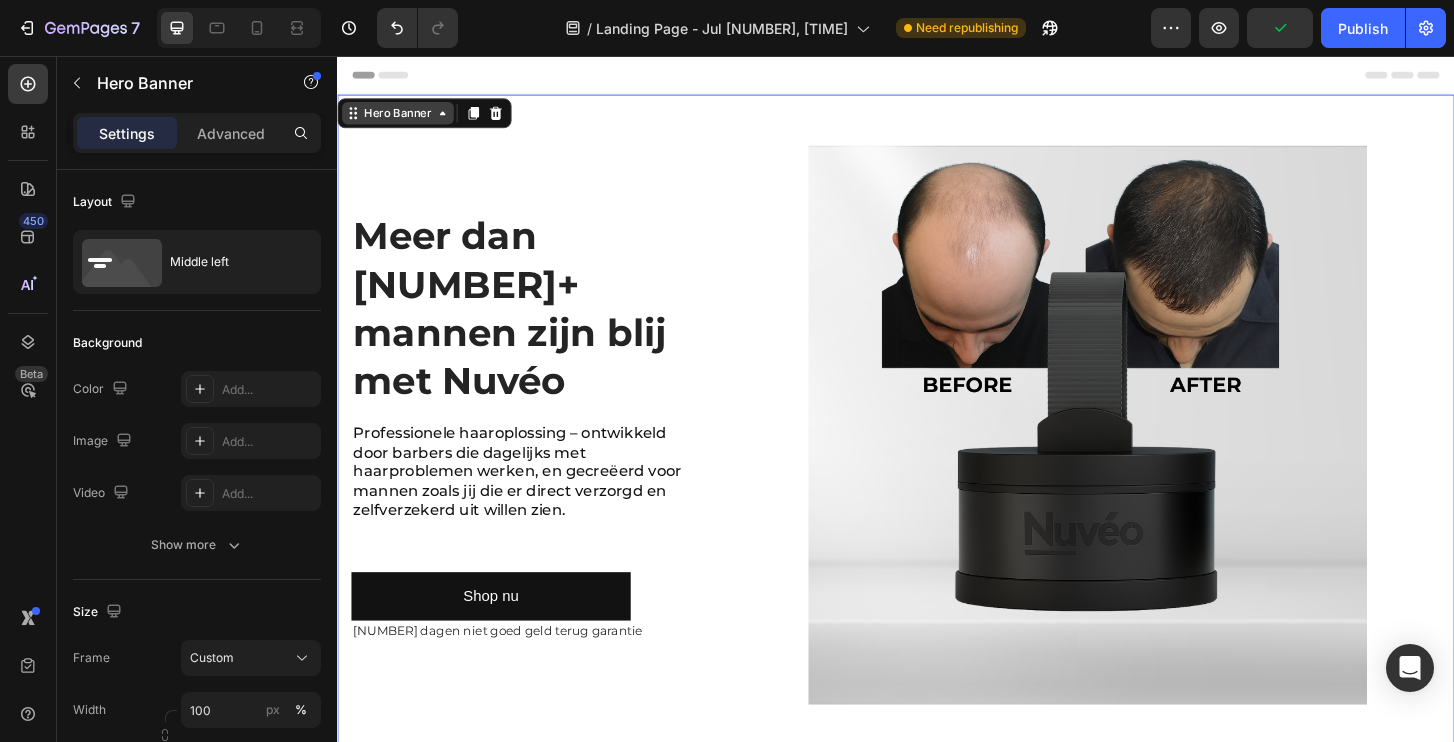 click 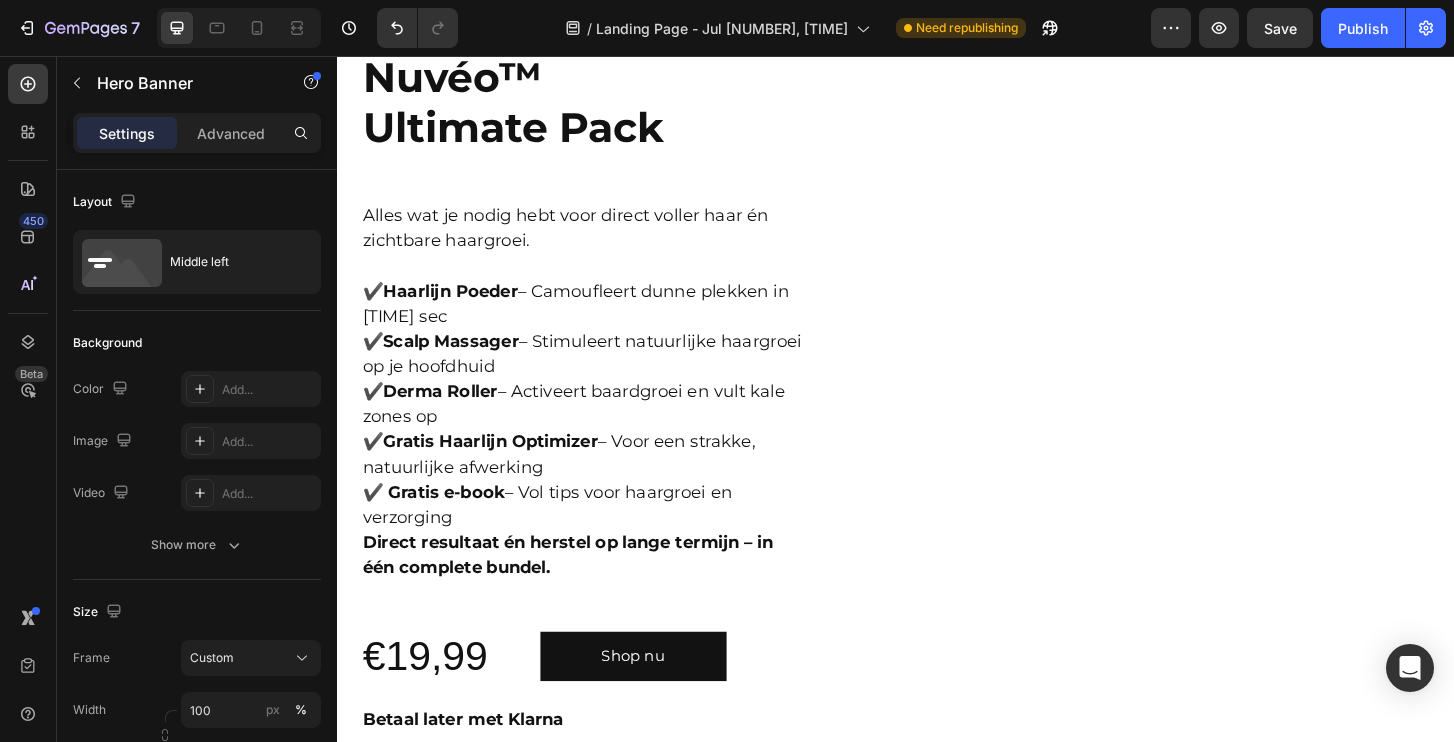 scroll, scrollTop: 4858, scrollLeft: 0, axis: vertical 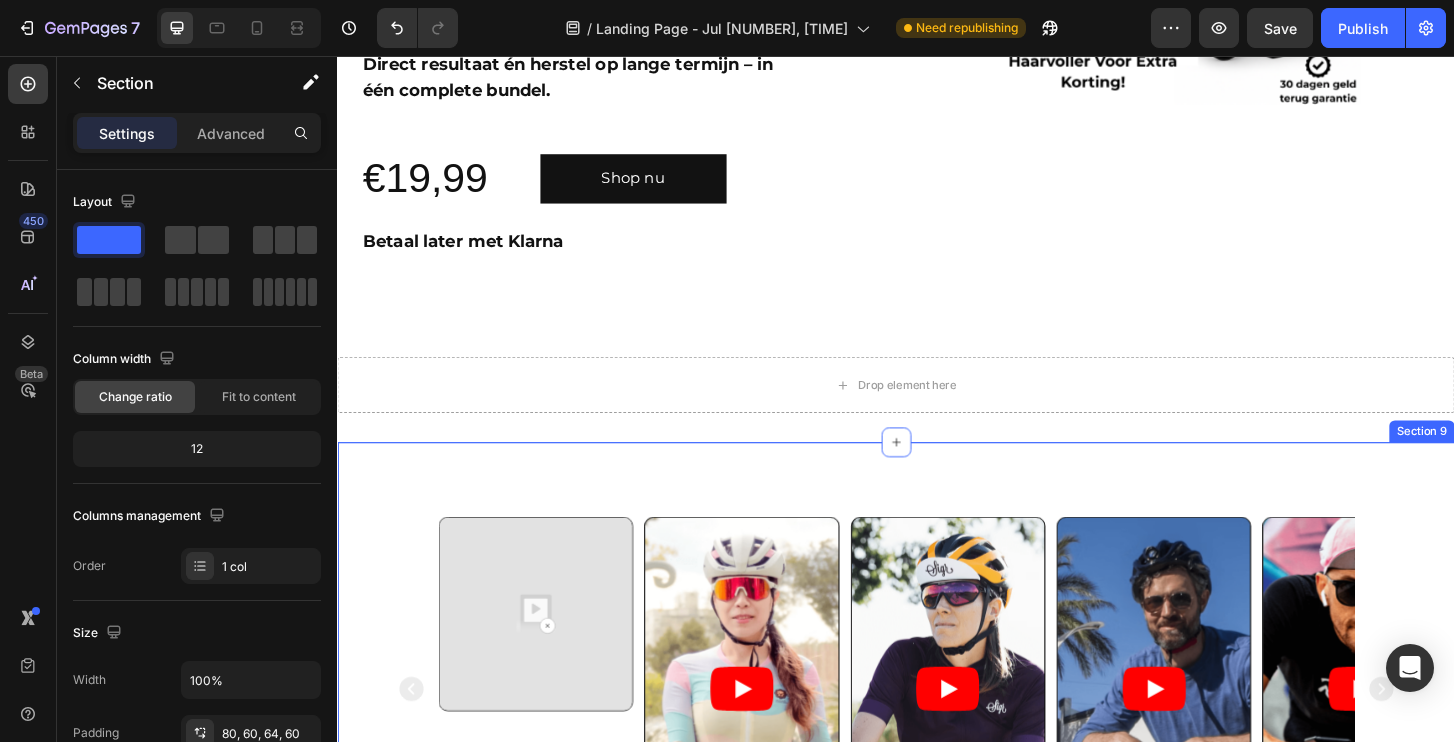 click on "Video Video Video Video Video
Carousel Section 9" at bounding box center (937, 736) 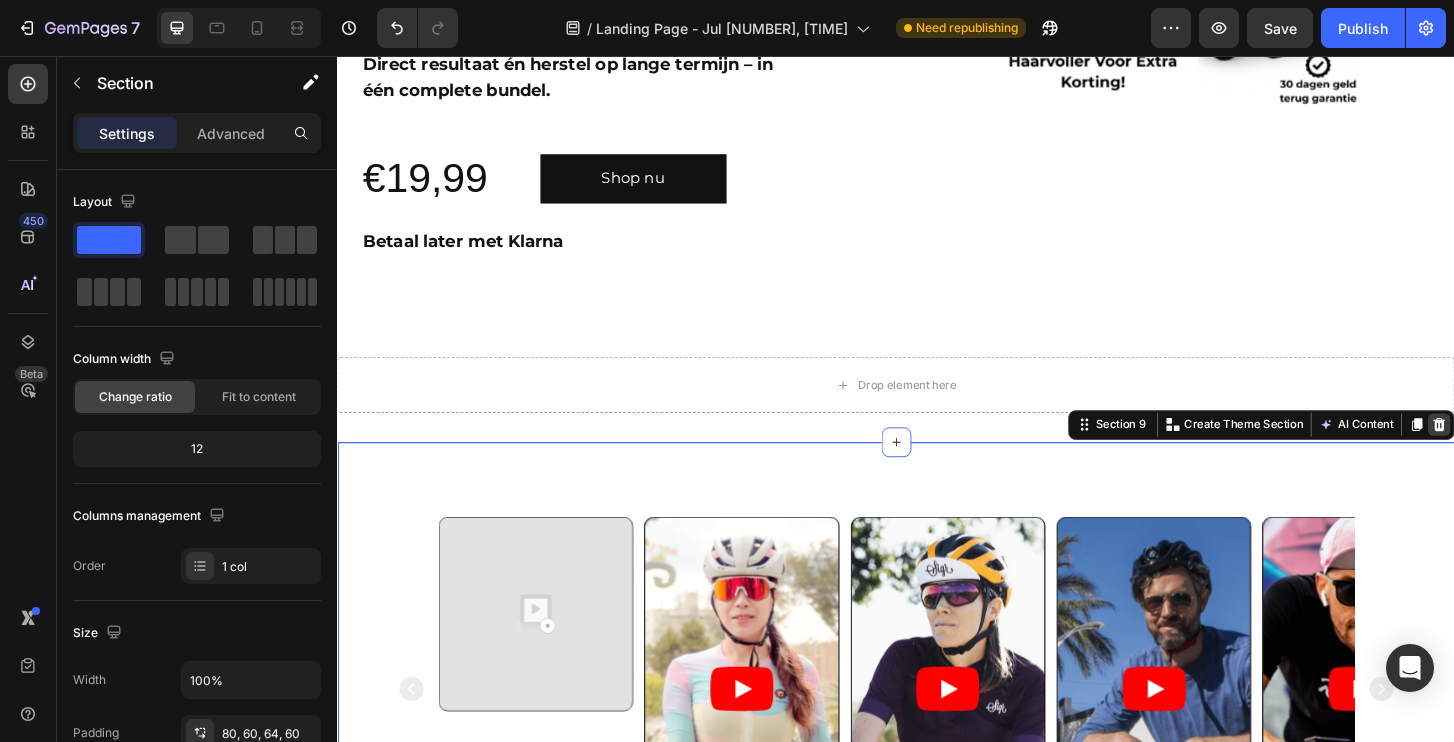 click 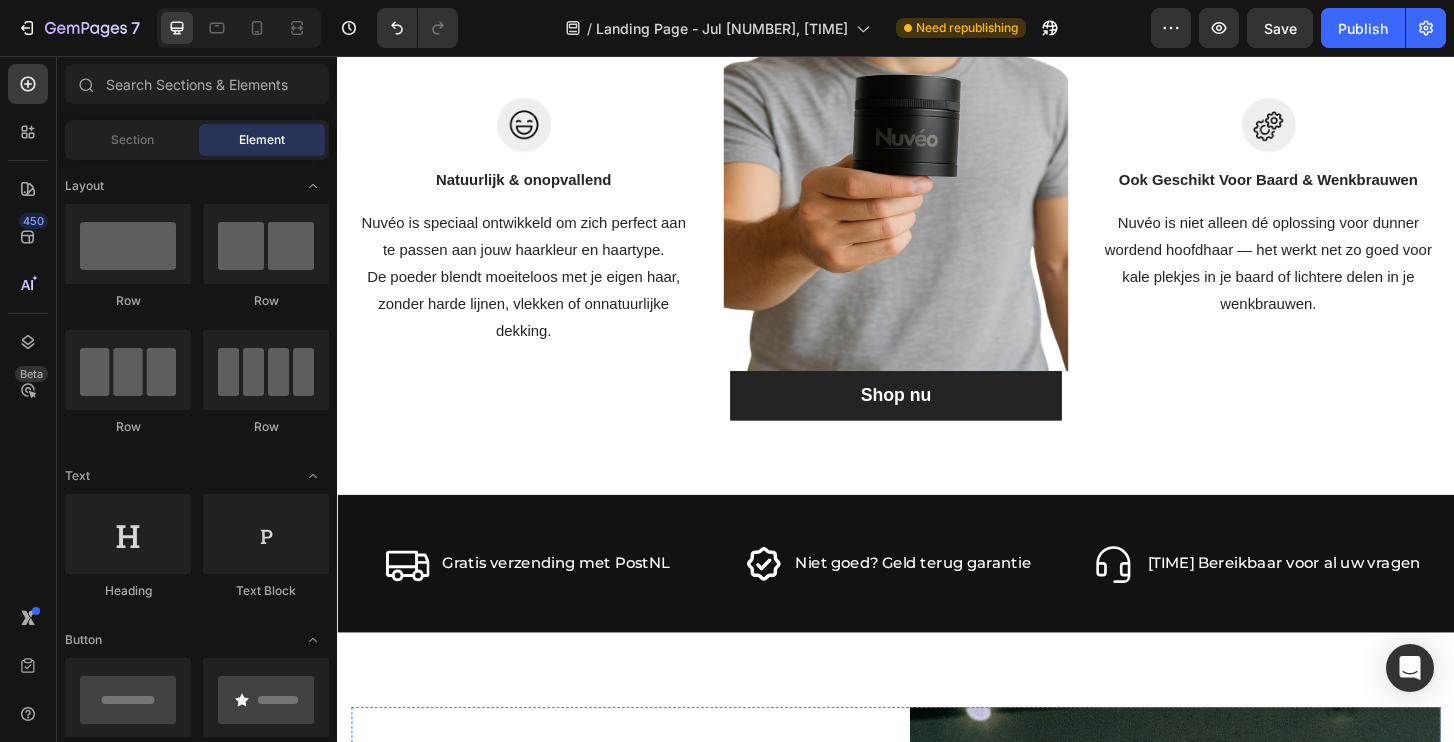scroll, scrollTop: 2046, scrollLeft: 0, axis: vertical 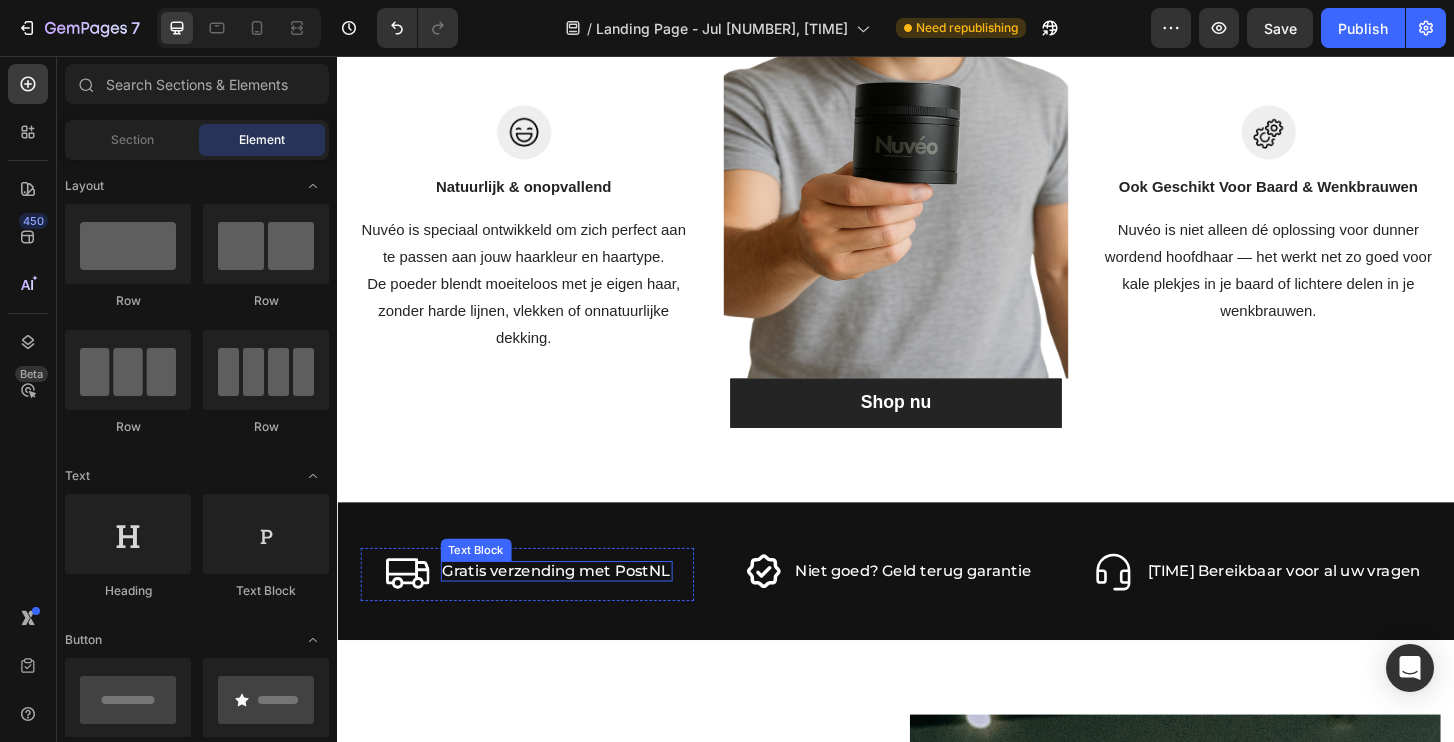 click on "Gratis verzending met PostNL" at bounding box center (572, 609) 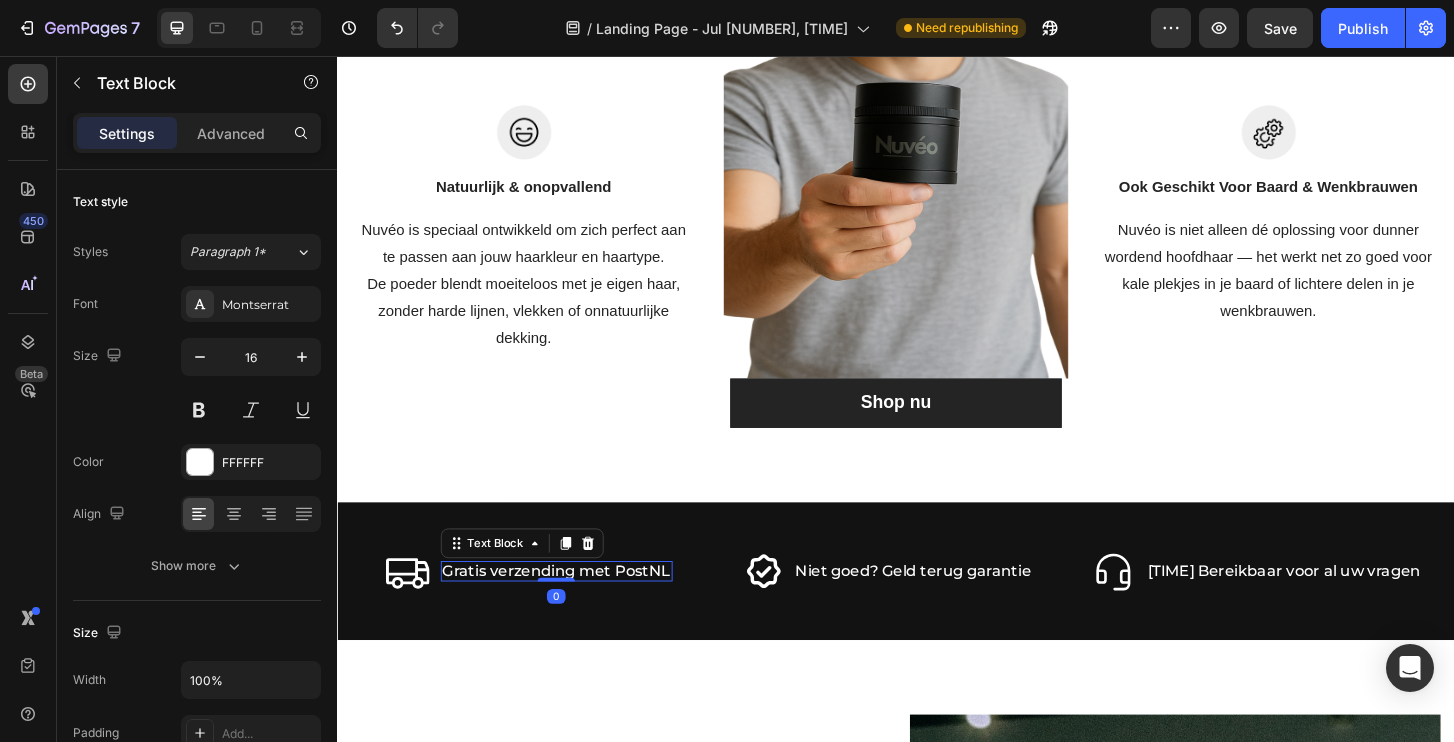 click on "Gratis verzending met PostNL" at bounding box center (572, 609) 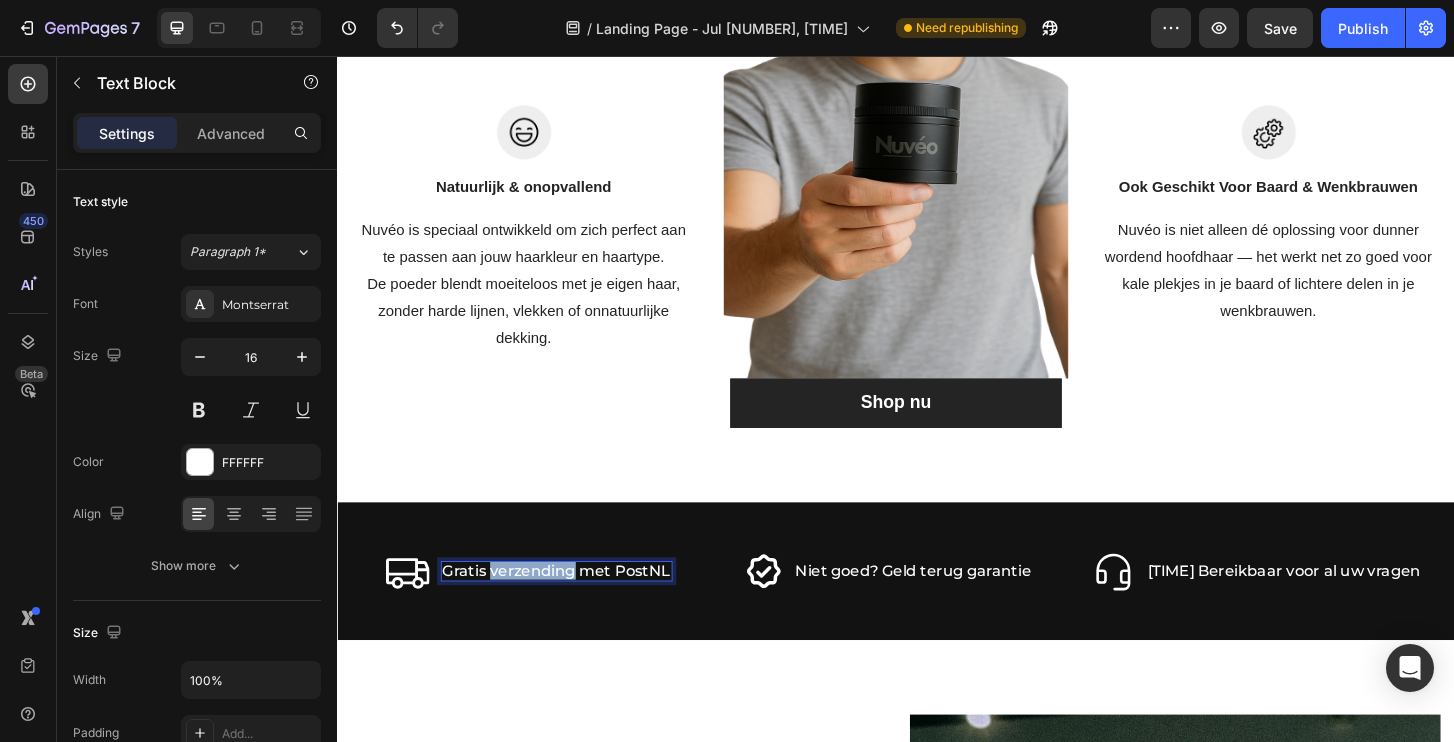 click on "Gratis verzending met PostNL" at bounding box center (572, 609) 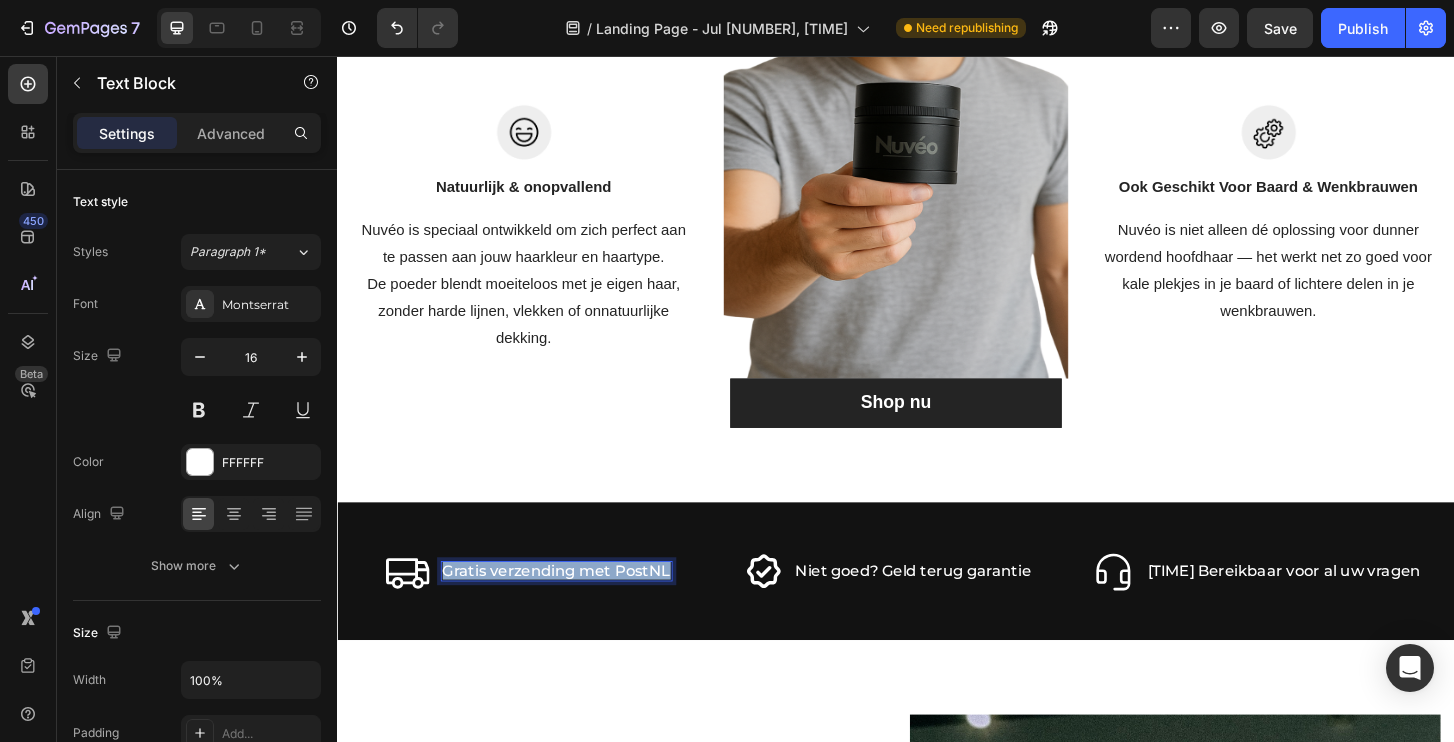 click on "Gratis verzending met PostNL" at bounding box center [572, 609] 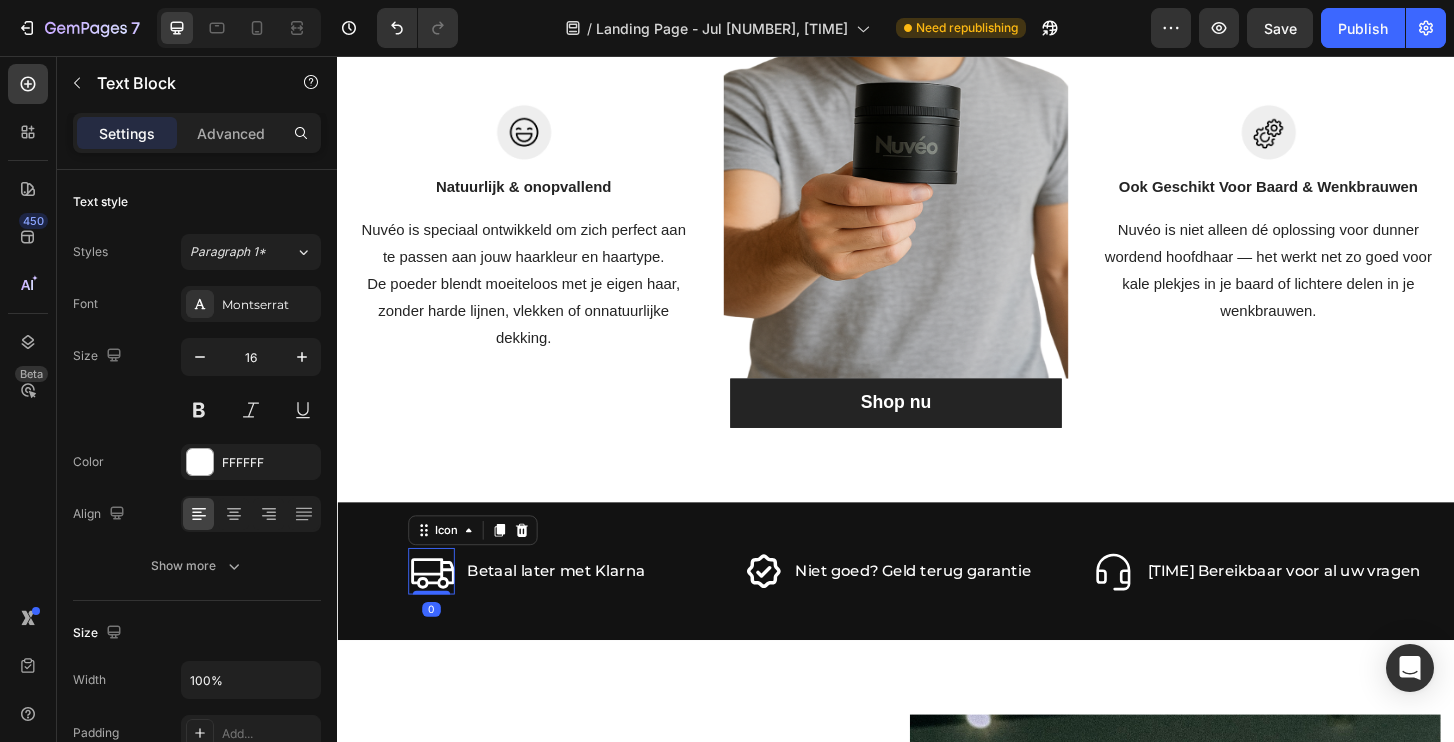 click 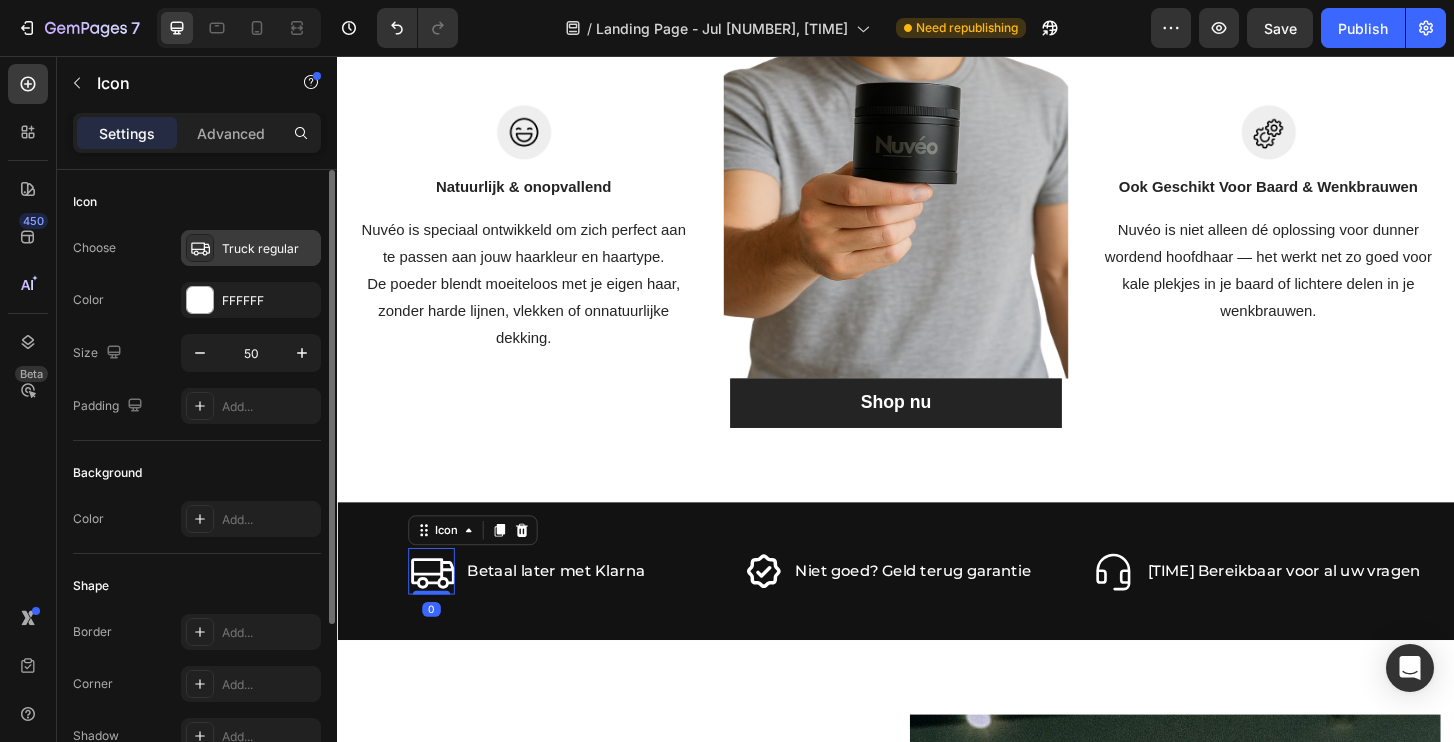 click on "Truck regular" at bounding box center [269, 249] 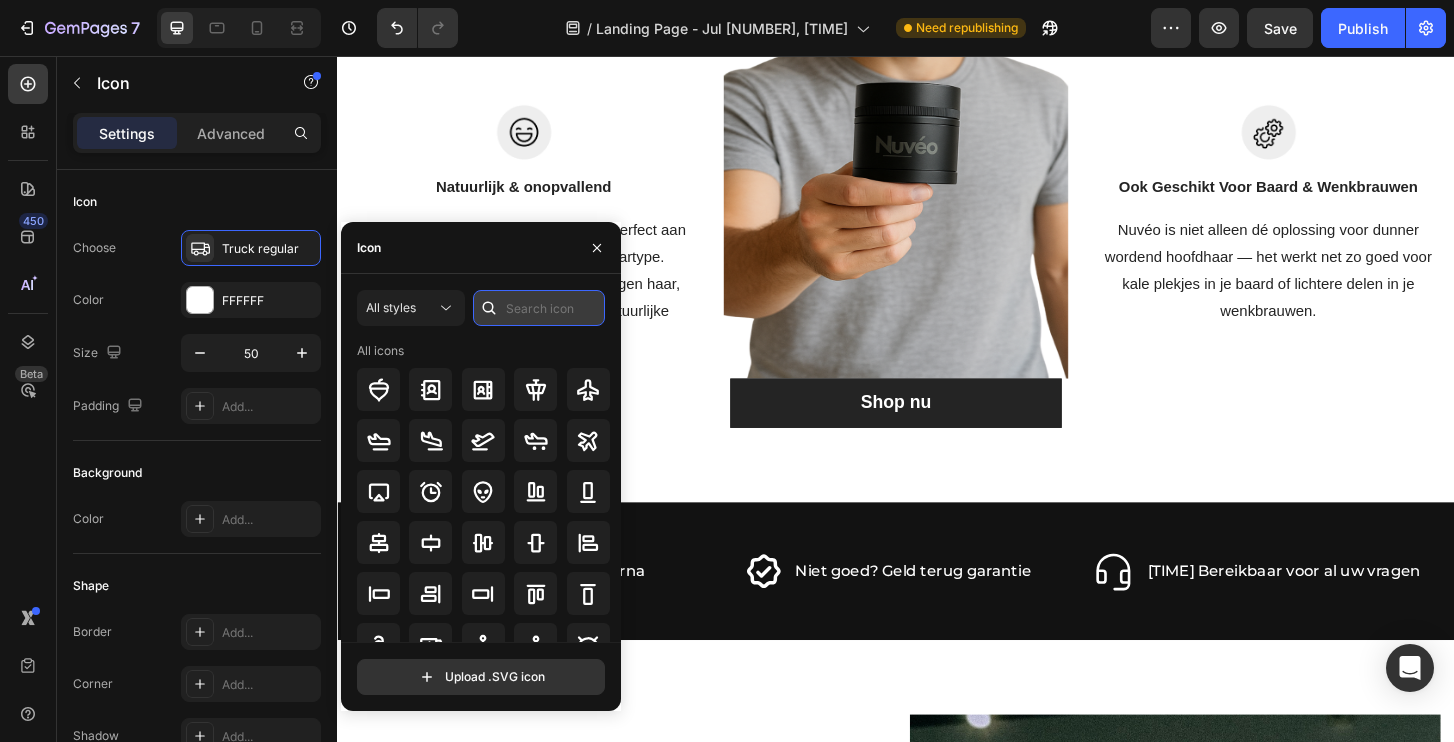 click at bounding box center (539, 308) 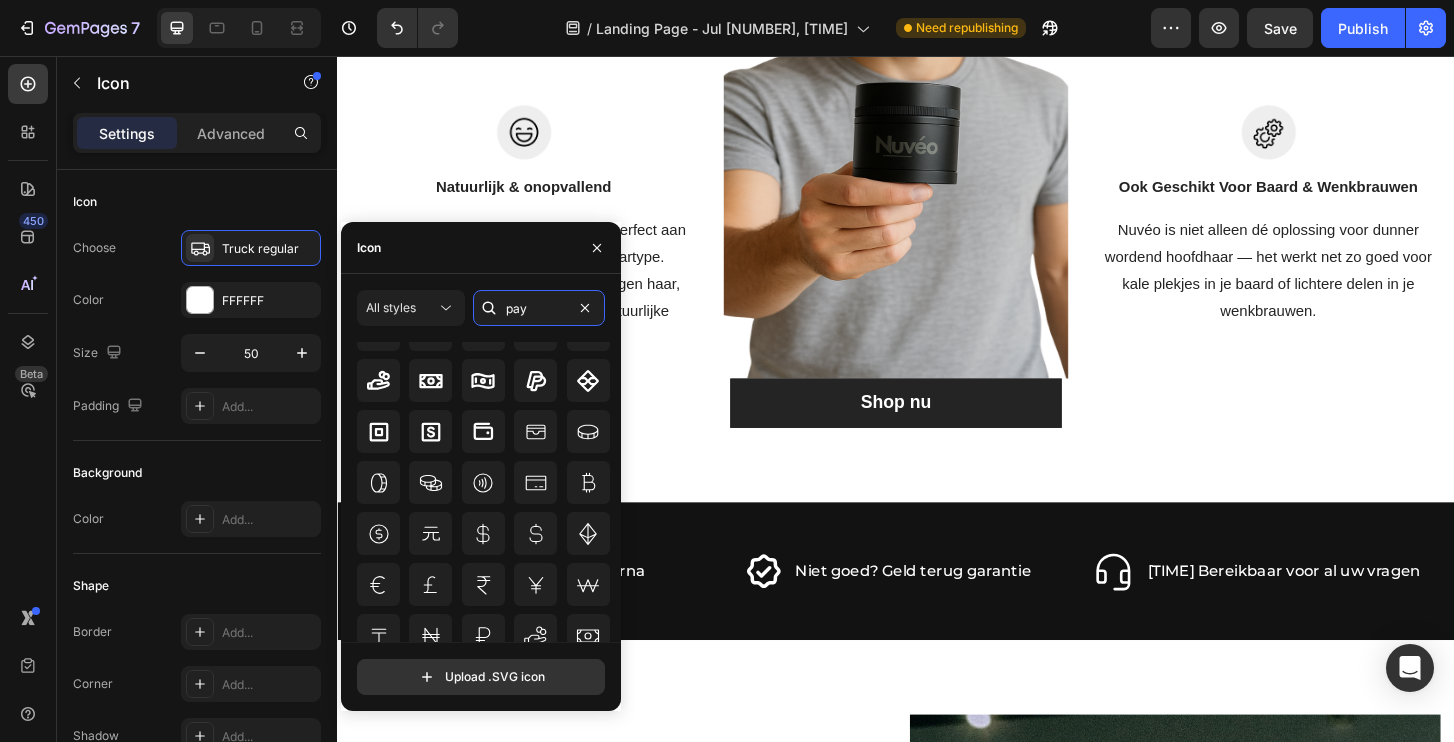 scroll, scrollTop: 220, scrollLeft: 0, axis: vertical 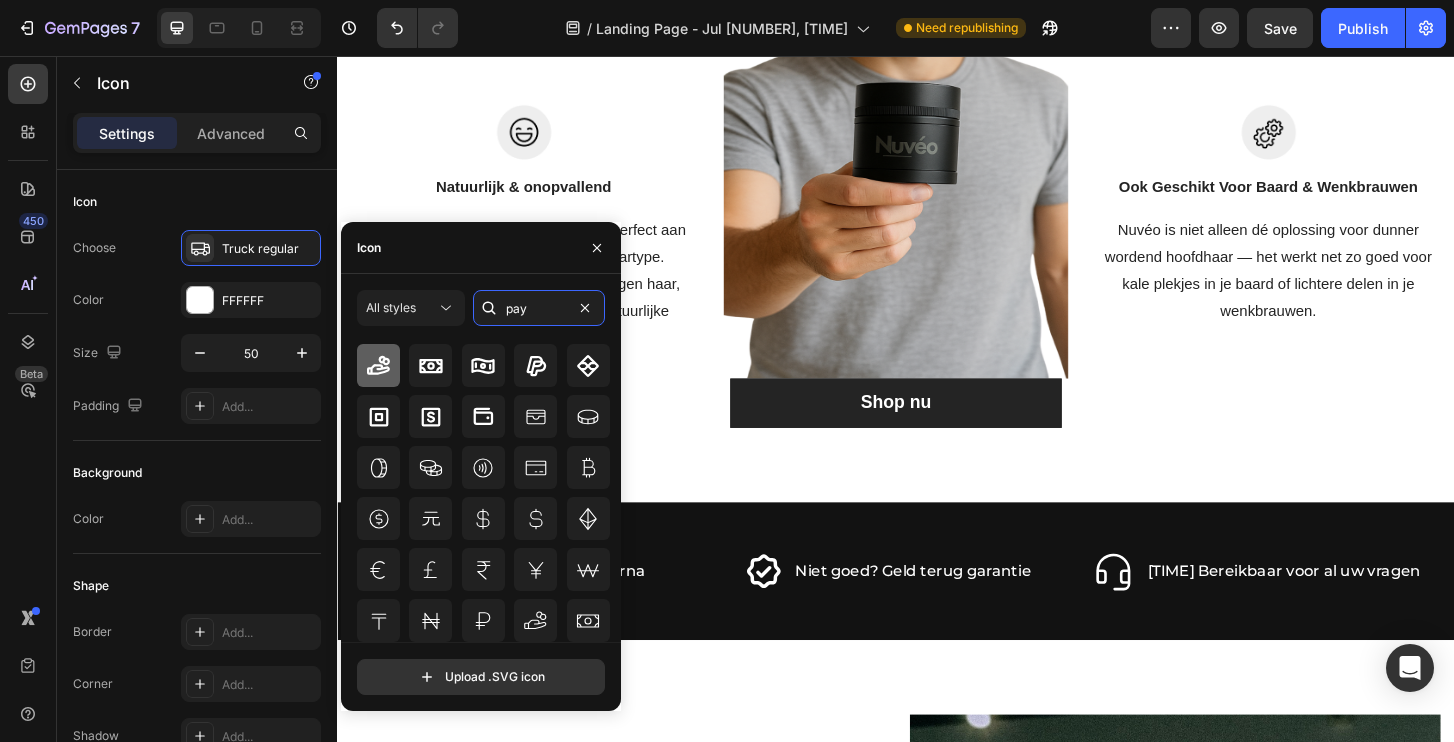 type on "pay" 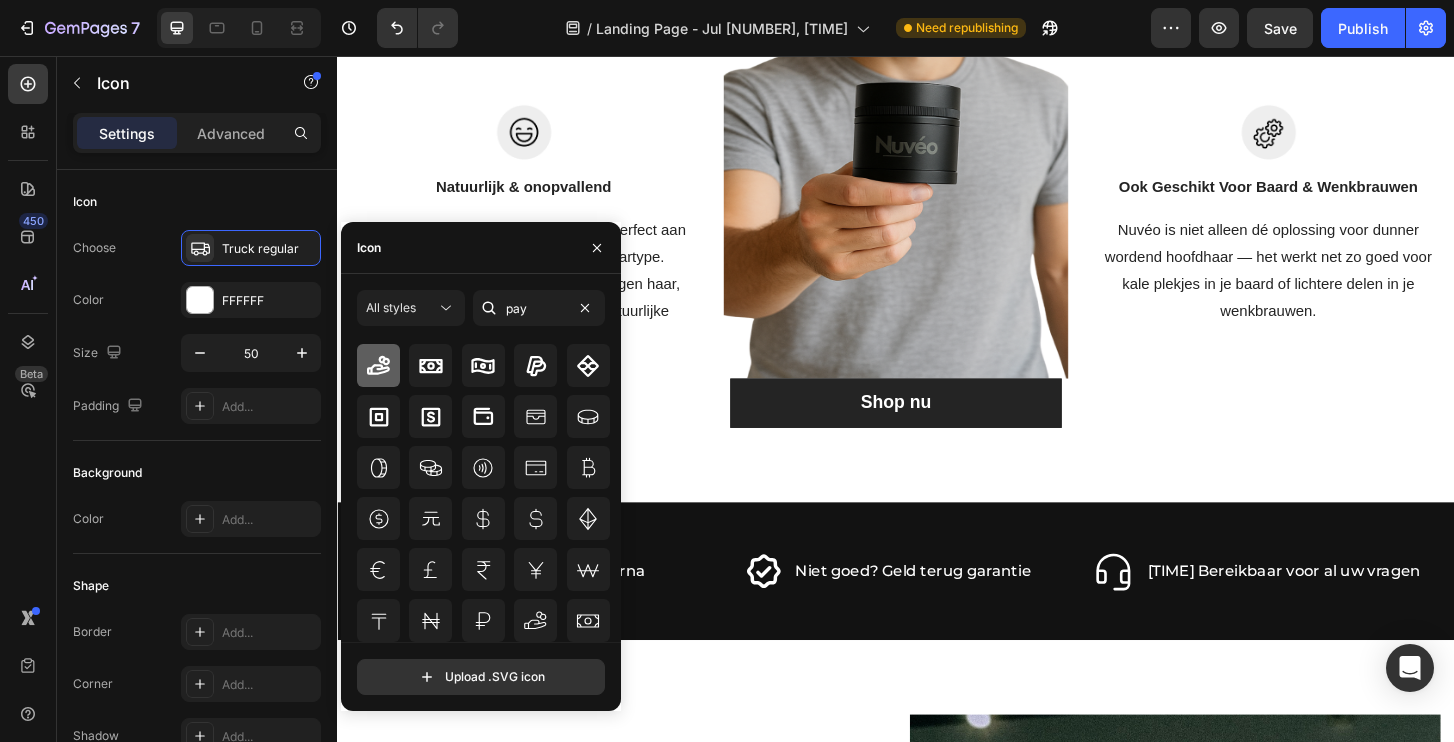 click 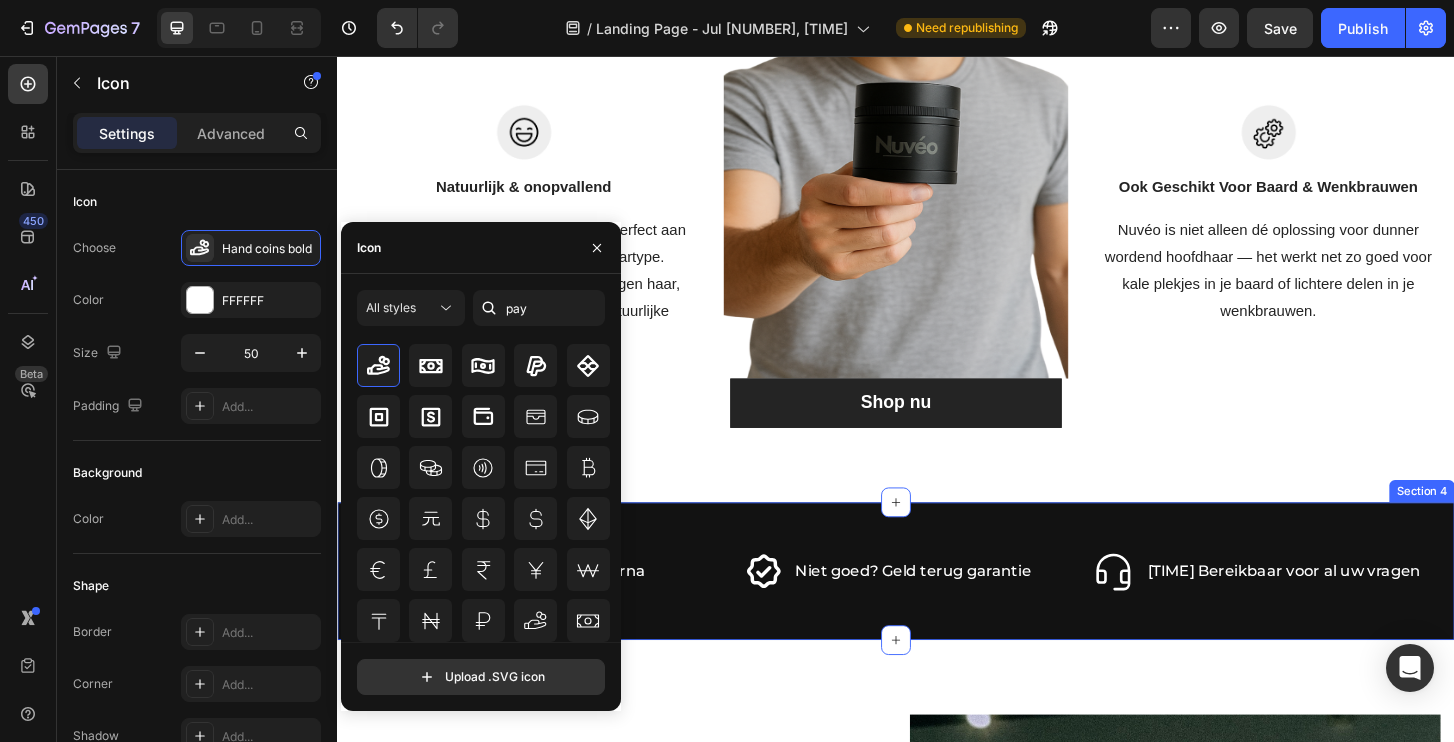 click on "Icon   0 Betaal later met Klarna Text Block Advanced List
Icon Niet goed? Geld terug garantie Text Block Advanced List Row
Icon 24/7 Bereikbaar voor al uw vragen Text Block Advanced List Row Section 4" at bounding box center [937, 609] 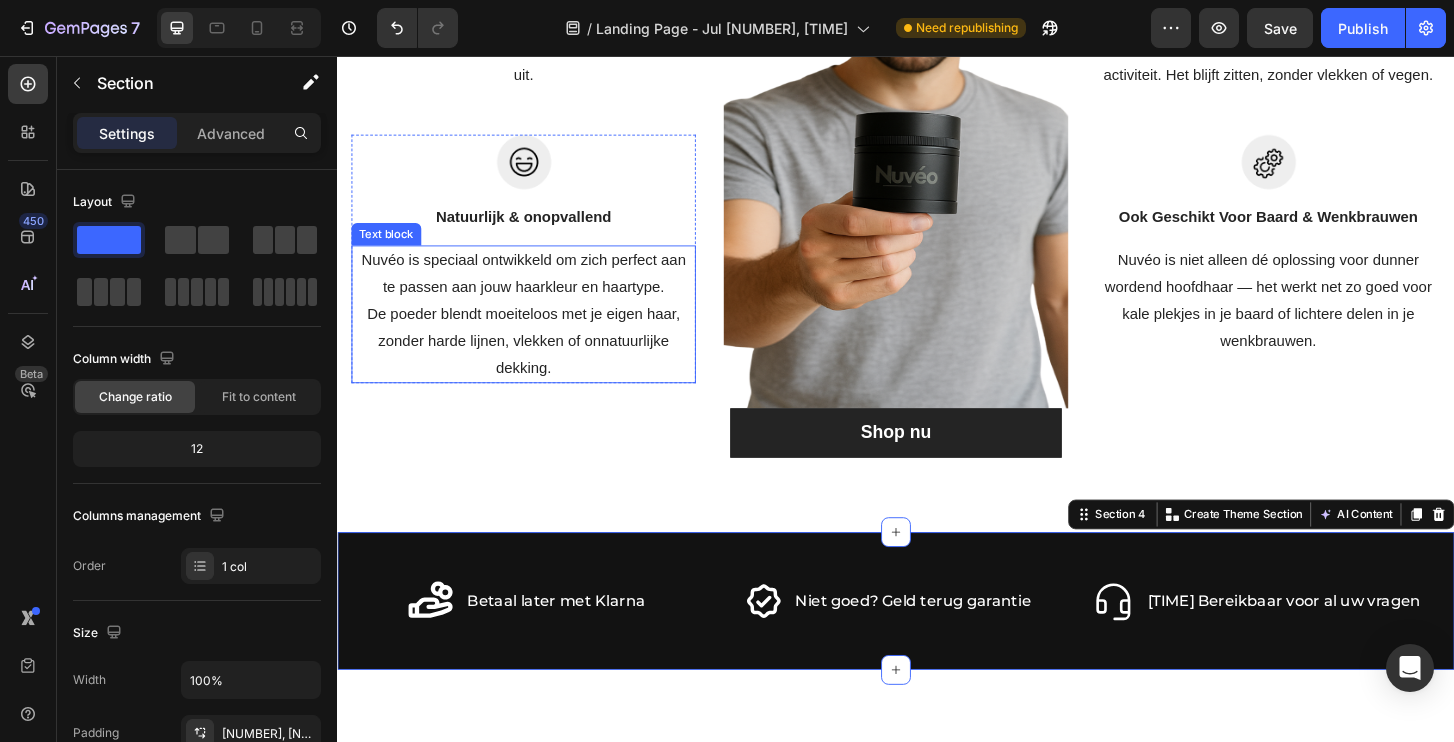 scroll, scrollTop: 2013, scrollLeft: 0, axis: vertical 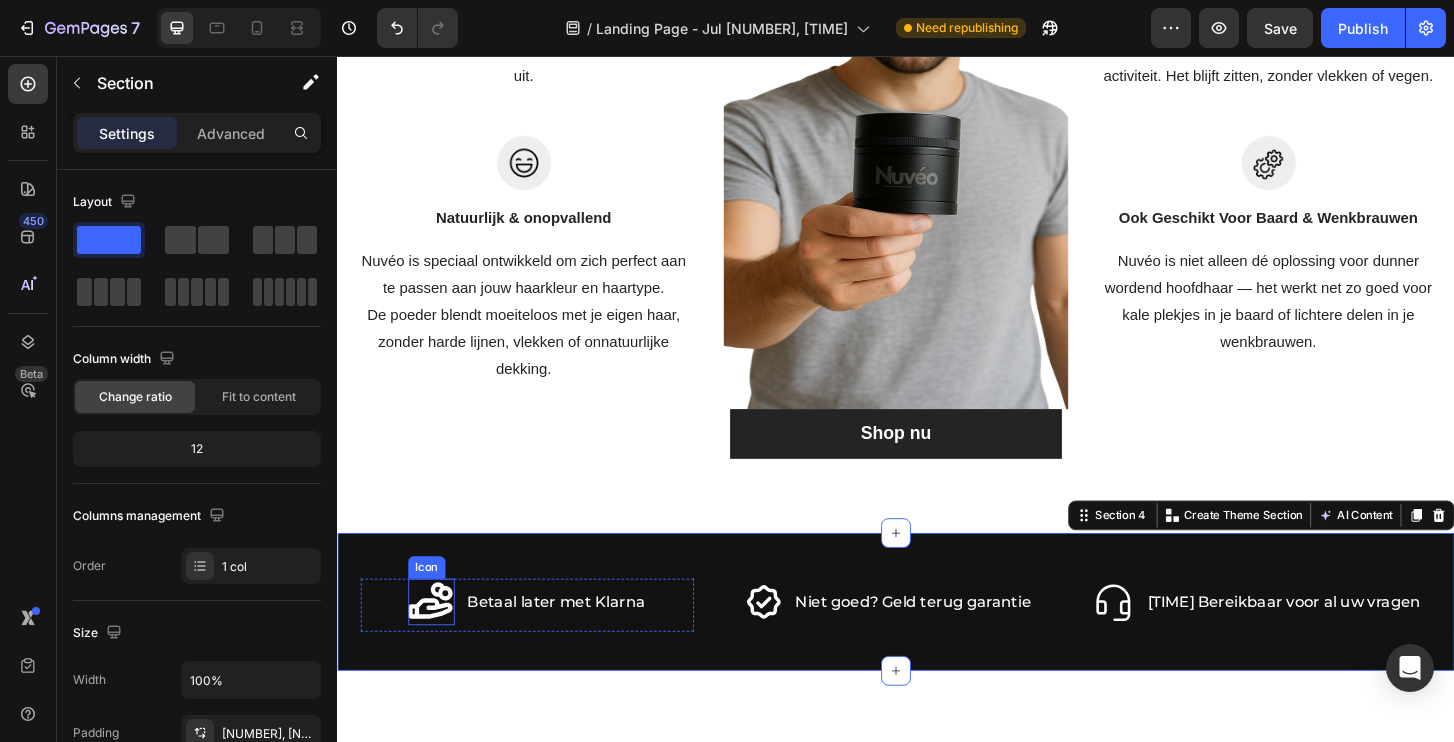 click 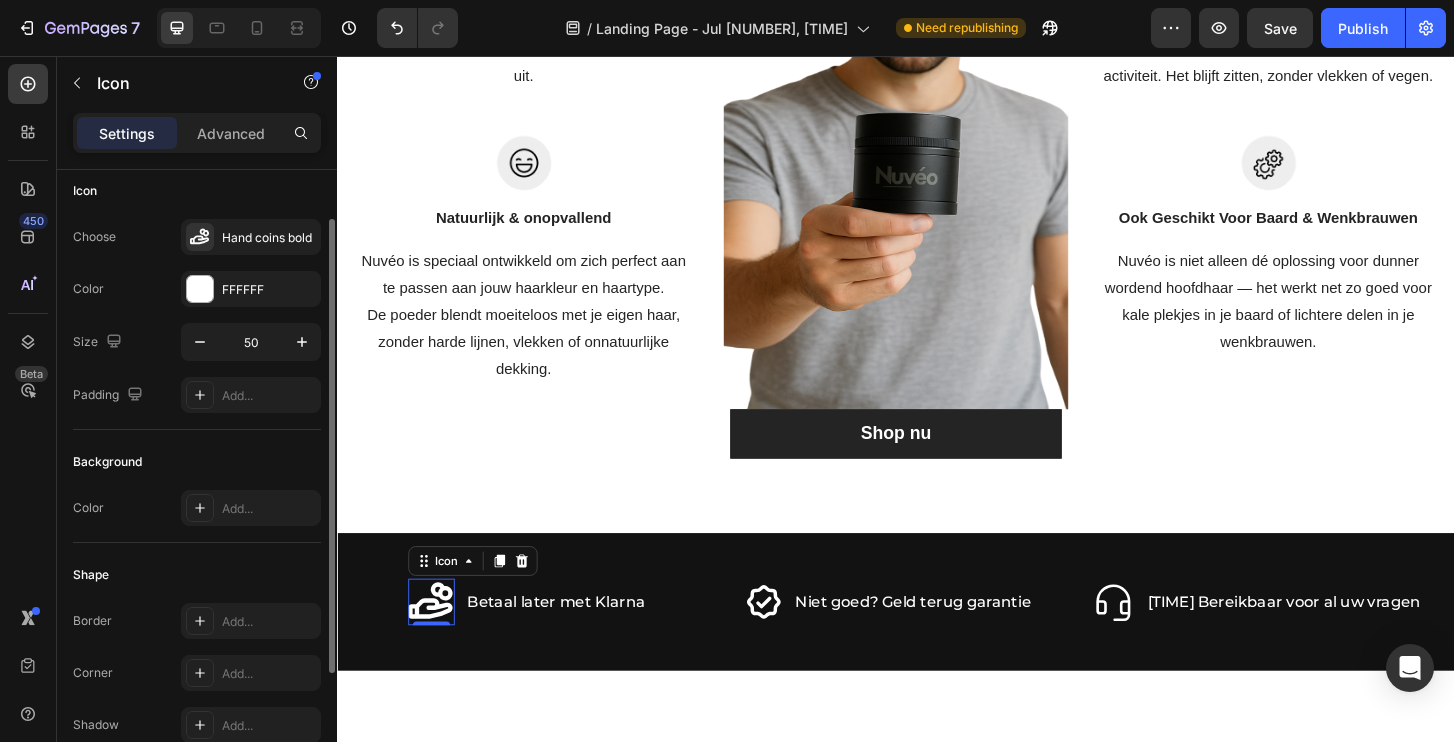 scroll, scrollTop: 0, scrollLeft: 0, axis: both 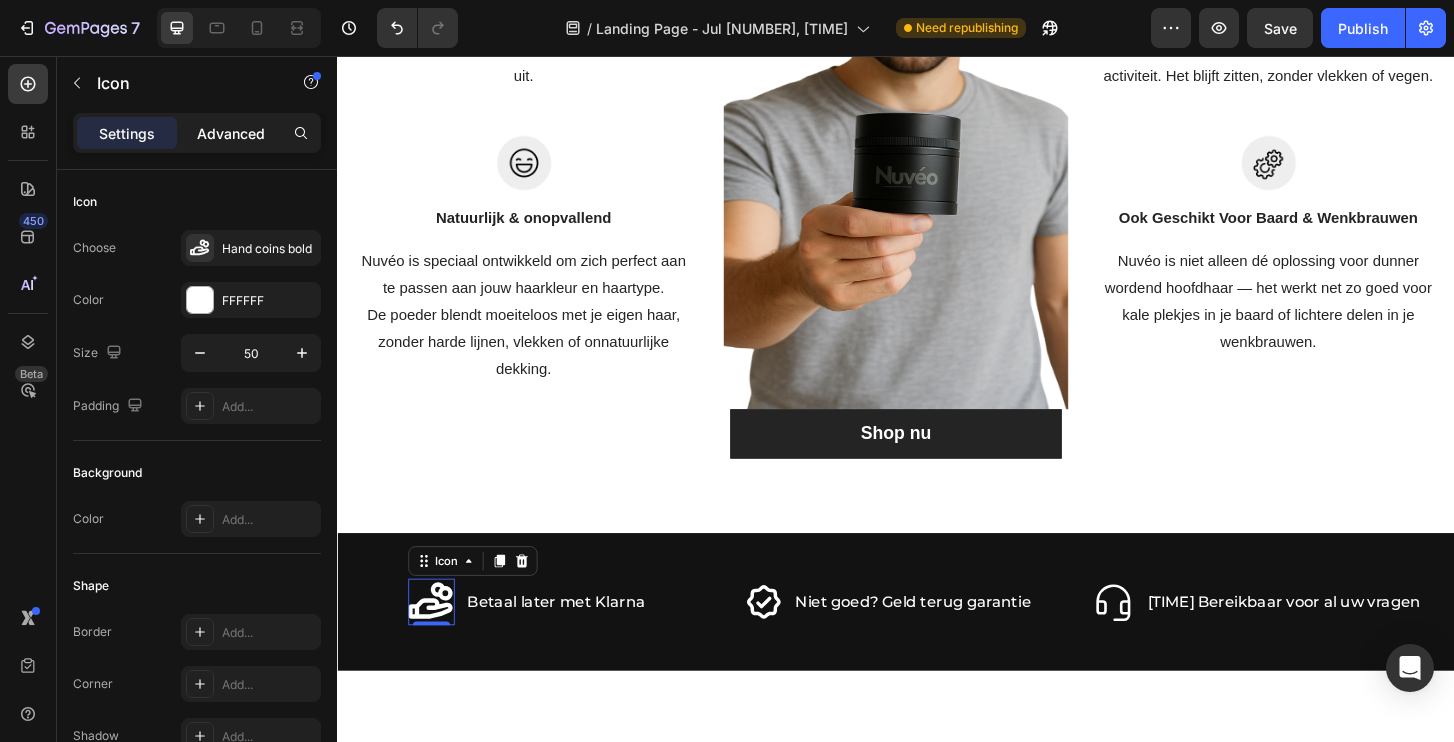 click on "Advanced" 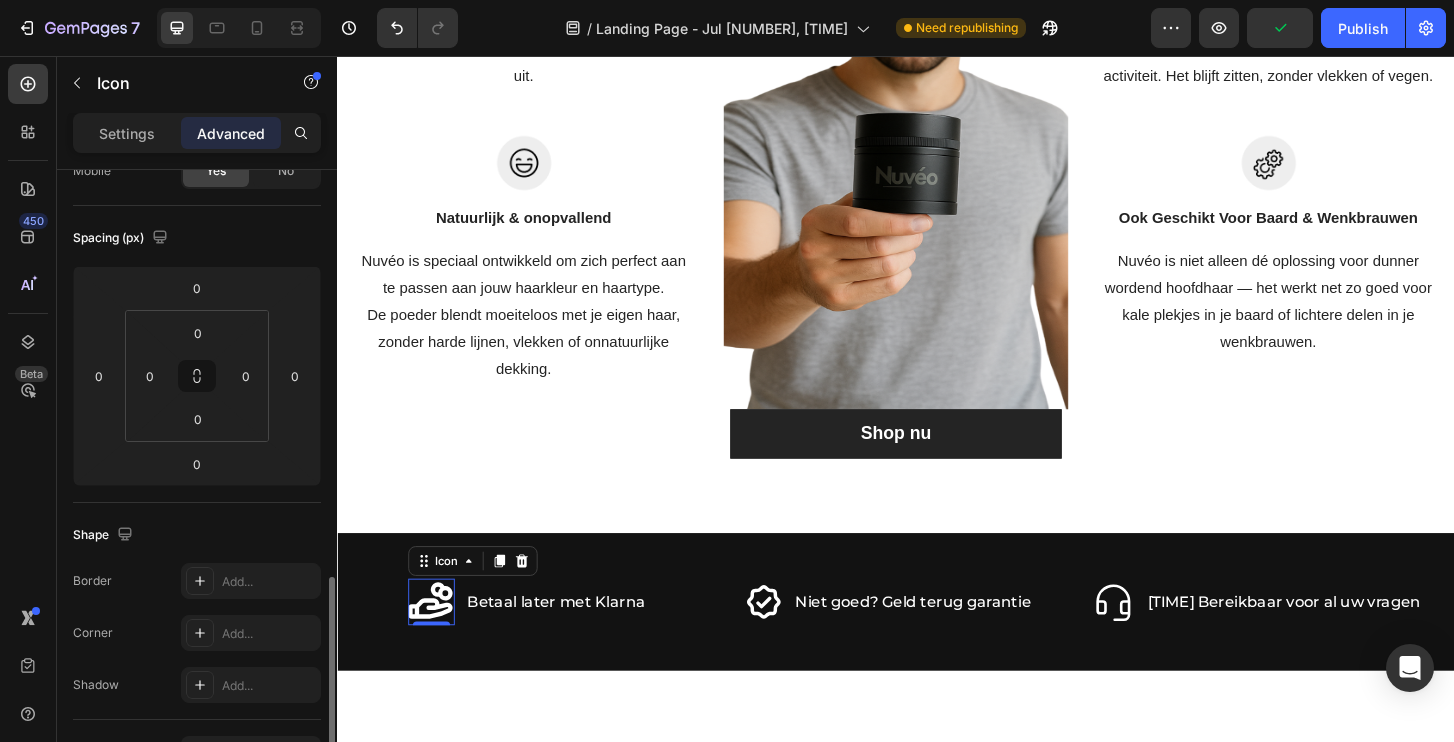 scroll, scrollTop: 0, scrollLeft: 0, axis: both 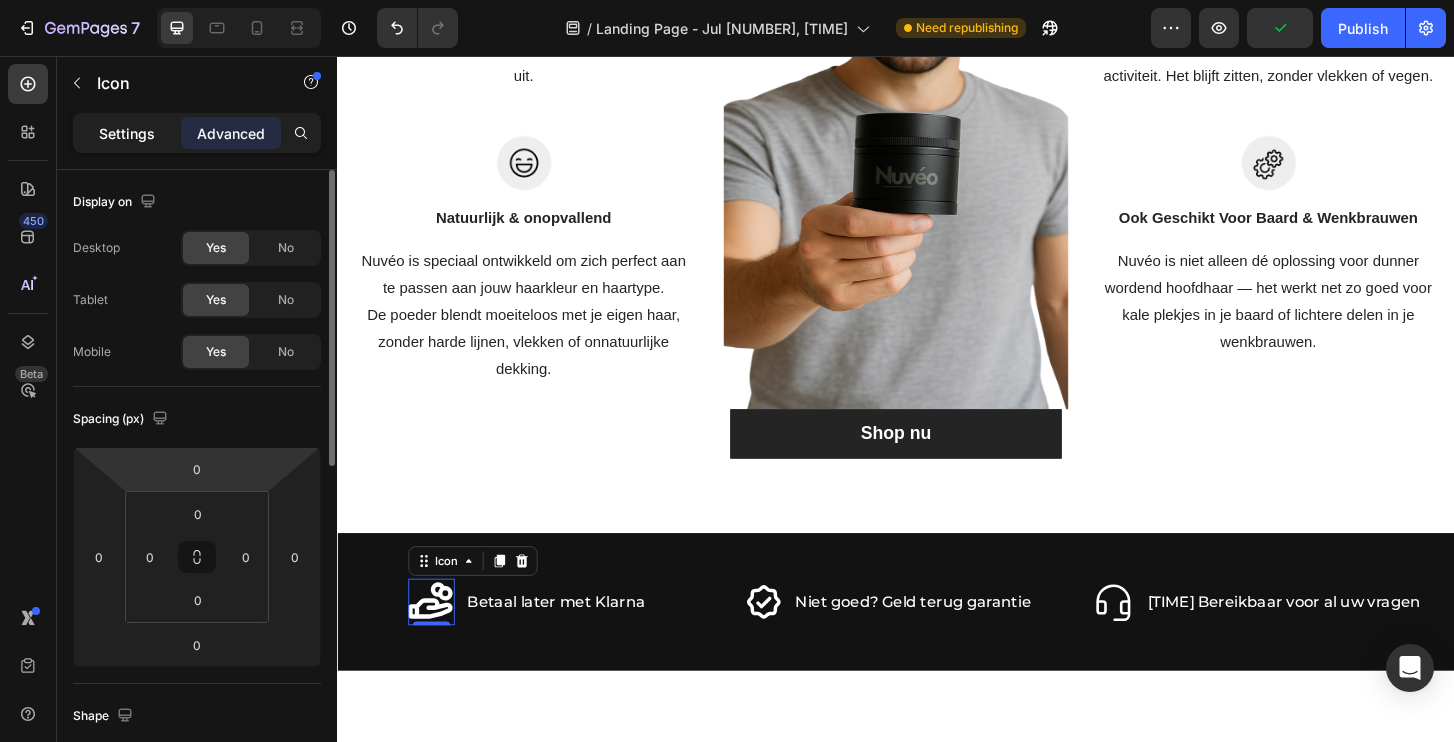 click on "Settings" 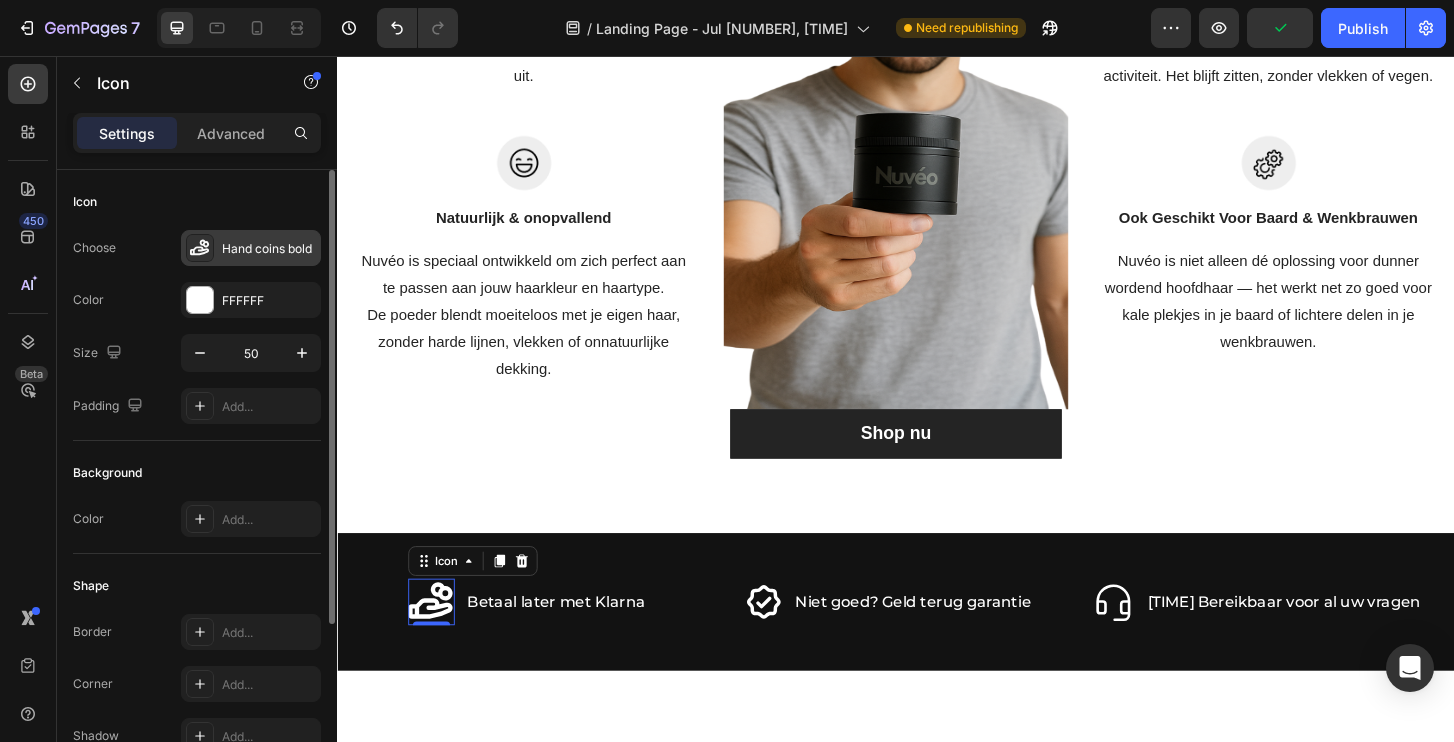 click on "Hand coins bold" at bounding box center (251, 248) 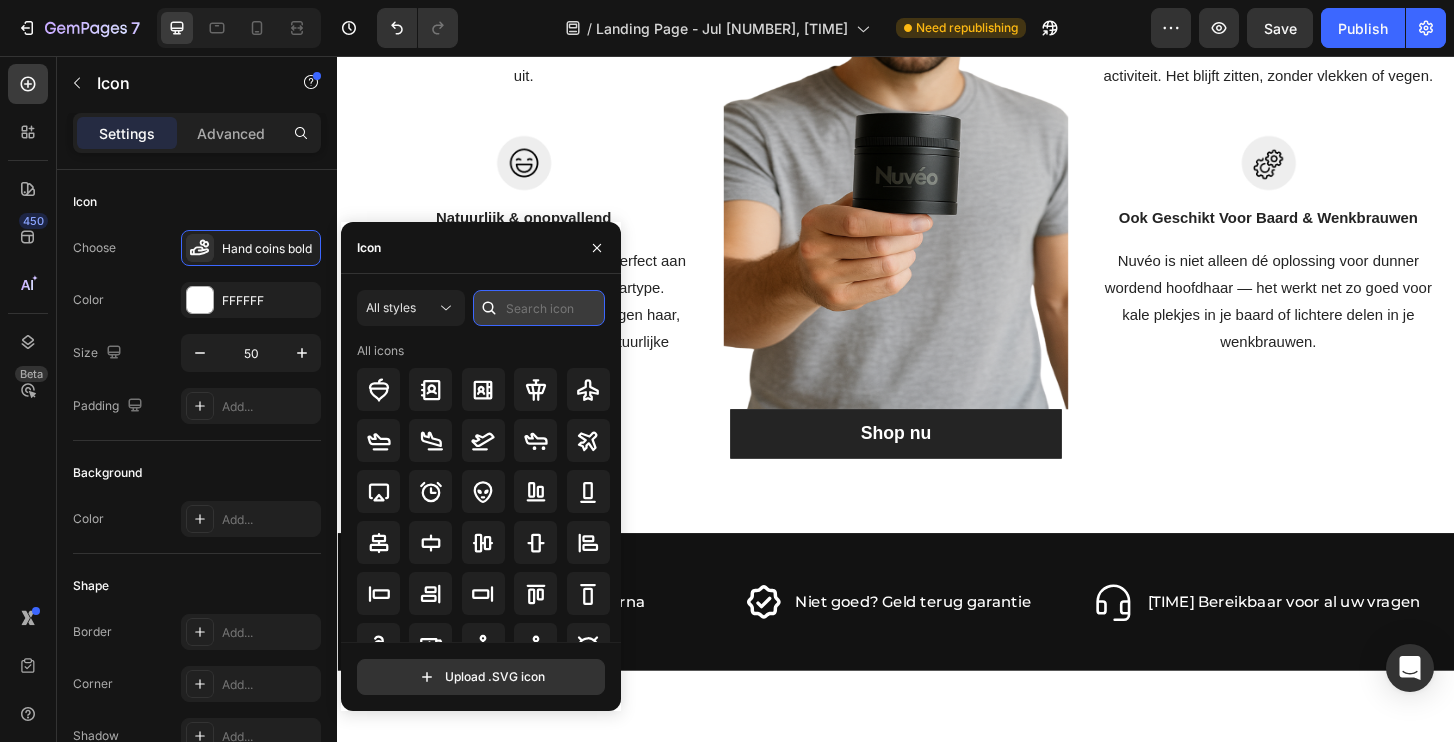 click at bounding box center (539, 308) 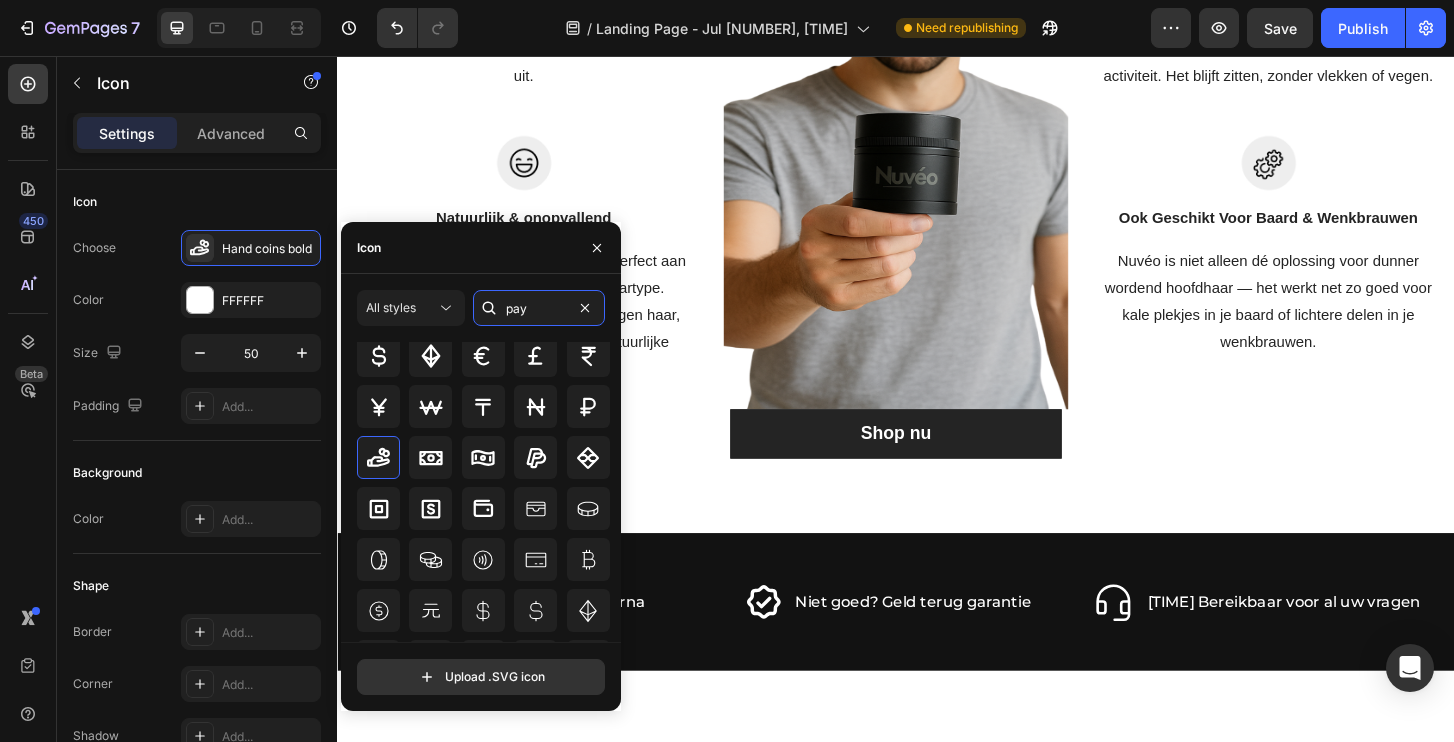 scroll, scrollTop: 0, scrollLeft: 0, axis: both 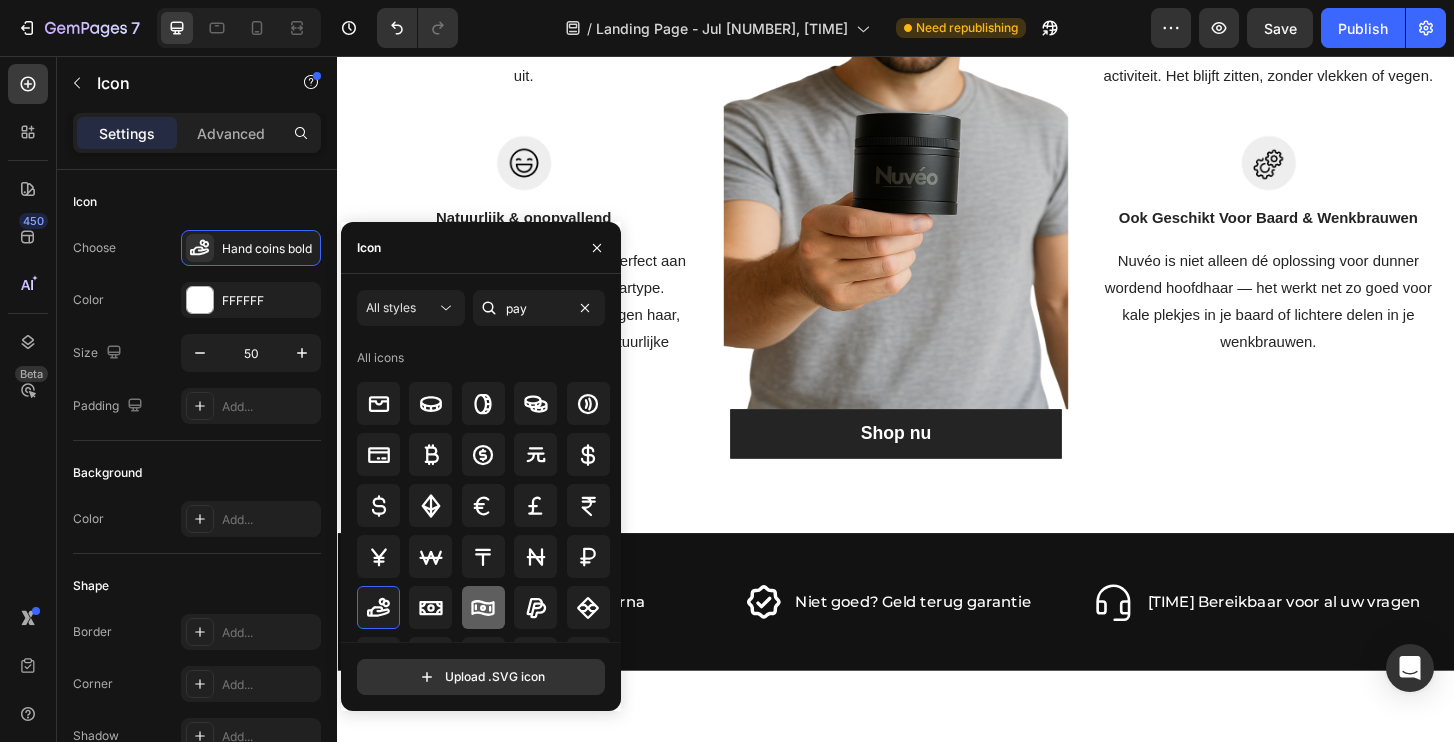 type on "pay" 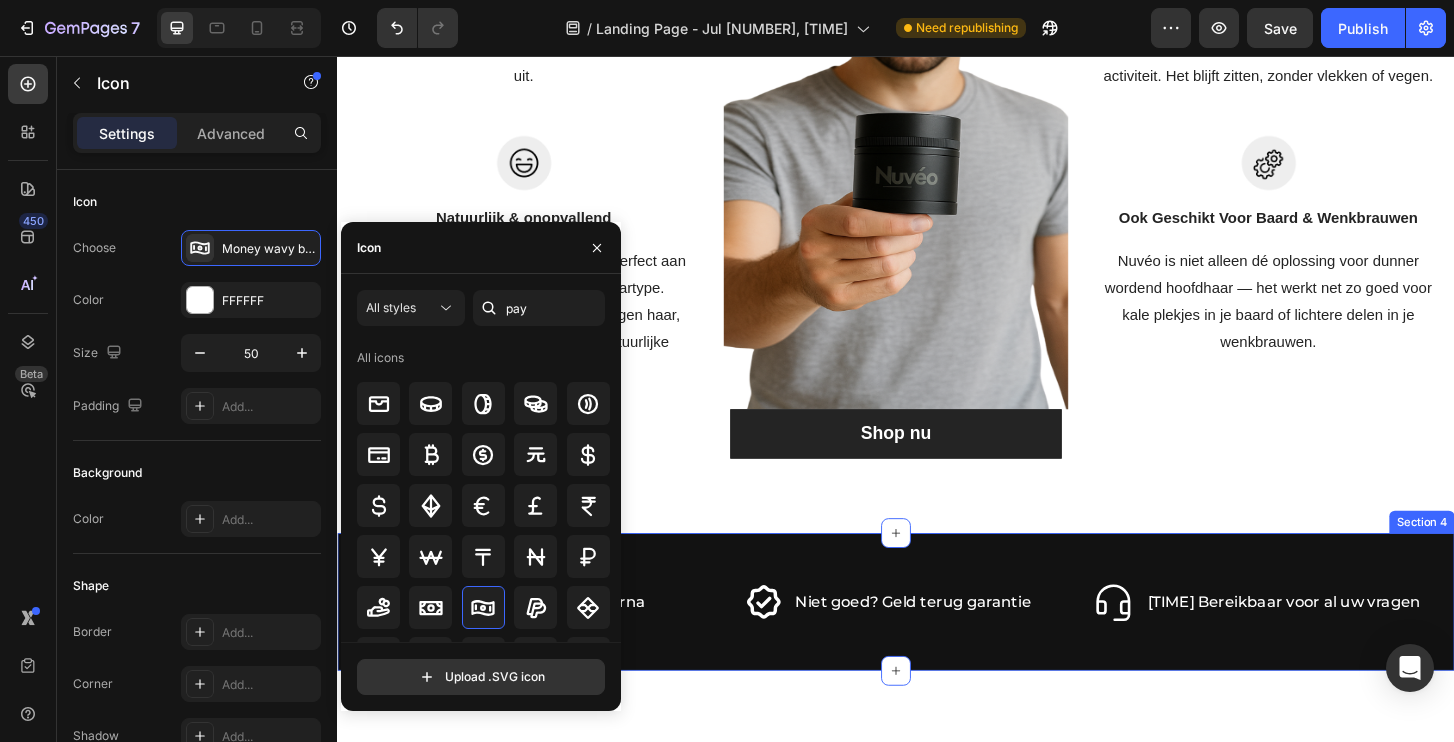 click on "Icon   0 Betaal later met Klarna Text Block Advanced List
Icon Niet goed? Geld terug garantie Text Block Advanced List Row
Icon 24/7 Bereikbaar voor al uw vragen Text Block Advanced List Row Section 4" at bounding box center (937, 642) 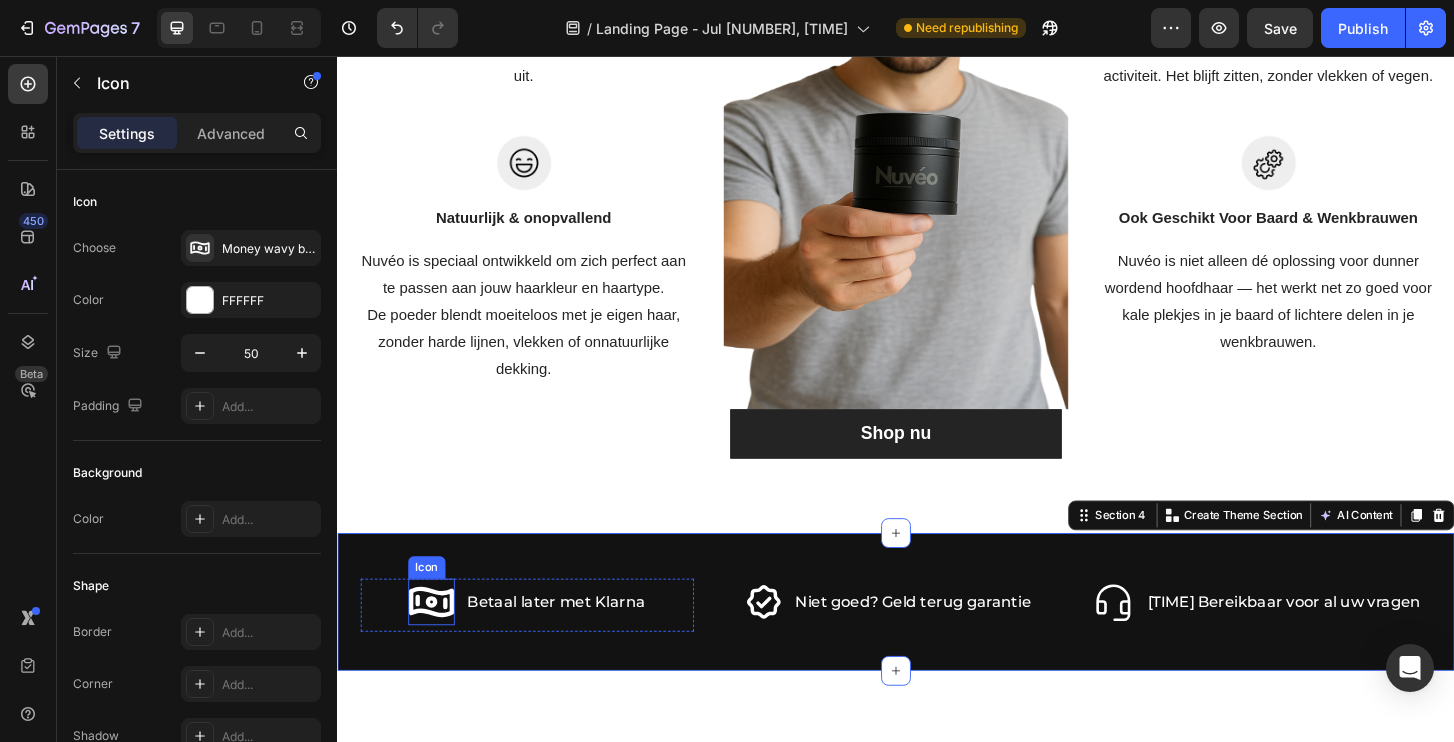 click 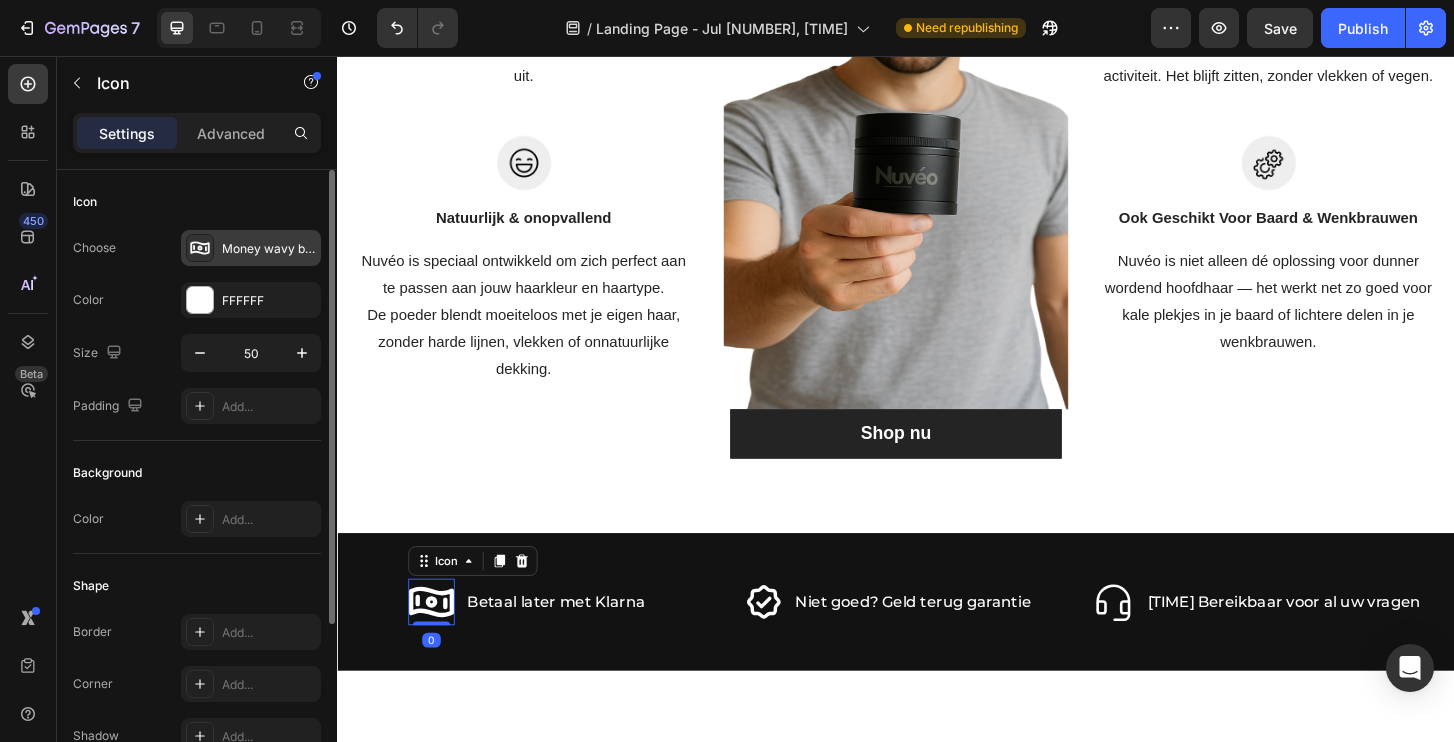 click on "Money wavy bold" at bounding box center (251, 248) 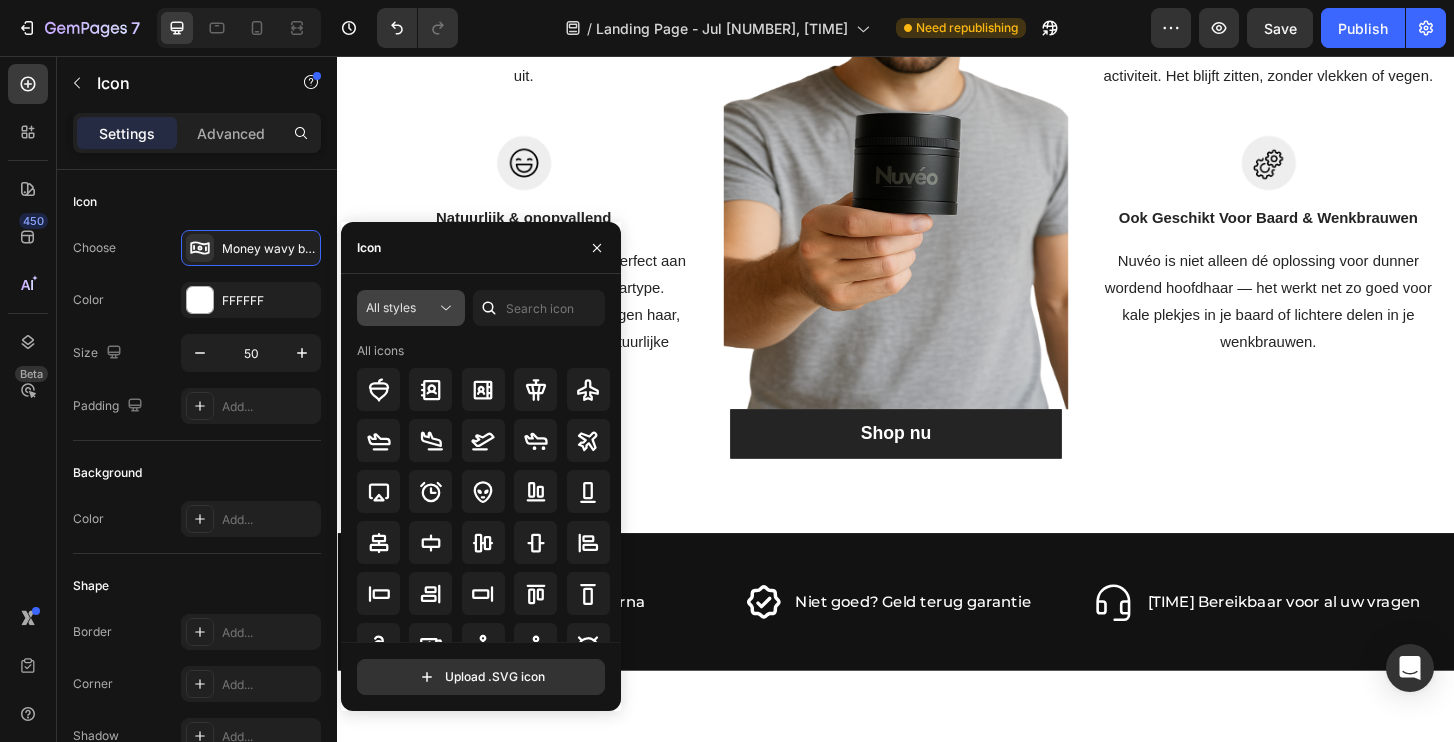 click 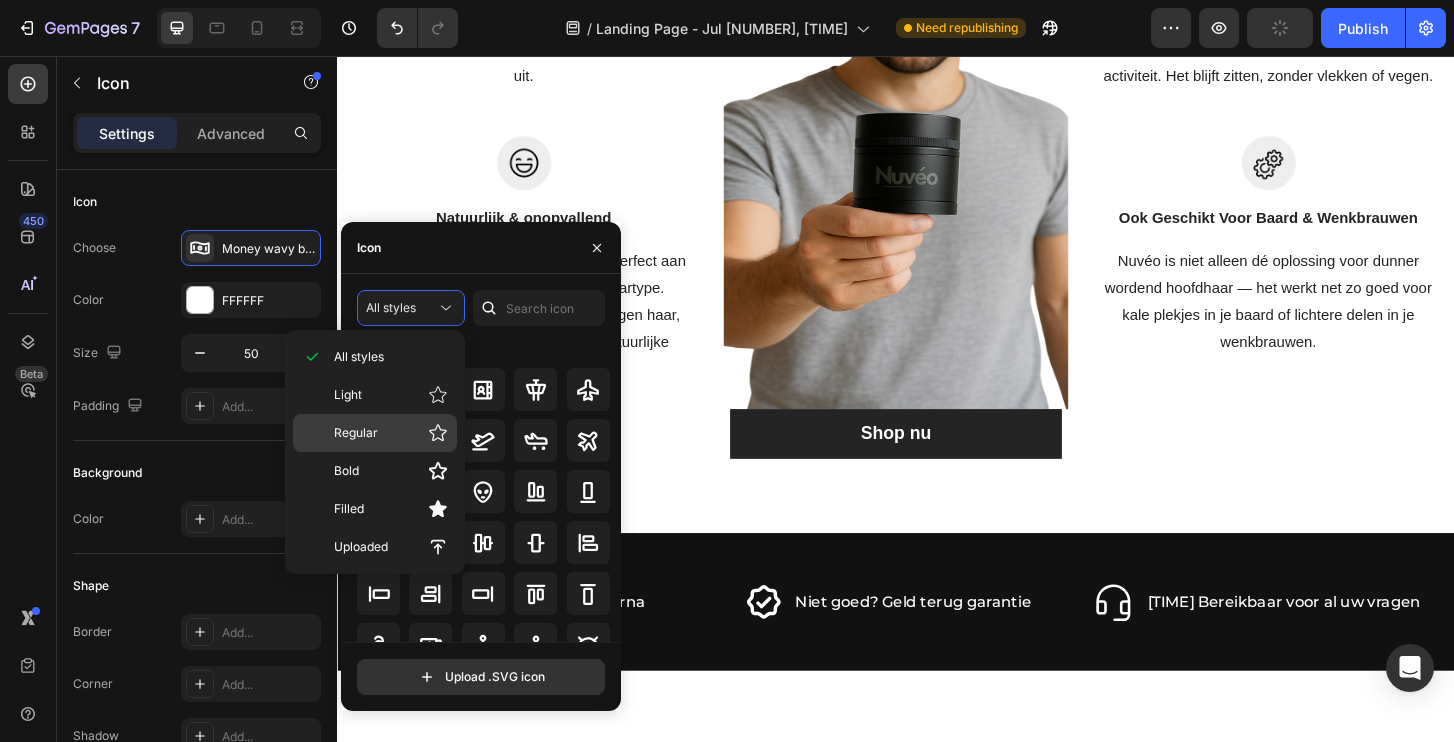 click on "Regular" at bounding box center [391, 433] 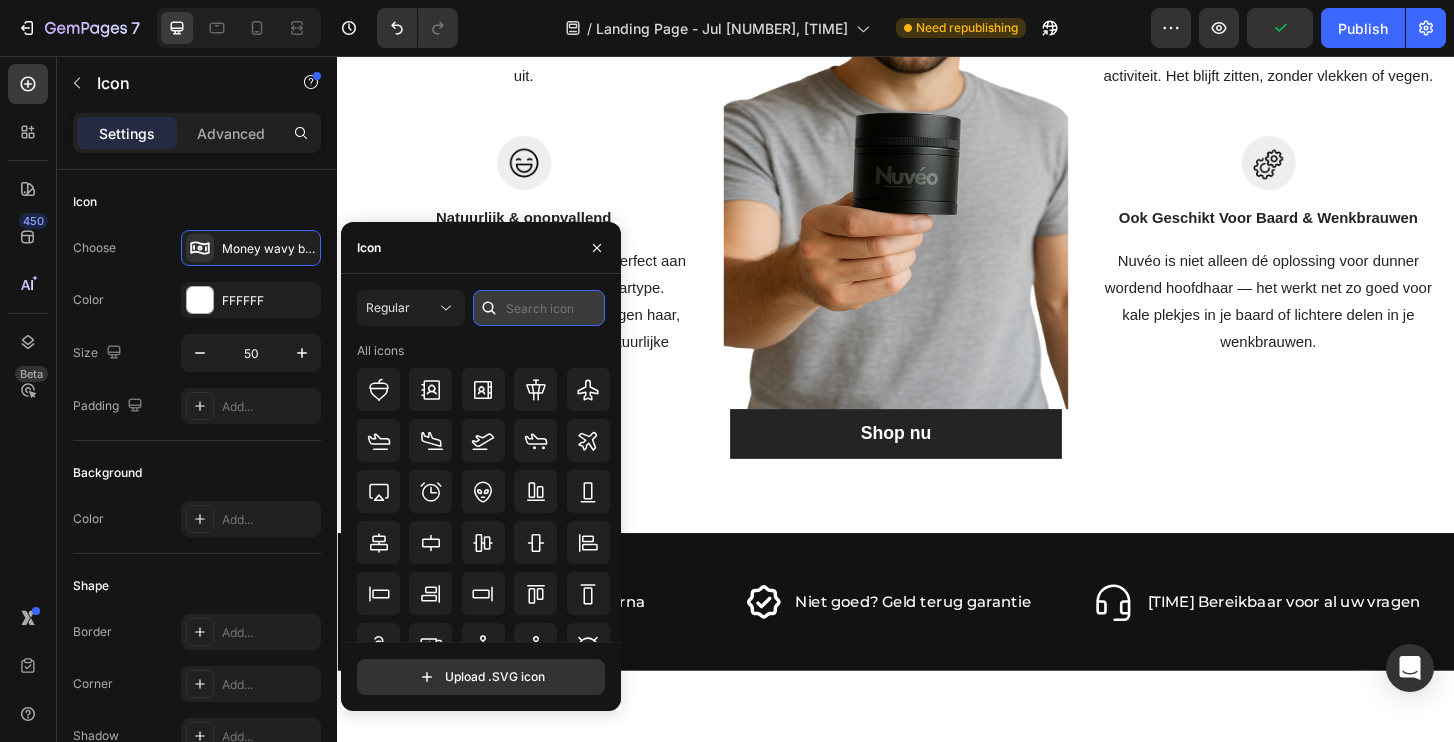 click at bounding box center (539, 308) 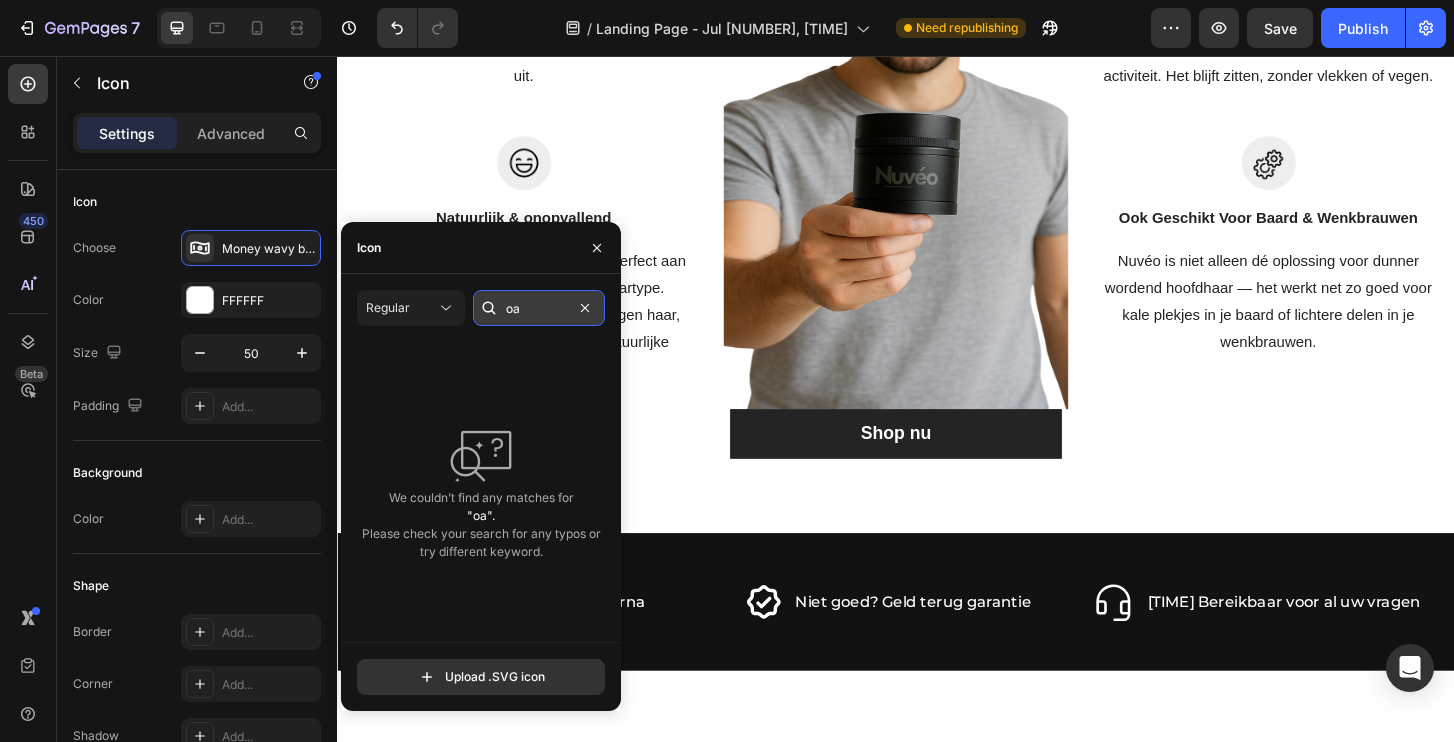 type on "o" 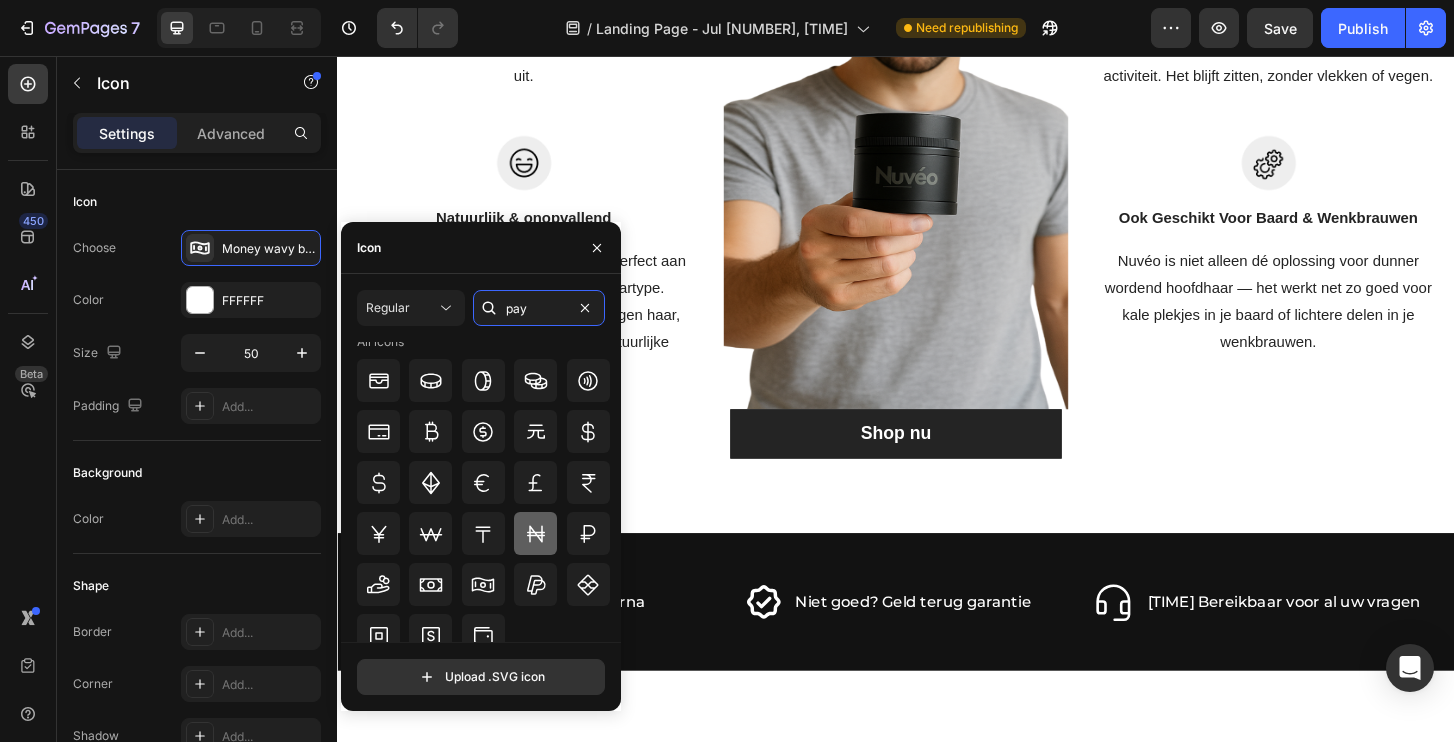 scroll, scrollTop: 13, scrollLeft: 0, axis: vertical 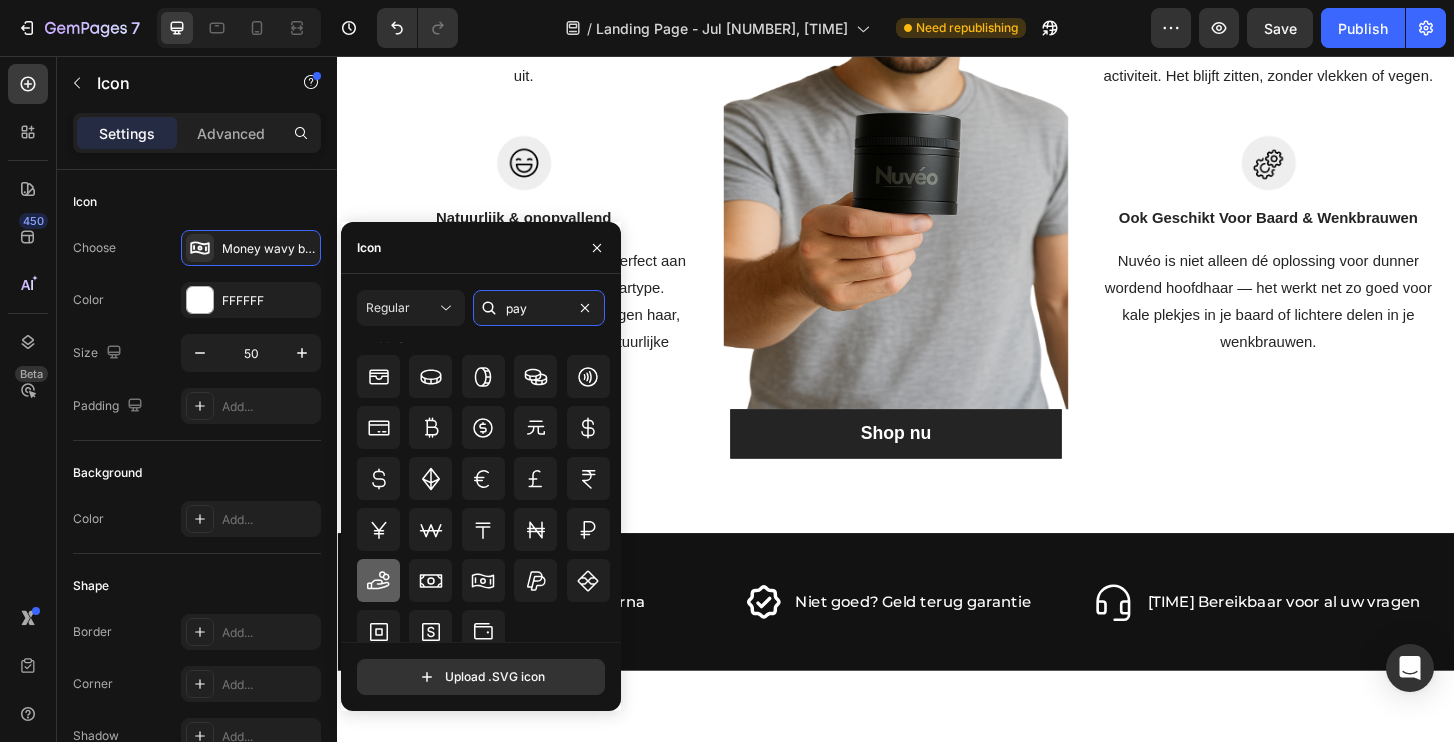 type on "pay" 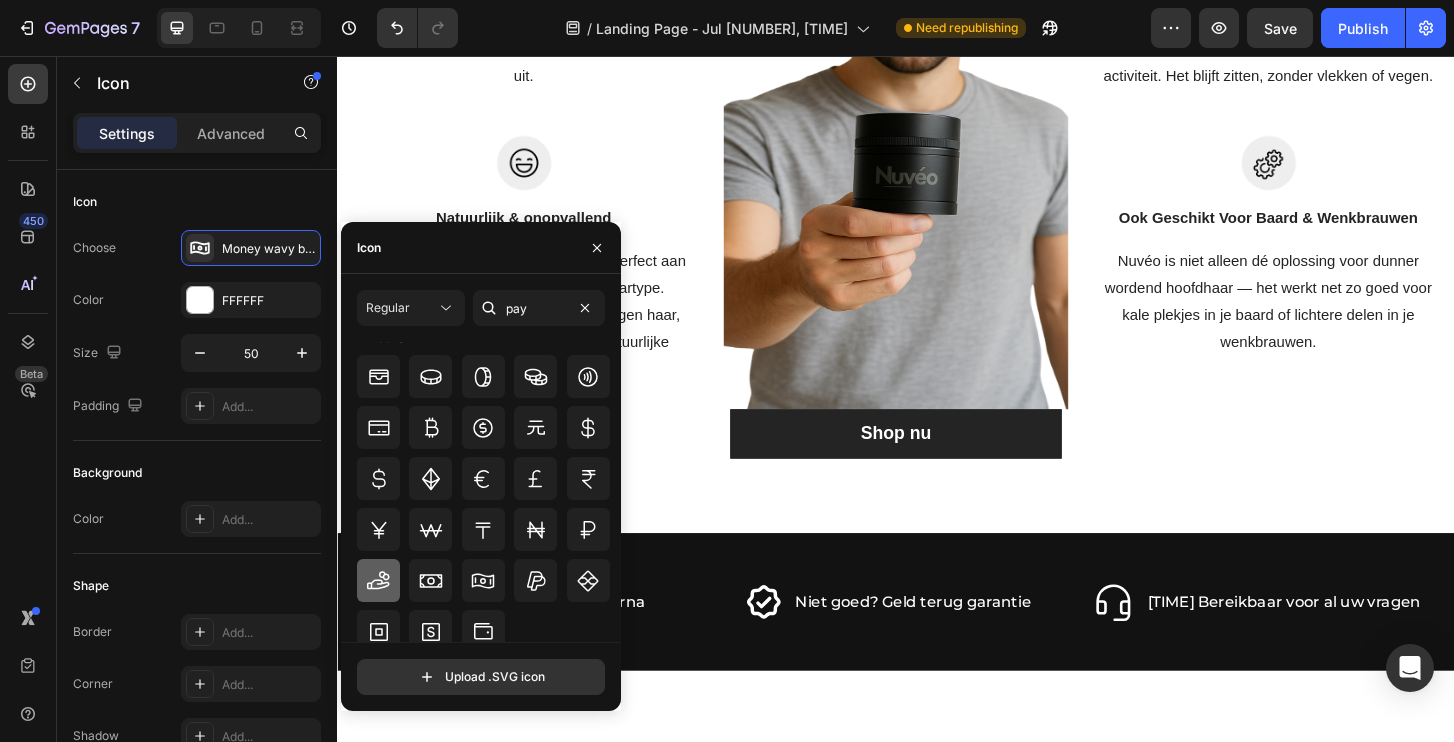 click 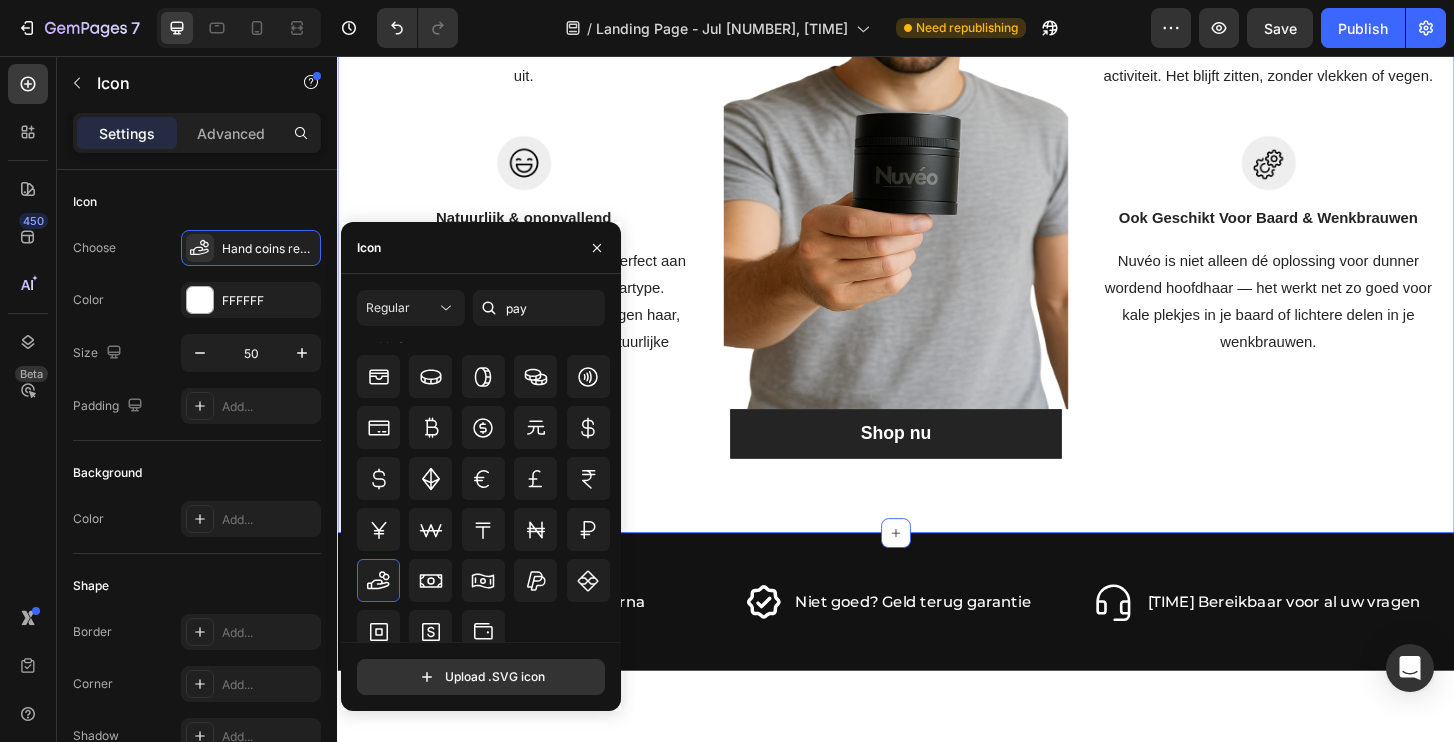 click on "Voordelen van Nuvéo Heading Row Image Direct Voller & Dikker Haar Text block Gemakkelijk aan te brengen binnen 10. Of je nu thuis bent, op werk of onderweg: je haar is in no-time gecamoufleerd en je ziet er direct verzorgd uit. Text block Row Image Natuurlijk & onopvallend Text block Nuvéo is speciaal ontwikkeld om zich perfect aan te passen aan jouw haarkleur en haartype. De poeder blendt moeiteloos met je eigen haar, zonder harde lijnen, vlekken of onnatuurlijke dekking. Text block Row Image Shop nu Button Image Waterproof & Veegvast Text block Nuvéo is waterproof en veegvast. Of je nou in de sportschool bent, aan het zwemmen of een andere activiteit. Het blijft zitten, zonder vlekken of vegen. Text block Row Image Ook Geschikt Voor Baard & Wenkbrauwen Text block Nuvéo is niet alleen dé oplossing voor dunner wordend hoofdhaar — het werkt net zo goed voor kale plekjes in je baard of lichtere delen in je wenkbrauwen. Text block Row Row Section 3" at bounding box center (937, 112) 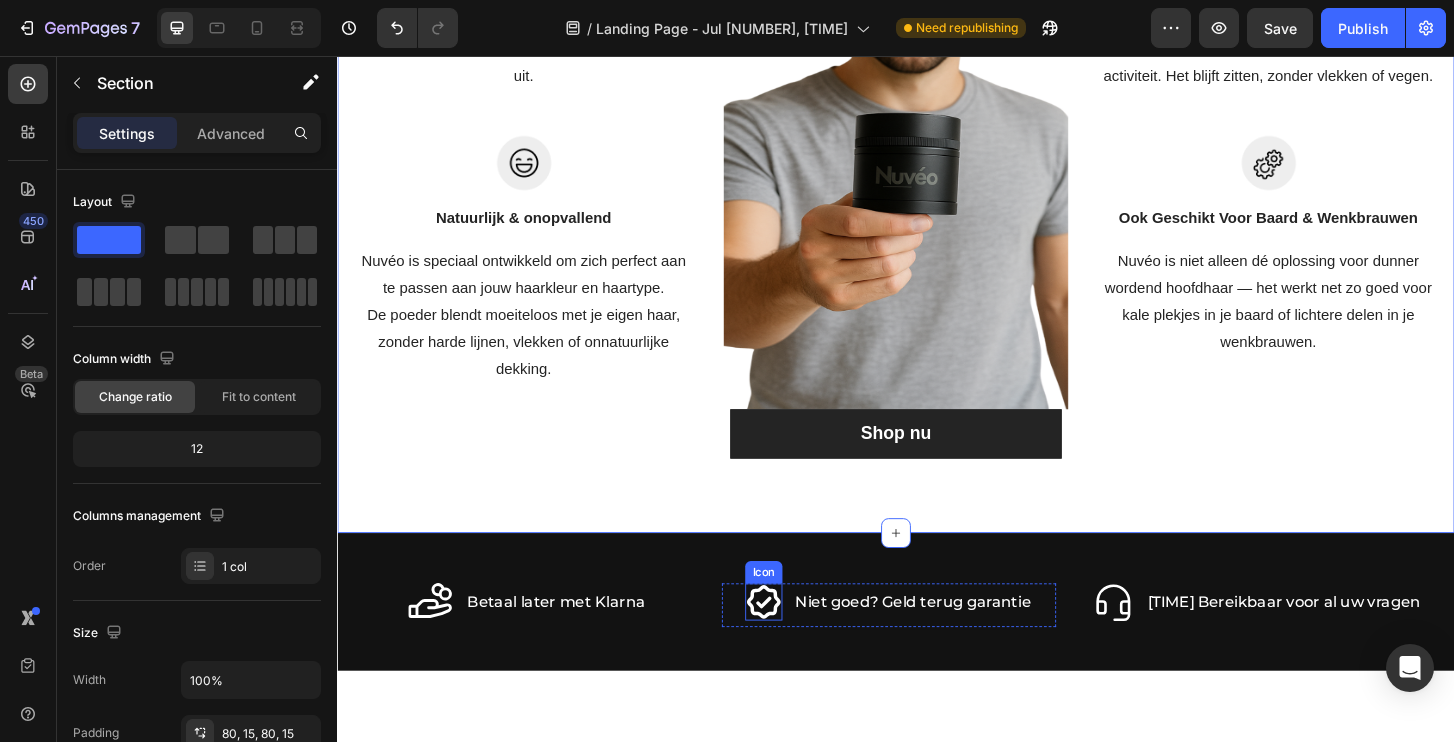click 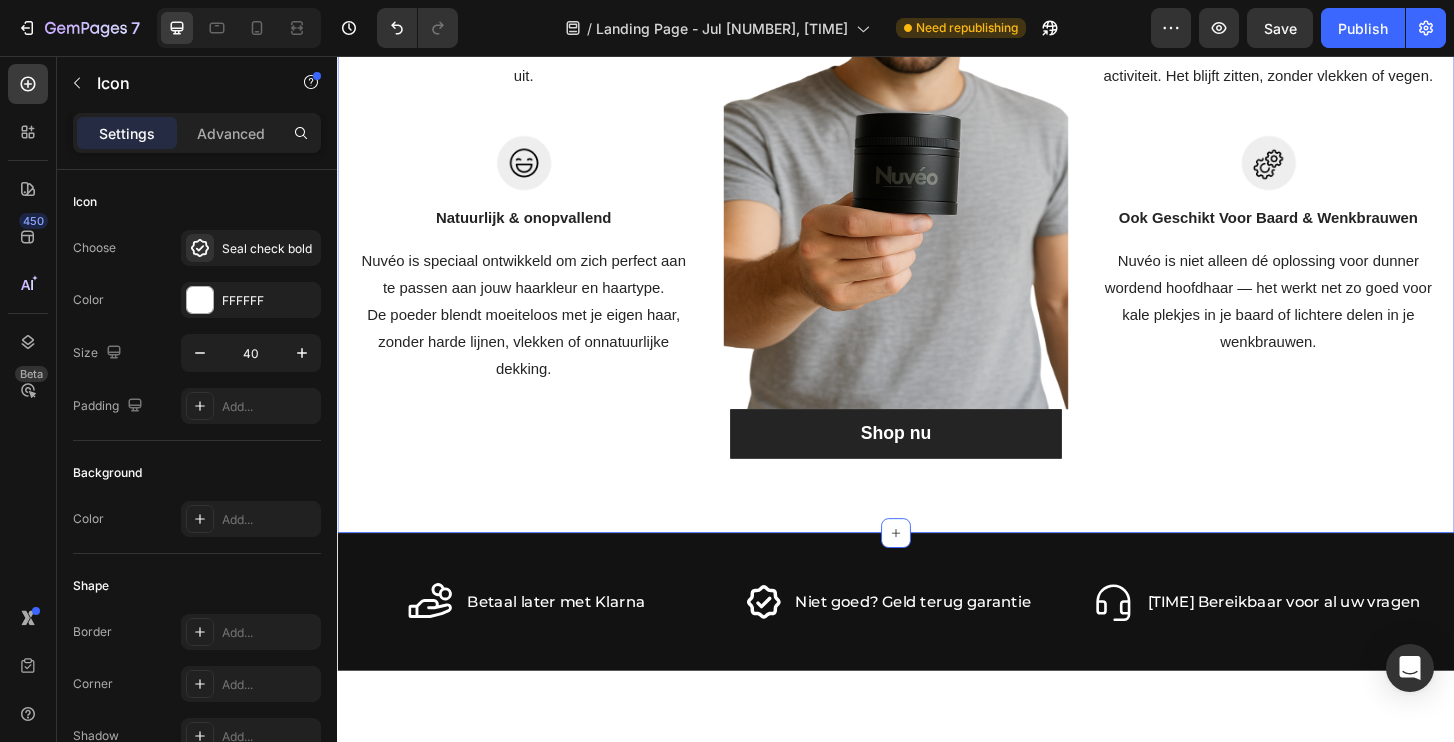 click on "Voordelen van Nuvéo Heading Row Image Direct Voller & Dikker Haar Text block Gemakkelijk aan te brengen binnen 10. Of je nu thuis bent, op werk of onderweg: je haar is in no-time gecamoufleerd en je ziet er direct verzorgd uit. Text block Row Image Natuurlijk & onopvallend Text block Nuvéo is speciaal ontwikkeld om zich perfect aan te passen aan jouw haarkleur en haartype. De poeder blendt moeiteloos met je eigen haar, zonder harde lijnen, vlekken of onnatuurlijke dekking. Text block Row Image Shop nu Button Image Waterproof & Veegvast Text block Nuvéo is waterproof en veegvast. Of je nou in de sportschool bent, aan het zwemmen of een andere activiteit. Het blijft zitten, zonder vlekken of vegen. Text block Row Image Ook Geschikt Voor Baard & Wenkbrauwen Text block Nuvéo is niet alleen dé oplossing voor dunner wordend hoofdhaar — het werkt net zo goed voor kale plekjes in je baard of lichtere delen in je wenkbrauwen. Text block Row Row Section 3   Create Theme Section AI Content Write with GemAI" at bounding box center [937, 112] 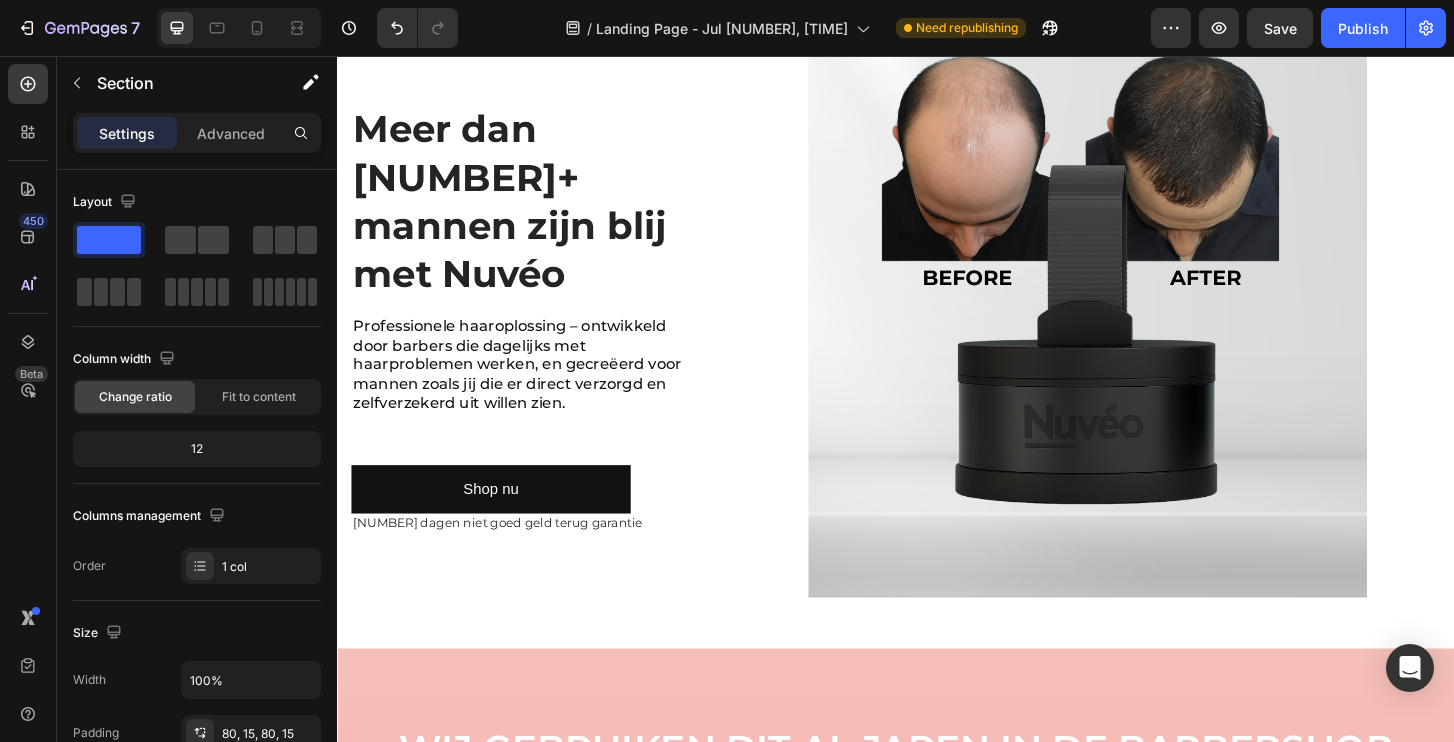 scroll, scrollTop: 0, scrollLeft: 0, axis: both 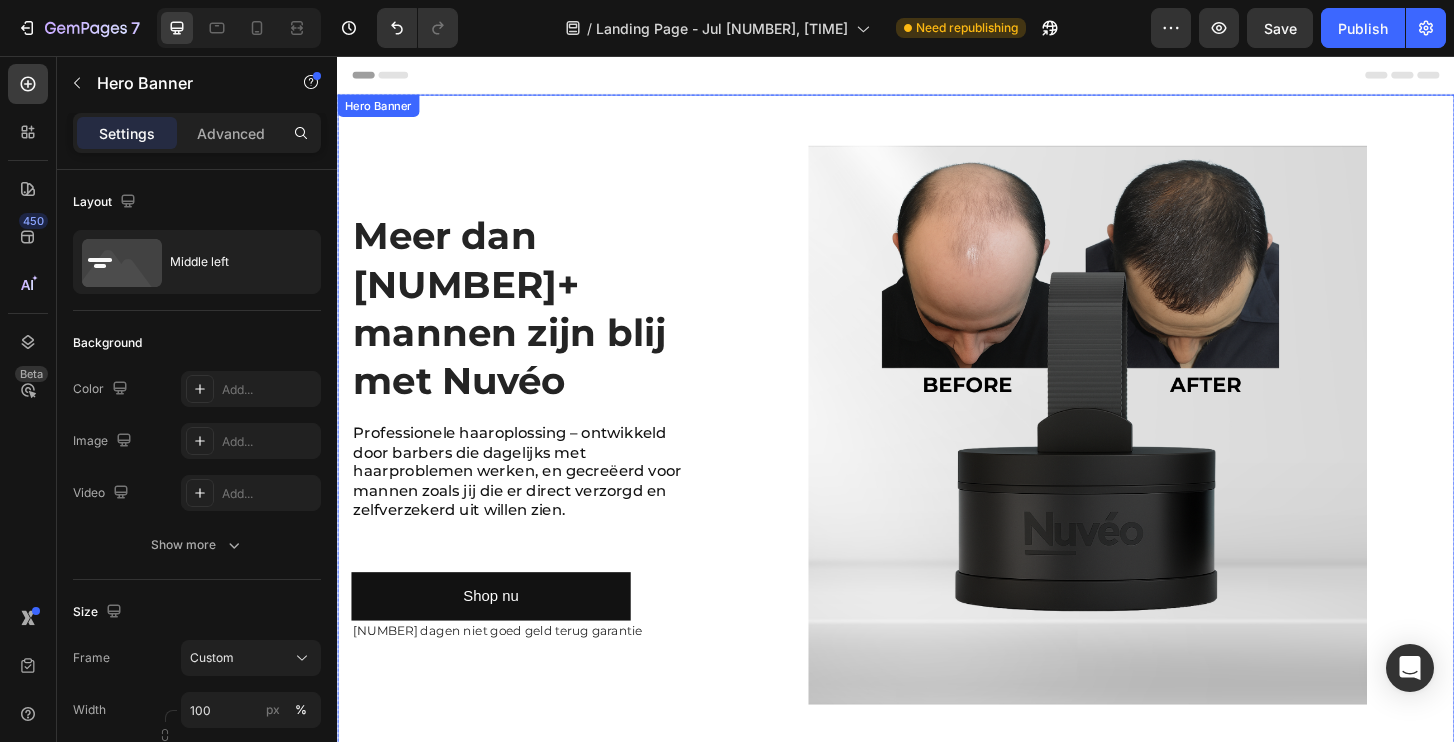 click on "Icon Icon Icon Icon Icon Icon List 20000+ Customers Who Love Us Text Block Row Meer dan 5.000+ mannen zijn blij met Nuvéo Heading Professionele haaroplossing – ontwikkeld door barbers die dagelijks met haarproblemen werken, en gecreëerd voor mannen zoals jij die er direct verzorgd en zelfverzekerd uit willen zien.   Text Block Shop nu Button 30 dagen niet goed geld terug garantie Text Block" at bounding box center (541, 452) 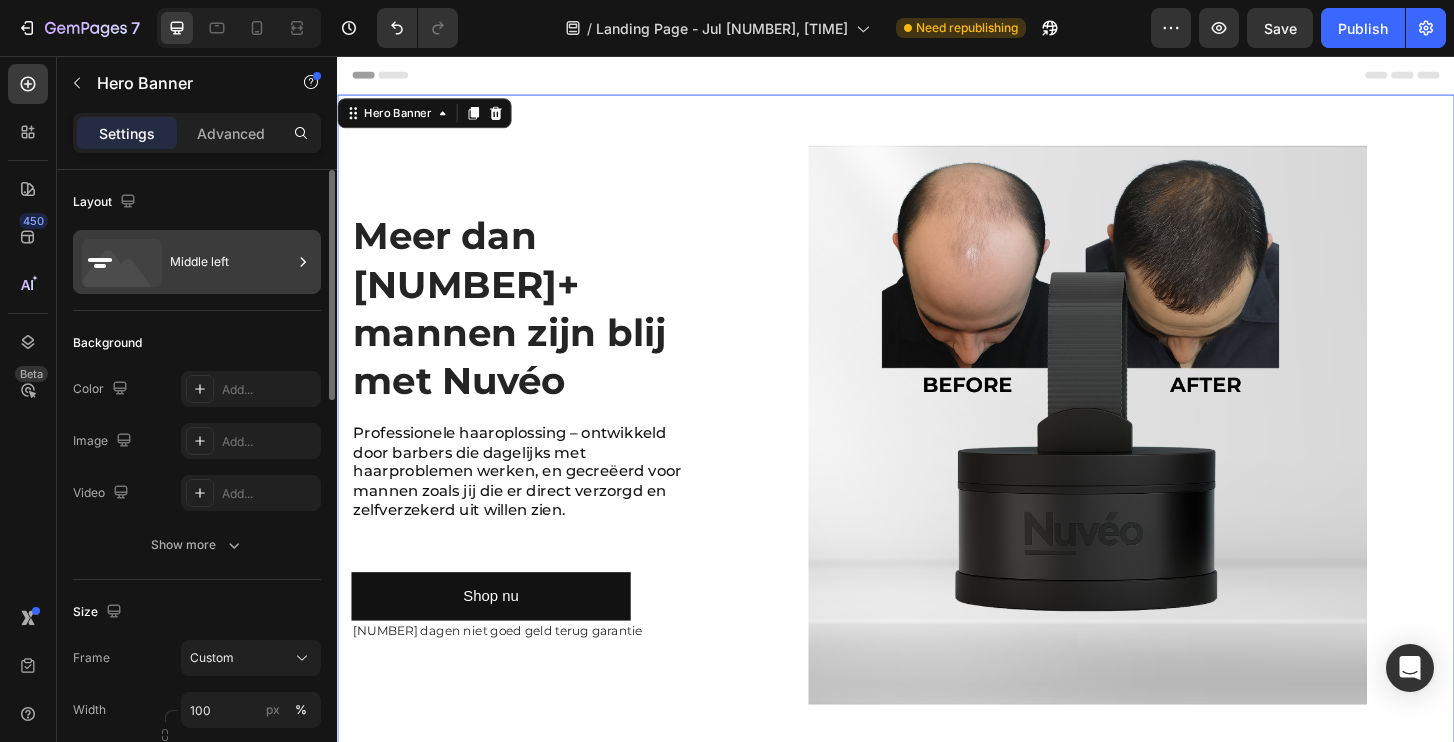 click on "Middle left" at bounding box center [231, 262] 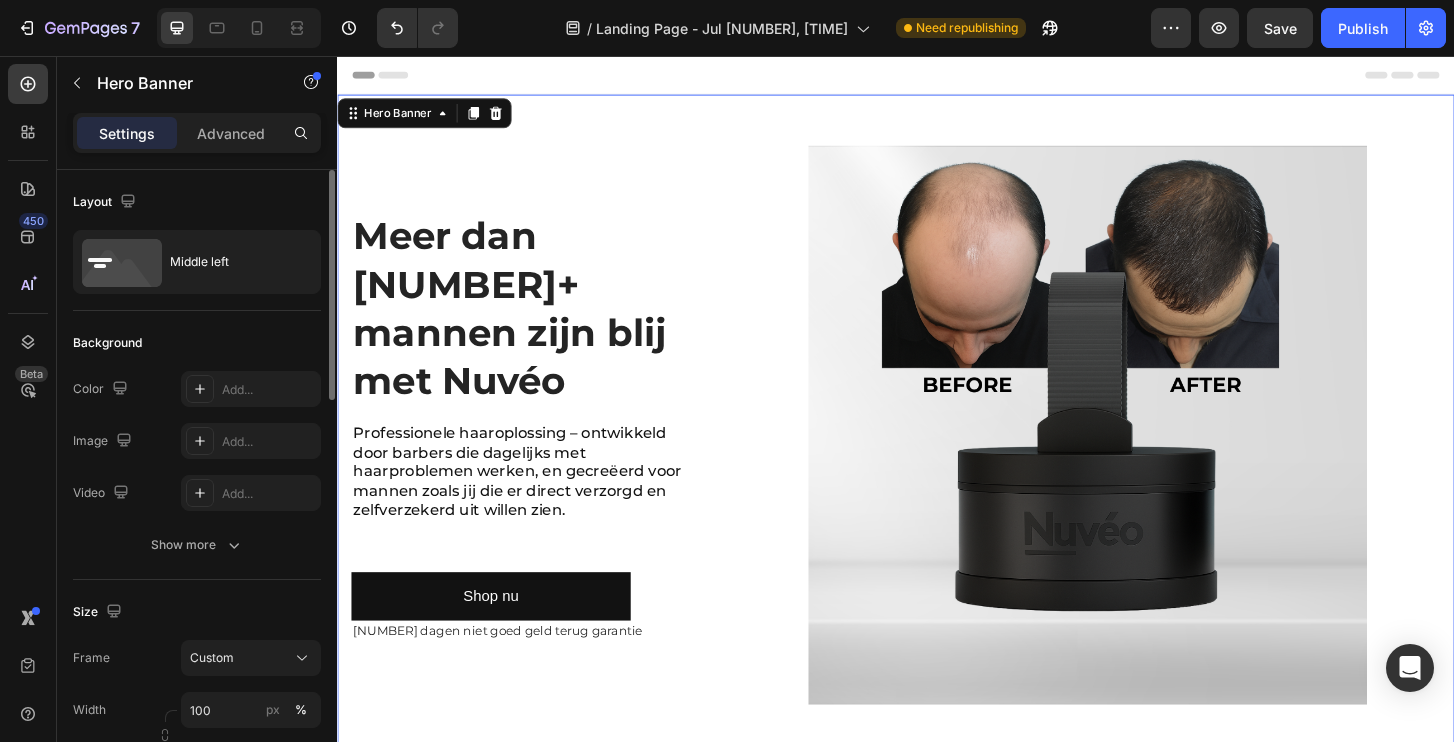 click on "Layout" at bounding box center [197, 202] 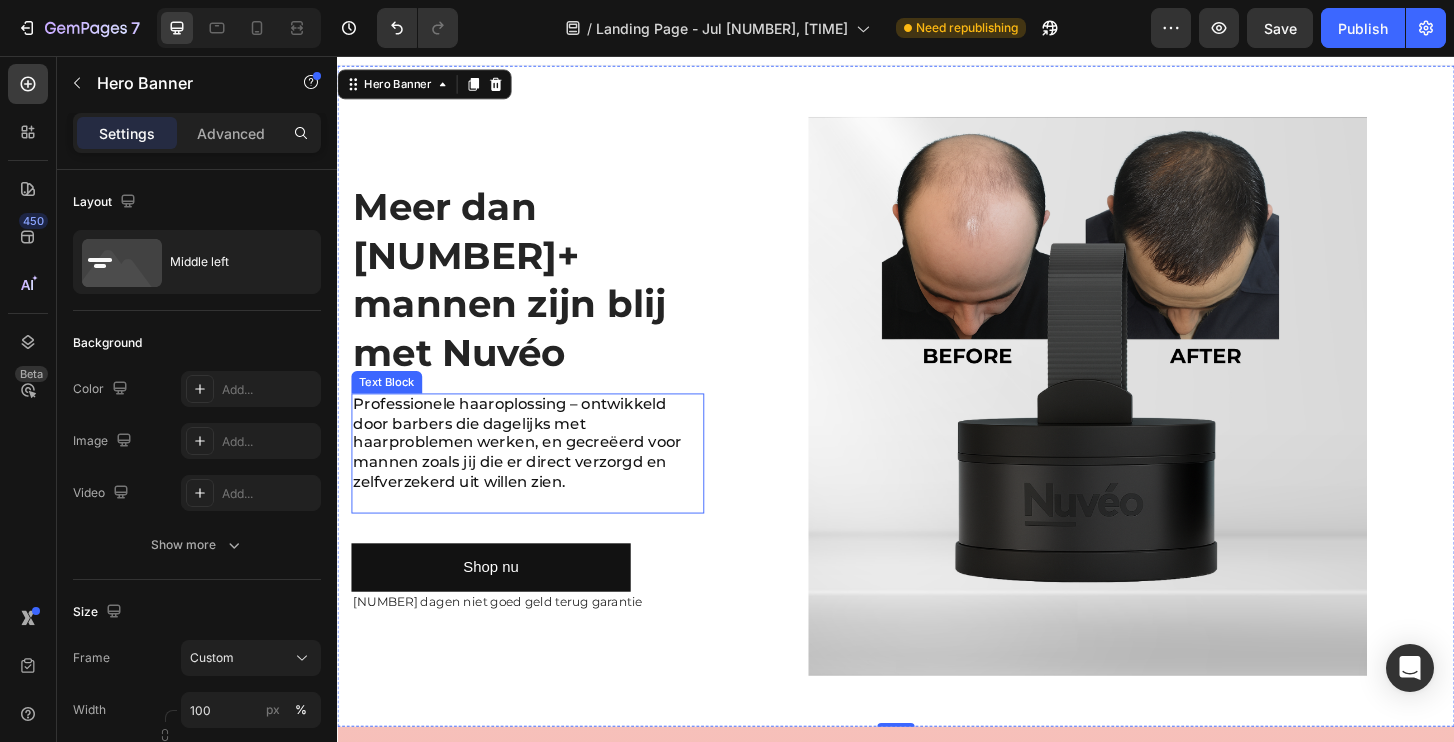 scroll, scrollTop: 37, scrollLeft: 0, axis: vertical 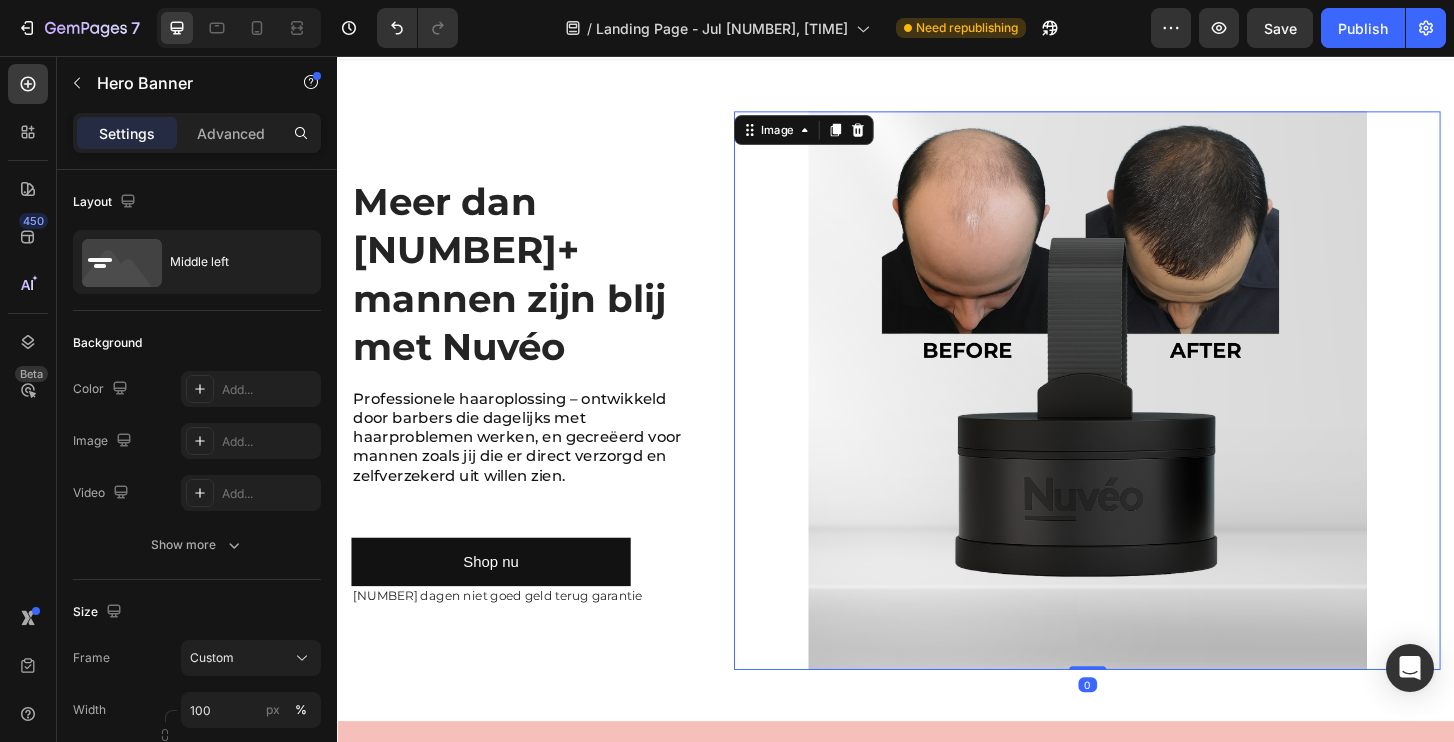 click at bounding box center [1143, 415] 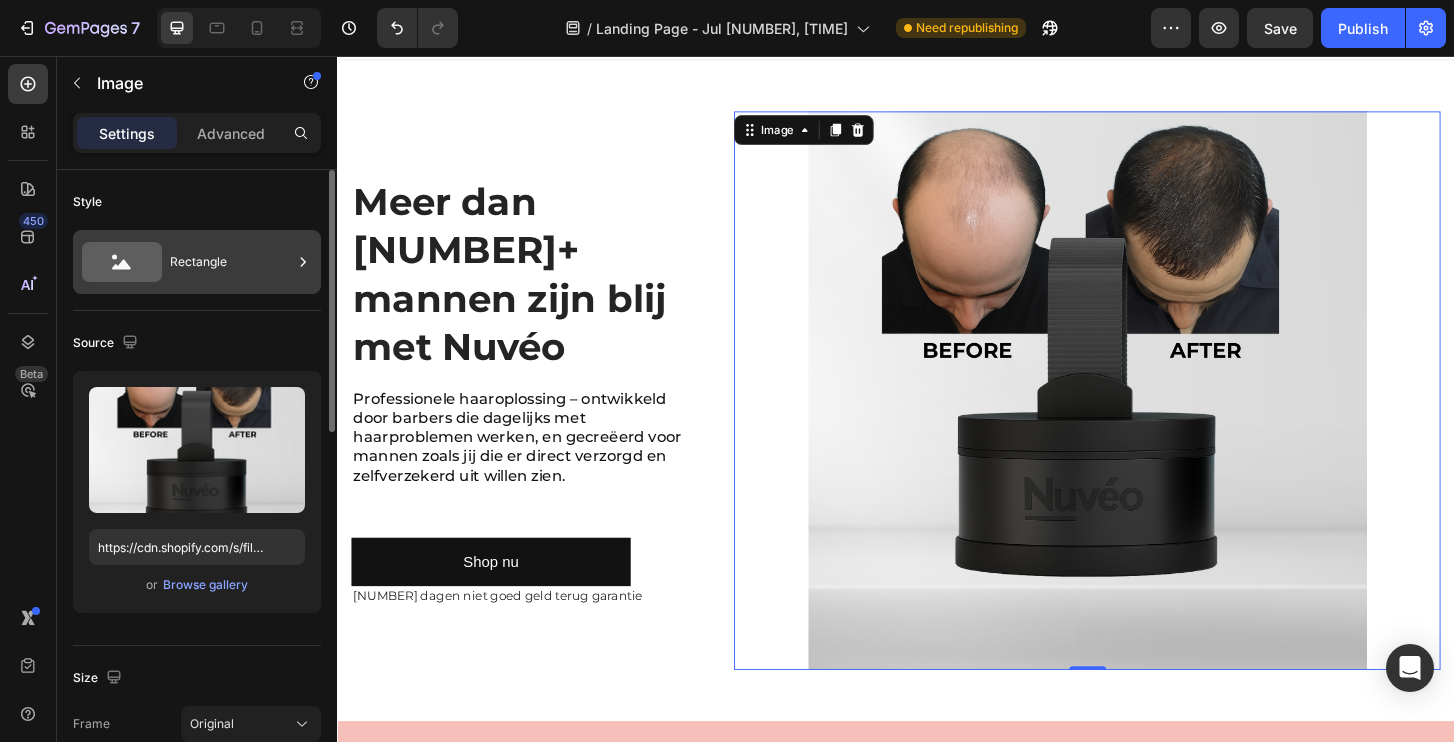 click on "Rectangle" at bounding box center [231, 262] 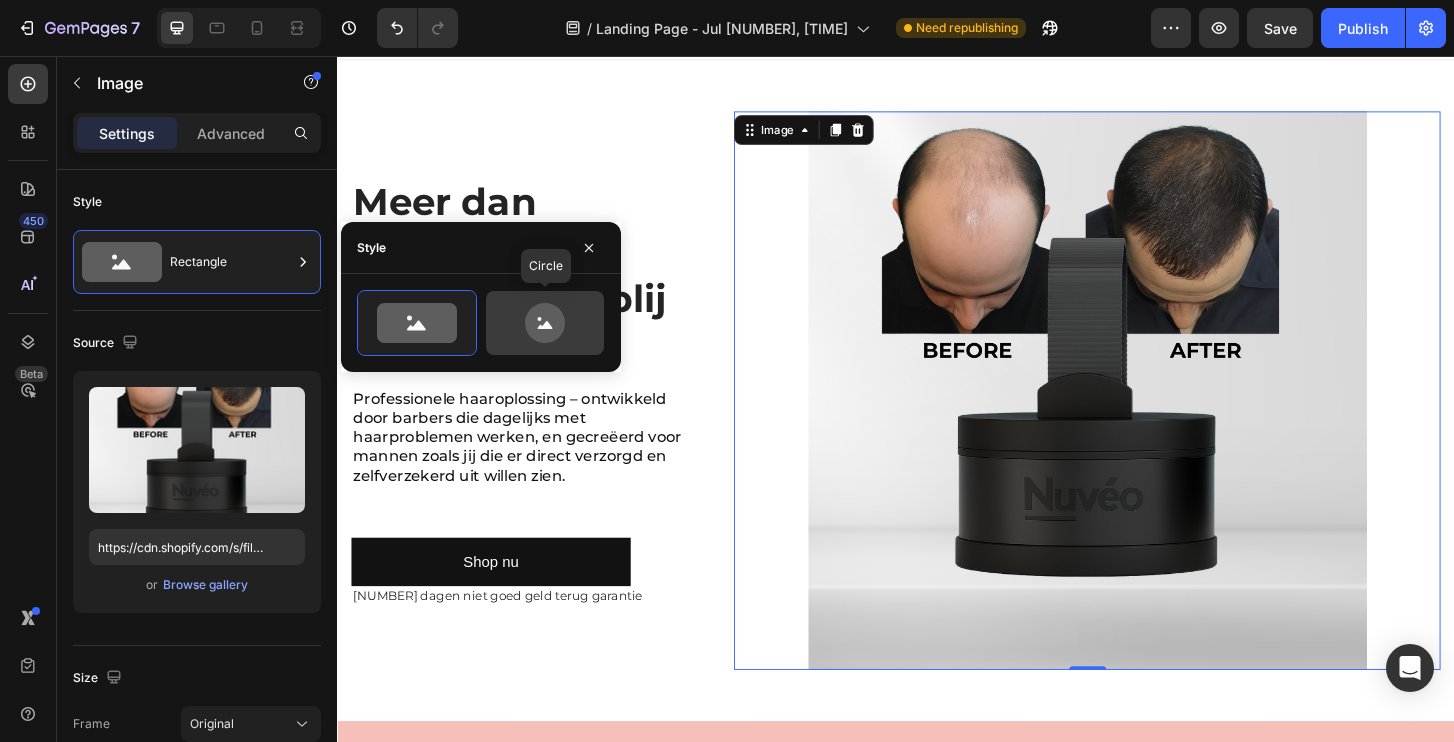 click 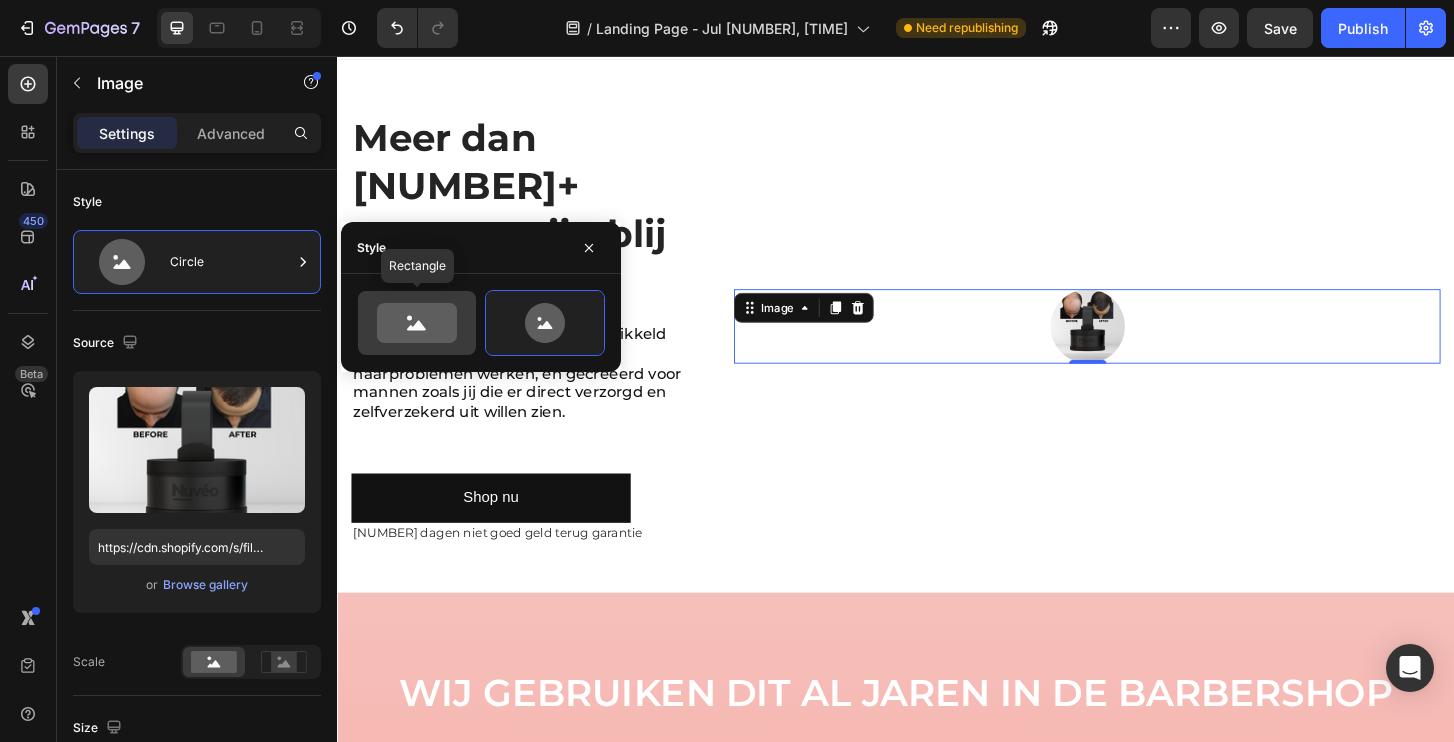 click 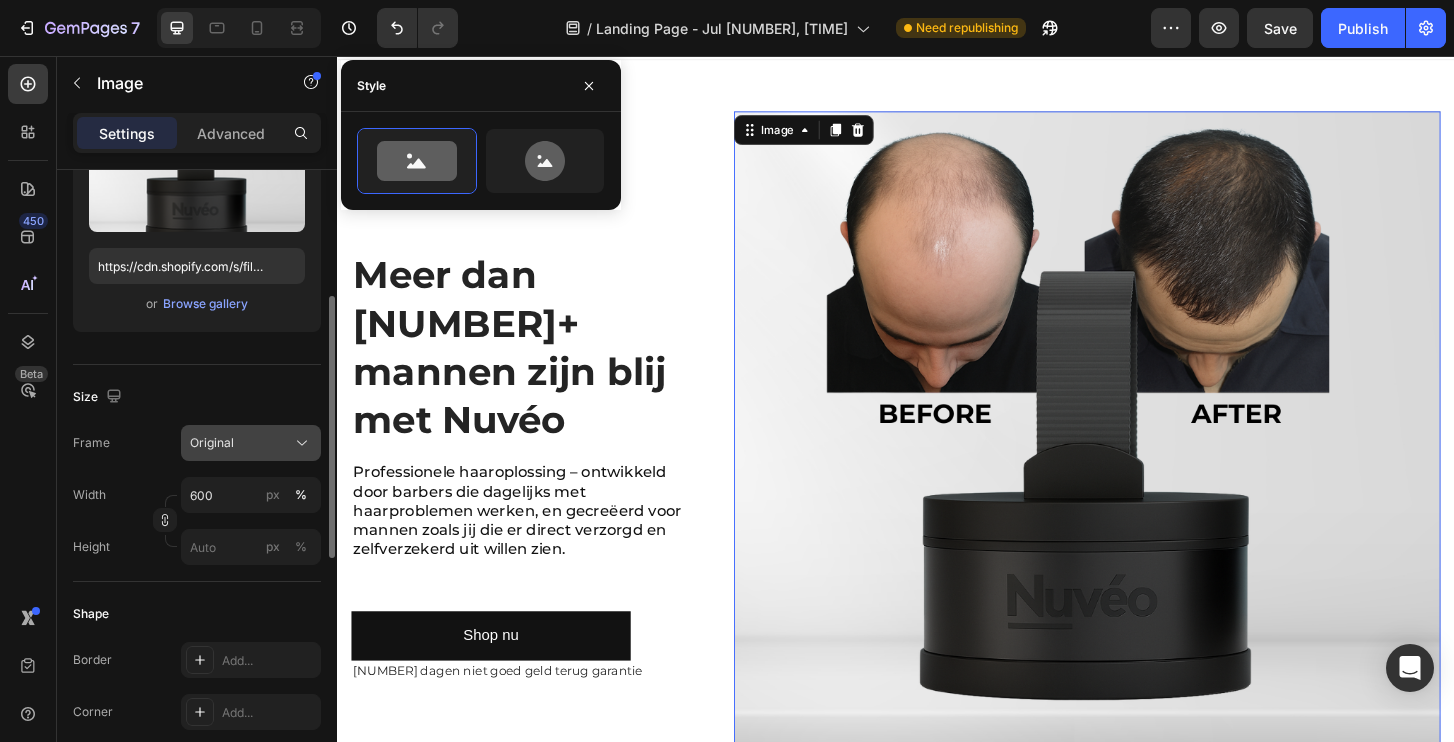 scroll, scrollTop: 288, scrollLeft: 0, axis: vertical 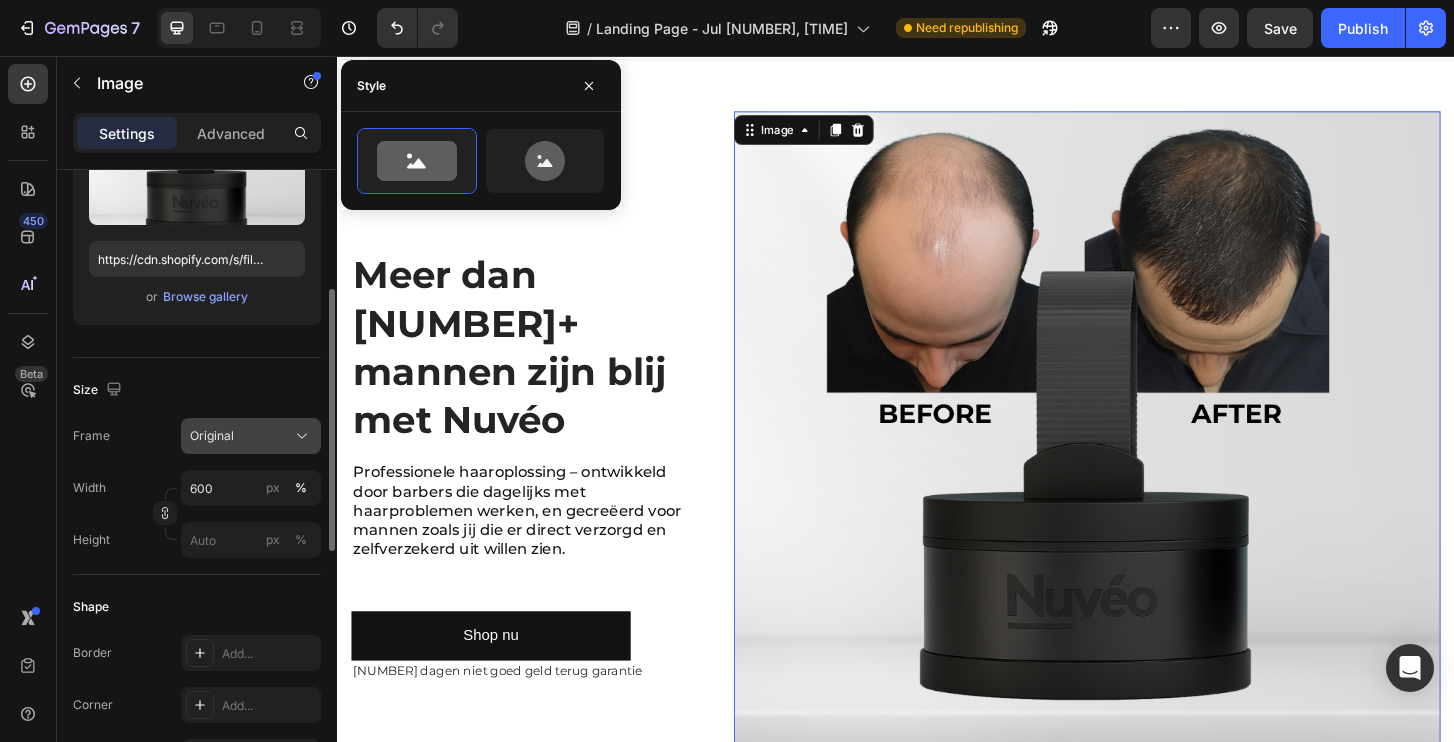 click on "Original" 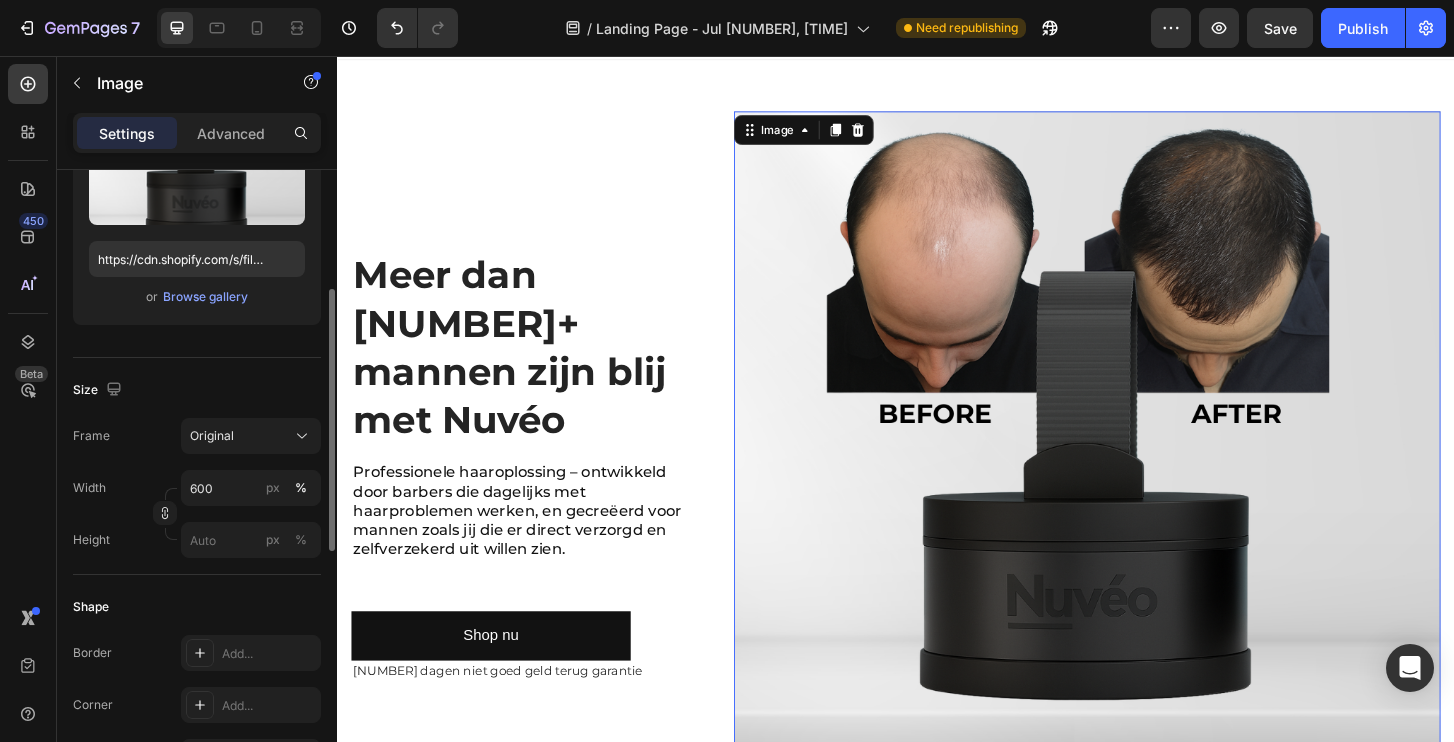 click on "Size" at bounding box center [197, 390] 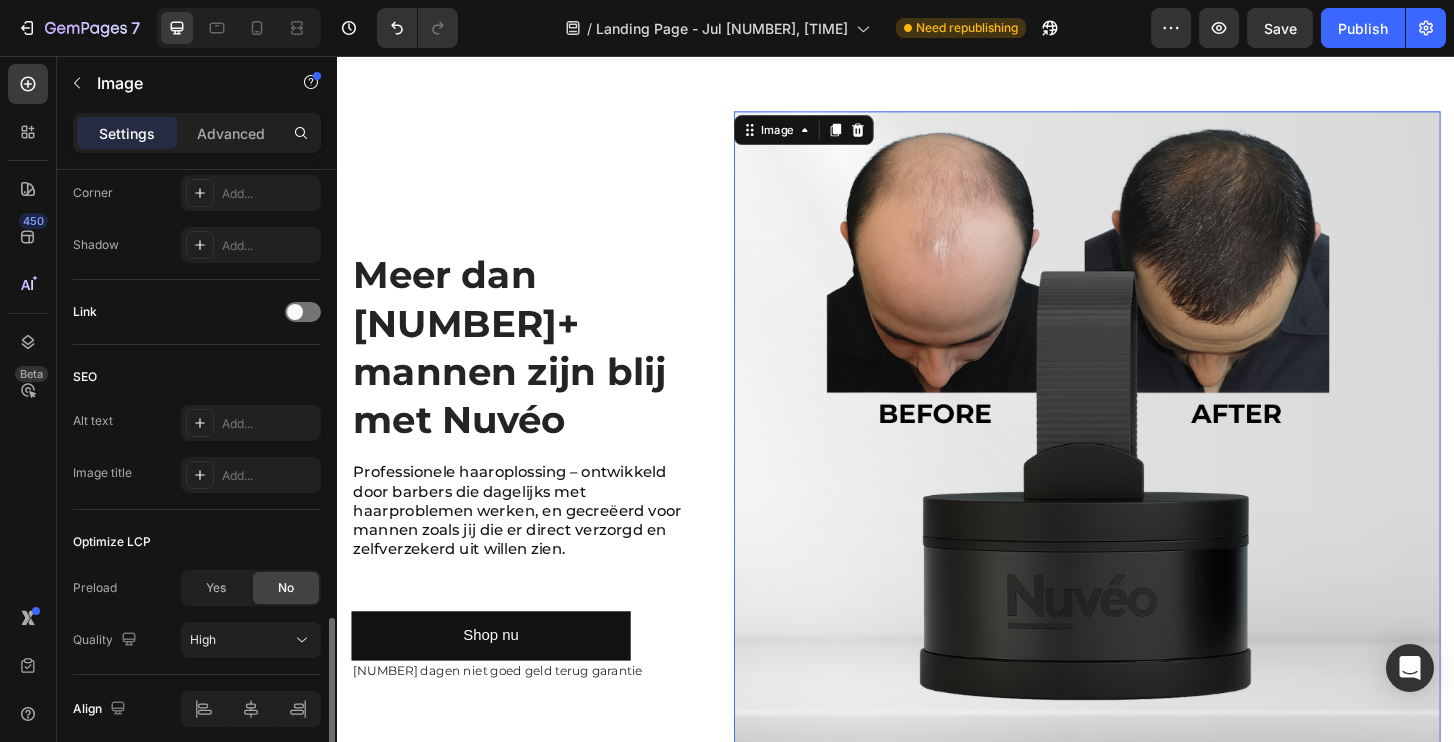 scroll, scrollTop: 881, scrollLeft: 0, axis: vertical 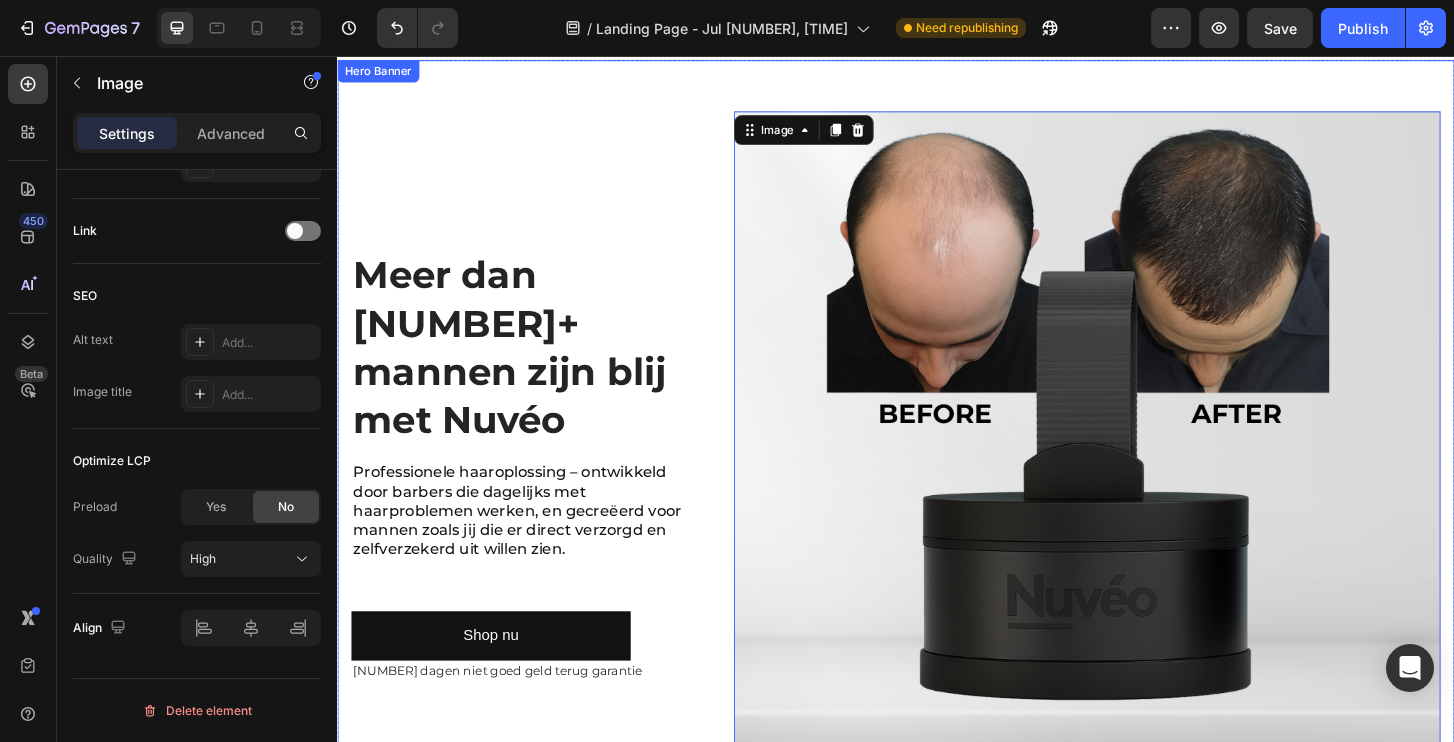 click on "Icon Icon Icon Icon Icon Icon List 20000+ Customers Who Love Us Text Block Row Meer dan 5.000+ mannen zijn blij met Nuvéo Heading Professionele haaroplossing – ontwikkeld door barbers die dagelijks met haarproblemen werken, en gecreëerd voor mannen zoals jij die er direct verzorgd en zelfverzekerd uit willen zien.   Text Block Shop nu Button 30 dagen niet goed geld terug garantie Text Block" at bounding box center (541, 494) 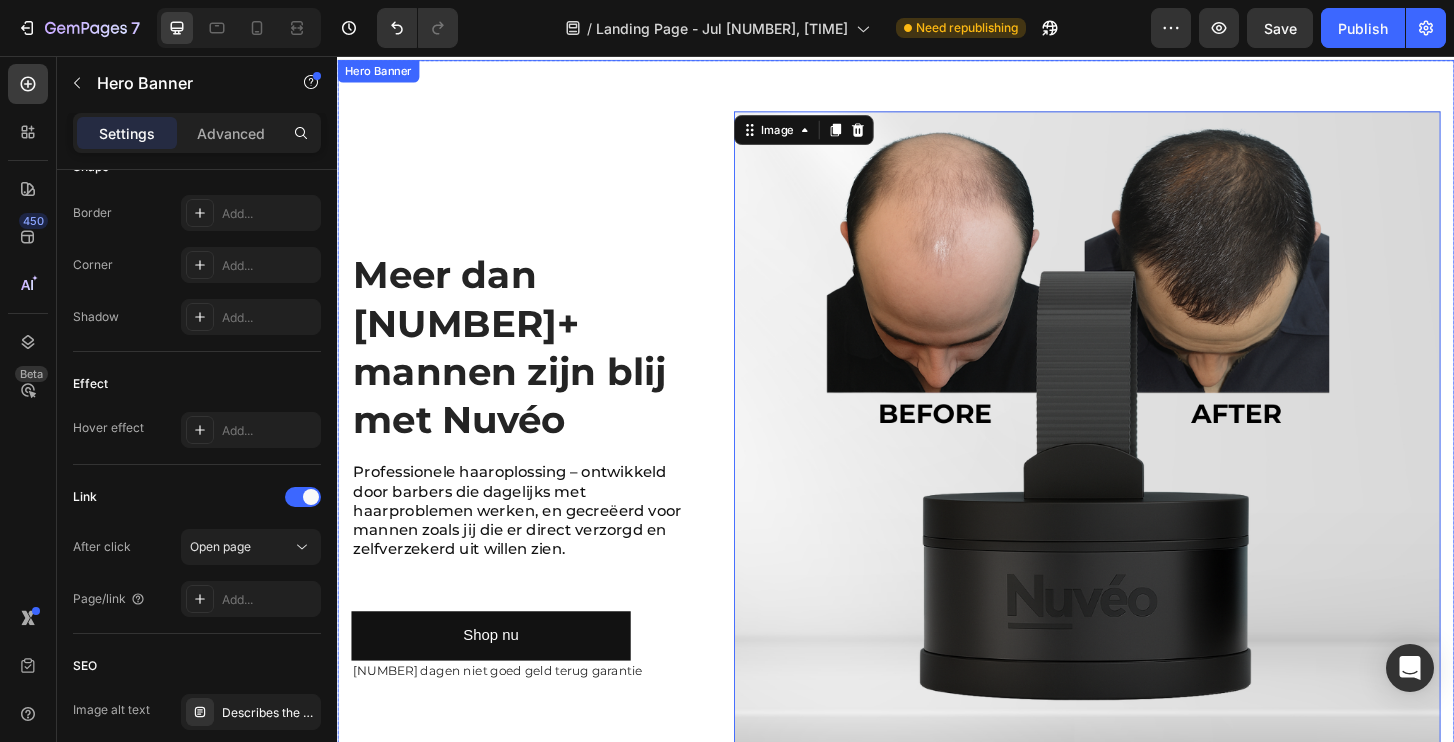scroll, scrollTop: 0, scrollLeft: 0, axis: both 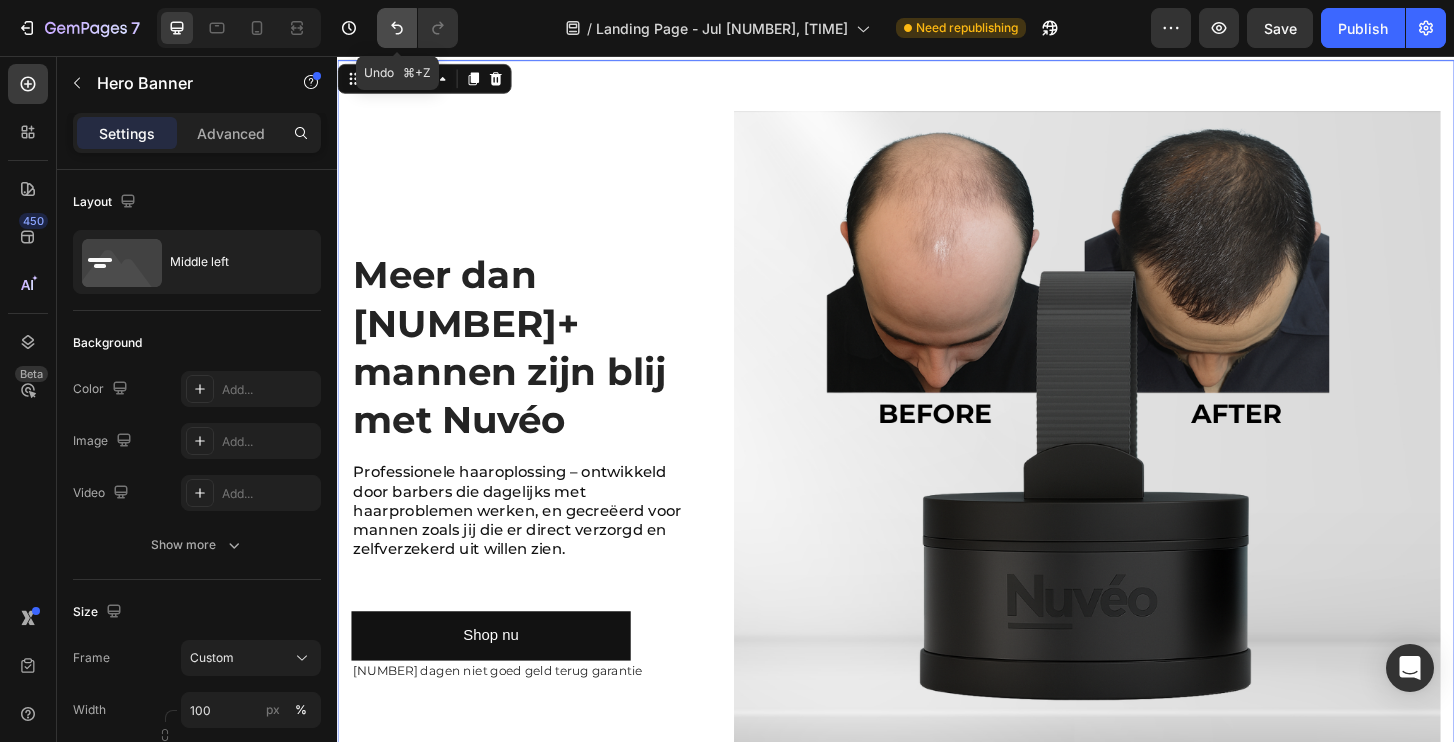 click 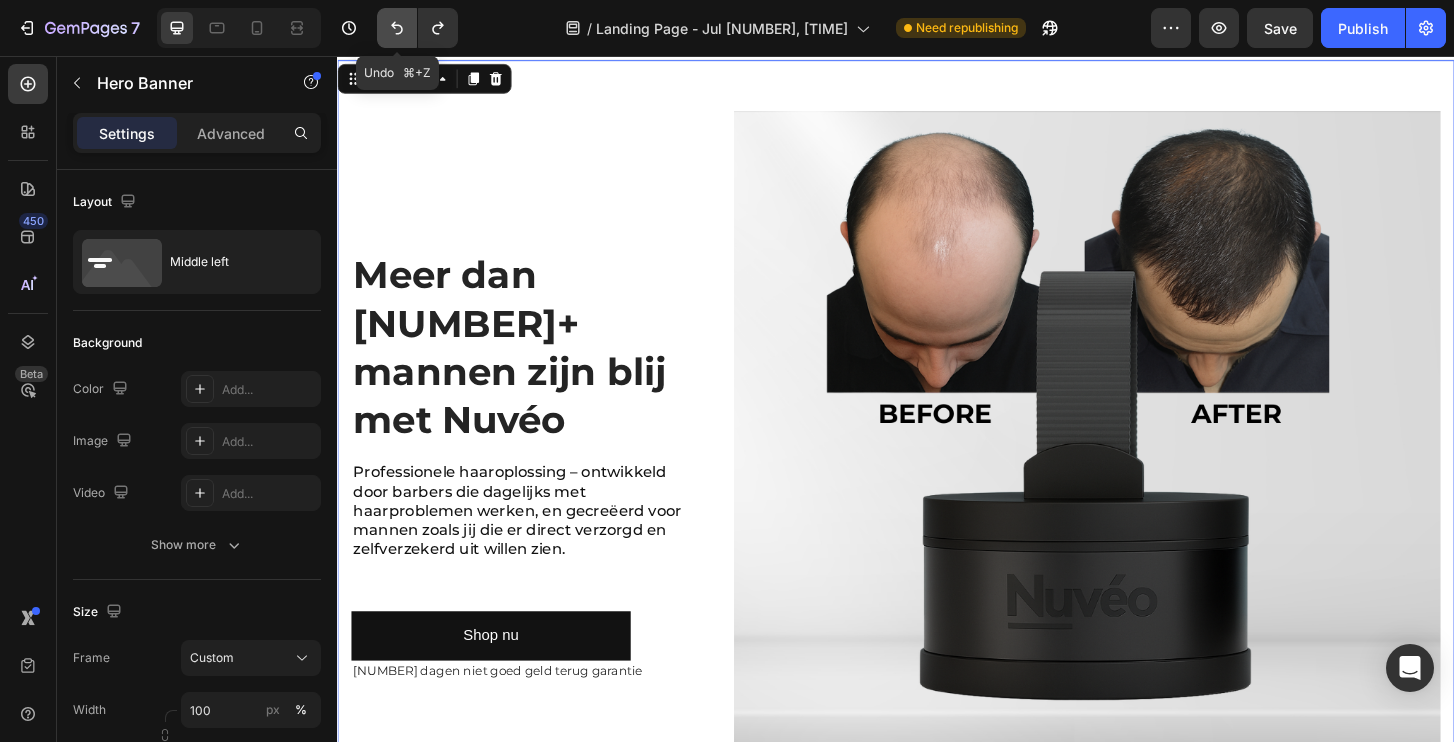 click 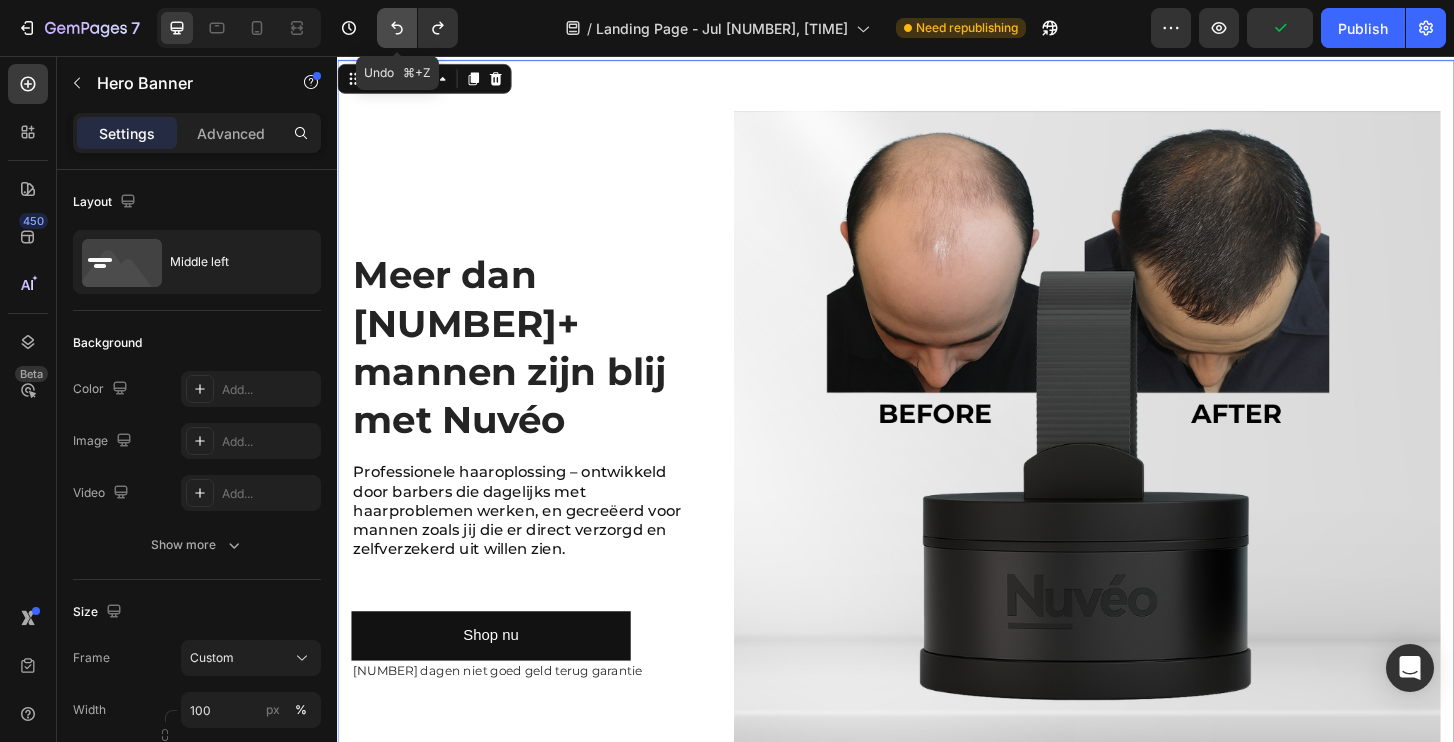 click 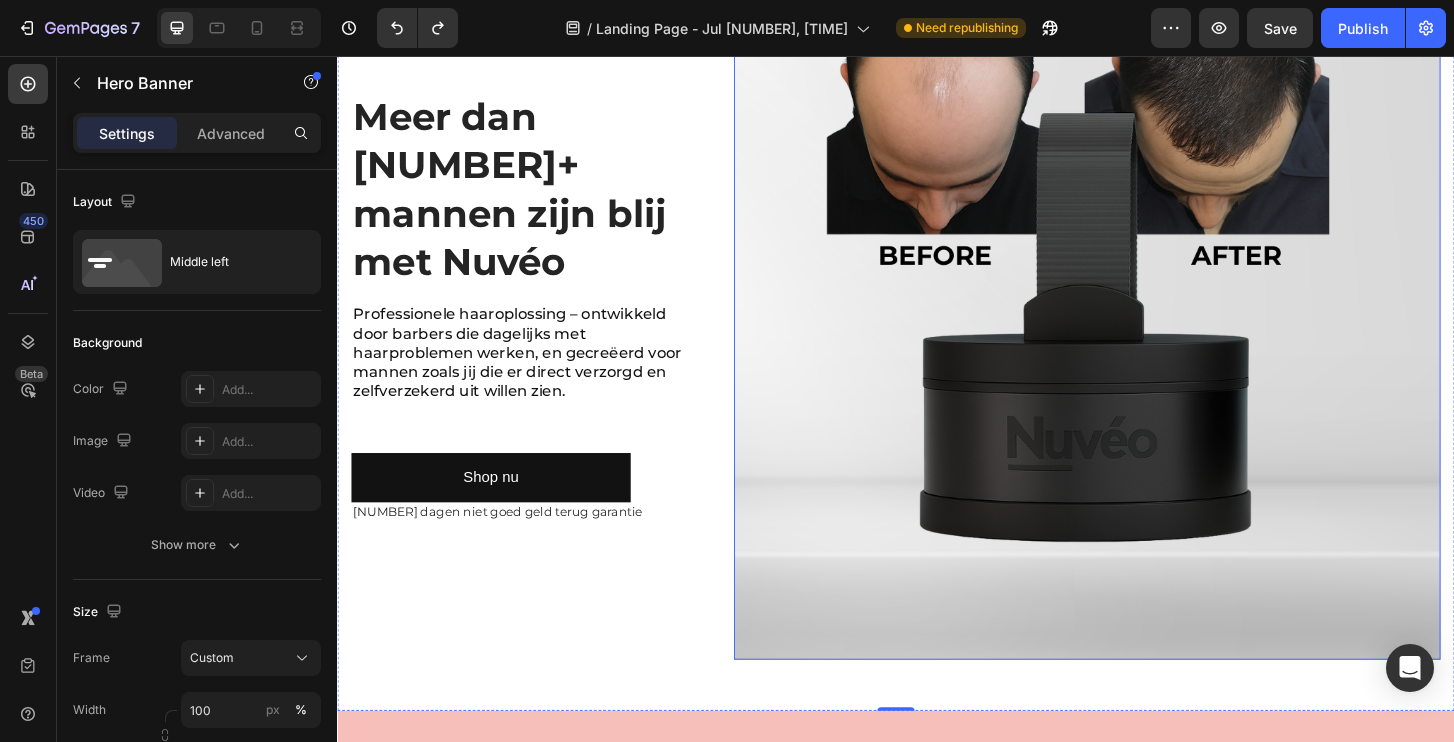 scroll, scrollTop: 210, scrollLeft: 0, axis: vertical 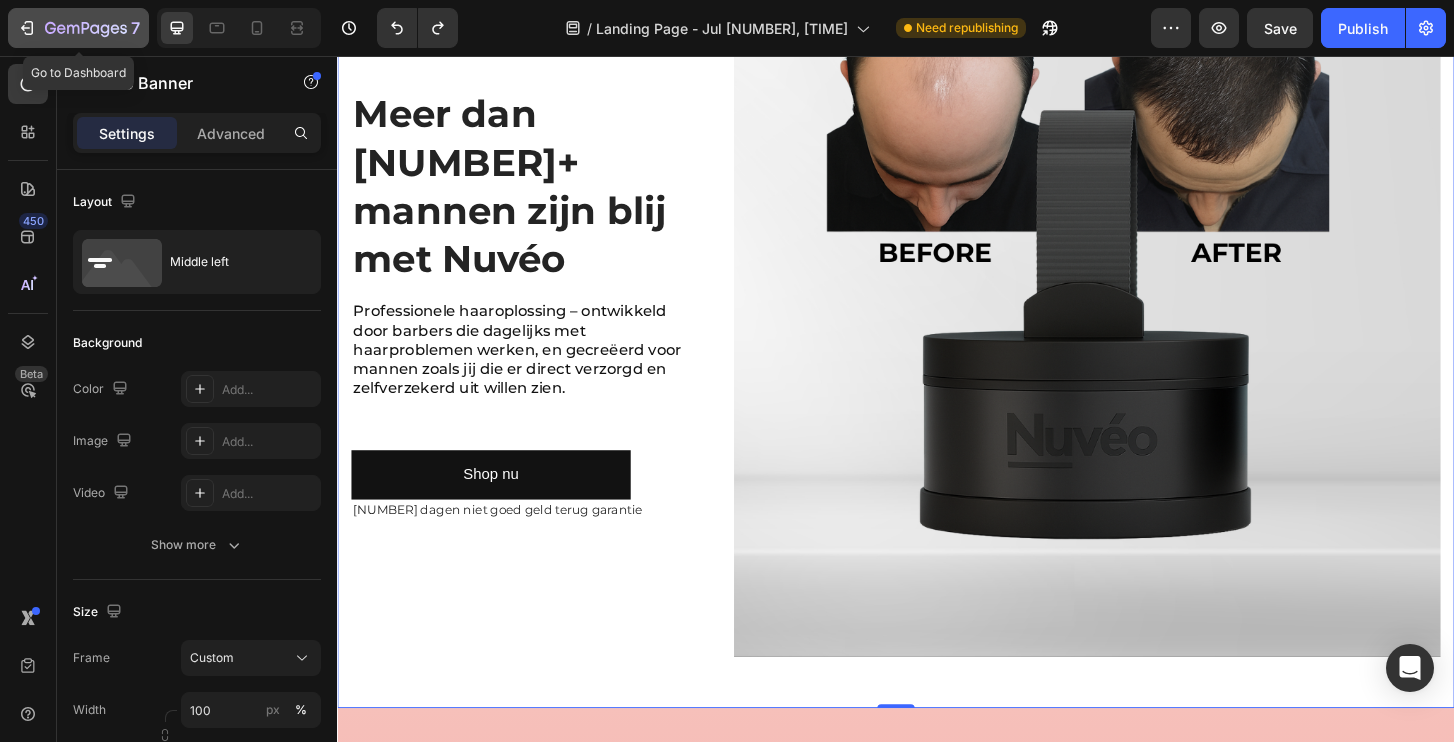 click 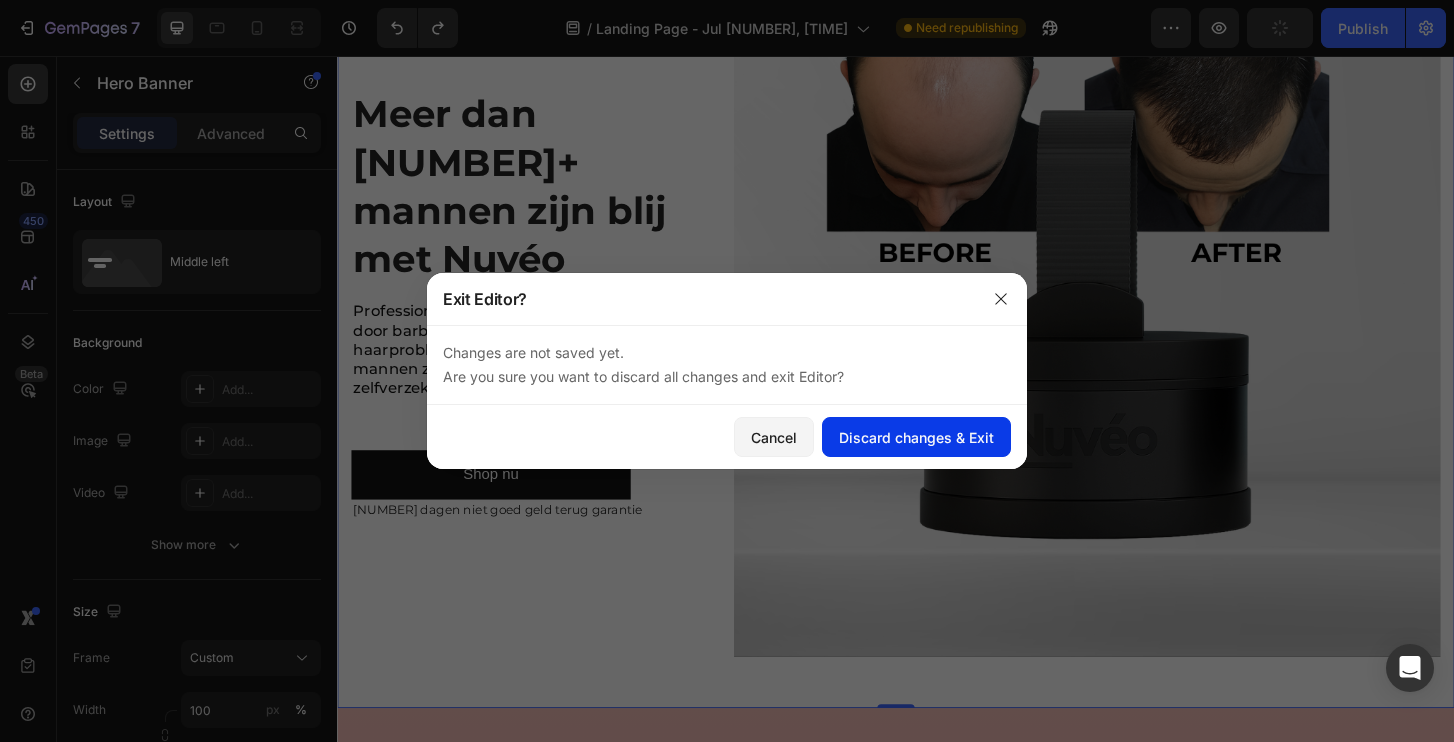 click on "Discard changes & Exit" at bounding box center (916, 437) 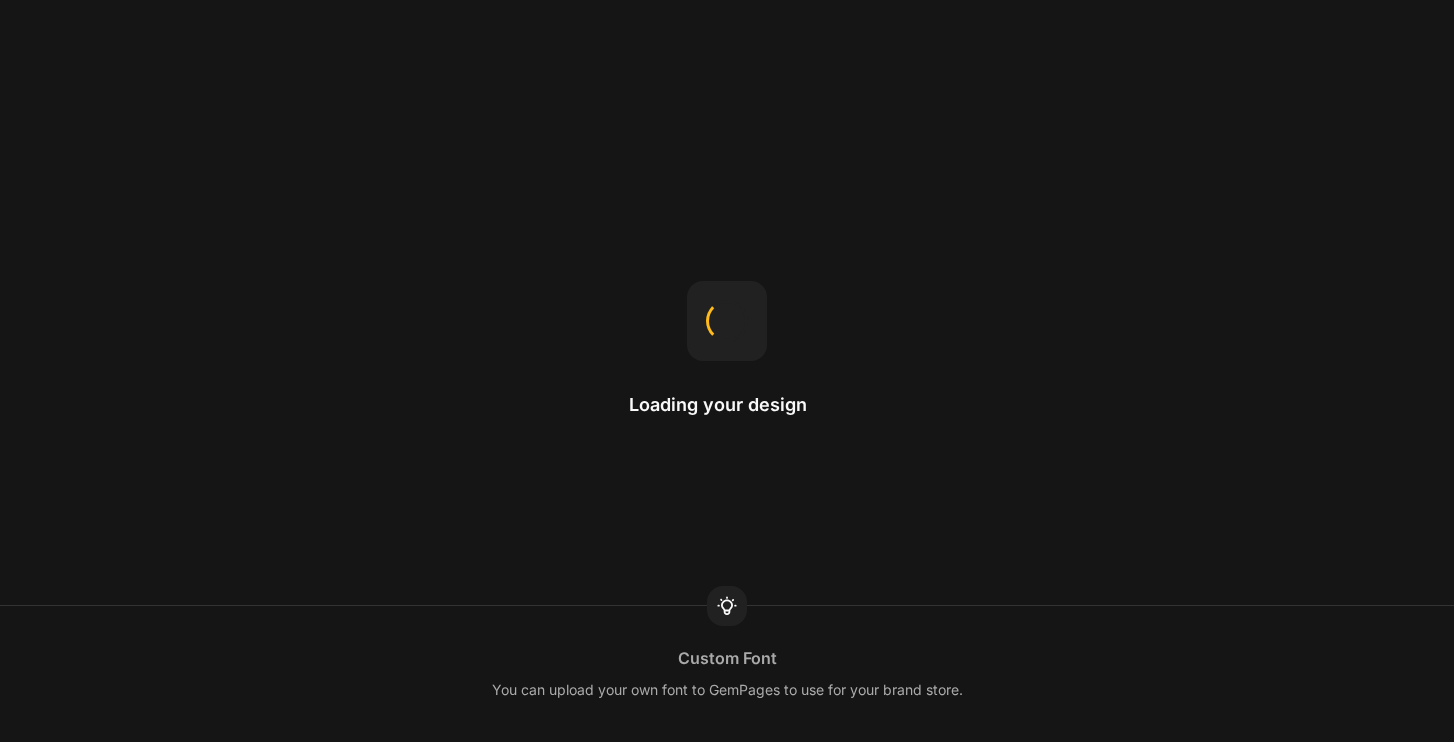 scroll, scrollTop: 0, scrollLeft: 0, axis: both 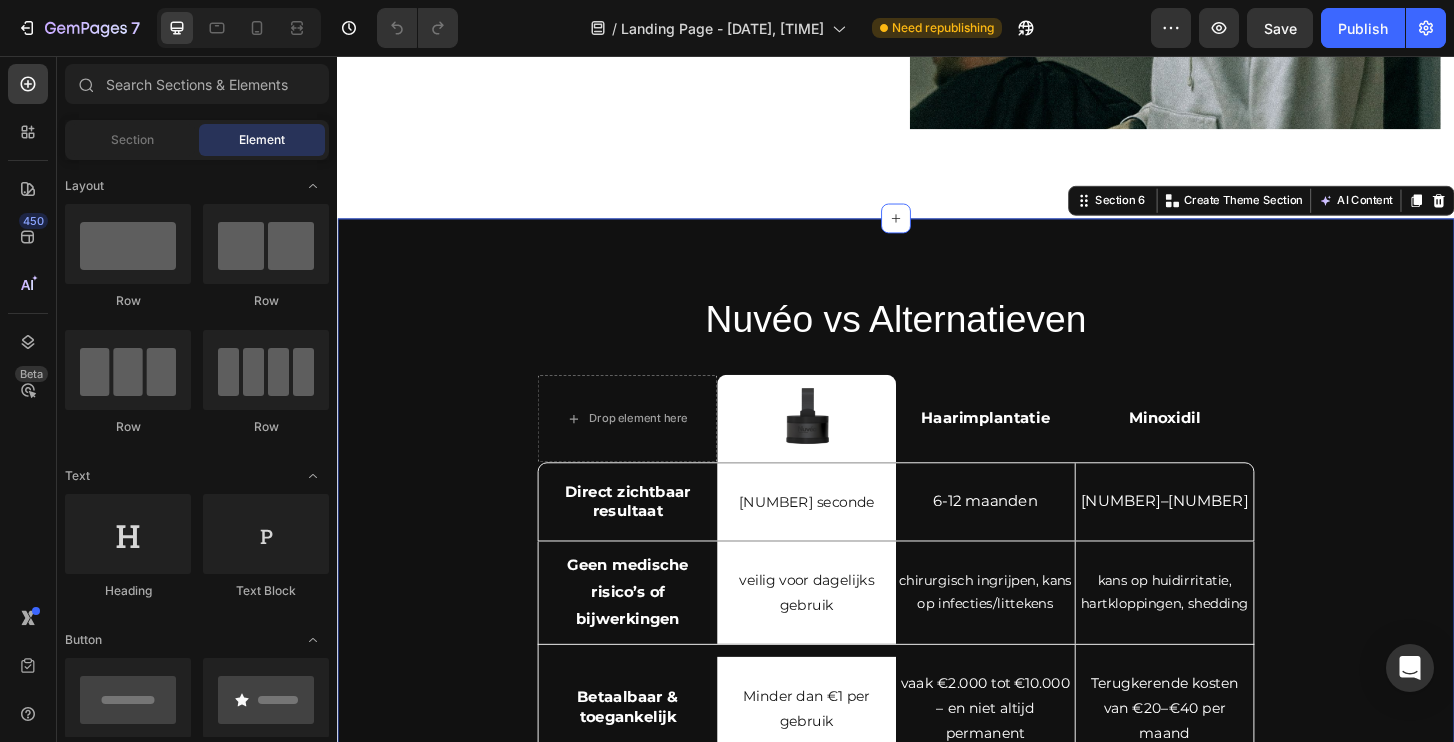 click on "Nuvéo vs Alternatieven Heading
Drop element here Image Row Haarimplantatie Text Block Minoxidil Text Block Row Direct zichtbaar resultaat Text Block 10 seconde Text Block Row 6-12 maanden Text Block 3–6 maanden Text Block Hero Banner Row Geen medische risico’s of bijwerkingen Text Block veilig voor dagelijks gebruik Text Block Row chirurgisch ingrijpen, kans op infecties/littekens Text Block kans op huidirritatie, hartkloppingen, shedding Text Block Hero Banner Row Betaalbaar & toegankelijk Text Block Minder dan €1 per gebruik Text Block Row vaak €2.000 tot €10.000 – en niet altijd permanent Text Block Terugkerende kosten van €20–€40 per maand Text Block Hero Banner Row Geen wachttijd, geen herstel Text Block vandaag aanbrengen = vandaag zelfverzekerd Text Block Row hersteltijd, zwelling, roodheid, meerdere sessies Text Block dagelijks aanbrengen, maanden wachten Text Block Hero Banner Row Waterproof, zweetproof en natuurlijk ogend Text Block Text Block Row Text Block Row" at bounding box center (937, 654) 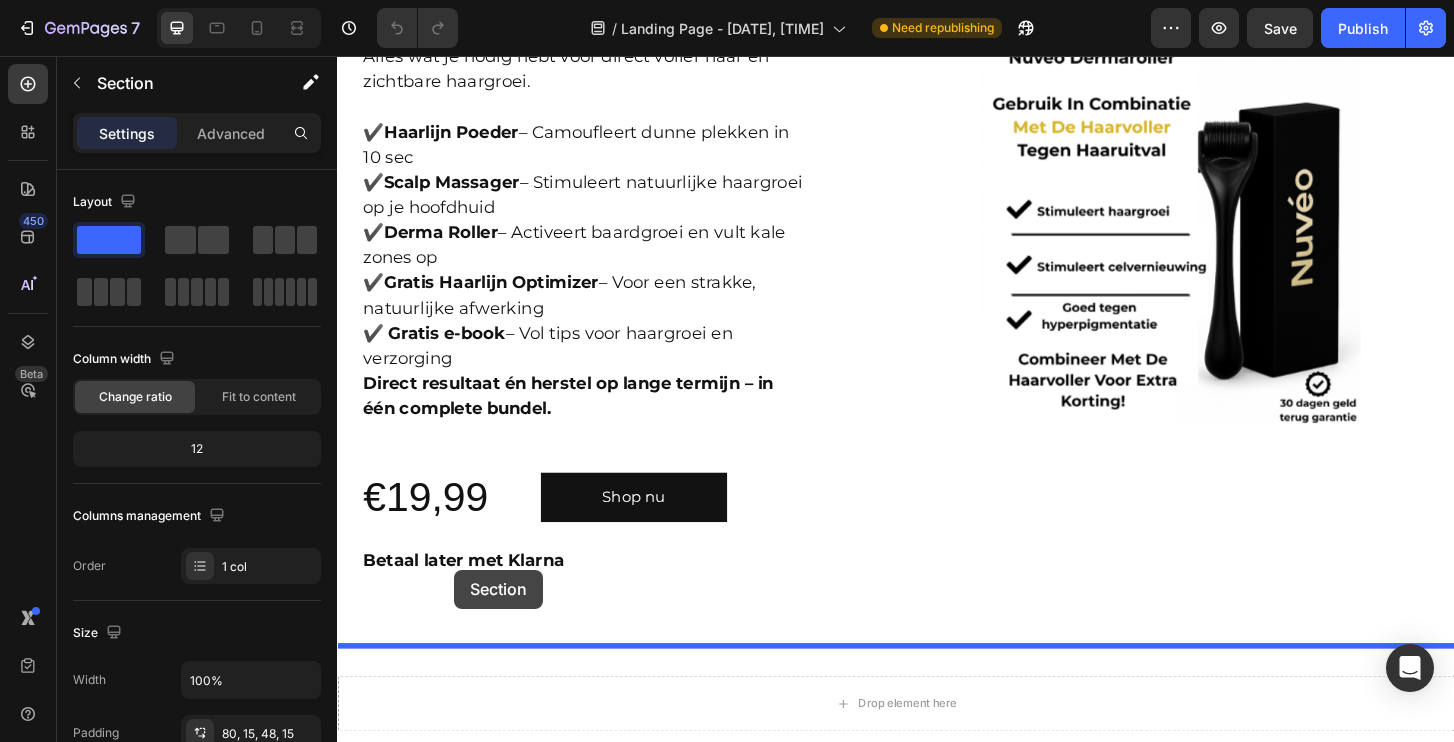 drag, startPoint x: 544, startPoint y: 283, endPoint x: 462, endPoint y: 610, distance: 337.1246 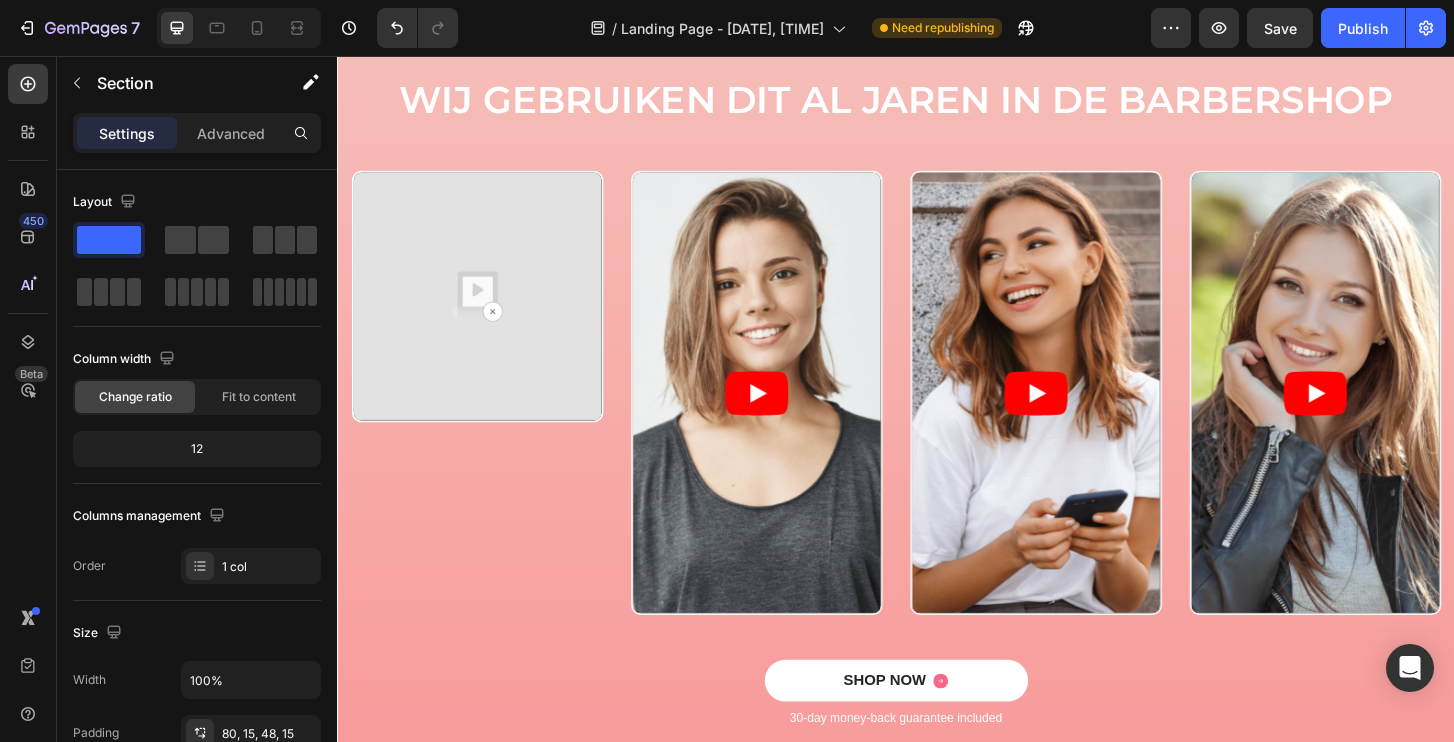 scroll, scrollTop: 656, scrollLeft: 0, axis: vertical 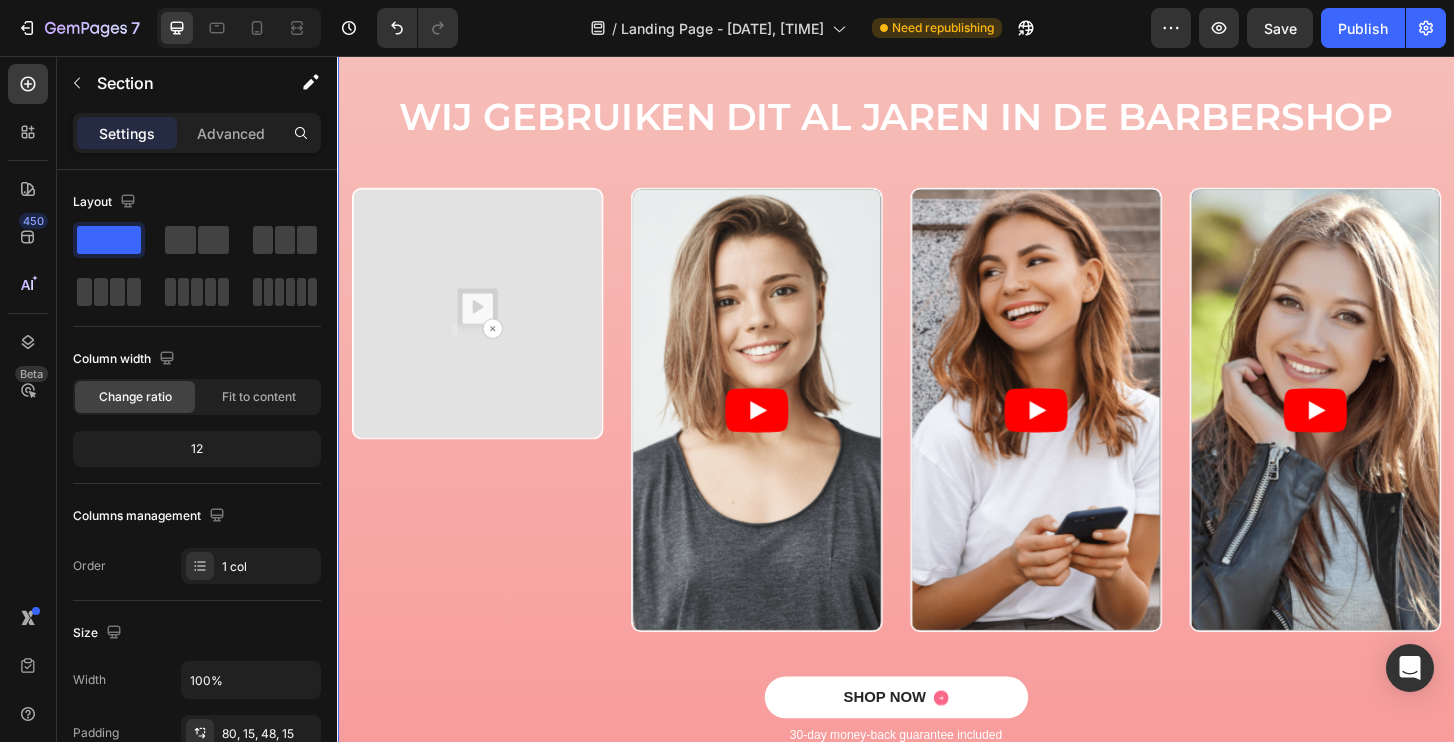 click on "WIJ GEBRUIKEN DIT AL JAREN IN DE BARBERSHOP Heading Row Video Video Video Video Carousel
SHOP NOW Button 30-day money-back guarantee included  Text Block Row Section 2   Create Theme Section AI Content Write with GemAI What would you like to describe here? Tone and Voice Persuasive Product Nuvéo Haargroei Stimulator Show more Generate" at bounding box center (937, 444) 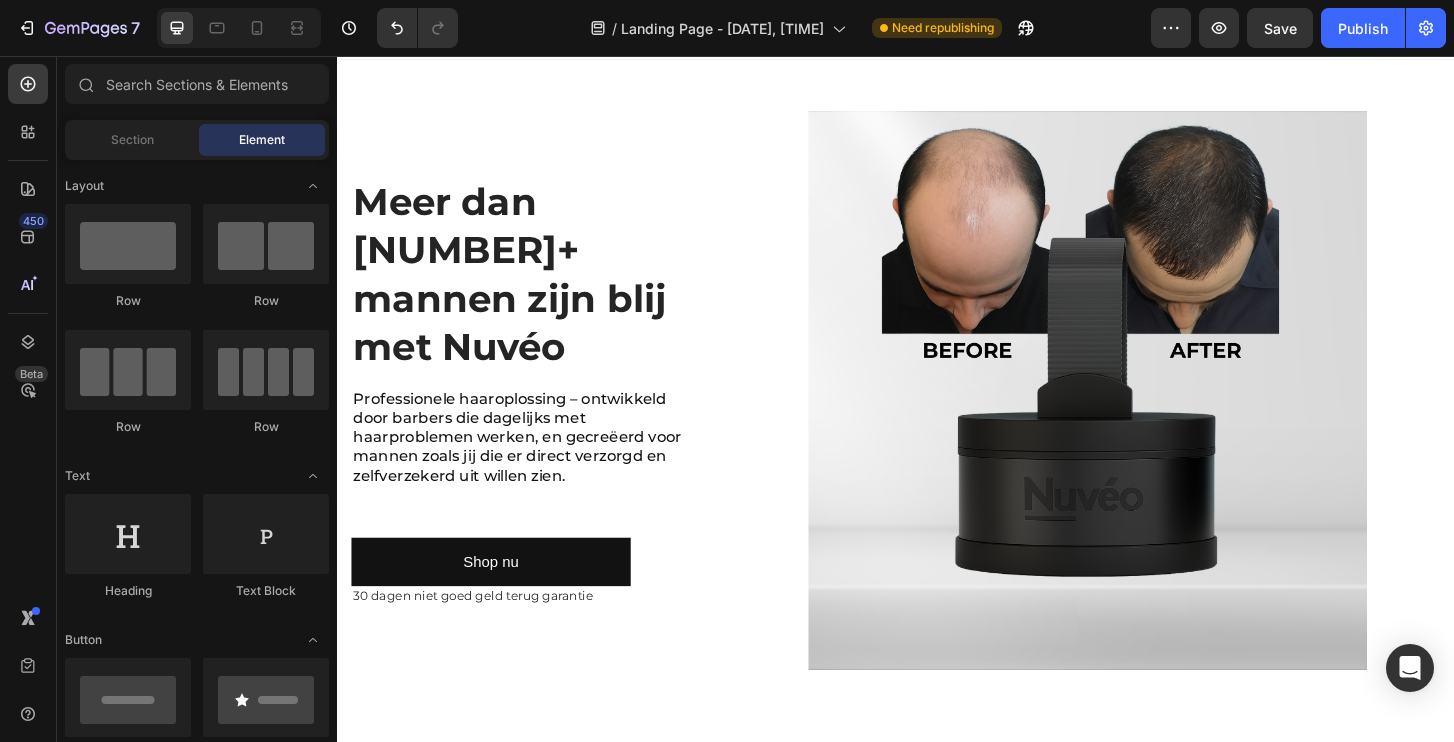 scroll, scrollTop: 0, scrollLeft: 0, axis: both 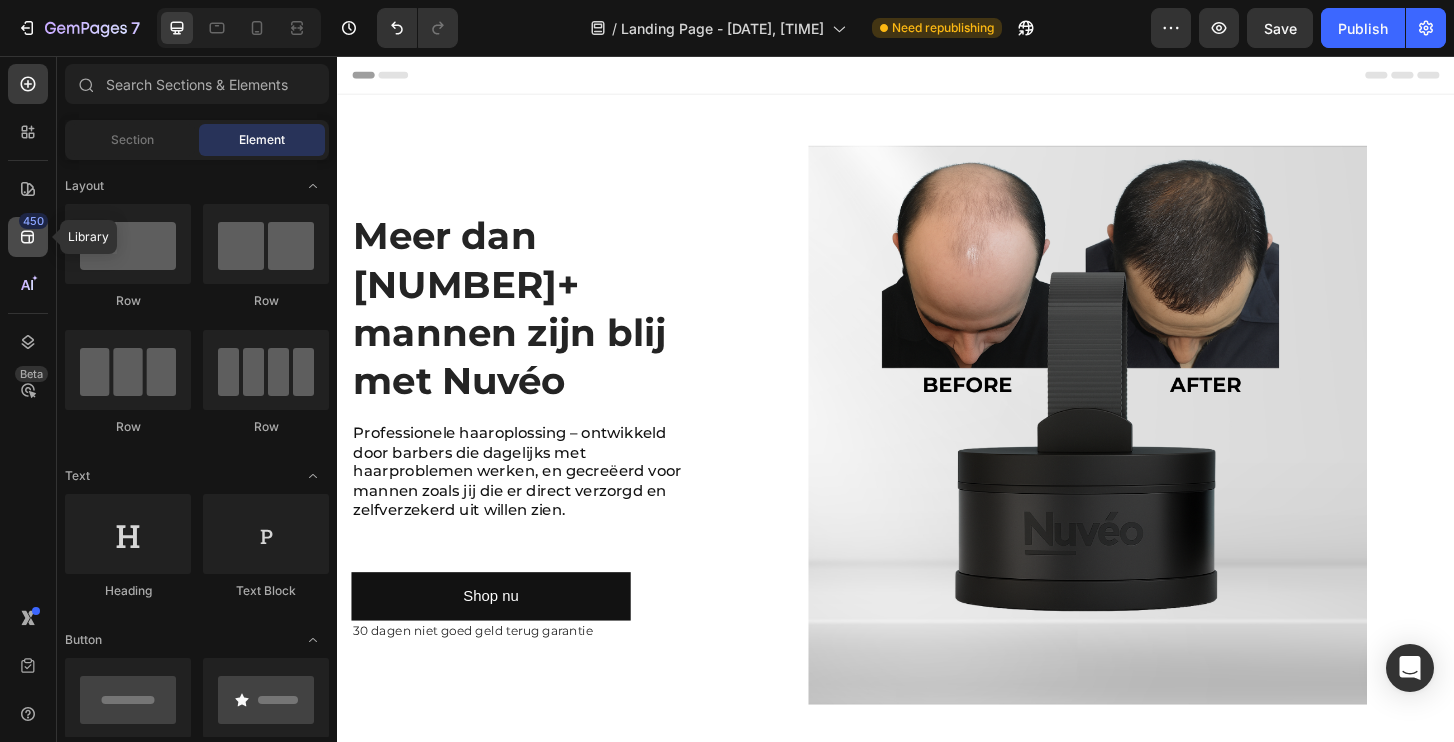 click 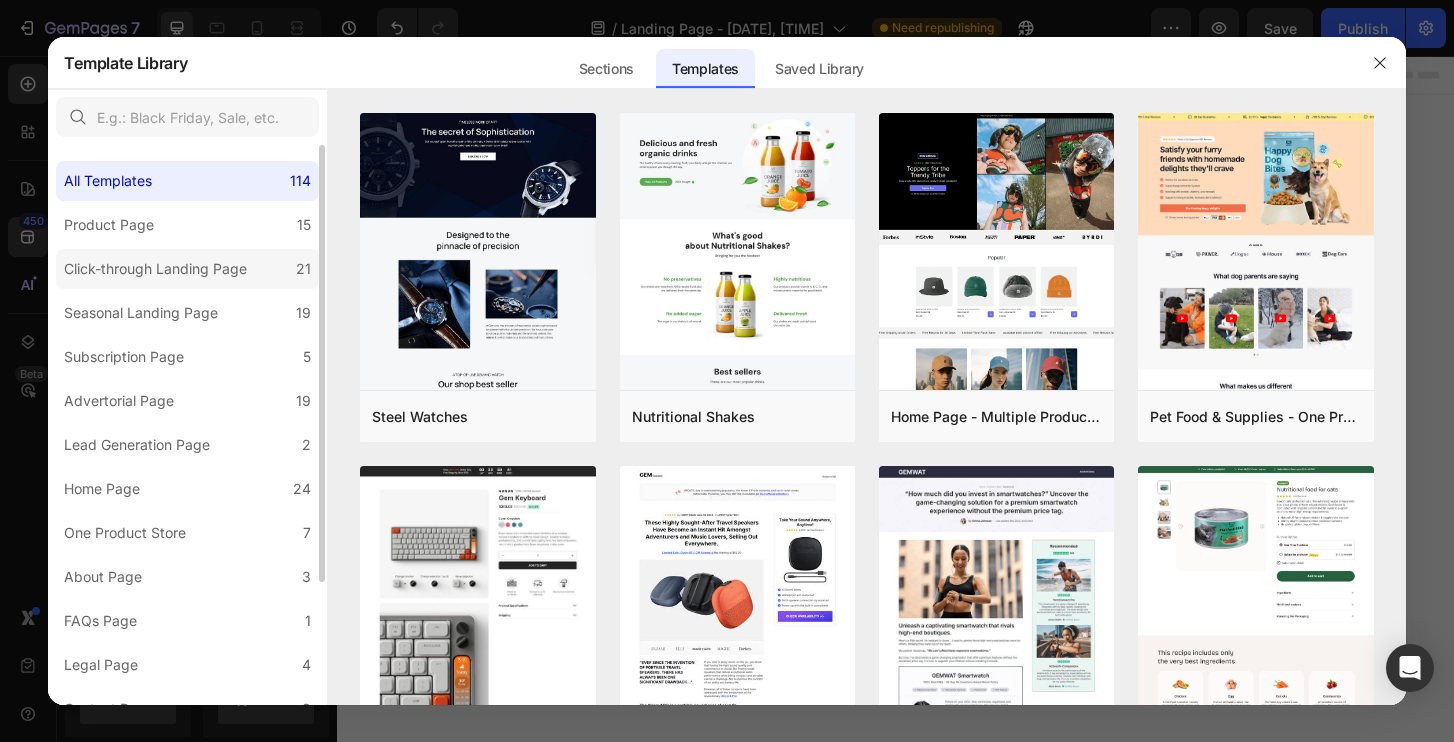 click on "Click-through Landing Page" at bounding box center [155, 269] 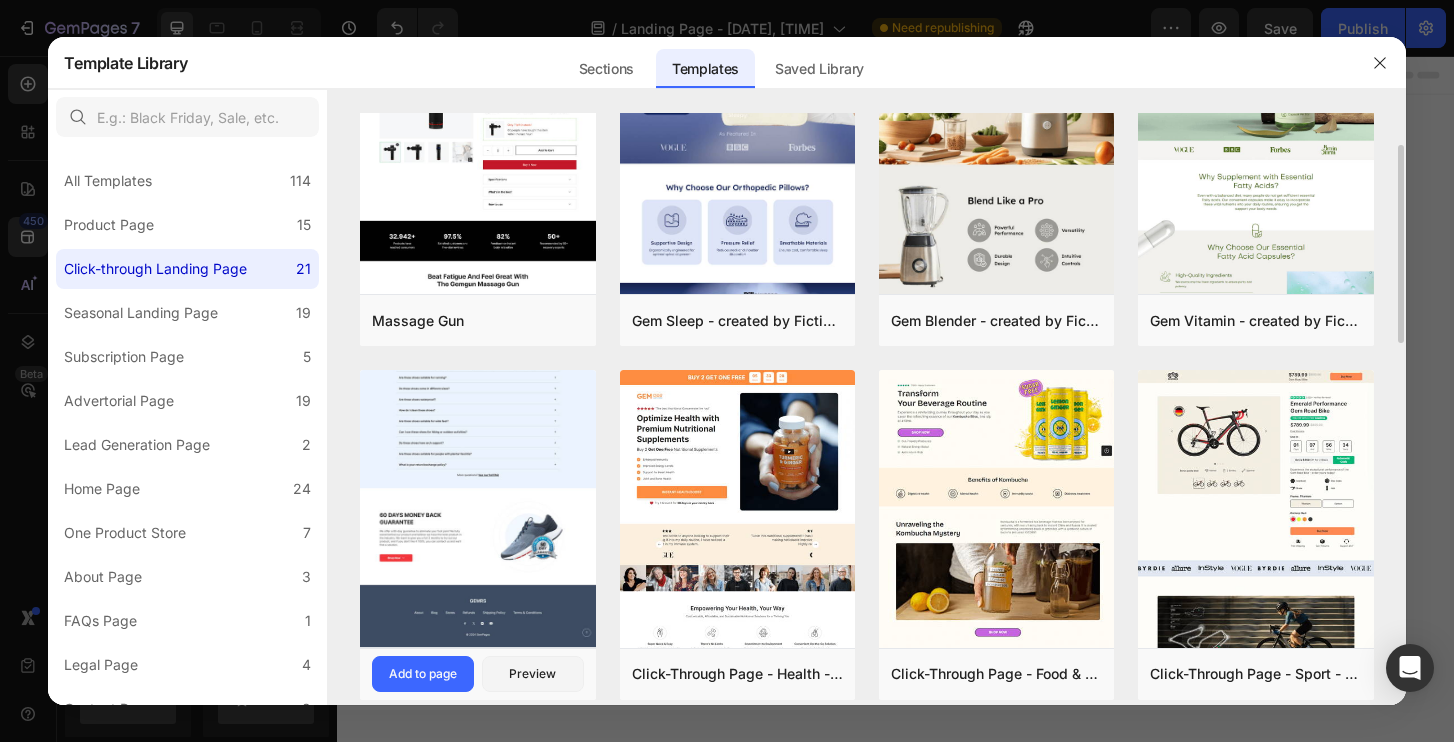scroll, scrollTop: 103, scrollLeft: 0, axis: vertical 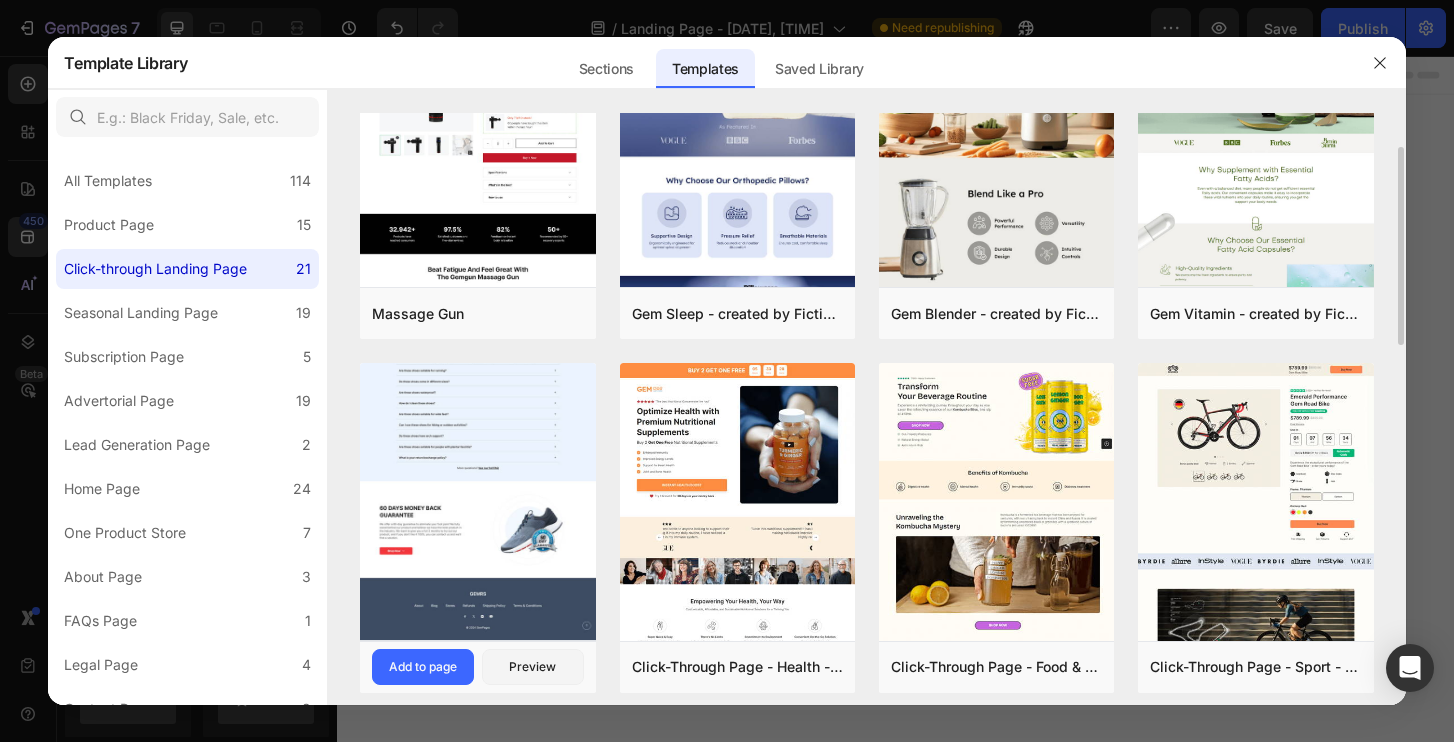 click at bounding box center (477, -57) 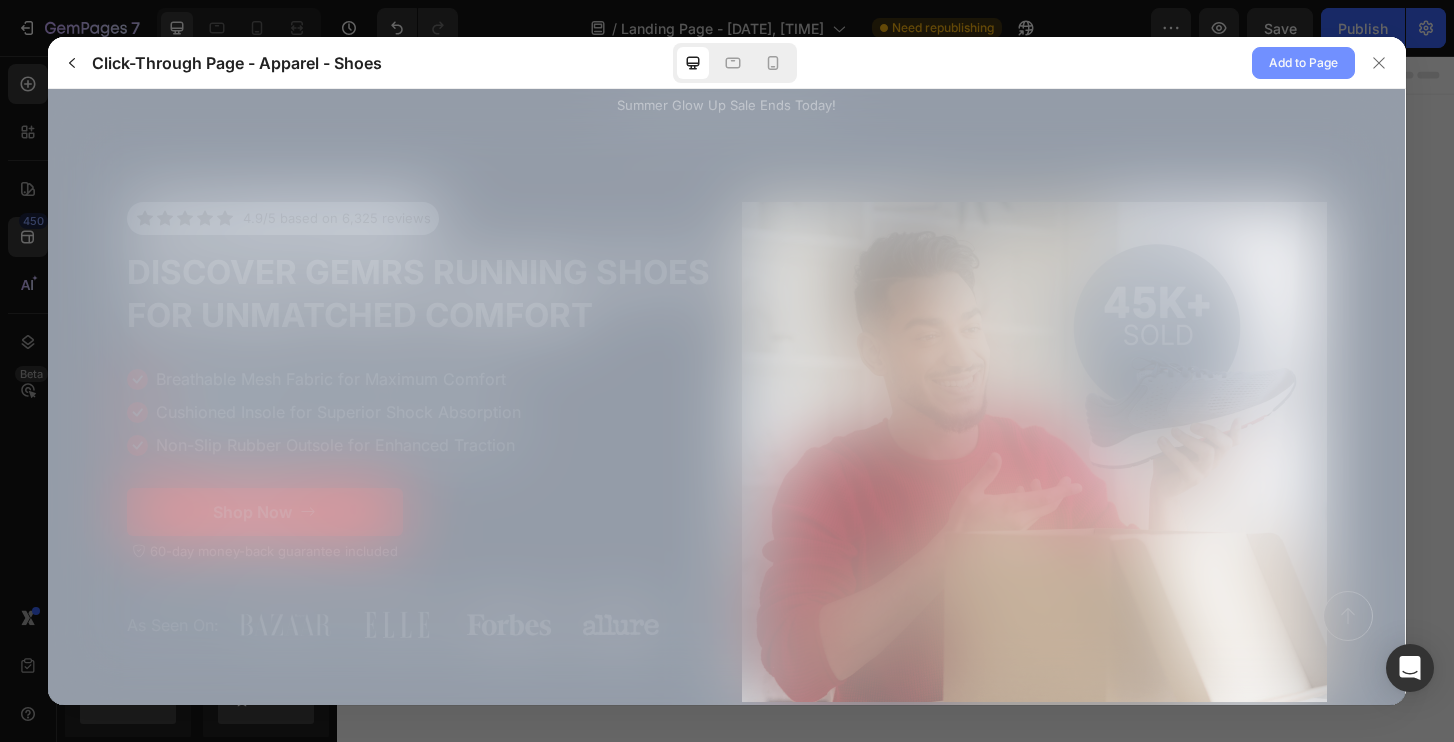 scroll, scrollTop: 0, scrollLeft: 0, axis: both 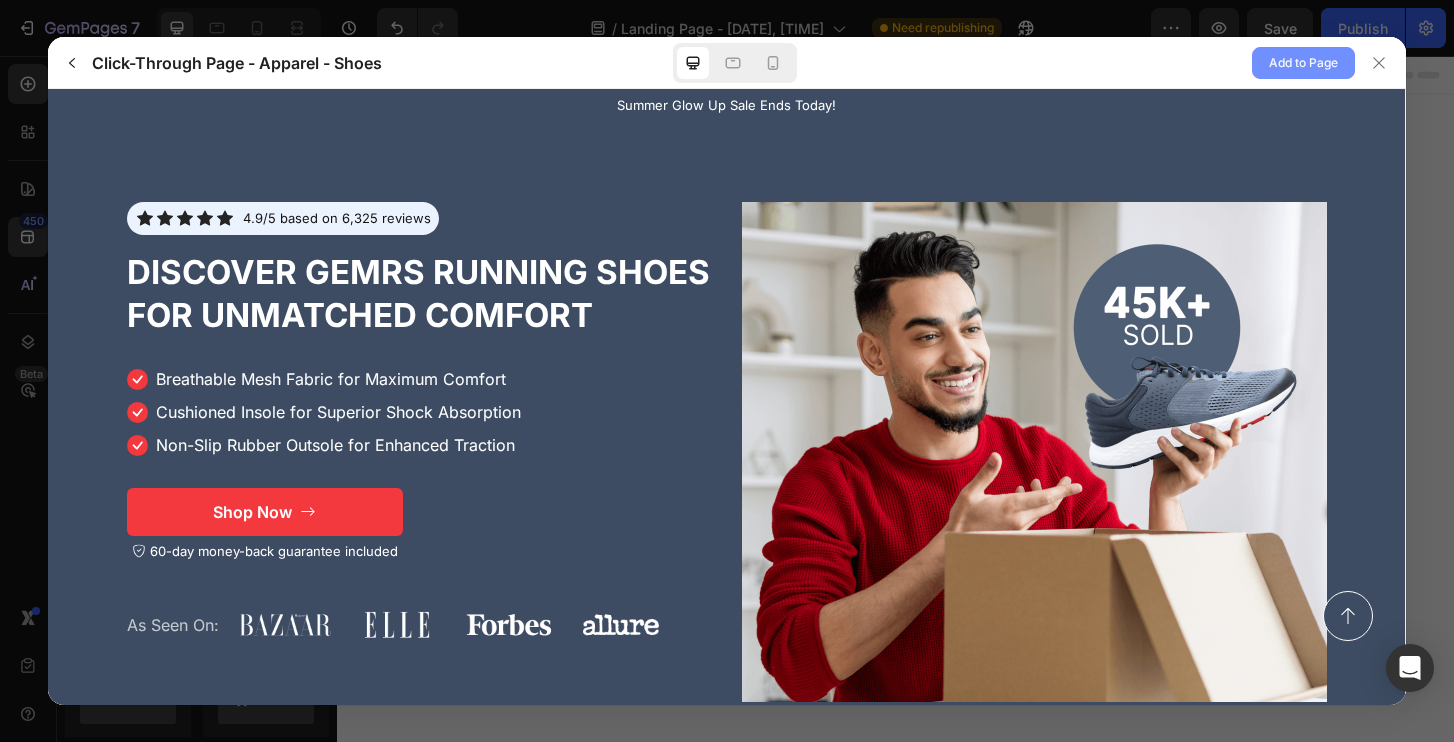 click on "Add to Page" 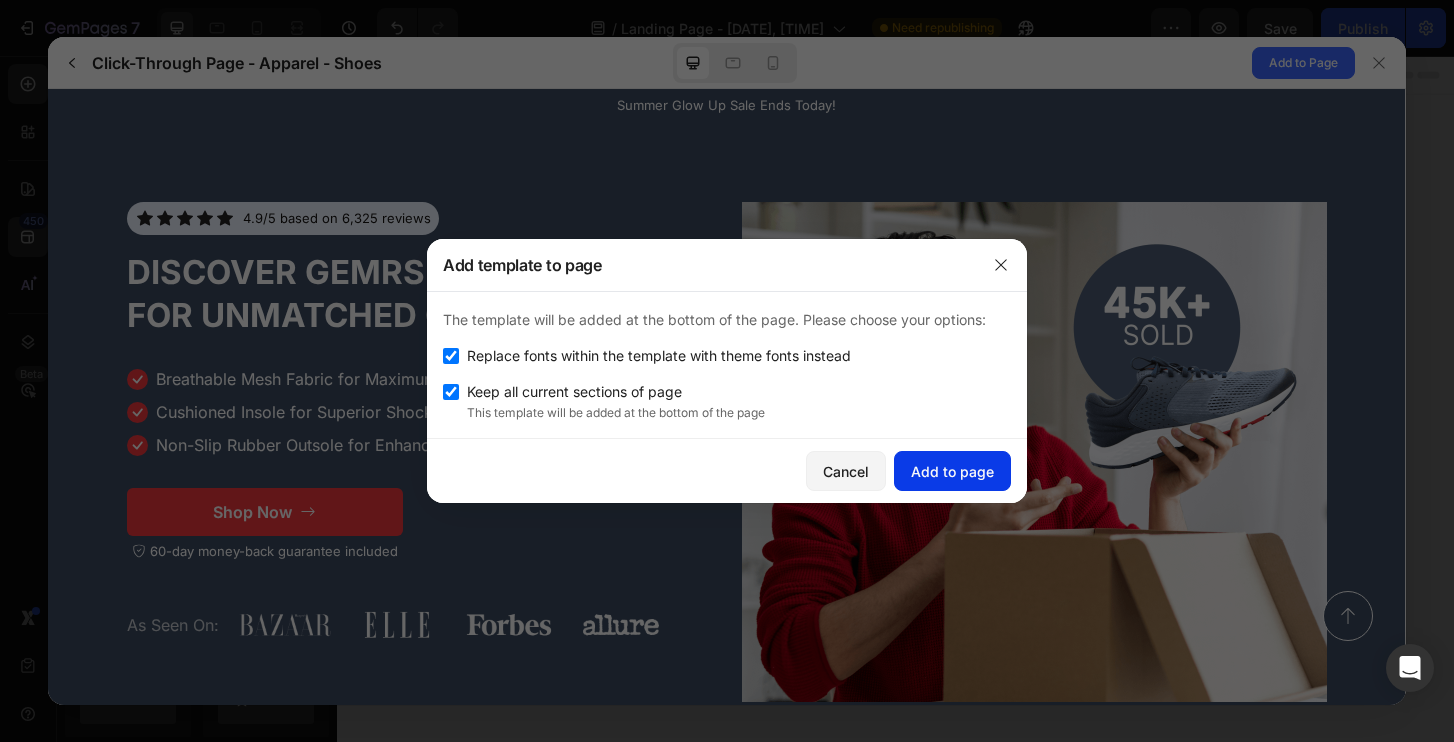 click on "Add to page" at bounding box center (952, 471) 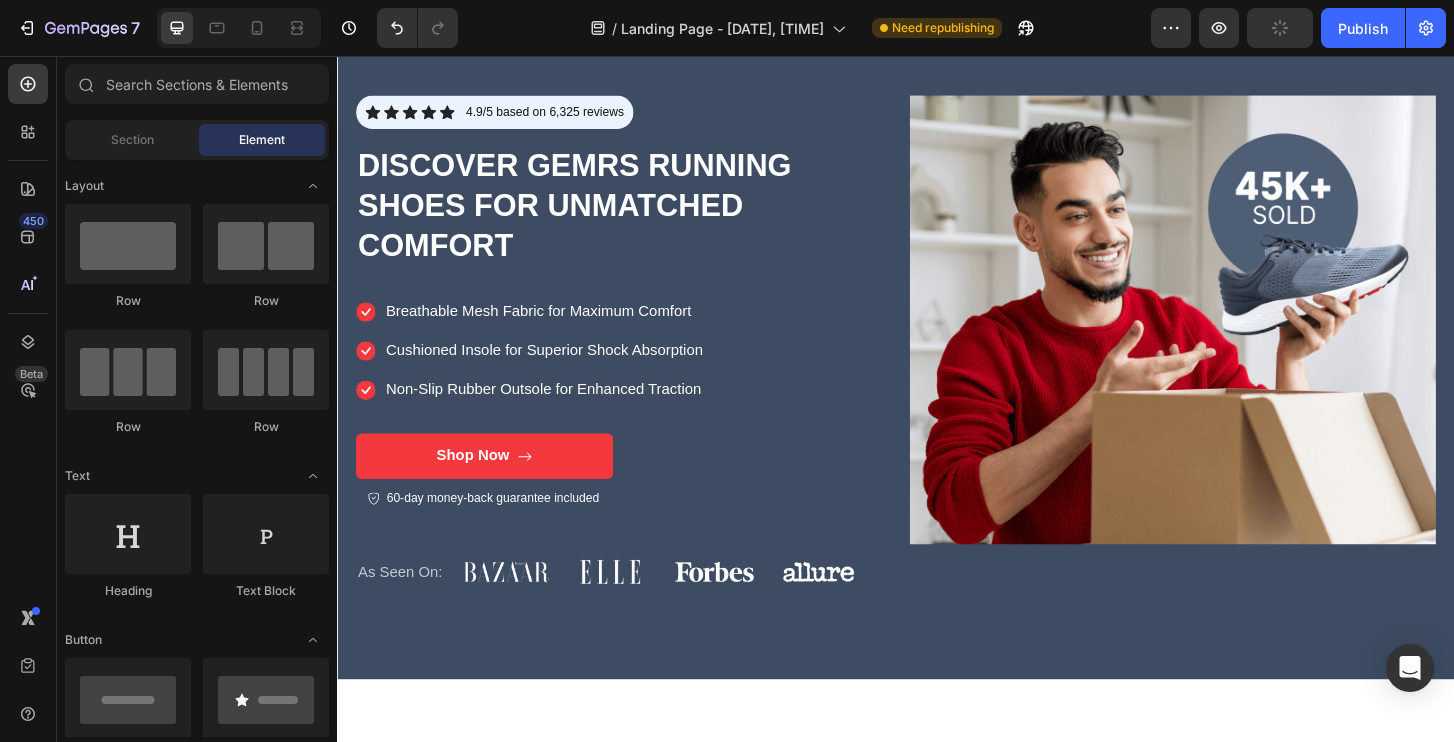 scroll, scrollTop: 4283, scrollLeft: 0, axis: vertical 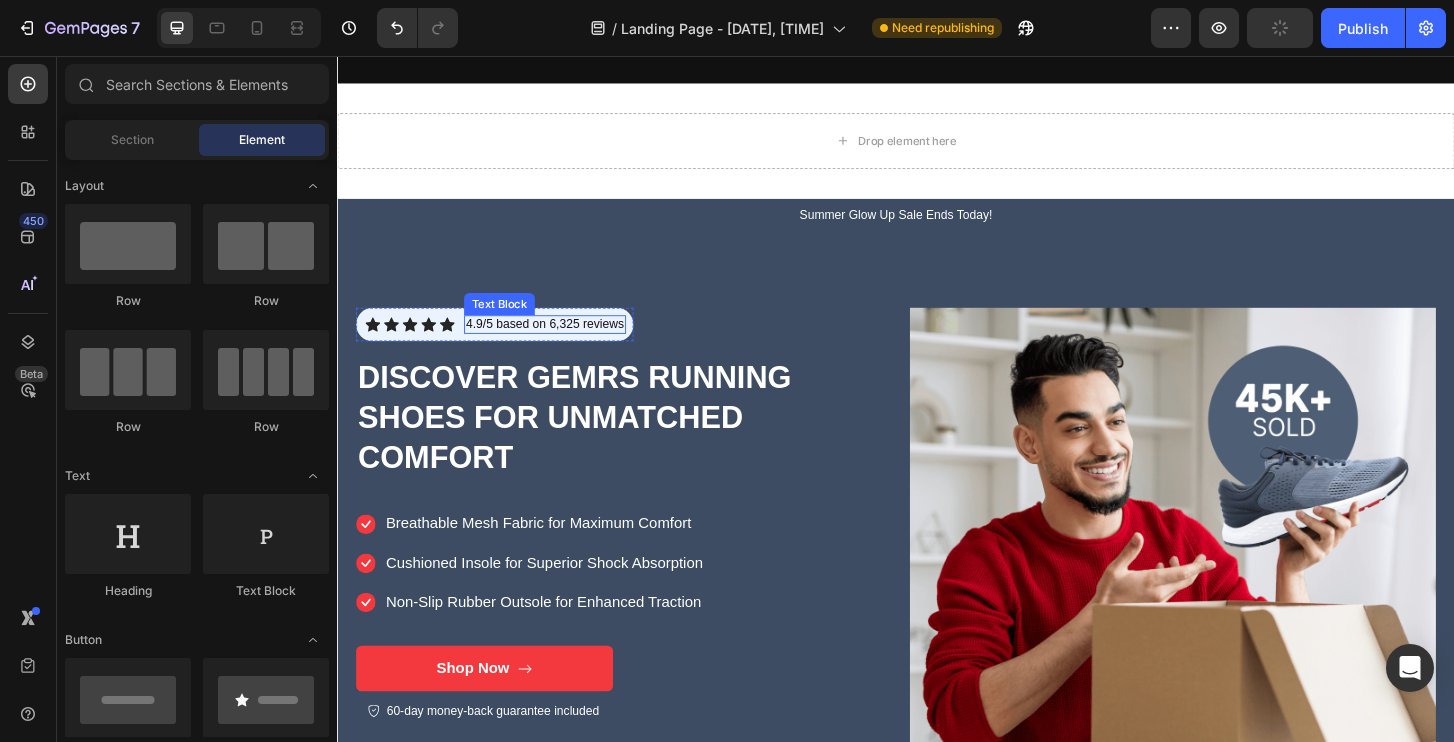 click on "4.9/5 based on 6,325 reviews" at bounding box center [560, 344] 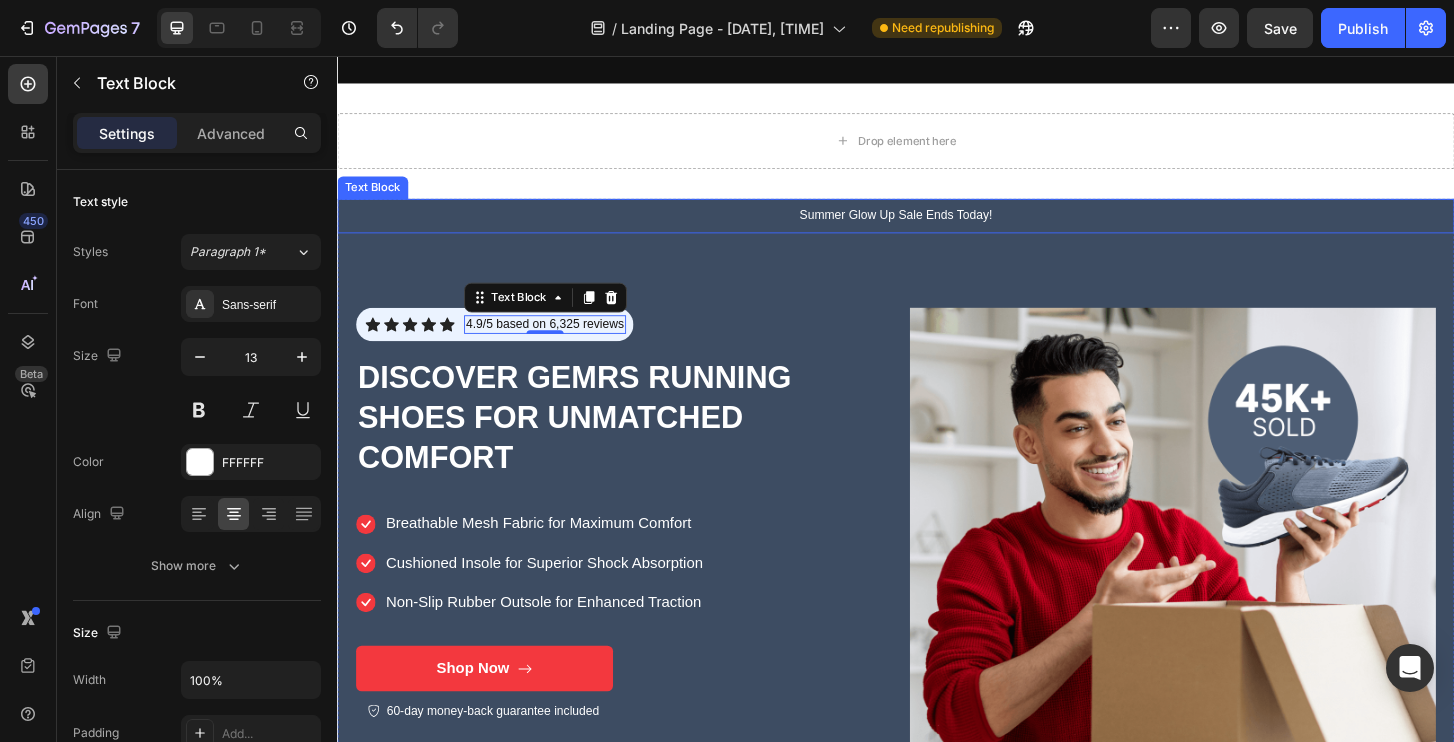 click on "Summer Glow Up Sale Ends Today!" at bounding box center (937, 227) 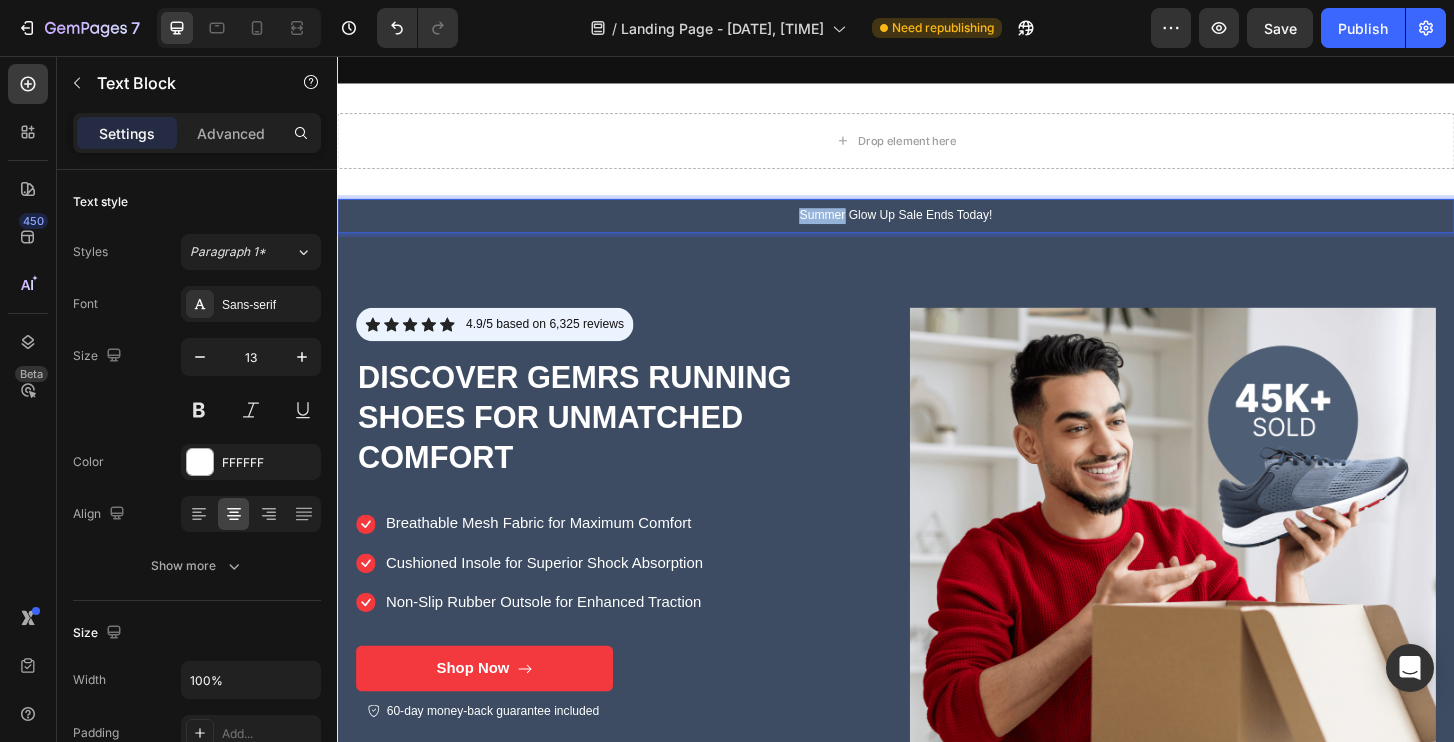 click on "Summer Glow Up Sale Ends Today!" at bounding box center [937, 227] 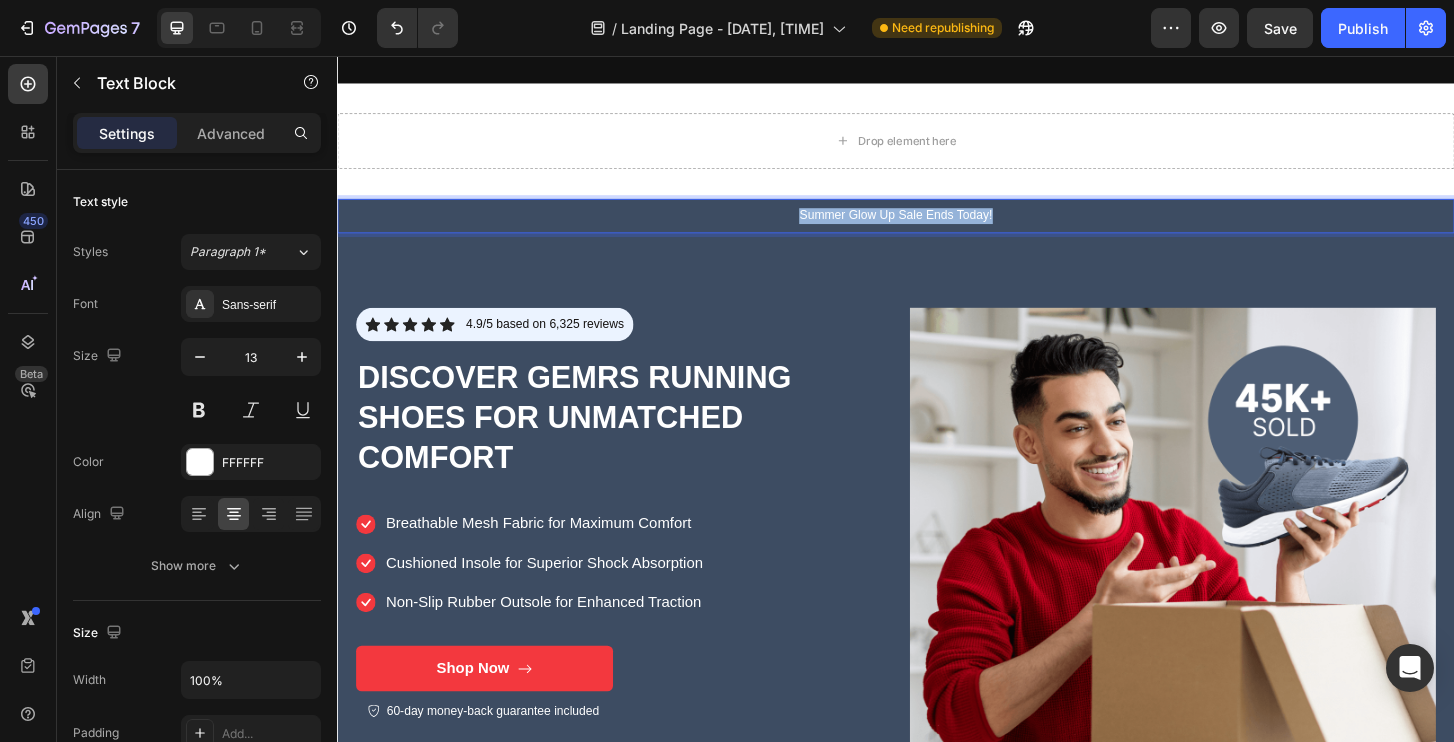 click on "Summer Glow Up Sale Ends Today!" at bounding box center (937, 227) 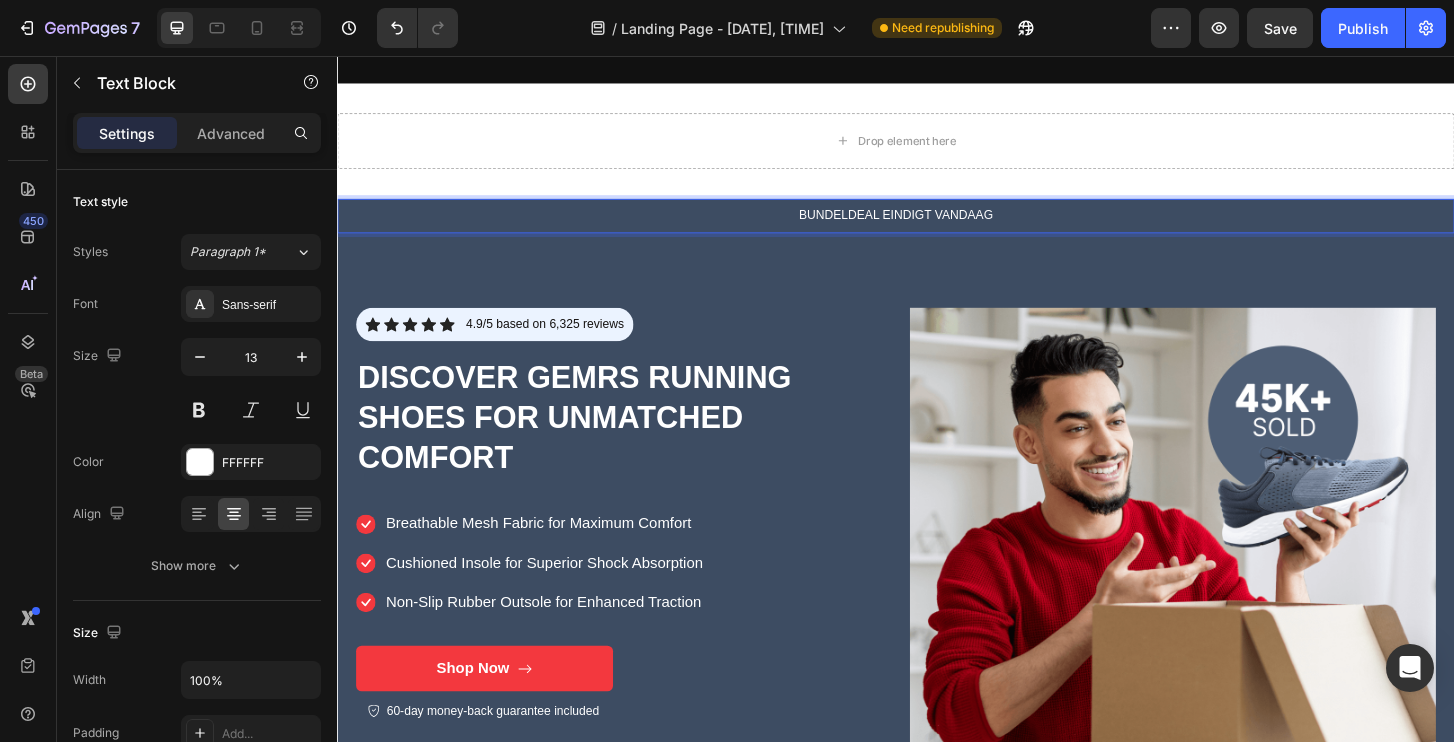 click on "BUNDELDEAL EINDIGT VANDAAG" at bounding box center (937, 227) 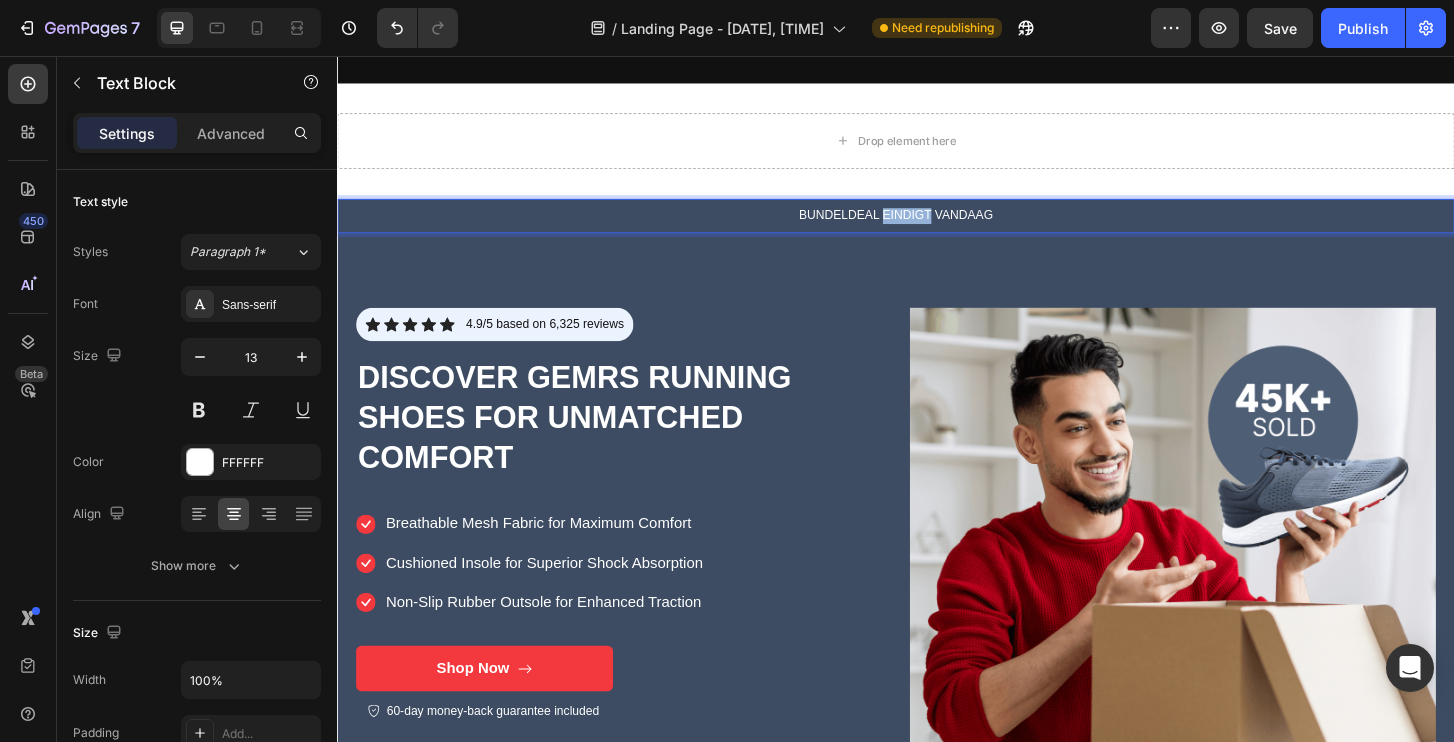 click on "BUNDELDEAL EINDIGT VANDAAG" at bounding box center [937, 227] 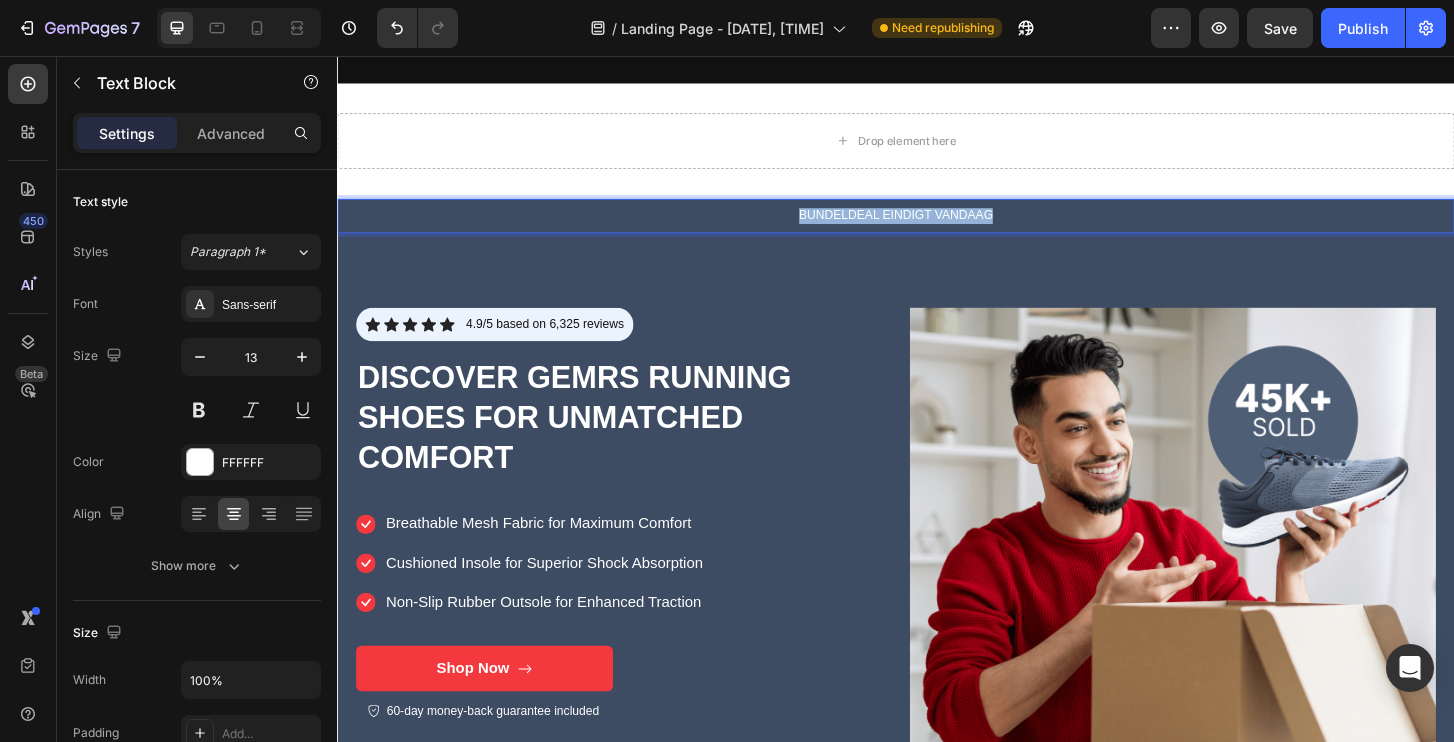 click on "BUNDELDEAL EINDIGT VANDAAG" at bounding box center (937, 227) 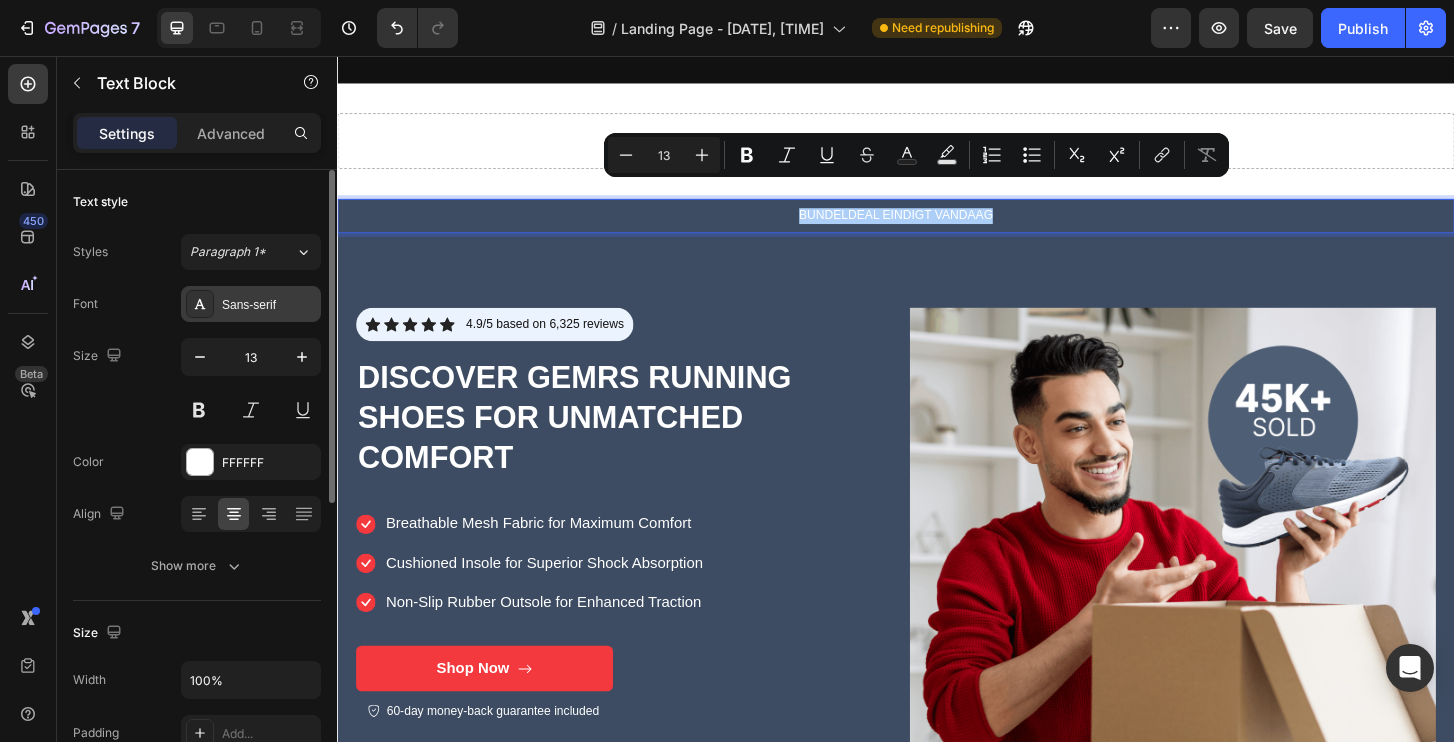 click on "Sans-serif" at bounding box center (269, 305) 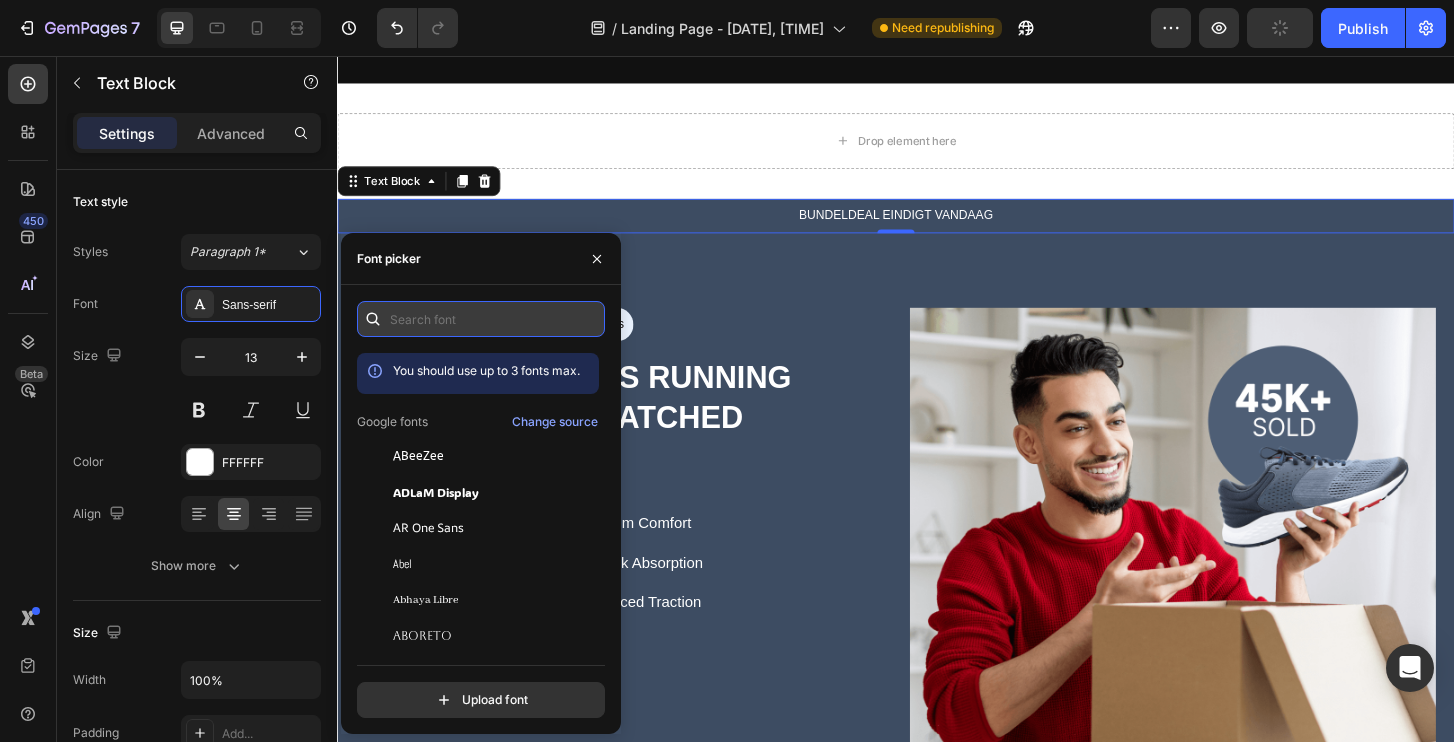 click at bounding box center [481, 319] 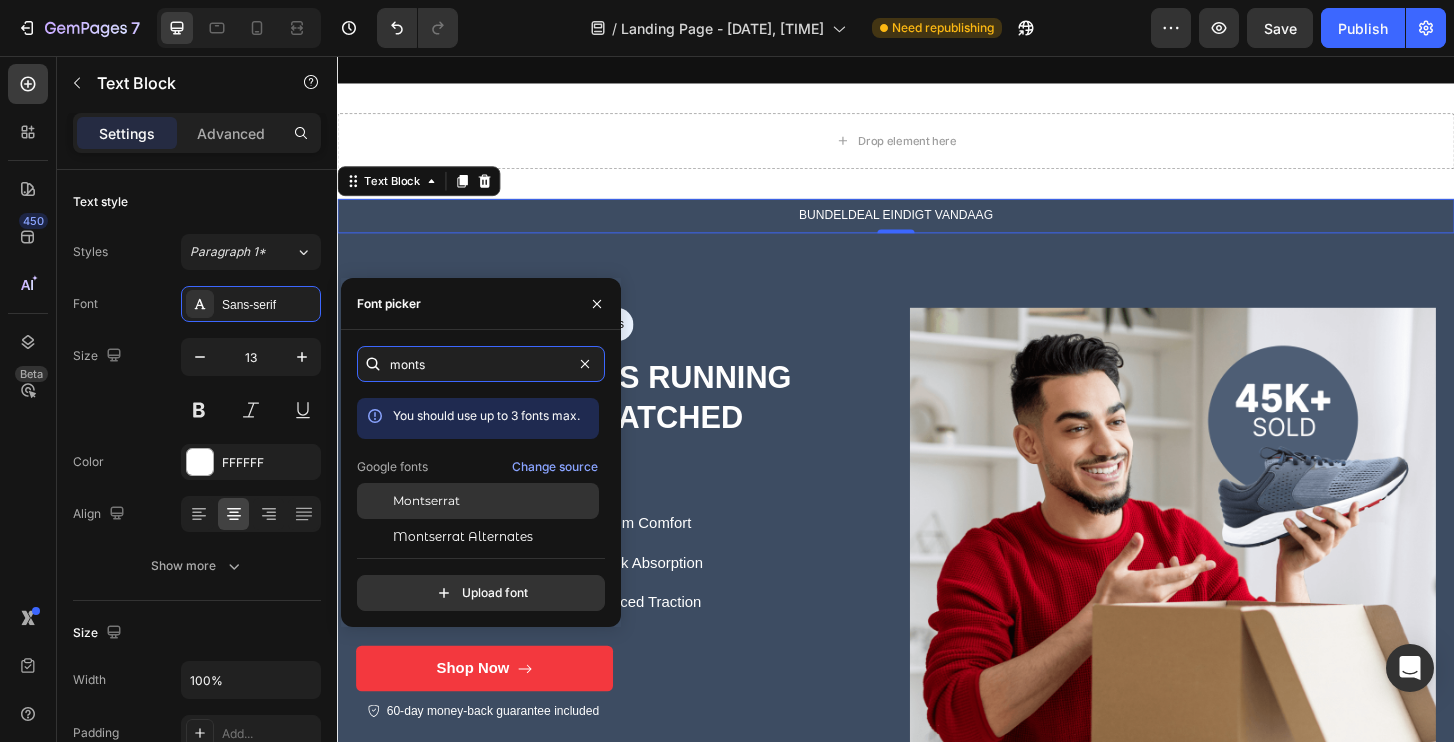 type on "monts" 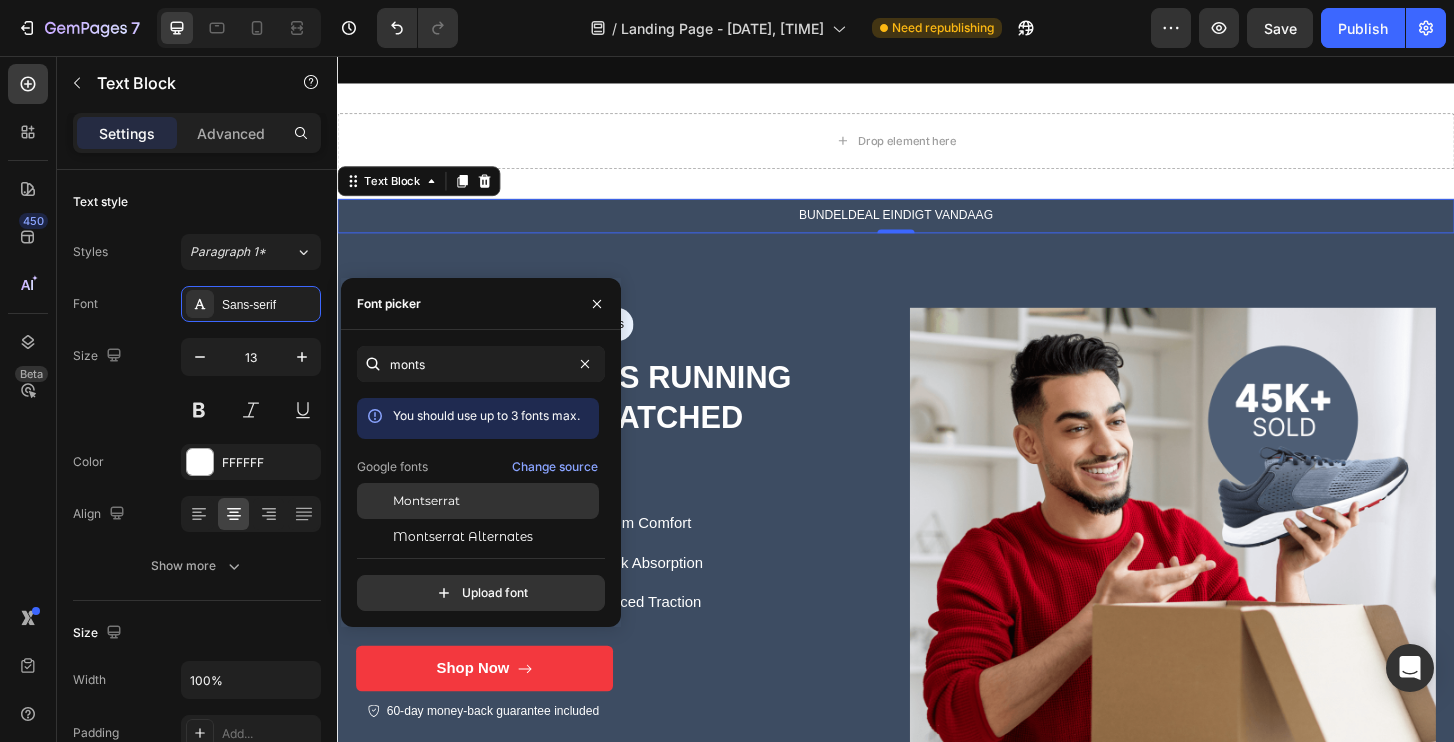 click on "Montserrat" 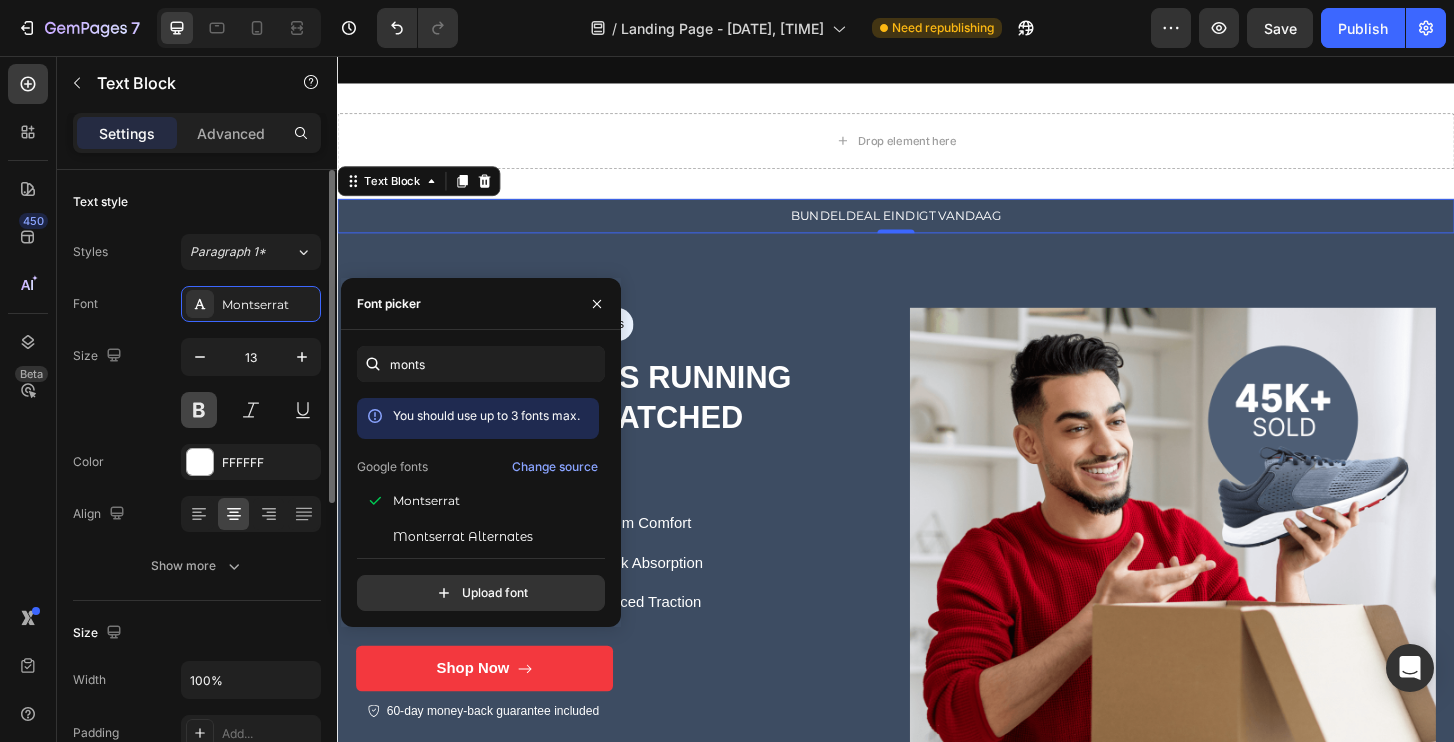 click at bounding box center [199, 410] 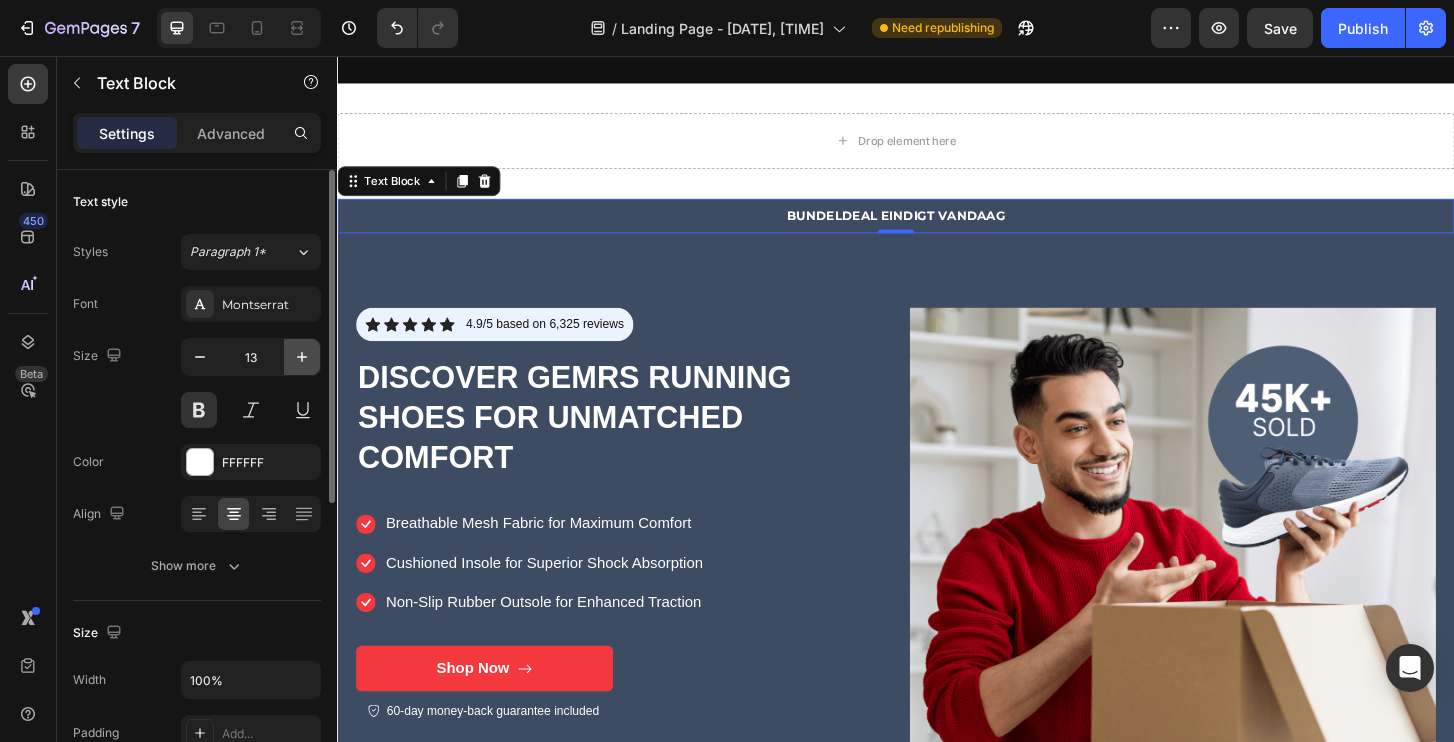 click 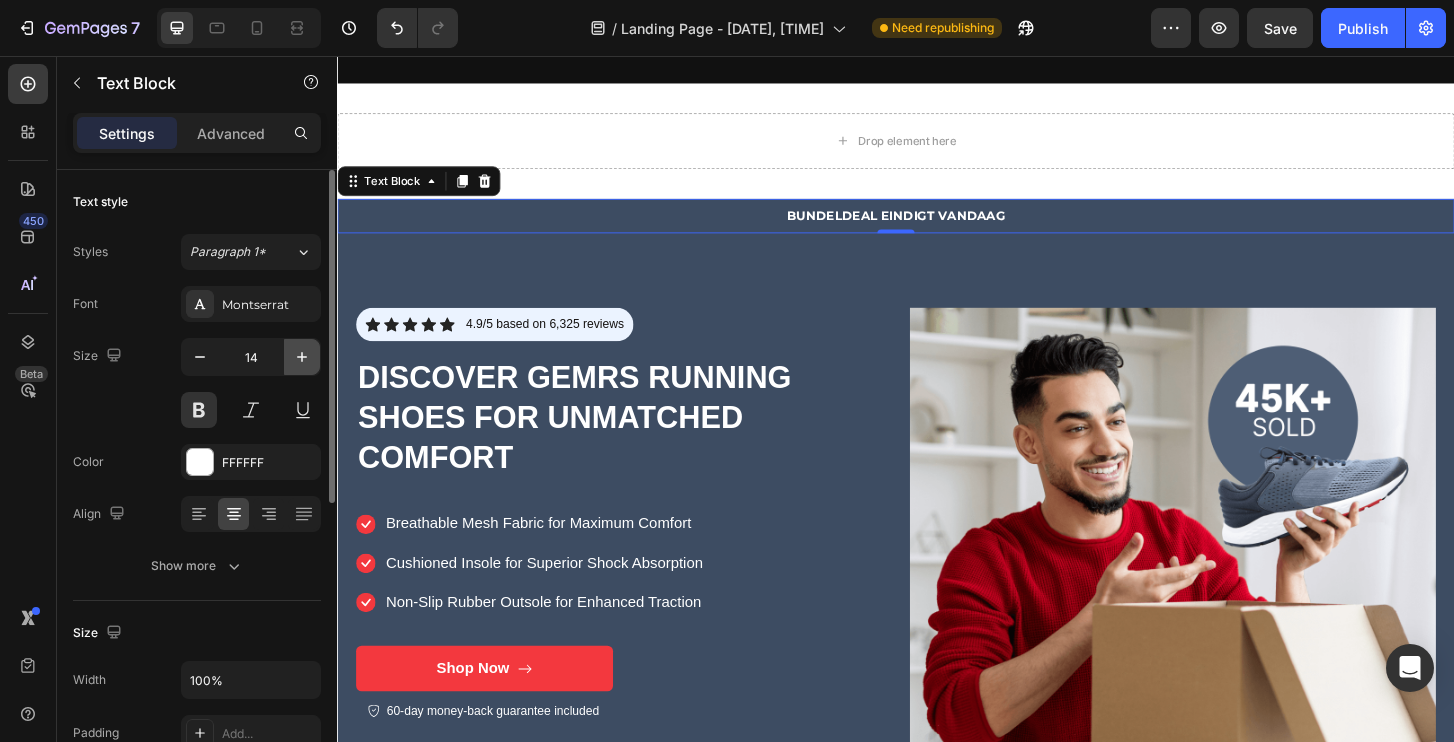click 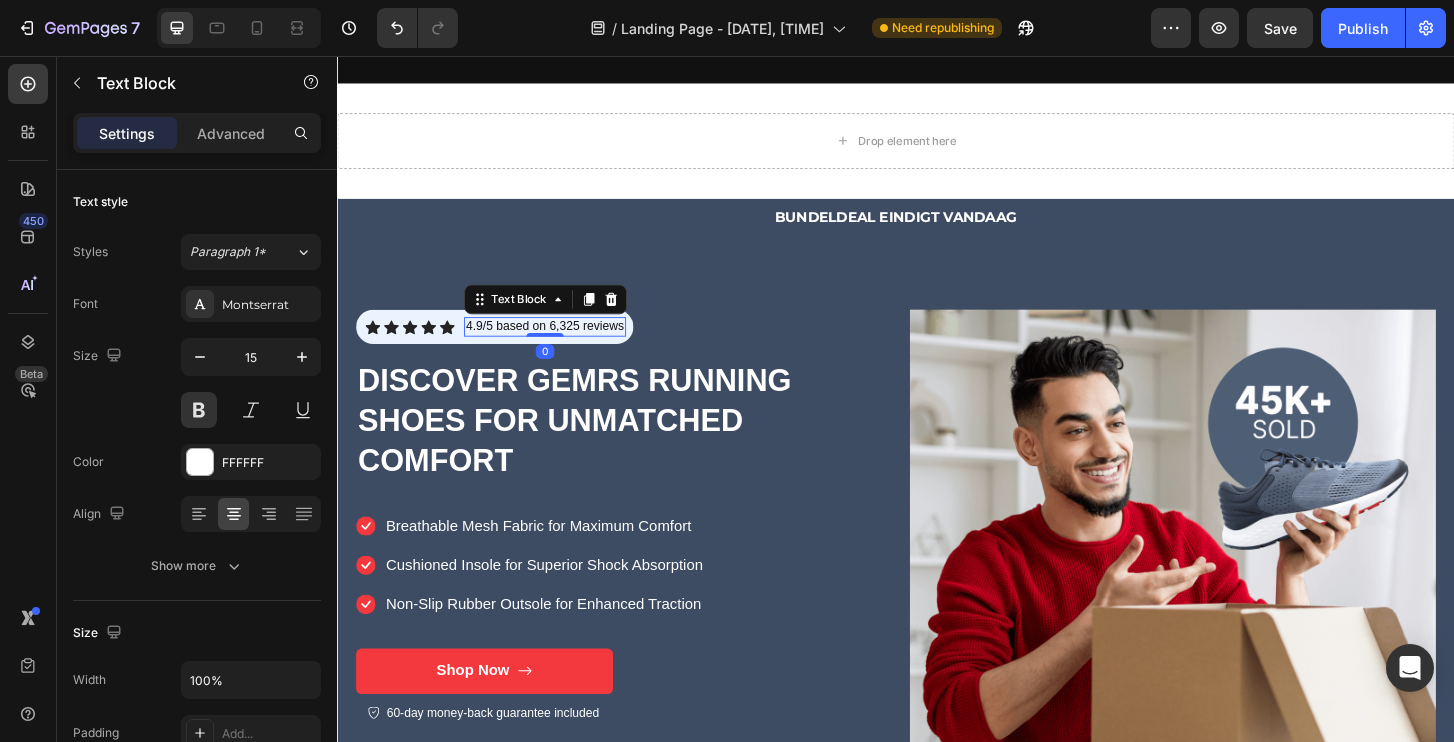 click on "4.9/5 based on 6,325 reviews" at bounding box center [560, 346] 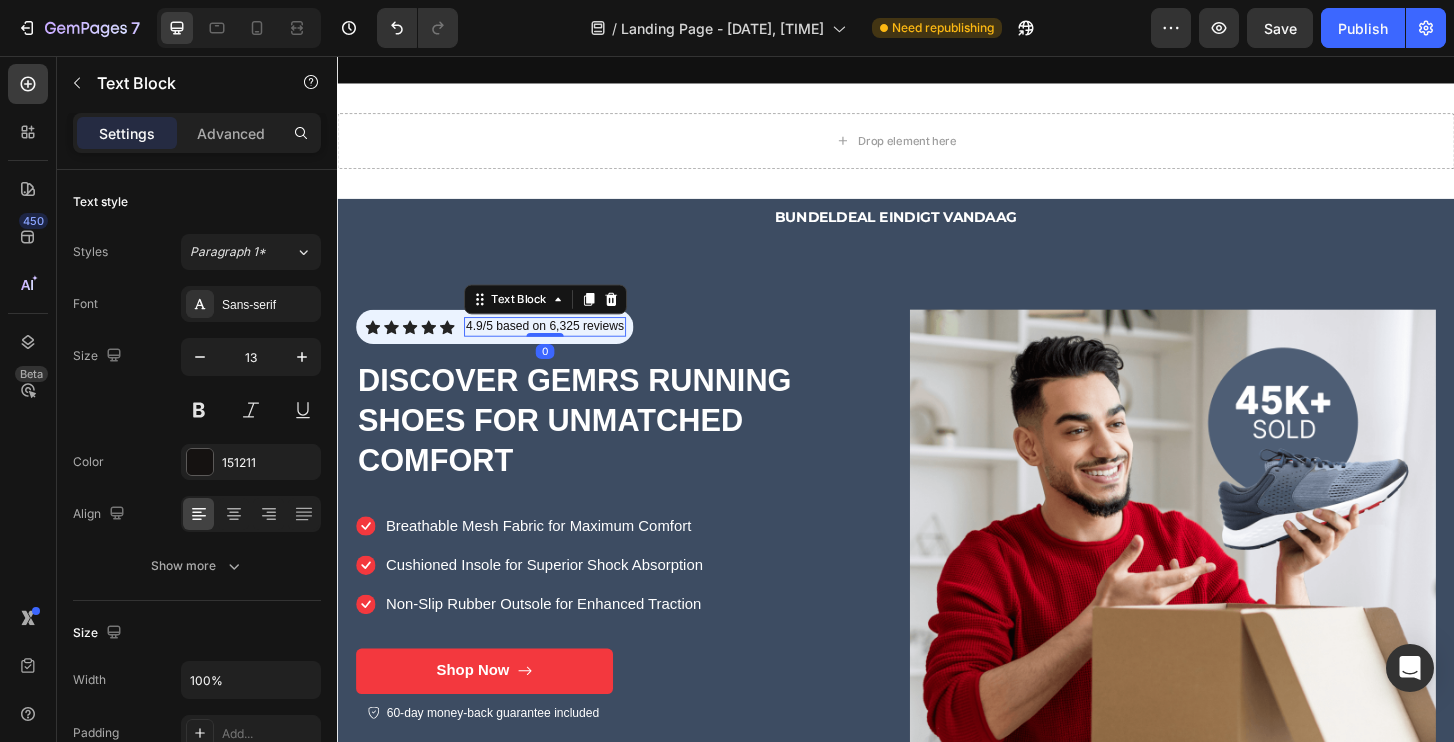 click on "4.9/5 based on 6,325 reviews" at bounding box center (560, 346) 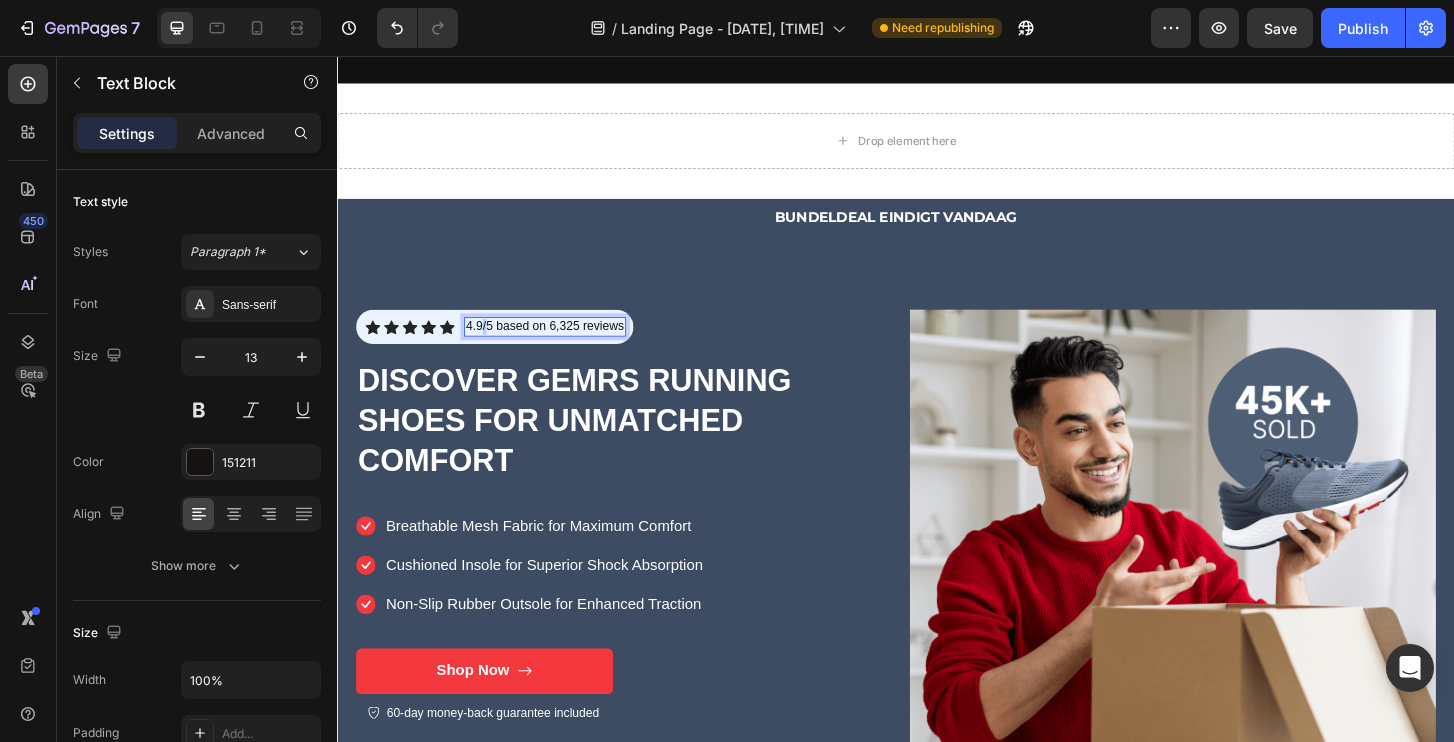 click on "4.9/5 based on 6,325 reviews" at bounding box center [560, 346] 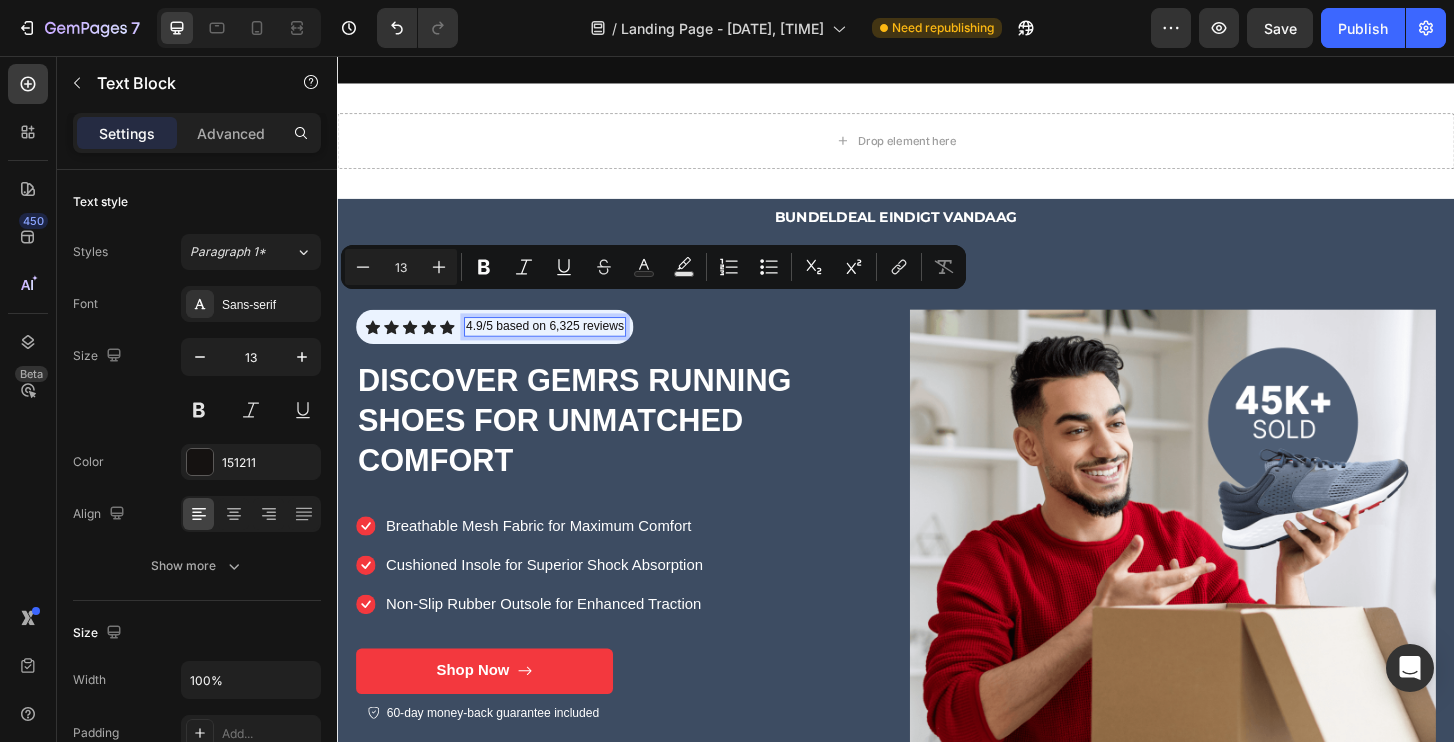 click on "4.9/5 based on 6,325 reviews" at bounding box center [560, 346] 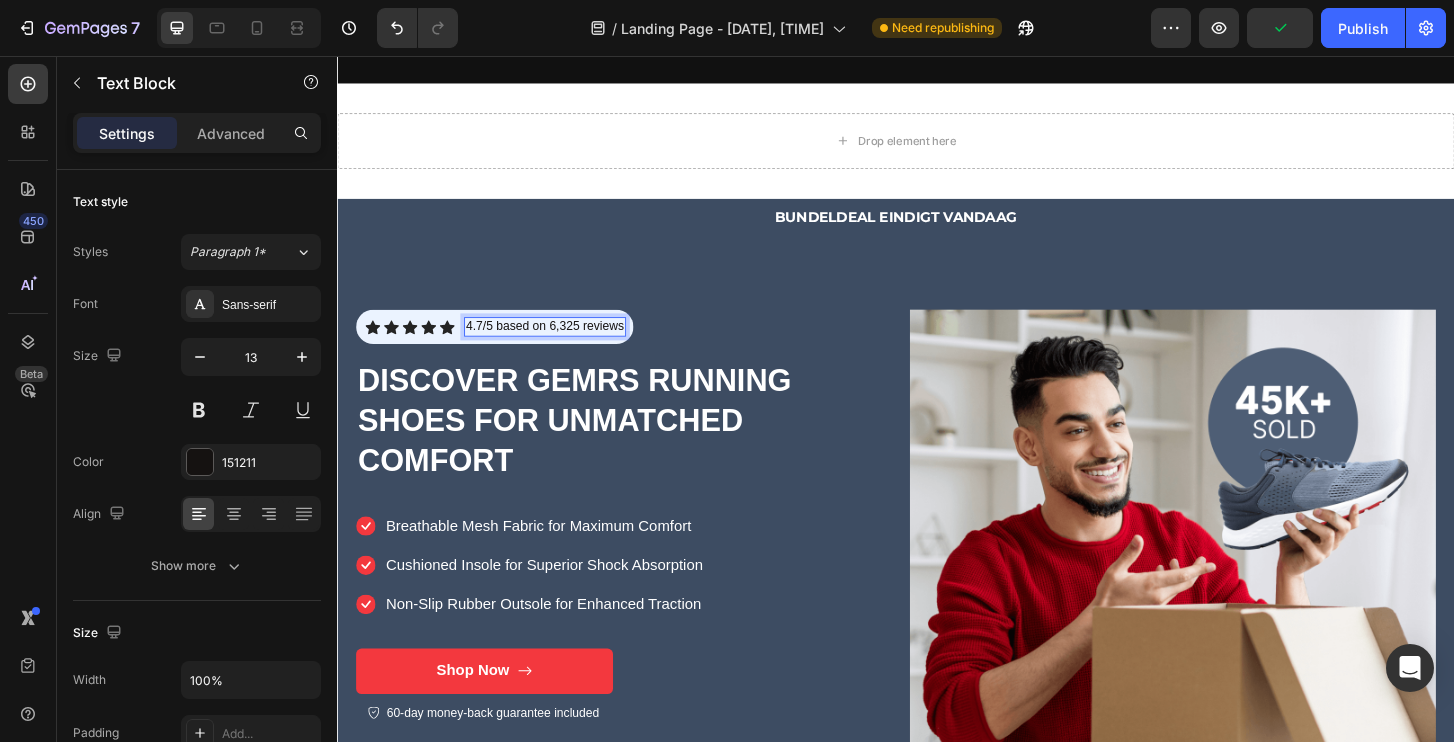 click on "4.7/5 based on 6,325 reviews" at bounding box center [560, 346] 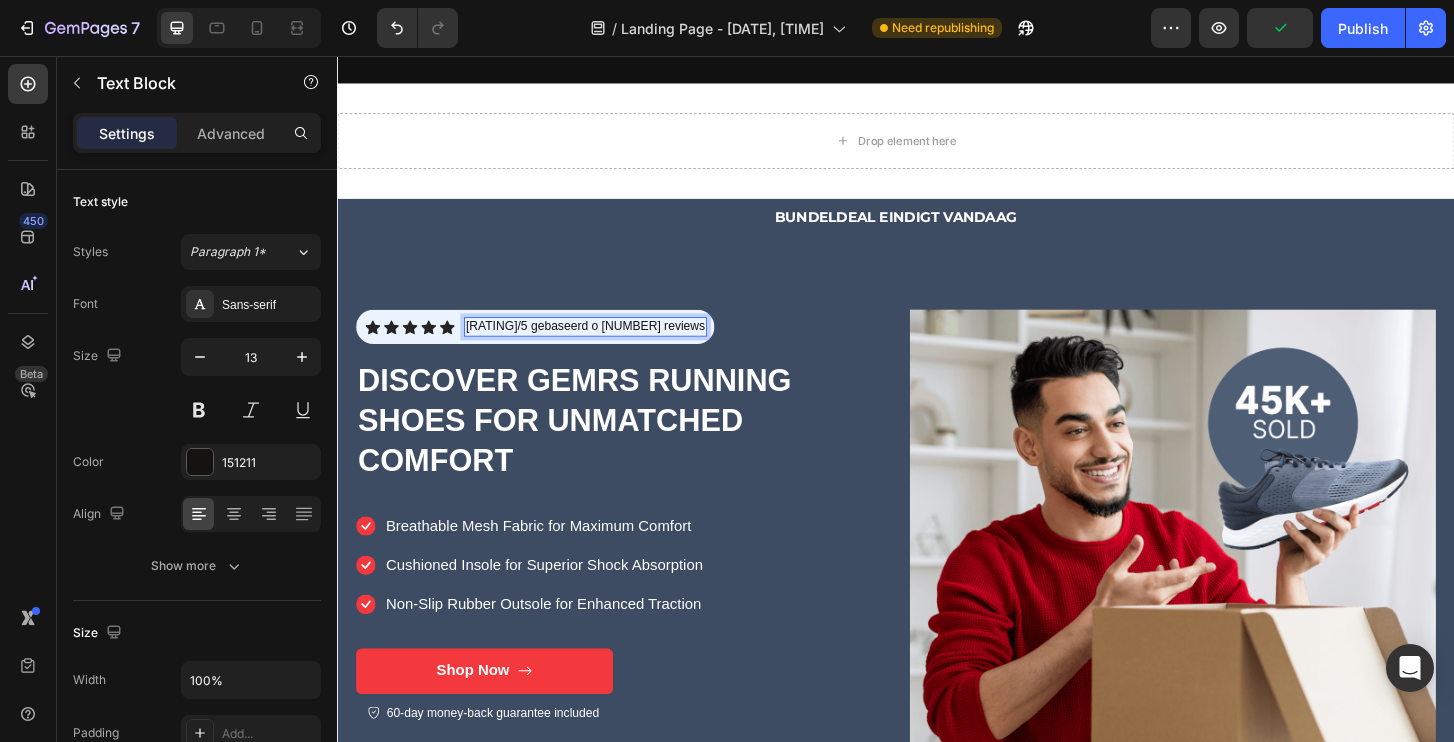 click on "4.7/5 gebaseerd o 6,325 reviews" at bounding box center (603, 346) 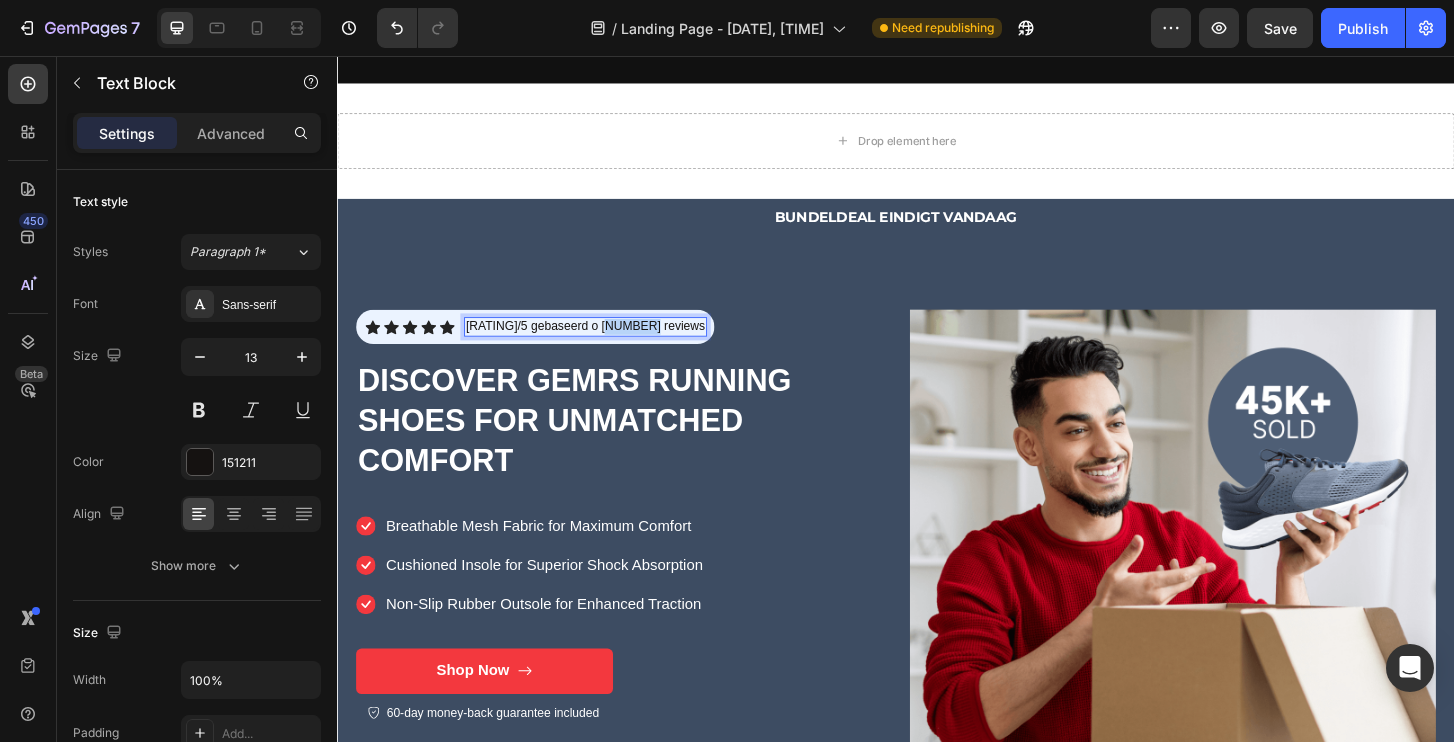 click on "4.7/5 gebaseerd o 6,325 reviews" at bounding box center (603, 346) 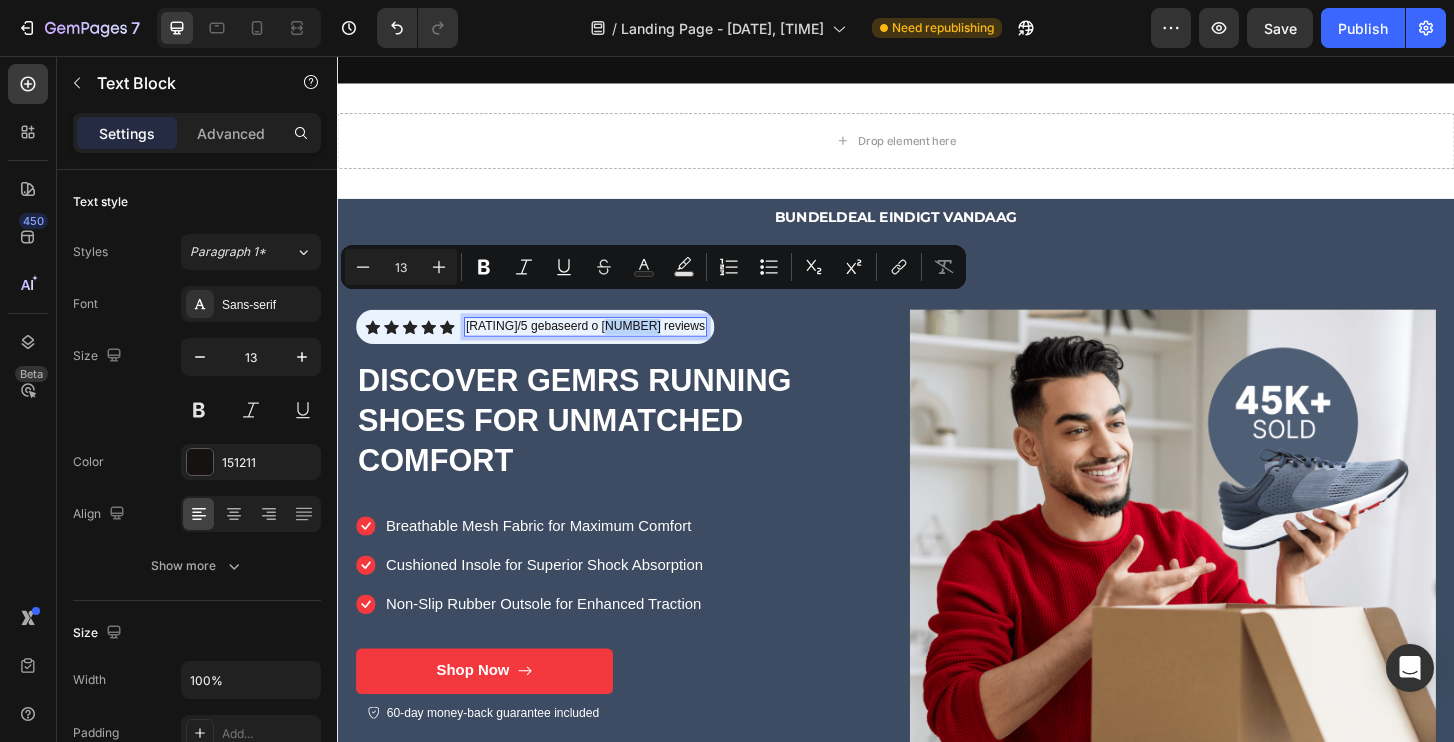 click on "4.7/5 gebaseerd o 6,325 reviews" at bounding box center (603, 346) 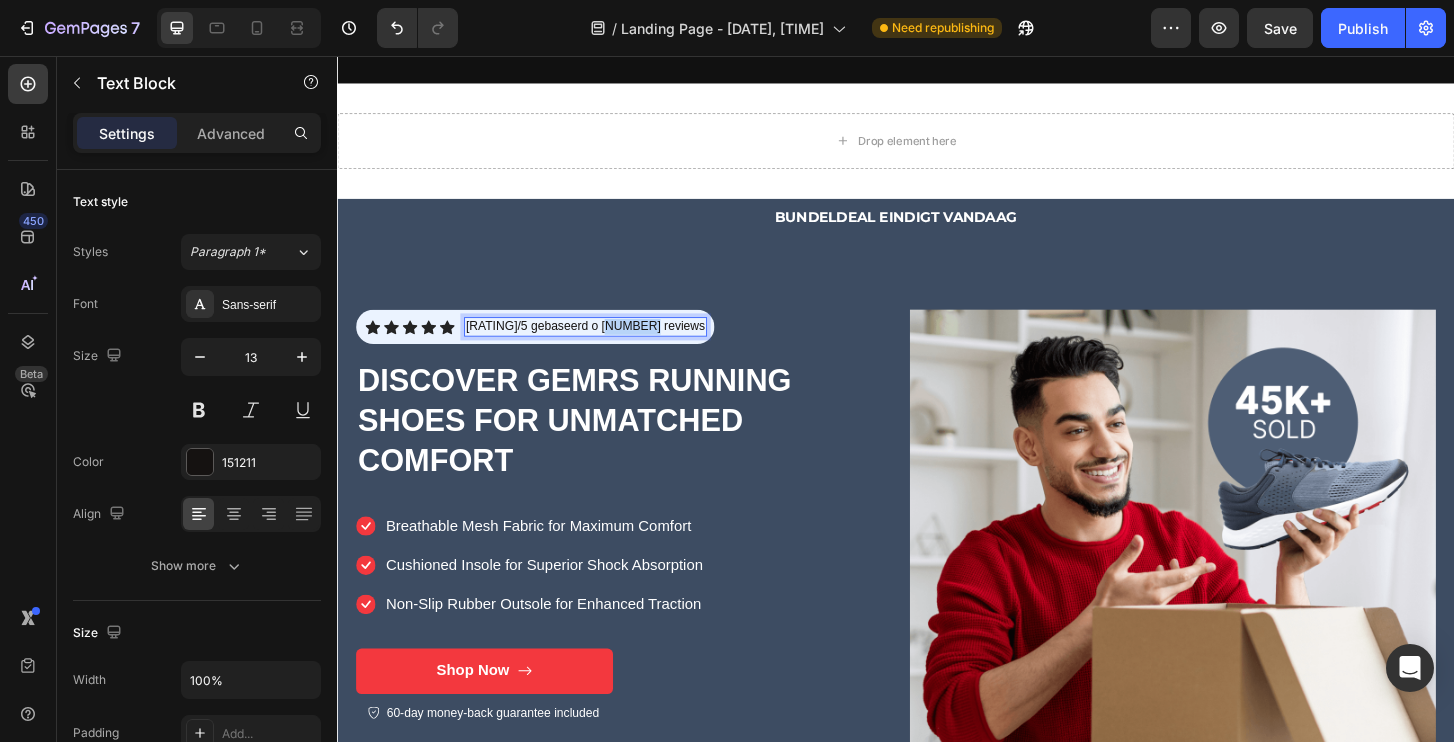 click on "4.7/5 gebaseerd o 6,325 reviews" at bounding box center (603, 346) 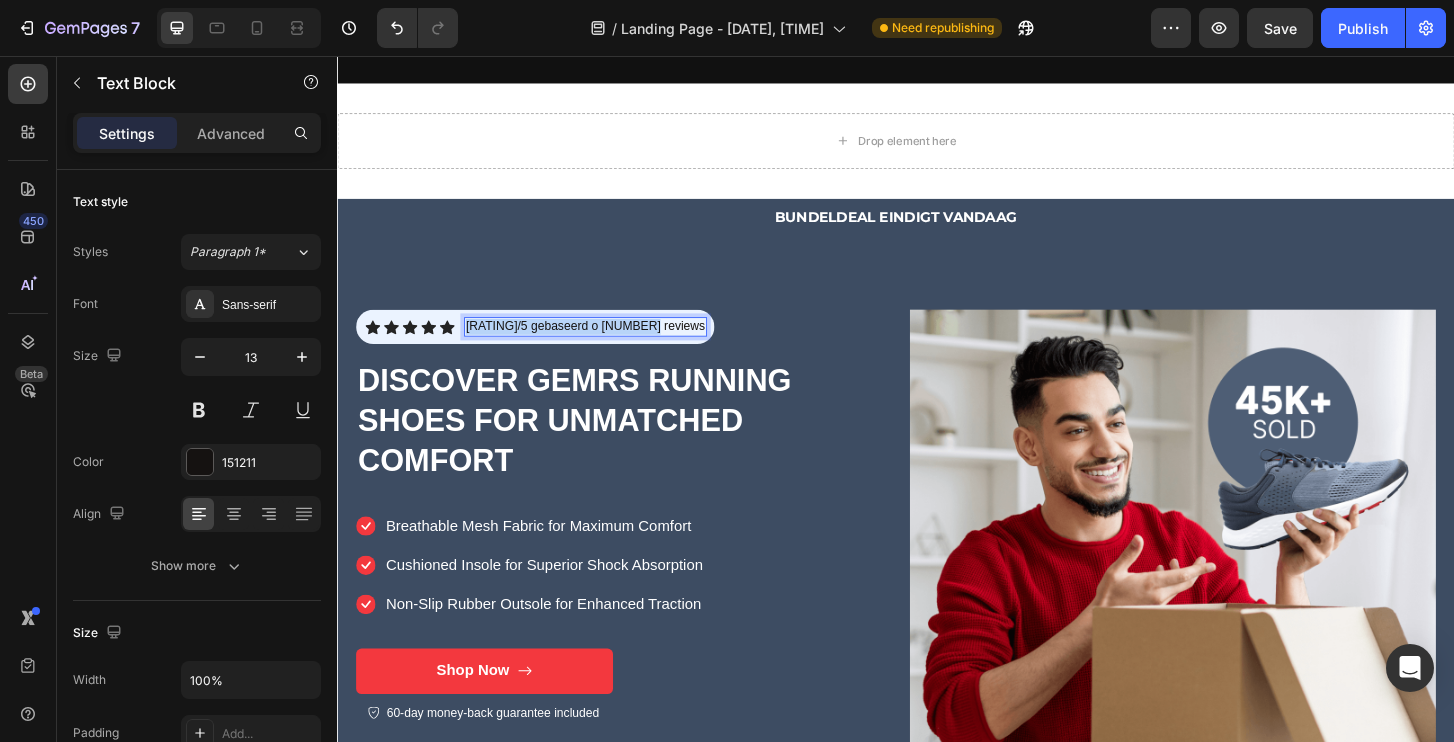click on "4.7/5 gebaseerd o 6,325 reviews" at bounding box center (603, 346) 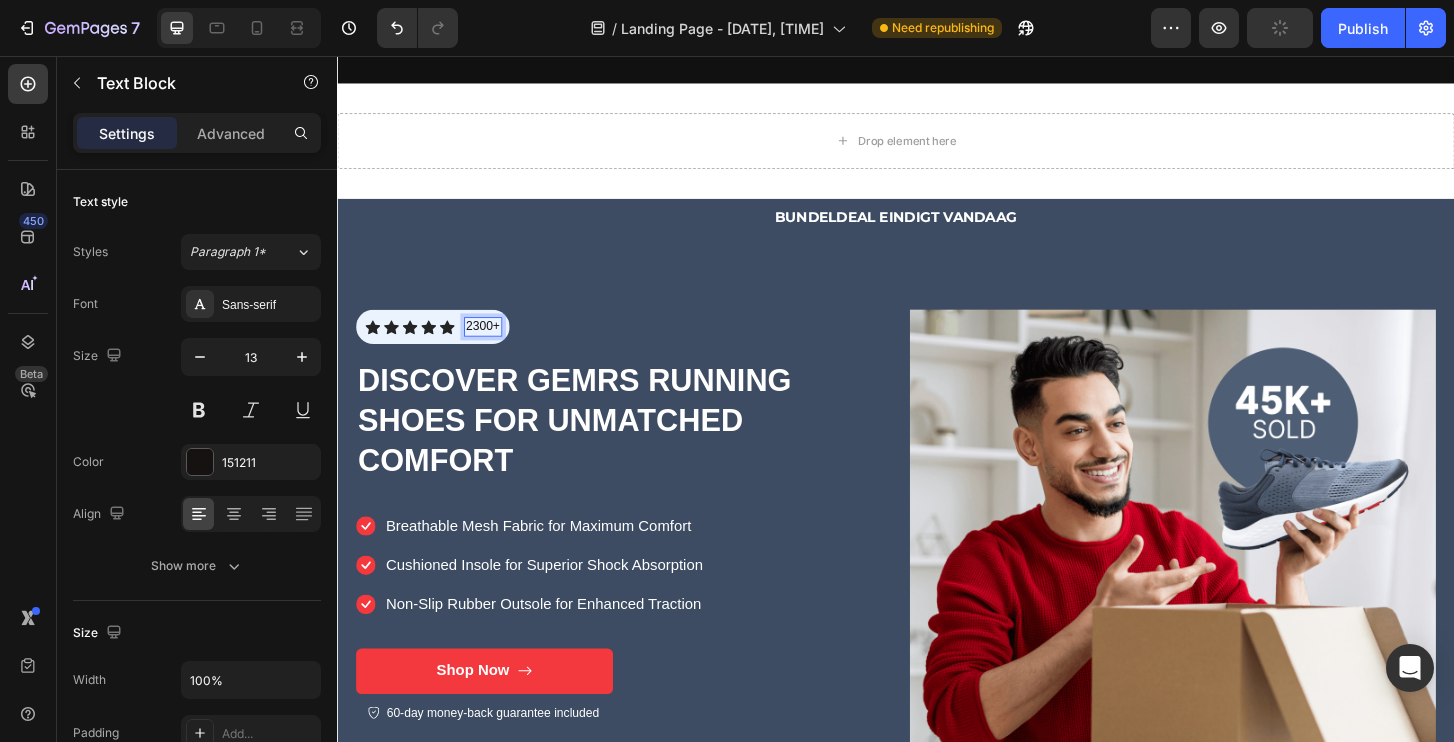 click on "2300+" at bounding box center [493, 346] 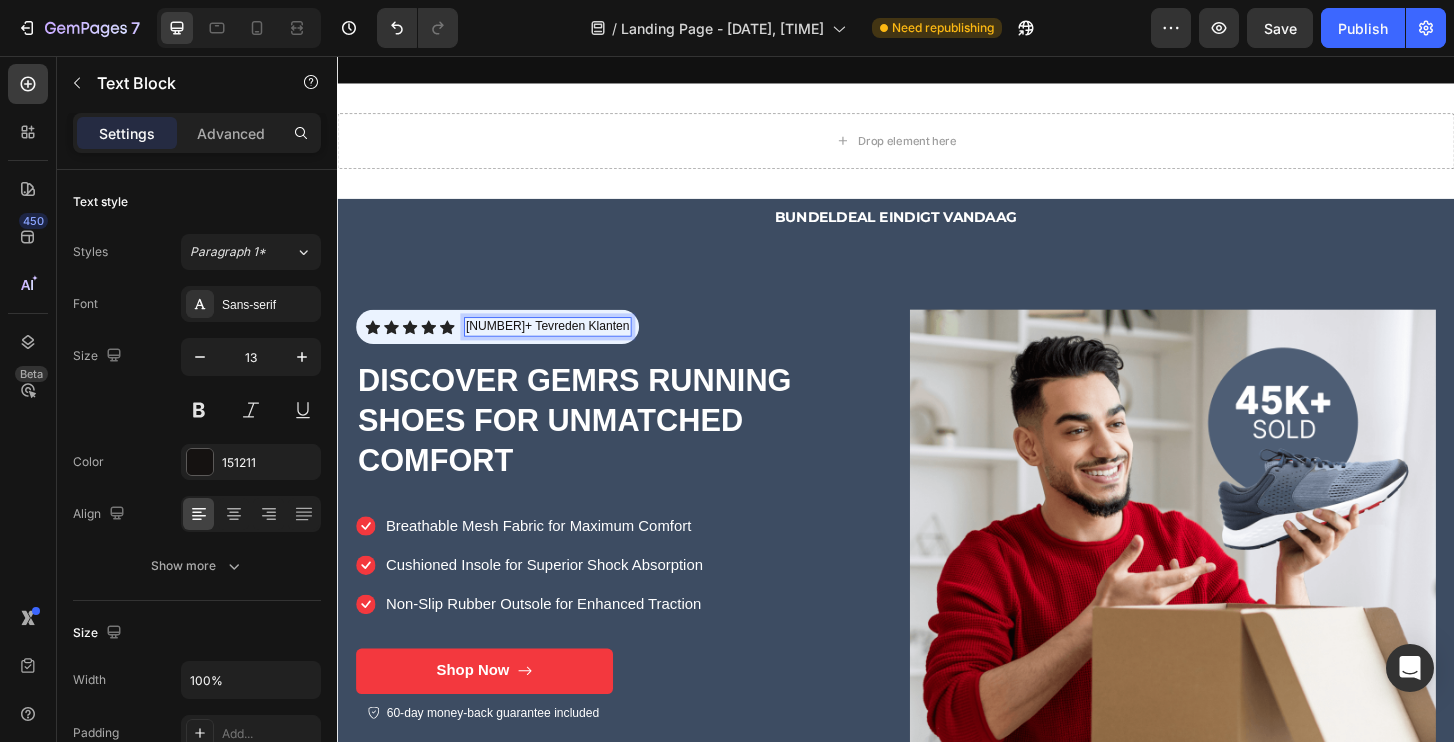 click on "2300+ Tevreden Klanten" at bounding box center (563, 346) 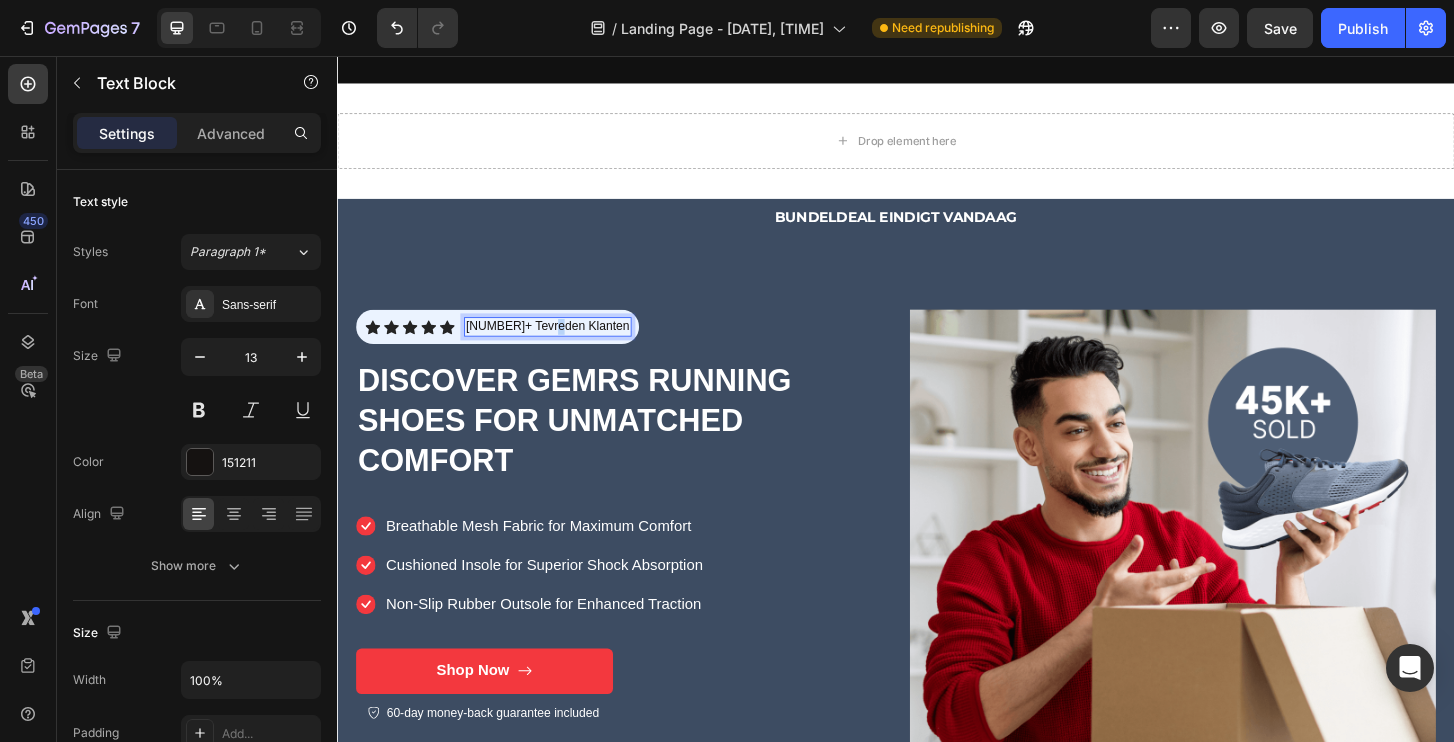 click on "2300+ Tevreden Klanten" at bounding box center (563, 346) 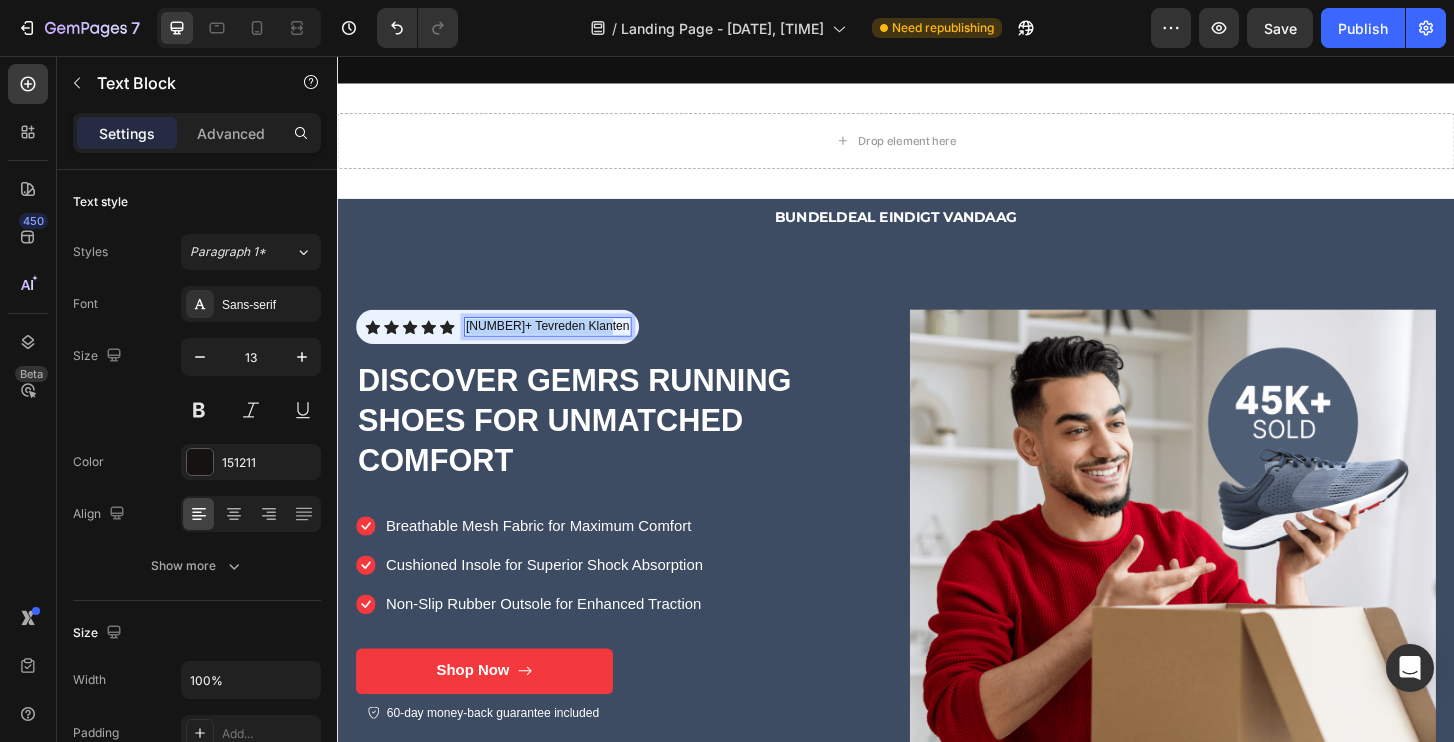click on "2300+ Tevreden Klanten" at bounding box center [563, 346] 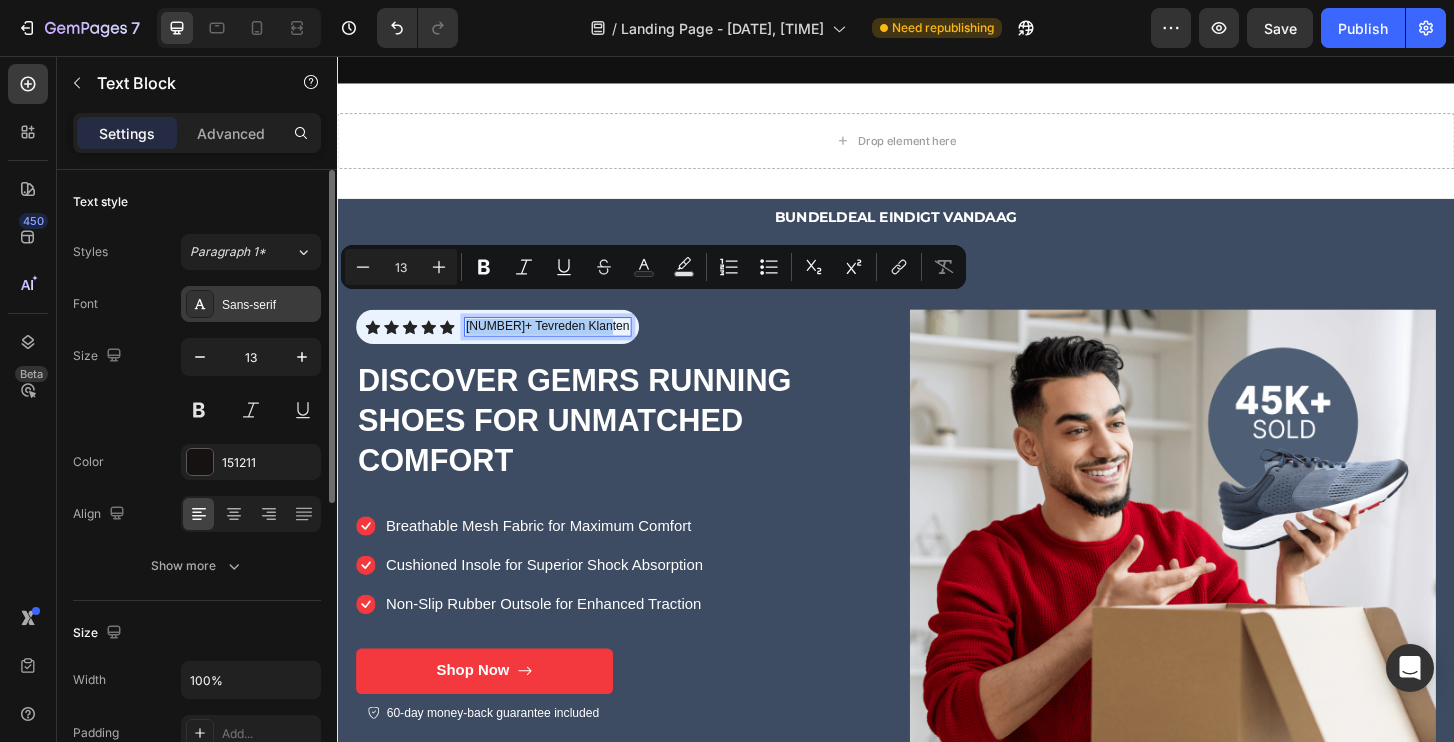 click on "Sans-serif" at bounding box center (269, 305) 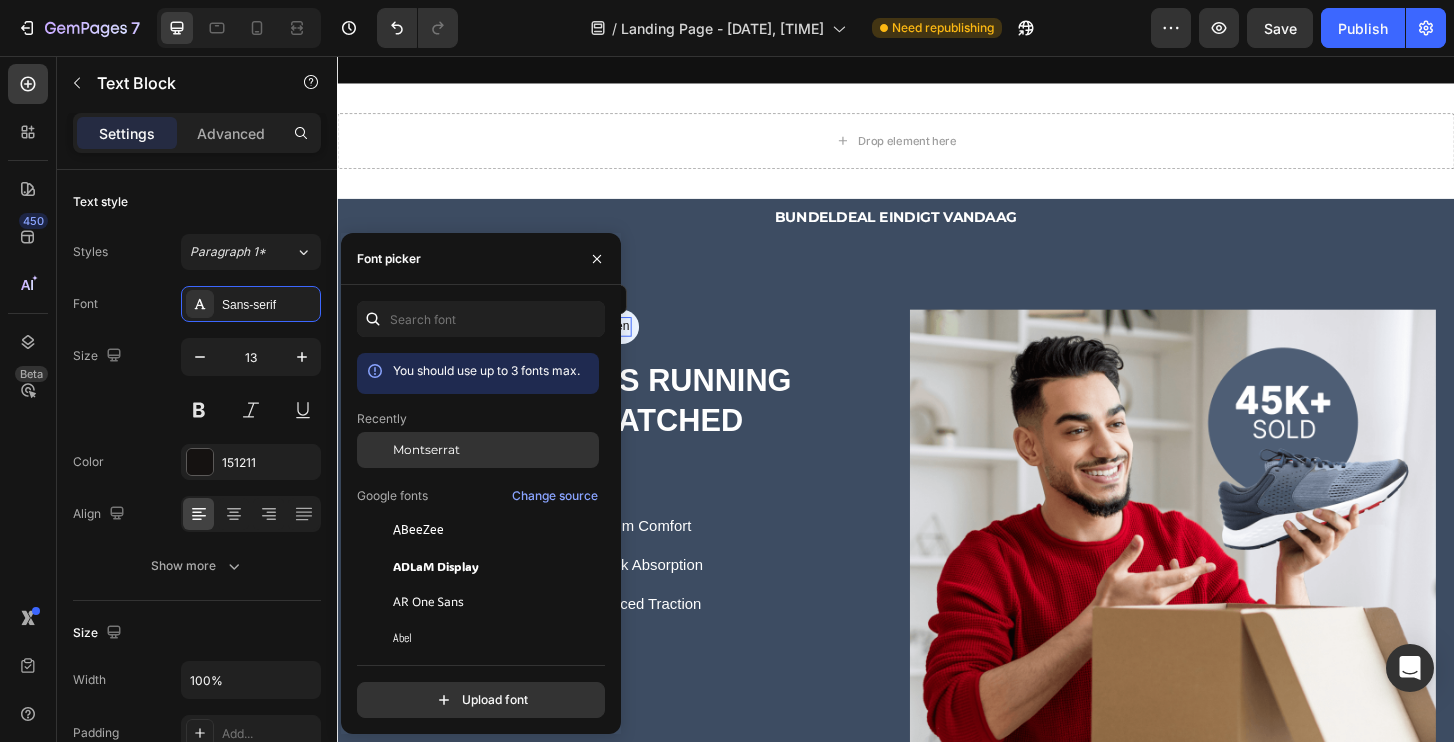 click on "Montserrat" at bounding box center [426, 450] 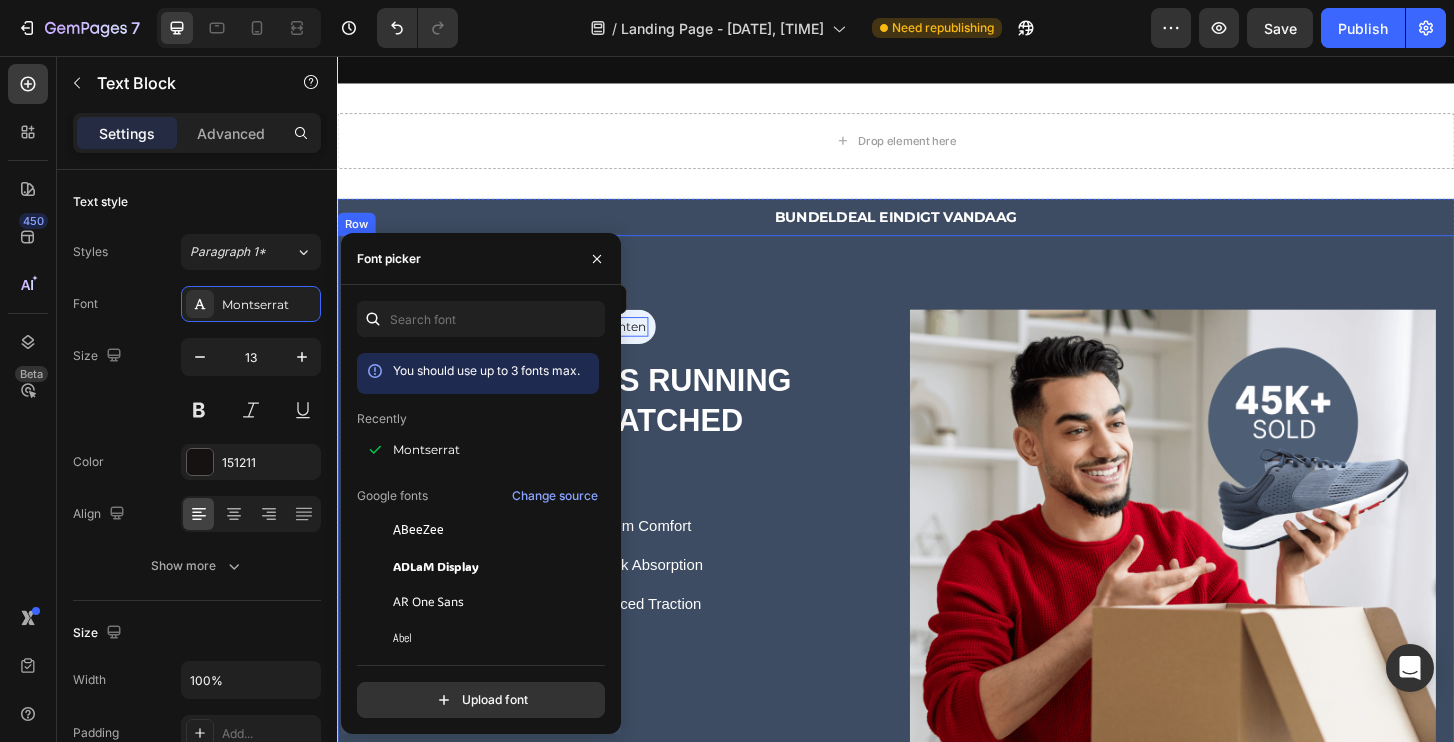 click on "Icon Icon Icon Icon Icon Icon List 2300+ Tevreden Klanten  Text Block   0 Row Row Discover GEMRS Running Shoes for Unmatched Comfort Heading
Breathable Mesh Fabric for Maximum Comfort
Cushioned Insole for Superior Shock Absorption
Non-Slip Rubber Outsole for Enhanced Traction Item List
Shop Now Button
60-day money-back guarantee included Item List Row As Seen On: Text Block Image Image Image Image Row Row Image Row" at bounding box center [937, 601] 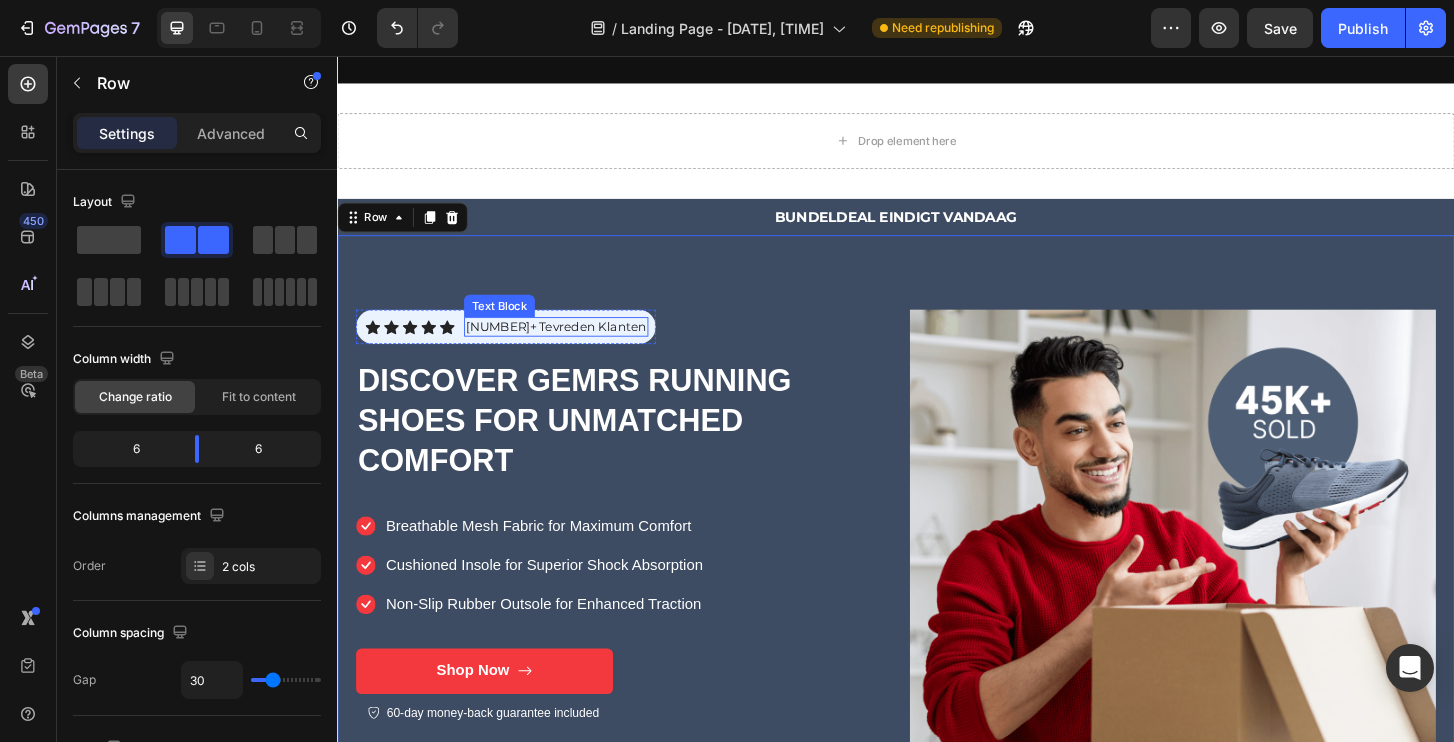 click on "2300+ Tevreden Klanten" at bounding box center [572, 346] 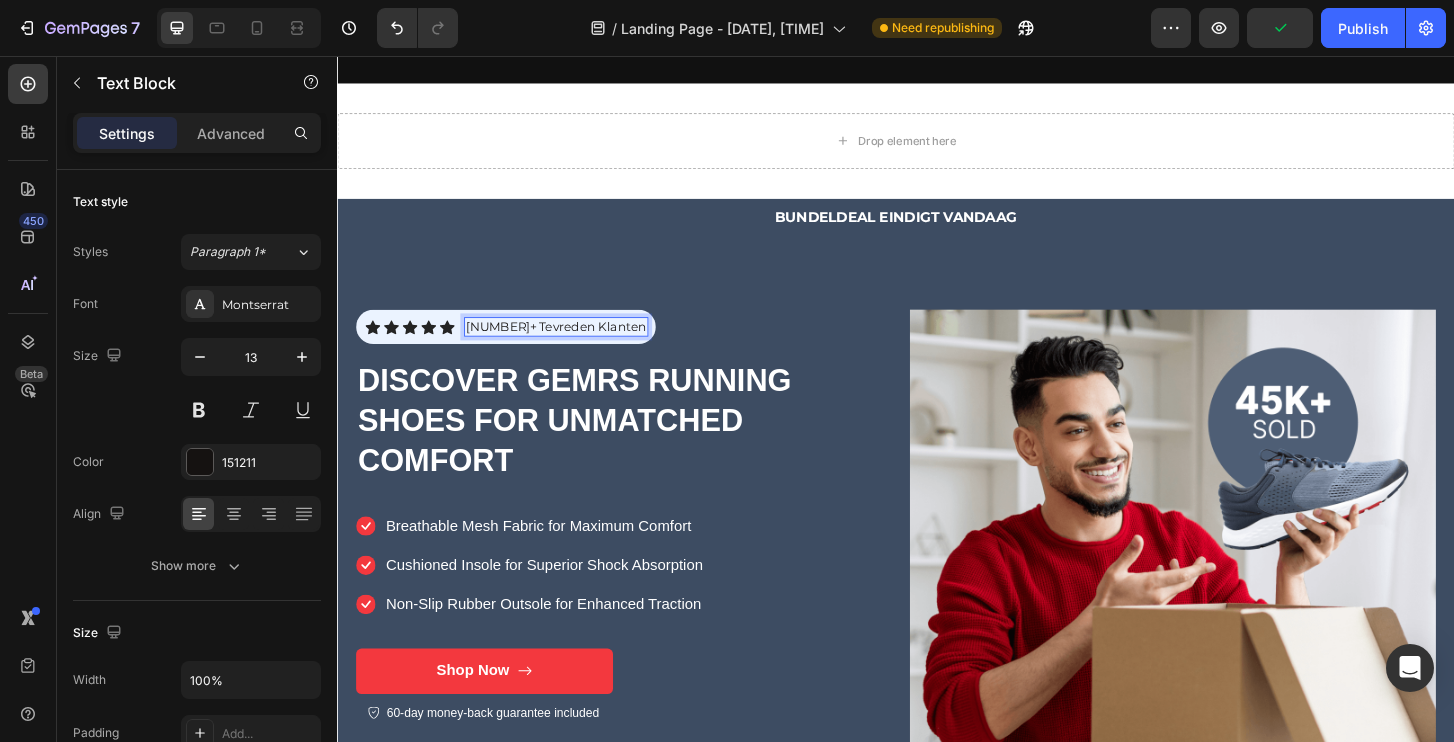 click on "2300+ Tevreden Klanten" at bounding box center [572, 346] 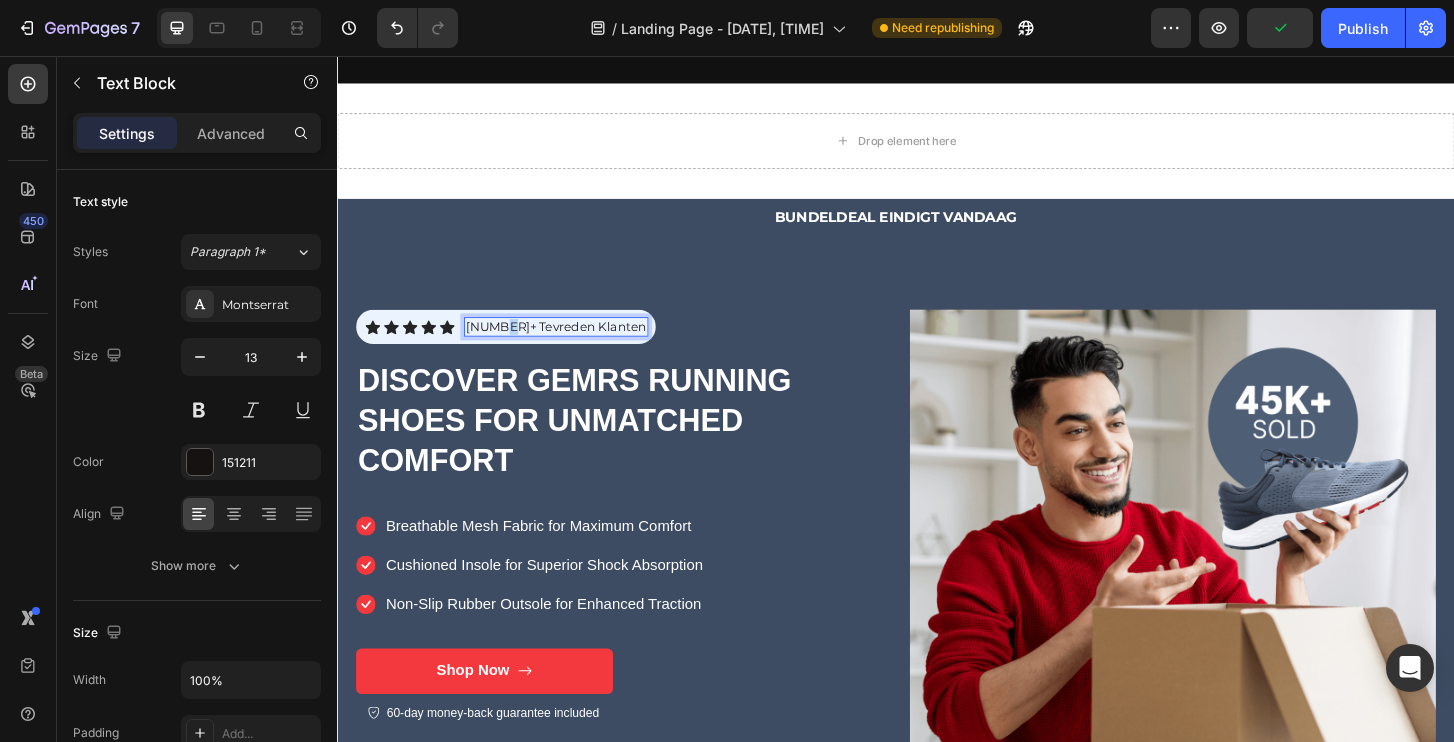 click on "2300+ Tevreden Klanten" at bounding box center [572, 346] 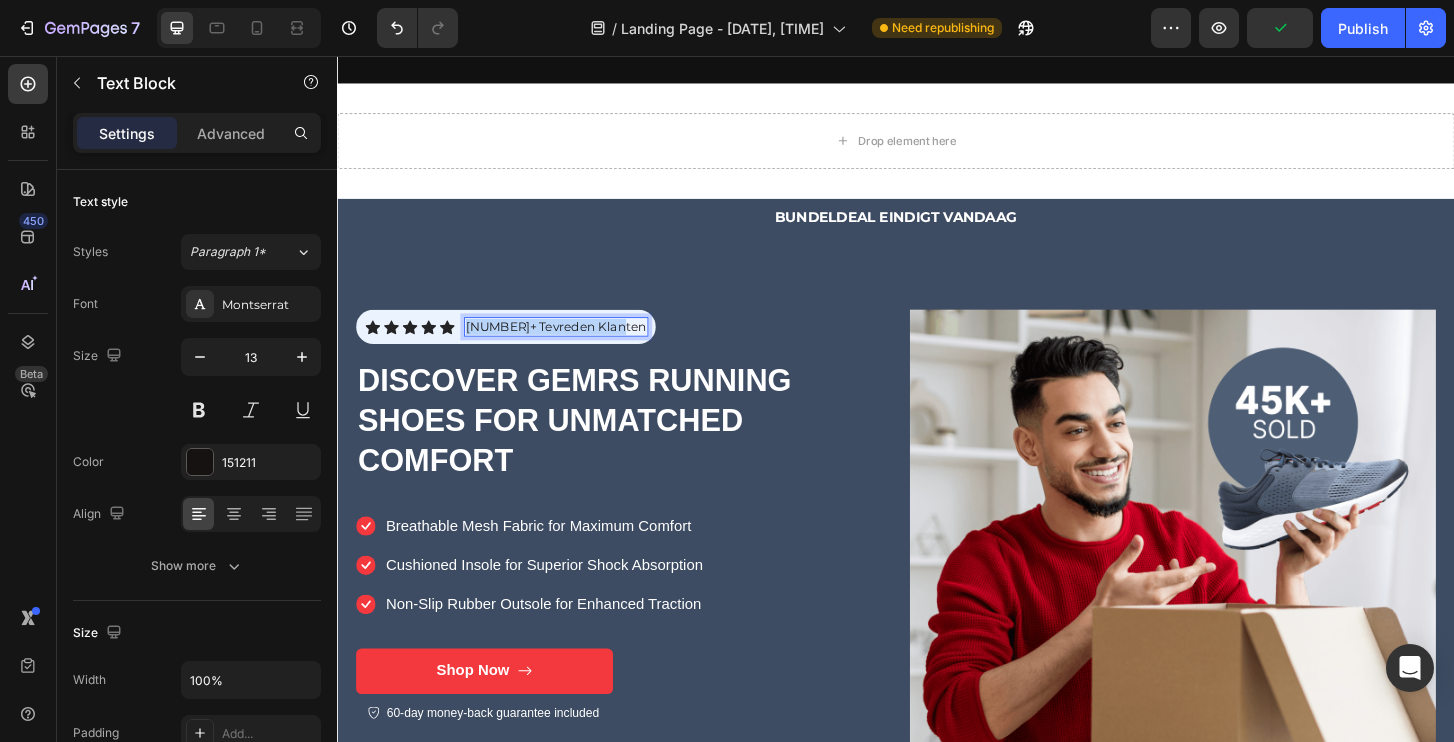 click on "2300+ Tevreden Klanten" at bounding box center [572, 346] 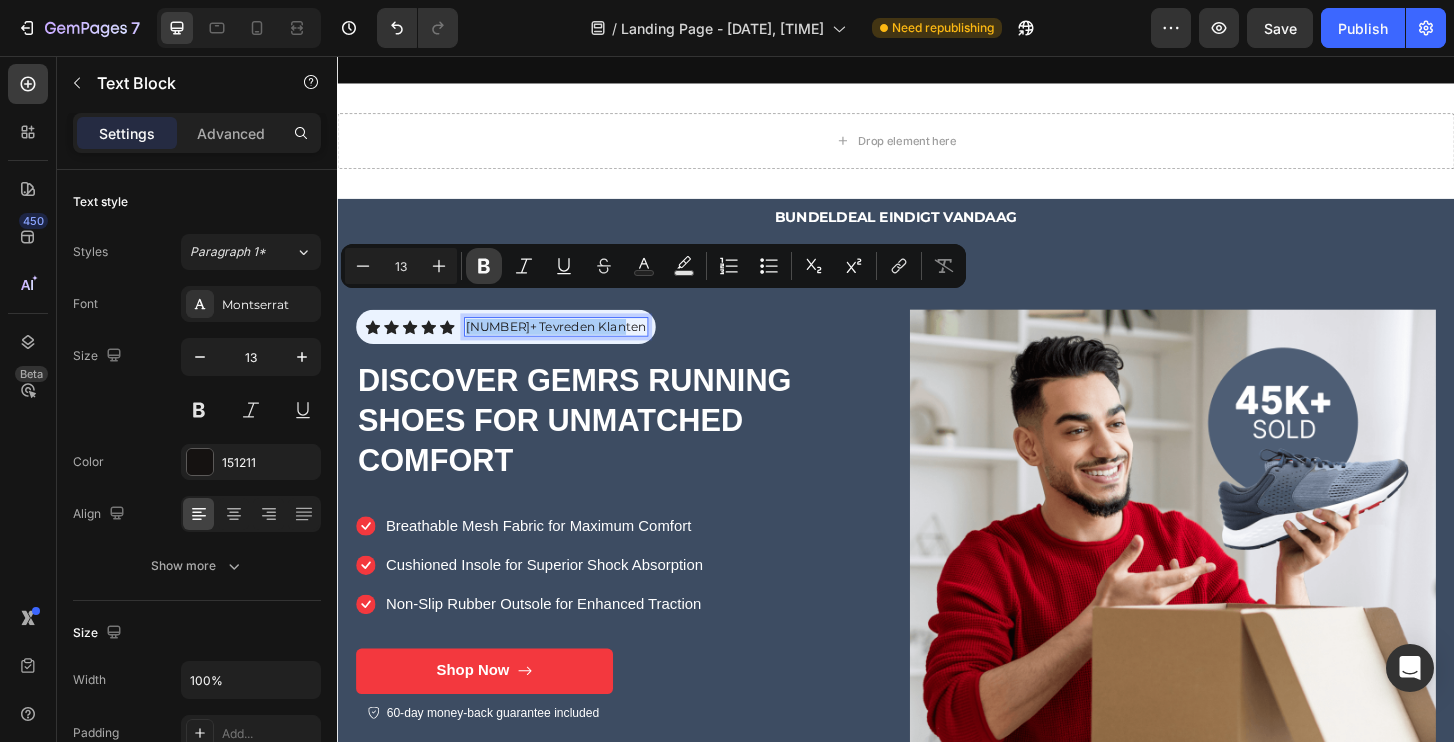 click on "Bold" at bounding box center [484, 266] 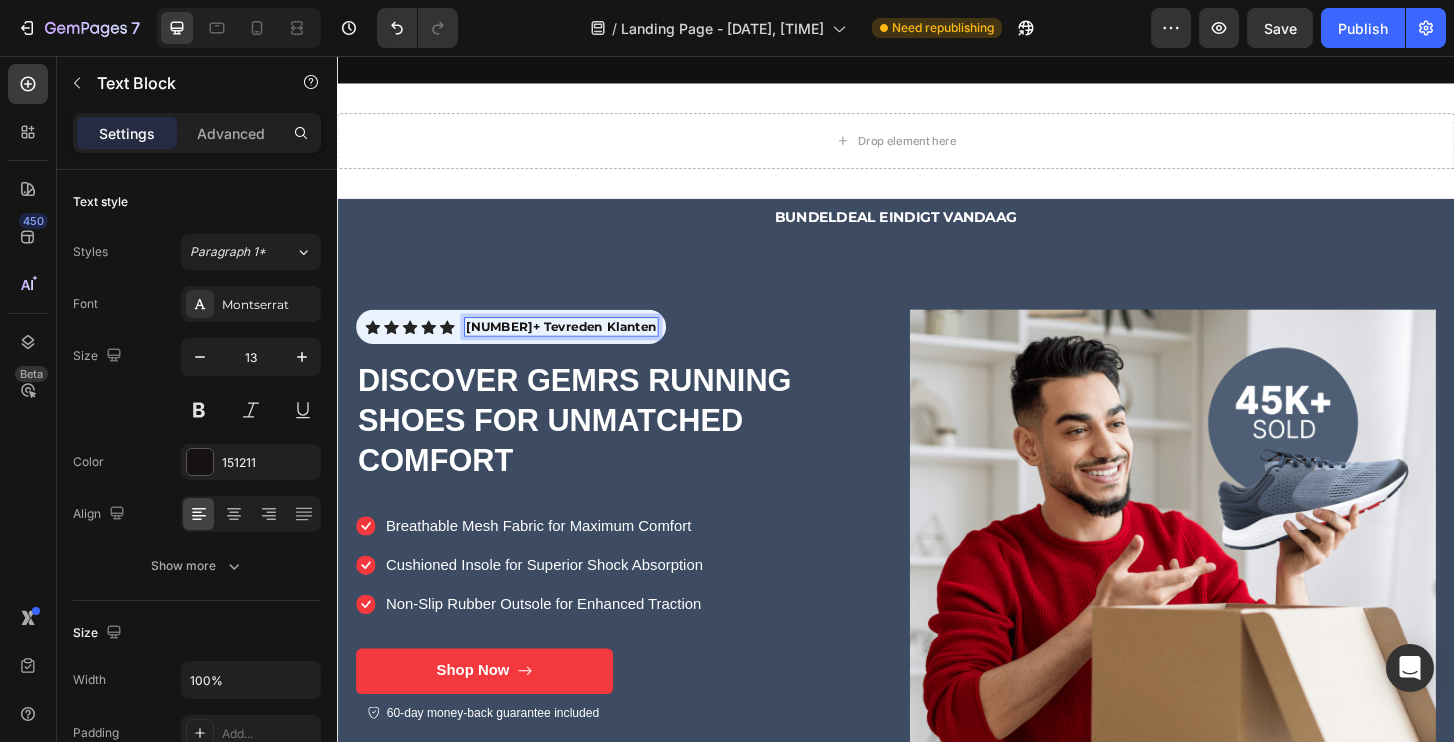 click on "2300+ Tevreden Klanten" at bounding box center [577, 346] 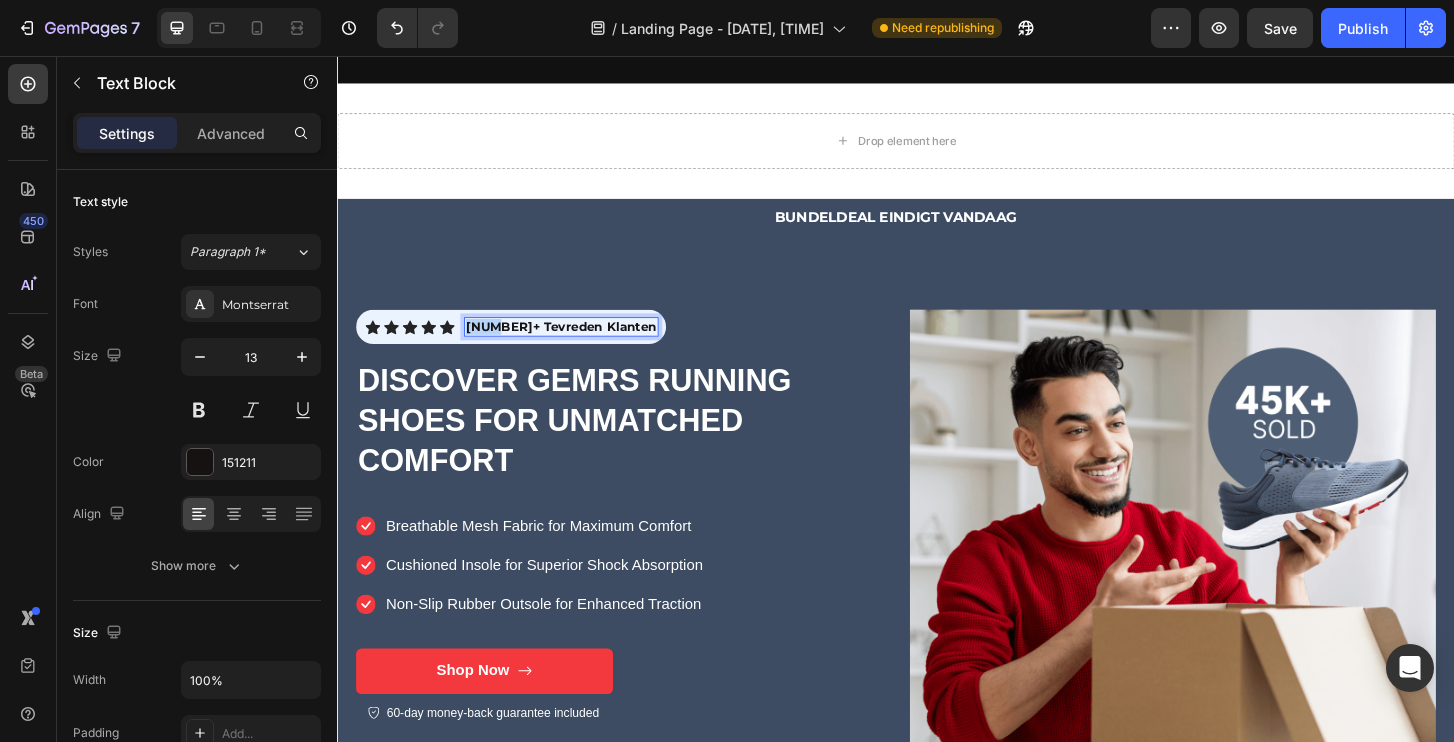 click on "2300+ Tevreden Klanten" at bounding box center [577, 346] 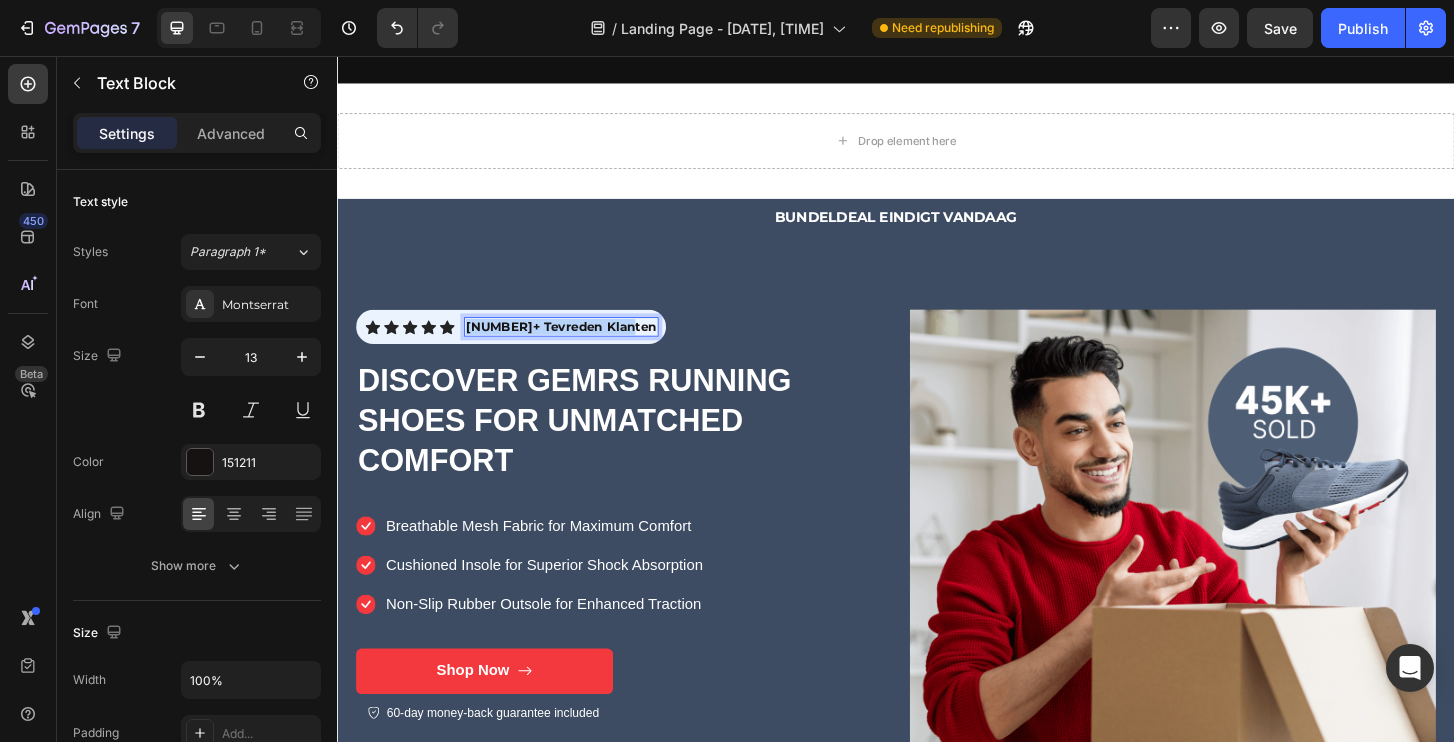 click on "2300+ Tevreden Klanten" at bounding box center (577, 346) 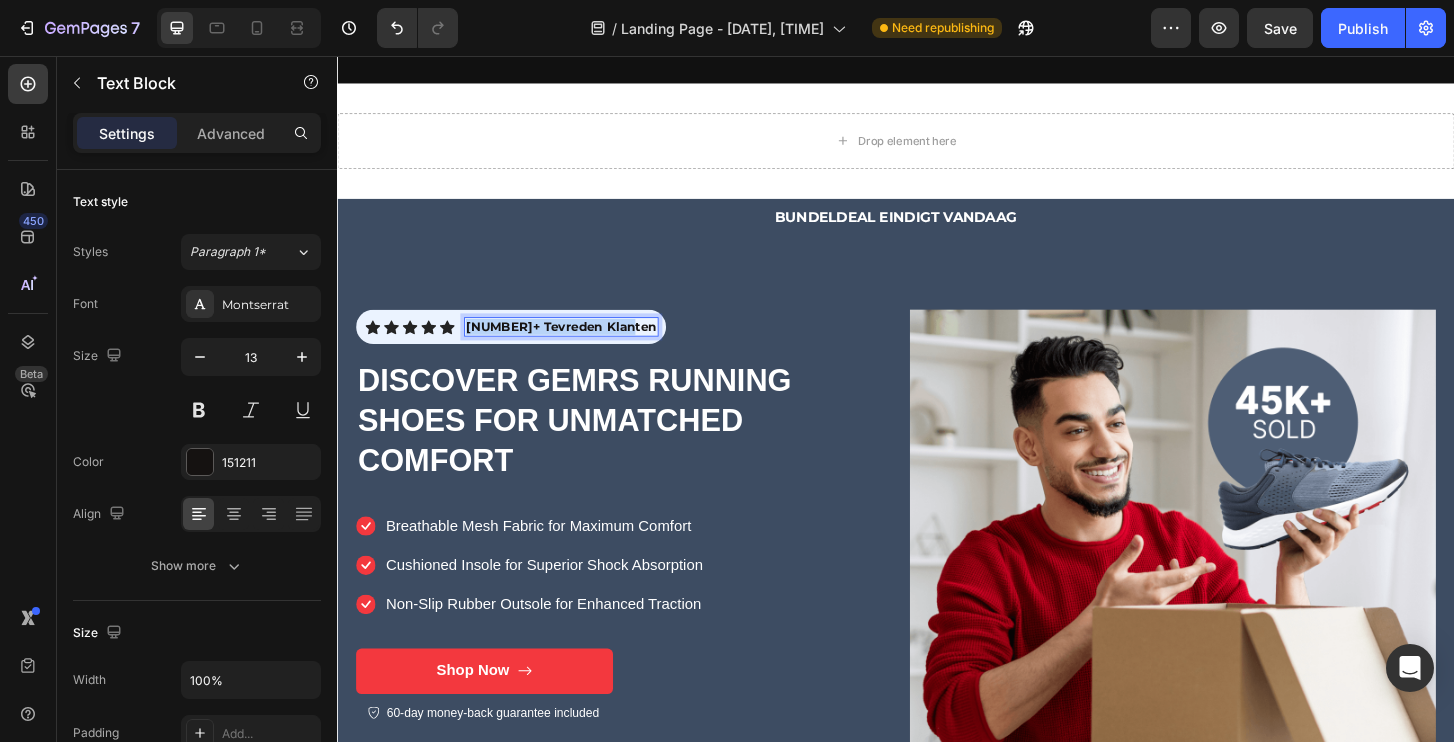 click on "2300+ Tevreden Klanten" at bounding box center [577, 346] 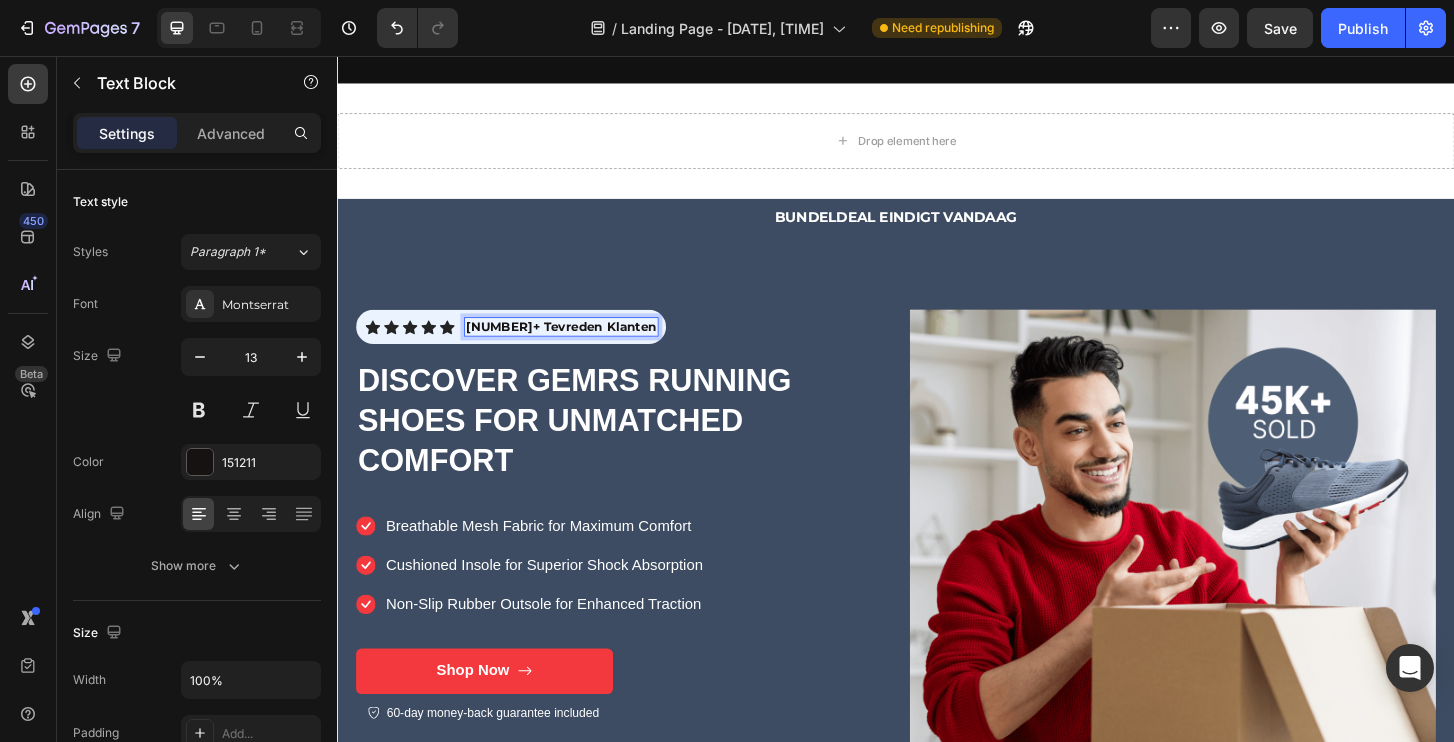 click on "2300+ Tevreden Klanten" at bounding box center (577, 346) 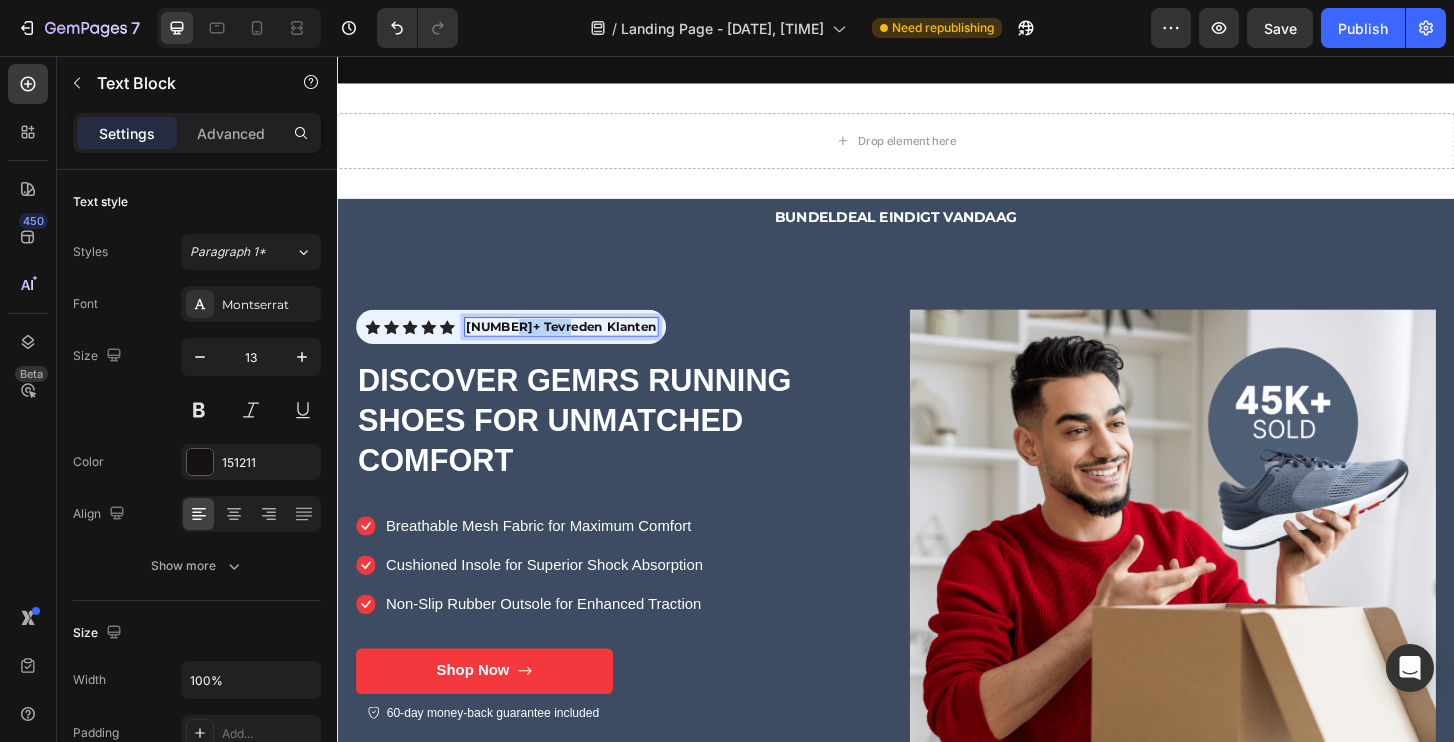 click on "2300+ Tevreden Klanten" at bounding box center (577, 346) 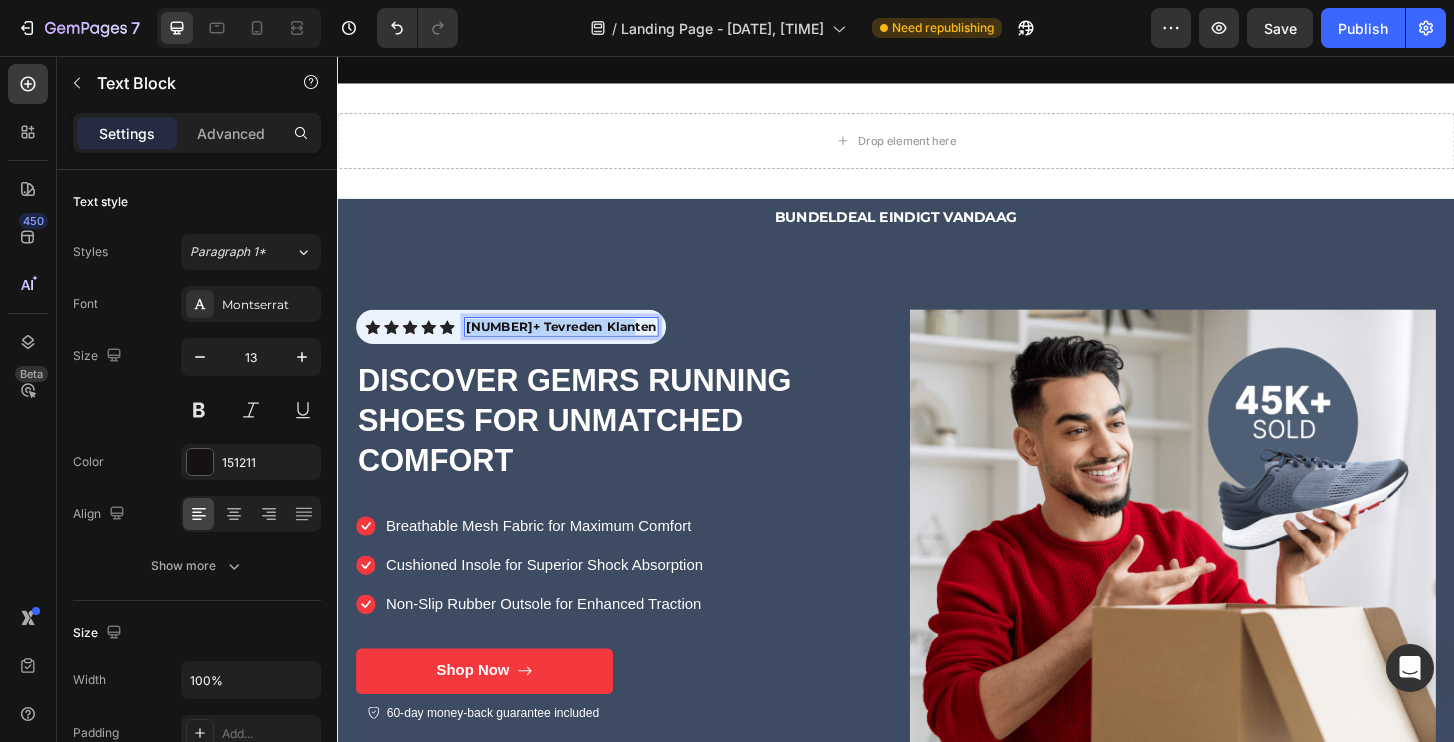 click on "2300+ Tevreden Klanten" at bounding box center [577, 346] 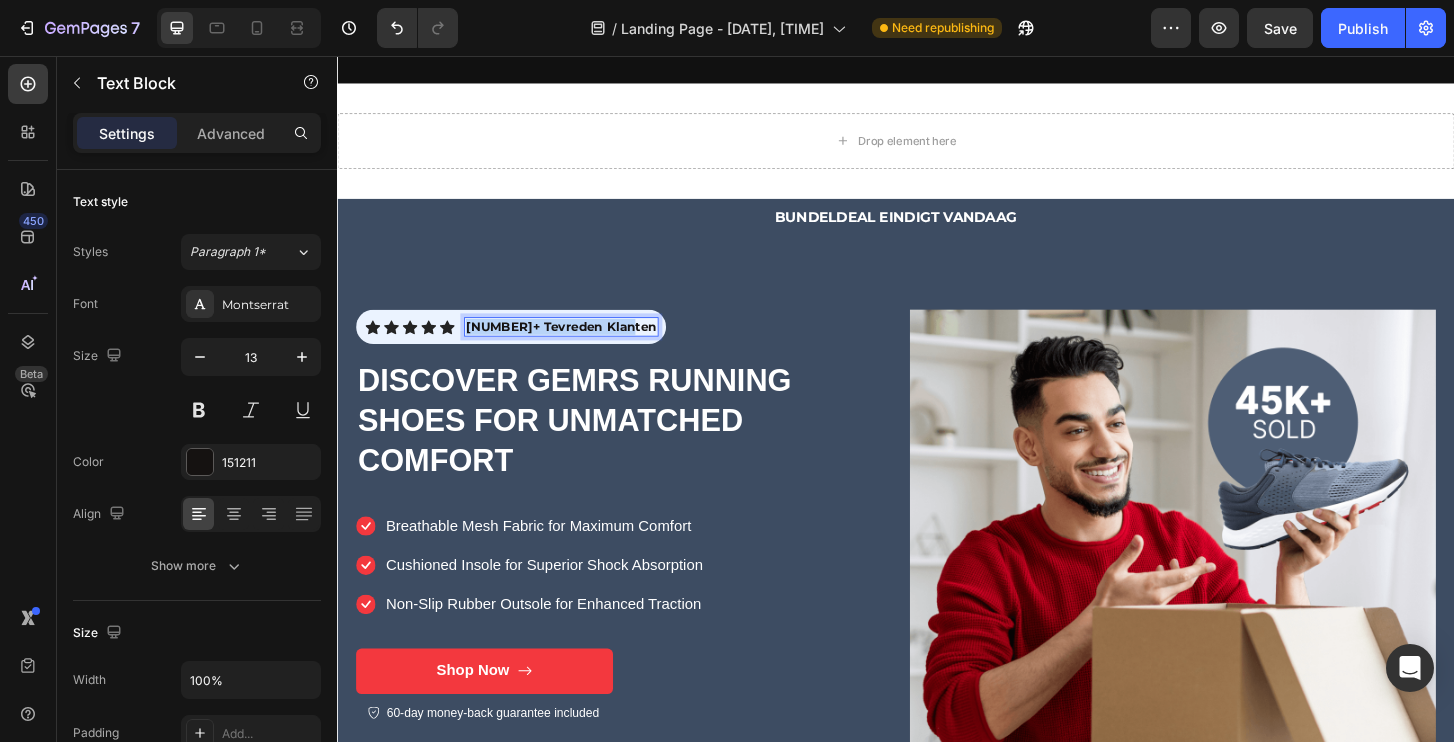 click on "2300+ Tevreden Klanten" at bounding box center (577, 346) 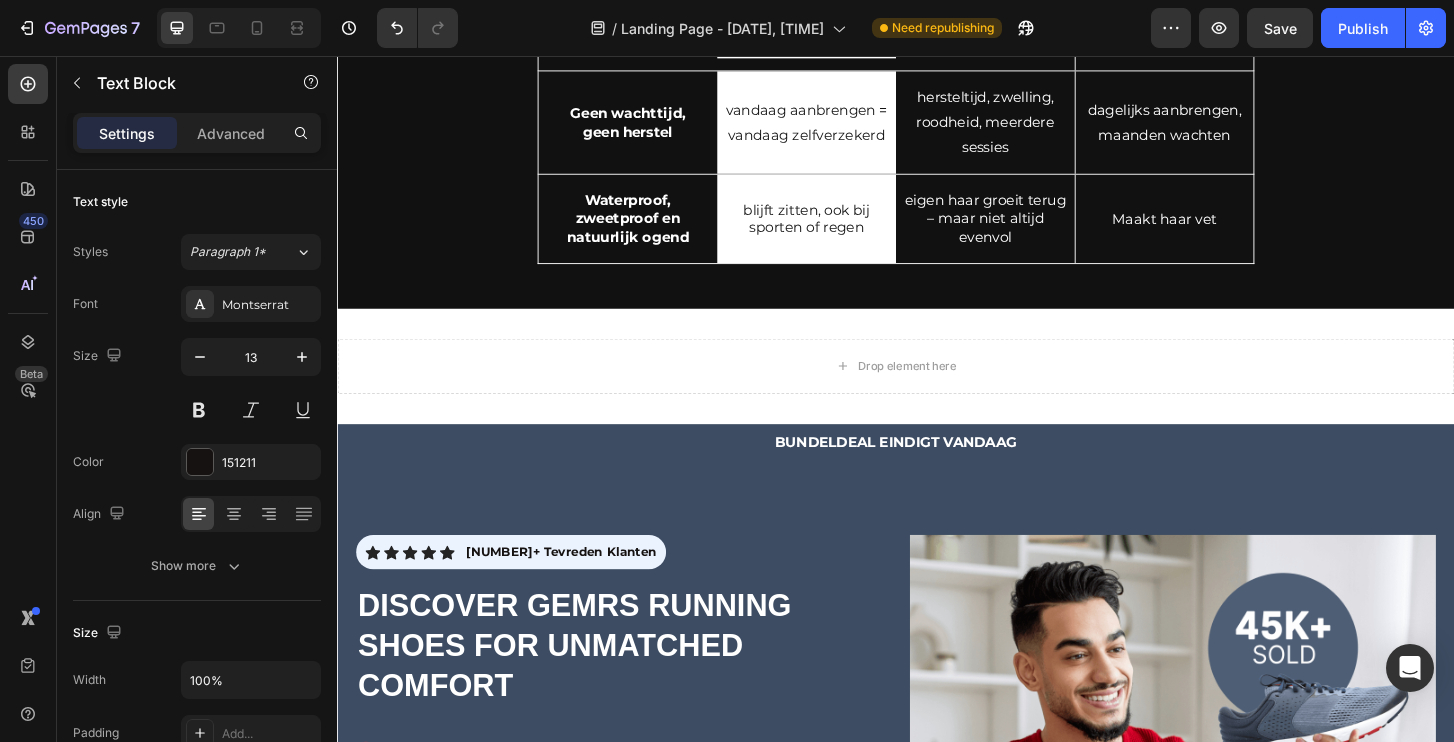 scroll, scrollTop: 4364, scrollLeft: 0, axis: vertical 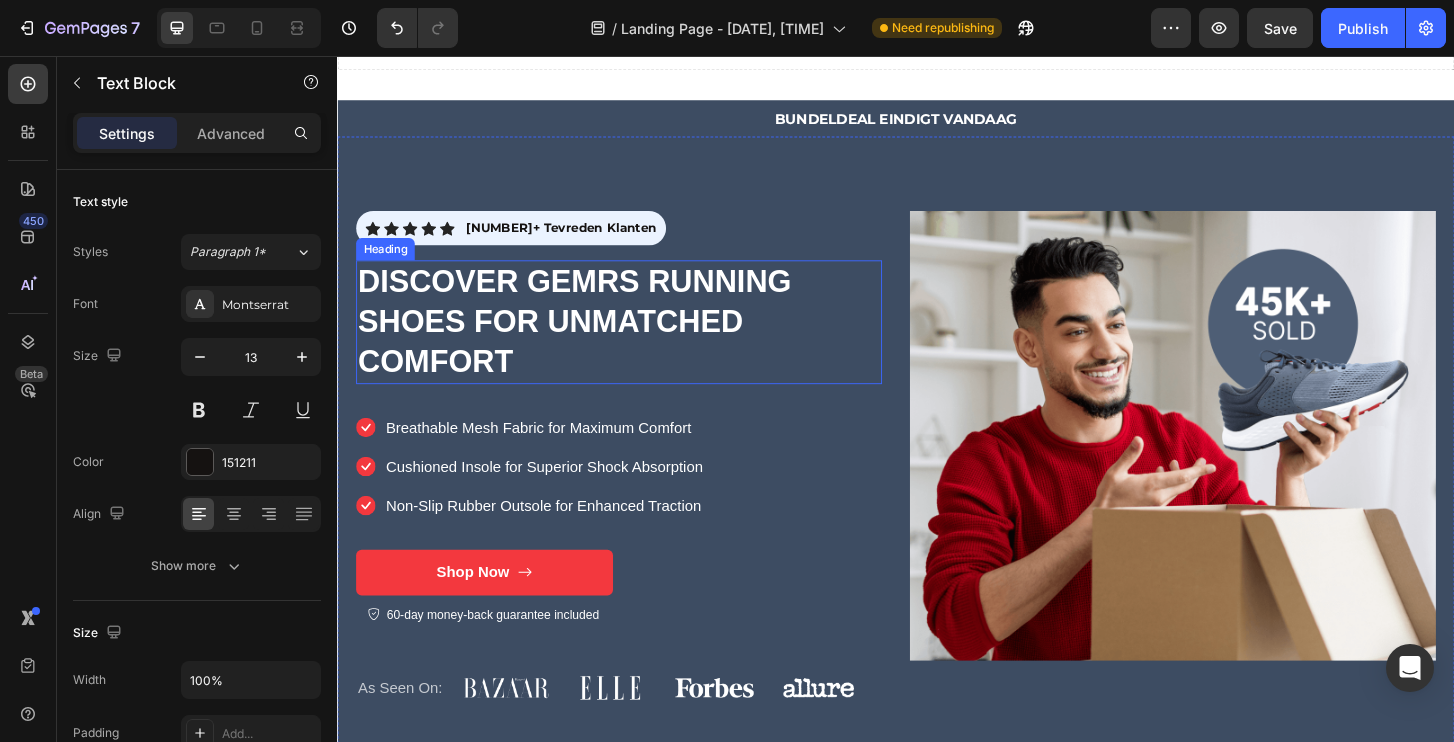 click on "Discover GEMRS Running Shoes for Unmatched Comfort" at bounding box center [639, 341] 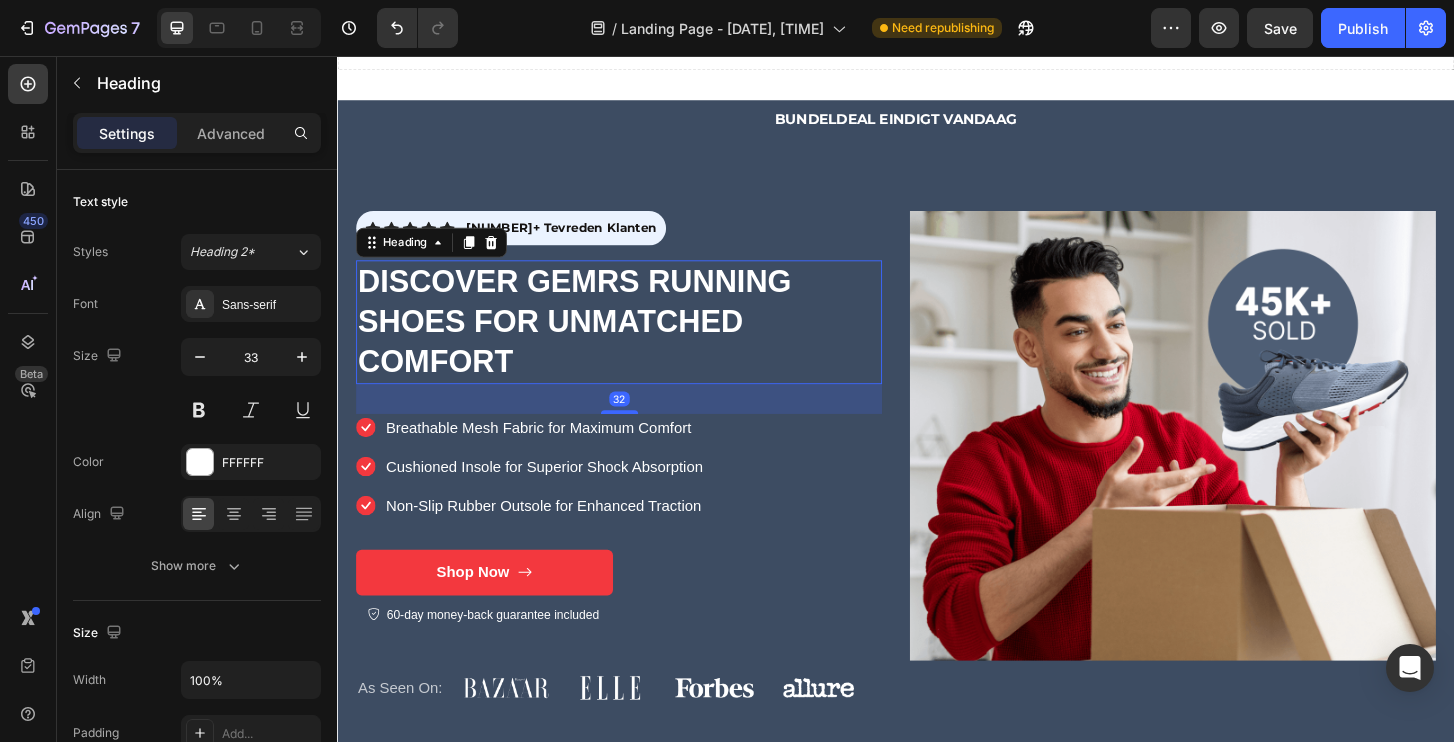 click on "Discover GEMRS Running Shoes for Unmatched Comfort" at bounding box center [639, 341] 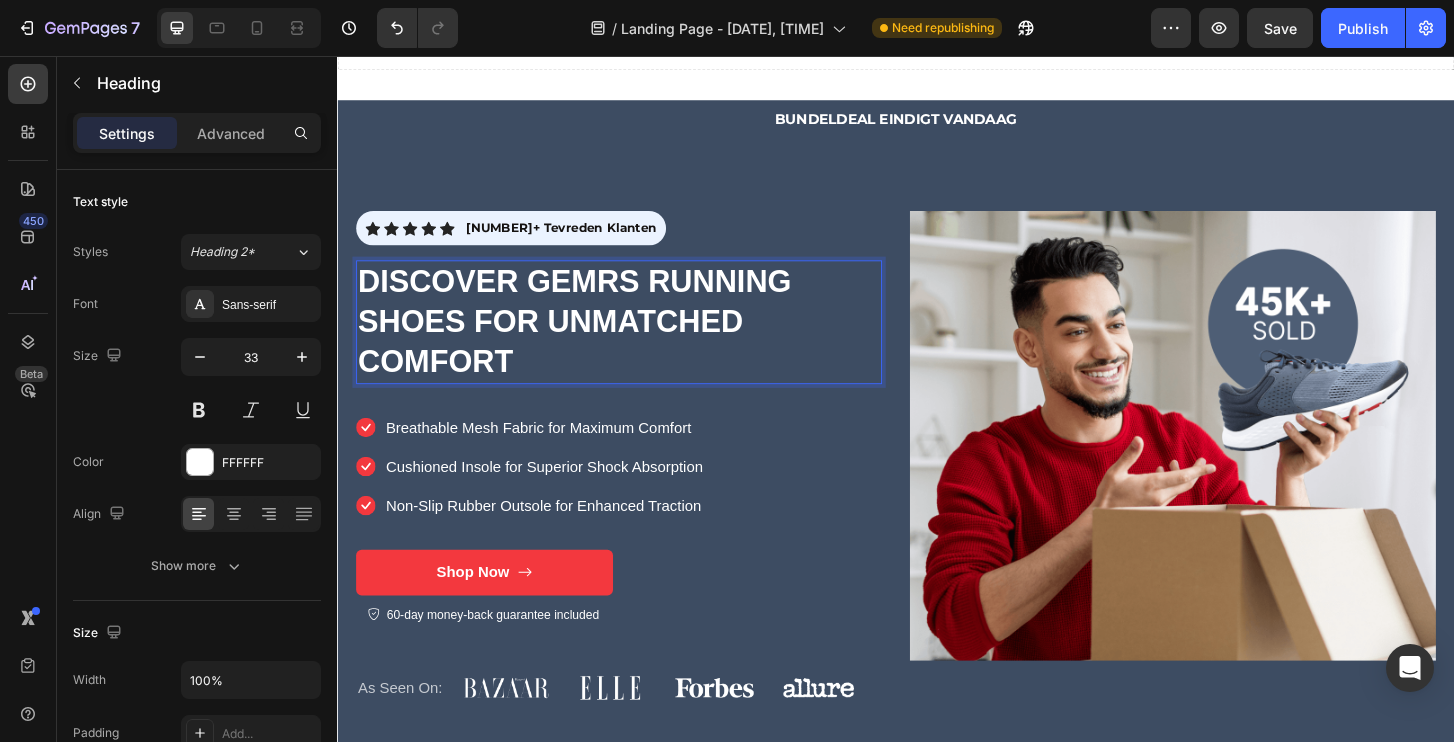 click on "Discover GEMRS Running Shoes for Unmatched Comfort" at bounding box center [639, 341] 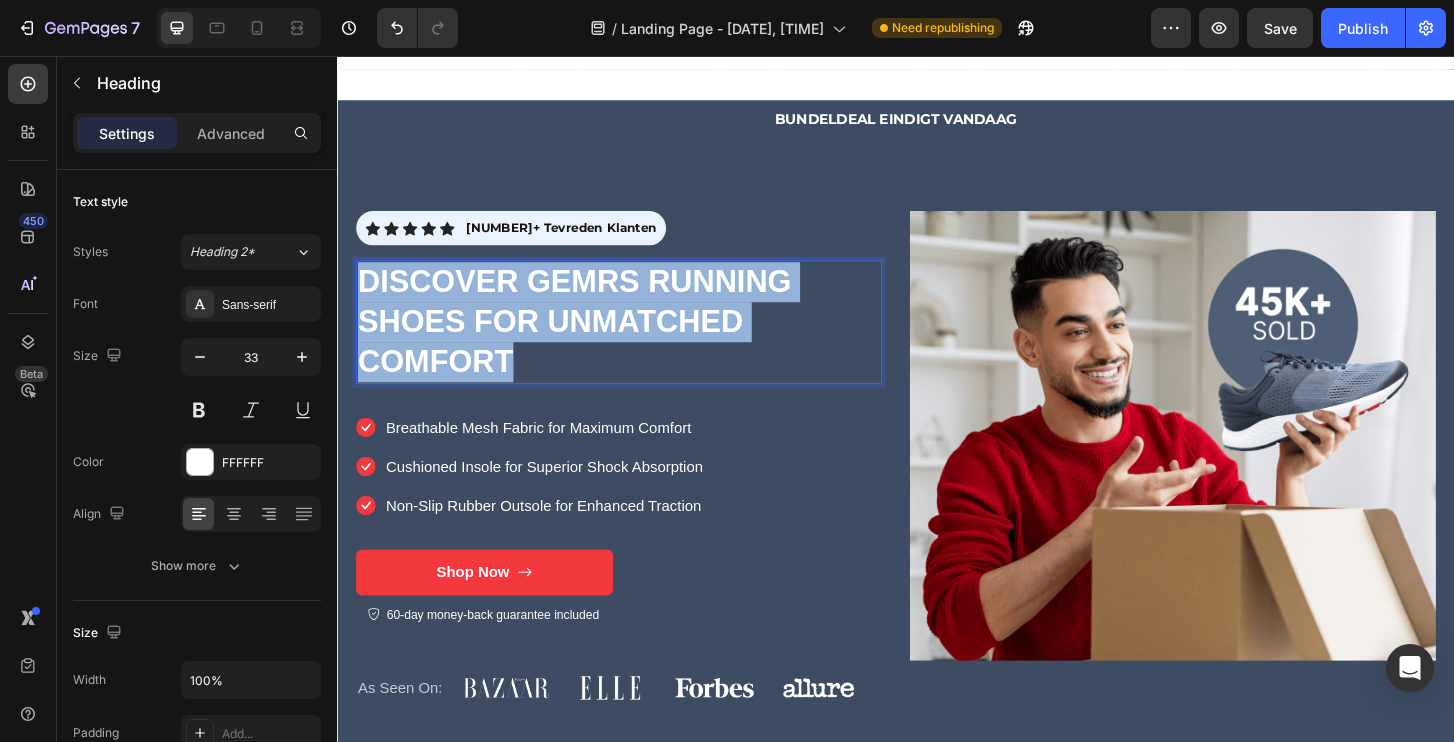 click on "Discover GEMRS Running Shoes for Unmatched Comfort" at bounding box center (639, 341) 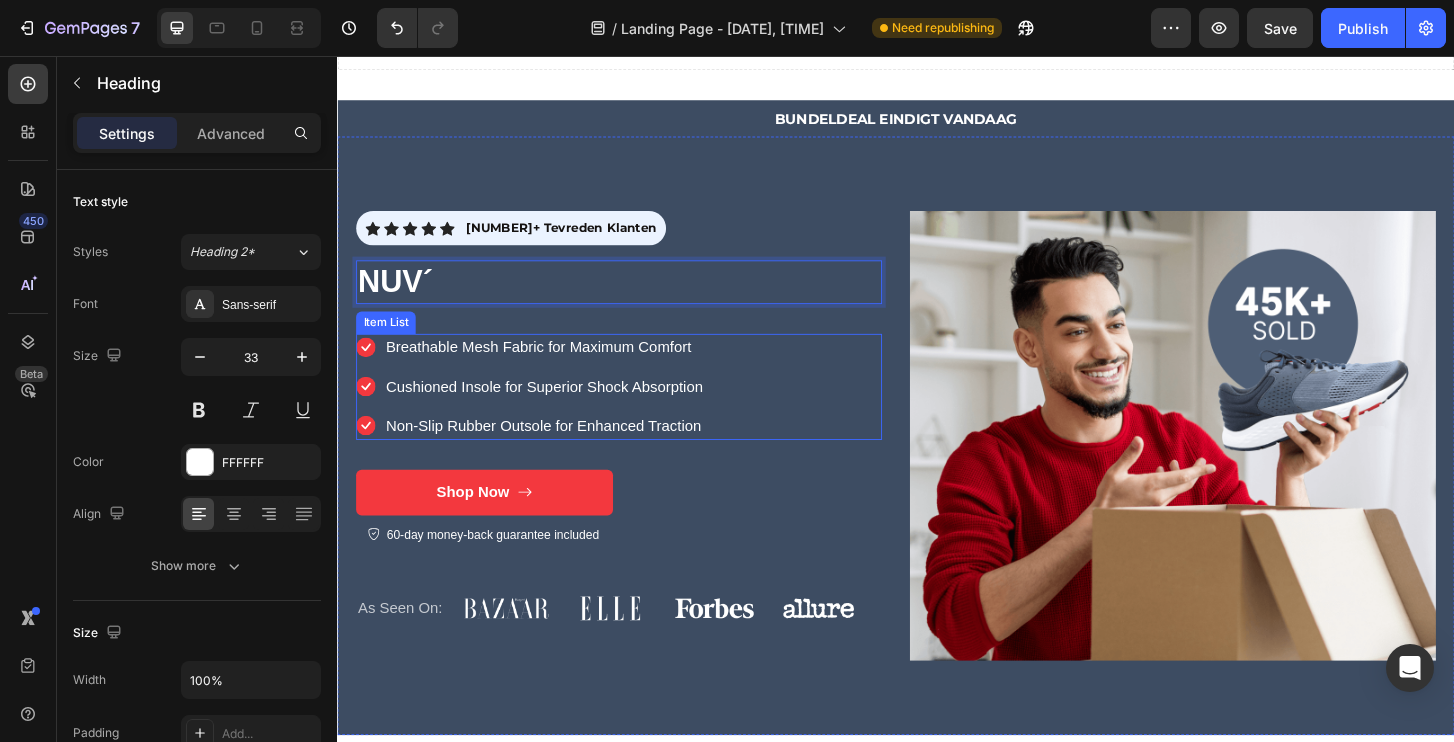 type 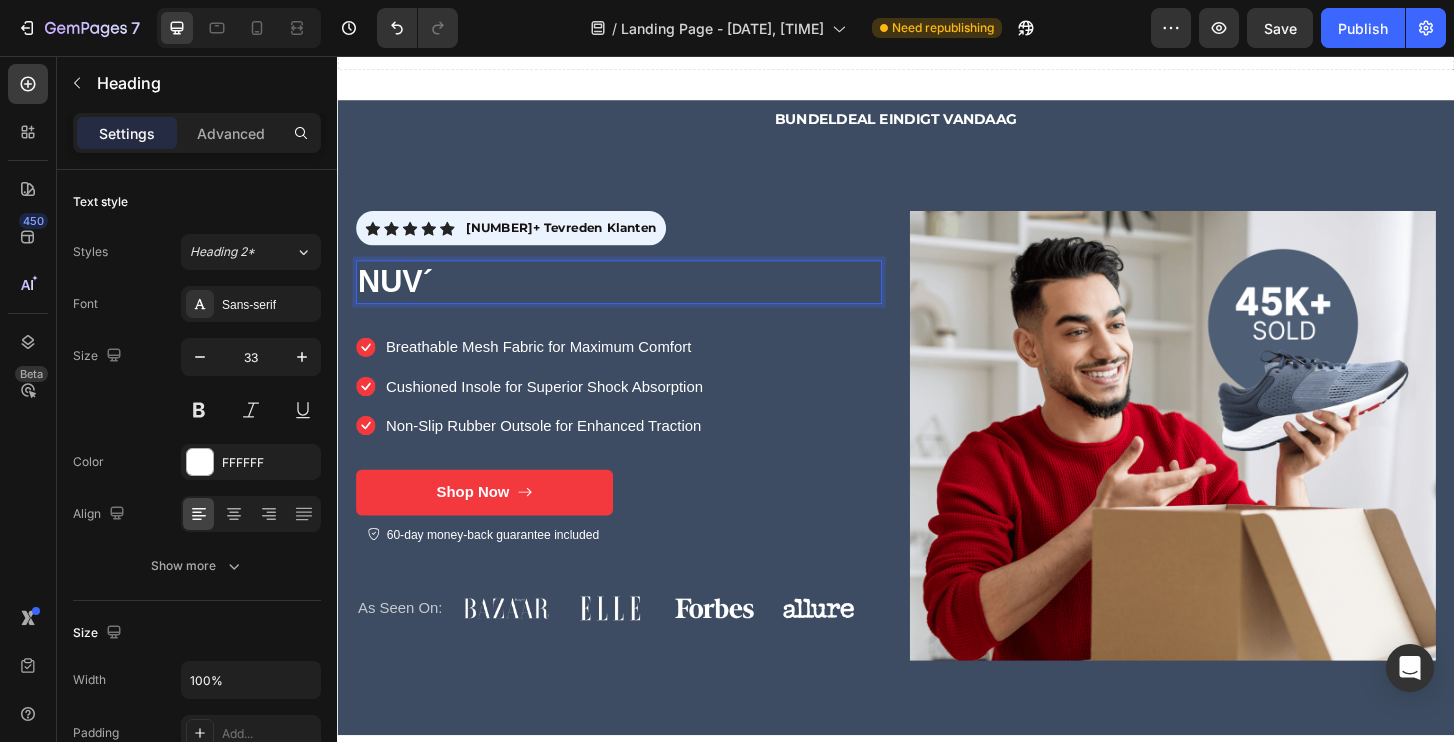 click on "nuv´" at bounding box center [639, 298] 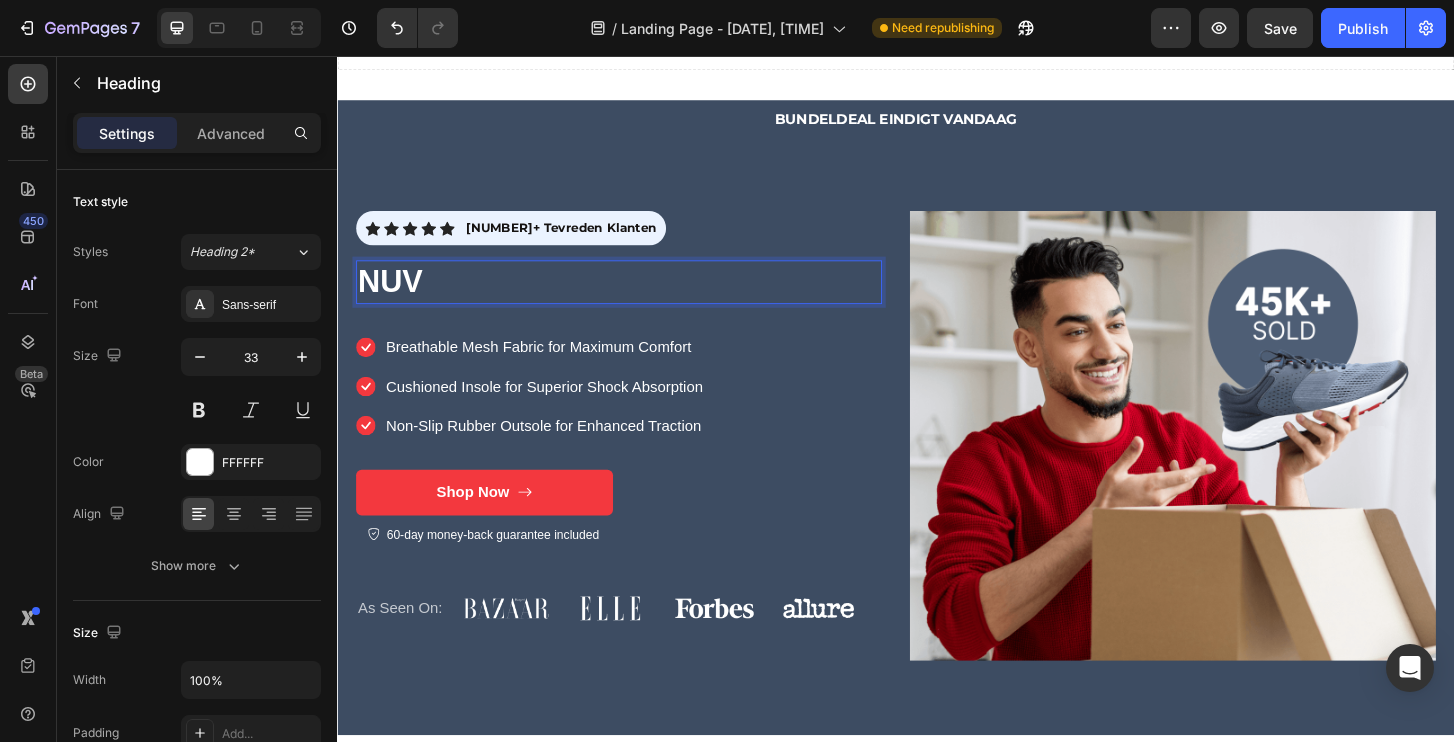 click on "nuv" at bounding box center [639, 298] 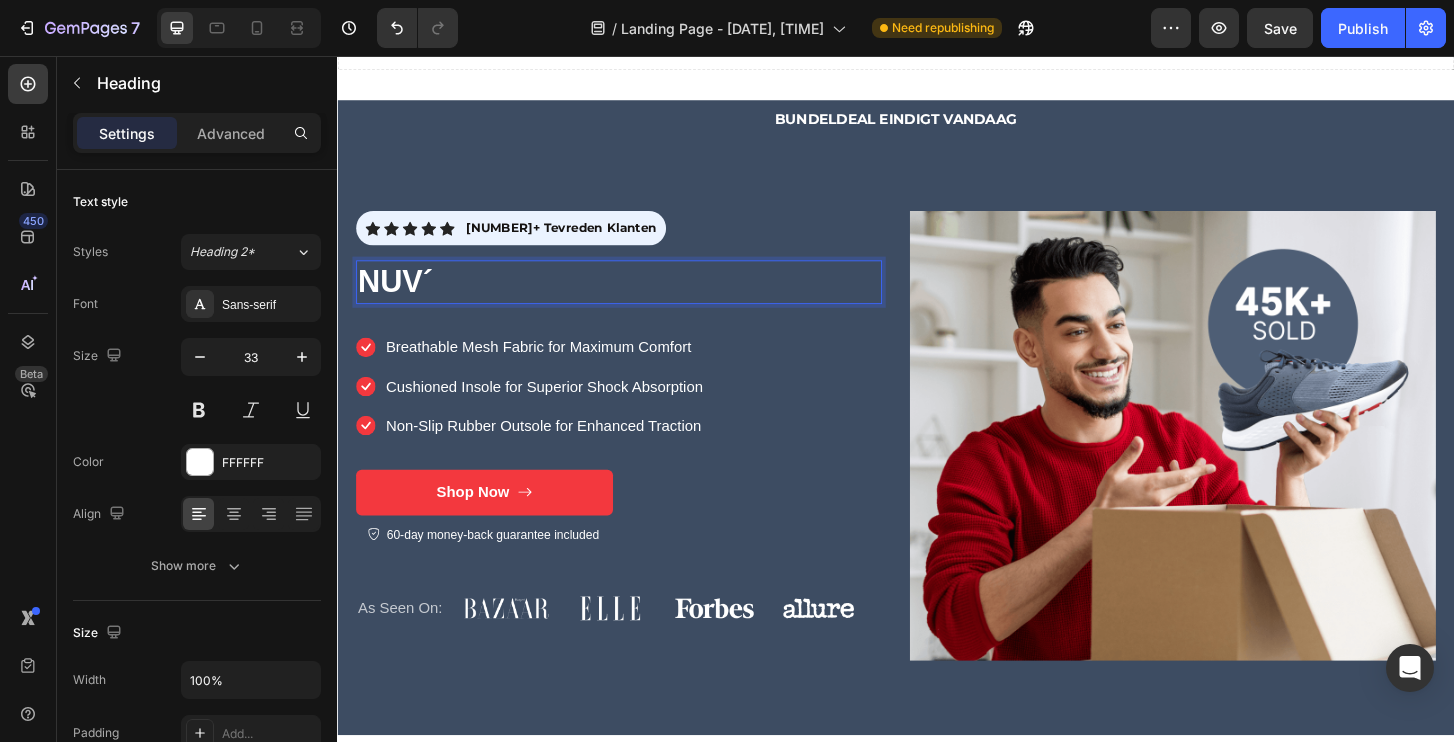 click on "nuv´" at bounding box center [639, 298] 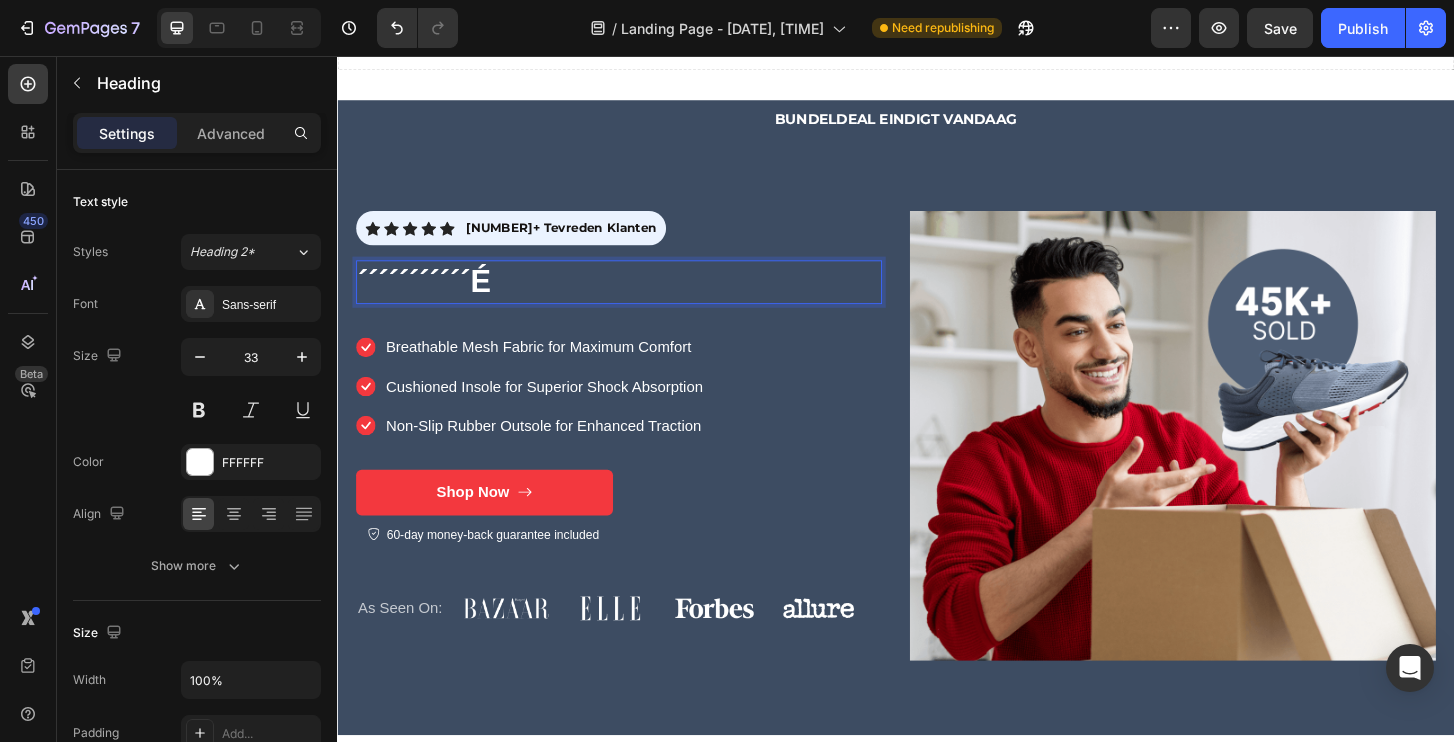 click on "´´´´´´´´´´´é" at bounding box center (639, 298) 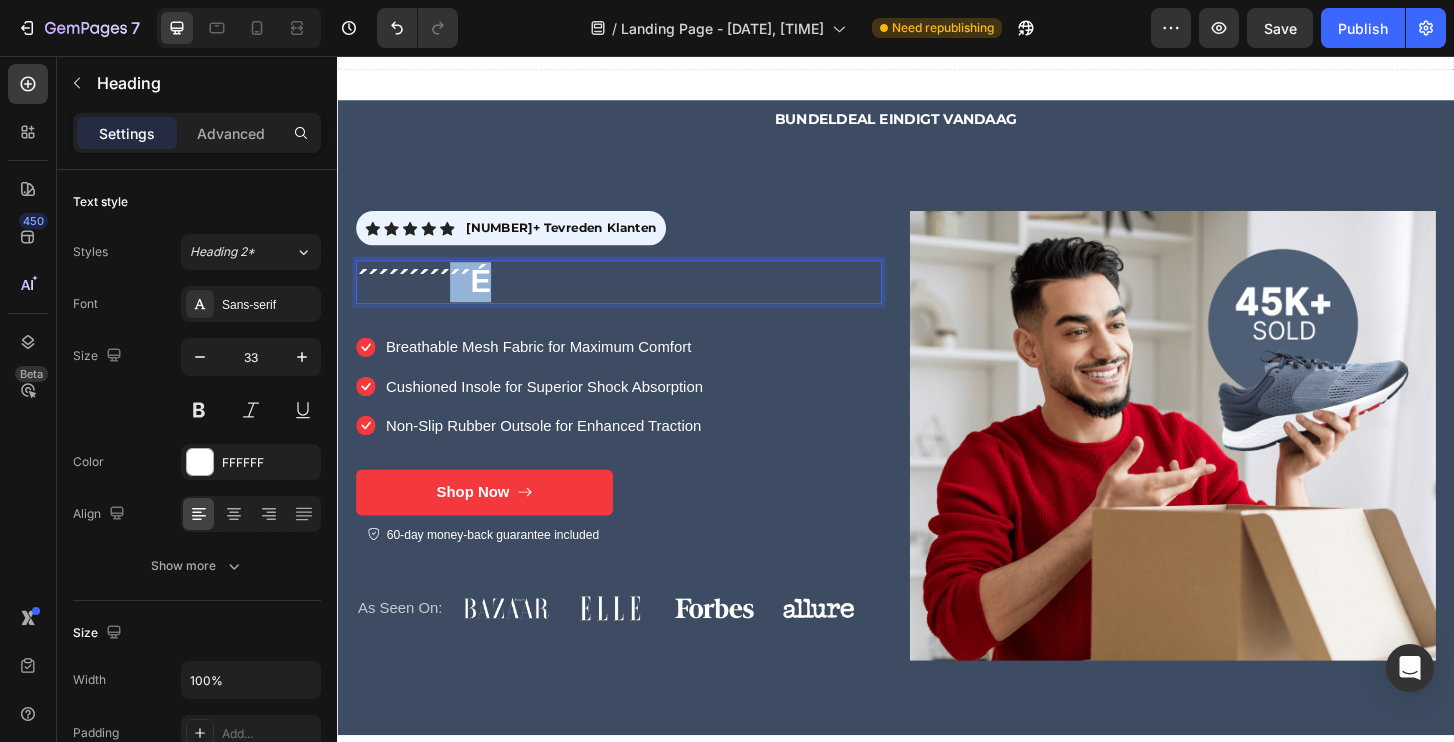 drag, startPoint x: 477, startPoint y: 292, endPoint x: 459, endPoint y: 291, distance: 18.027756 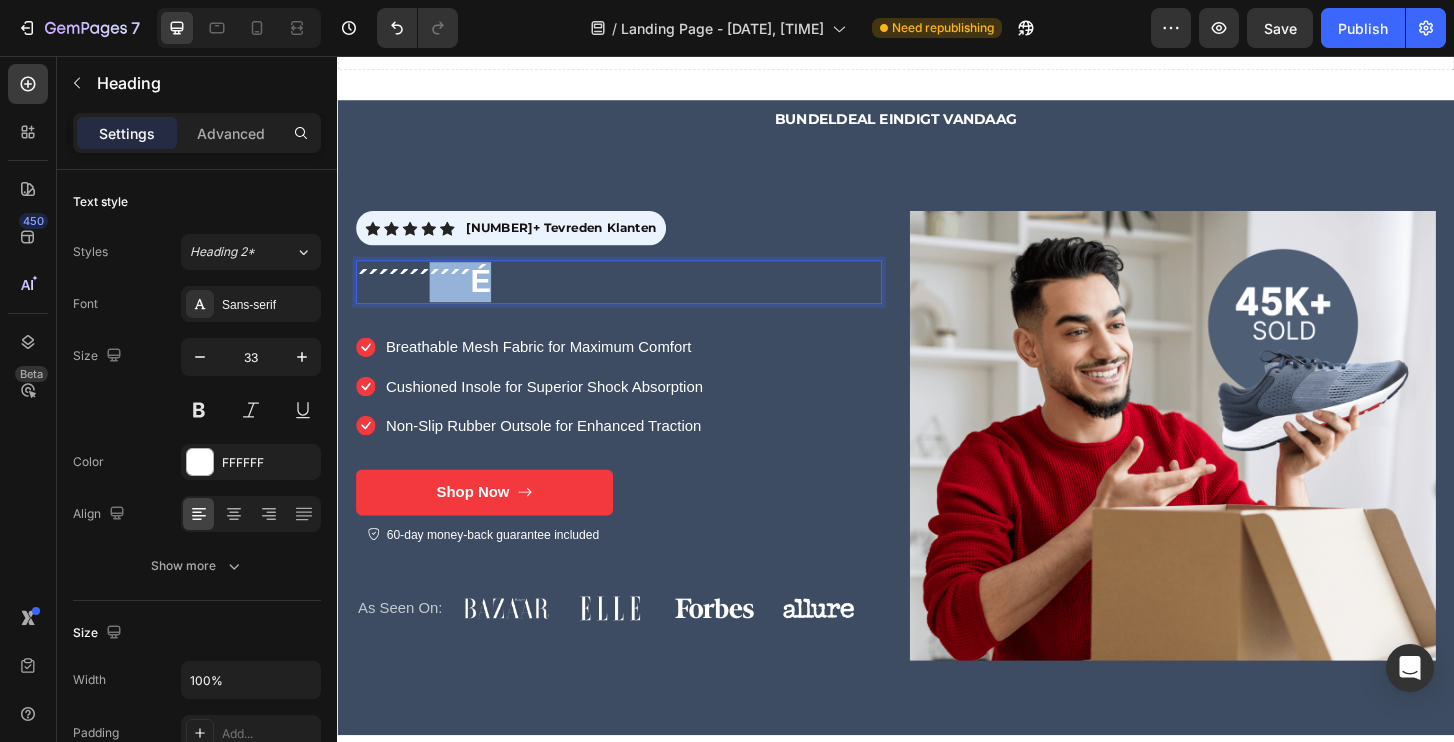 drag, startPoint x: 479, startPoint y: 288, endPoint x: 440, endPoint y: 288, distance: 39 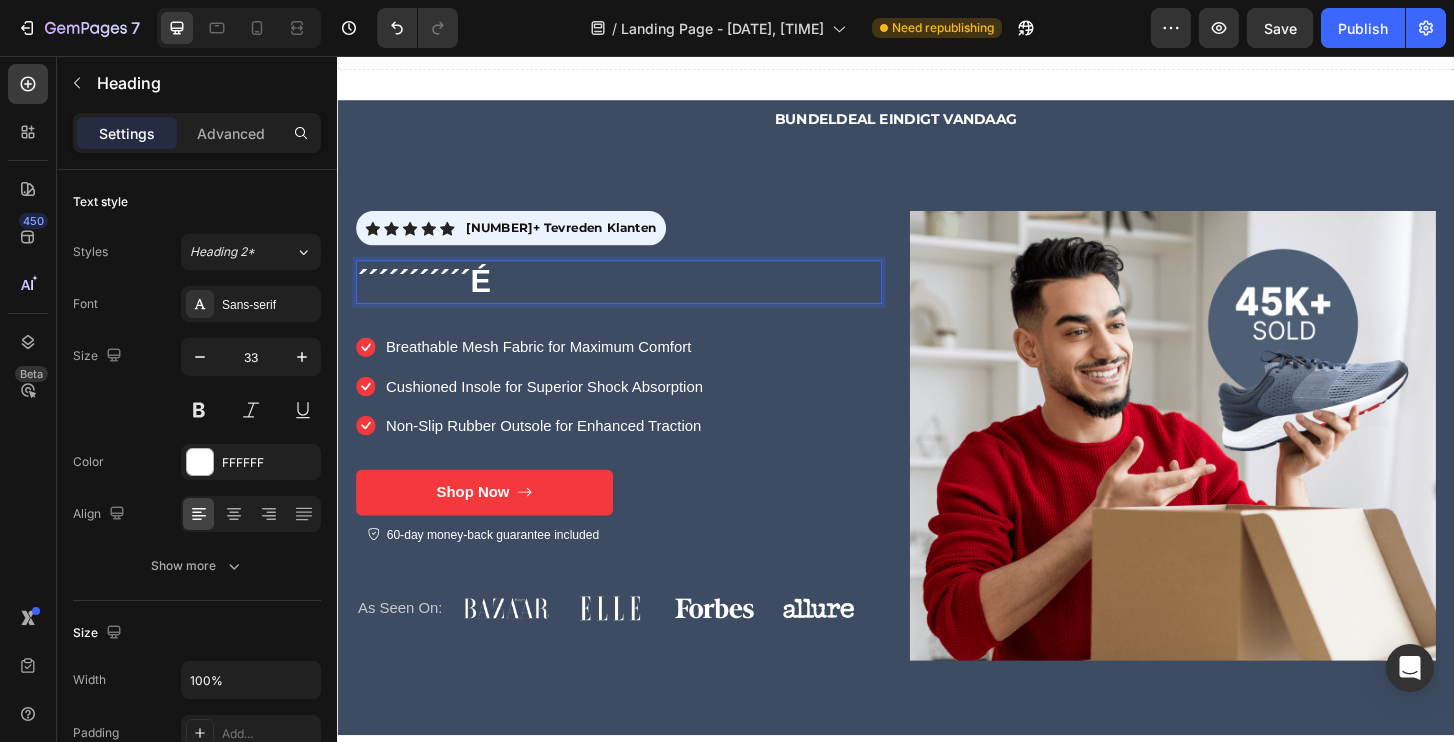 click on "´´´´´´´´´´´é" at bounding box center [639, 298] 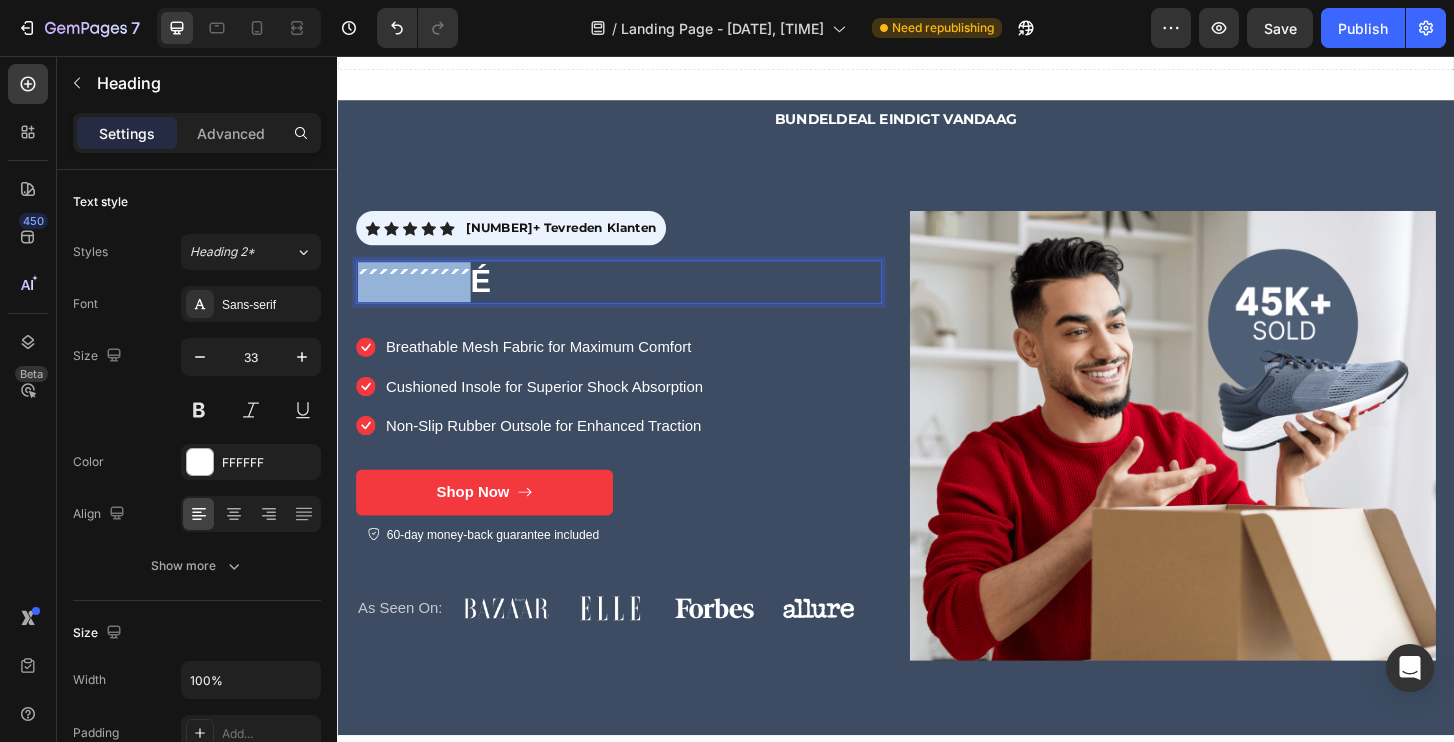 drag, startPoint x: 362, startPoint y: 288, endPoint x: 483, endPoint y: 289, distance: 121.004135 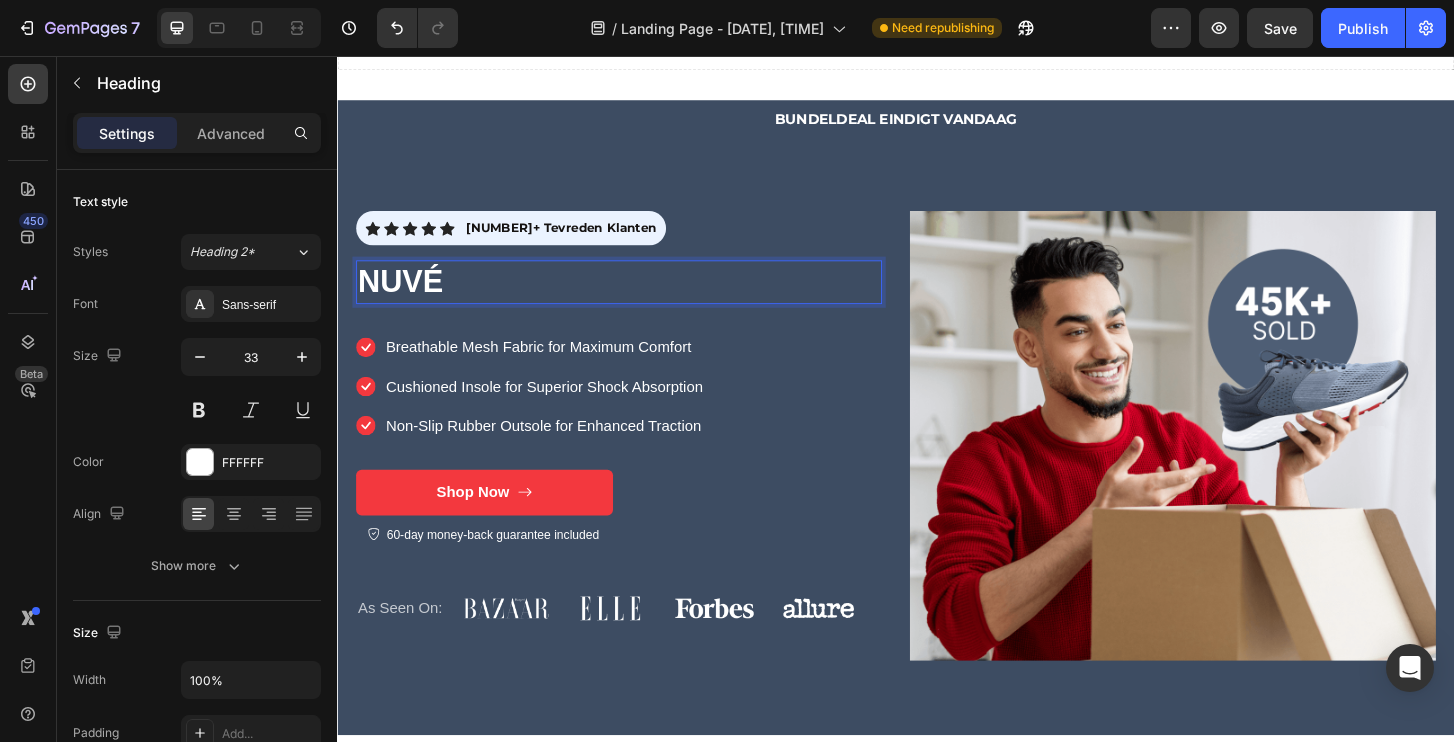 click on "NUVé" at bounding box center [639, 298] 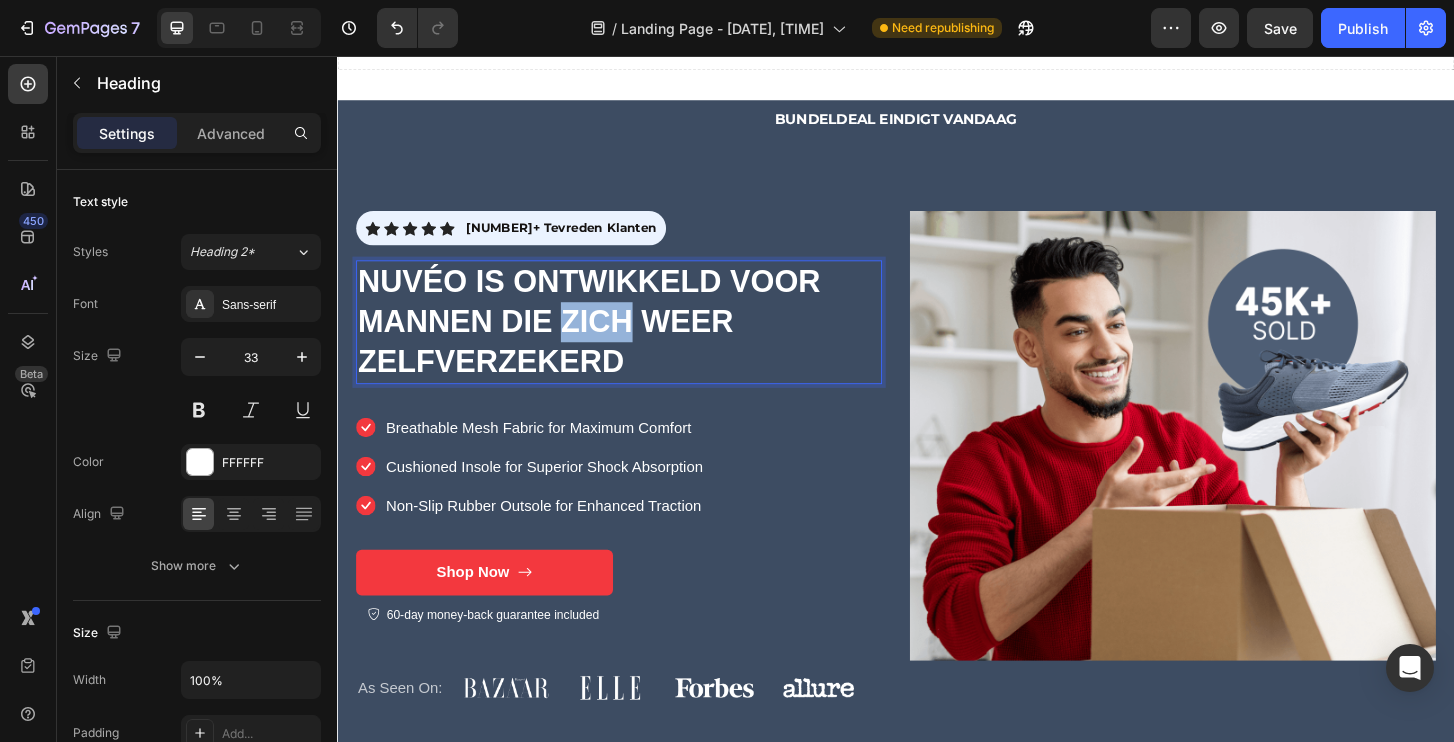 drag, startPoint x: 654, startPoint y: 345, endPoint x: 577, endPoint y: 343, distance: 77.02597 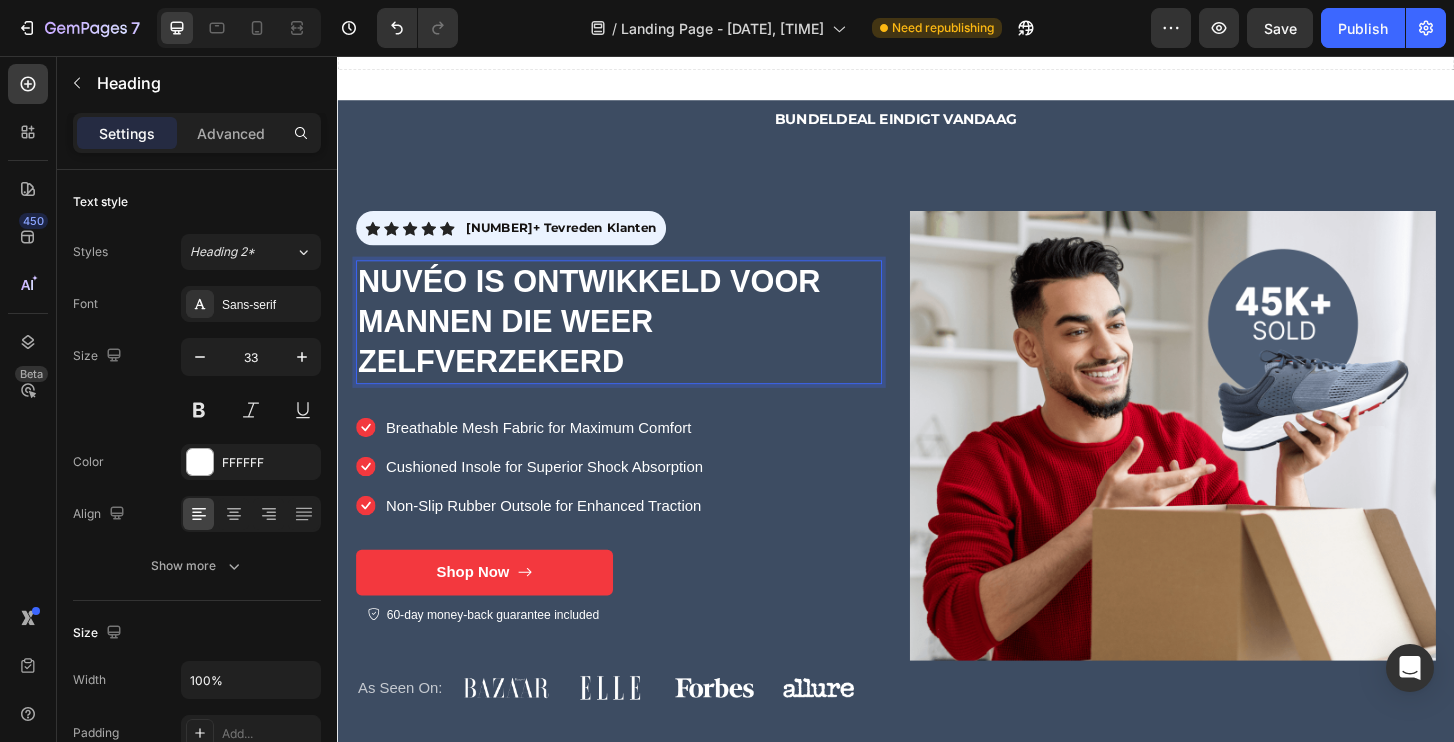 click on "NUVéO IS ONTWIKKELD VOOR MANNEN DIE WEER ZELFVERZEKERD" at bounding box center (639, 341) 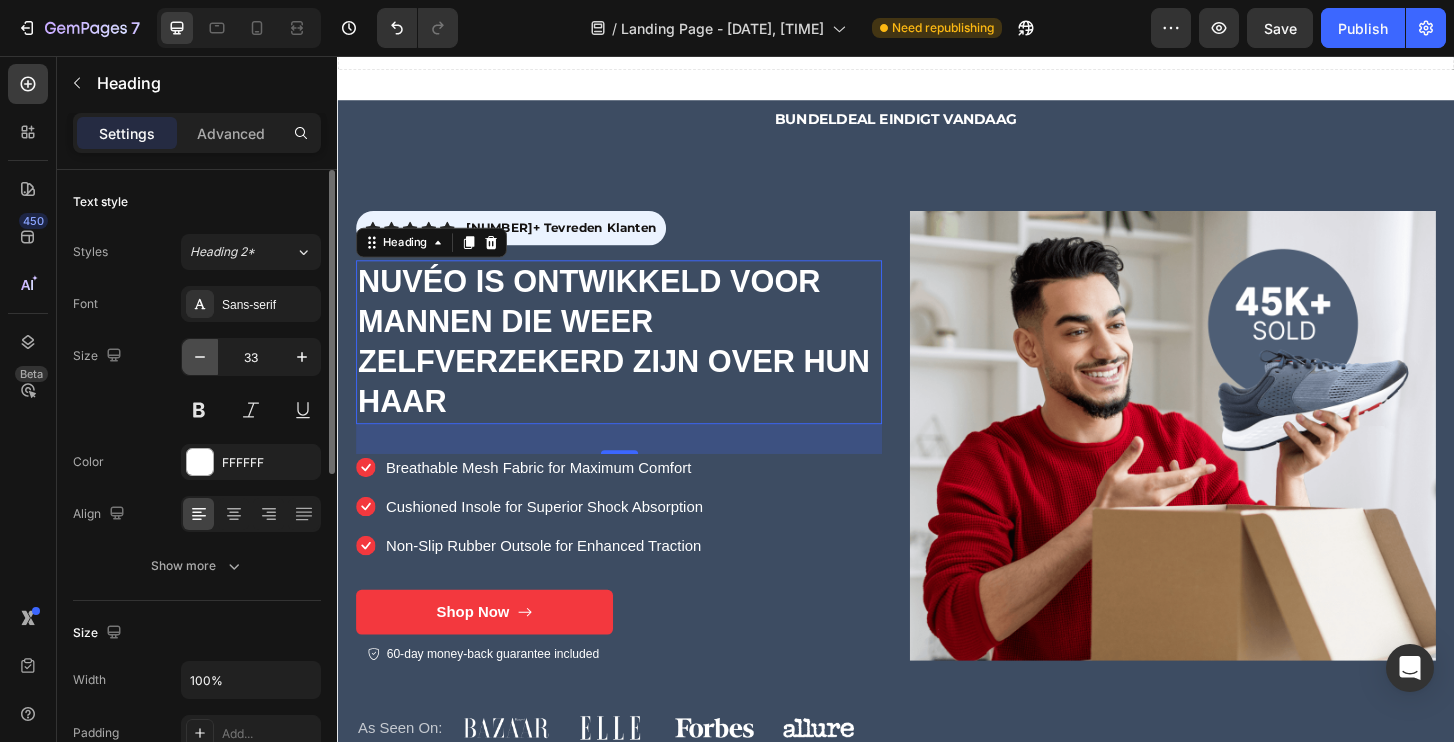click 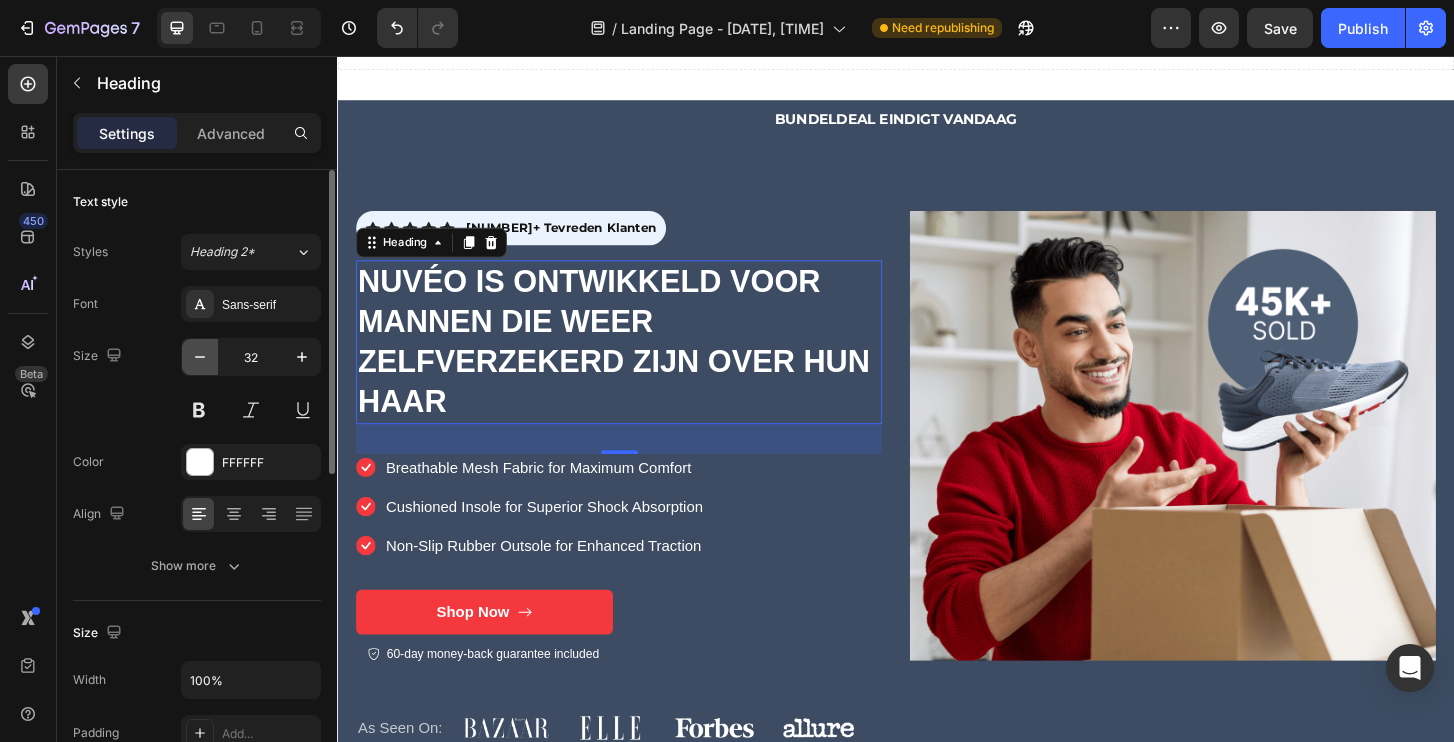 click 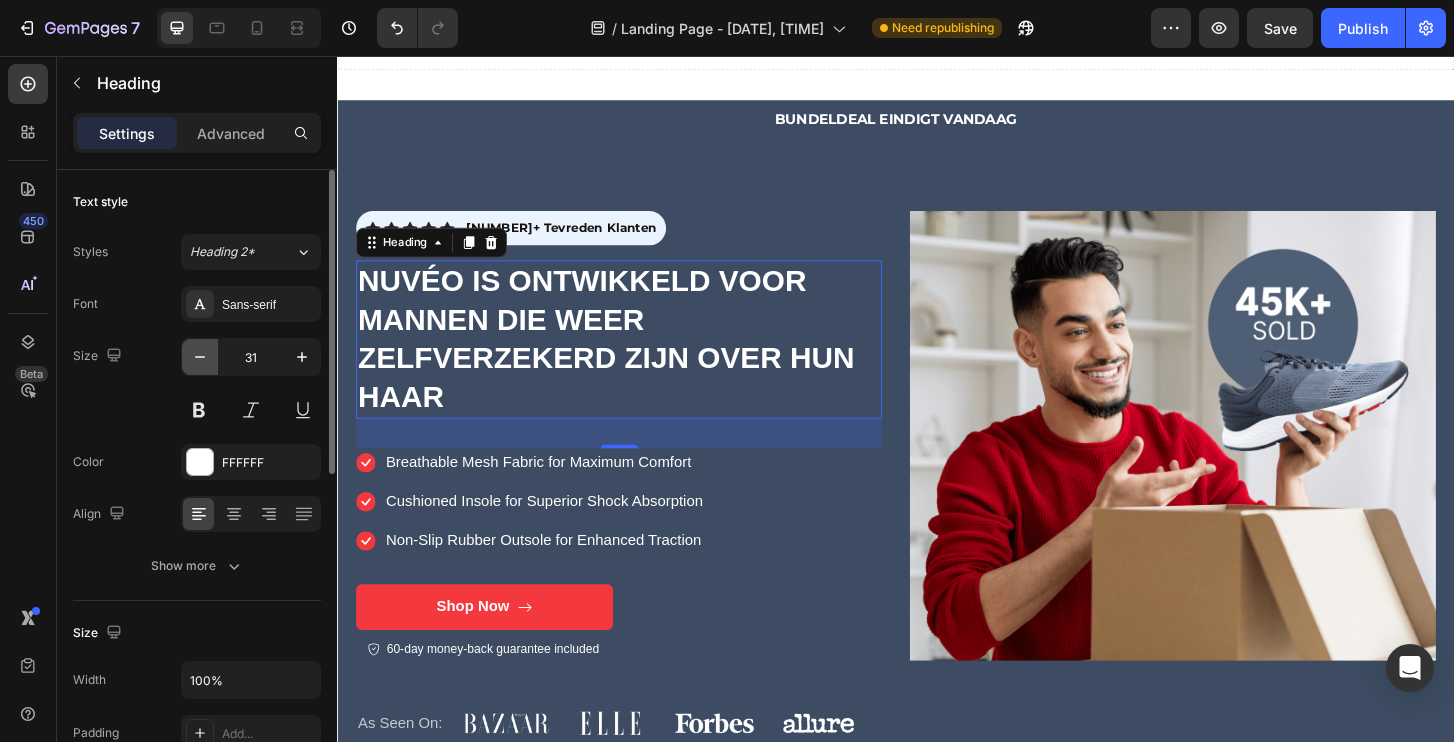 click 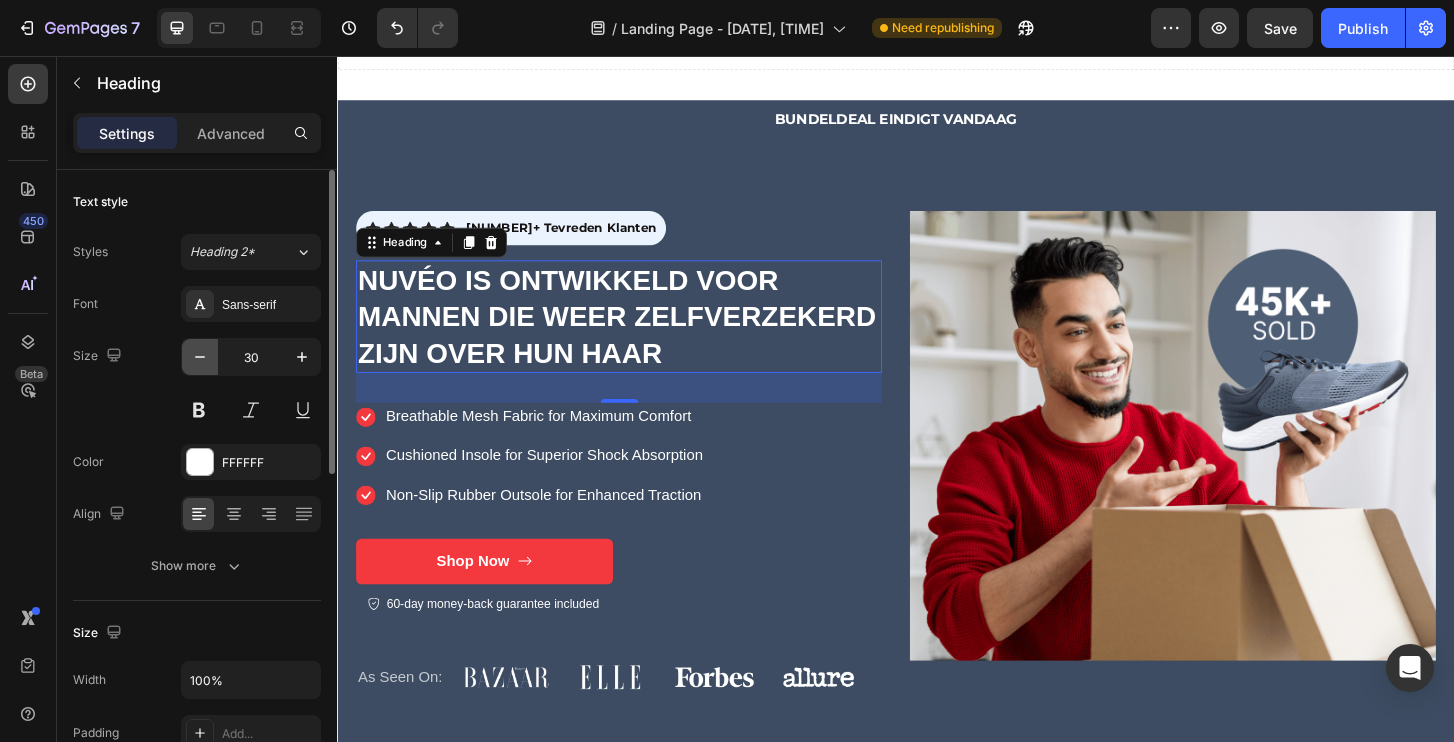 click 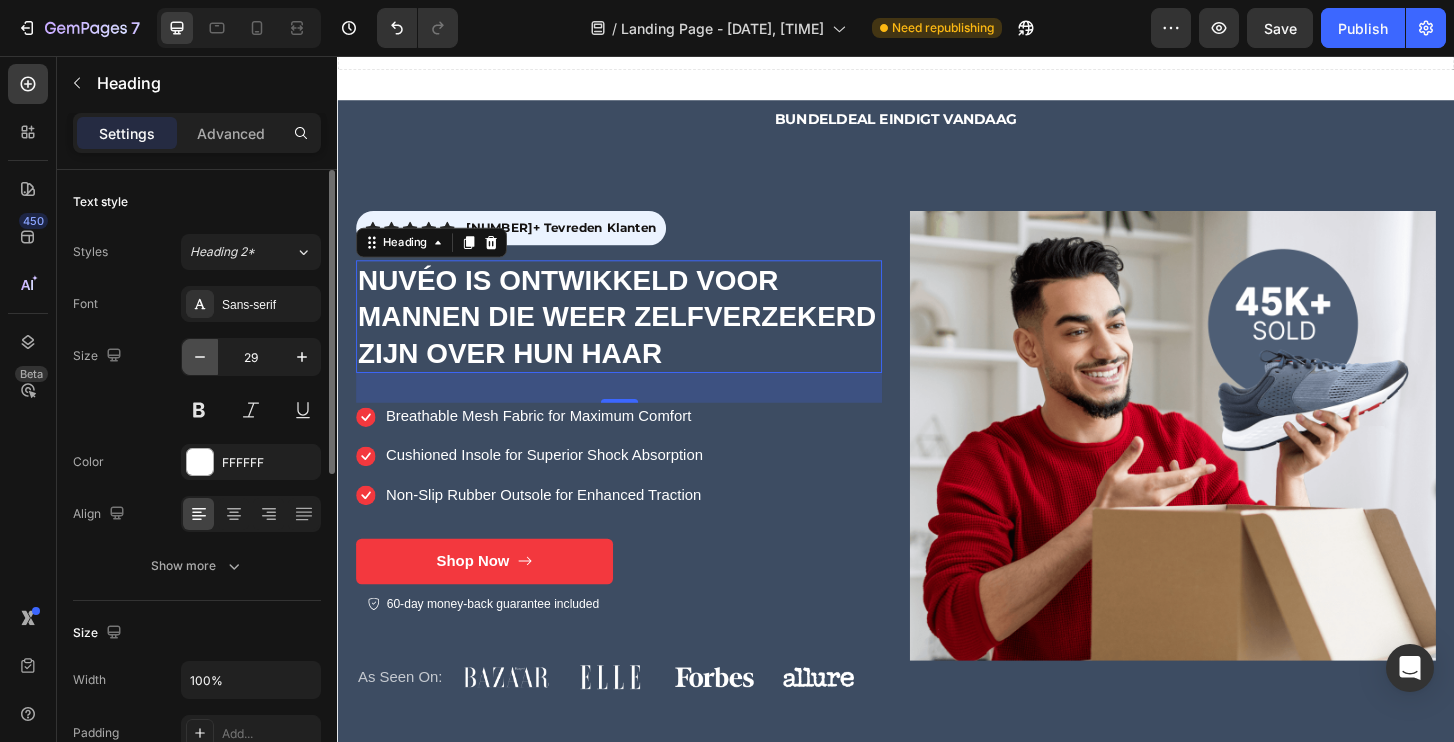 click 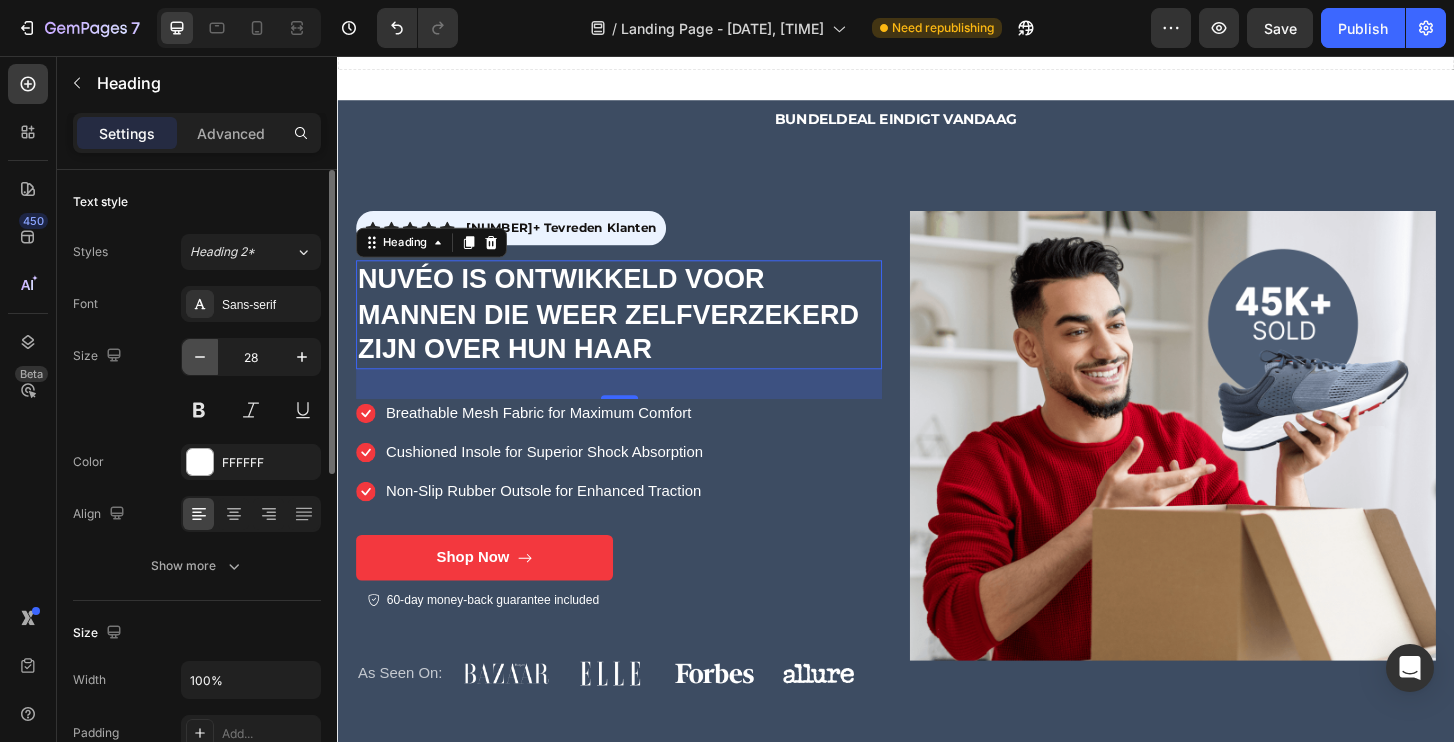 click 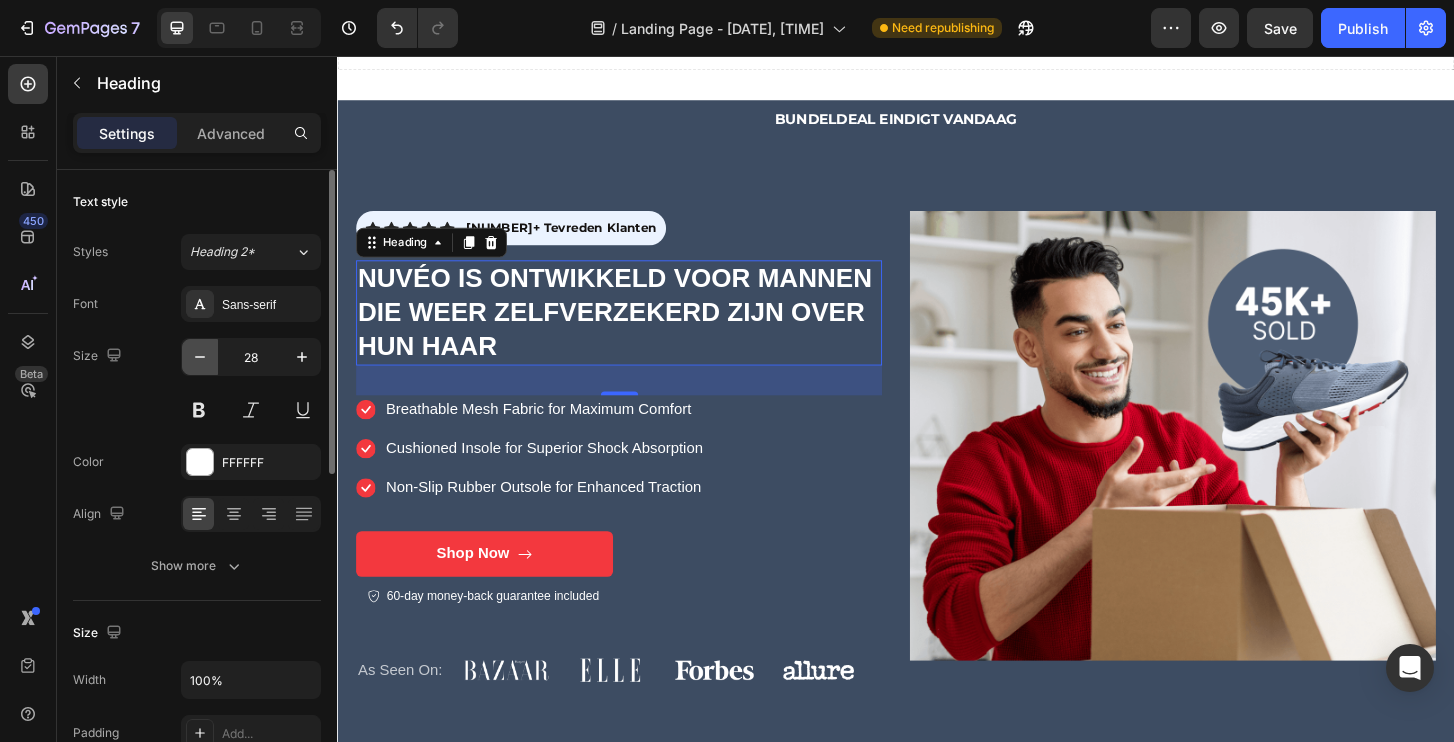 type on "27" 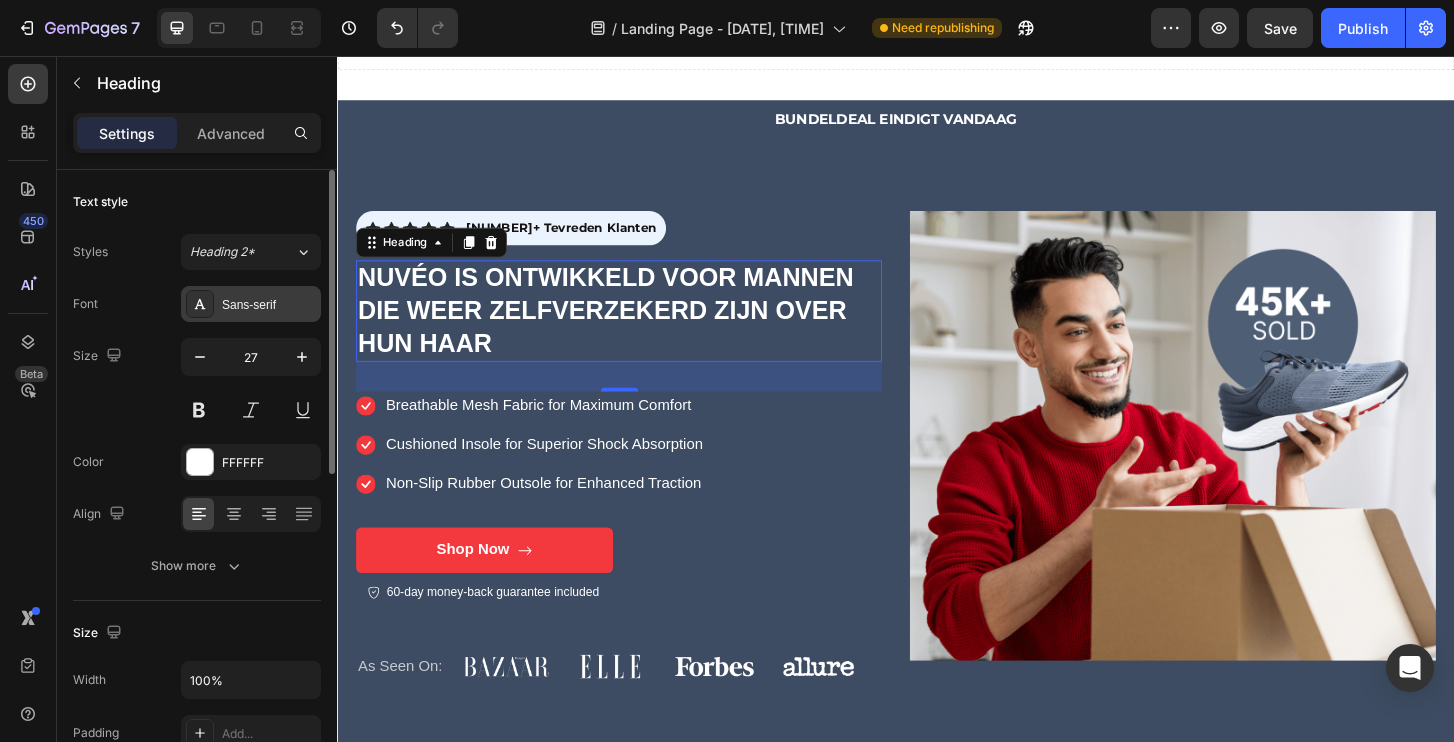 click on "Sans-serif" at bounding box center (269, 305) 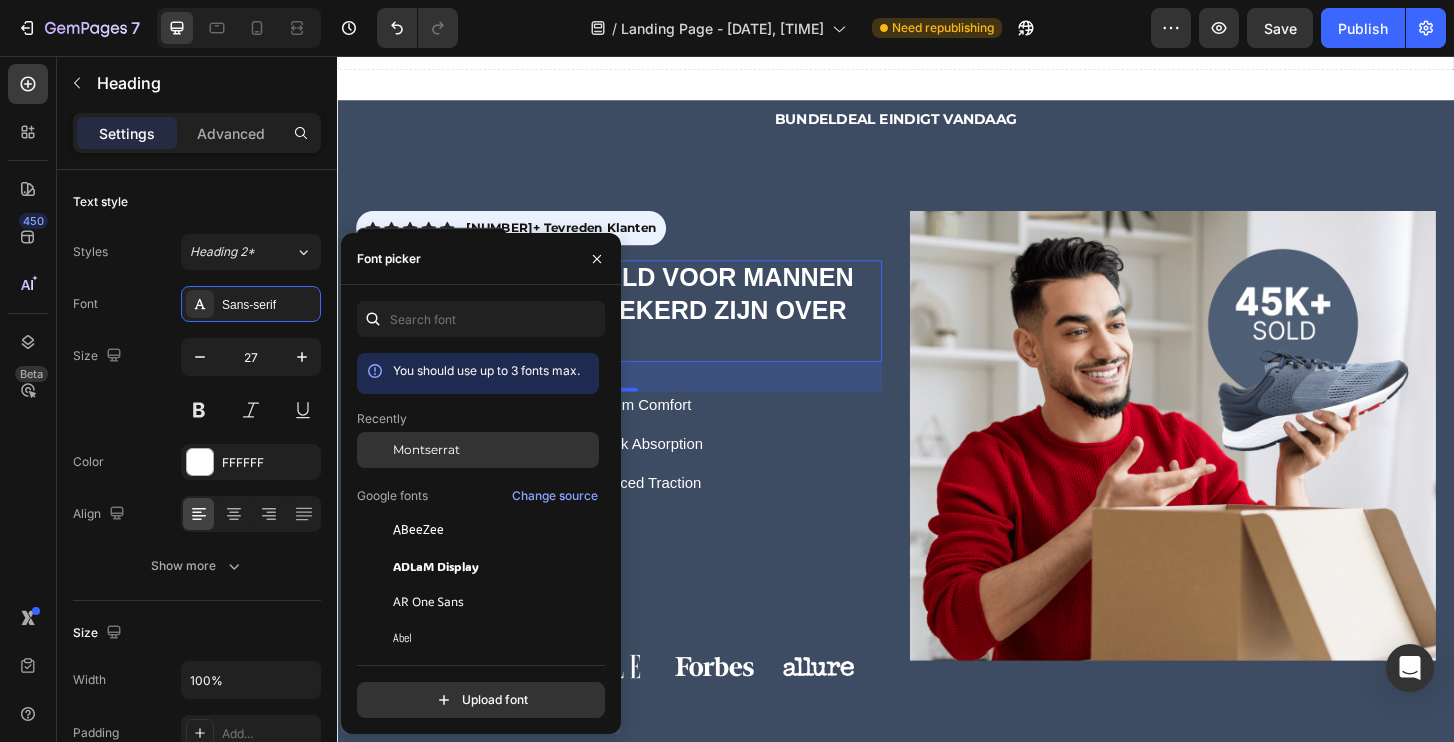 click on "Montserrat" 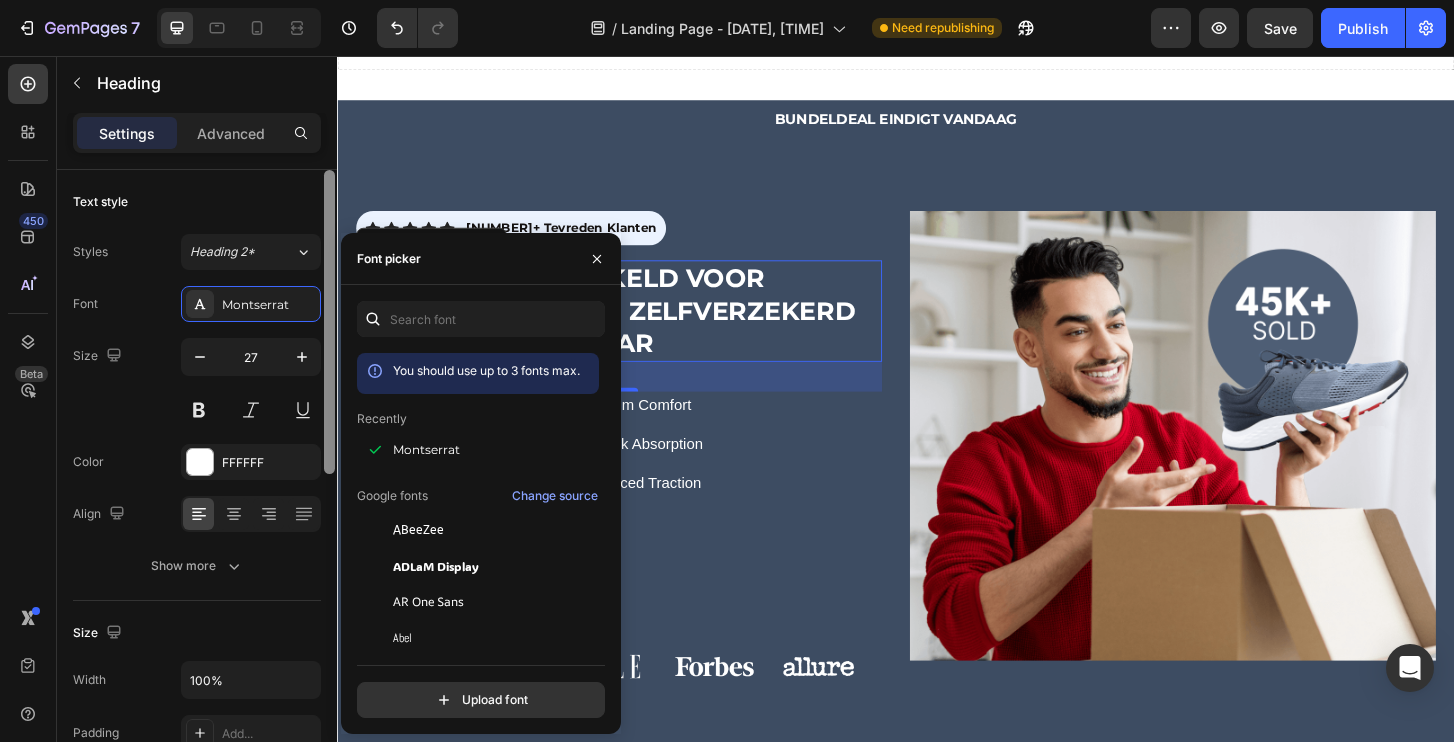 click at bounding box center (329, 322) 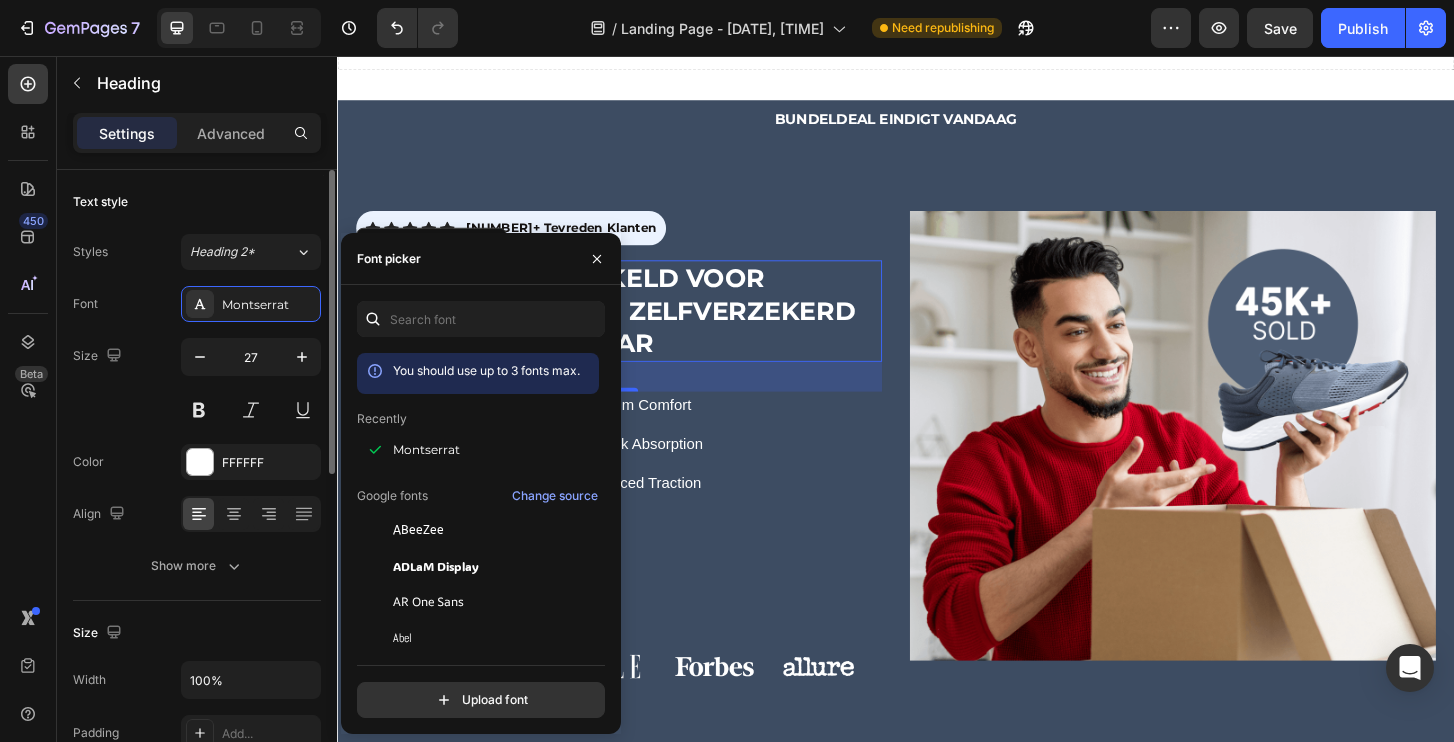 click on "Text style" at bounding box center (197, 202) 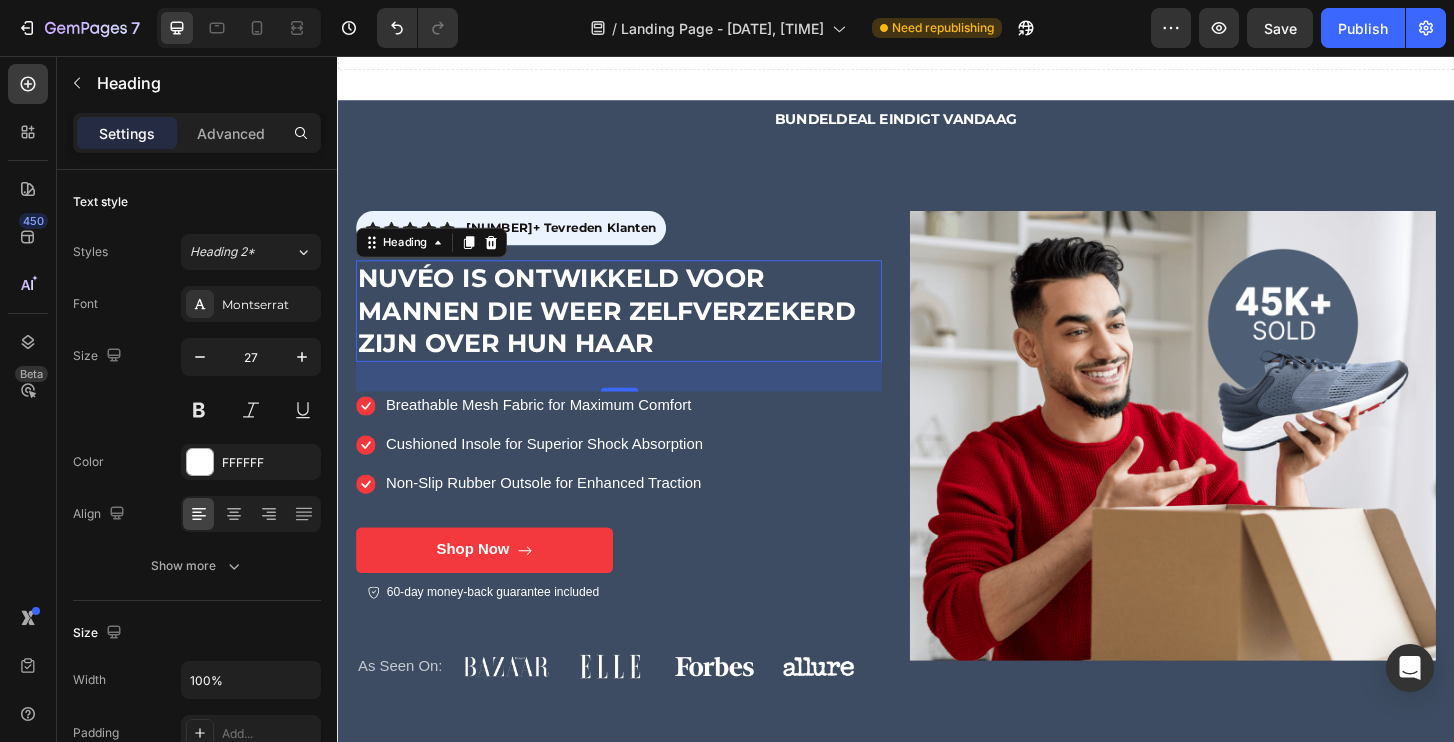 click on "NUVéO IS ONTWIKKELD VOOR MANNEN DIE WEER ZELFVERZEKERD ZIJN OVER HUN HAAR" at bounding box center (639, 329) 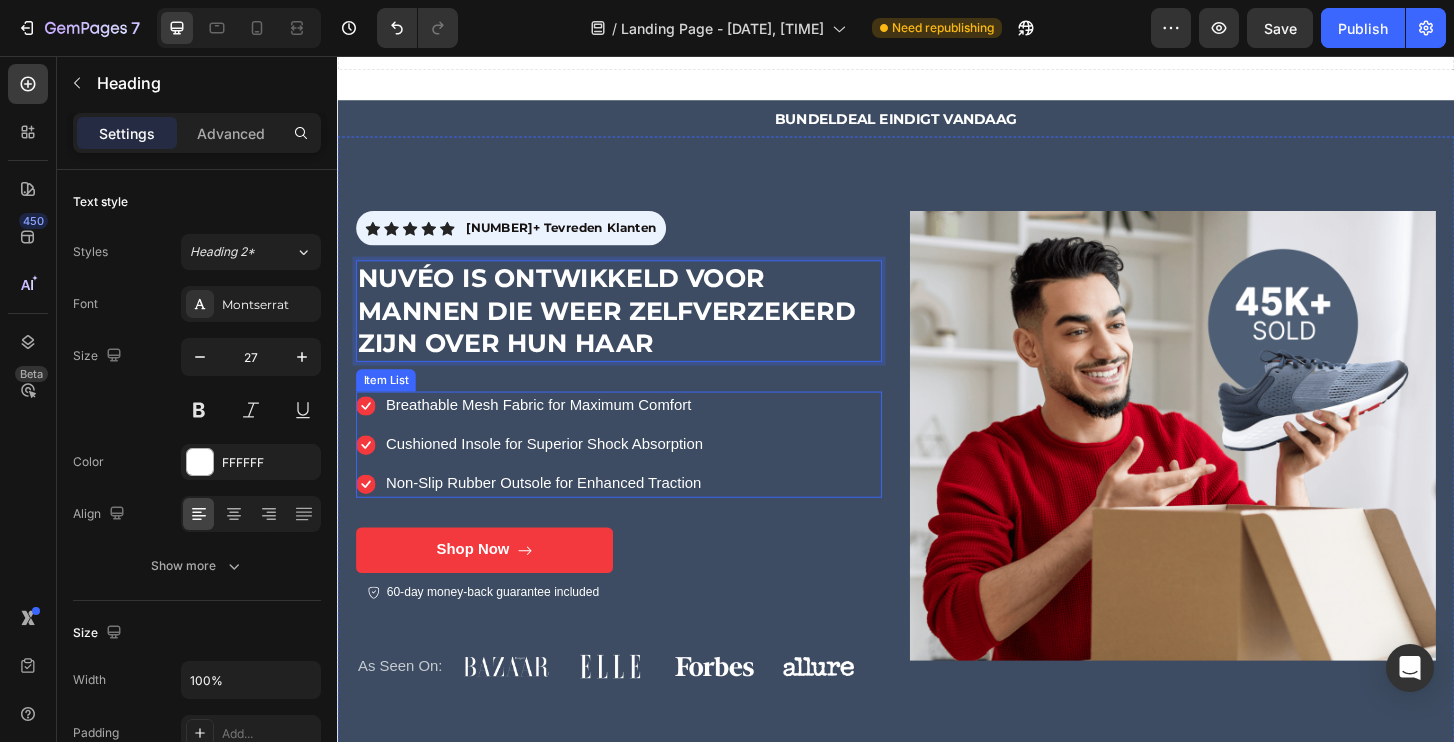 click on "Breathable Mesh Fabric for Maximum Comfort" at bounding box center (559, 431) 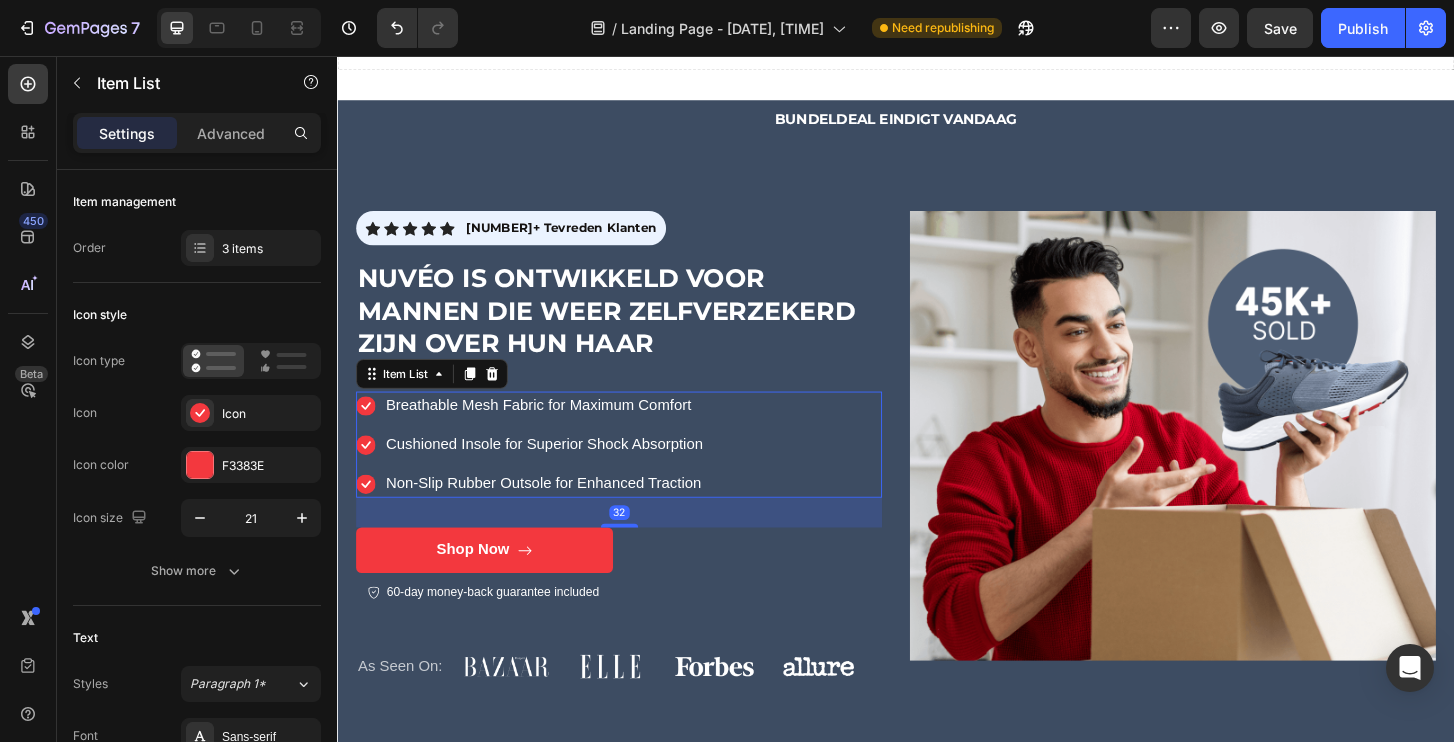 click on "Breathable Mesh Fabric for Maximum Comfort" at bounding box center (559, 431) 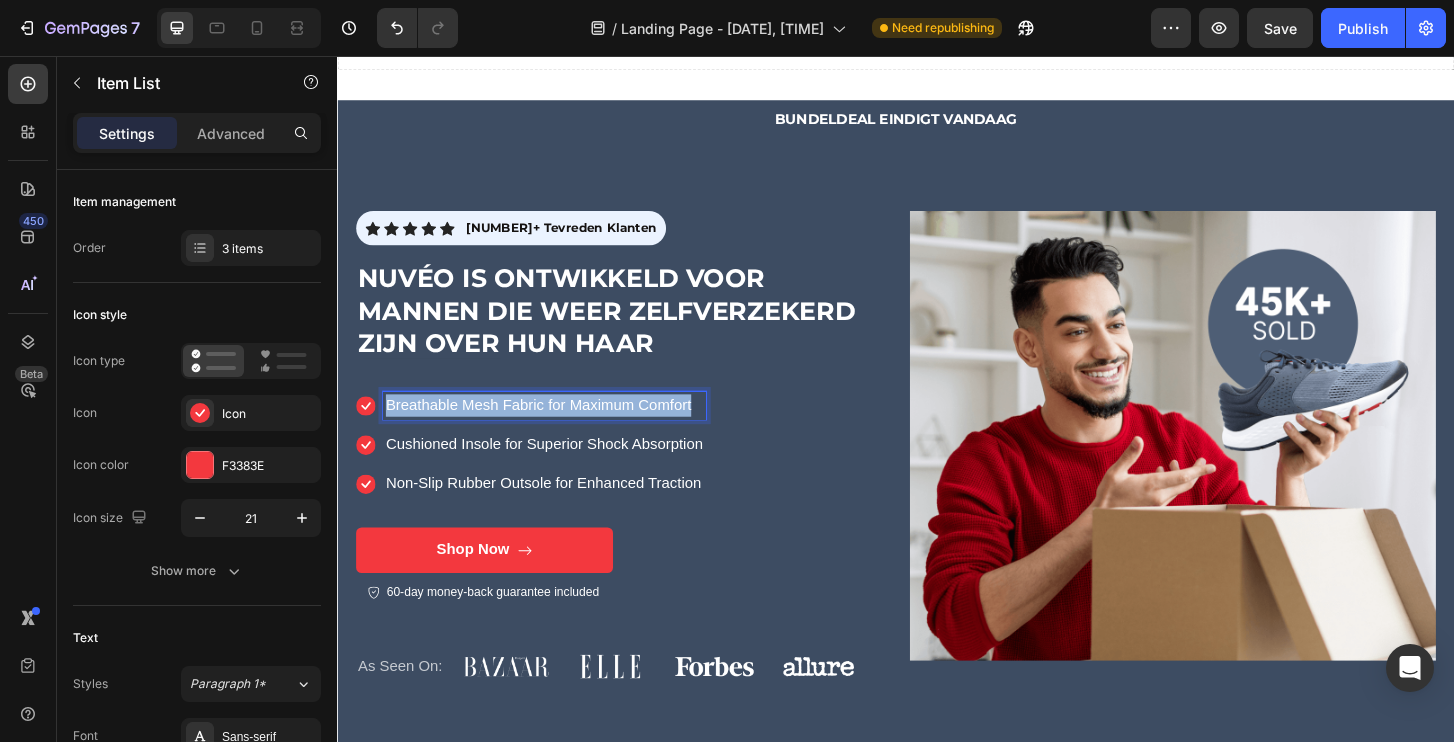click on "Breathable Mesh Fabric for Maximum Comfort" at bounding box center [559, 431] 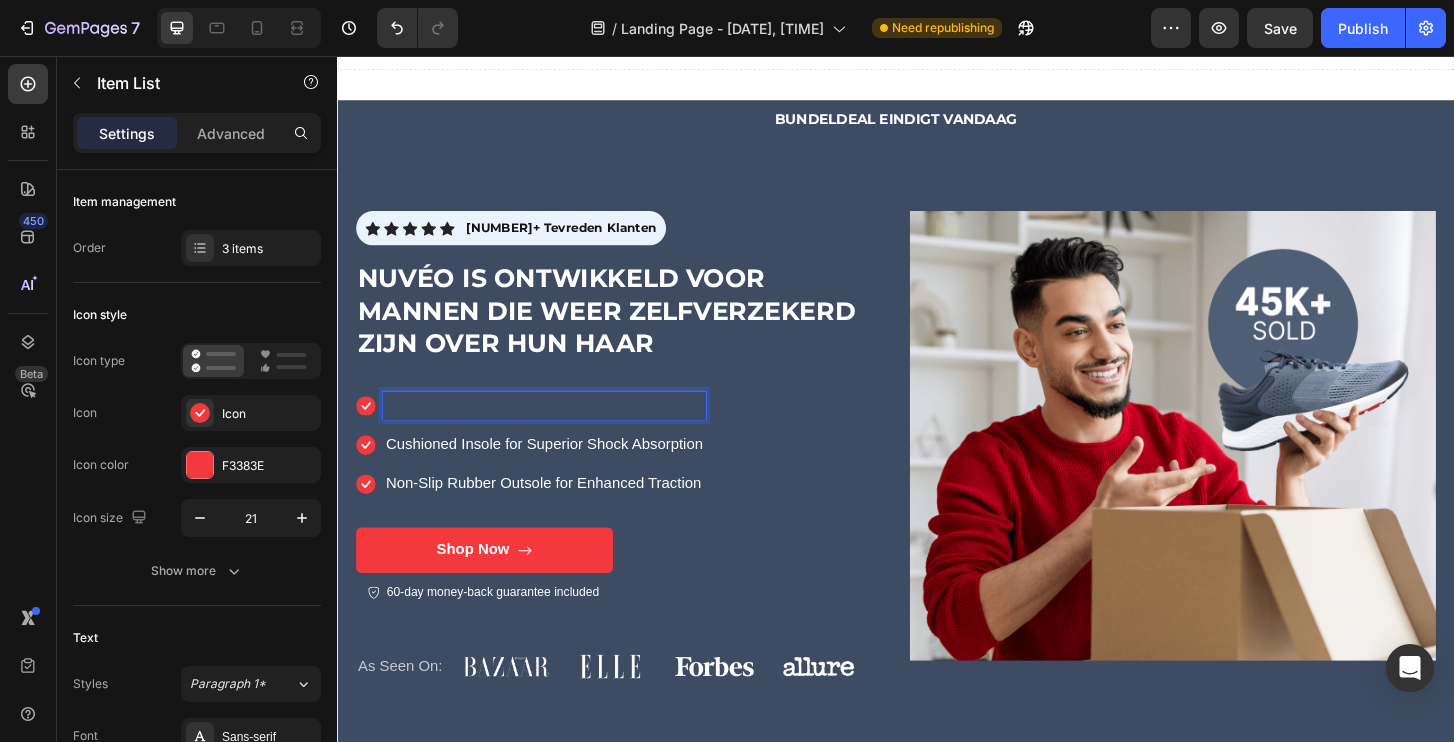 scroll, scrollTop: 4356, scrollLeft: 0, axis: vertical 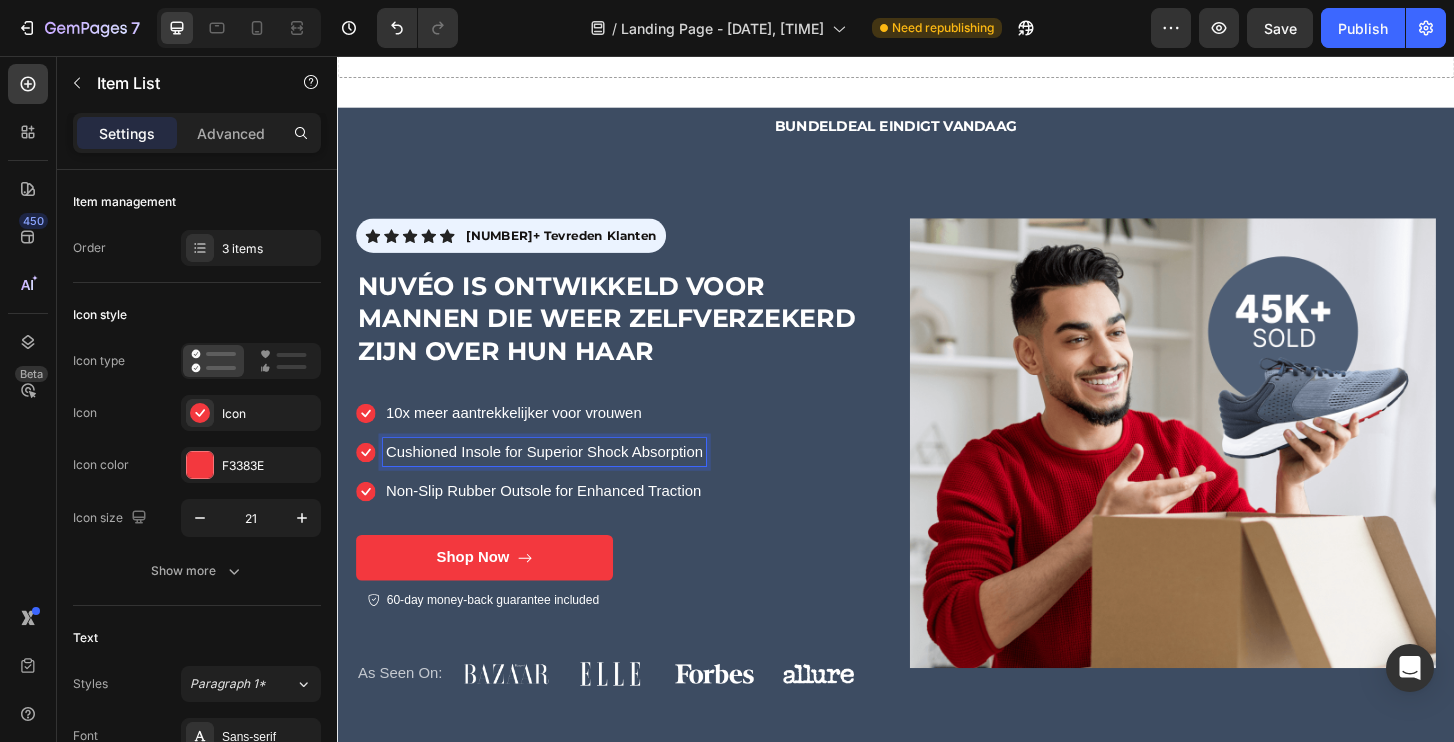 click on "Cushioned Insole for Superior Shock Absorption" at bounding box center (559, 481) 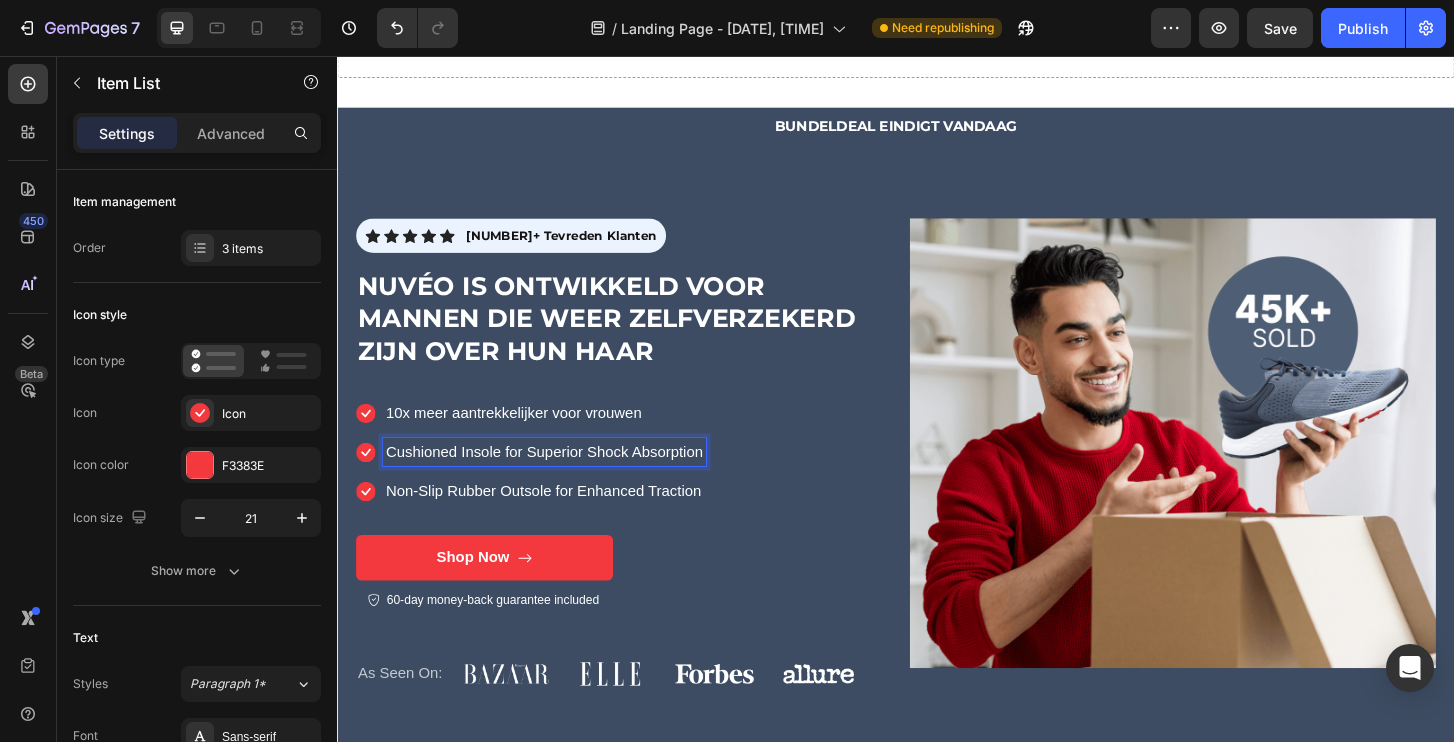 click on "Cushioned Insole for Superior Shock Absorption" at bounding box center (559, 481) 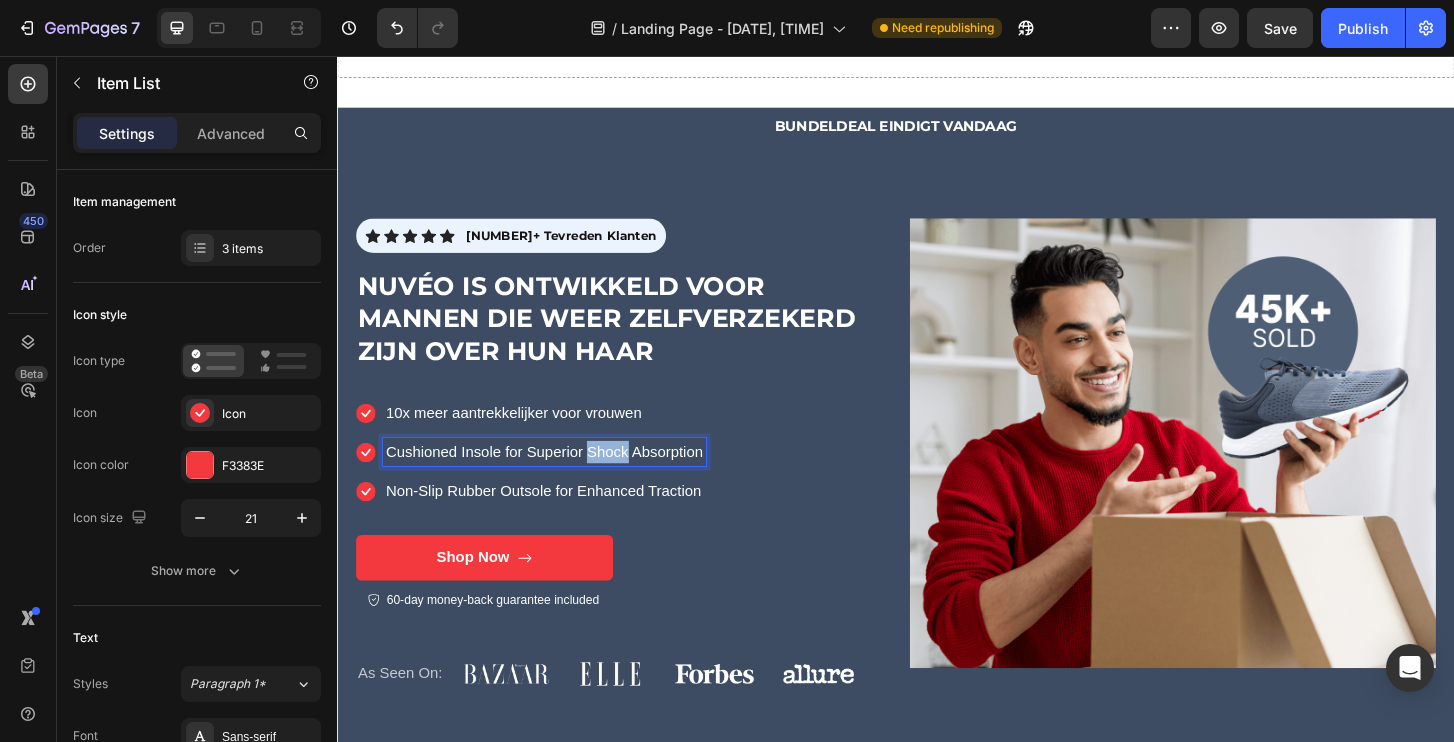 click on "Cushioned Insole for Superior Shock Absorption" at bounding box center [559, 481] 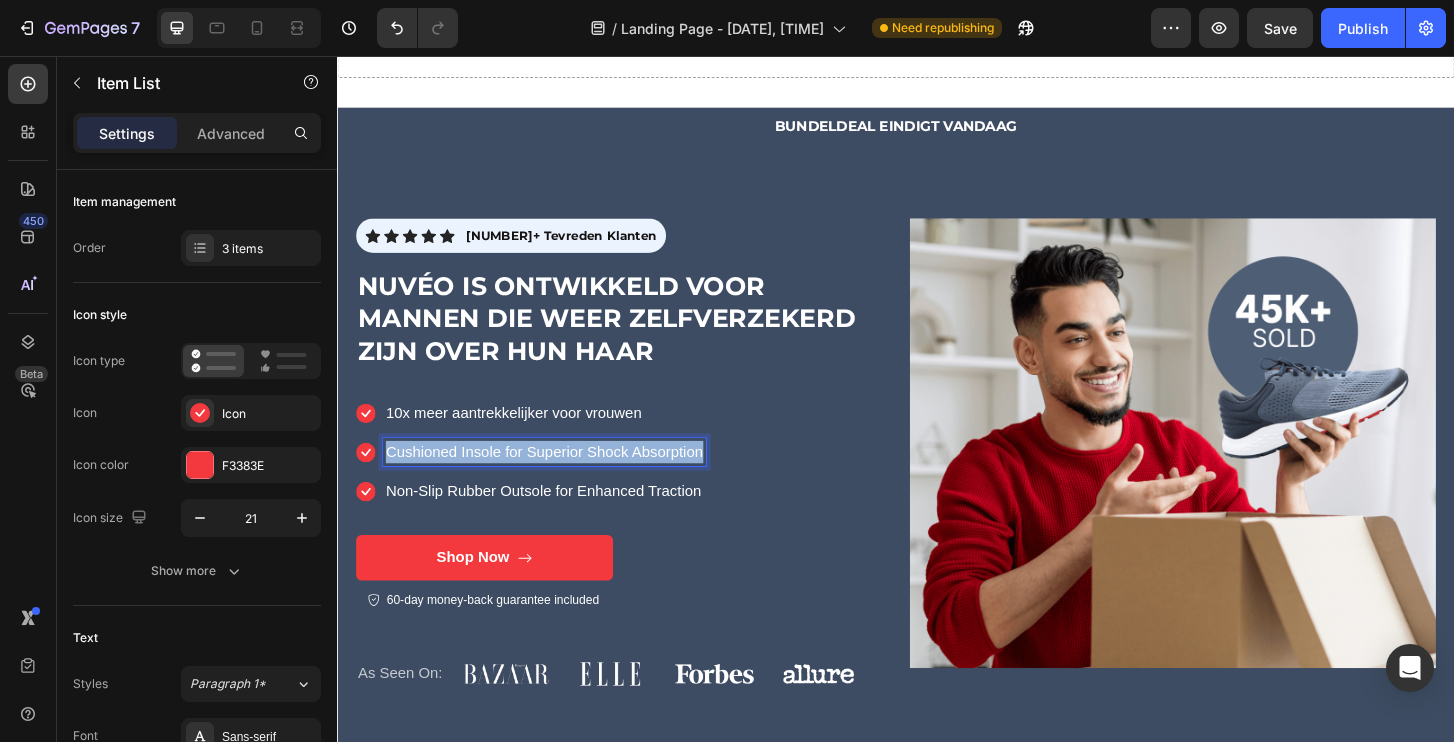 click on "Cushioned Insole for Superior Shock Absorption" at bounding box center (559, 481) 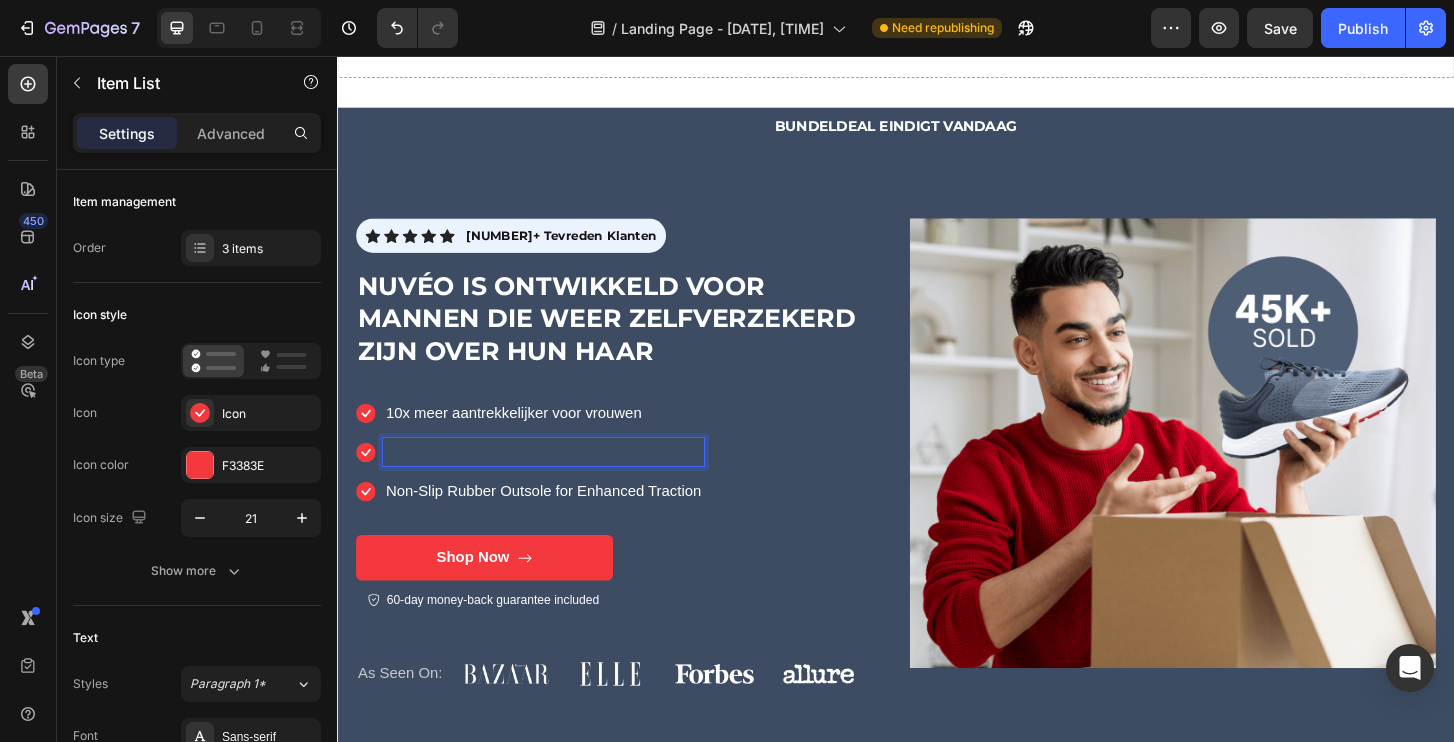 scroll, scrollTop: 4349, scrollLeft: 0, axis: vertical 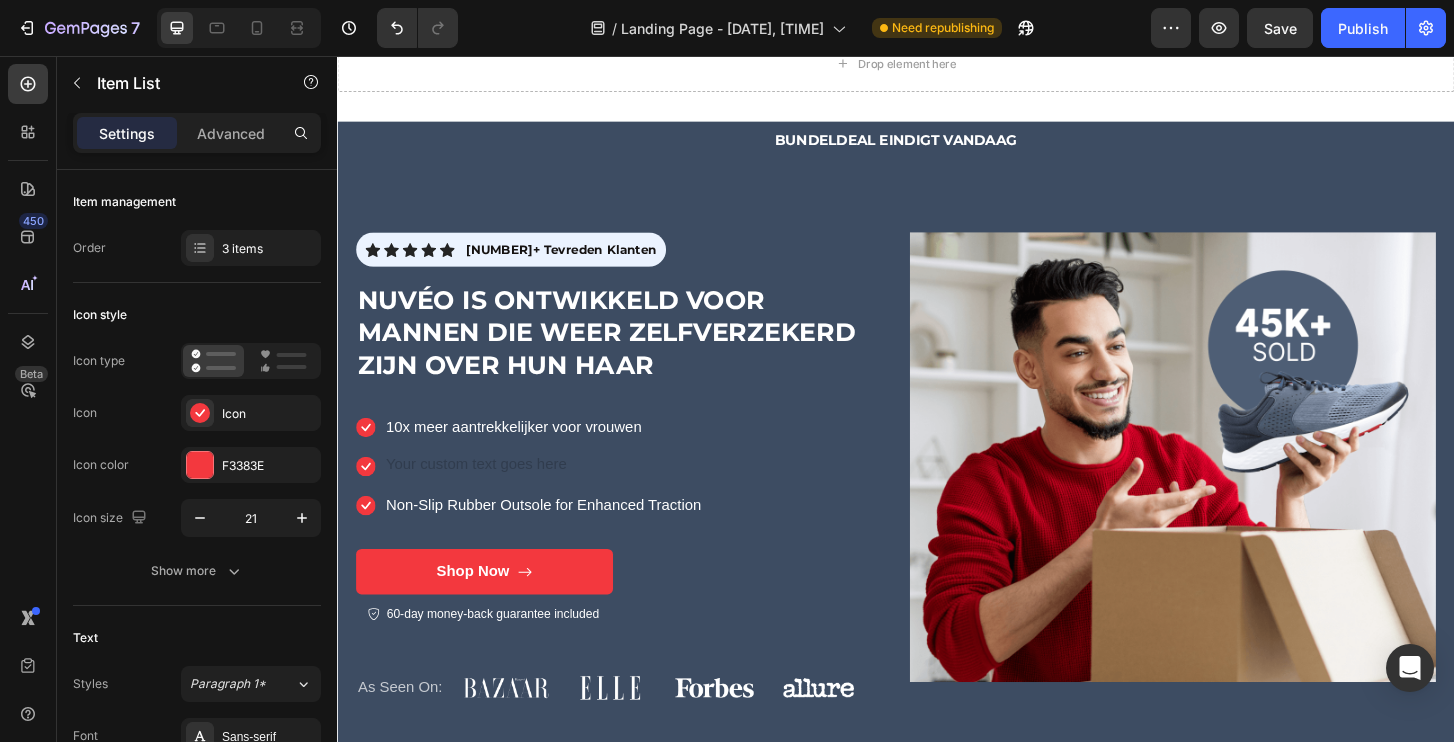click on "10x meer aantrekkelijker voor vrouwen" at bounding box center [558, 454] 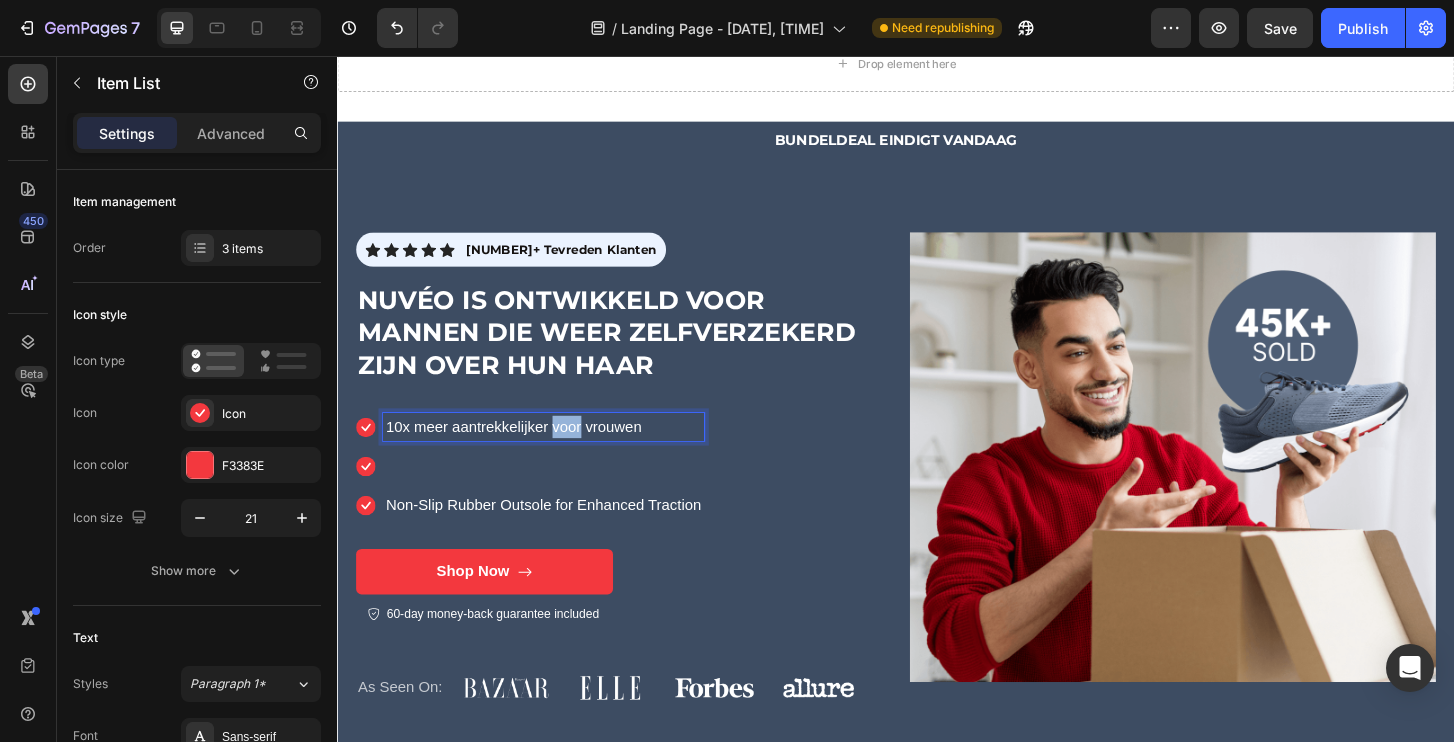 click on "10x meer aantrekkelijker voor vrouwen" at bounding box center (558, 454) 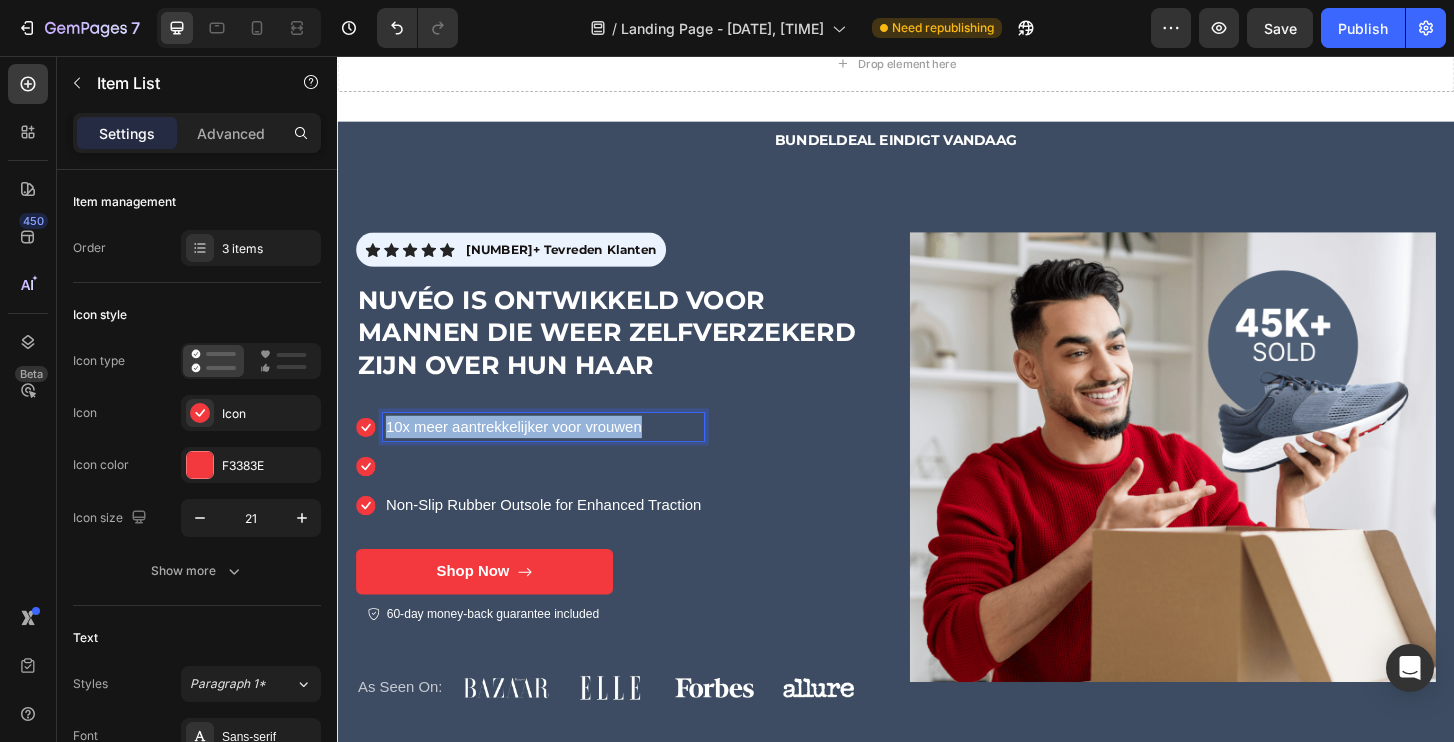 click on "10x meer aantrekkelijker voor vrouwen" at bounding box center (558, 454) 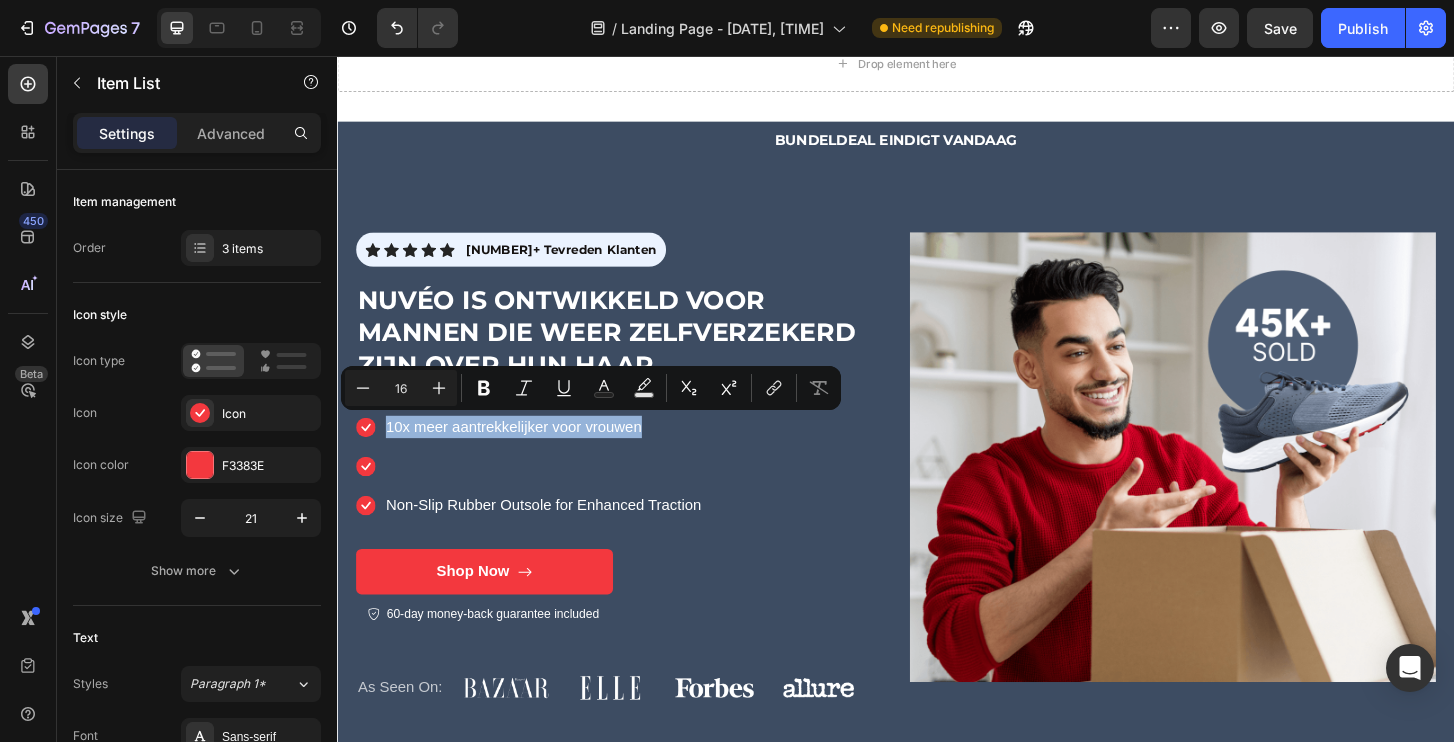 click on "10x meer aantrekkelijker voor vrouwen
Non-Slip Rubber Outsole for Enhanced Traction" at bounding box center [544, 496] 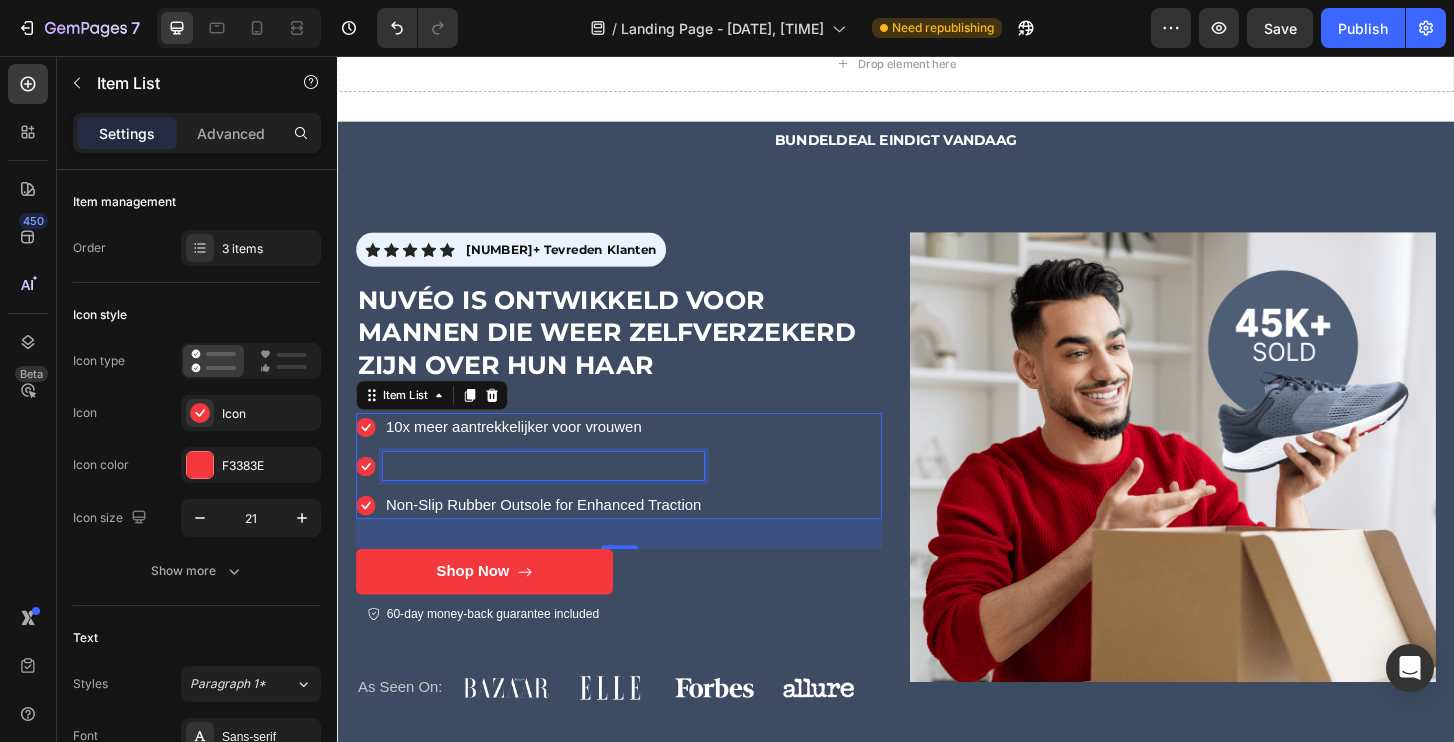 click at bounding box center [558, 496] 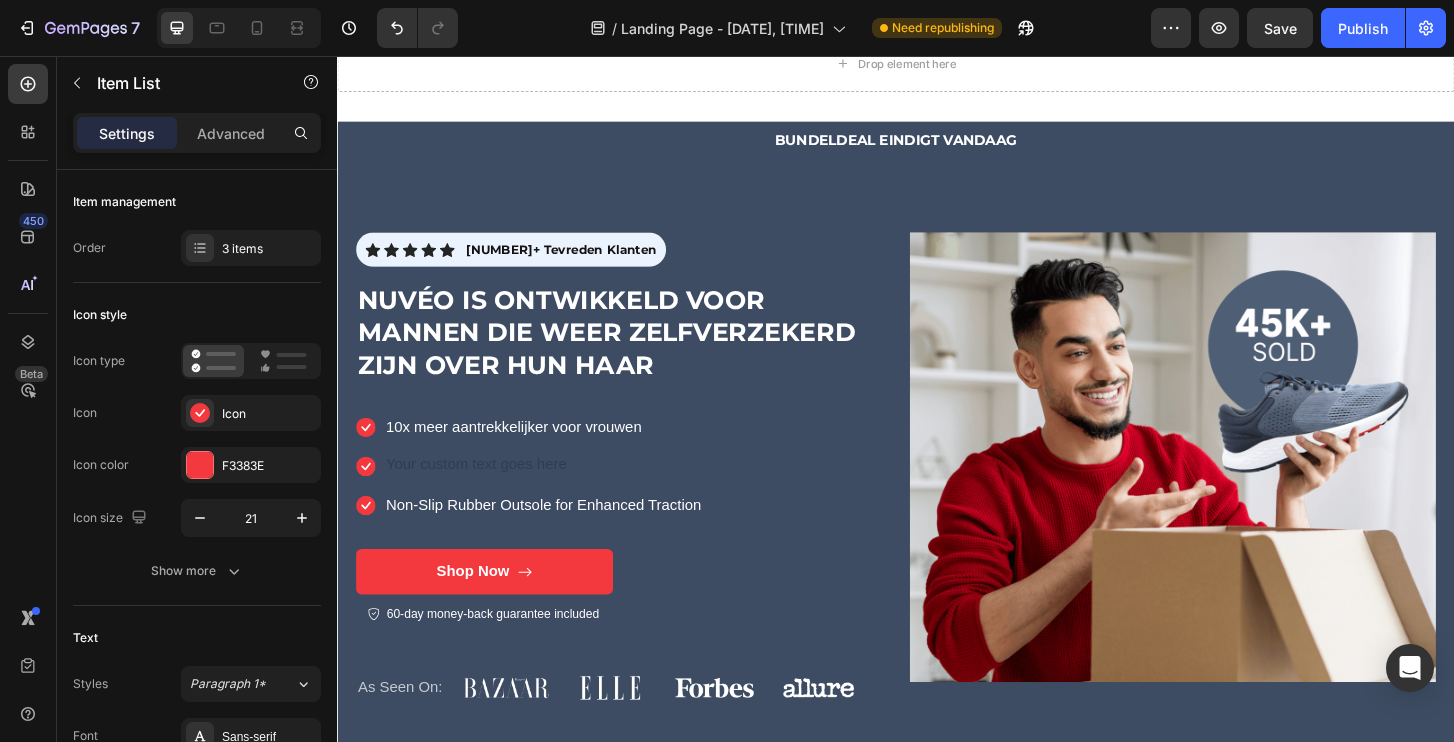 scroll, scrollTop: 4334, scrollLeft: 0, axis: vertical 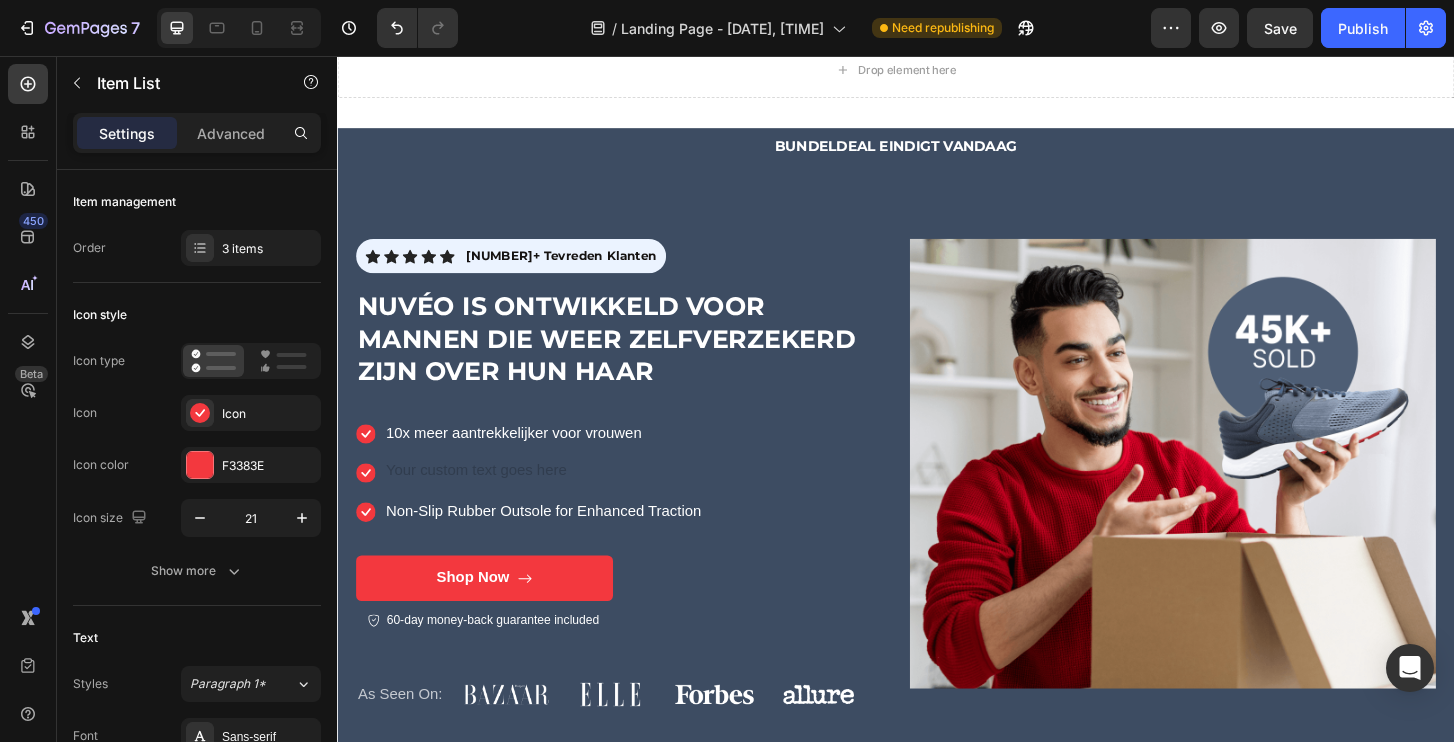 click on "10x meer aantrekkelijker voor vrouwen" at bounding box center [558, 461] 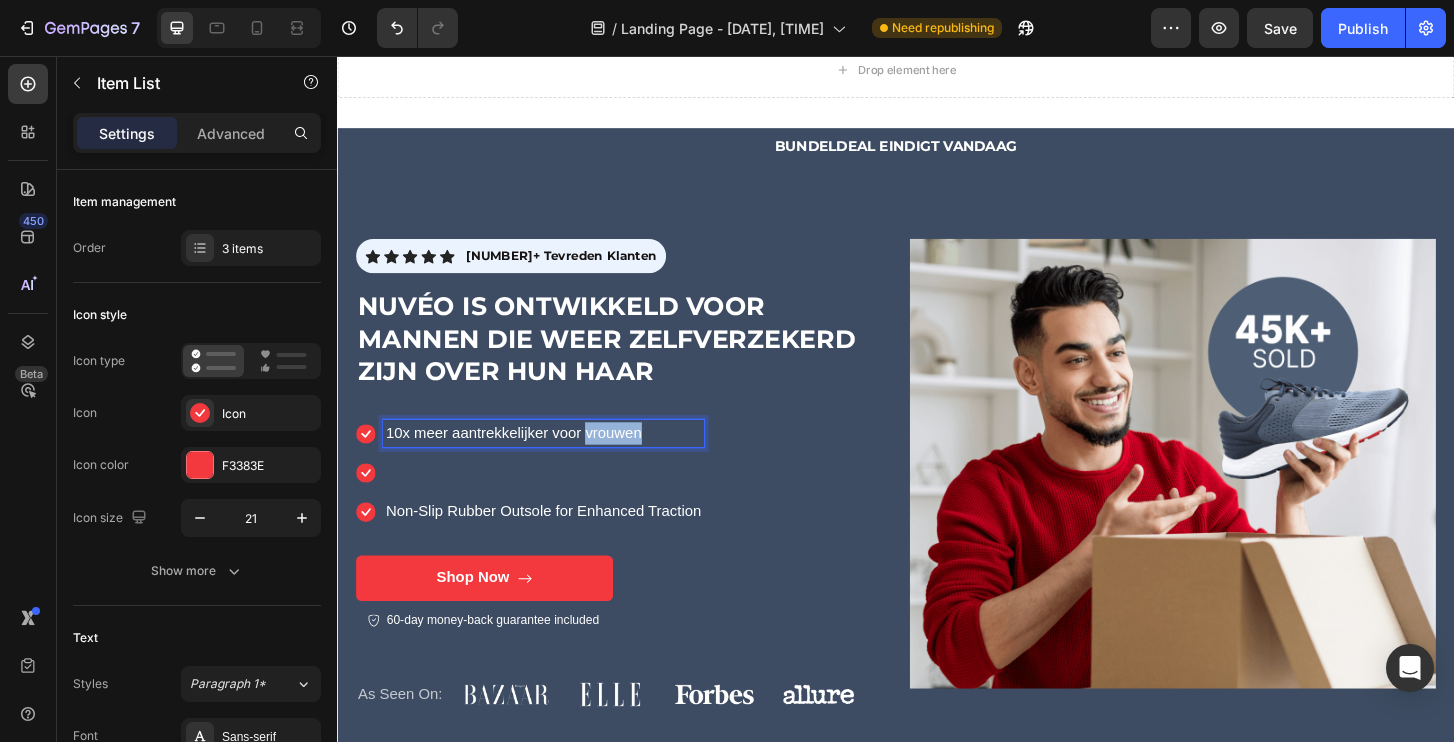click on "10x meer aantrekkelijker voor vrouwen" at bounding box center (558, 461) 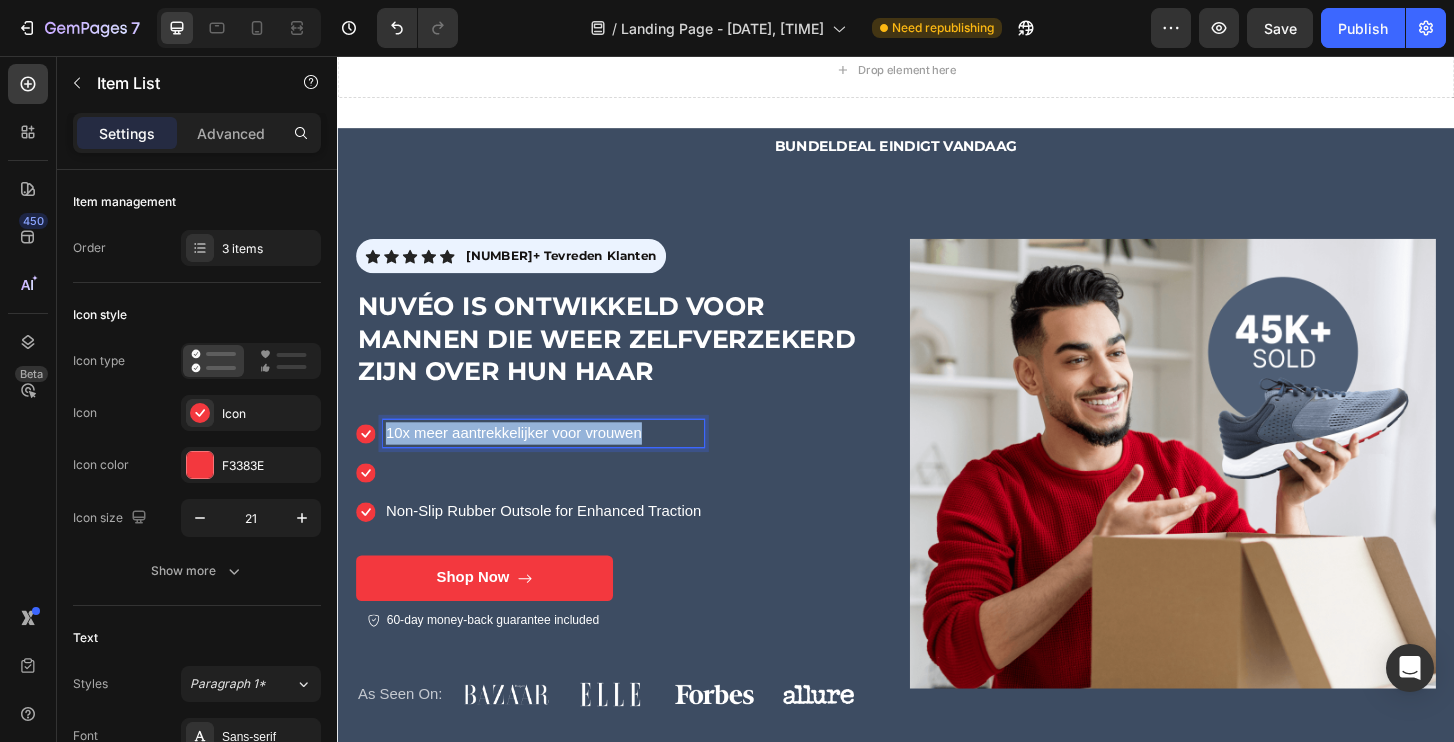 click on "10x meer aantrekkelijker voor vrouwen" at bounding box center [558, 461] 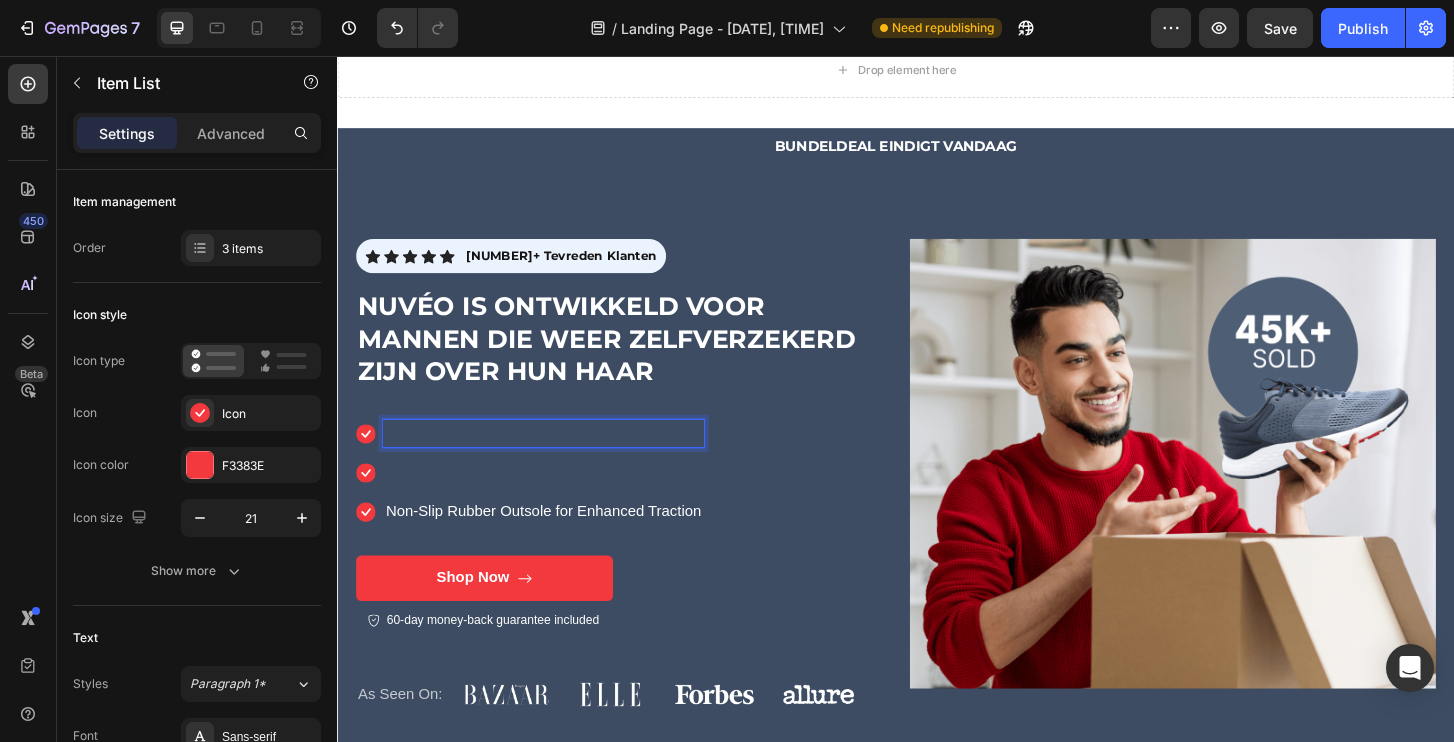 scroll, scrollTop: 4326, scrollLeft: 0, axis: vertical 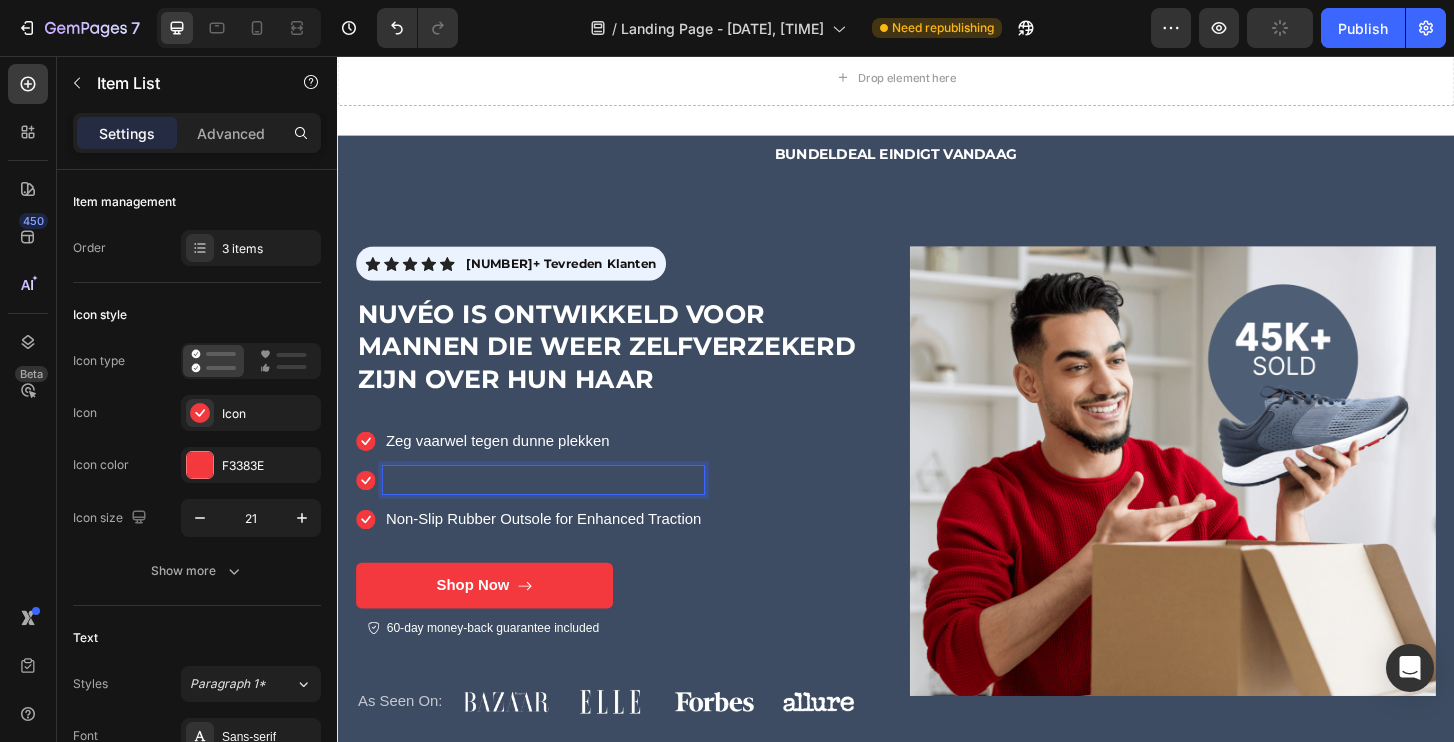 click at bounding box center (558, 511) 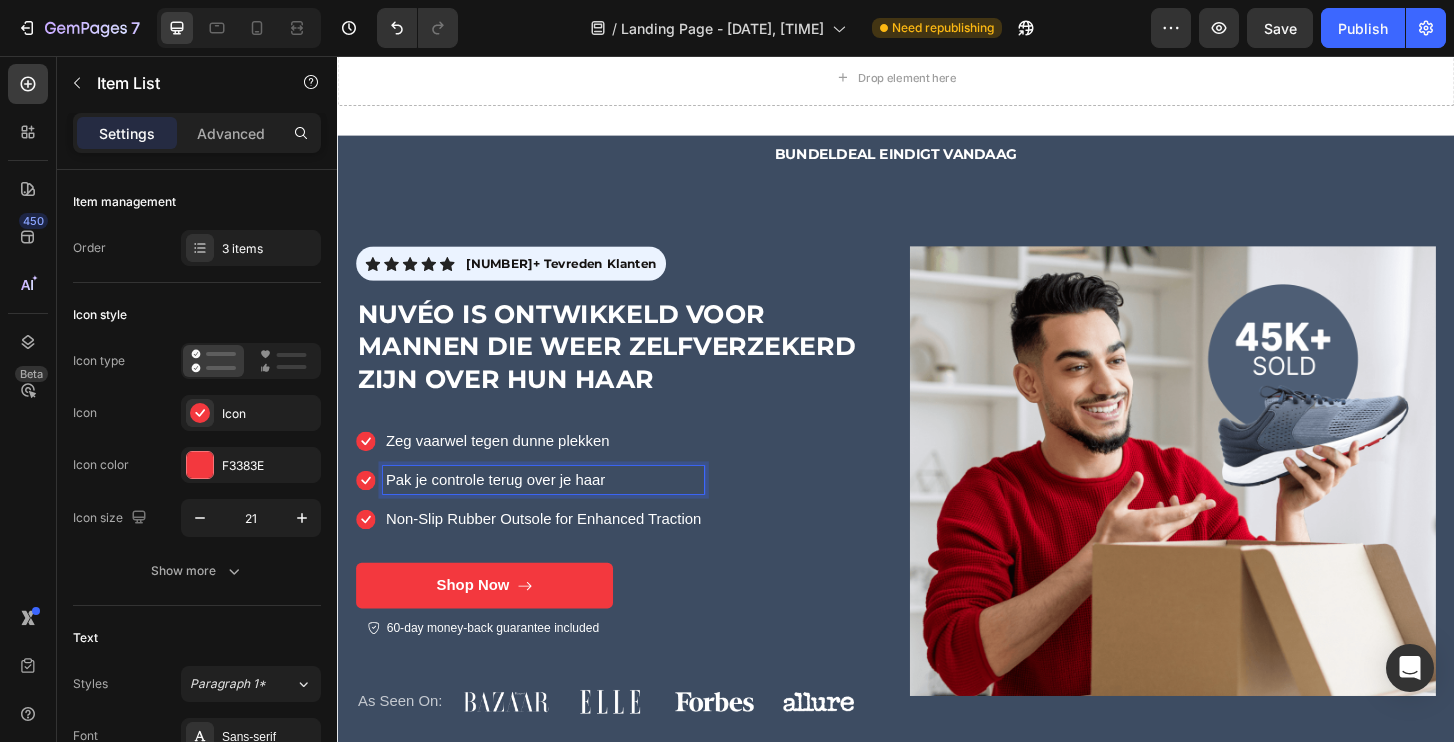 click on "Non-Slip Rubber Outsole for Enhanced Traction" at bounding box center (558, 553) 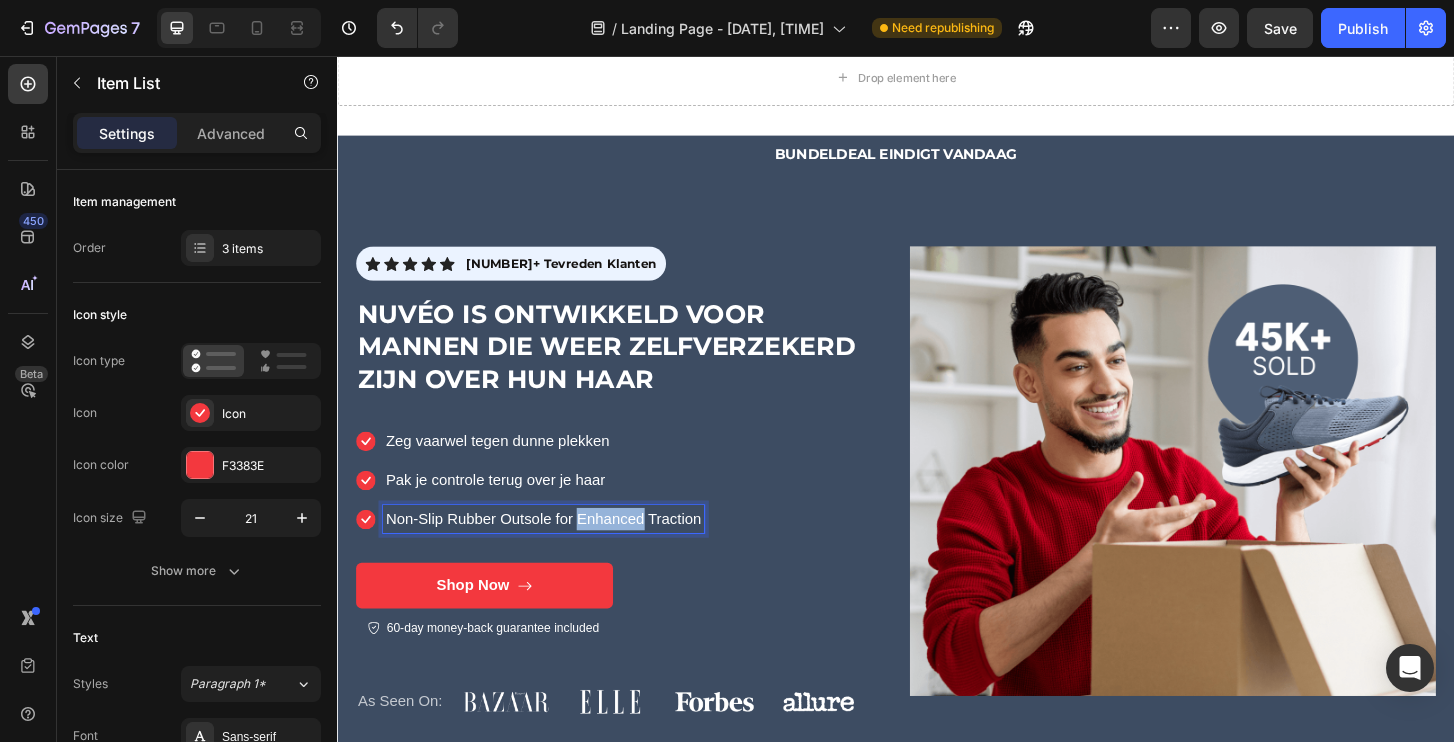 click on "Non-Slip Rubber Outsole for Enhanced Traction" at bounding box center [558, 553] 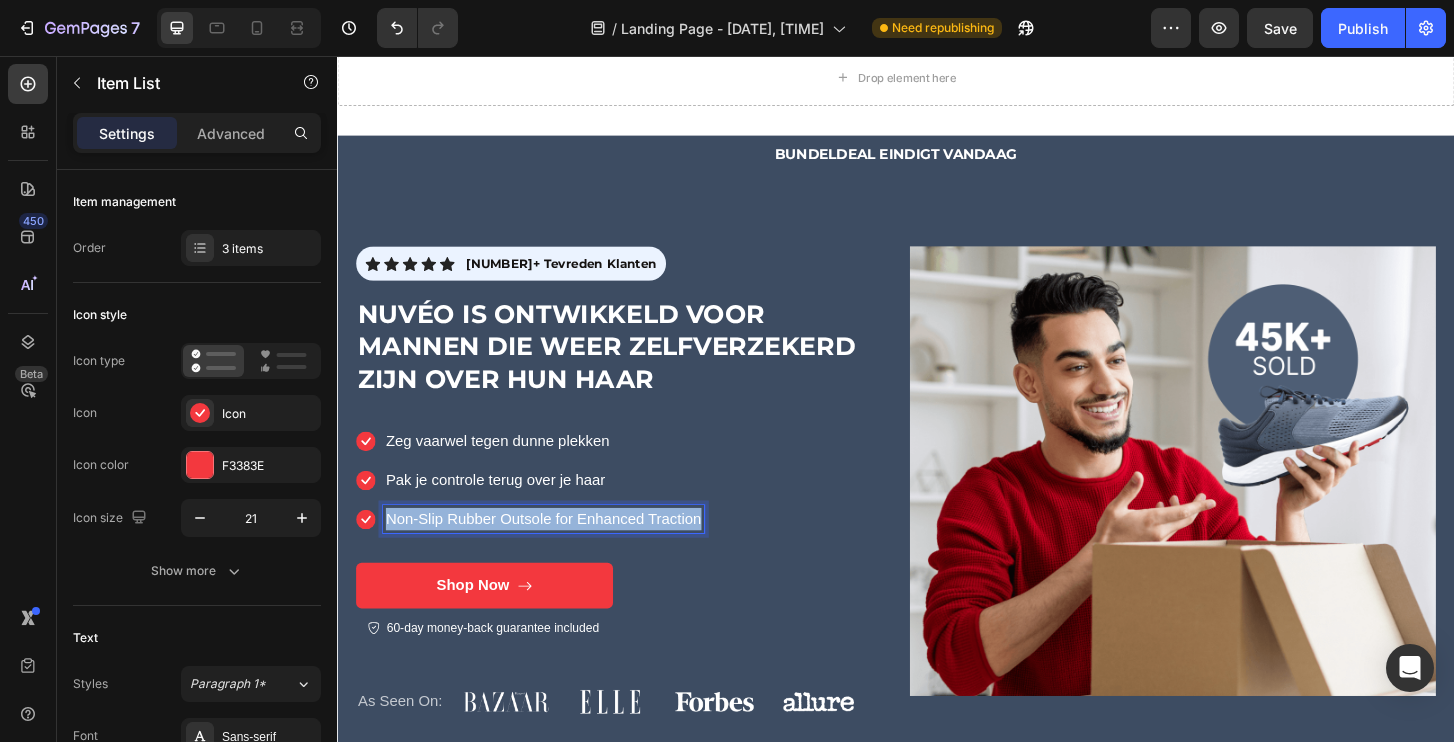 click on "Non-Slip Rubber Outsole for Enhanced Traction" at bounding box center (558, 553) 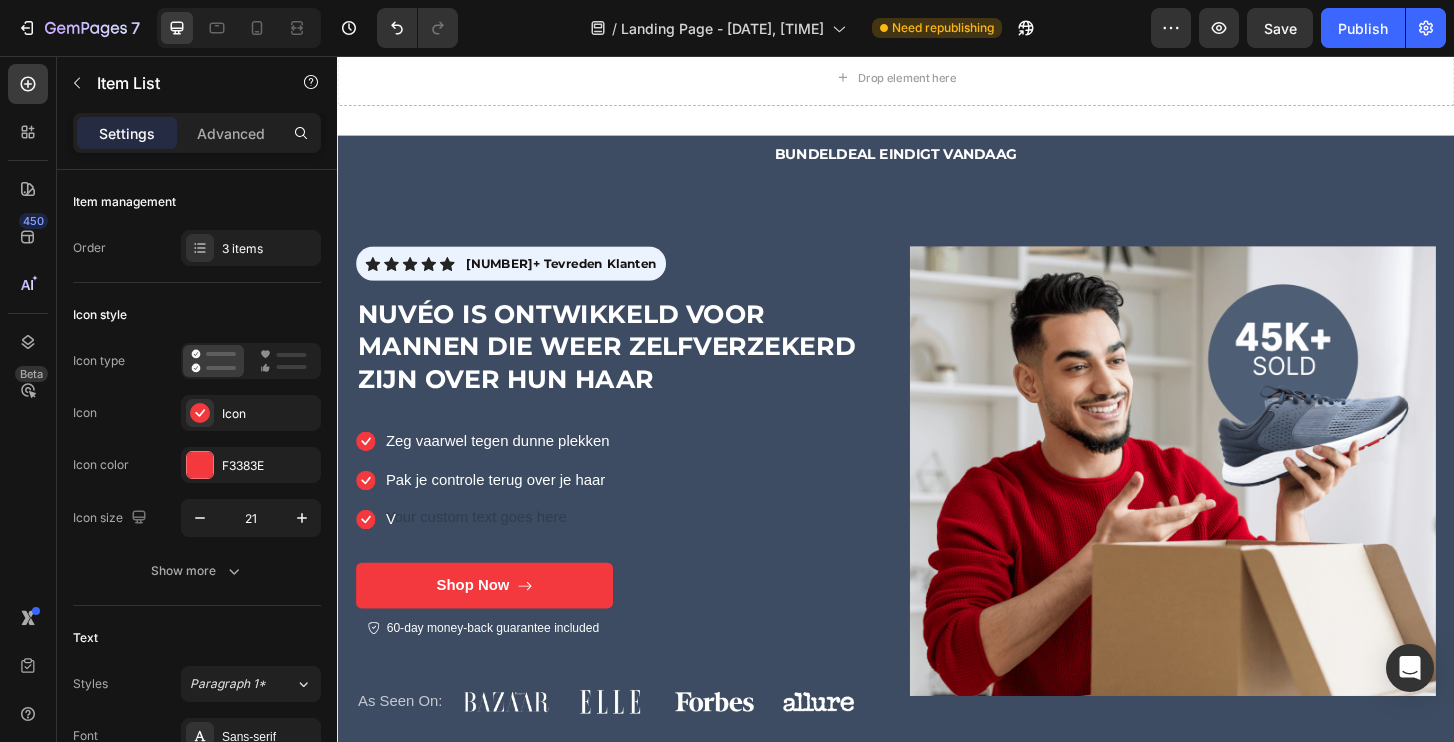 scroll, scrollTop: 4319, scrollLeft: 0, axis: vertical 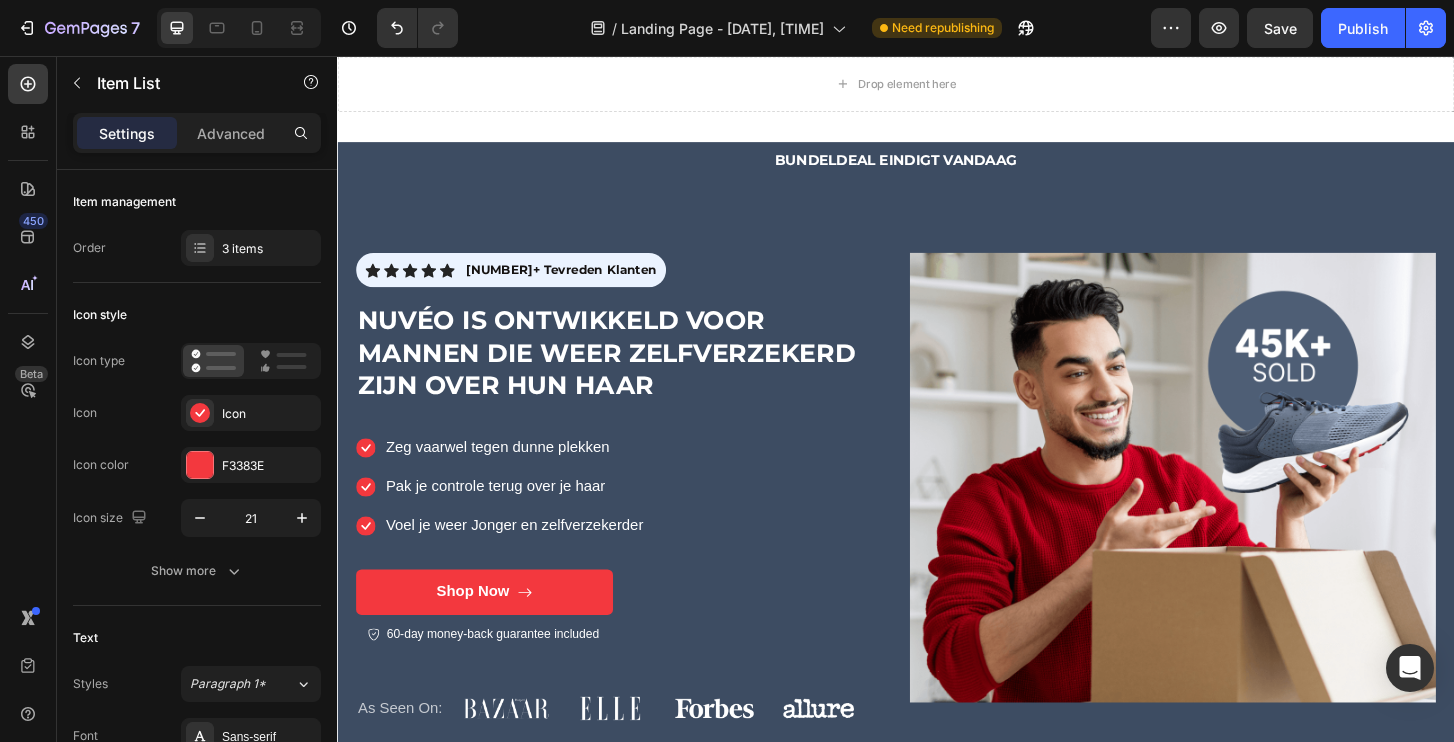 click 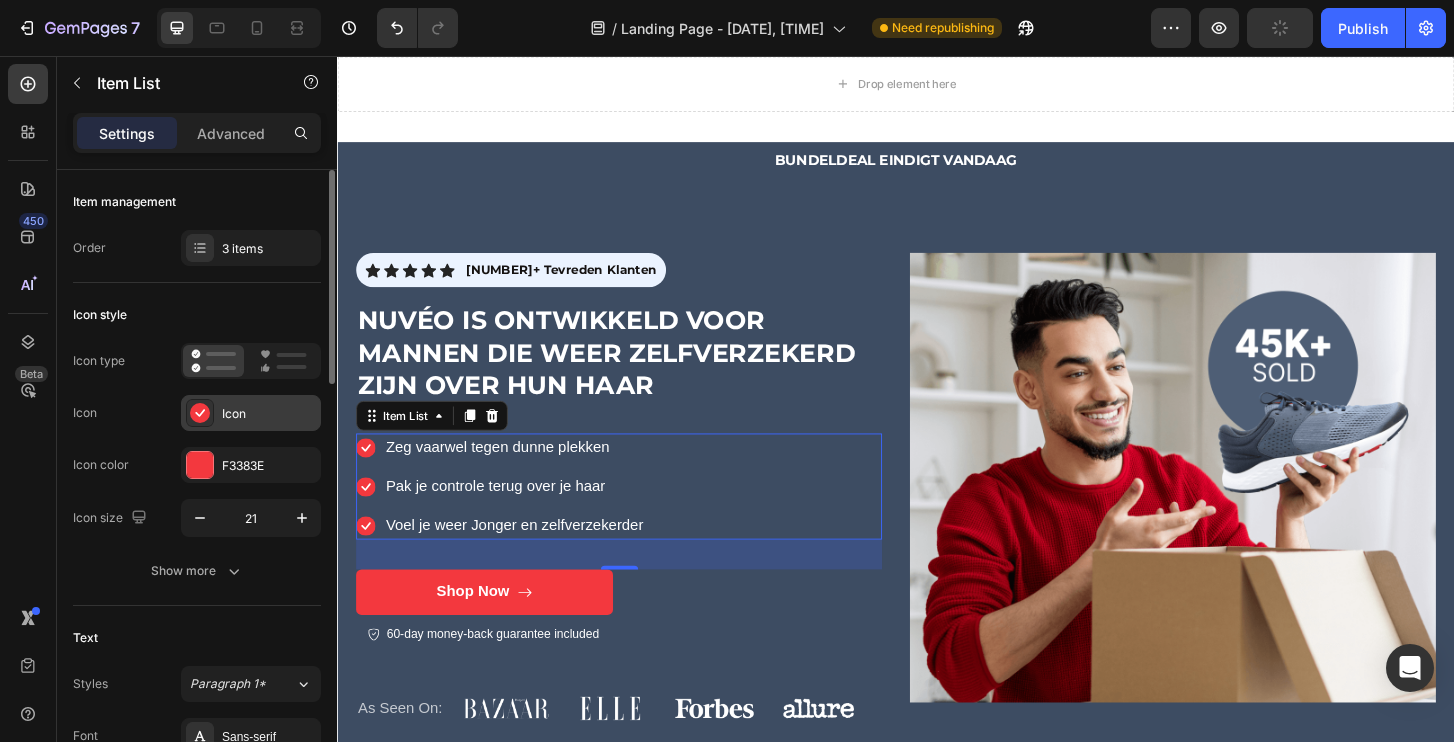 click on "Icon" at bounding box center [269, 414] 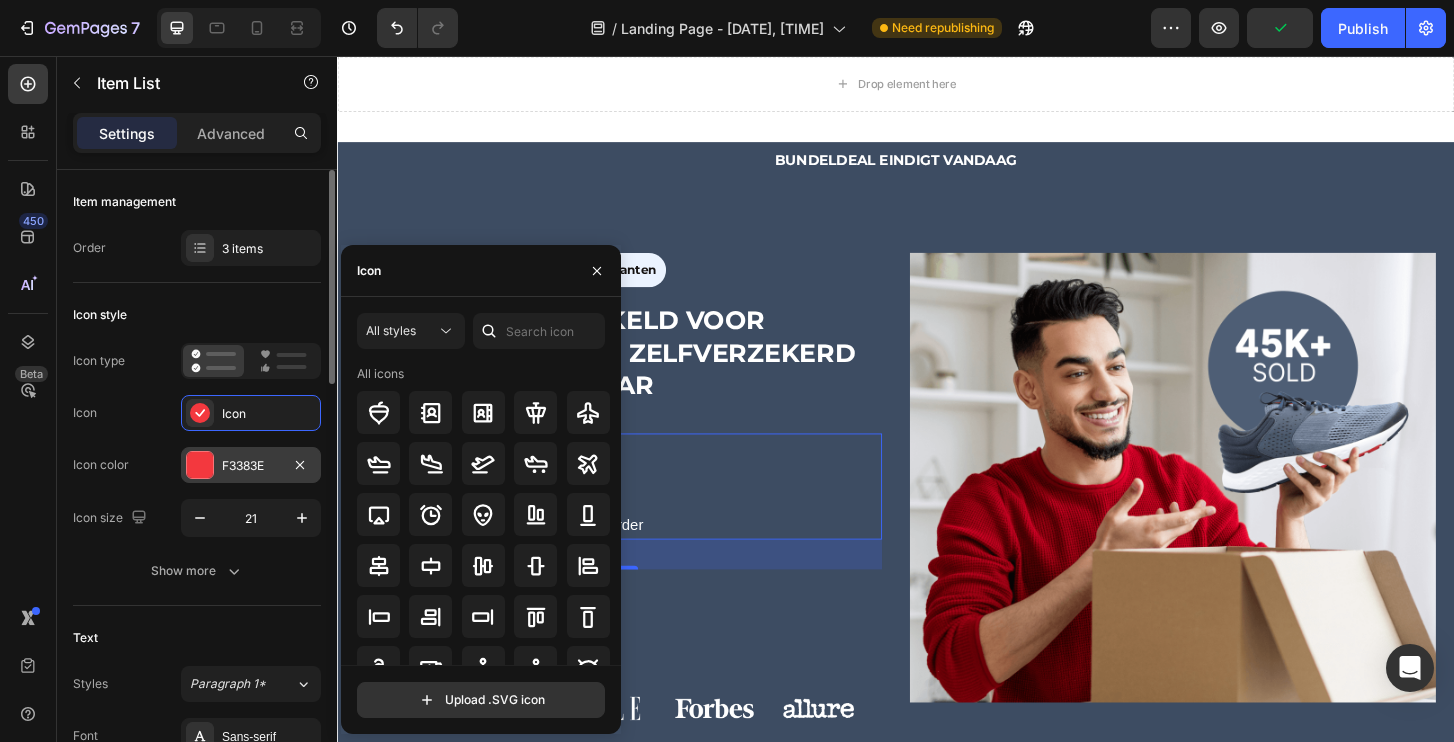 click on "F3383E" at bounding box center (251, 466) 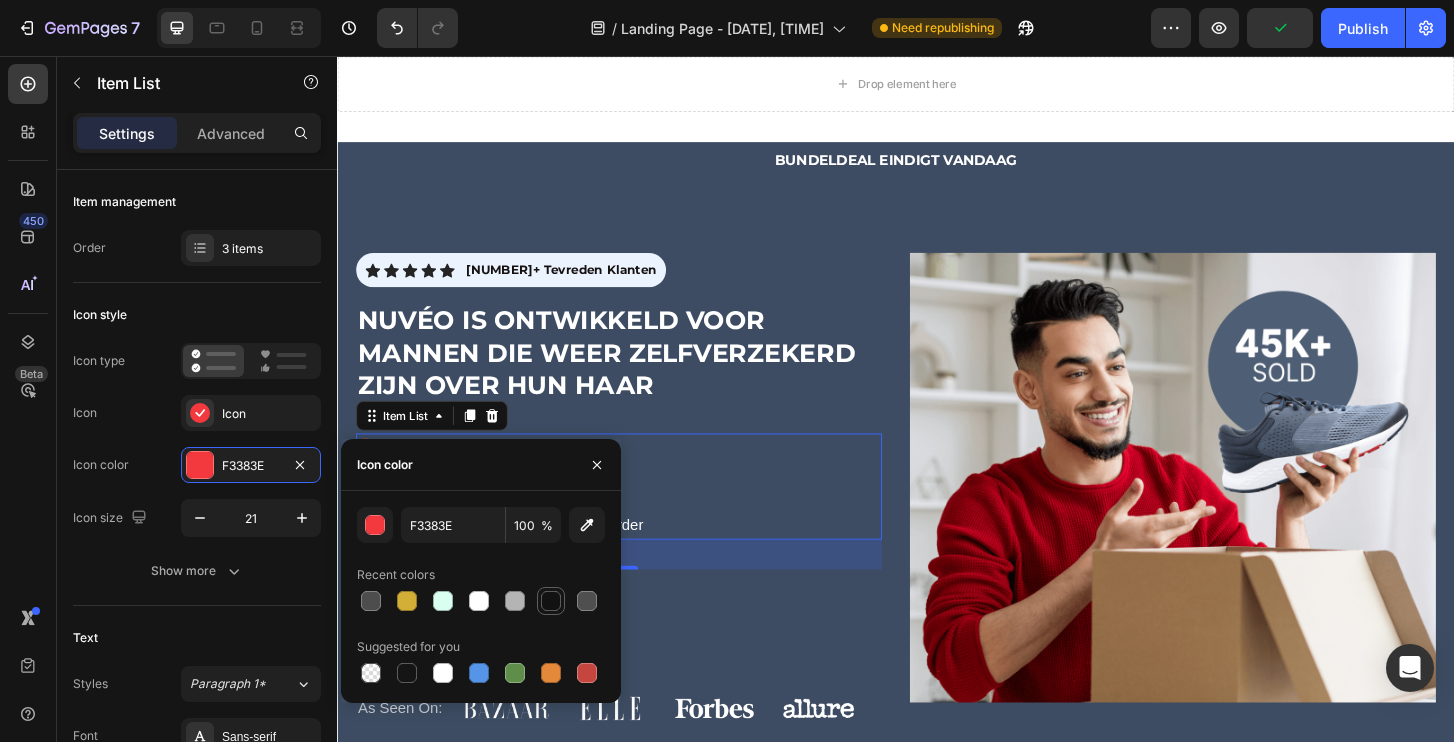 click at bounding box center (551, 601) 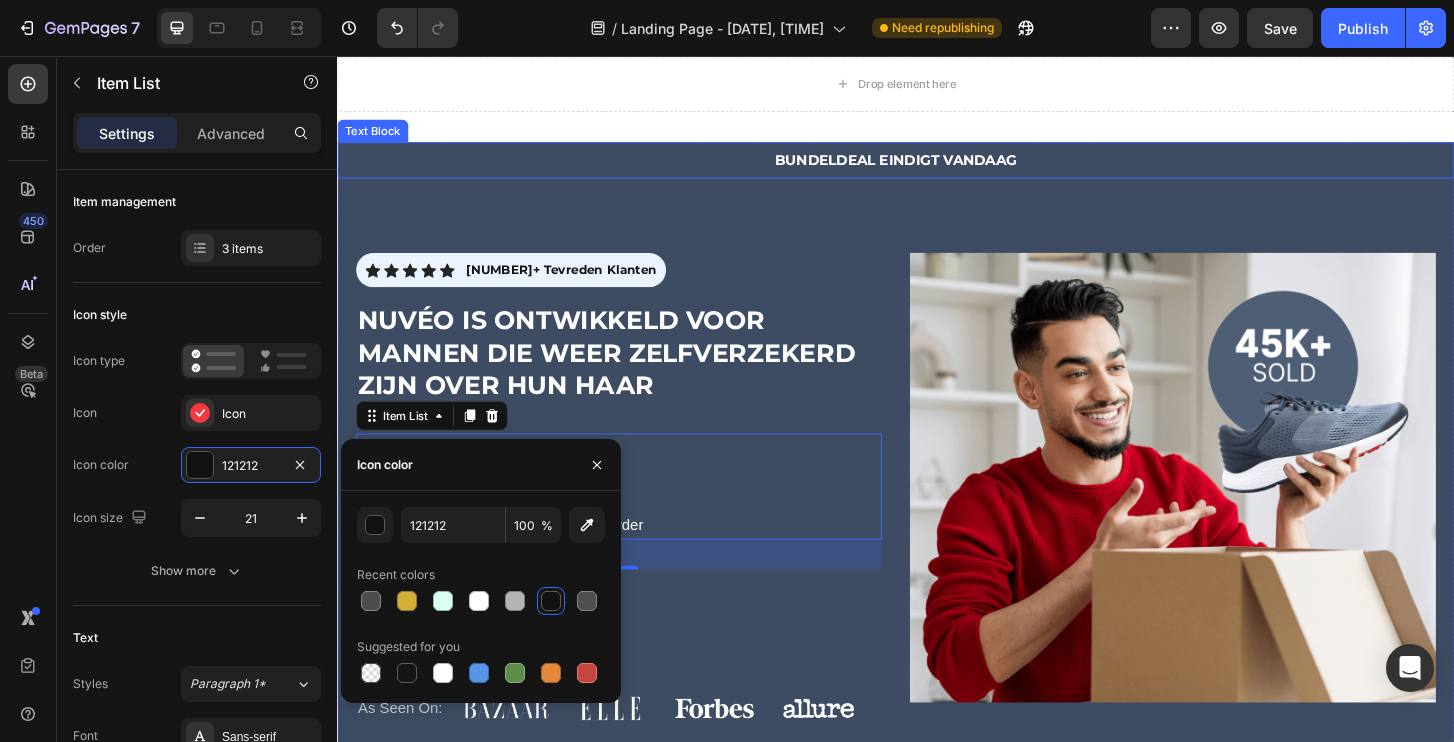 click on "BUNDELDEAL EINDIGT VANDAAG Text Block" at bounding box center (937, 168) 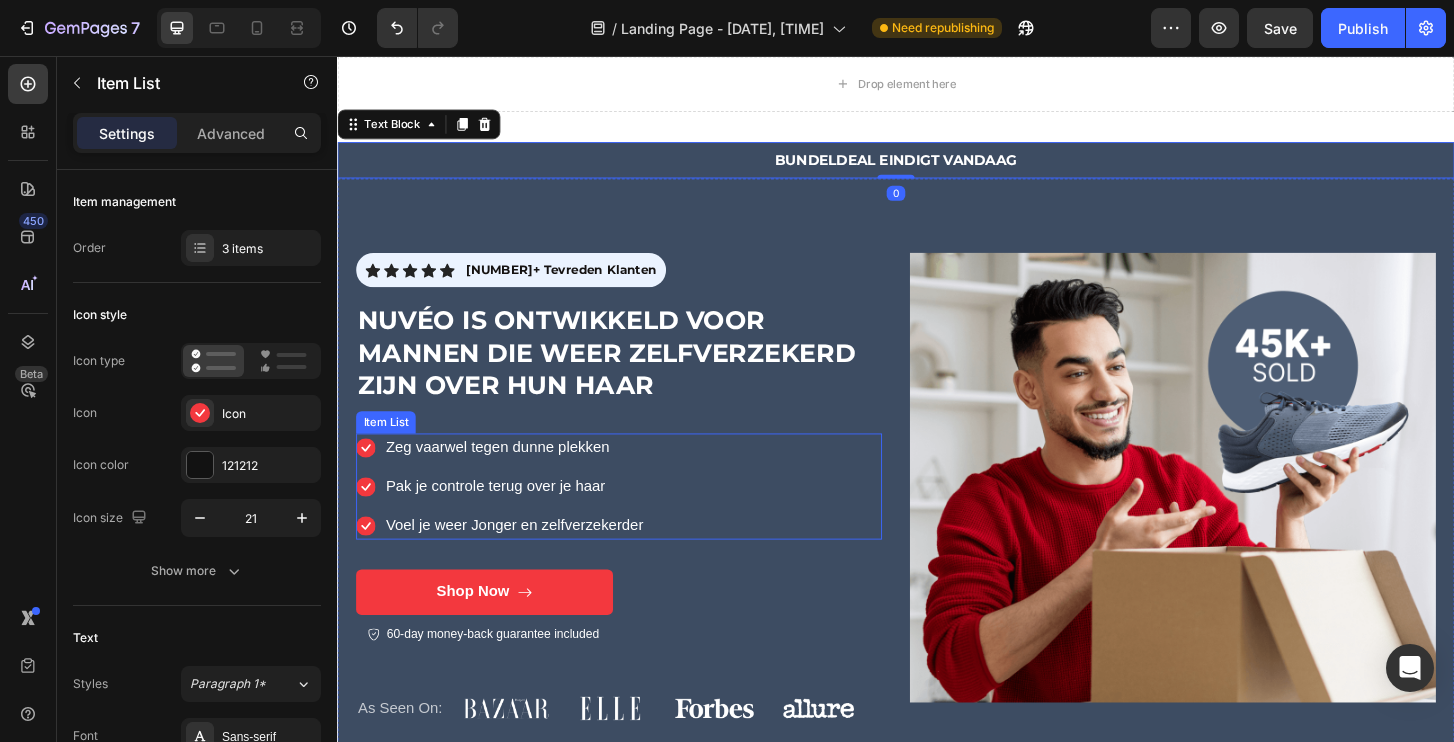 click 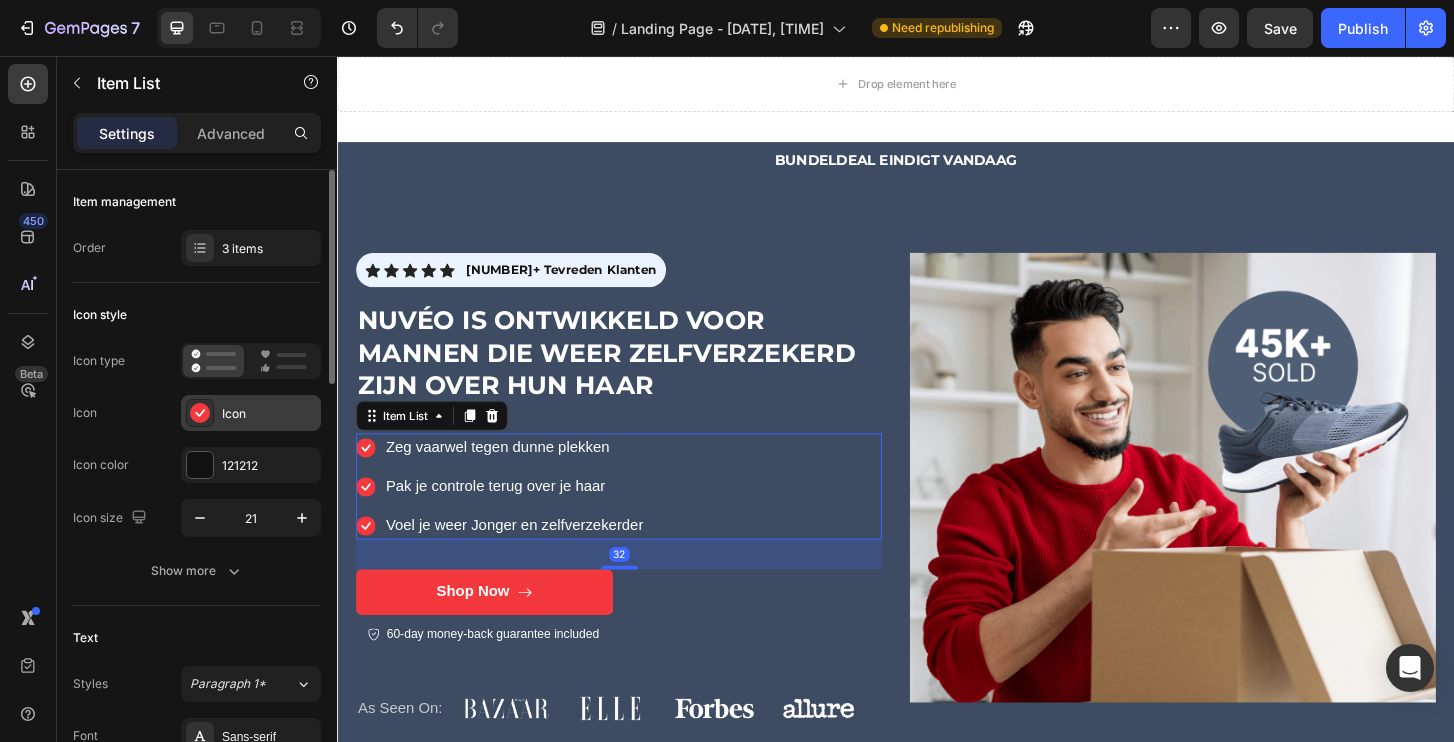 click on "Icon" at bounding box center (251, 413) 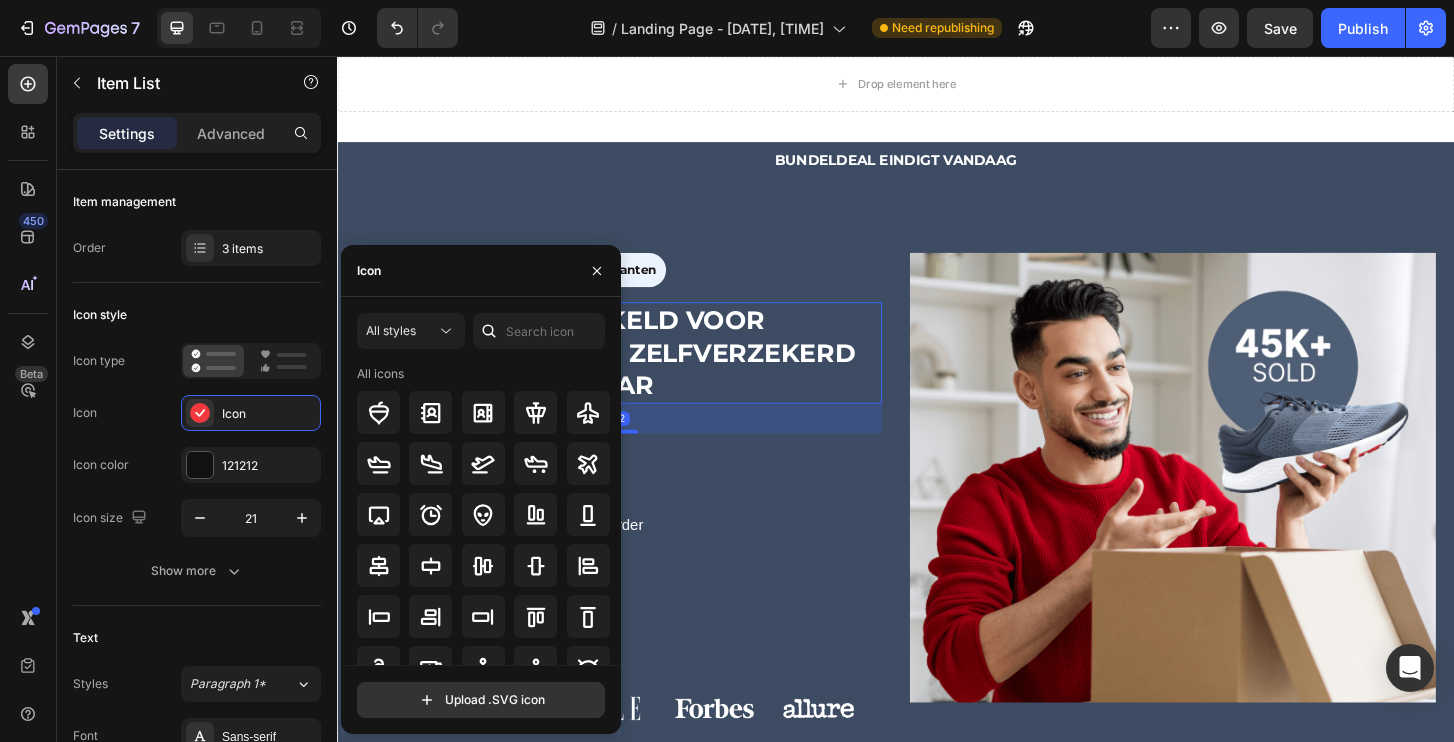 click on "NUVéO IS ONTWIKKELD VOOR MANNEN DIE WEER ZELFVERZEKERD ZIJN OVER HUN HAAR" at bounding box center [639, 374] 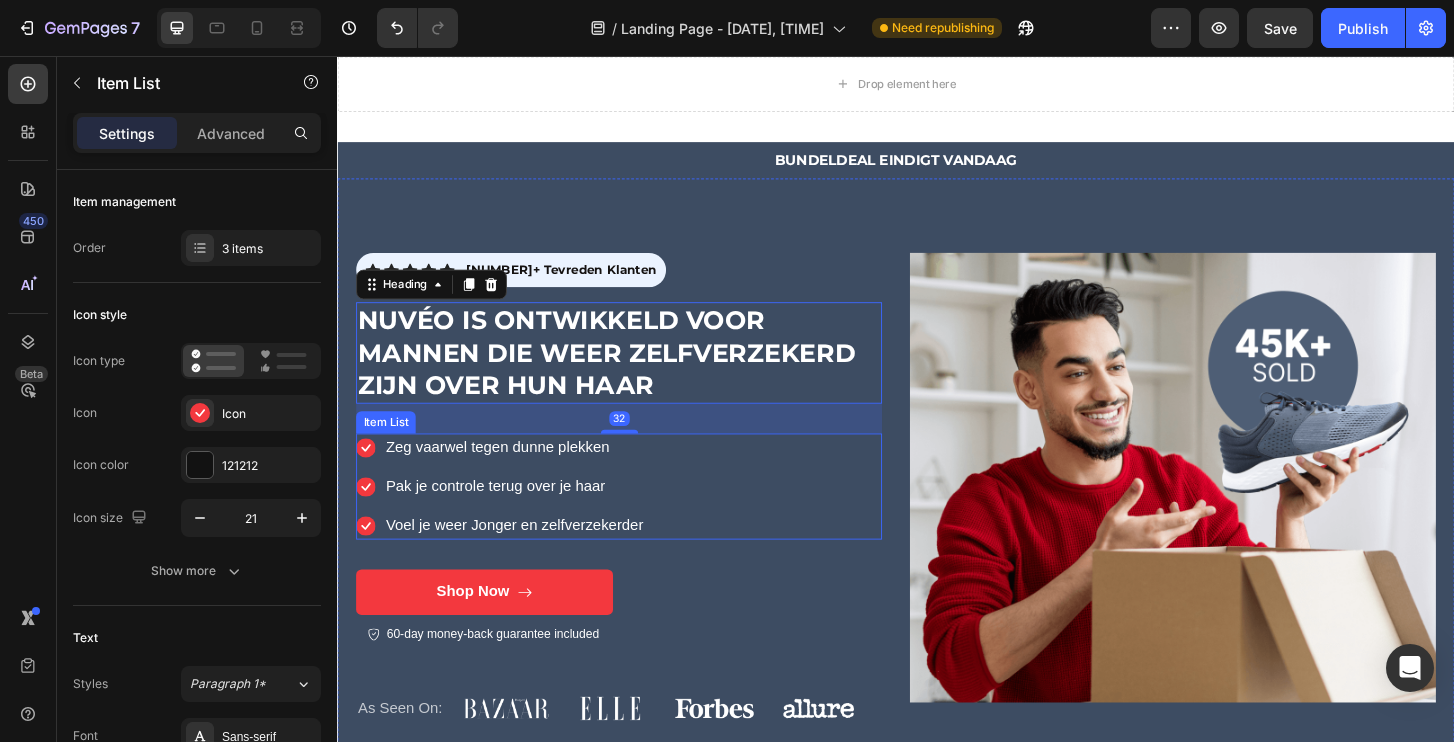 click 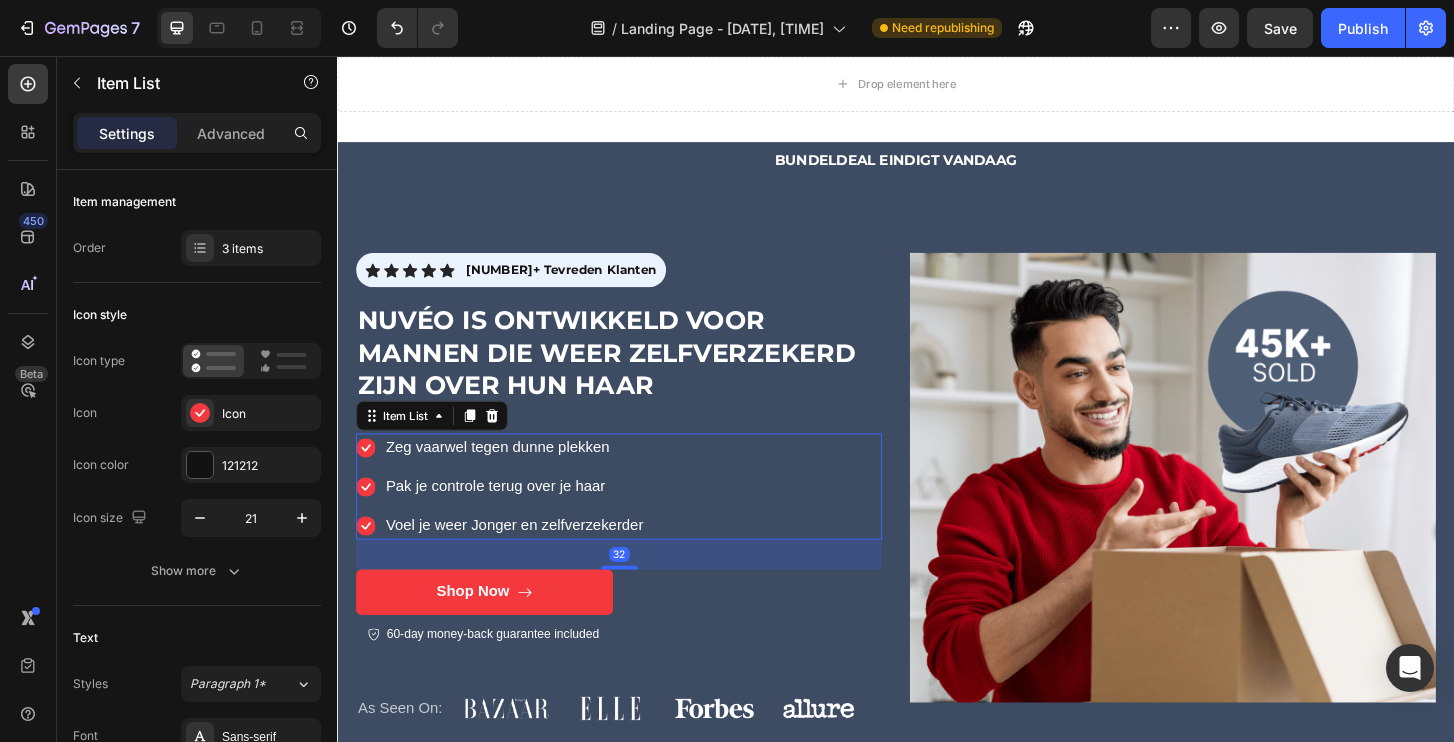 click 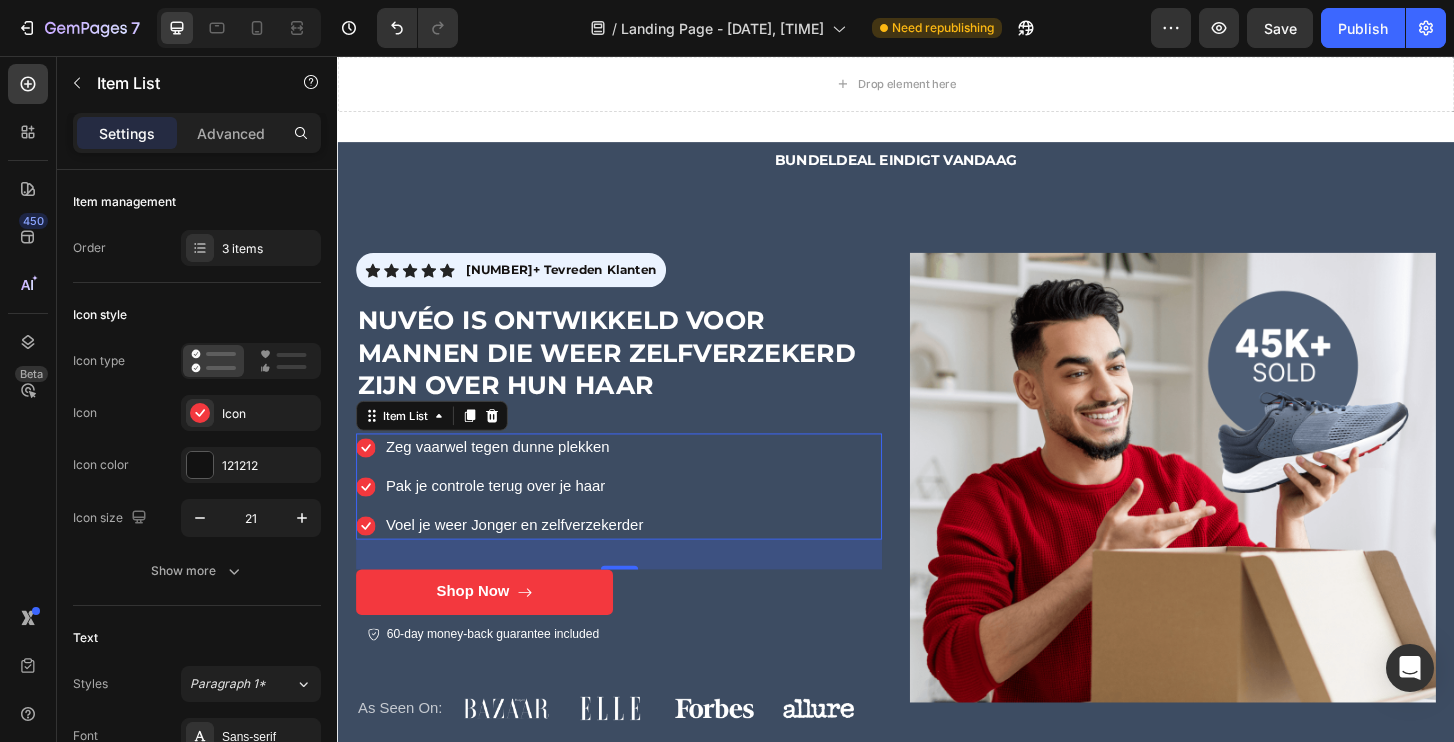 click 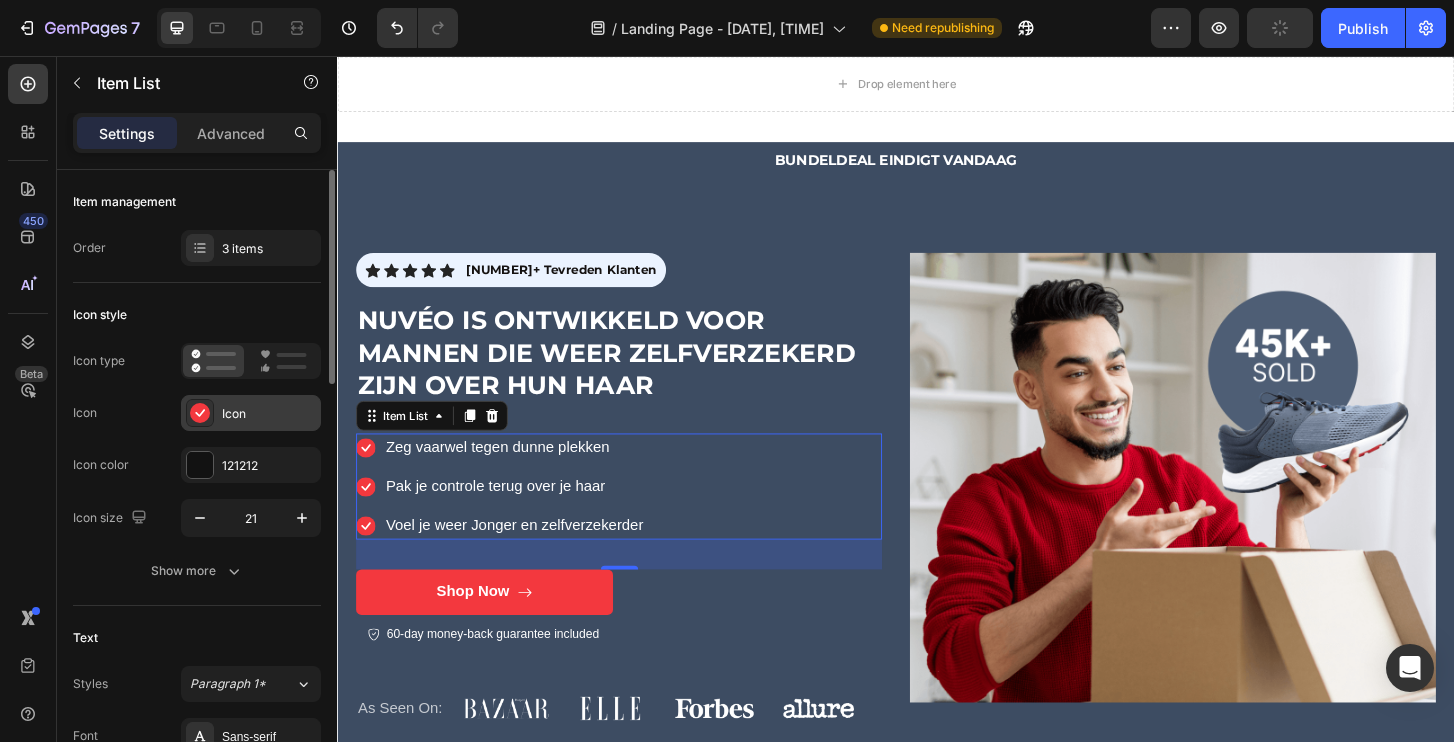 click on "Icon" at bounding box center (269, 414) 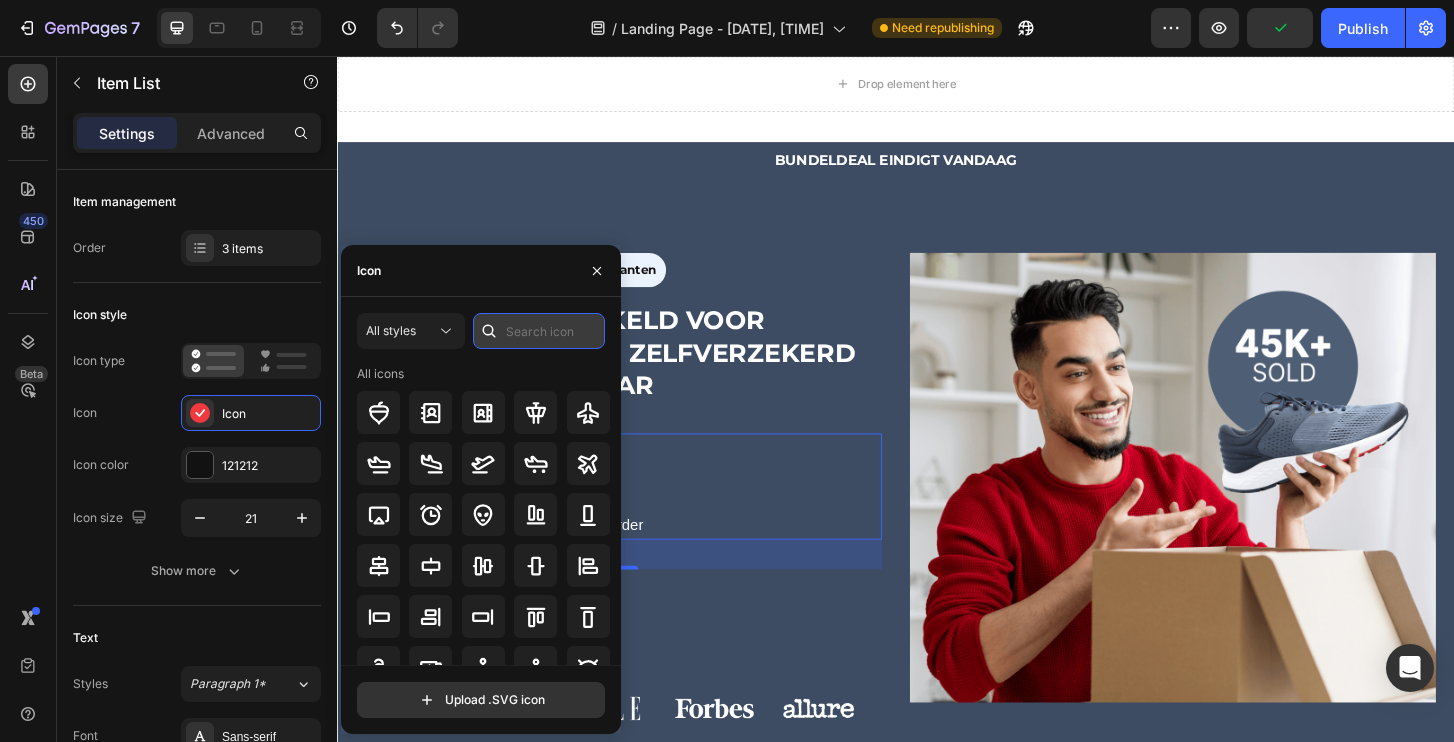 click at bounding box center (539, 331) 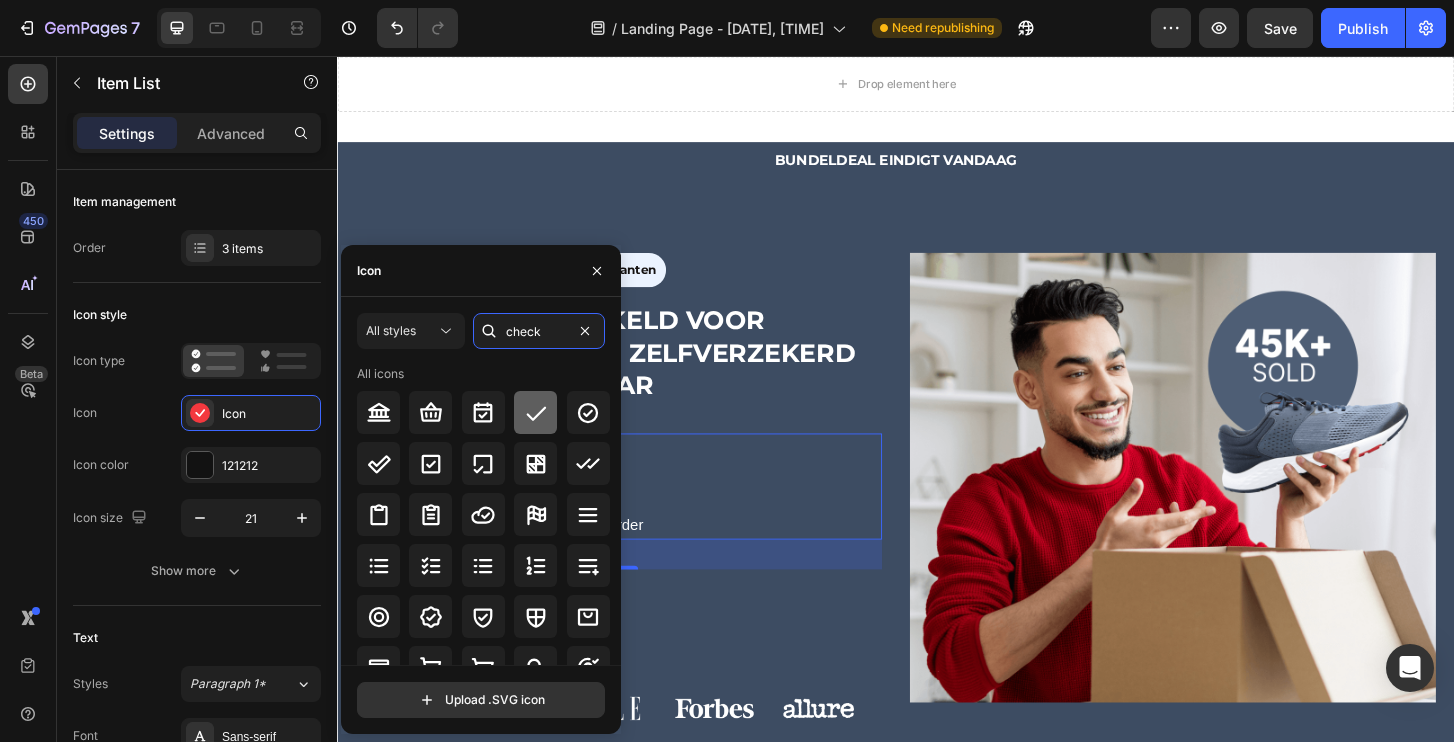 type on "check" 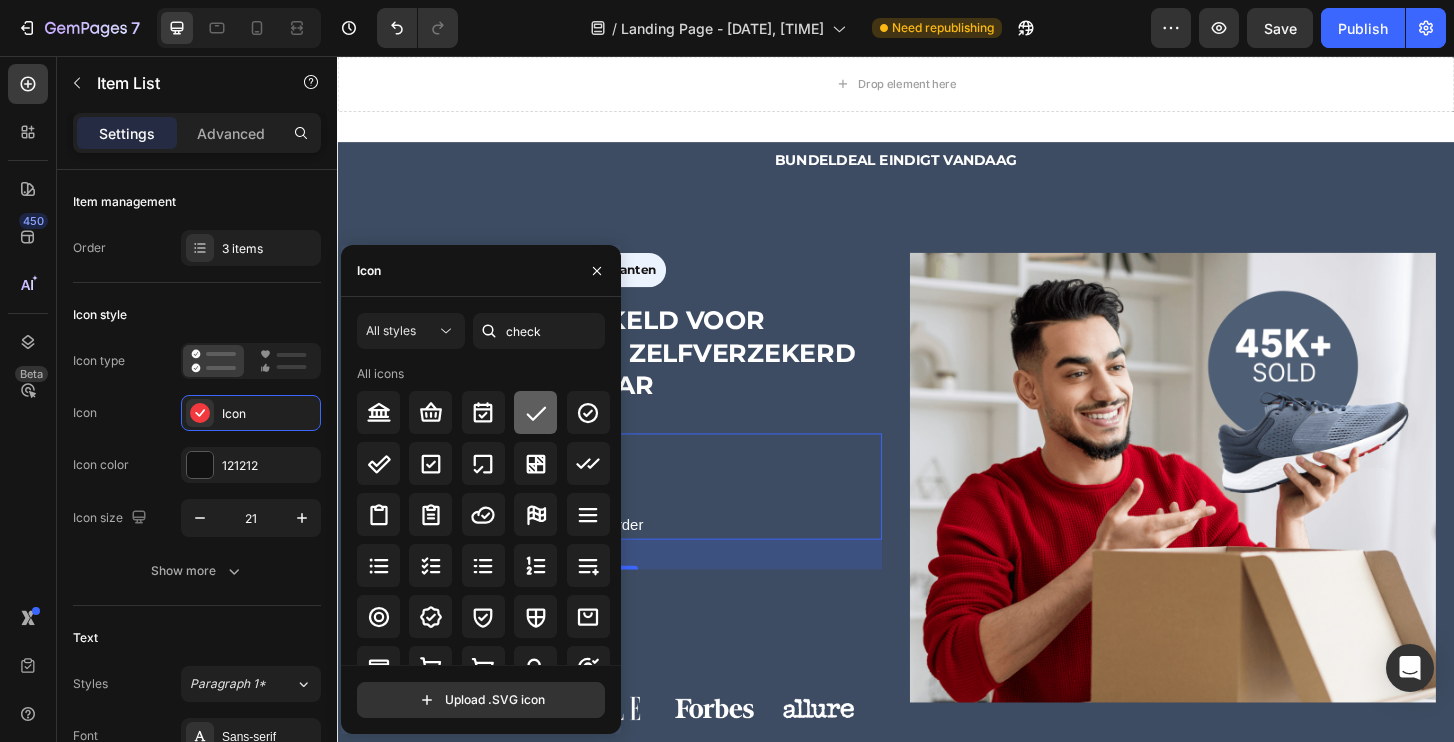 click 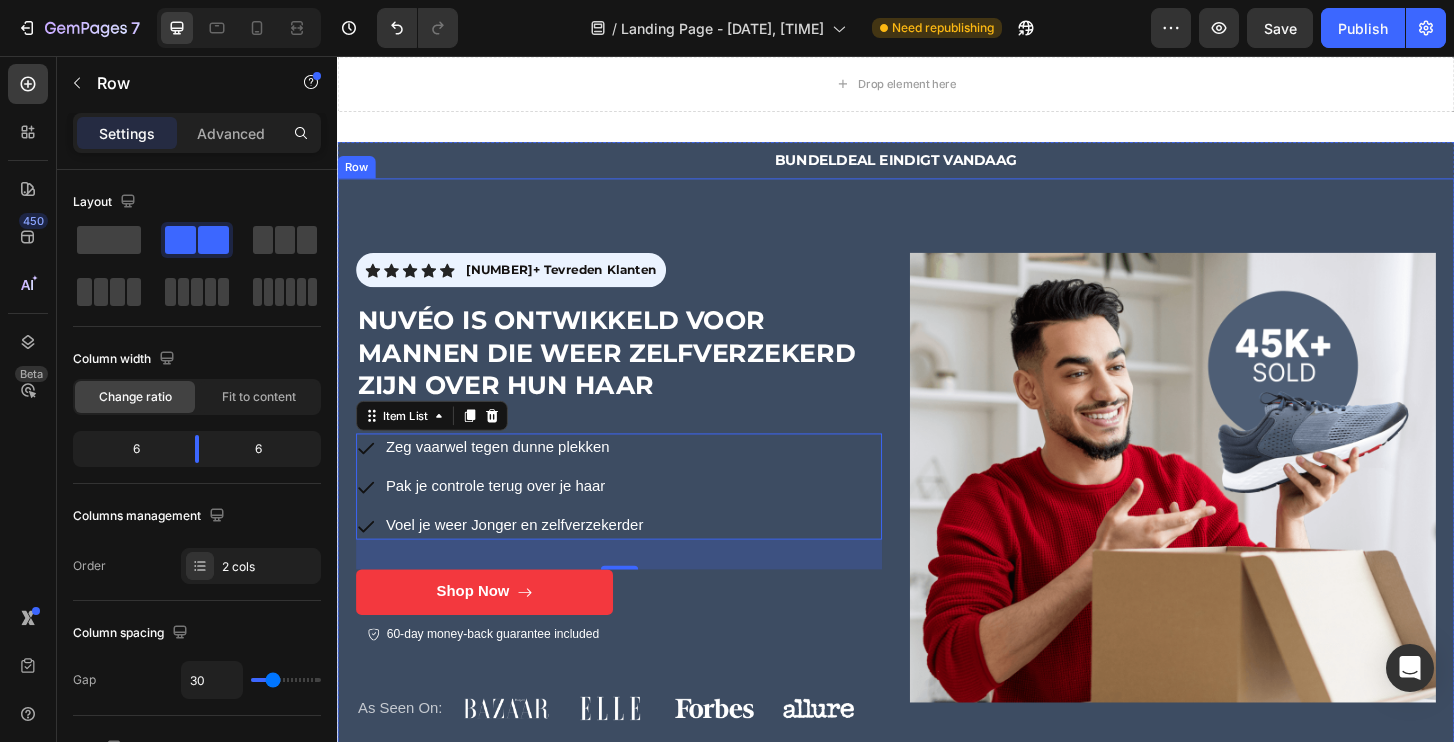 click on "Icon Icon Icon Icon Icon Icon List 2300+ Tevreden Klanten  Text Block Row Row NUVéO IS ONTWIKKELD VOOR MANNEN DIE WEER ZELFVERZEKERD ZIJN OVER HUN HAAR Heading
Zeg vaarwel tegen dunne plekken
Pak je controle terug over je haar
Voel je weer Jonger en zelfverzekerder Item List   32
Shop Now Button
60-day money-back guarantee included Item List Row As Seen On: Text Block Image Image Image Image Row Row Image Row" at bounding box center [937, 529] 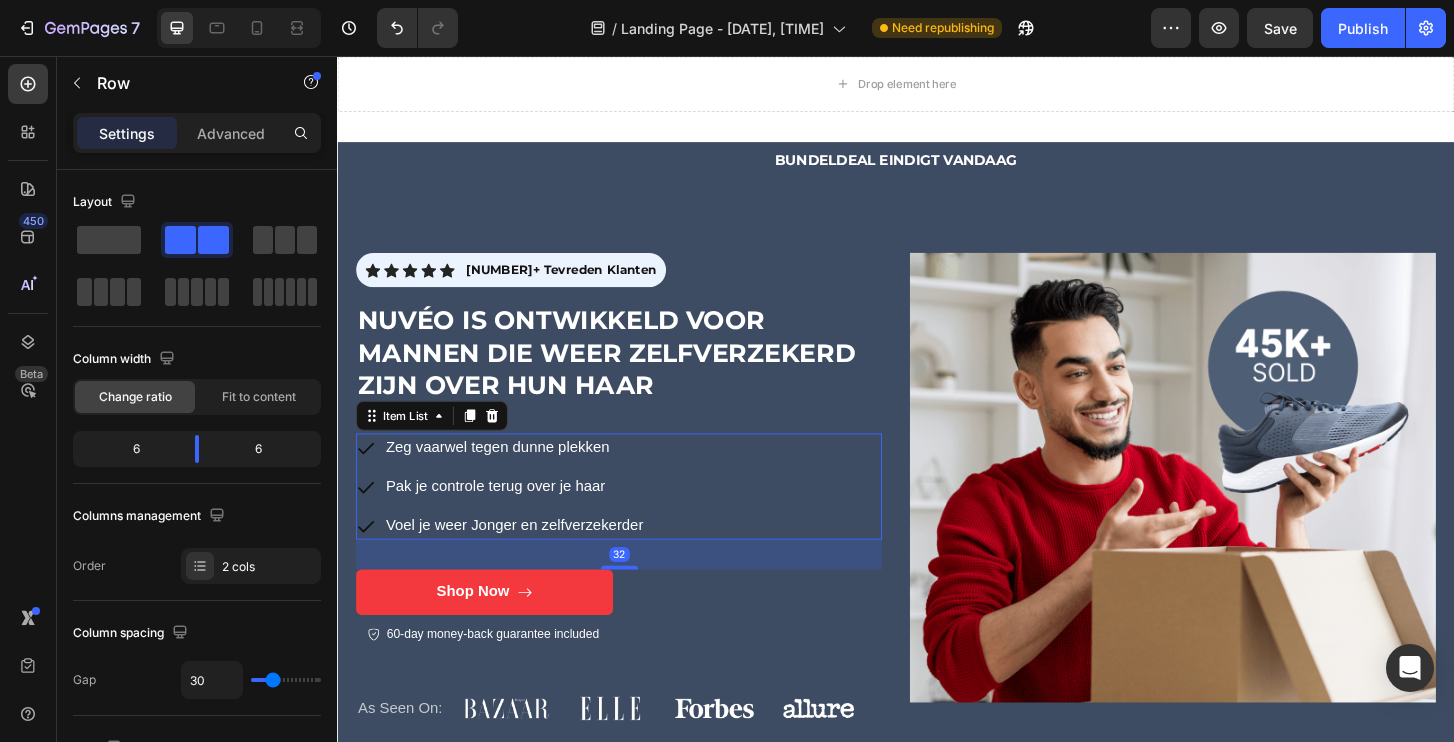 click 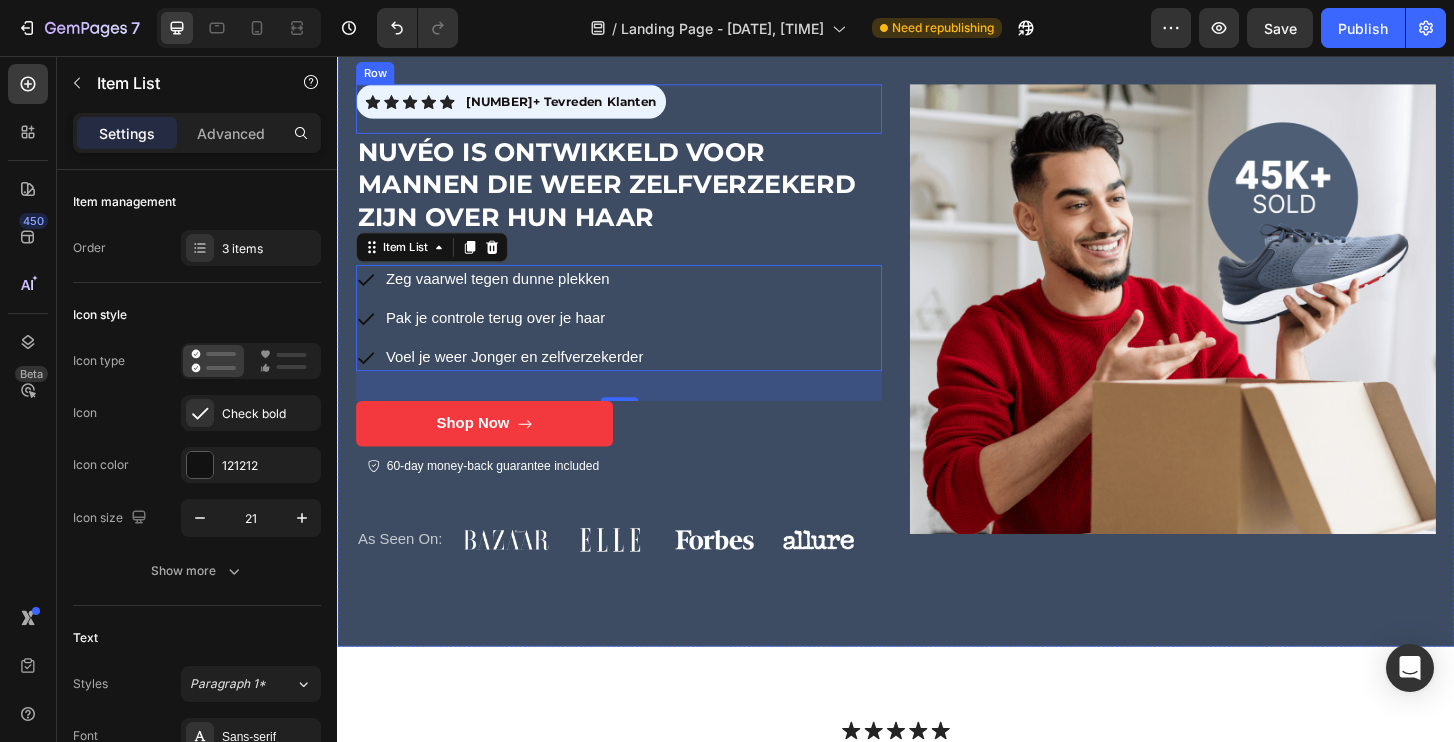 scroll, scrollTop: 4519, scrollLeft: 0, axis: vertical 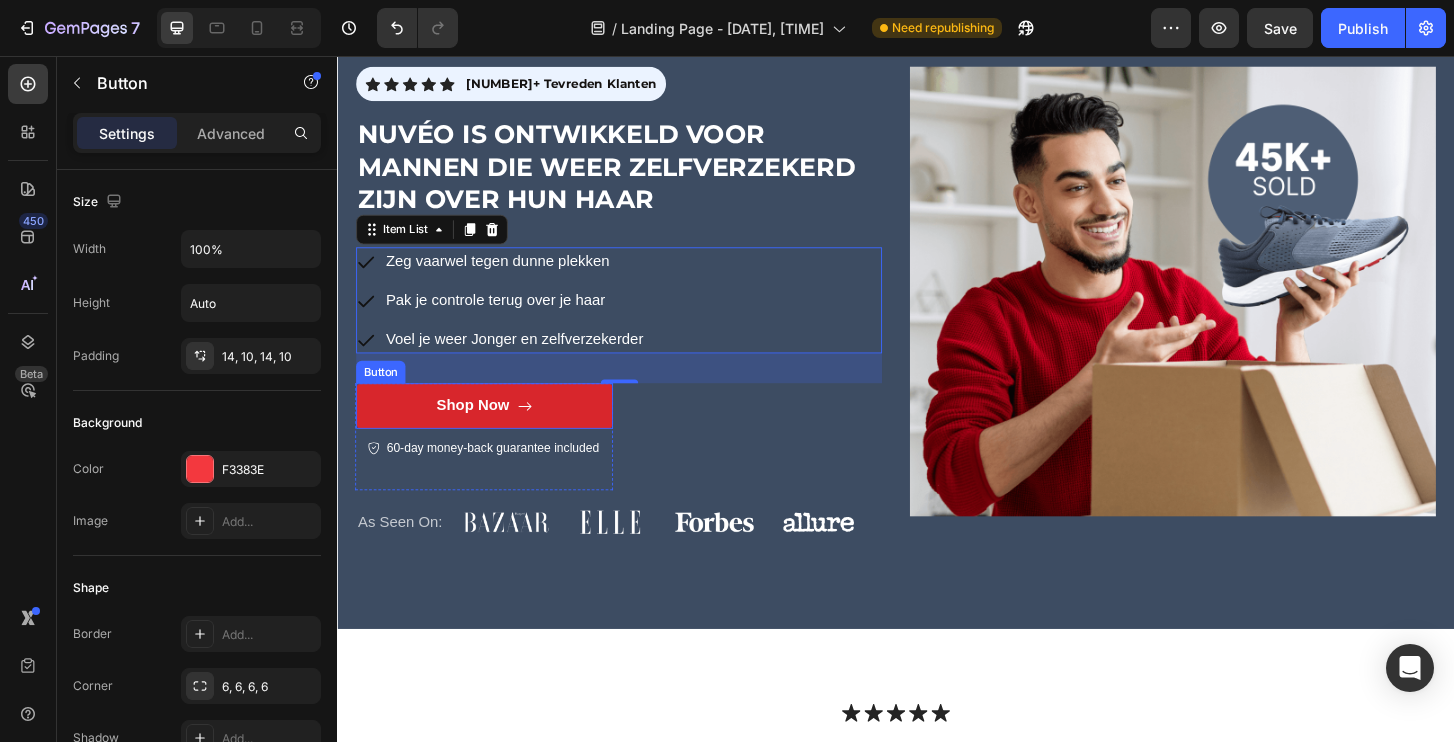click 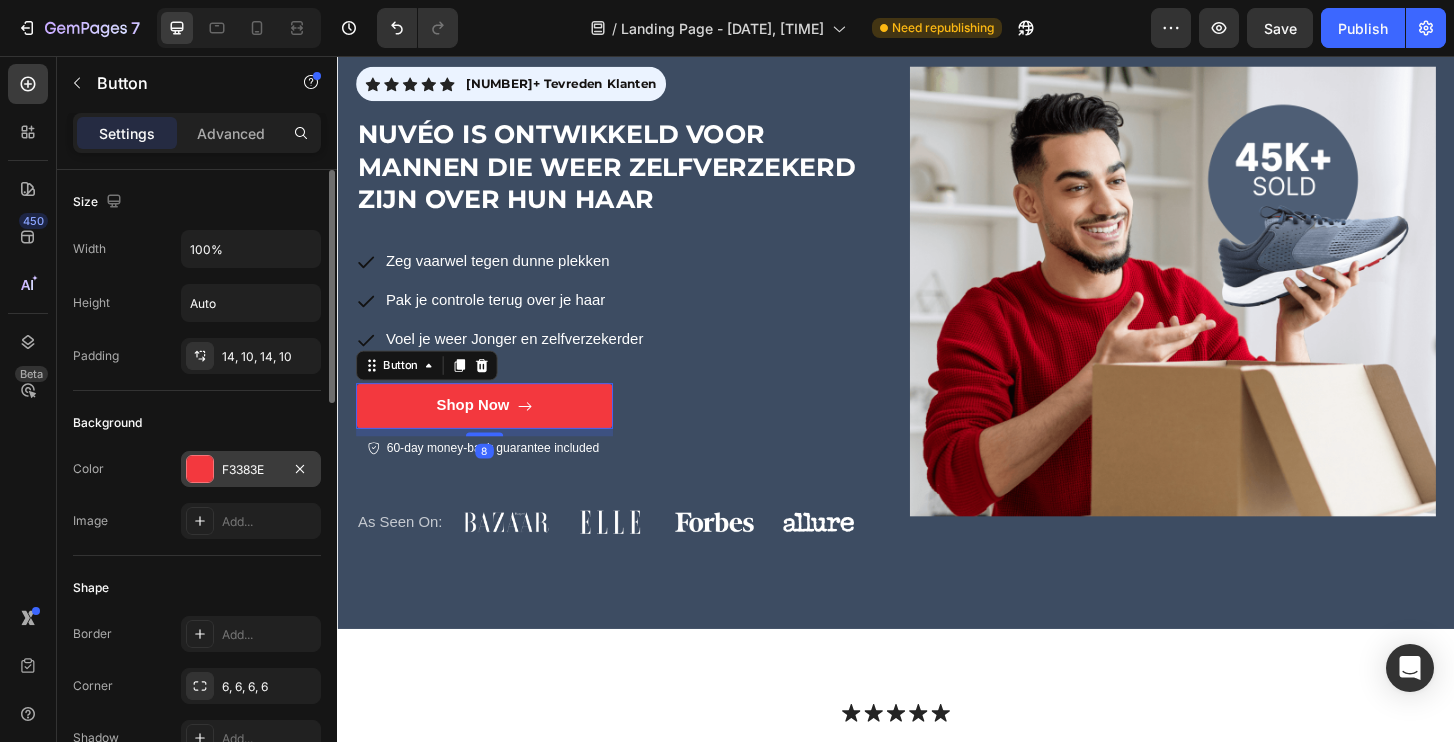 click on "F3383E" at bounding box center [251, 469] 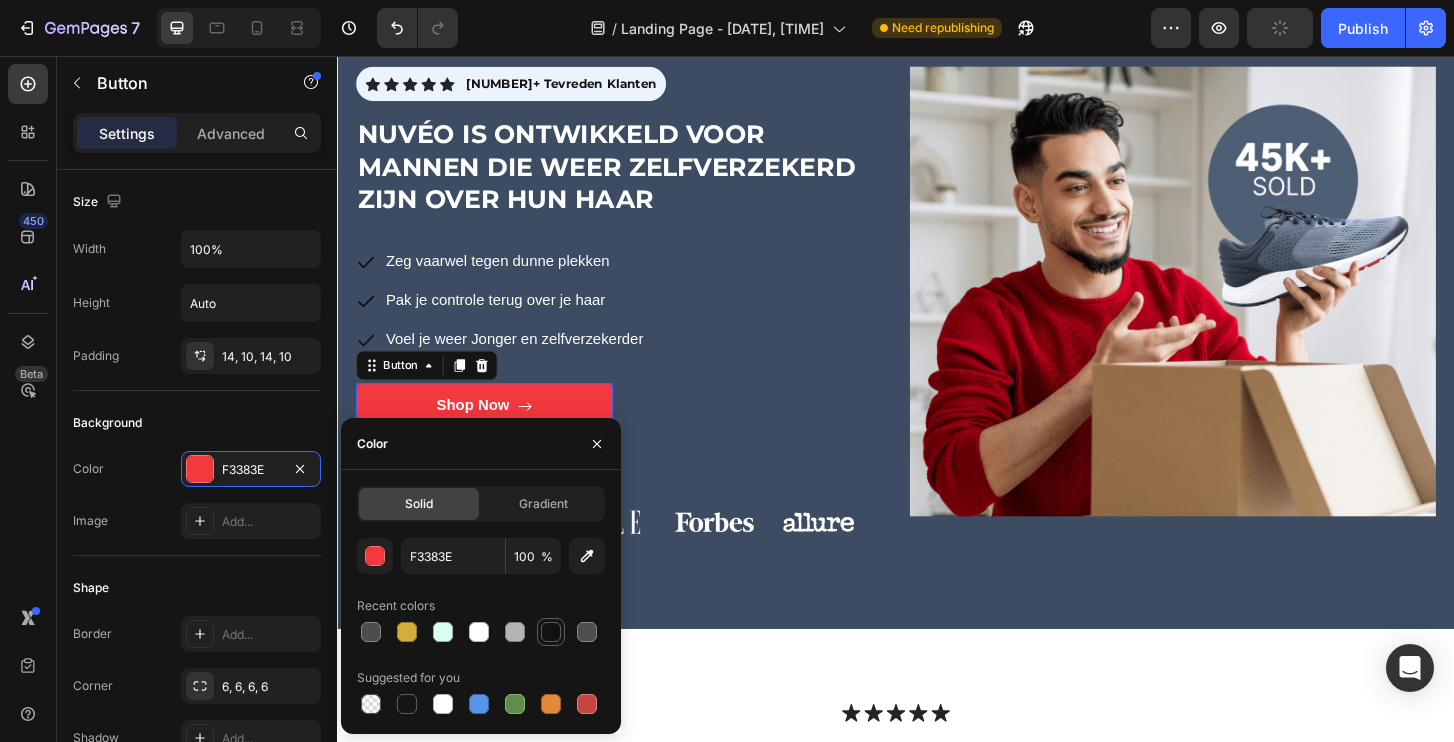 click at bounding box center [551, 632] 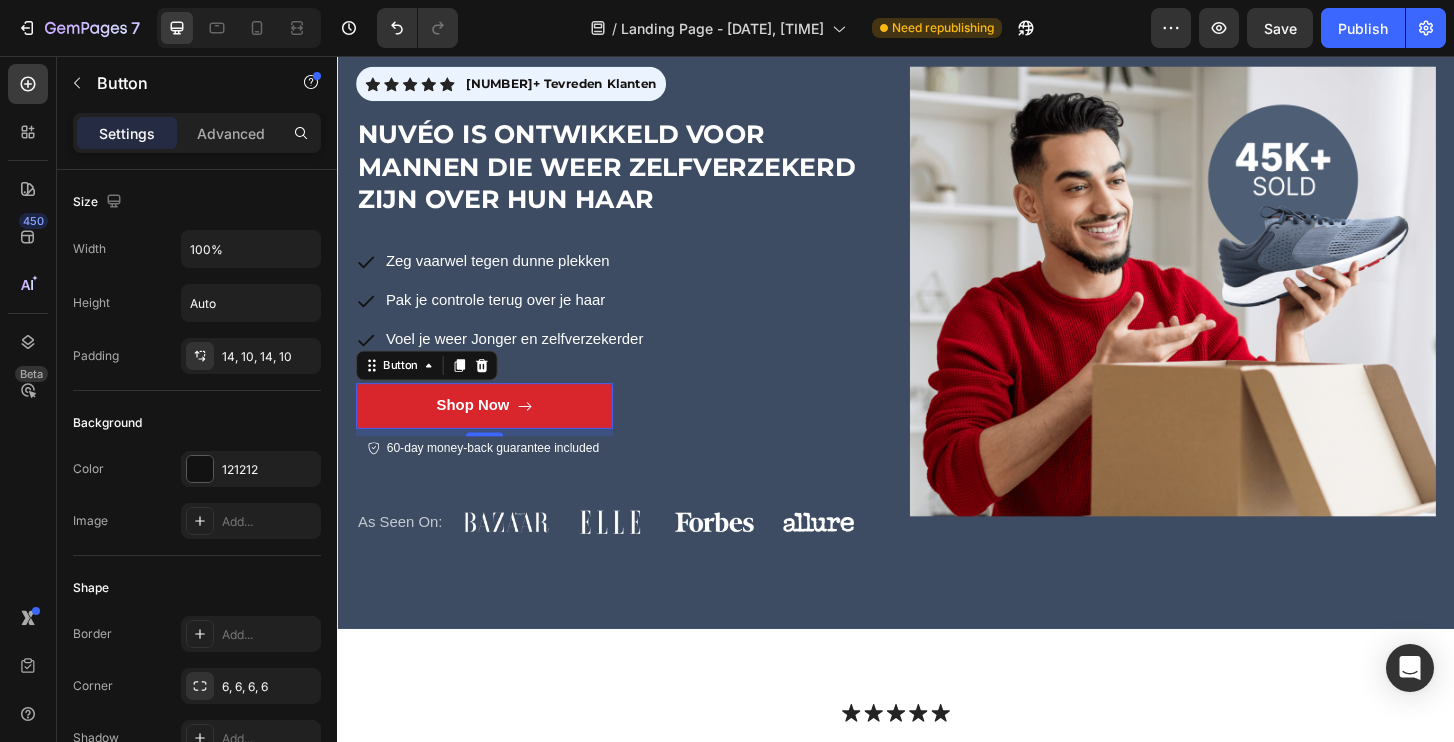 click on "Shop Now" at bounding box center (494, 431) 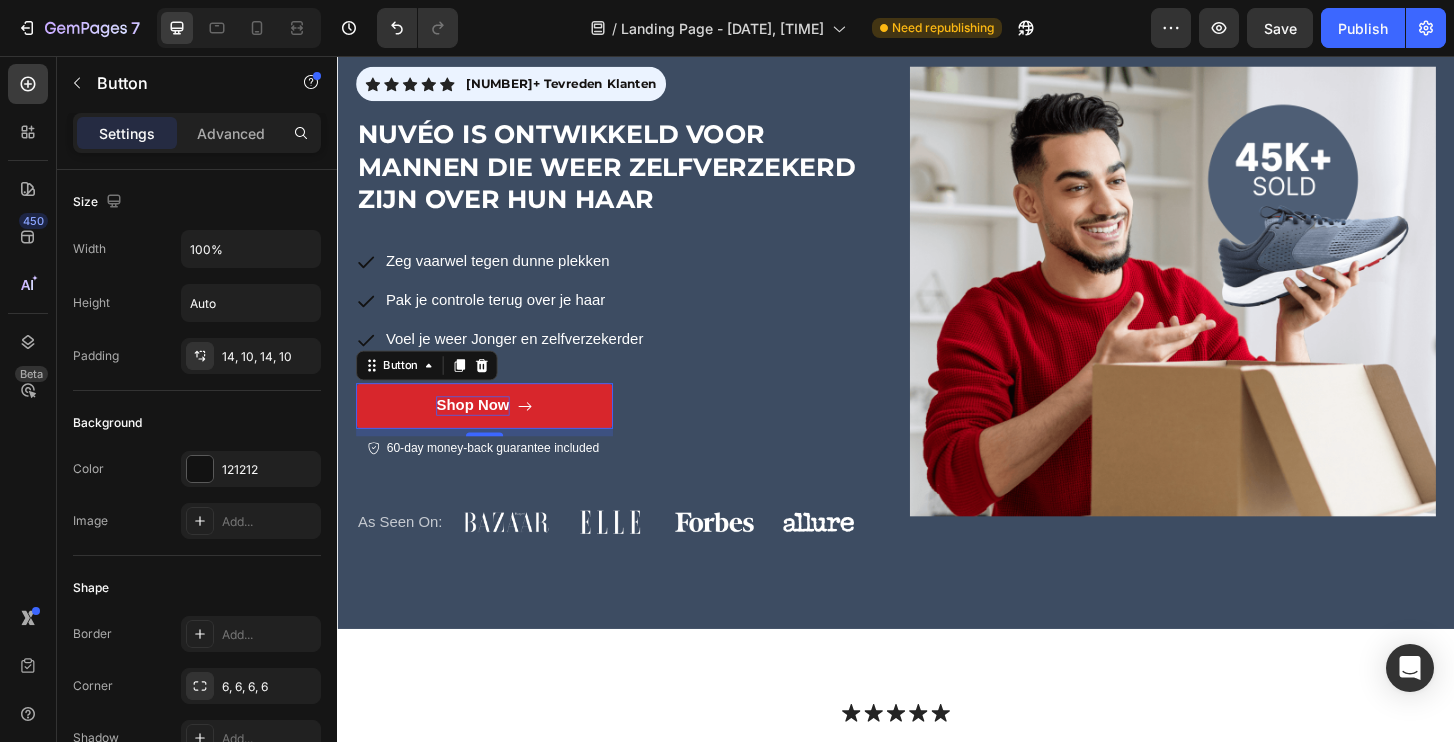 click on "Shop Now" at bounding box center (482, 431) 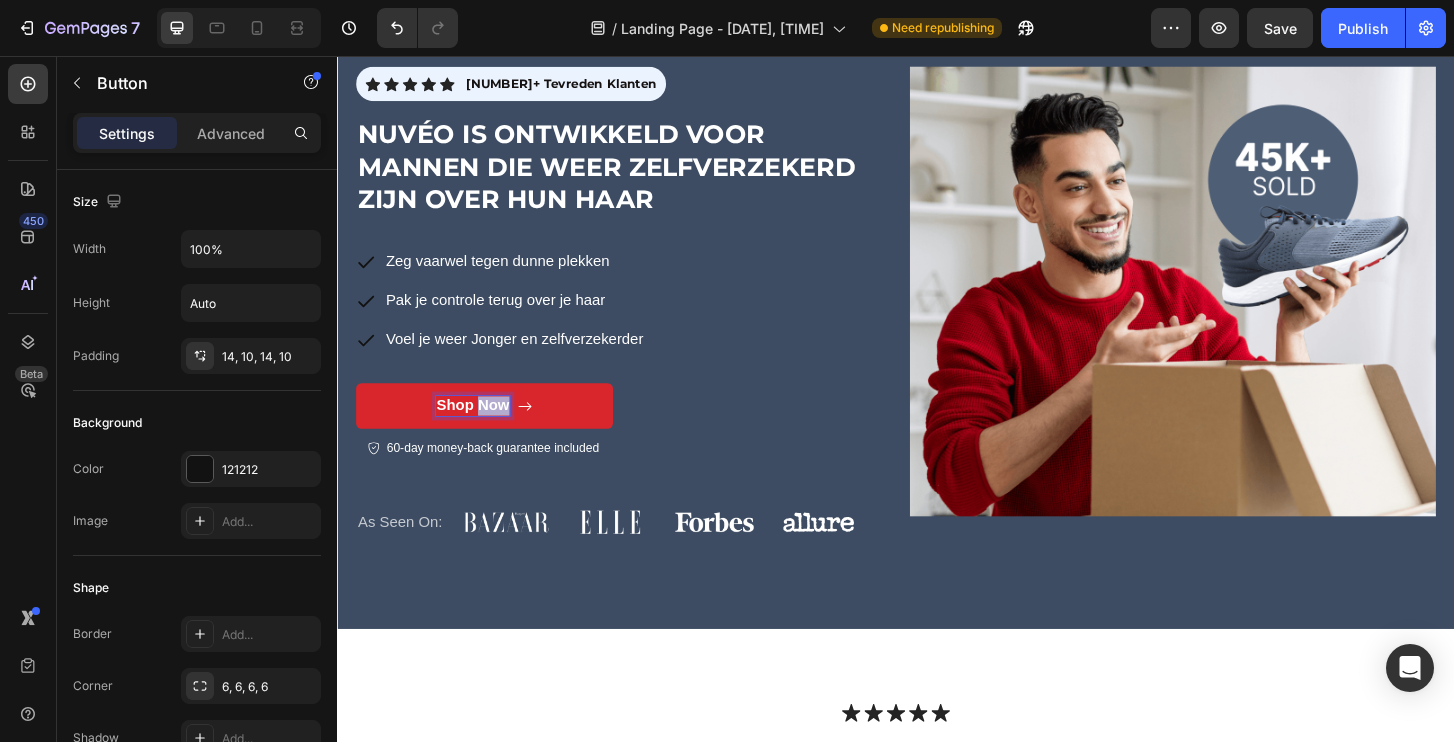 click on "Shop Now" at bounding box center [482, 431] 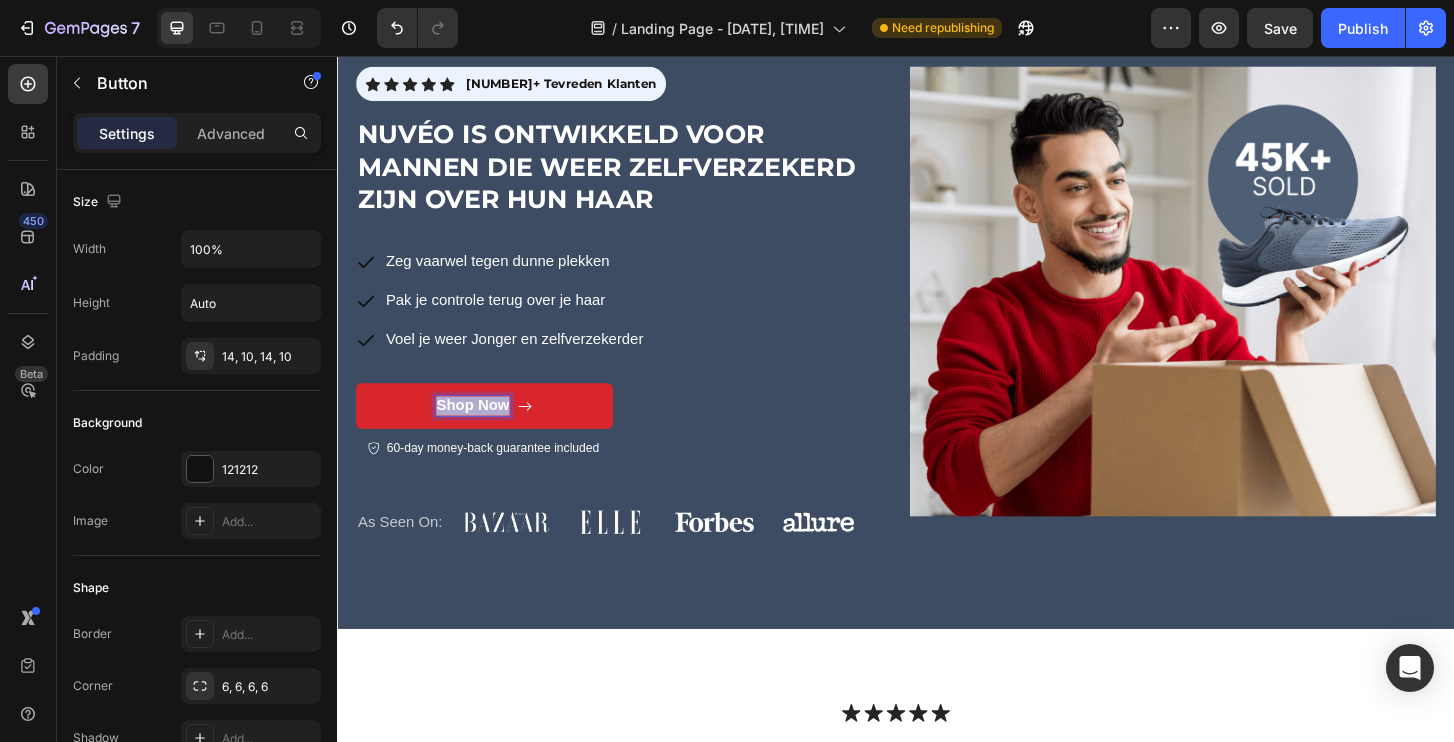 click on "Shop Now" at bounding box center (482, 431) 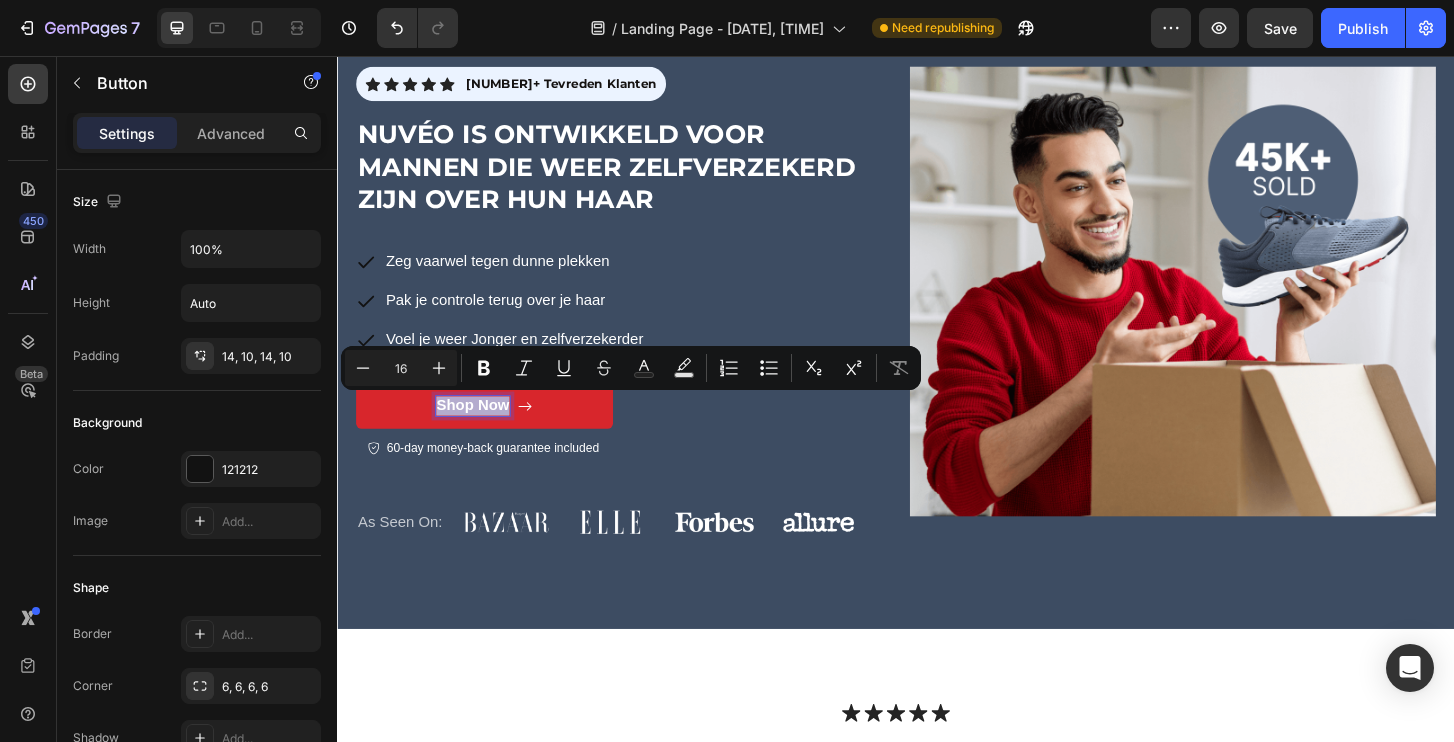 click on "Shop Now" at bounding box center [495, 431] 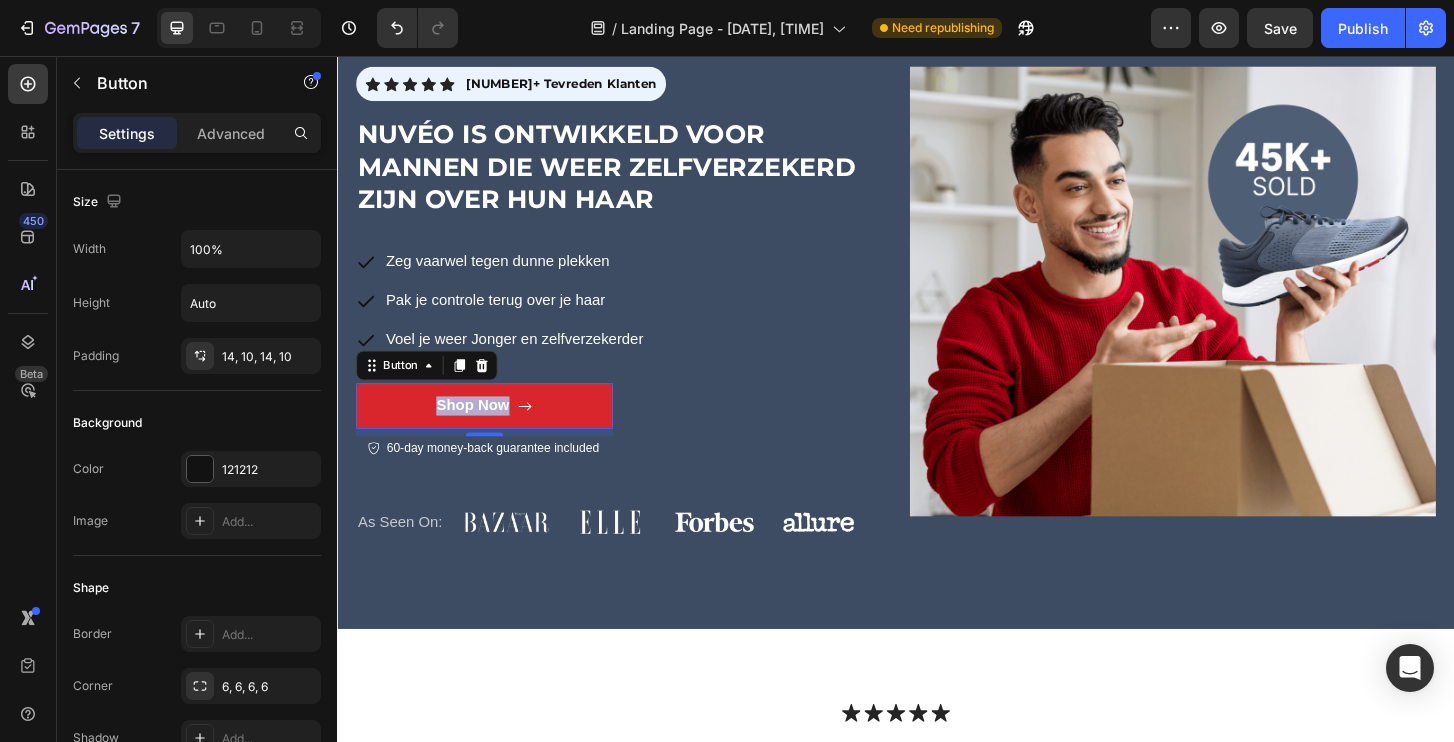 click on "Shop Now" at bounding box center (495, 431) 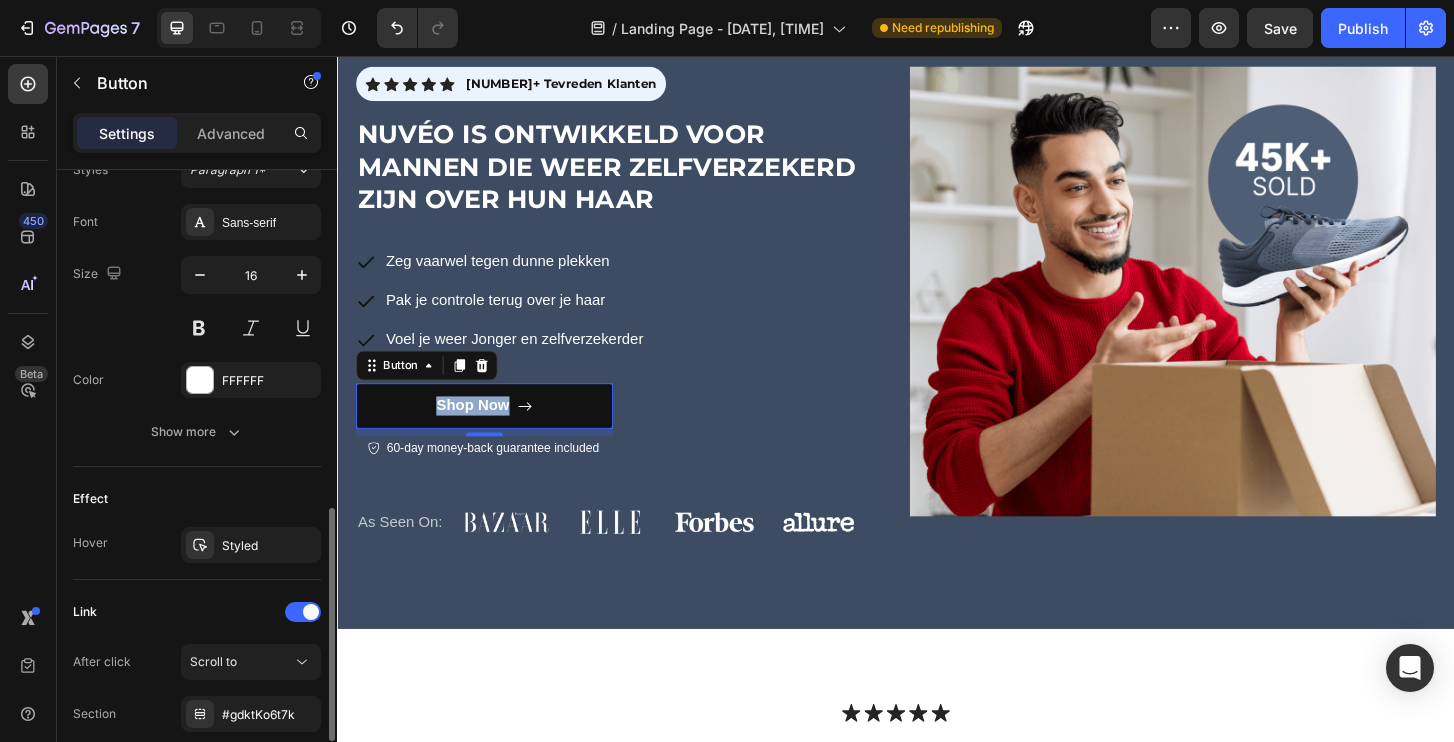 scroll, scrollTop: 909, scrollLeft: 0, axis: vertical 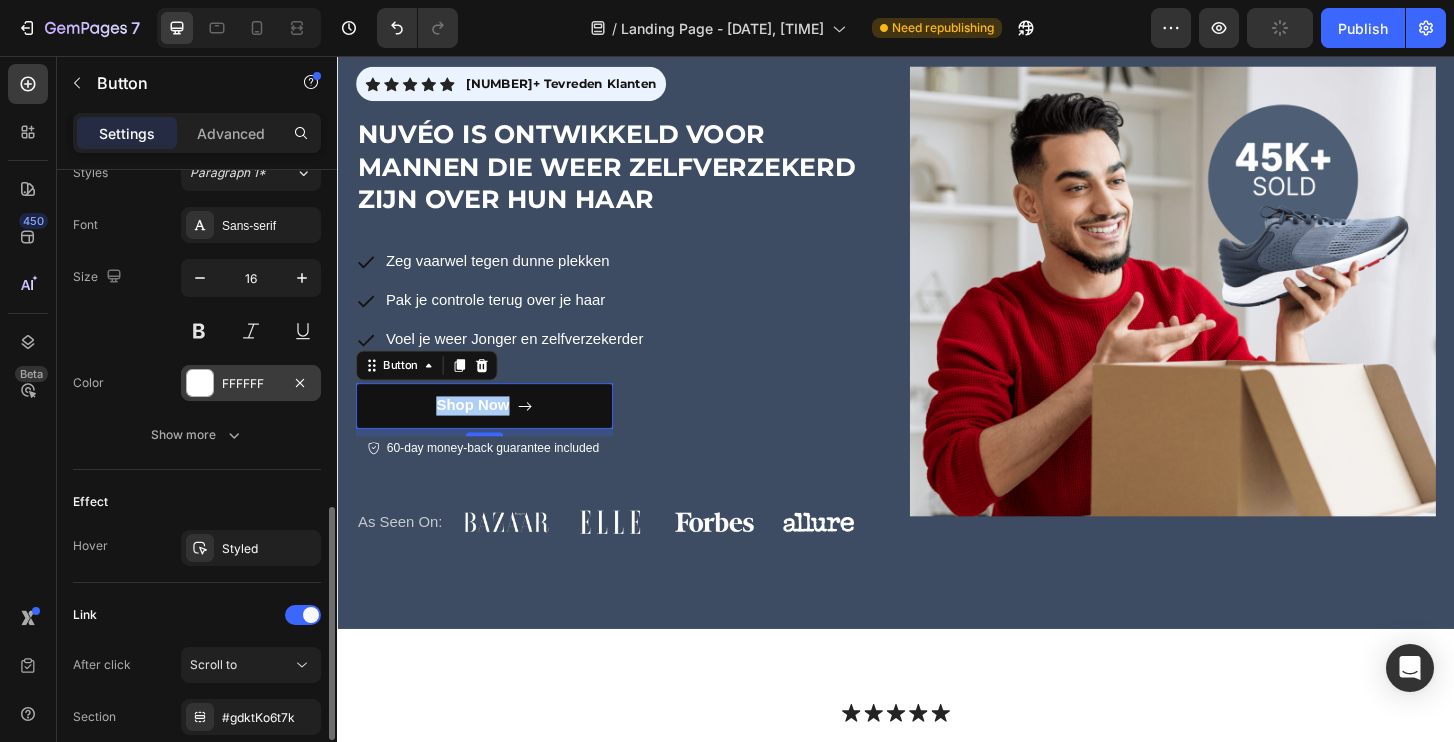 click at bounding box center [200, 383] 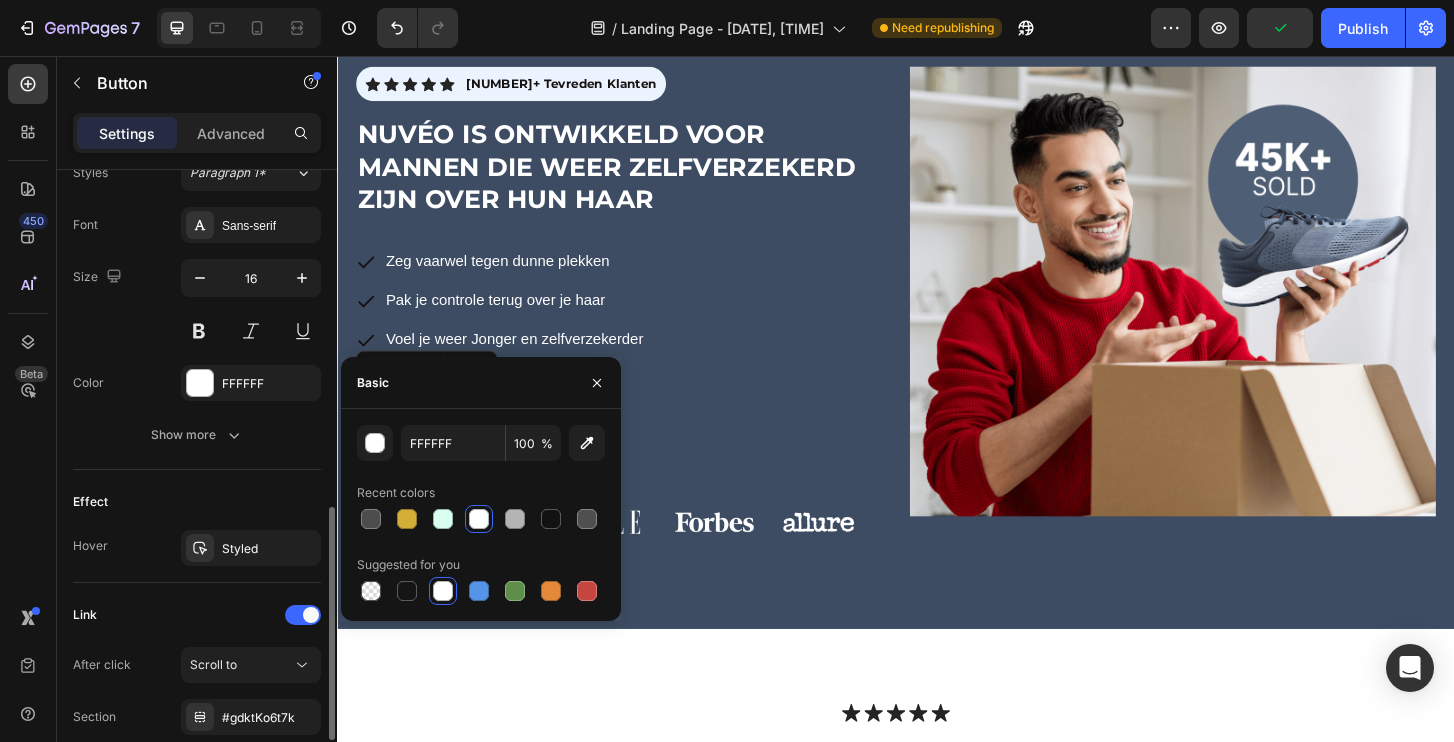 click on "Size 16" at bounding box center [197, 304] 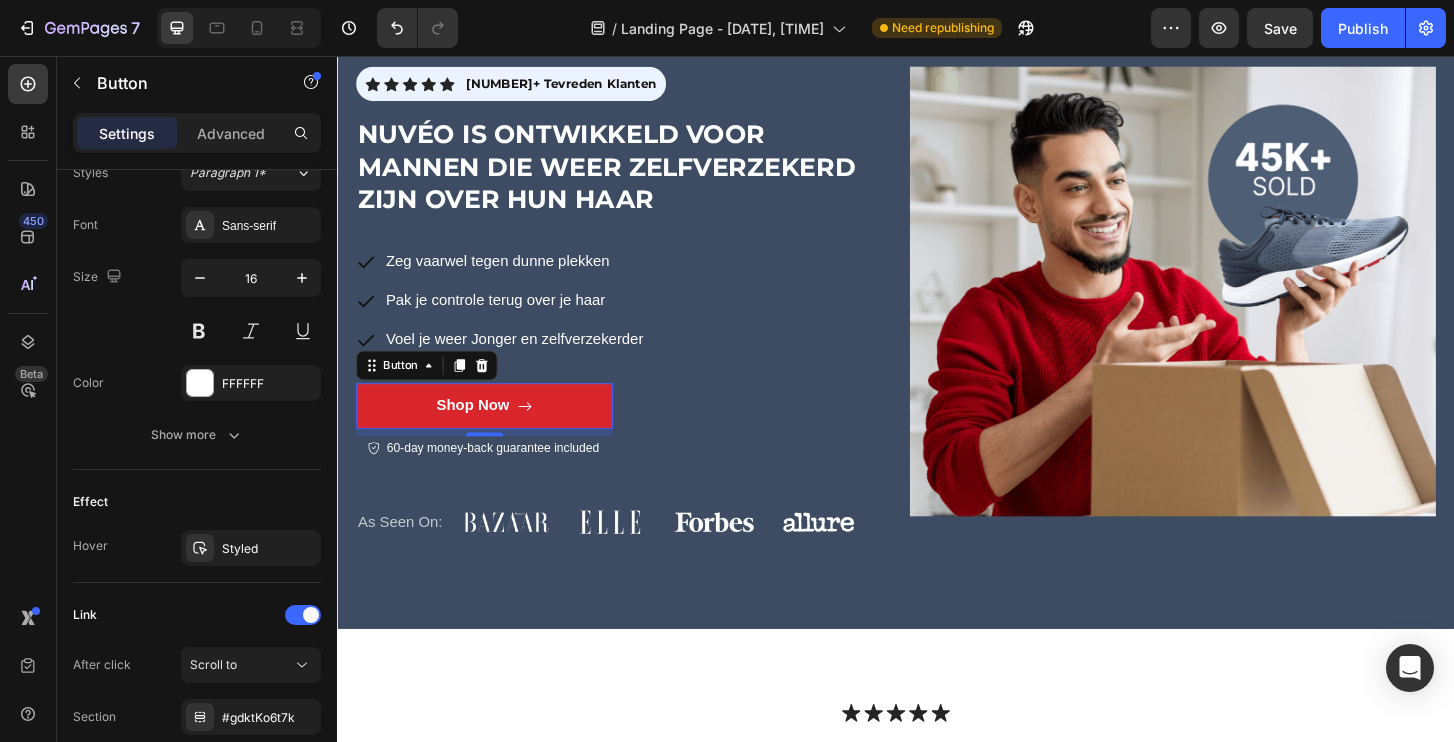 click on "Shop Now" at bounding box center [495, 431] 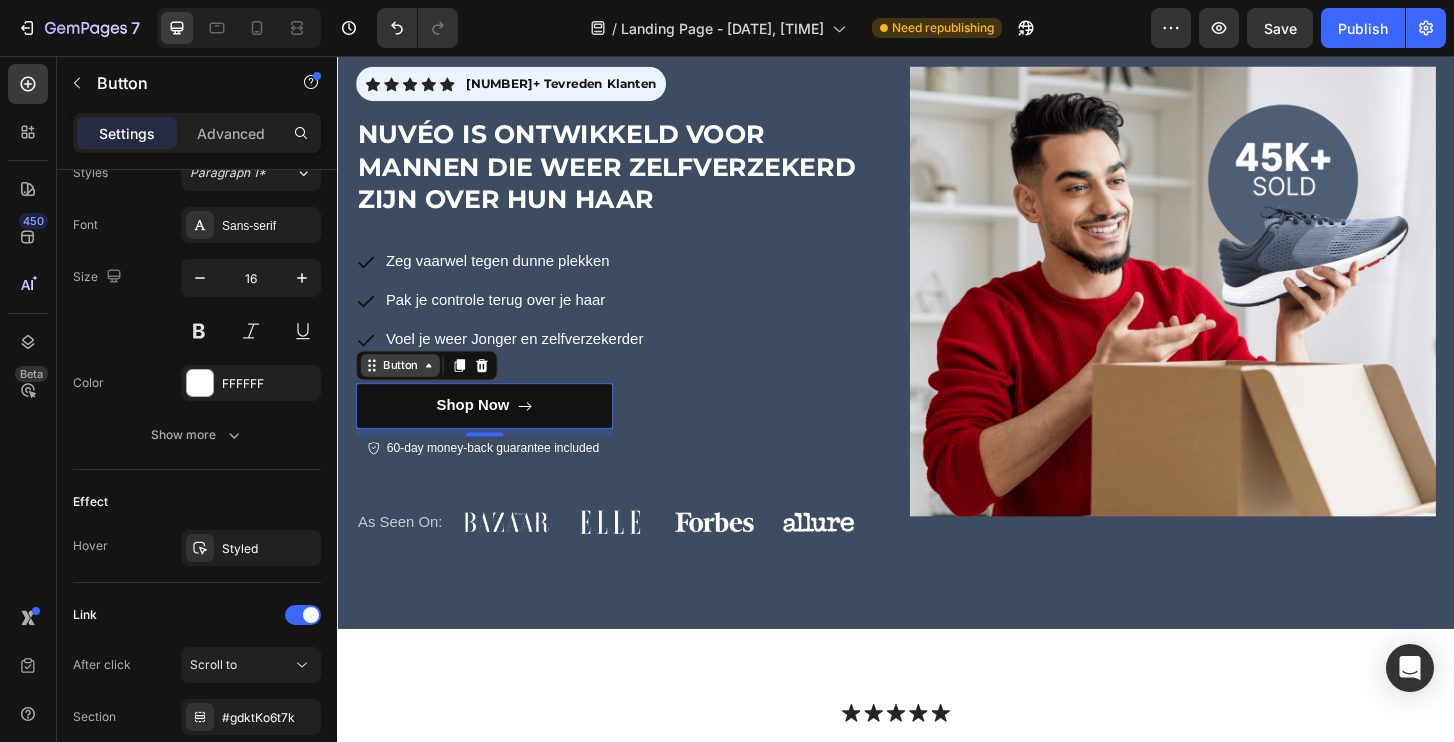 click 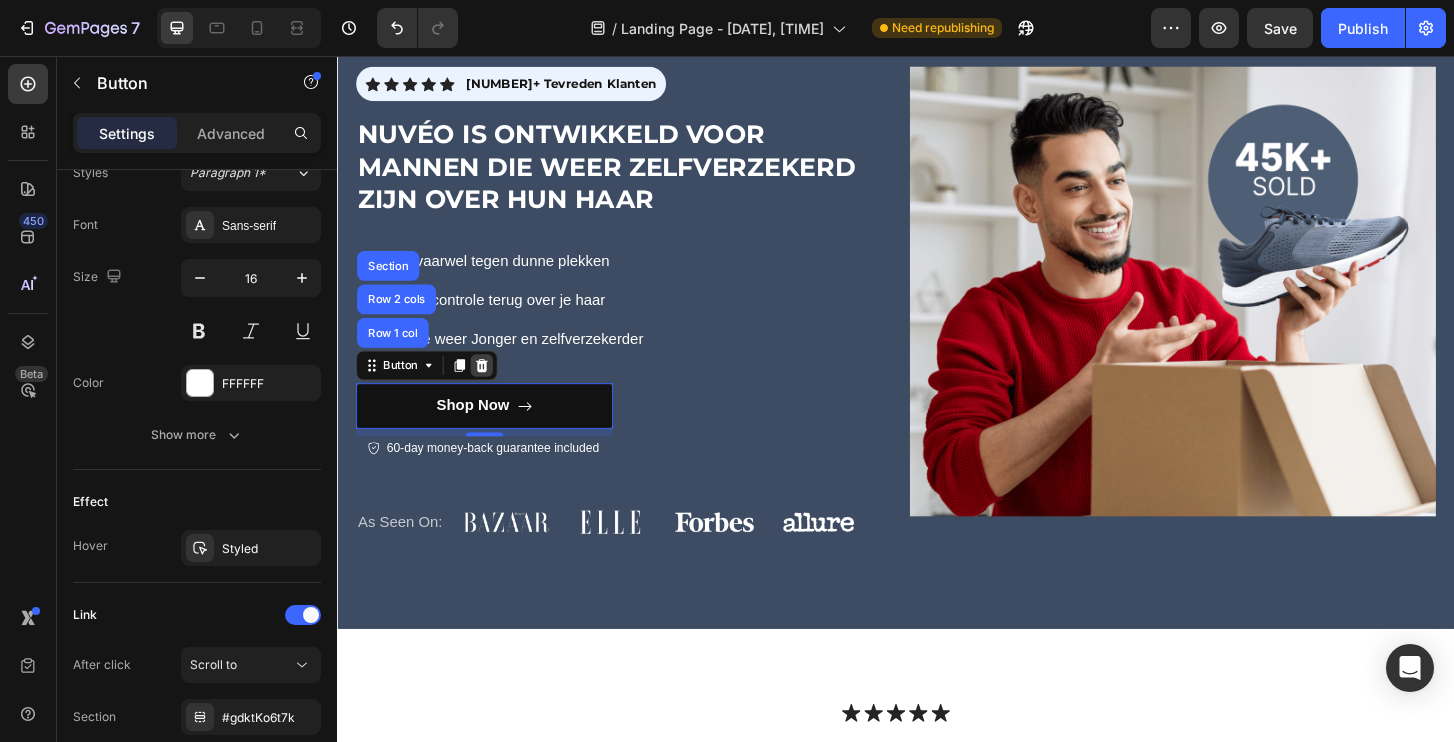 click 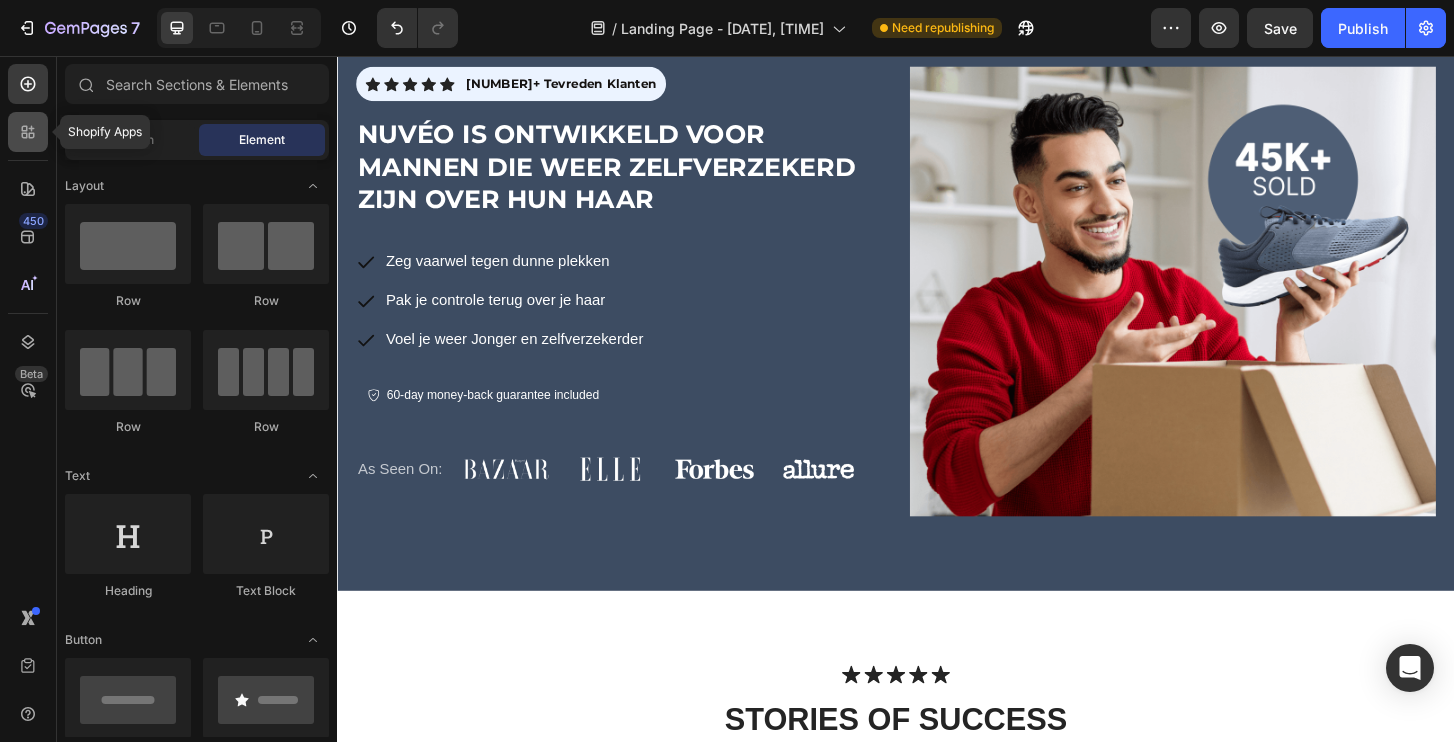 click 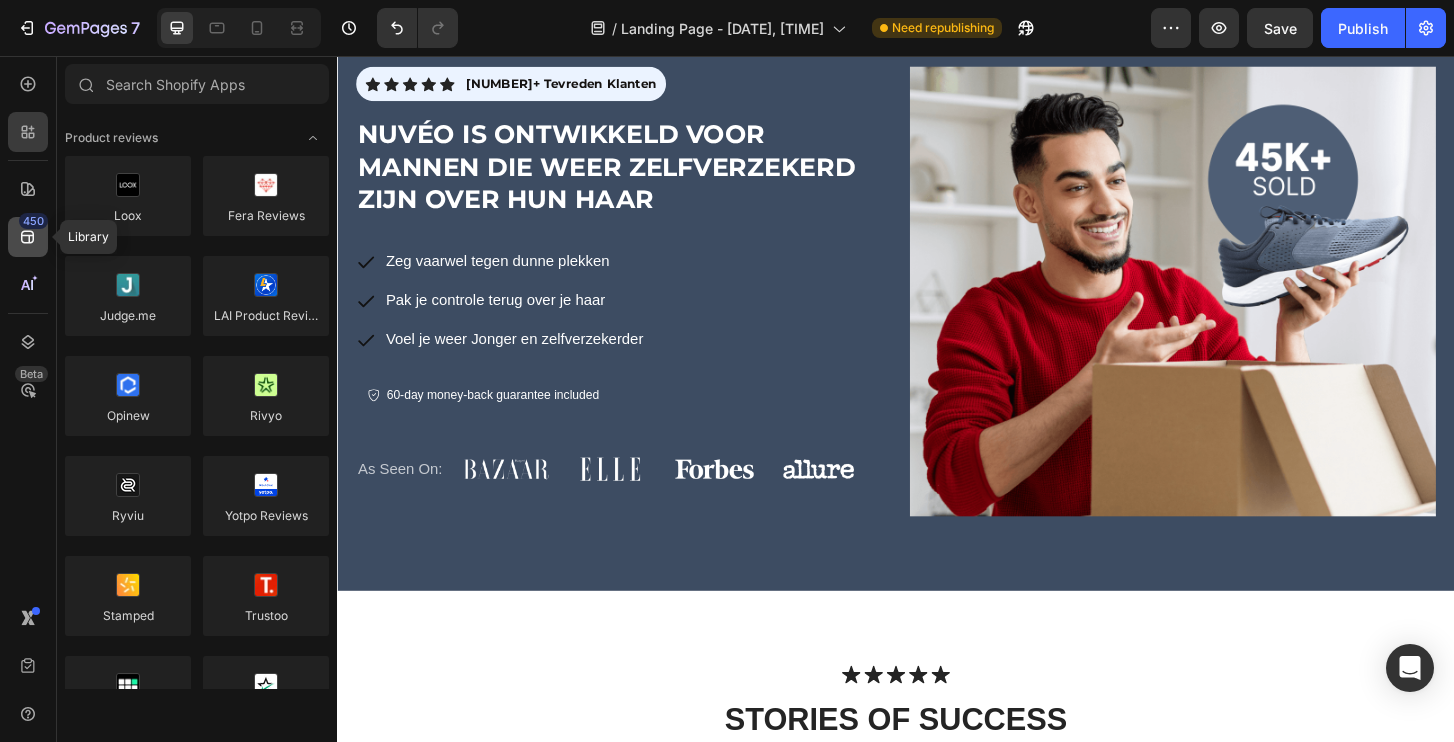 click 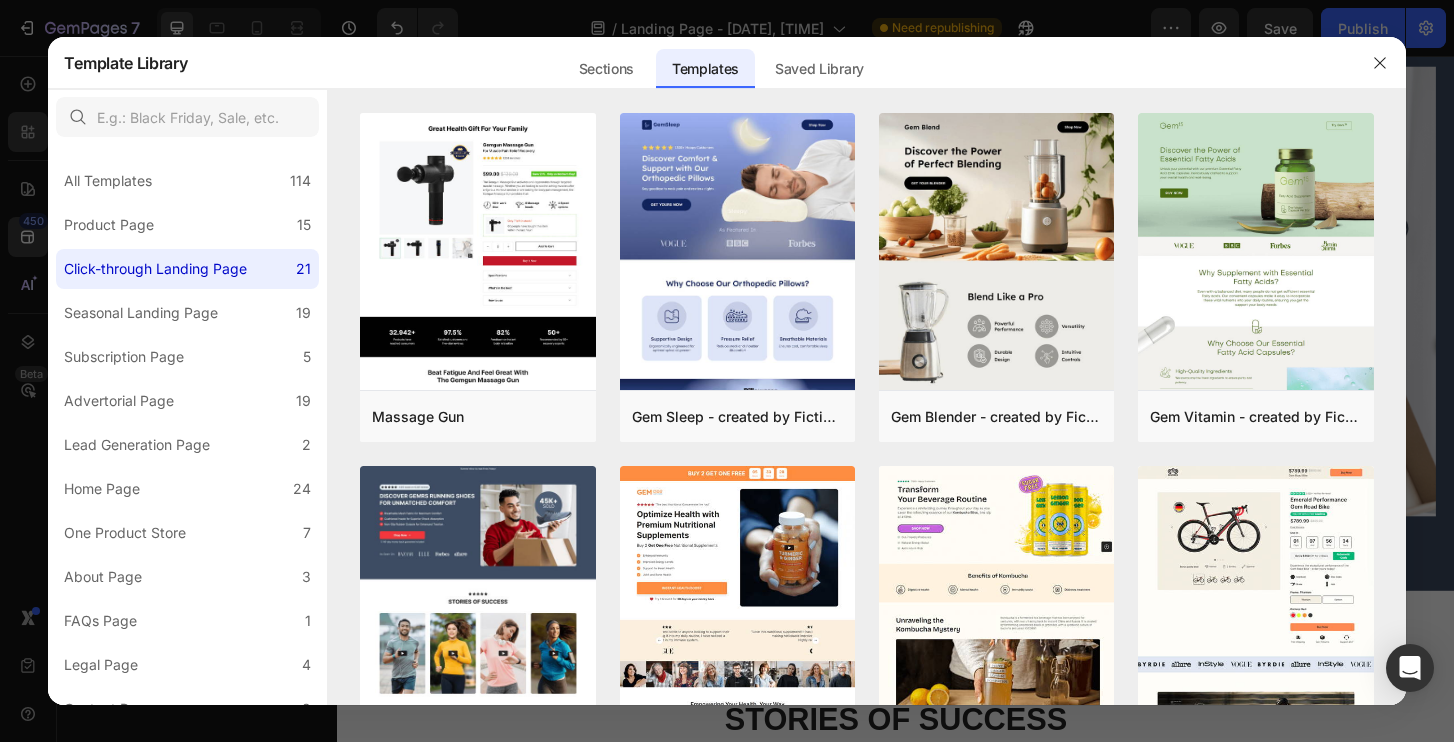 click at bounding box center [727, 371] 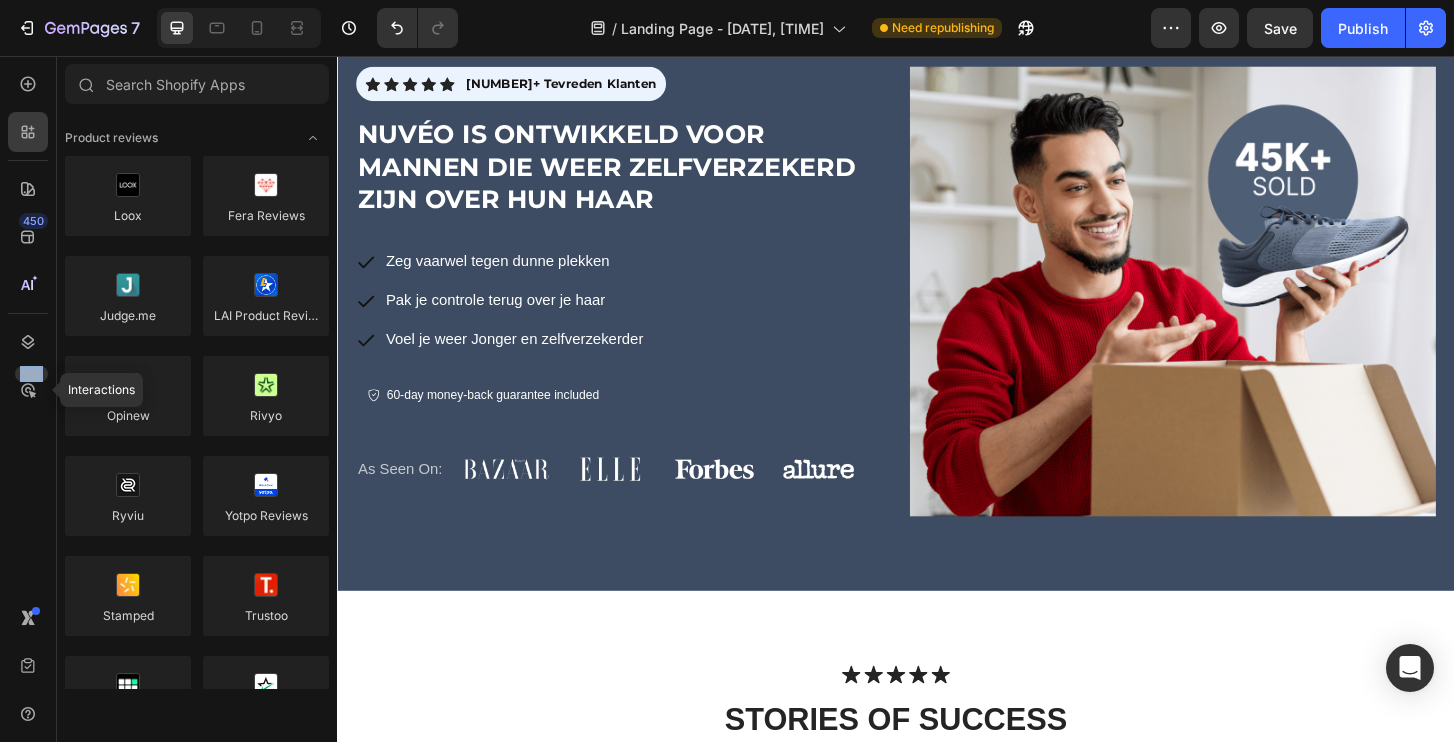 click 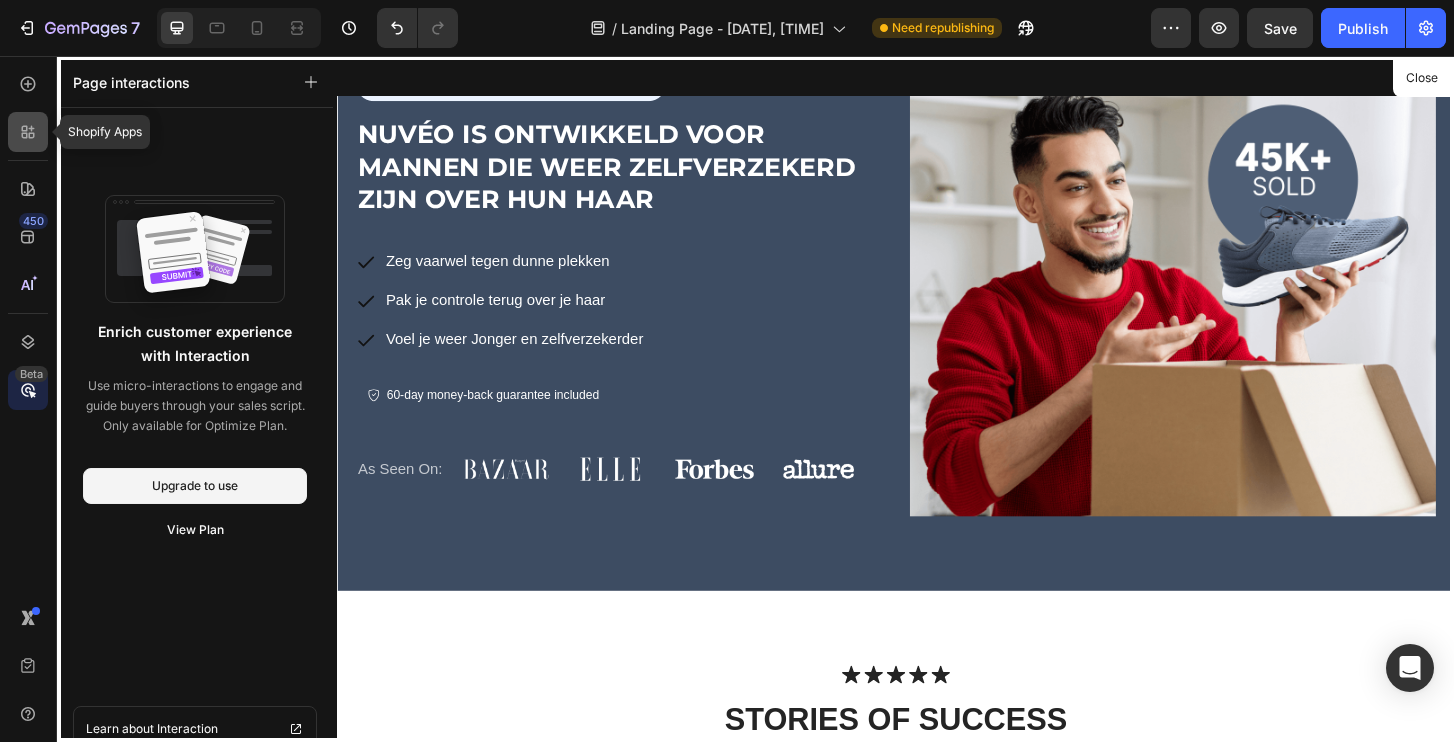 click 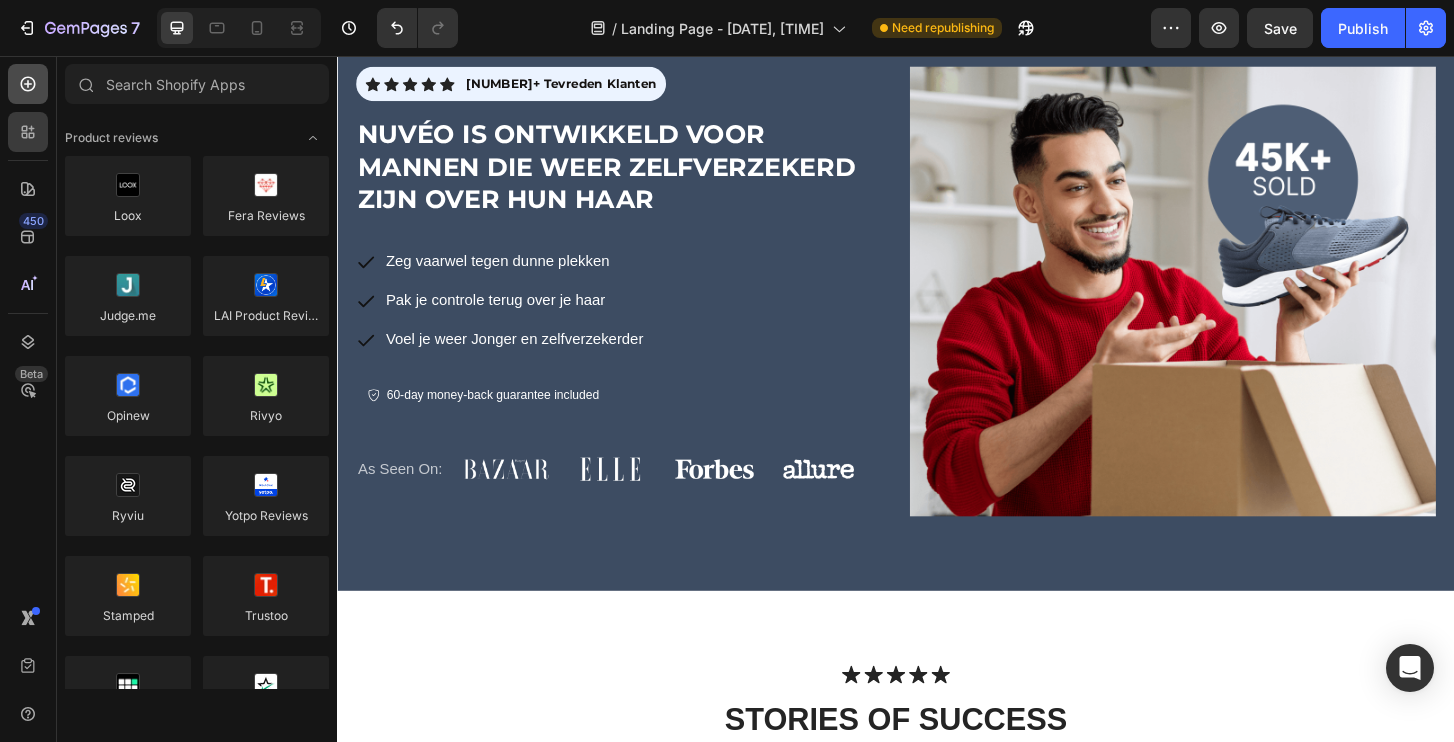 click 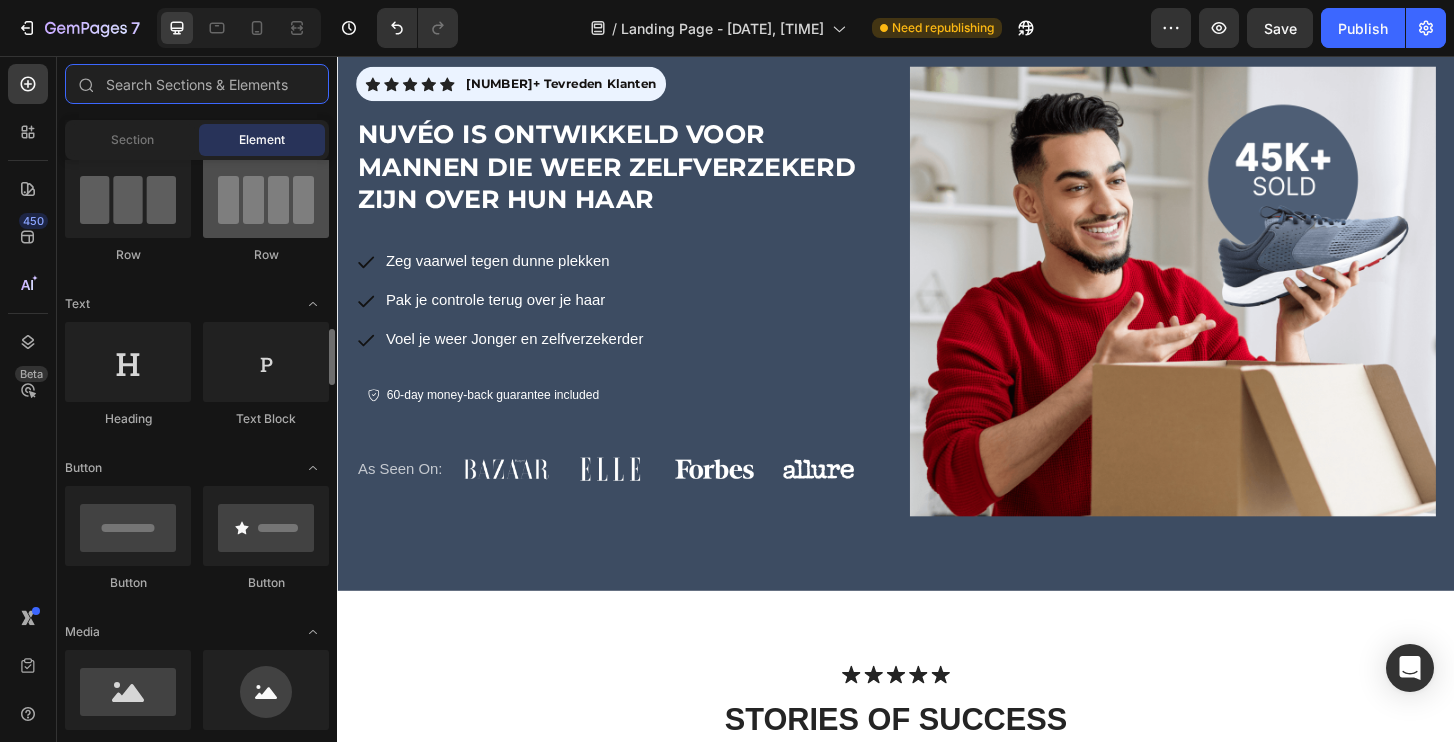 scroll, scrollTop: 436, scrollLeft: 0, axis: vertical 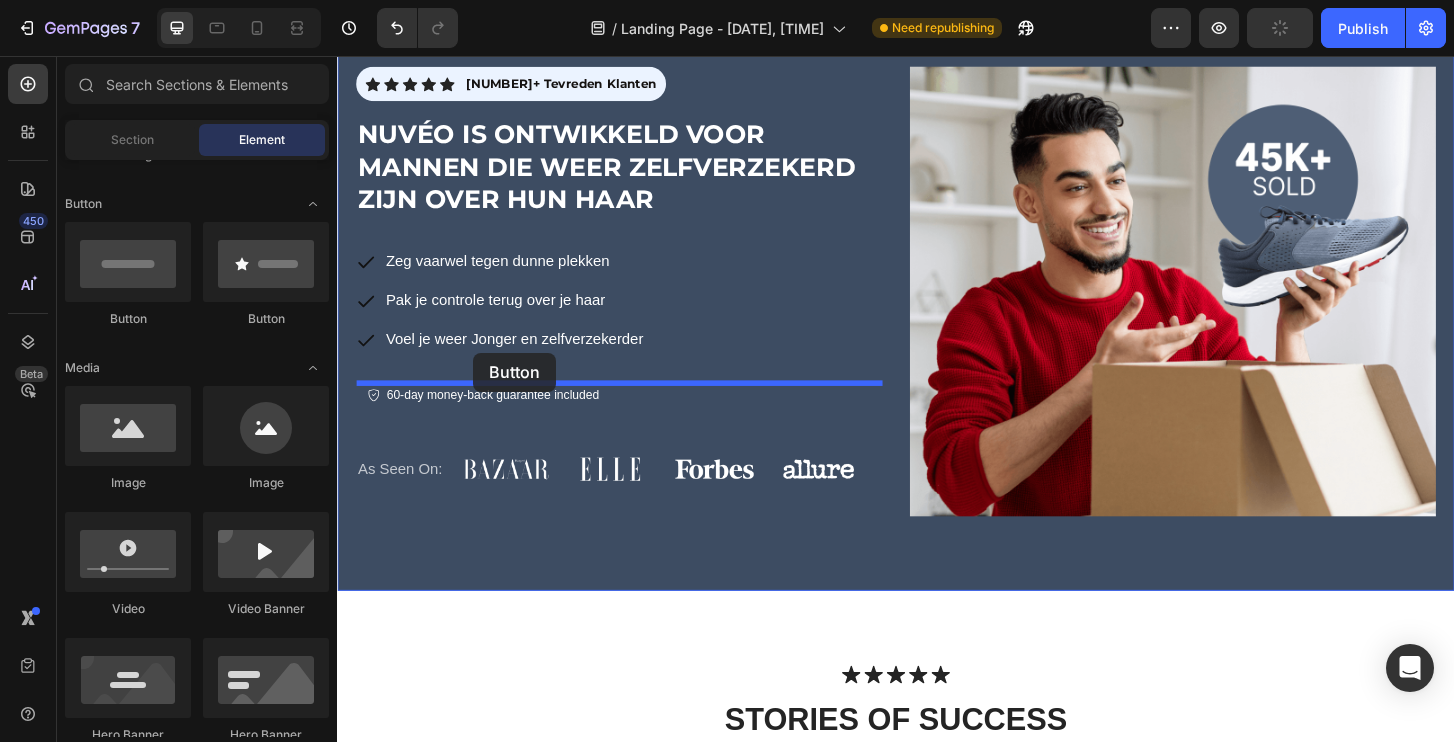 drag, startPoint x: 458, startPoint y: 325, endPoint x: 481, endPoint y: 374, distance: 54.129475 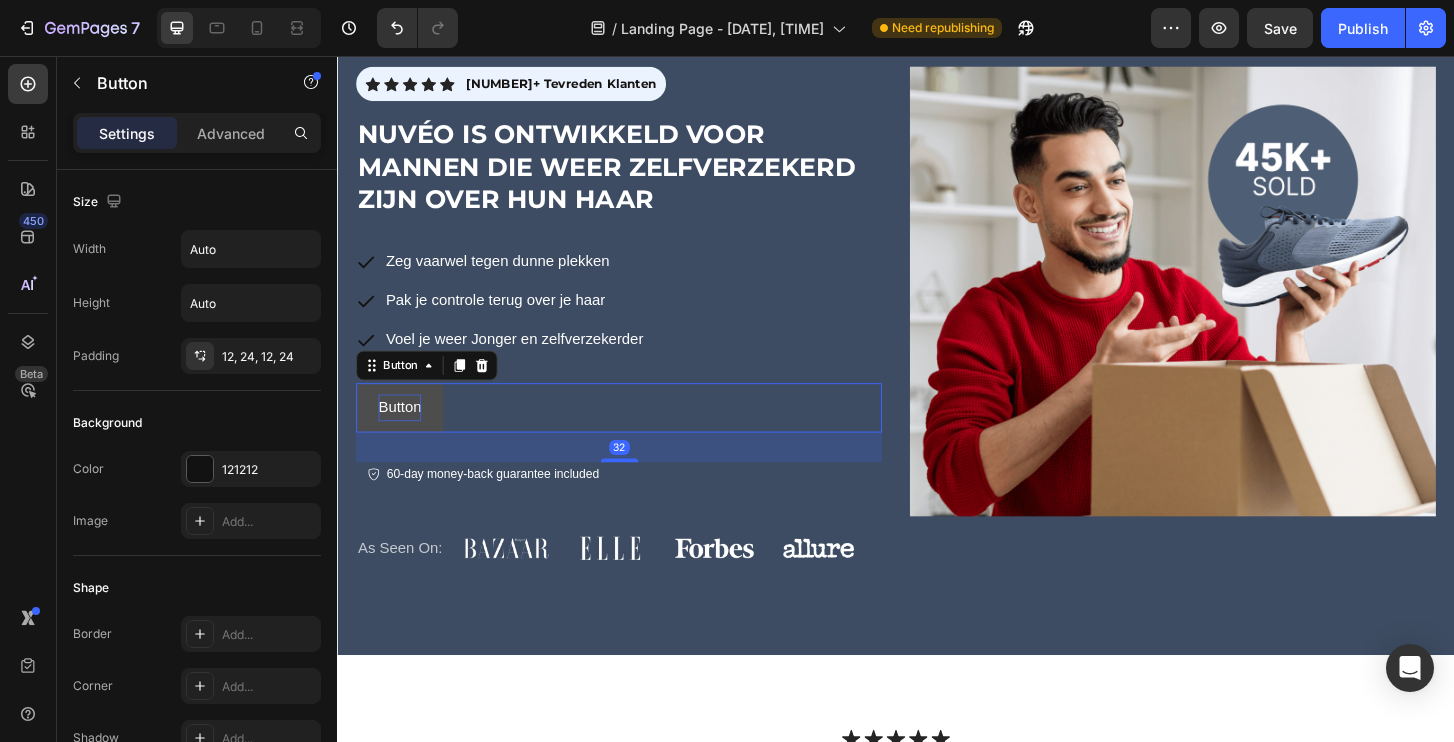 click on "Button" at bounding box center (404, 433) 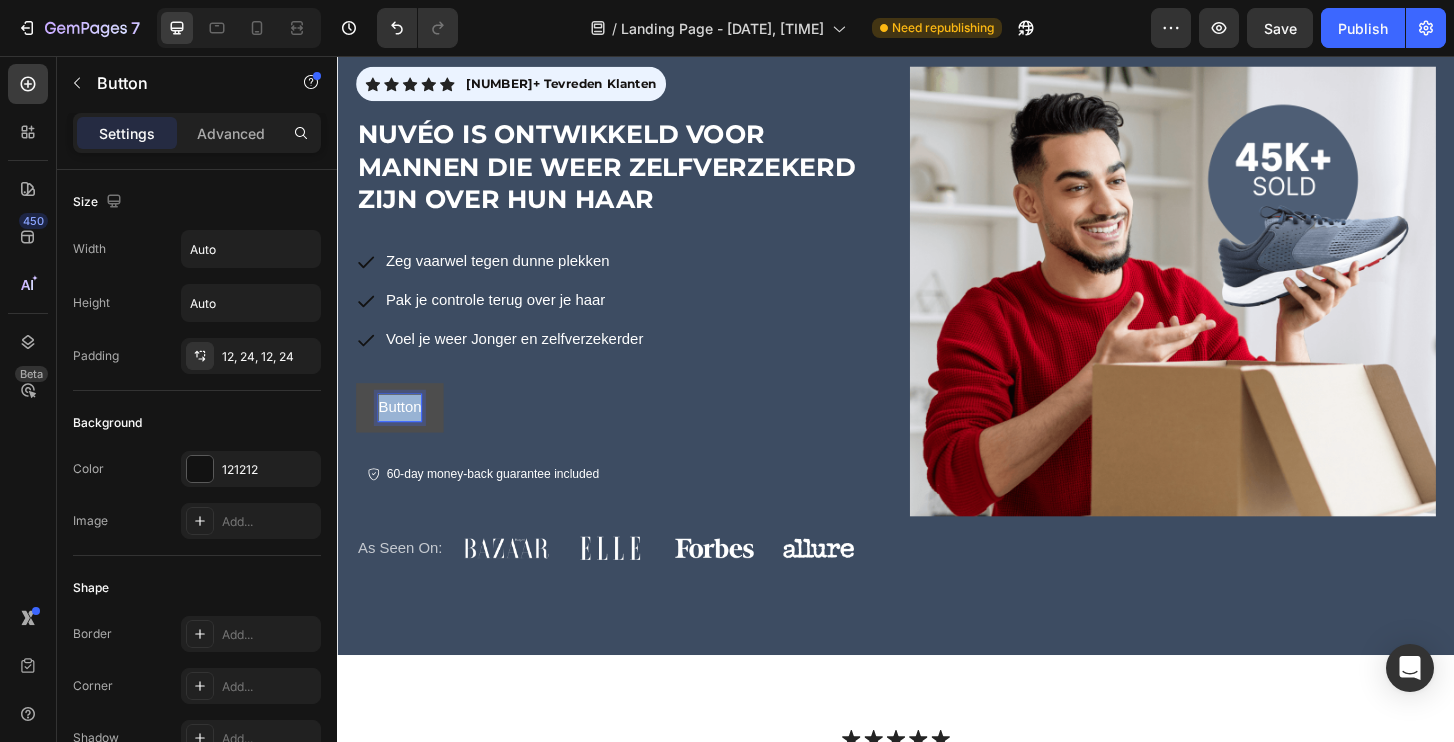 click on "Button" at bounding box center (404, 433) 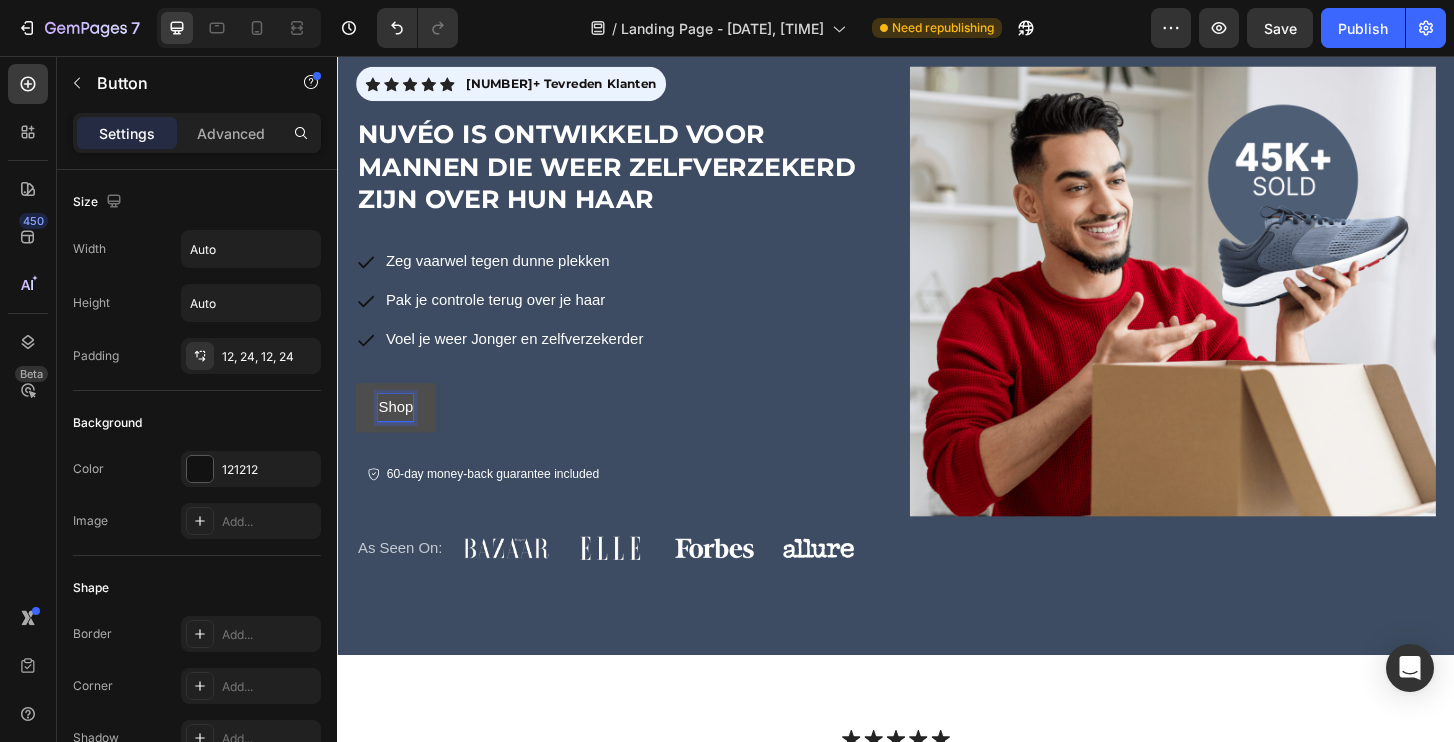 click on "Shop" at bounding box center (399, 433) 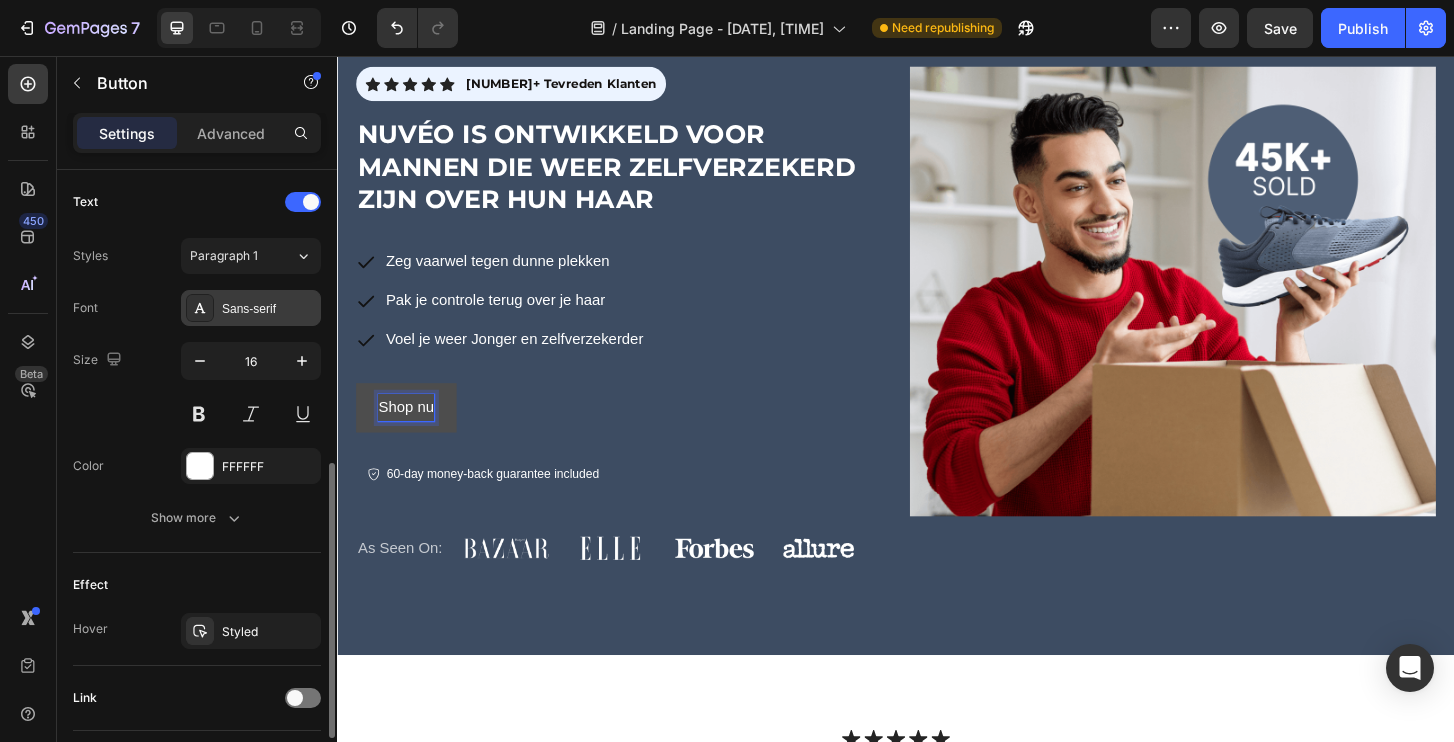 scroll, scrollTop: 805, scrollLeft: 0, axis: vertical 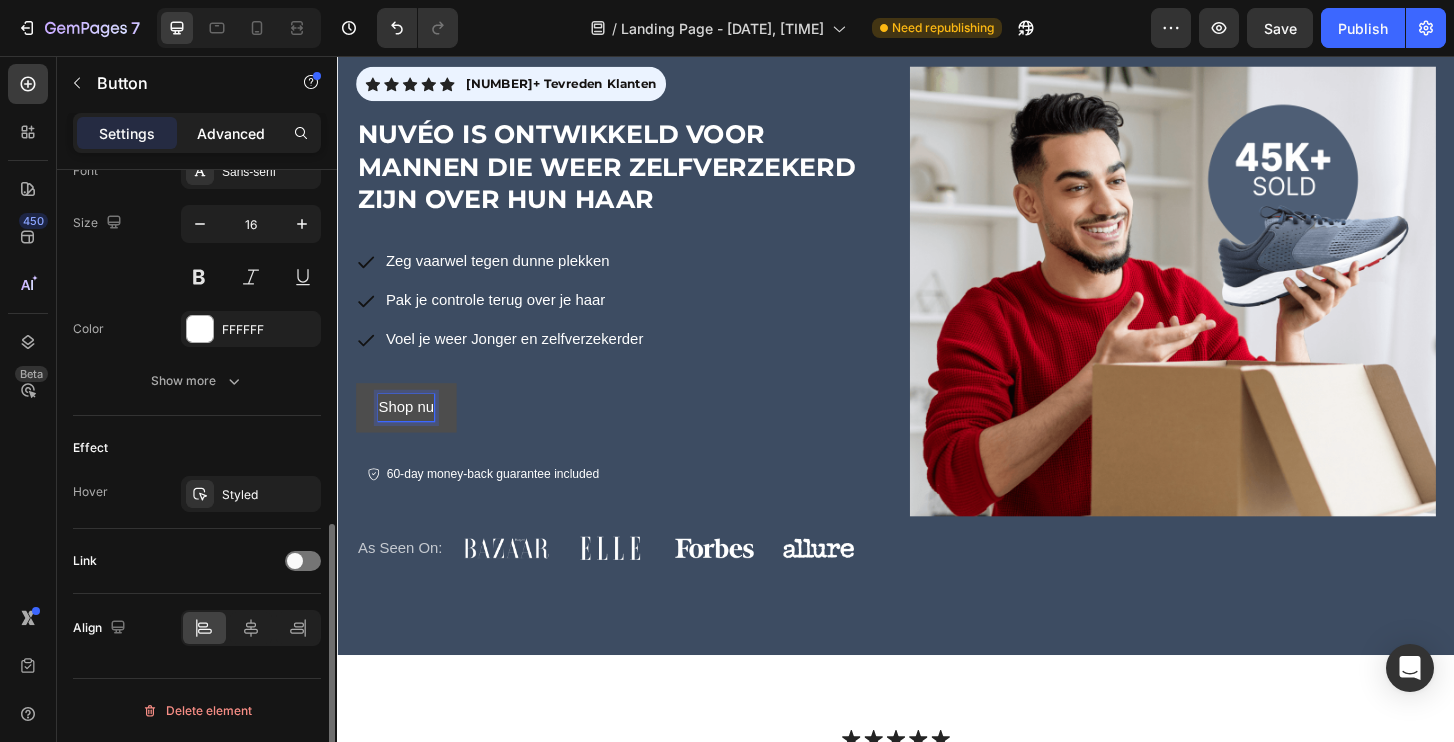 click on "Advanced" at bounding box center (231, 133) 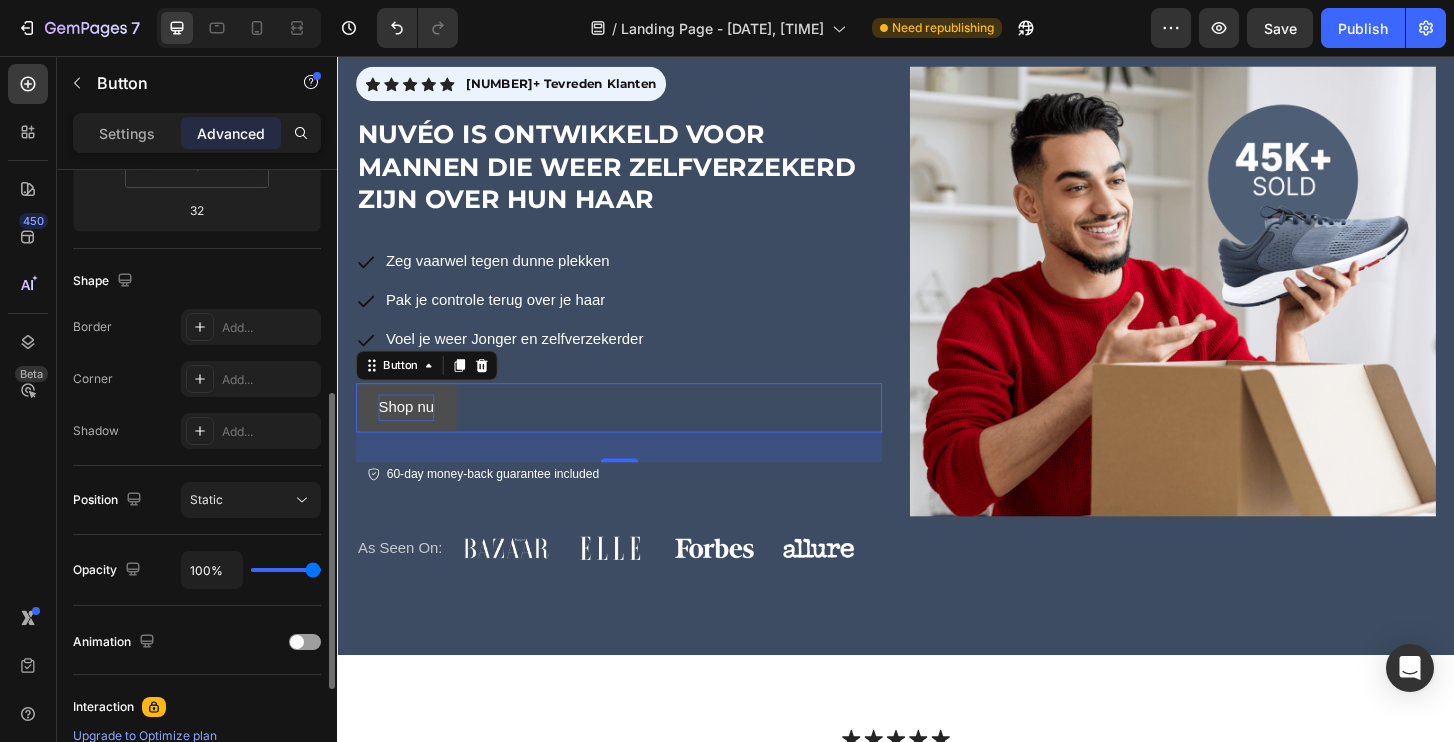 scroll, scrollTop: 447, scrollLeft: 0, axis: vertical 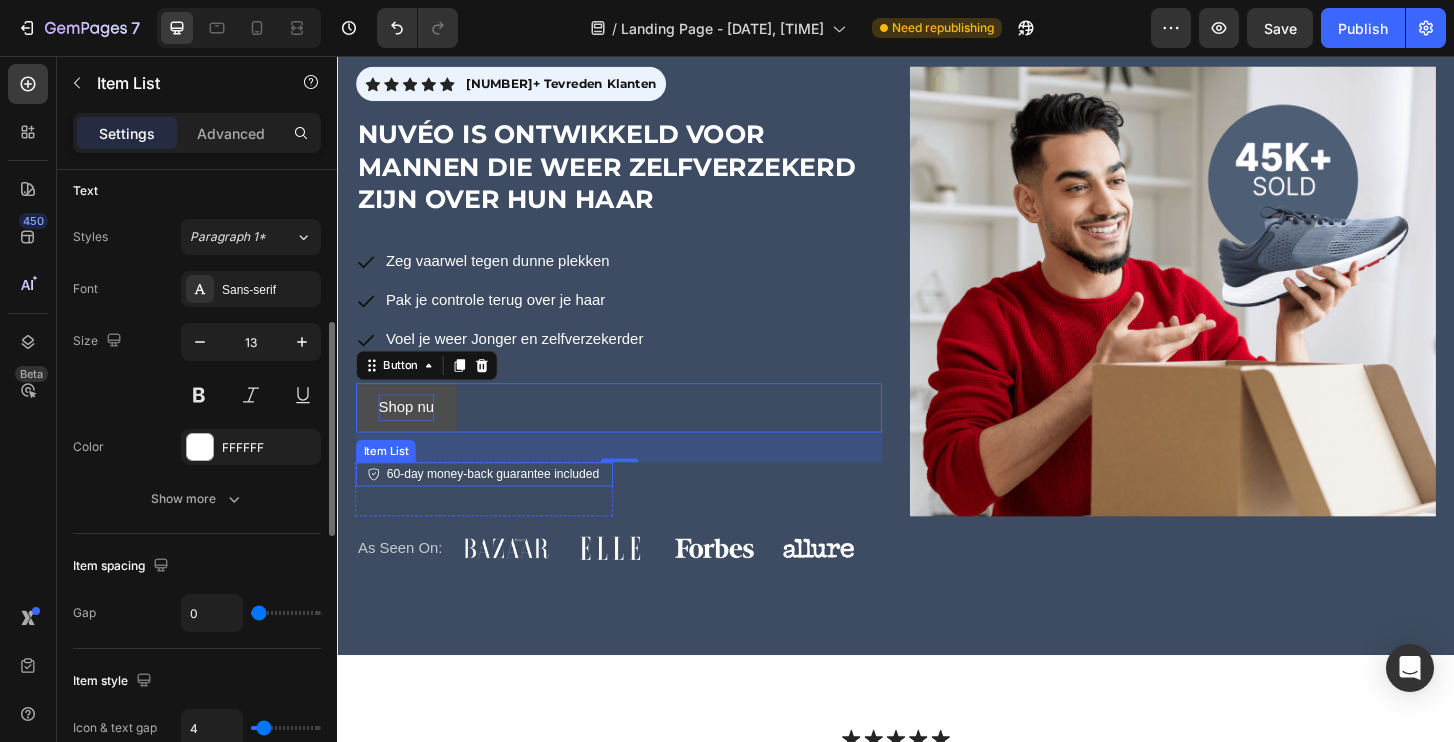 click on "60-day money-back guarantee included" at bounding box center (504, 505) 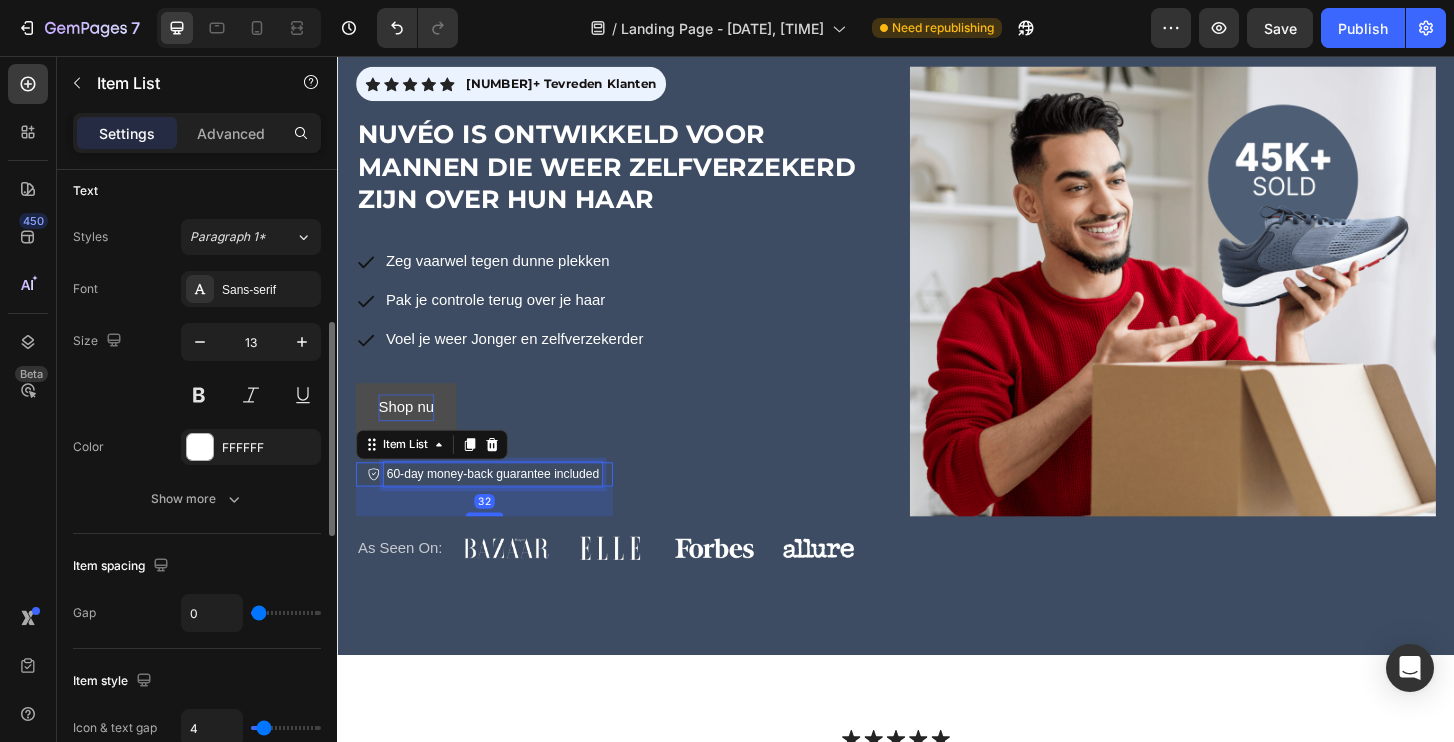 scroll, scrollTop: 0, scrollLeft: 0, axis: both 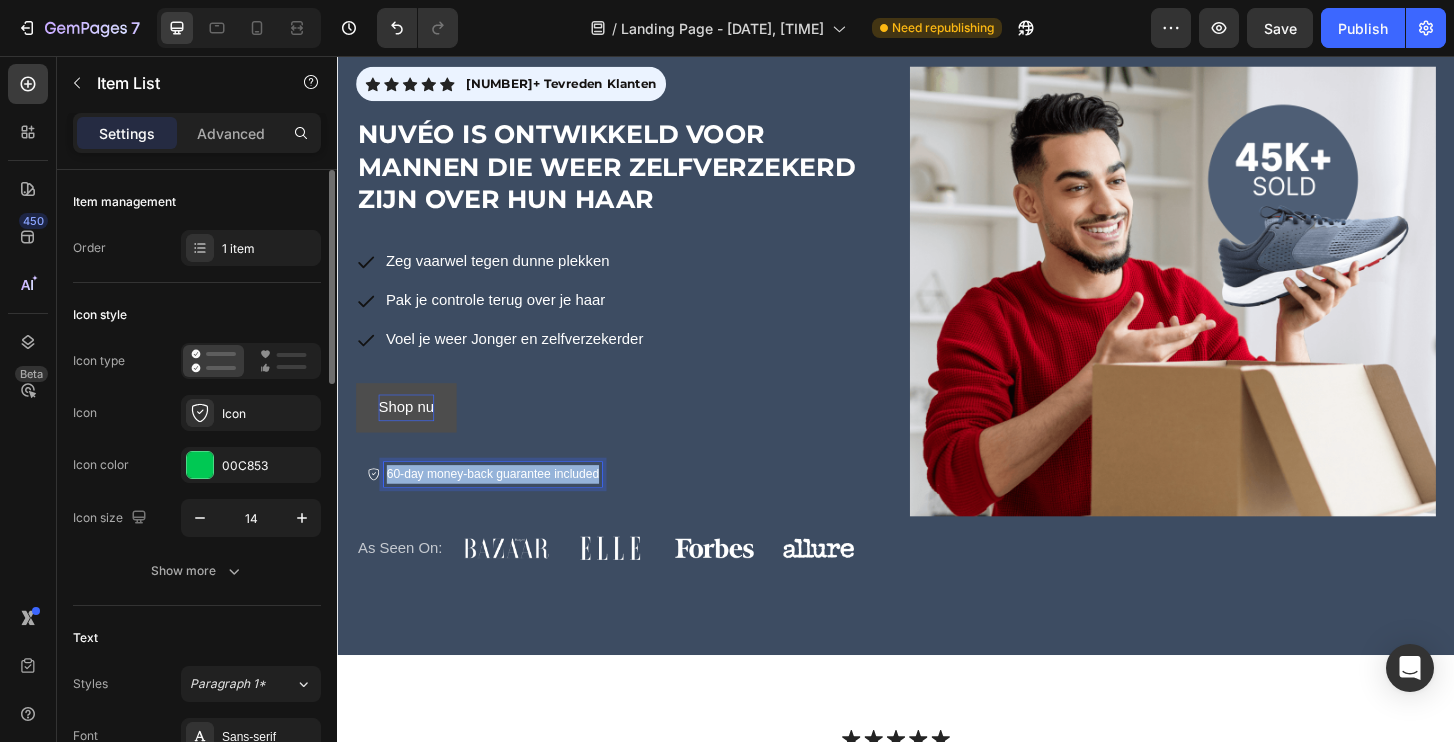 click on "60-day money-back guarantee included" at bounding box center (504, 505) 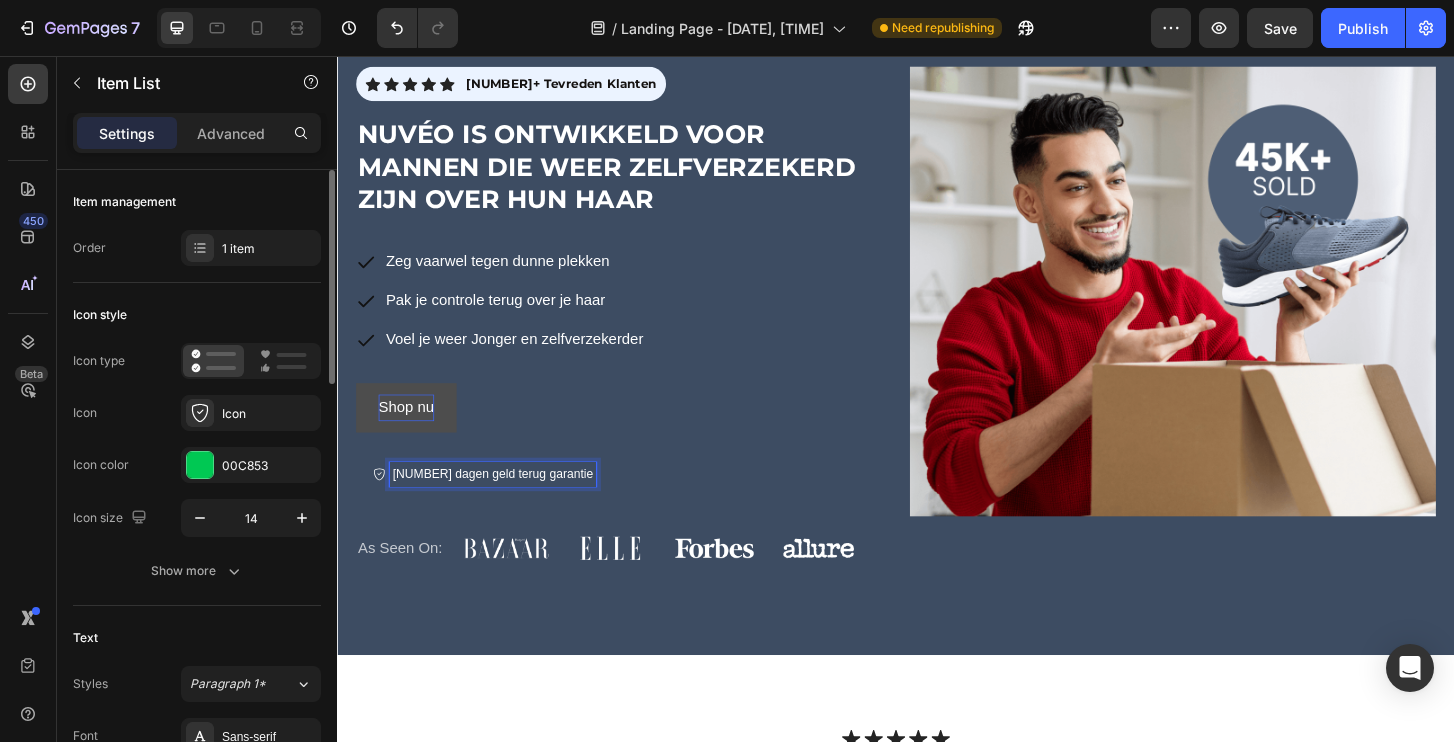 click on "Item management" at bounding box center [197, 202] 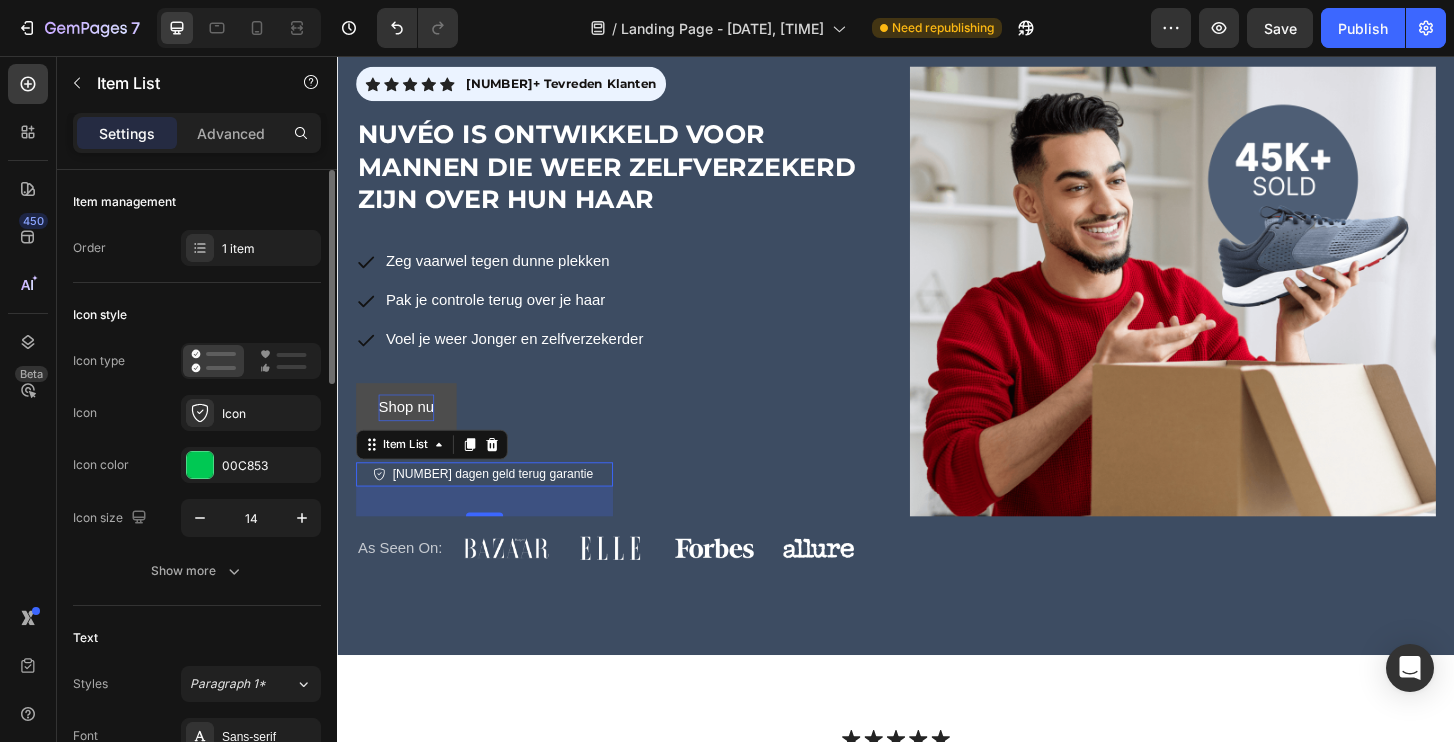 click on "Item management" at bounding box center (197, 202) 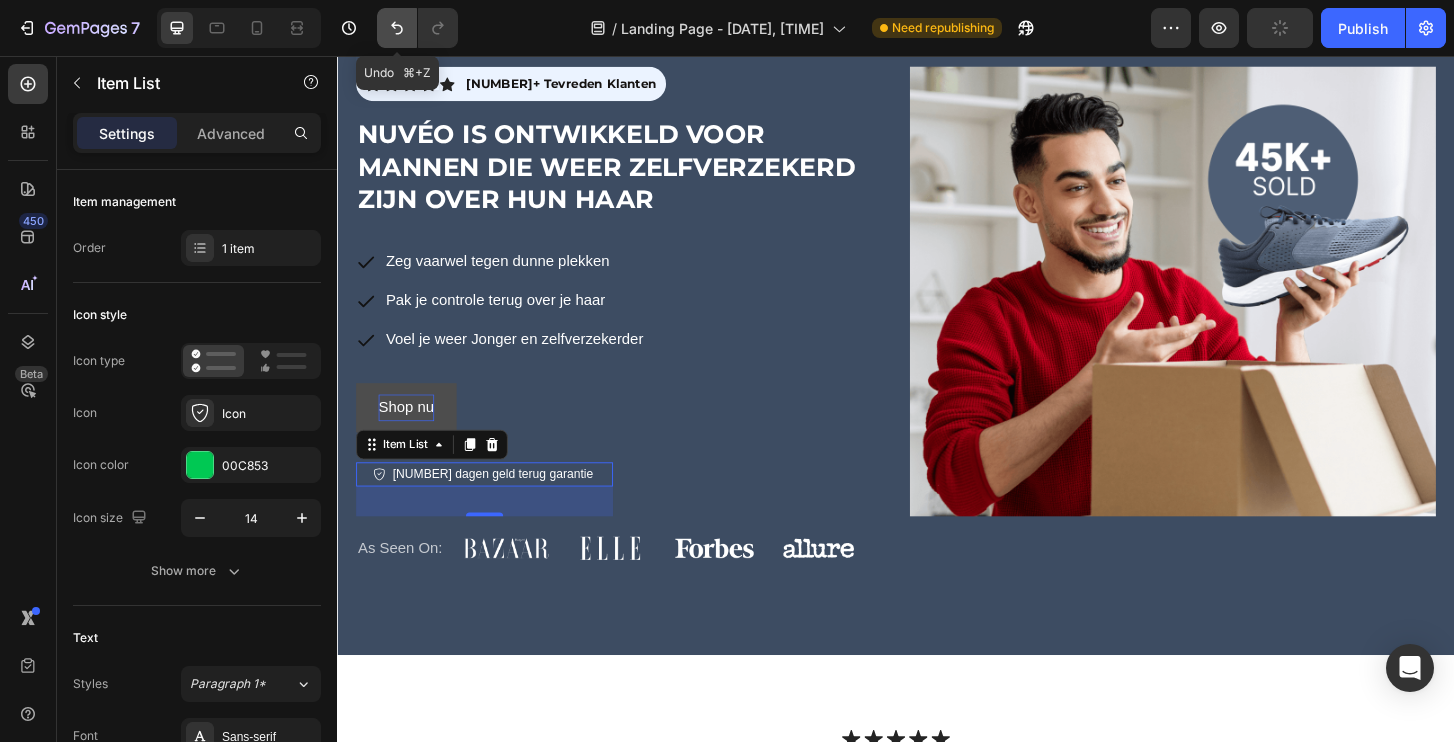 click 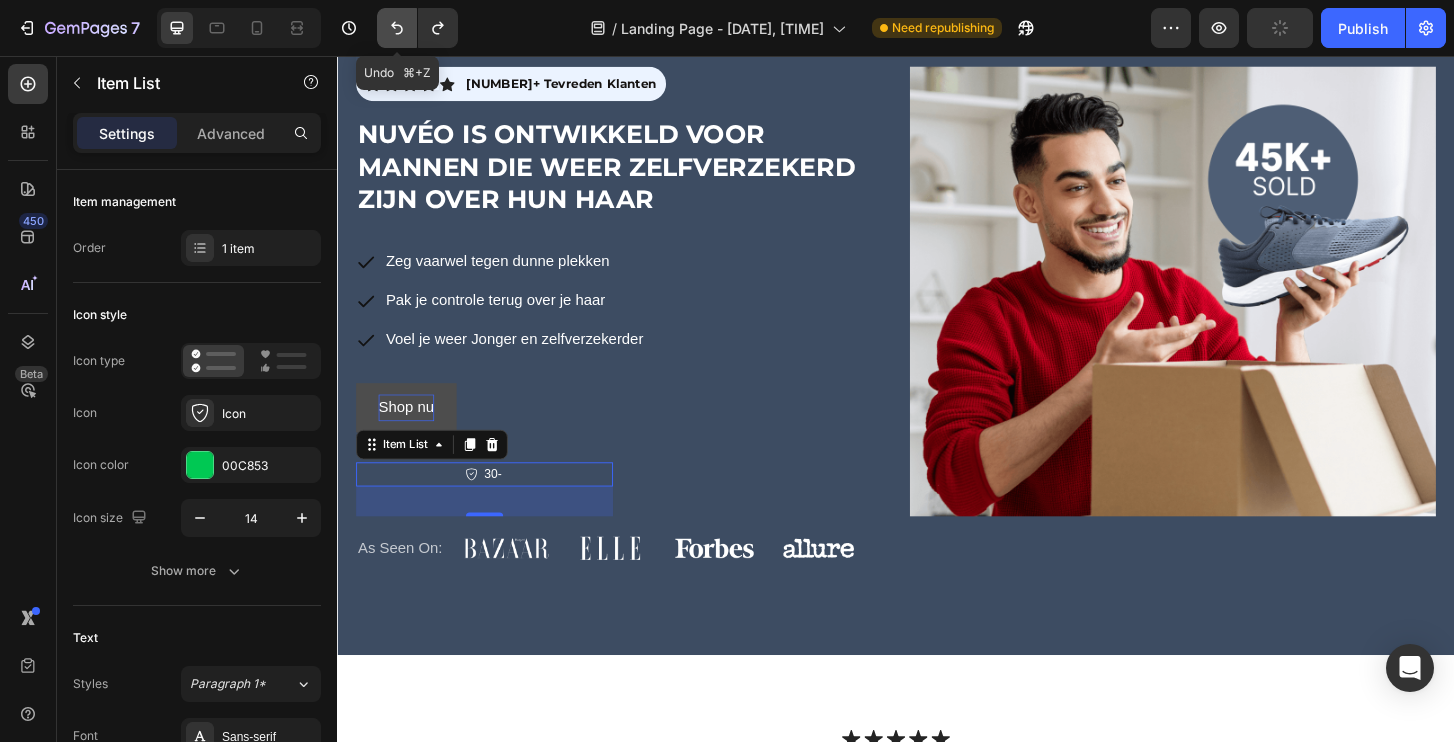 click 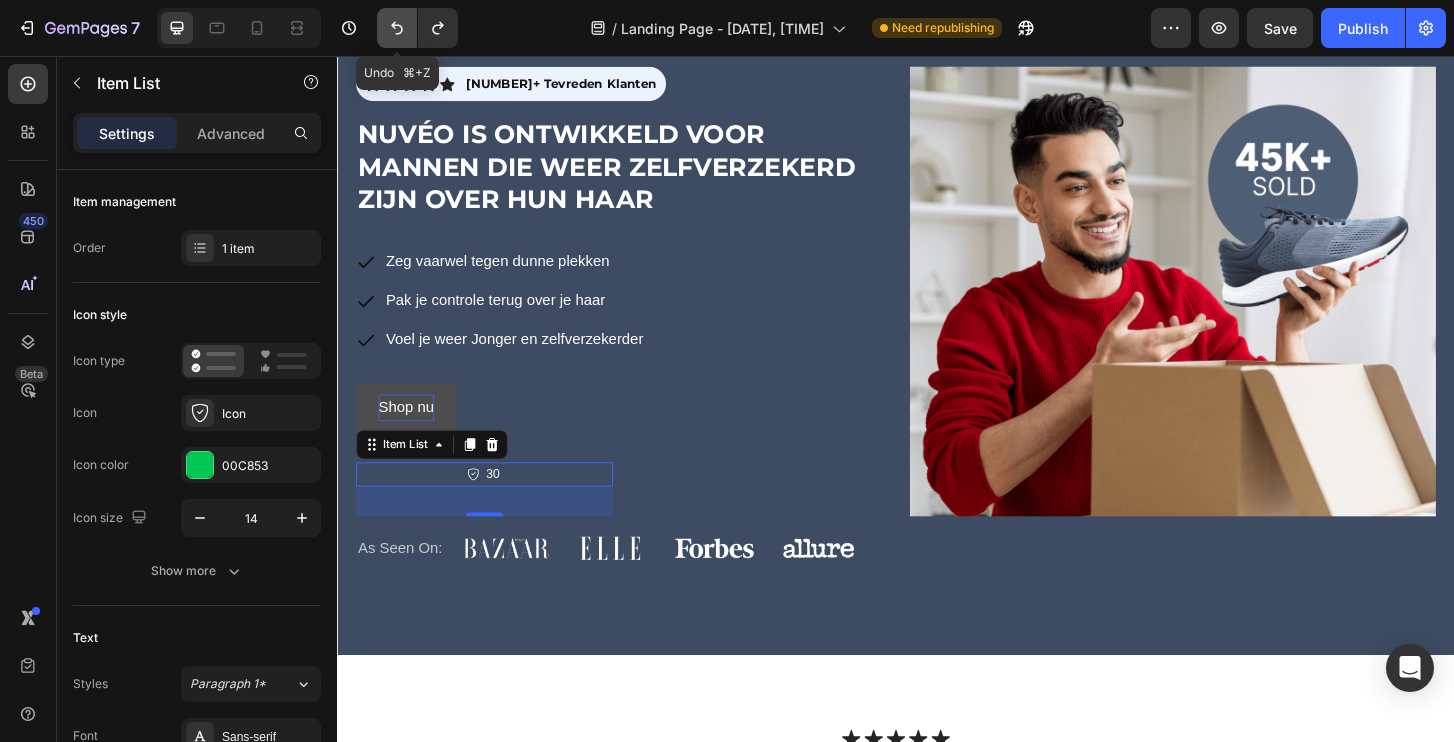 click 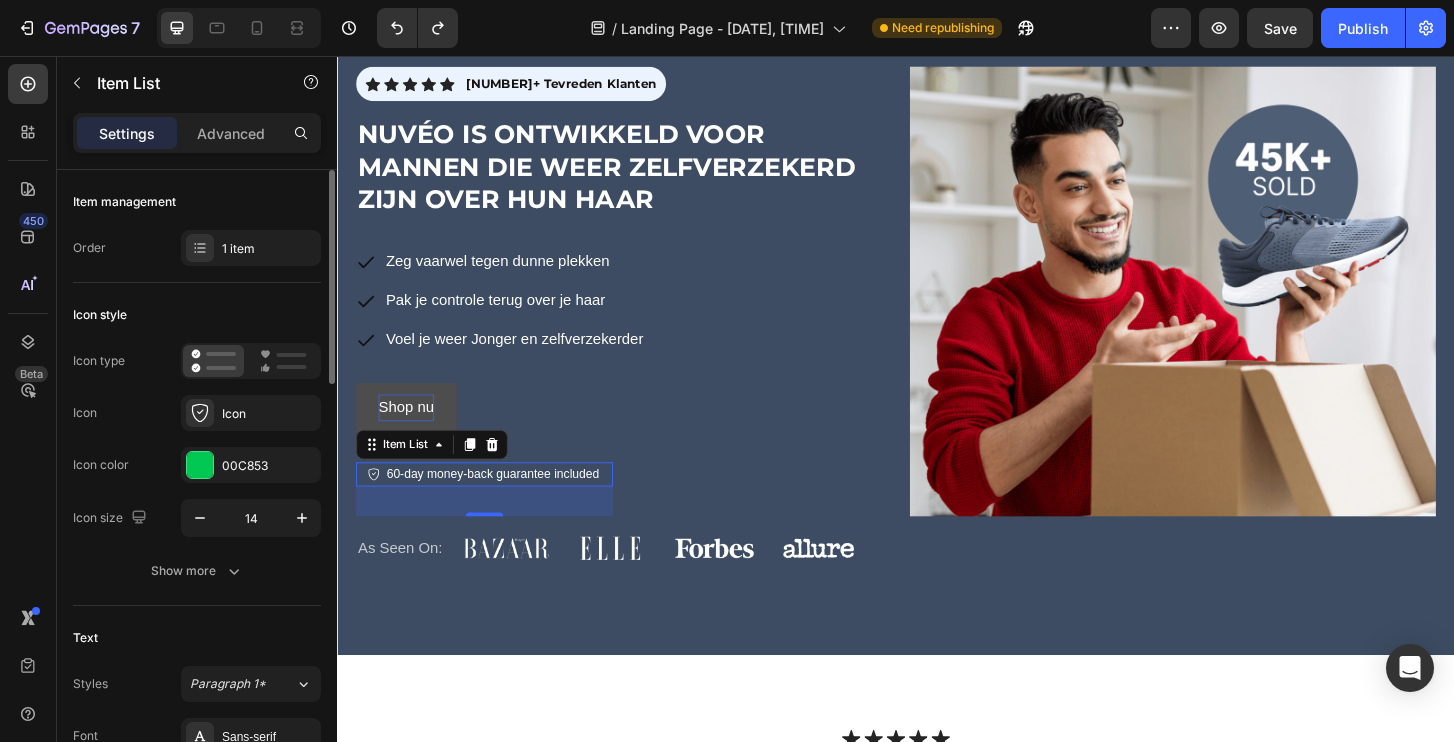 click on "Icon style Icon type  Icon
Icon Icon color 00C853 Icon size 14 Show more" 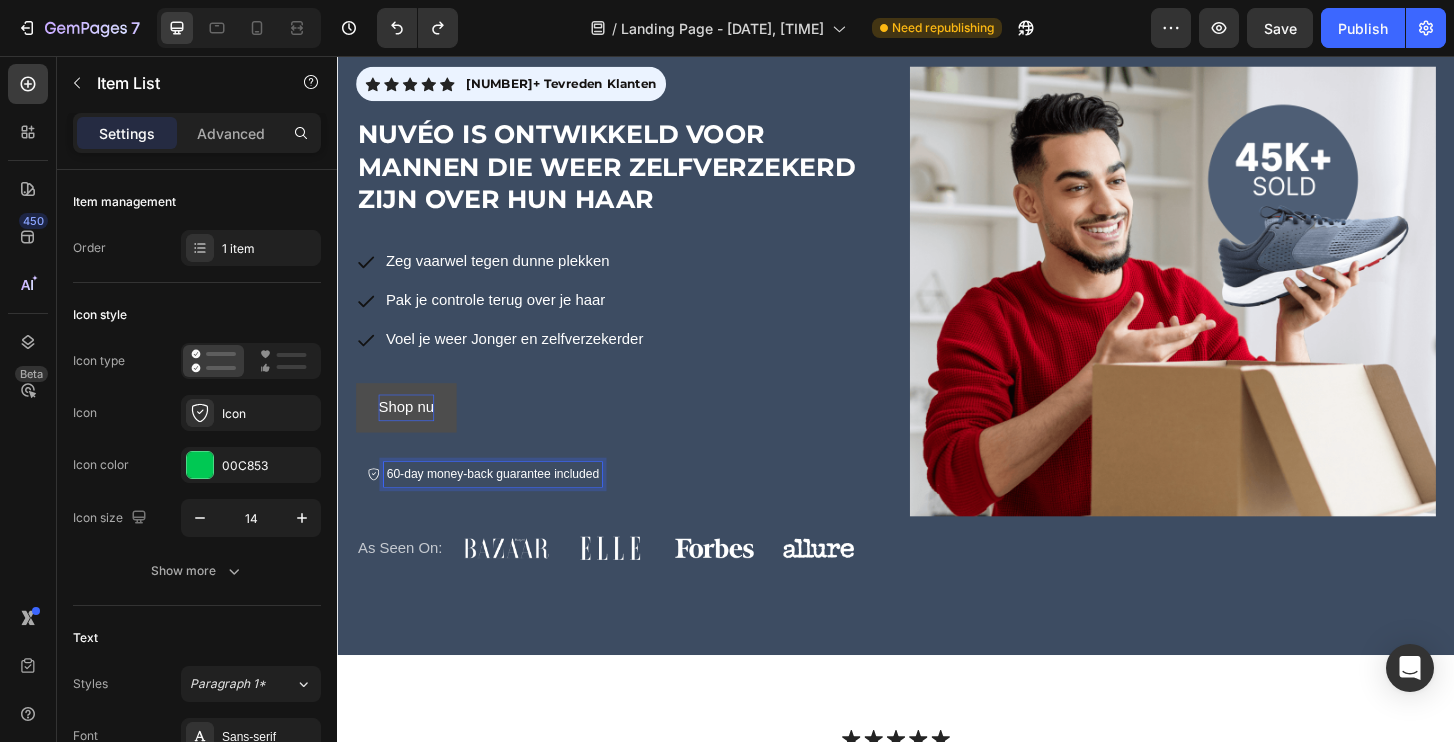 click on "60-day money-back guarantee included" at bounding box center (504, 505) 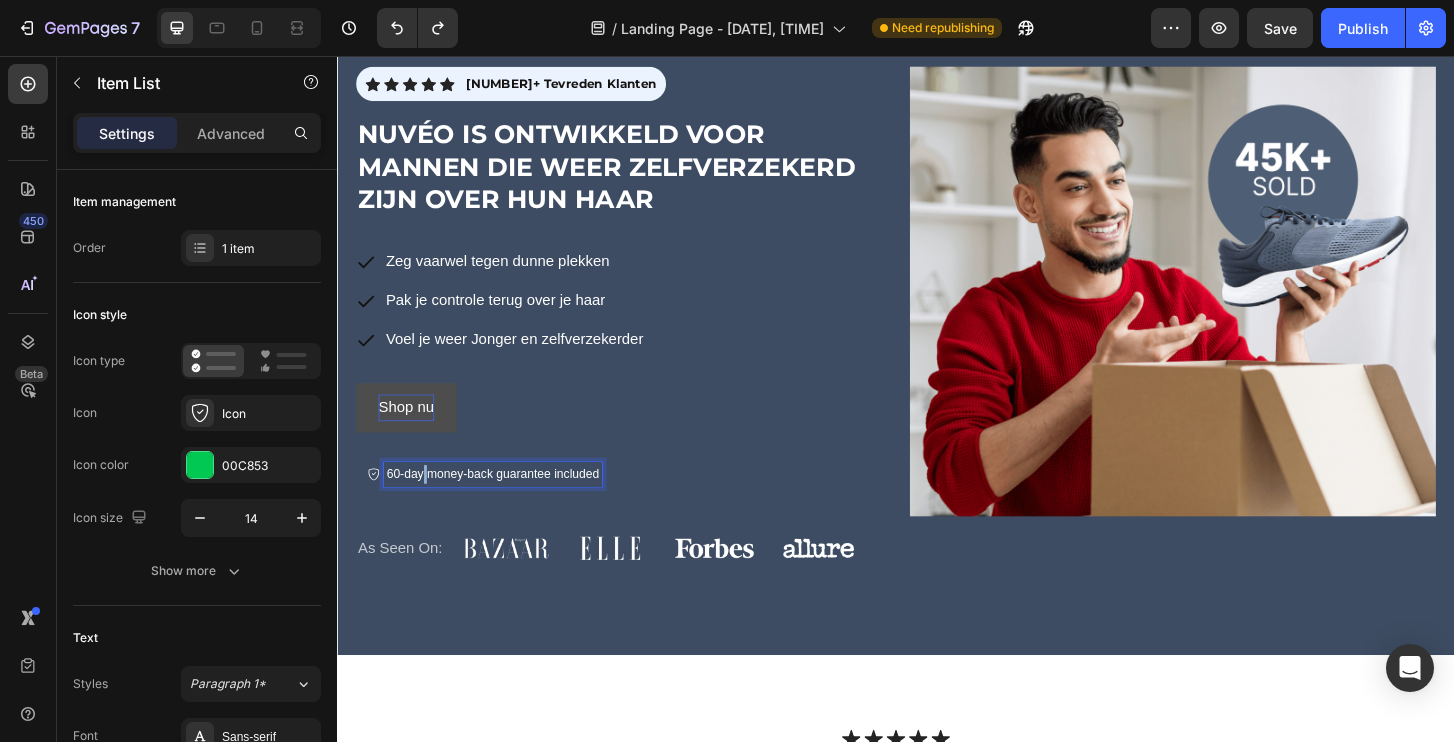 click on "60-day money-back guarantee included" at bounding box center [504, 505] 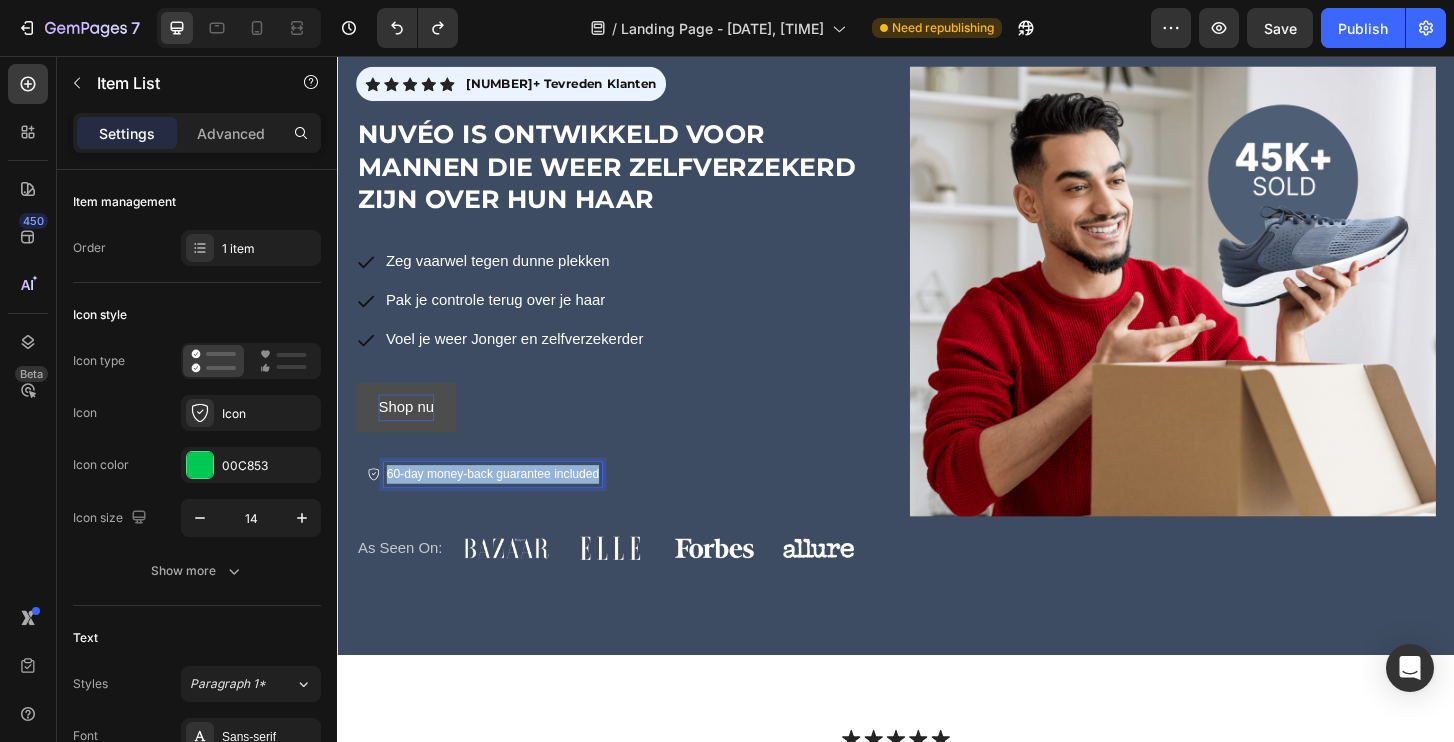 click on "60-day money-back guarantee included" at bounding box center (504, 505) 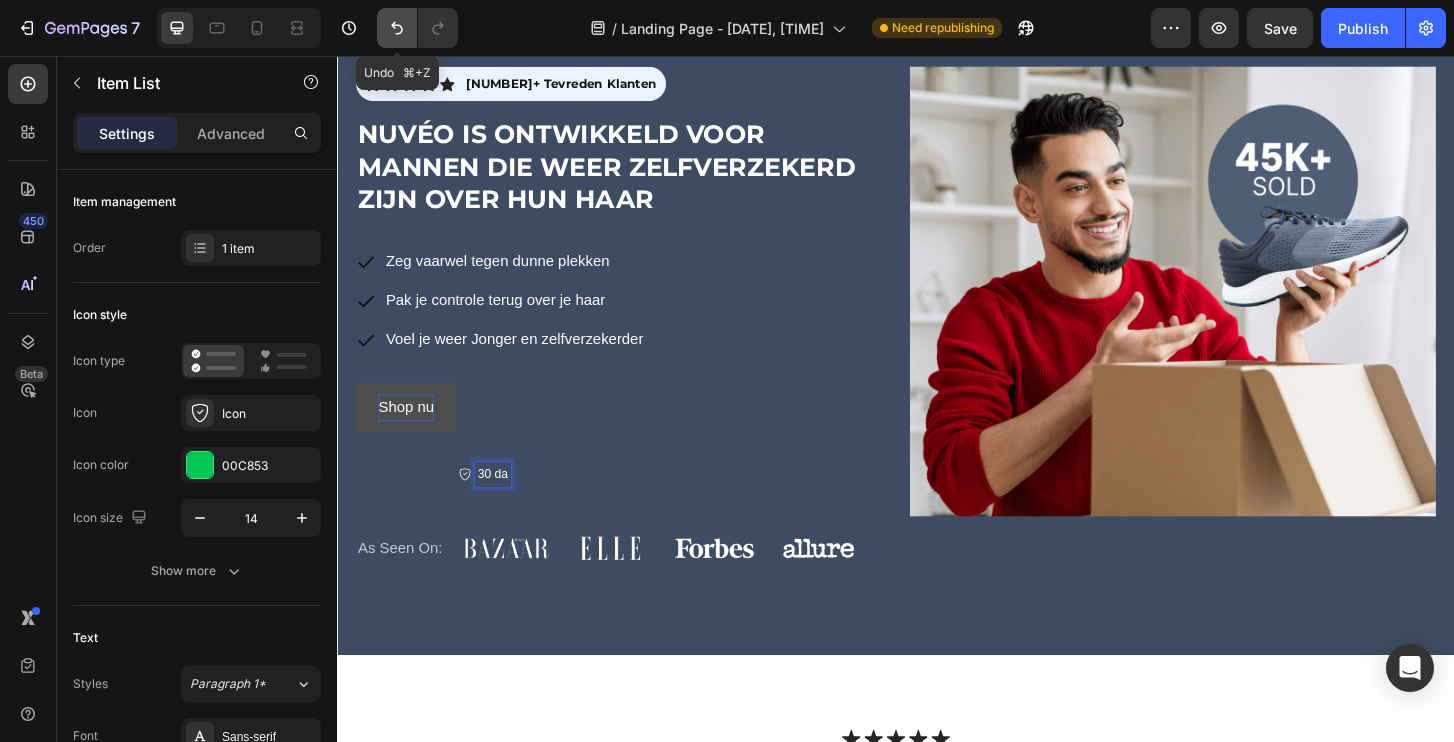 click 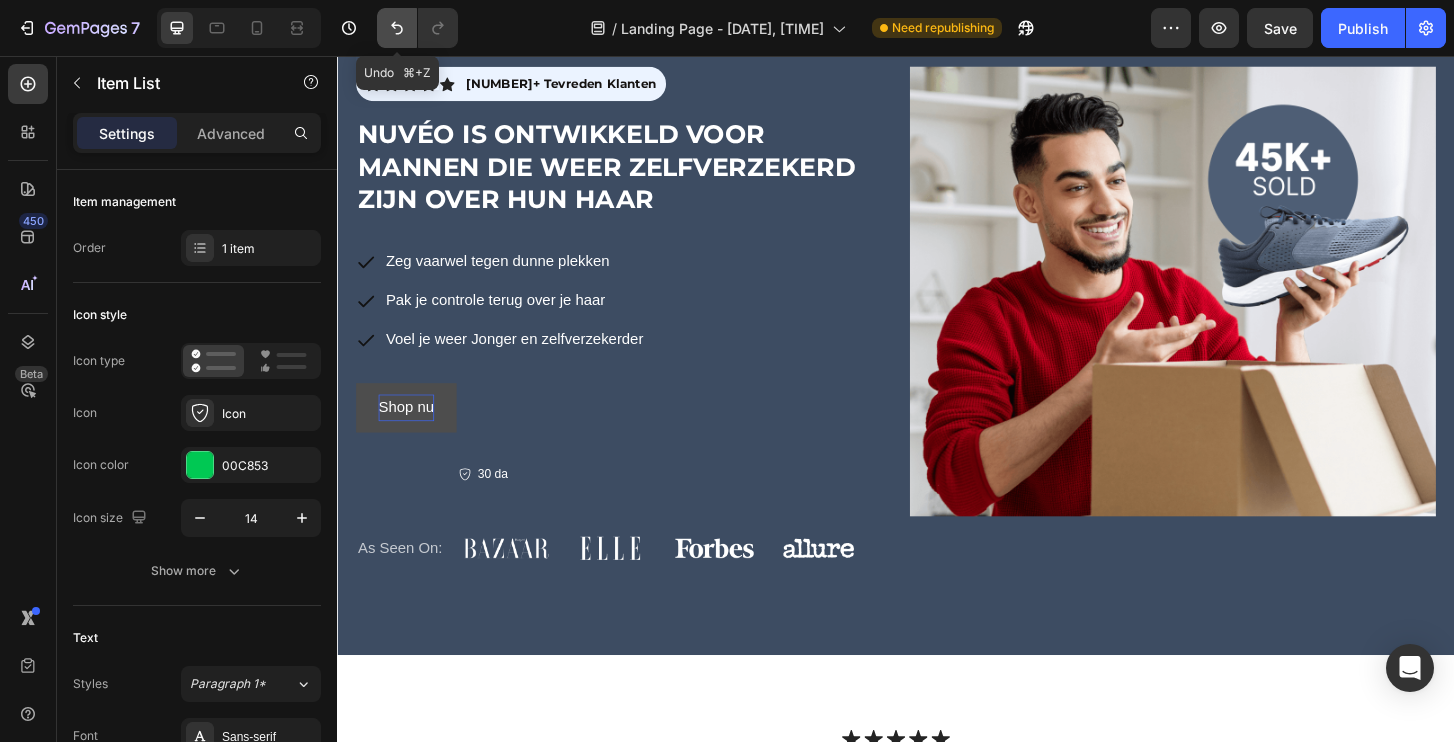 click 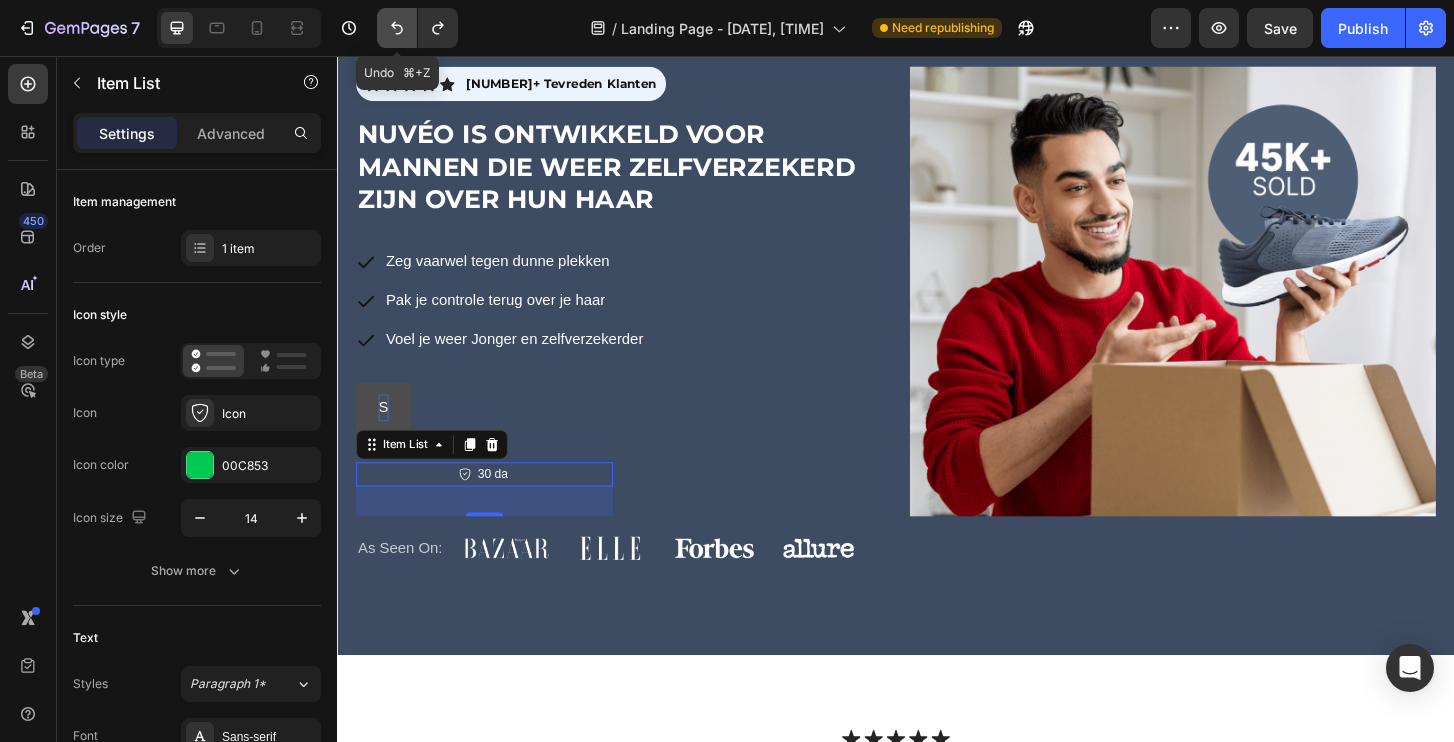 click 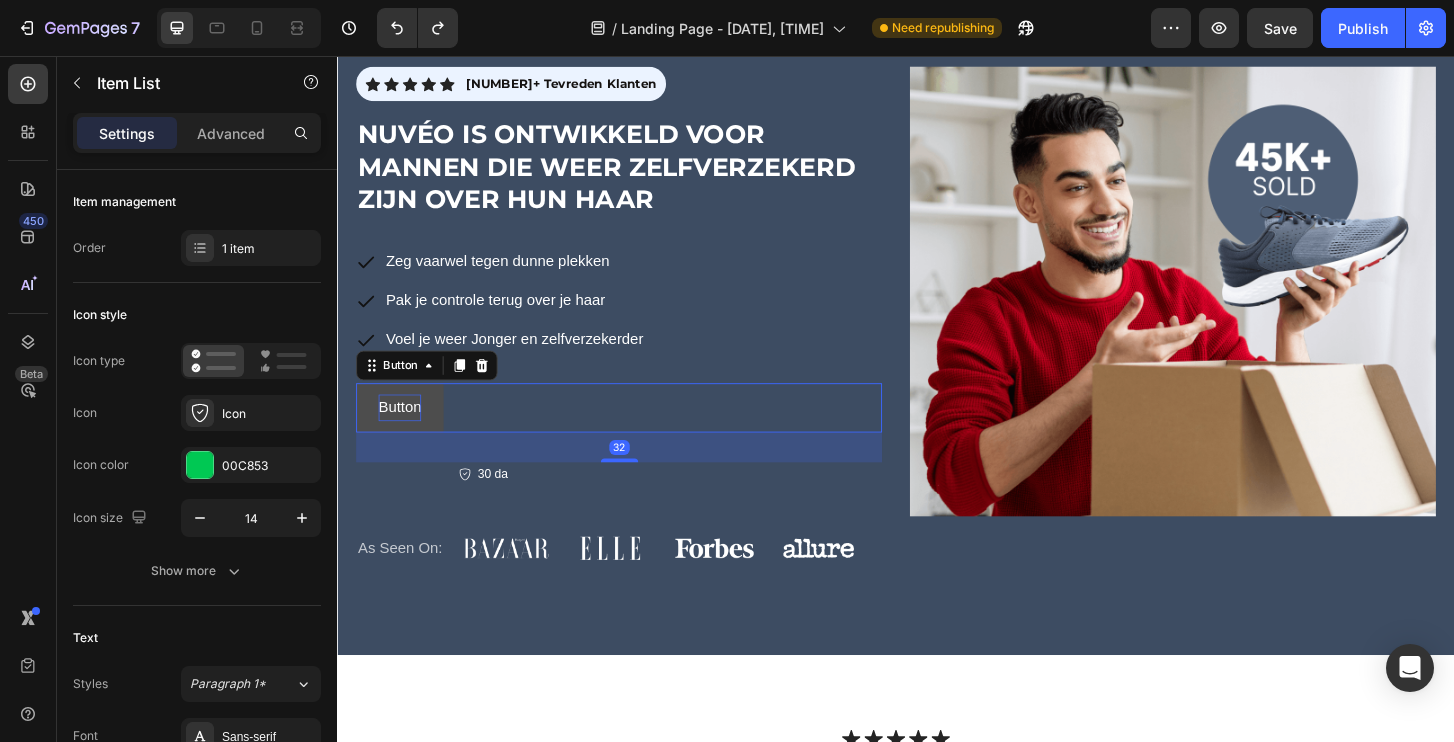 click on "Button" at bounding box center (404, 433) 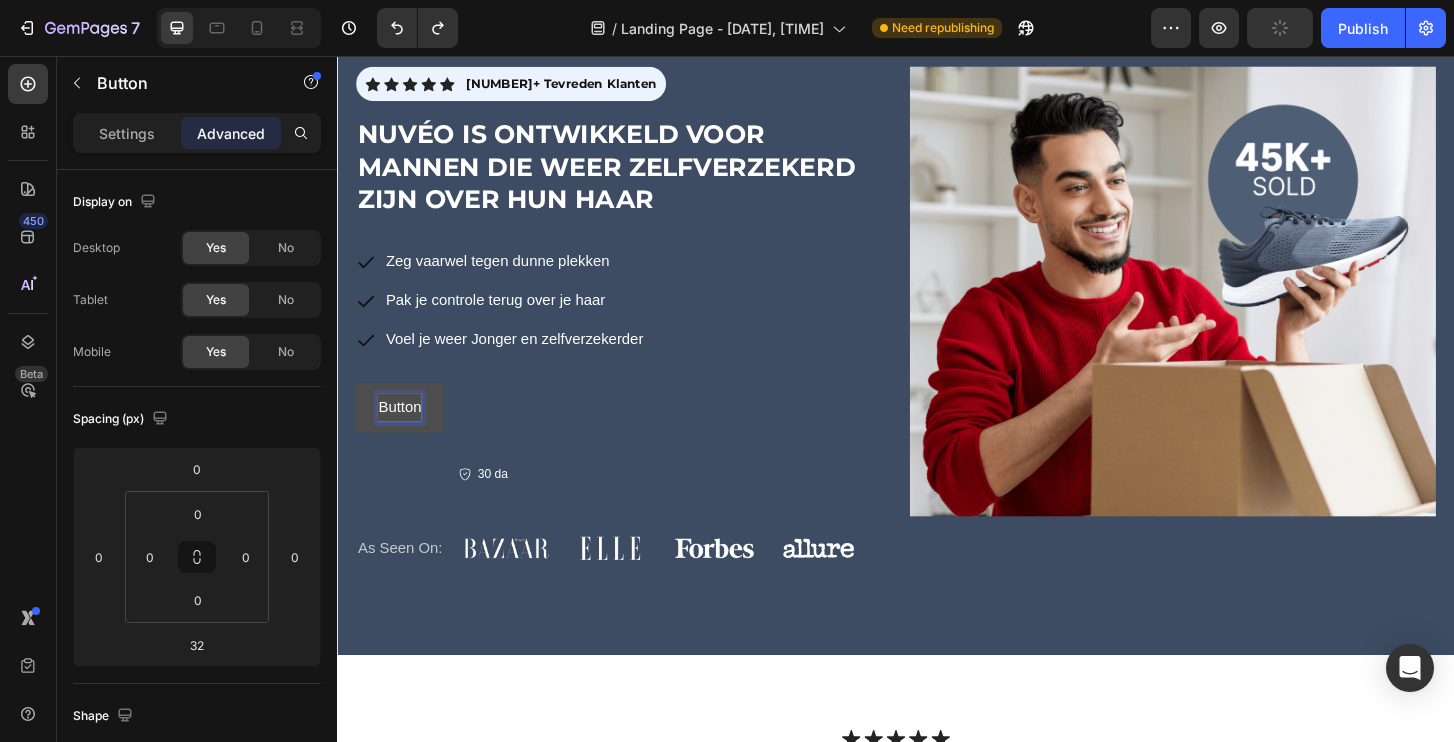 click on "Button" at bounding box center [404, 433] 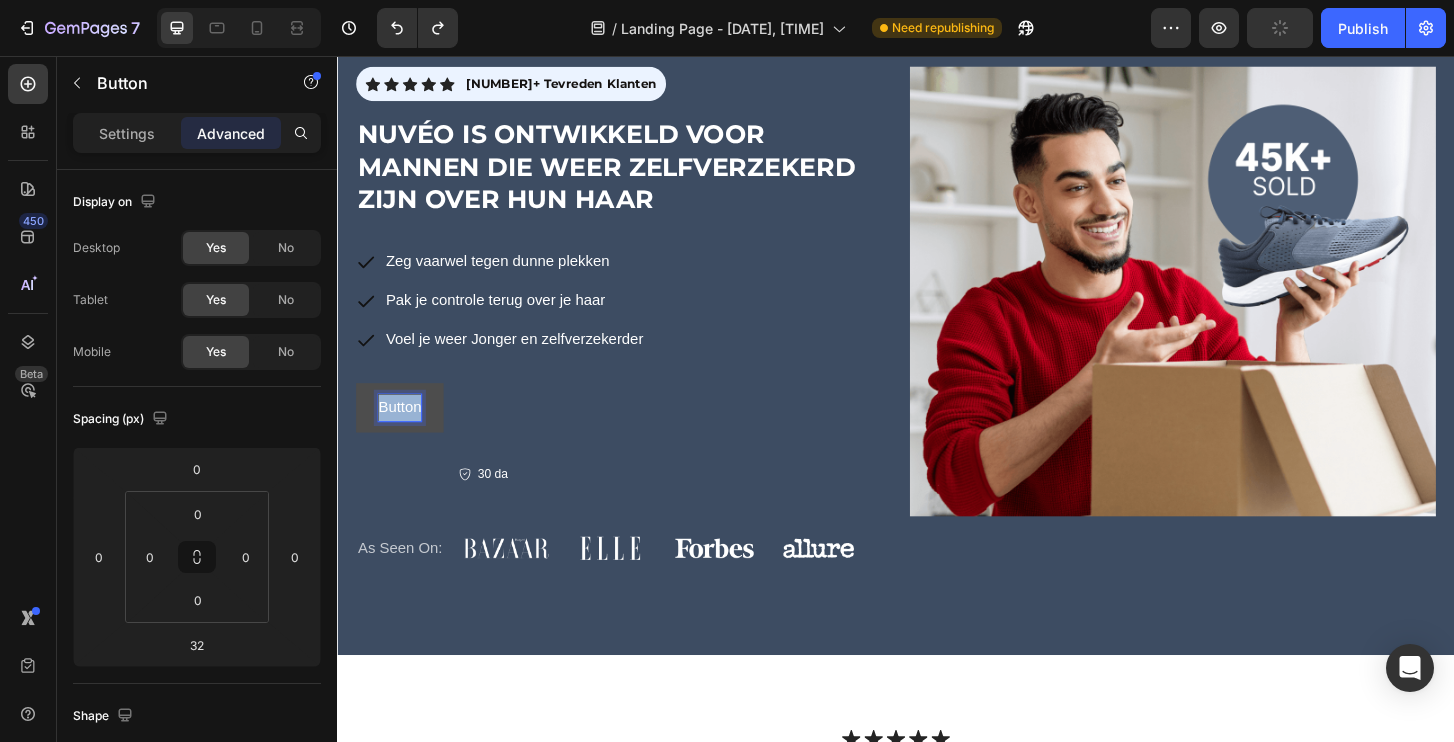 click on "Button" at bounding box center (404, 433) 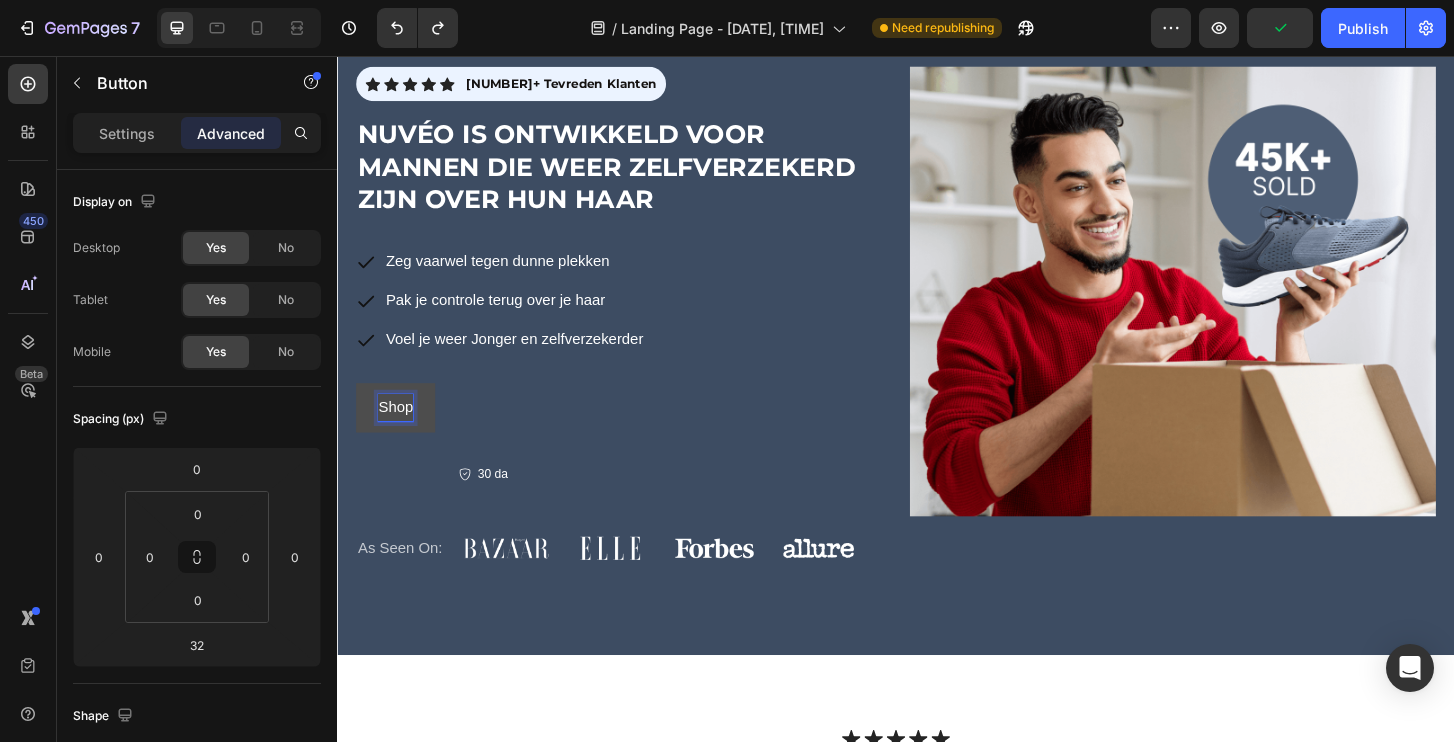 click on "Shop" at bounding box center (399, 433) 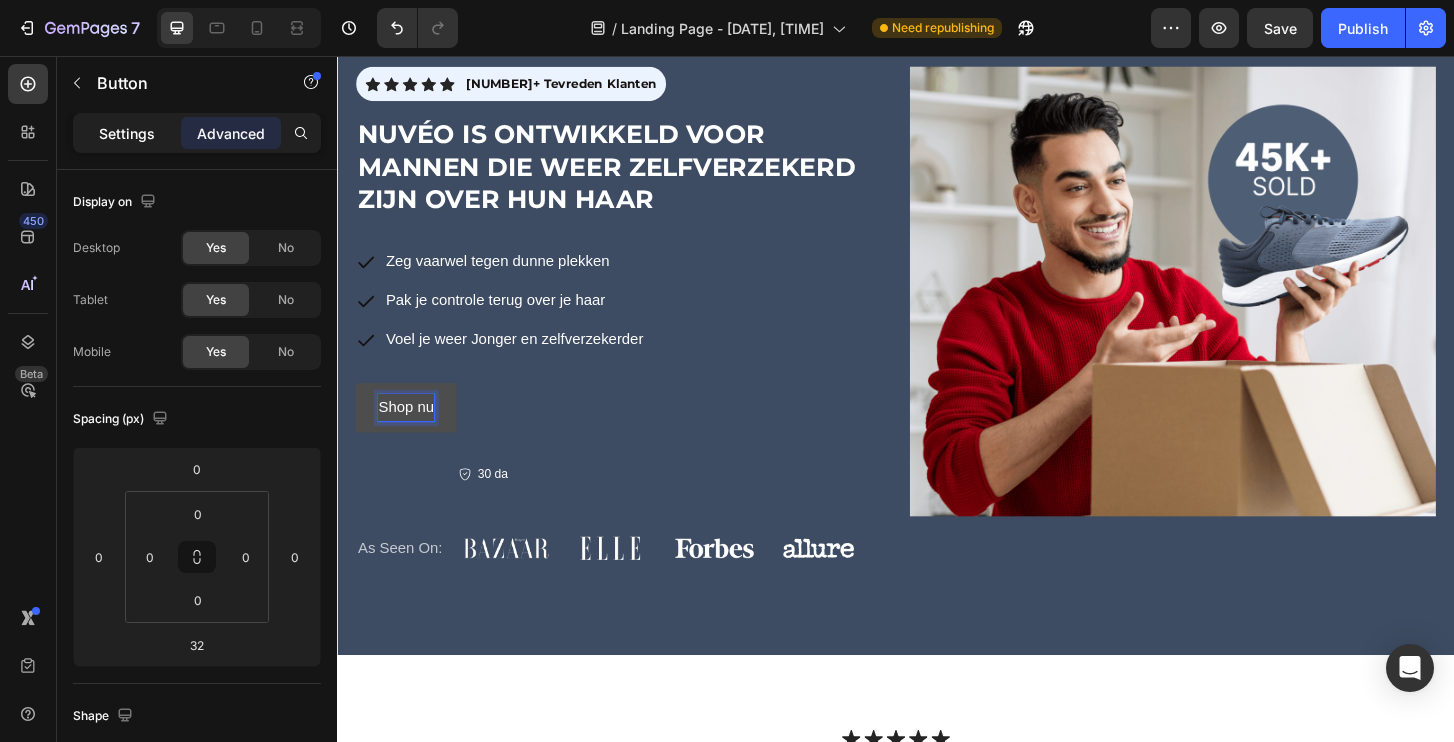 click on "Settings" 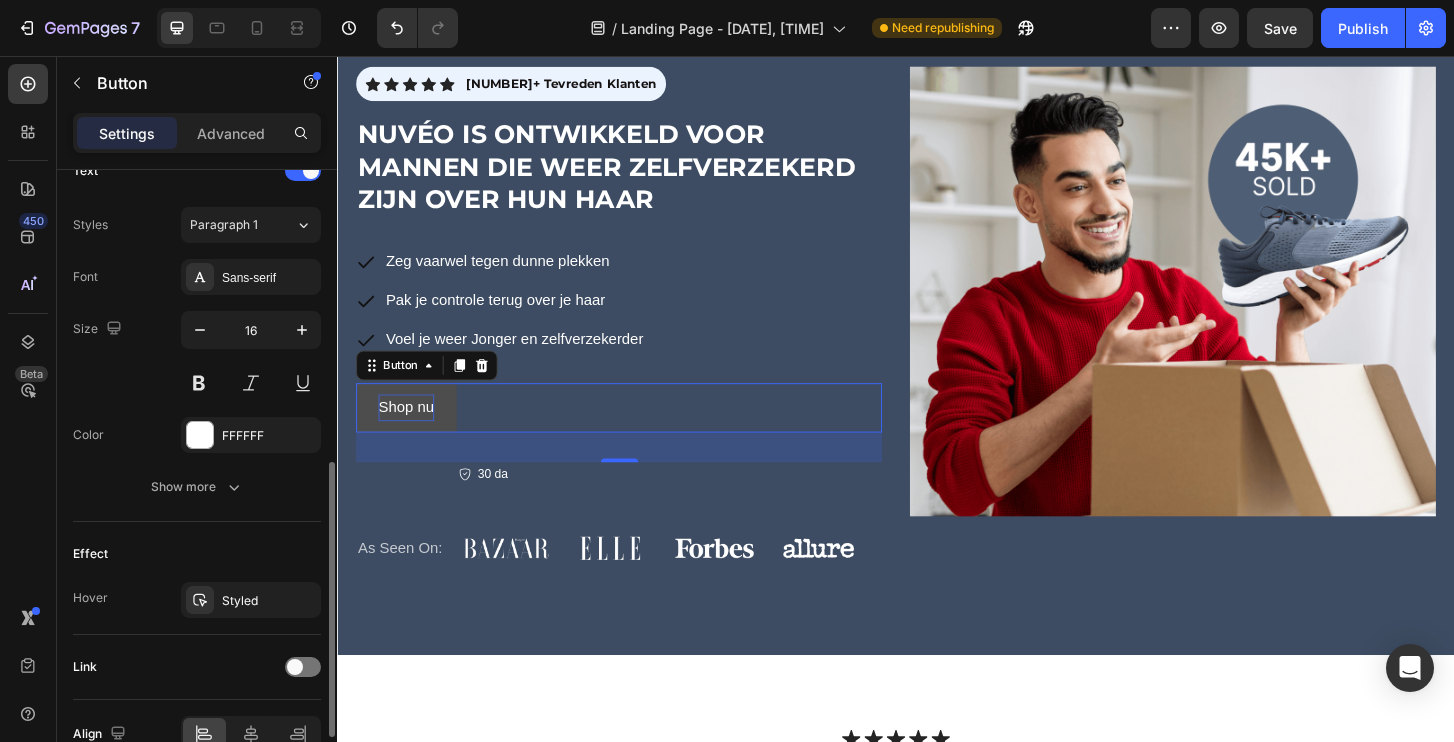 scroll, scrollTop: 674, scrollLeft: 0, axis: vertical 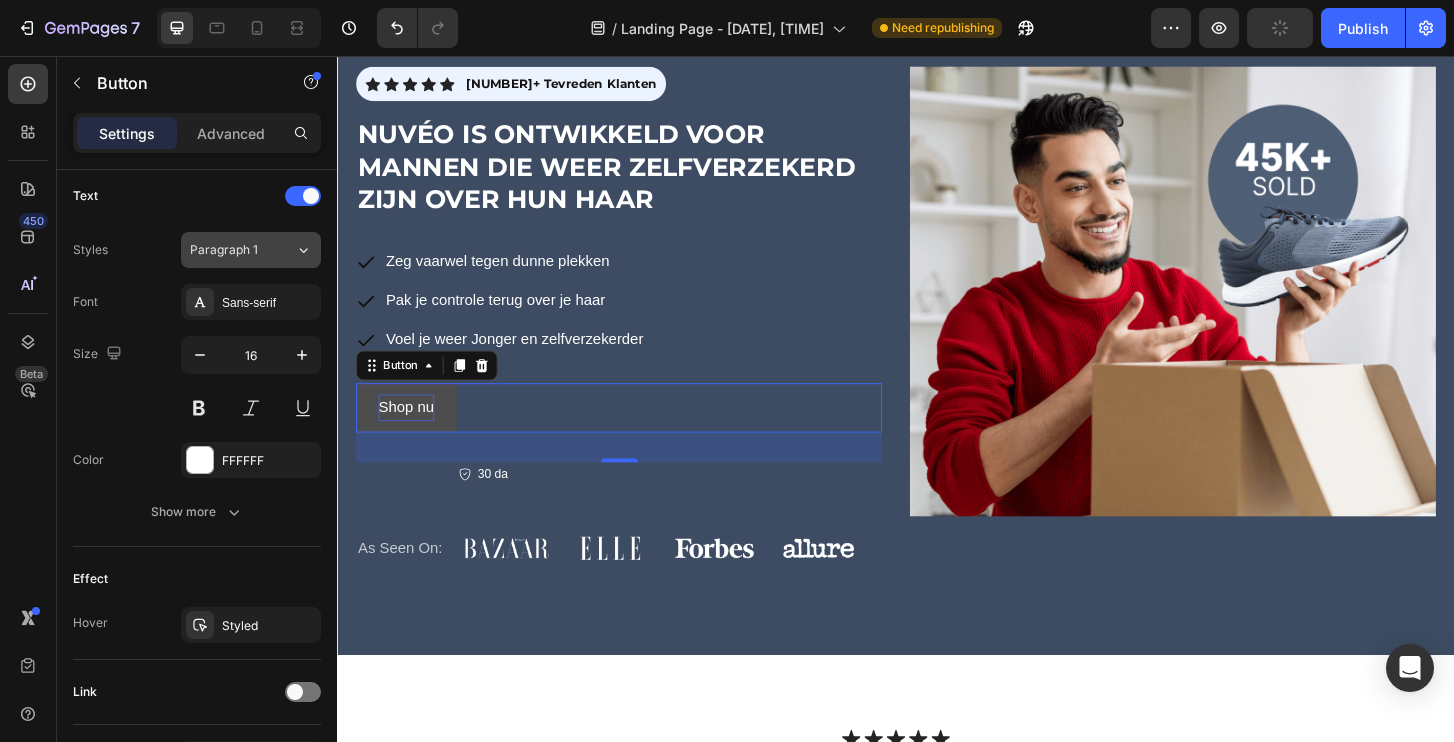 click 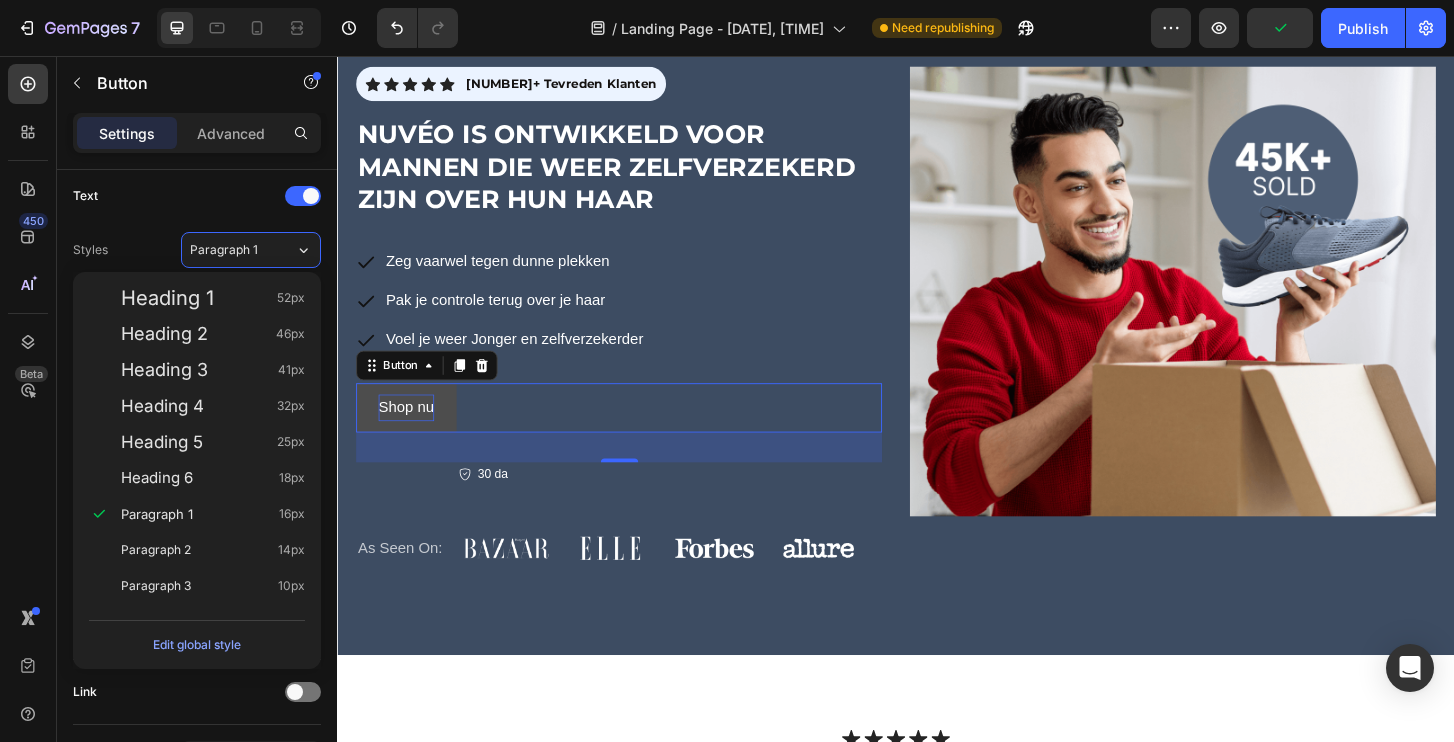 click on "Text Styles Paragraph 1 Font Sans-serif Size 16 Color FFFFFF Show more" at bounding box center (197, 355) 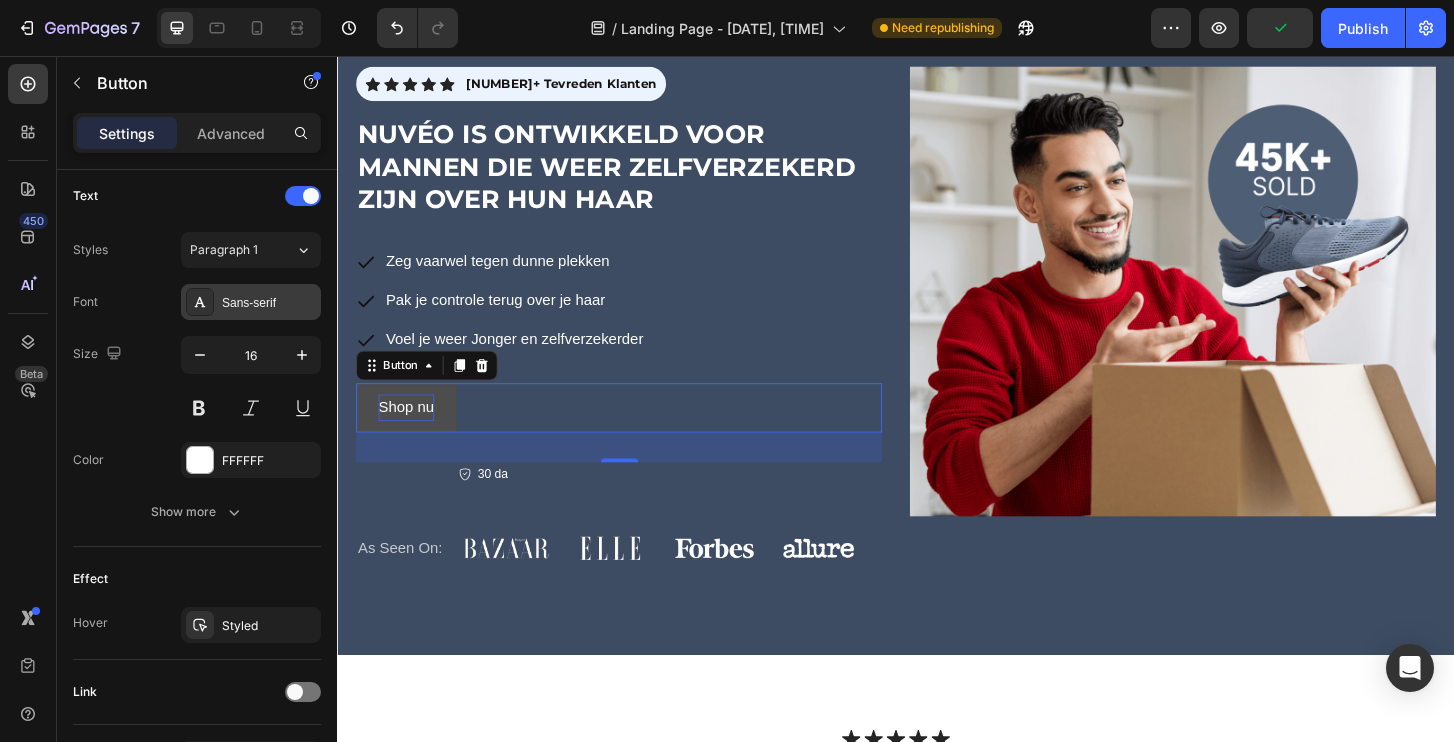 click on "Sans-serif" at bounding box center [269, 303] 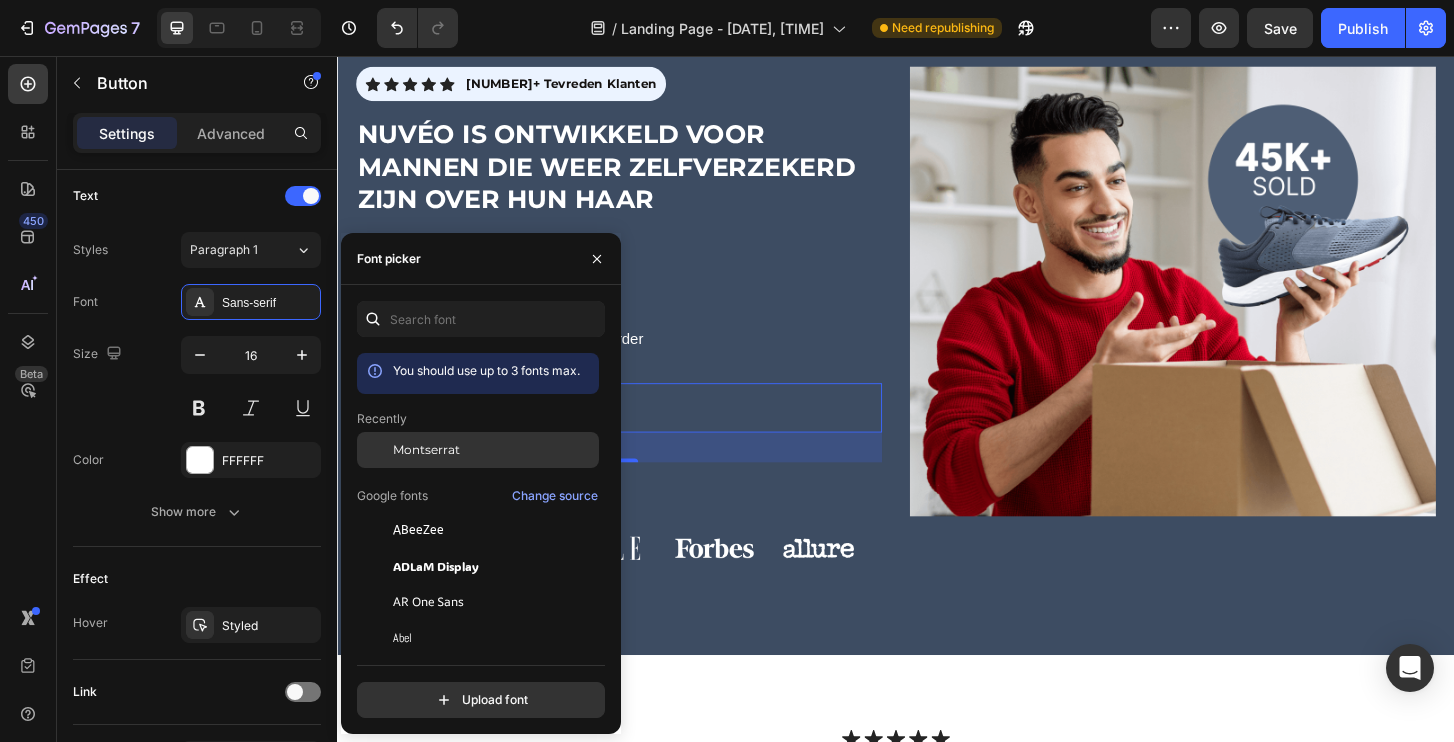 click on "Montserrat" 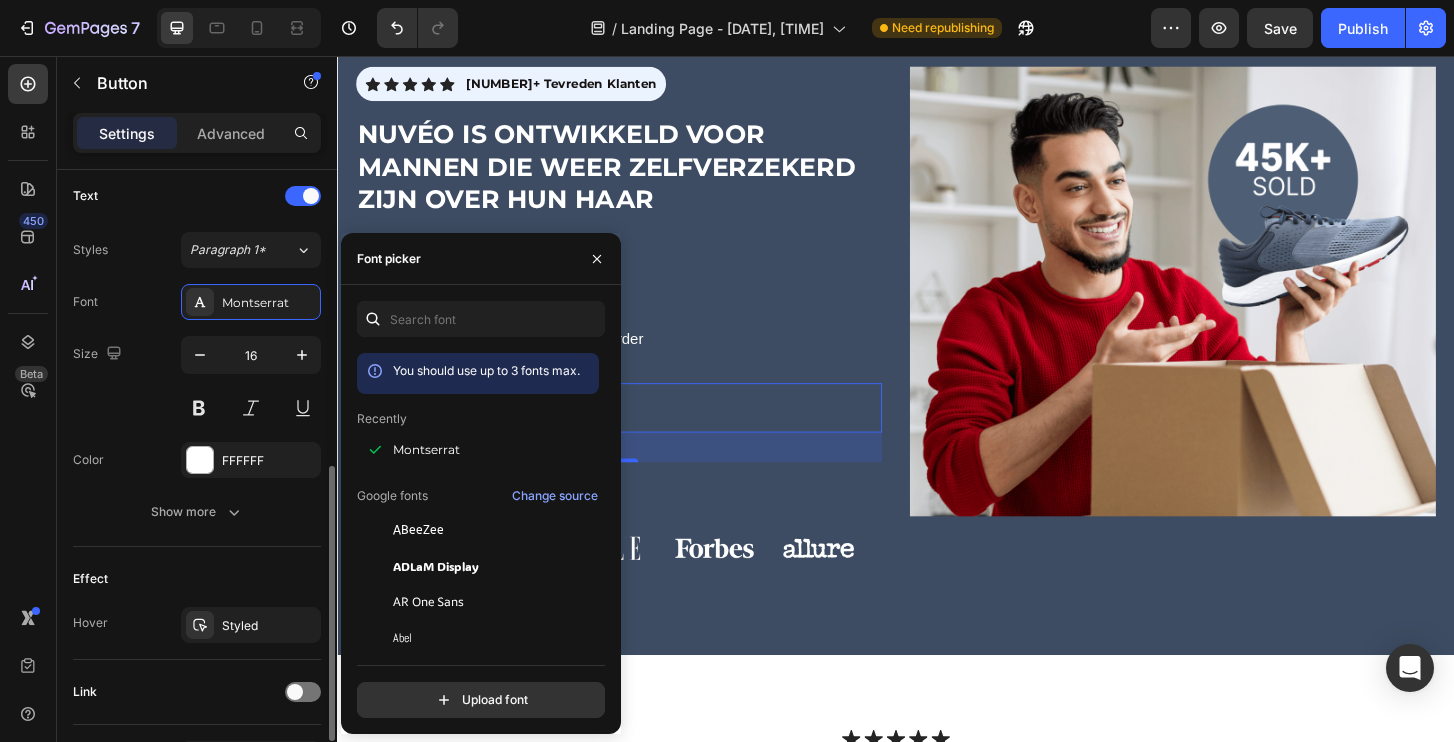 click on "Text Styles Paragraph 1* Font Montserrat Size 16 Color FFFFFF Show more" at bounding box center (197, 355) 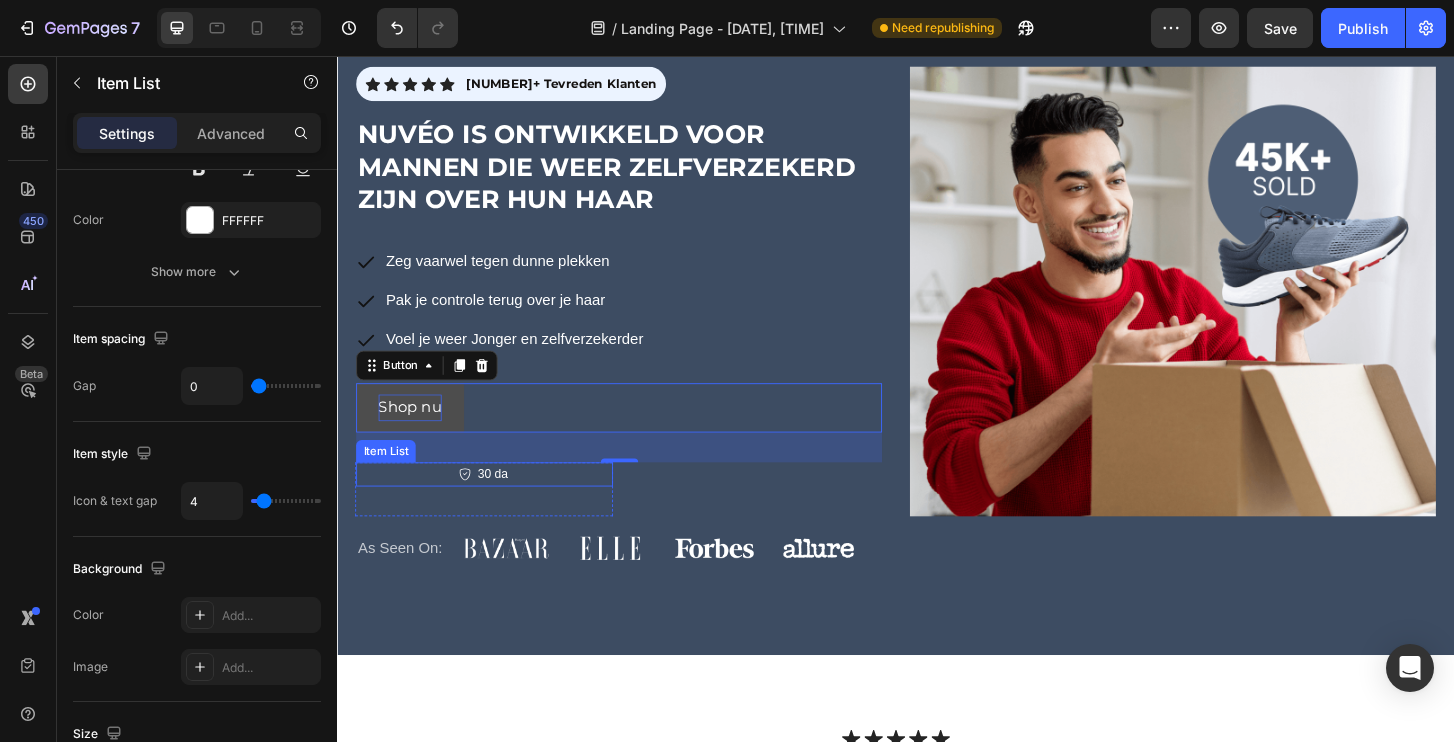click on "30 da" at bounding box center [504, 505] 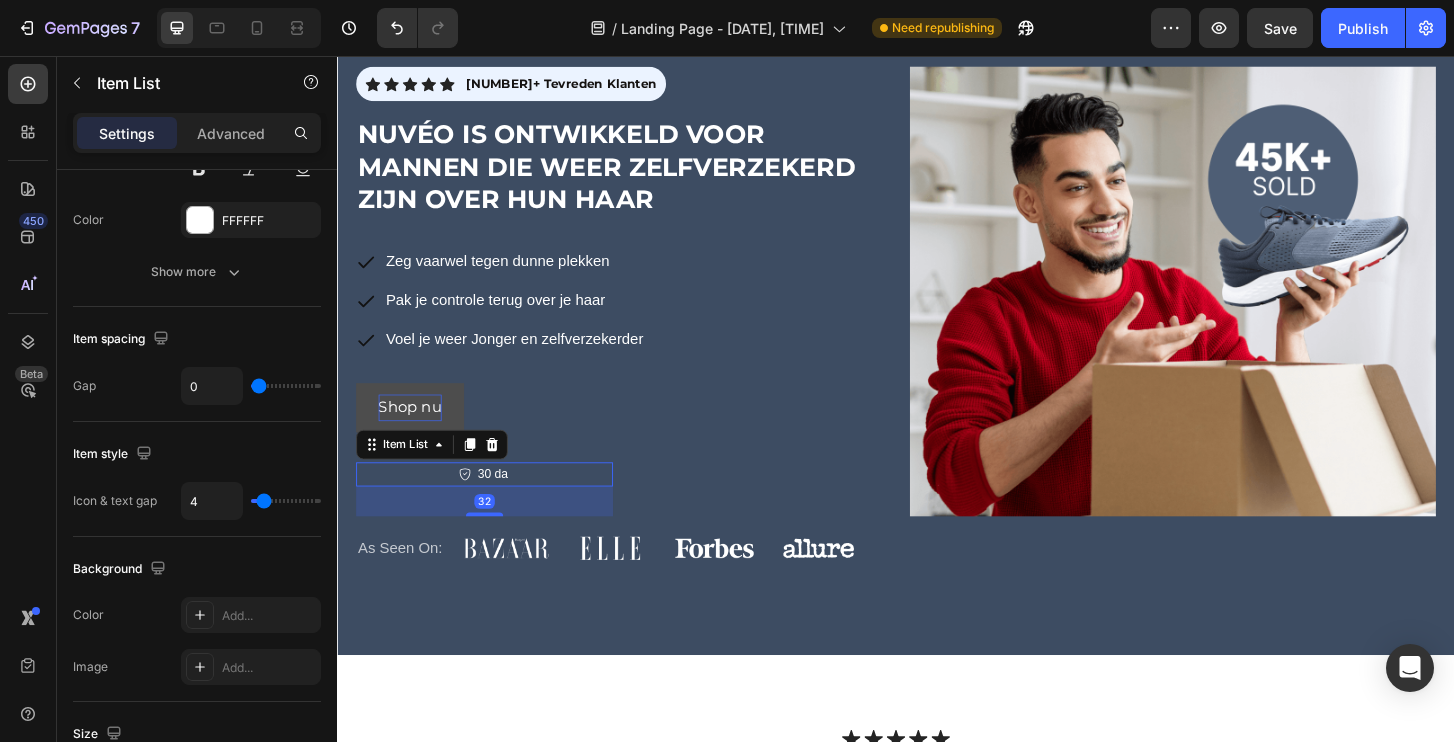 scroll, scrollTop: 0, scrollLeft: 0, axis: both 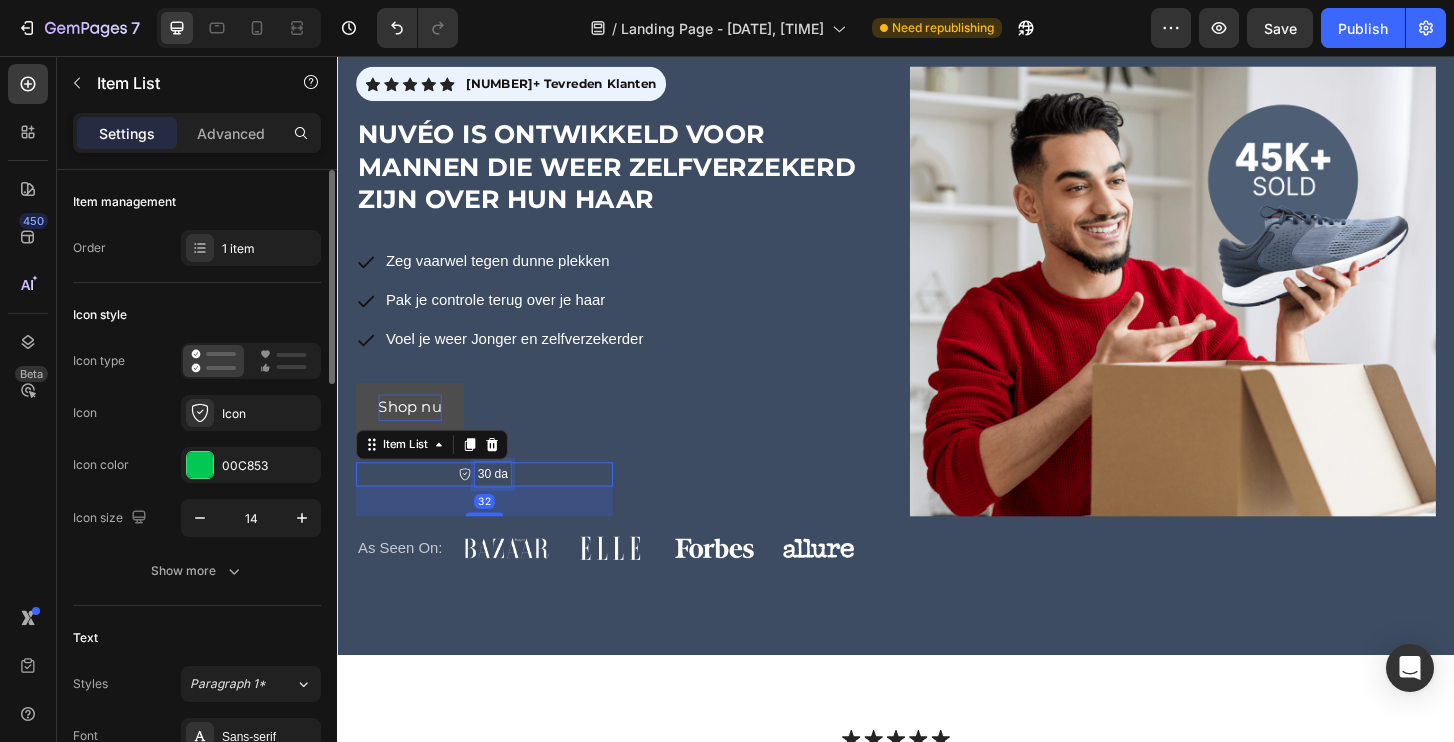 click on "30 da" at bounding box center [504, 505] 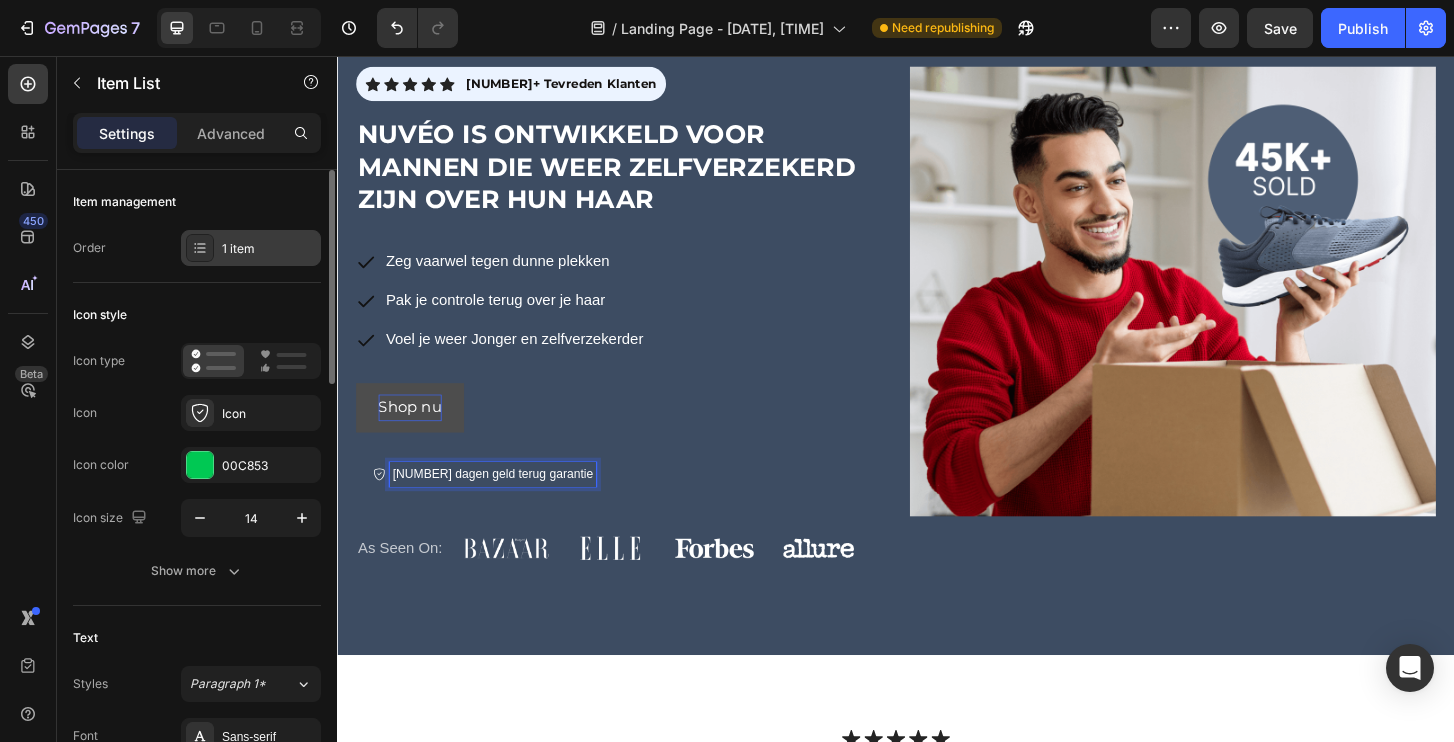 click on "1 item" at bounding box center (251, 248) 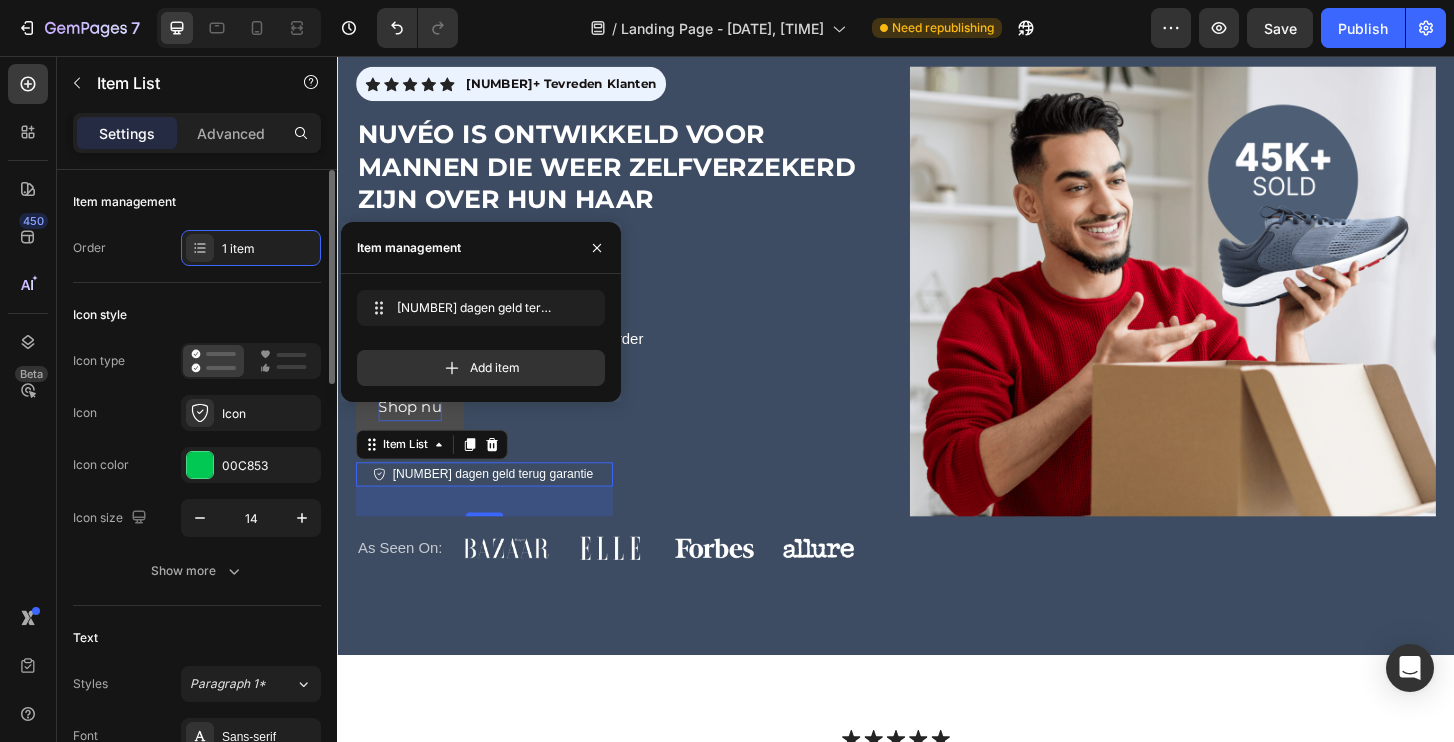 click on "Icon style" at bounding box center (197, 315) 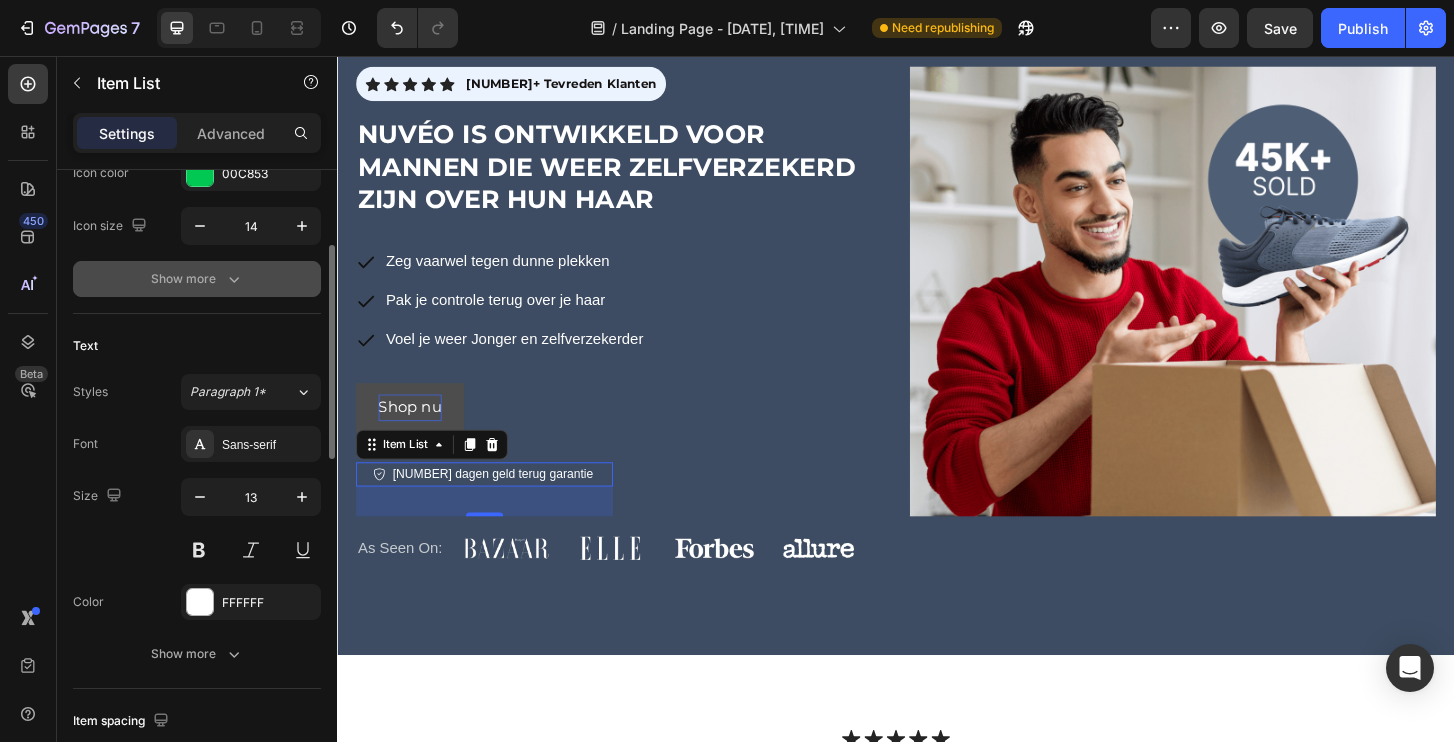 scroll, scrollTop: 326, scrollLeft: 0, axis: vertical 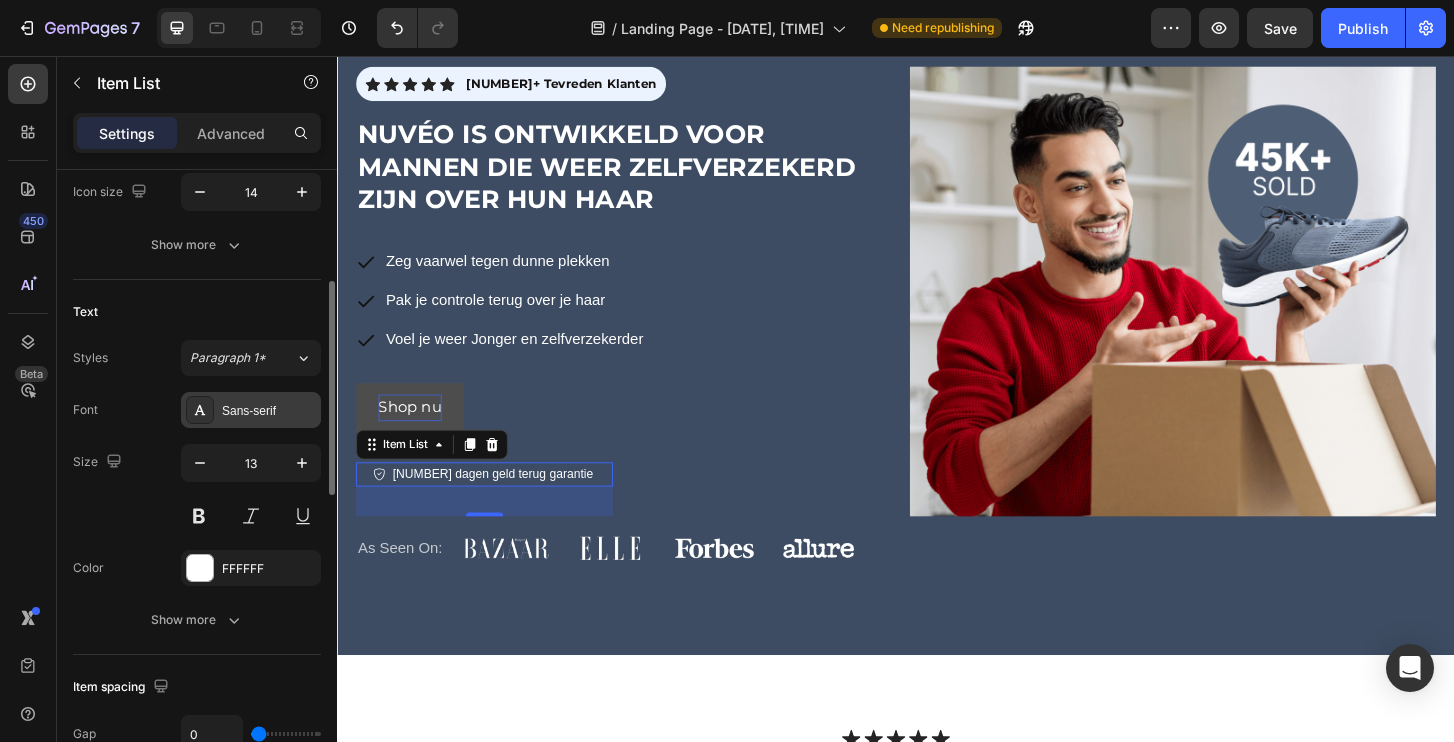 click on "Sans-serif" at bounding box center [269, 411] 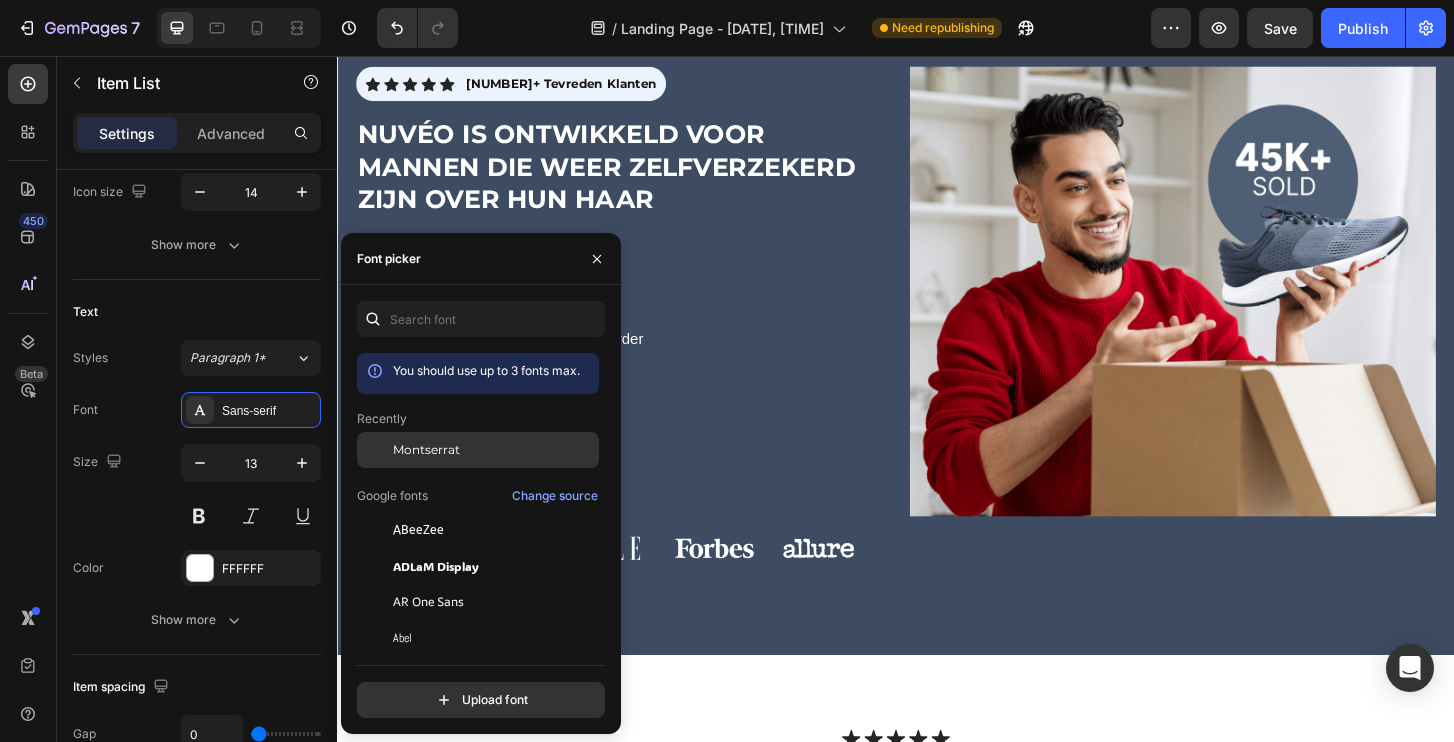 click on "Montserrat" at bounding box center [426, 450] 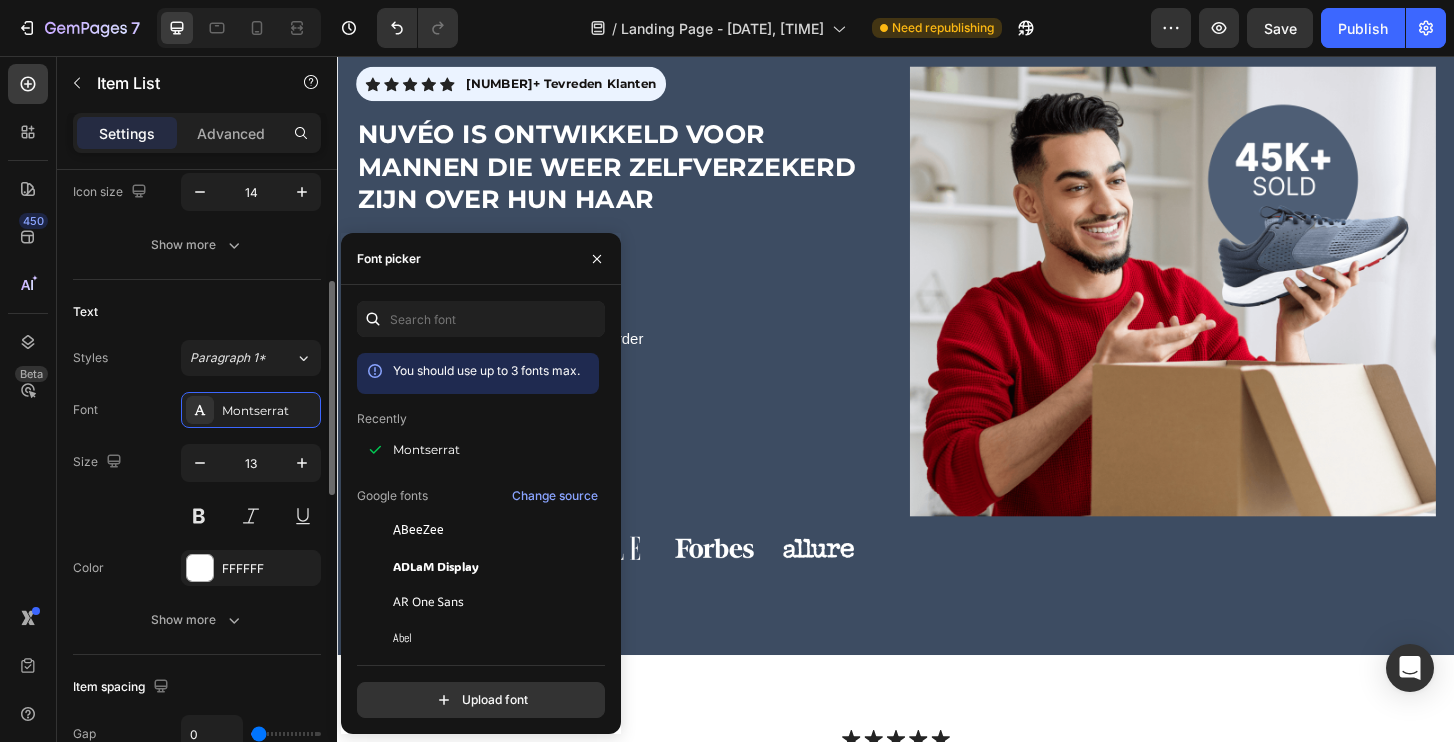click on "Text" at bounding box center [197, 312] 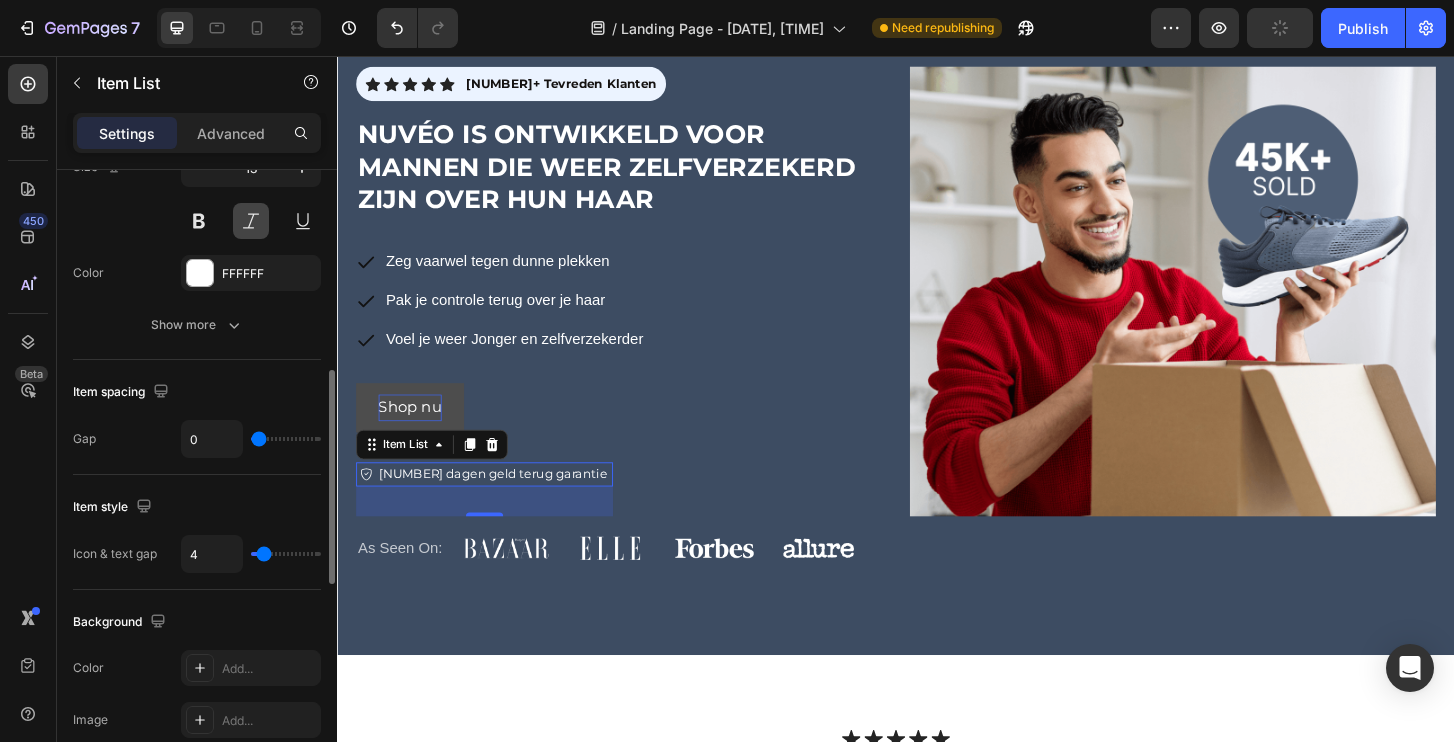 scroll, scrollTop: 629, scrollLeft: 0, axis: vertical 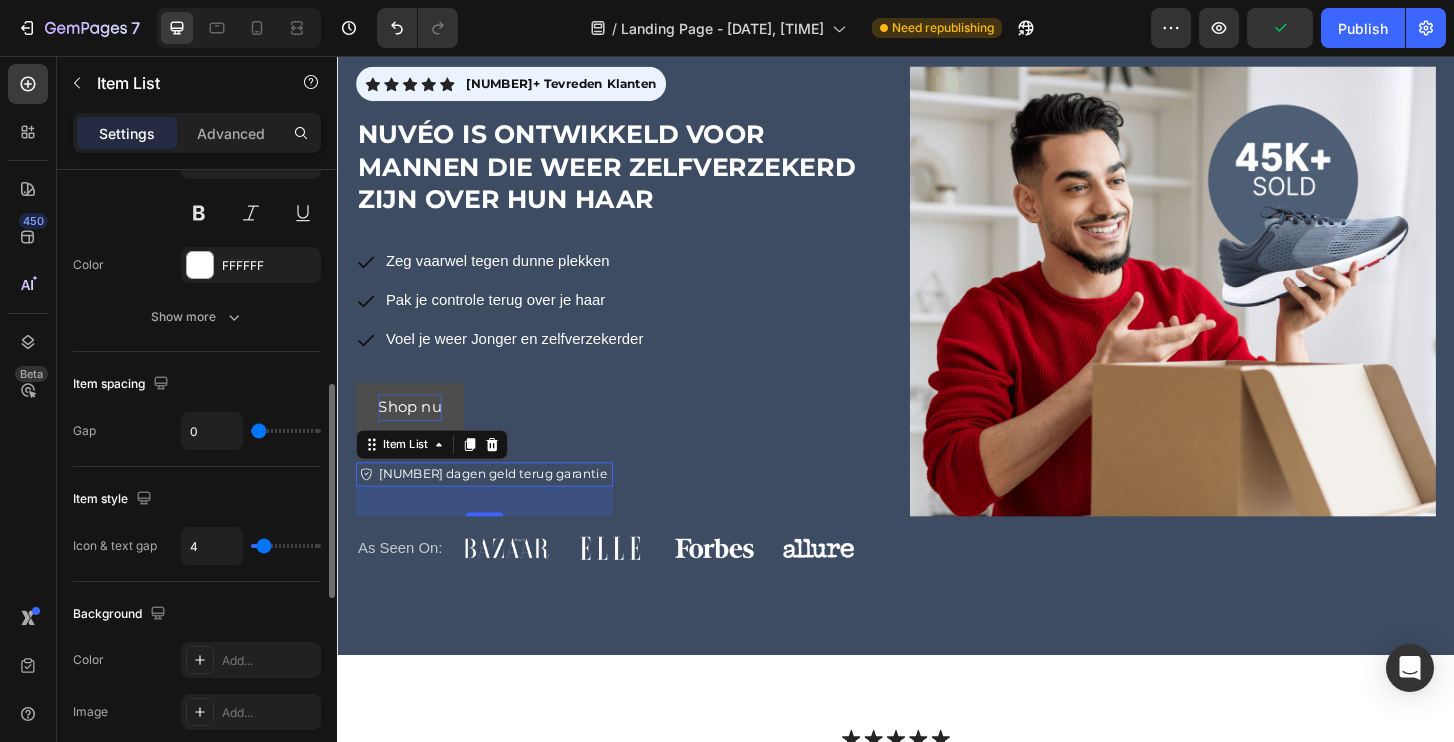 drag, startPoint x: 269, startPoint y: 433, endPoint x: 301, endPoint y: 433, distance: 32 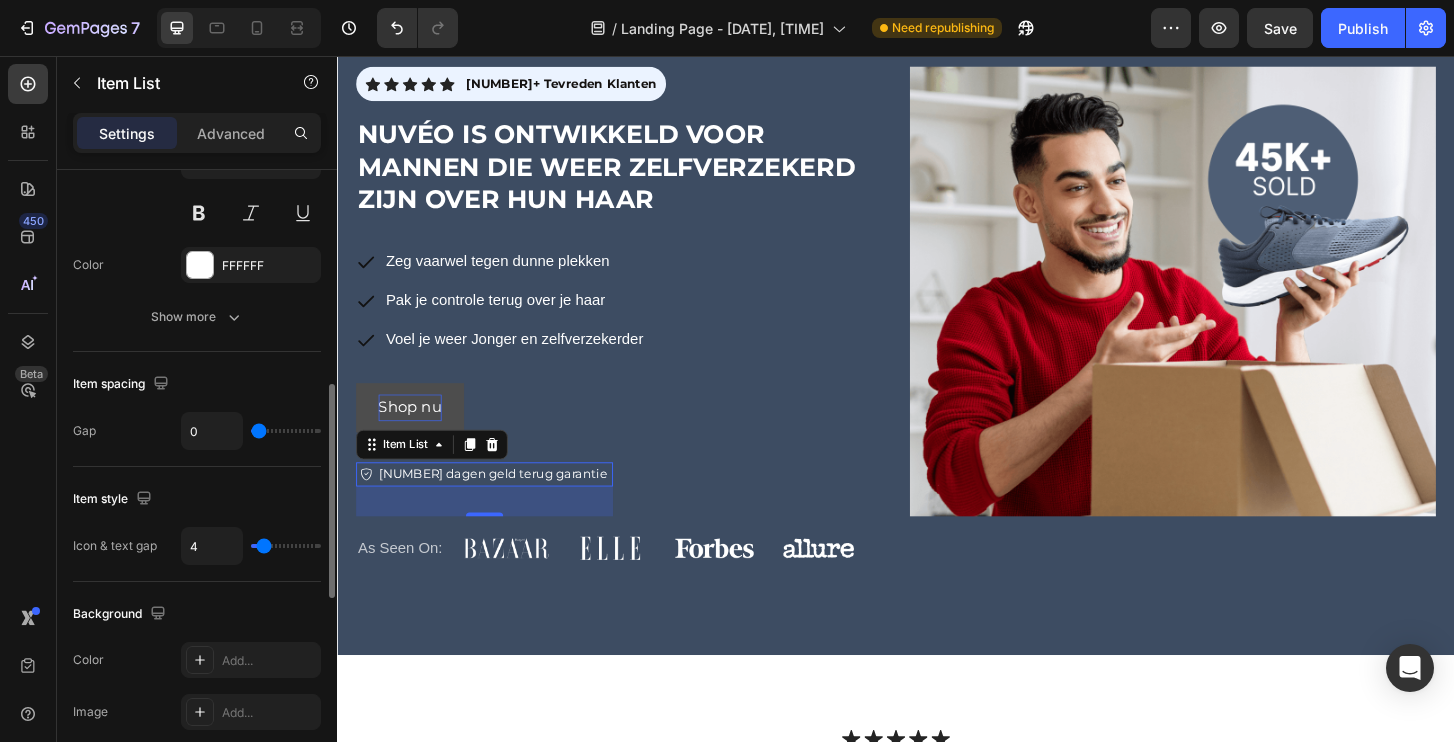 type on "2" 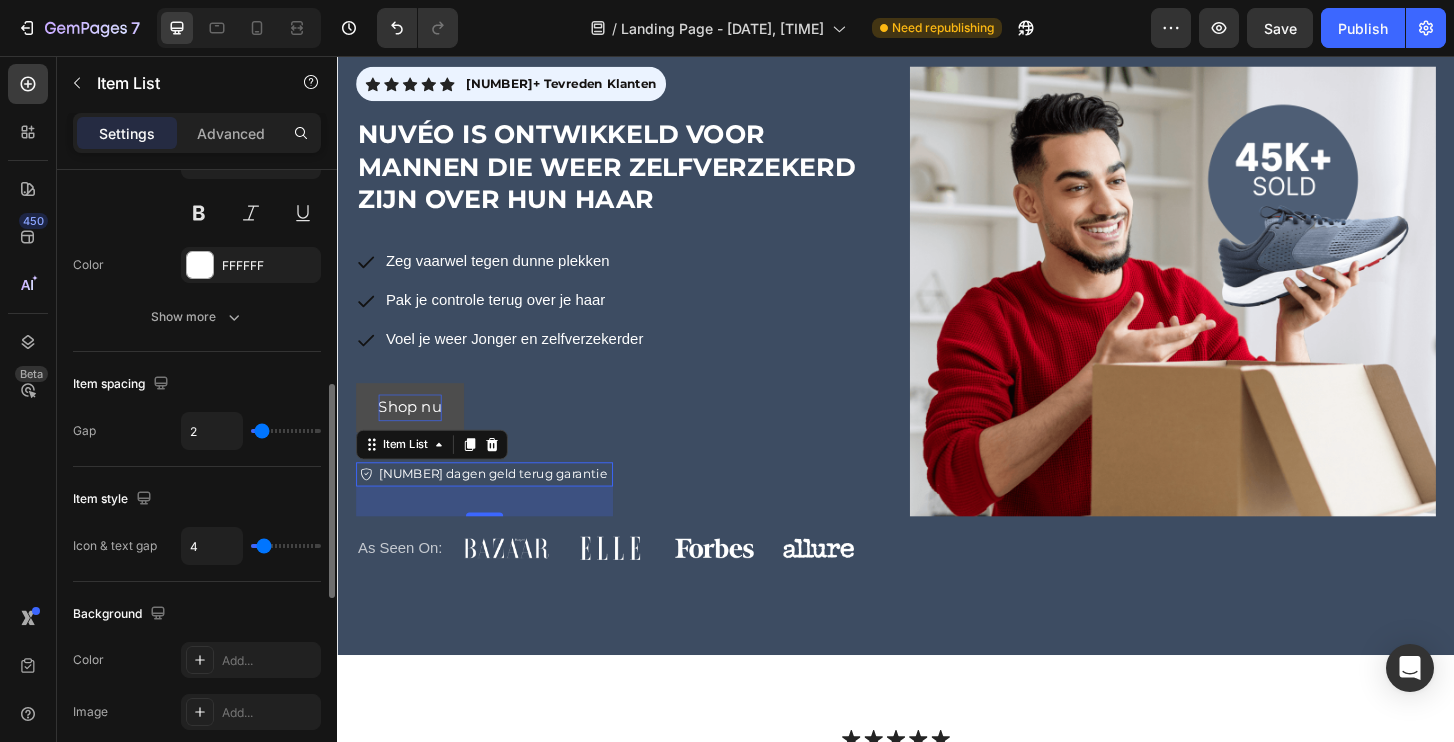 type on "6" 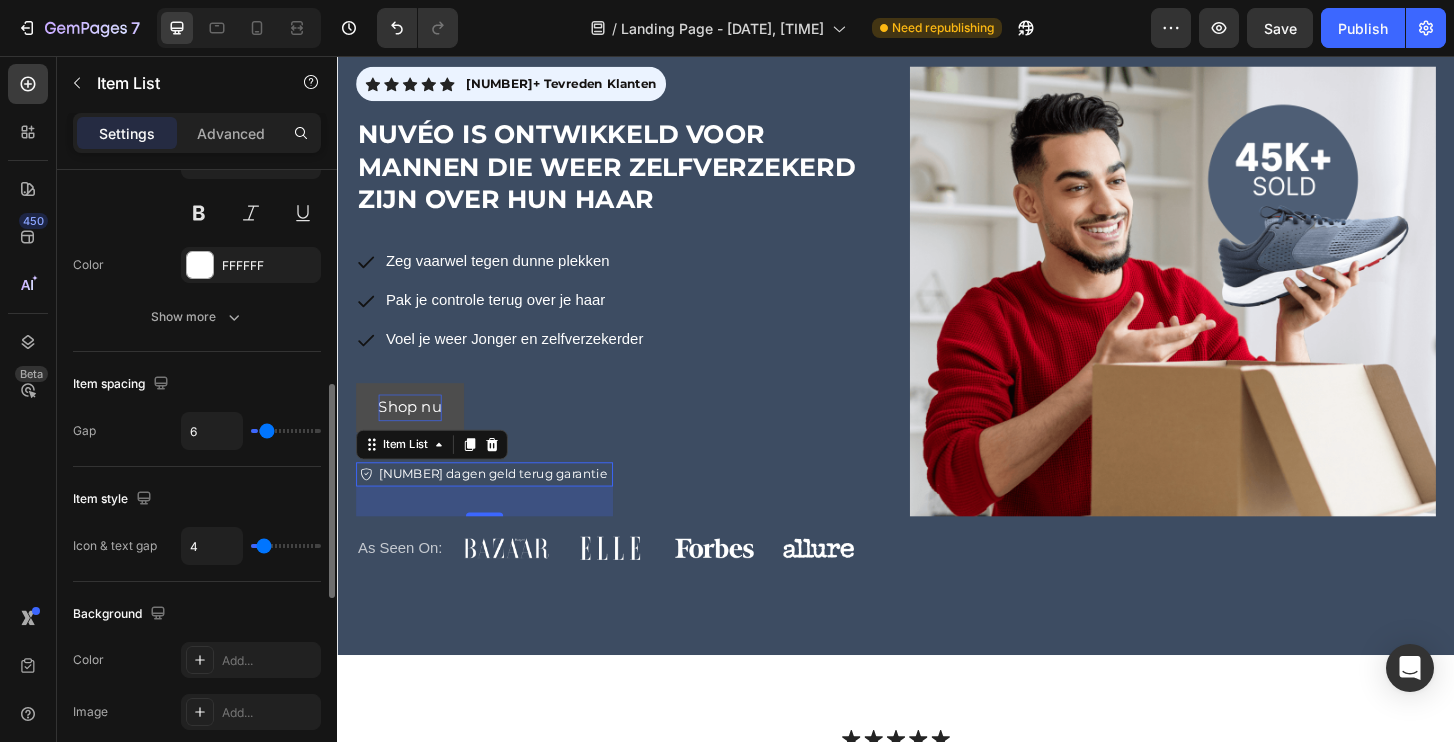 type on "13" 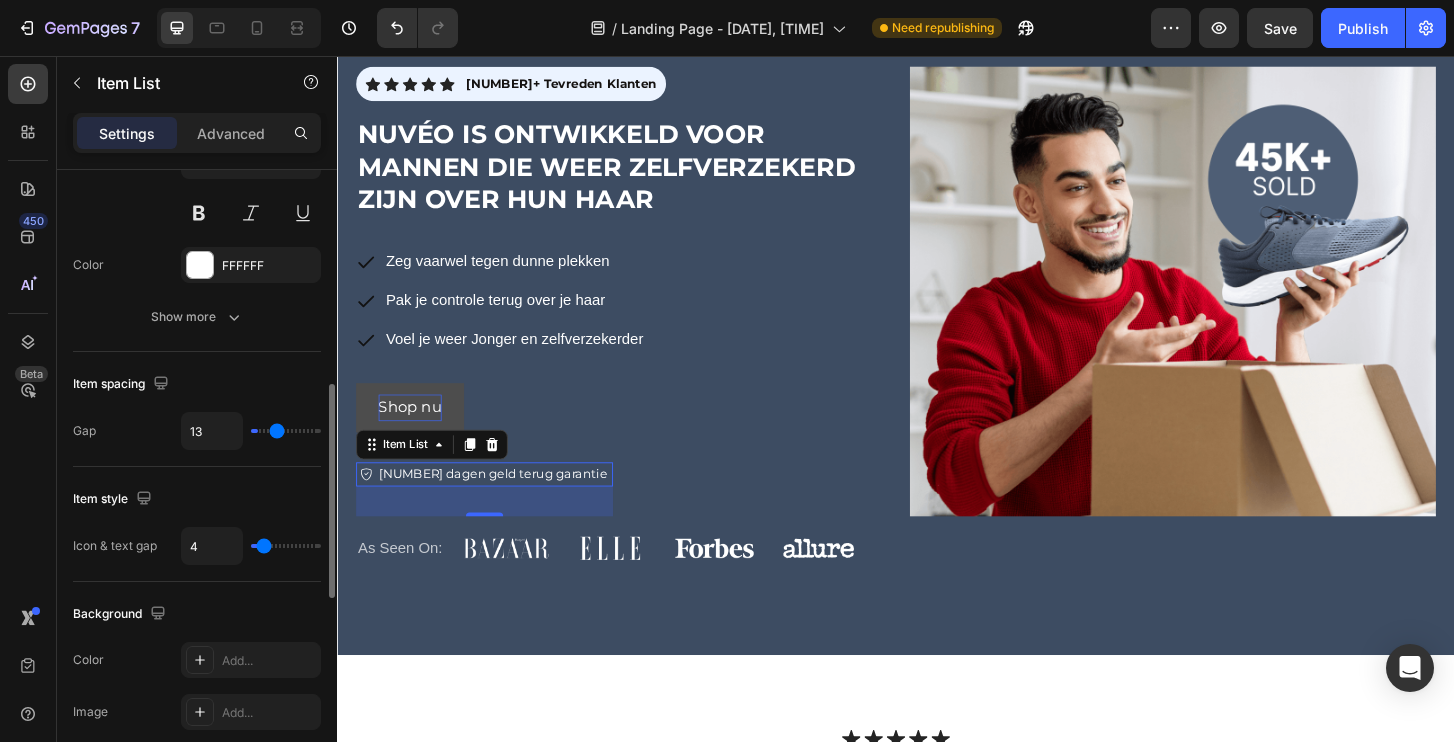 type on "21" 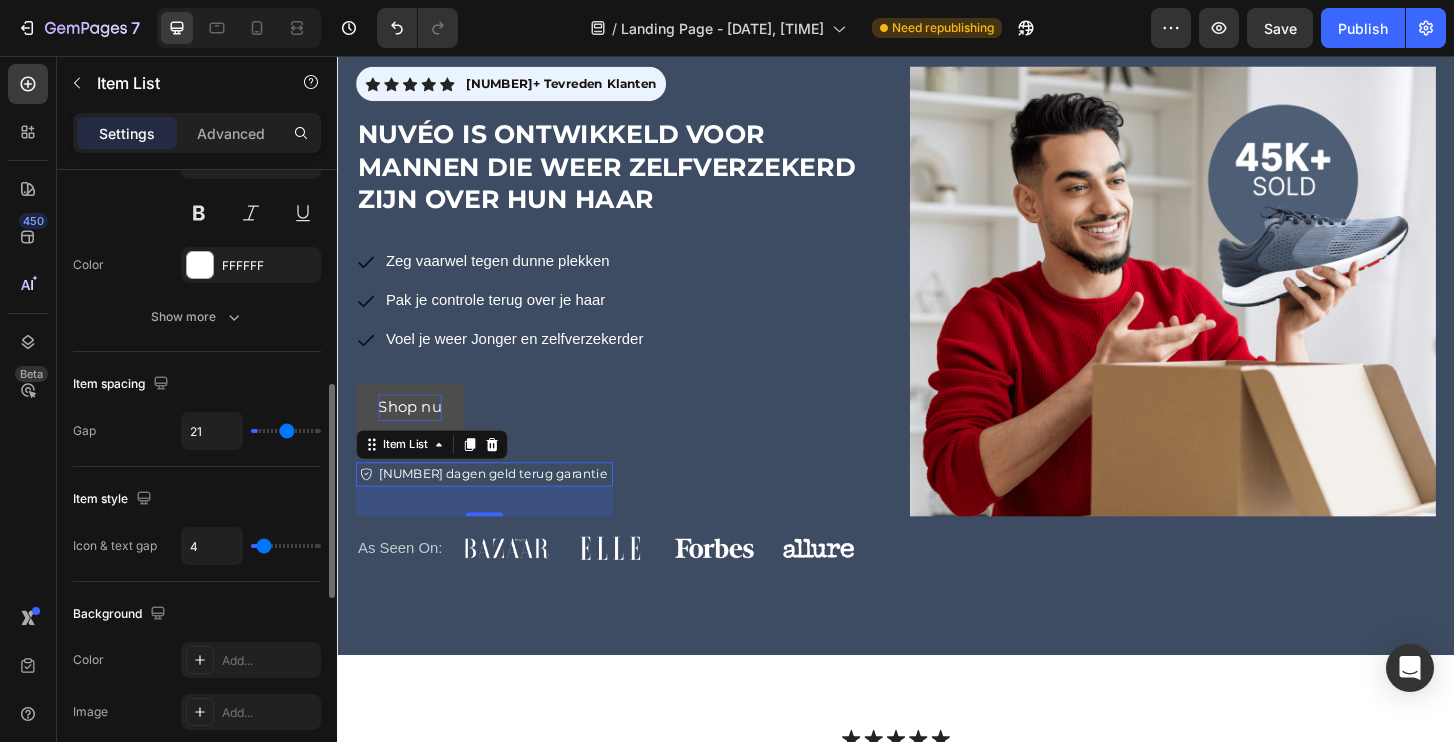 type on "28" 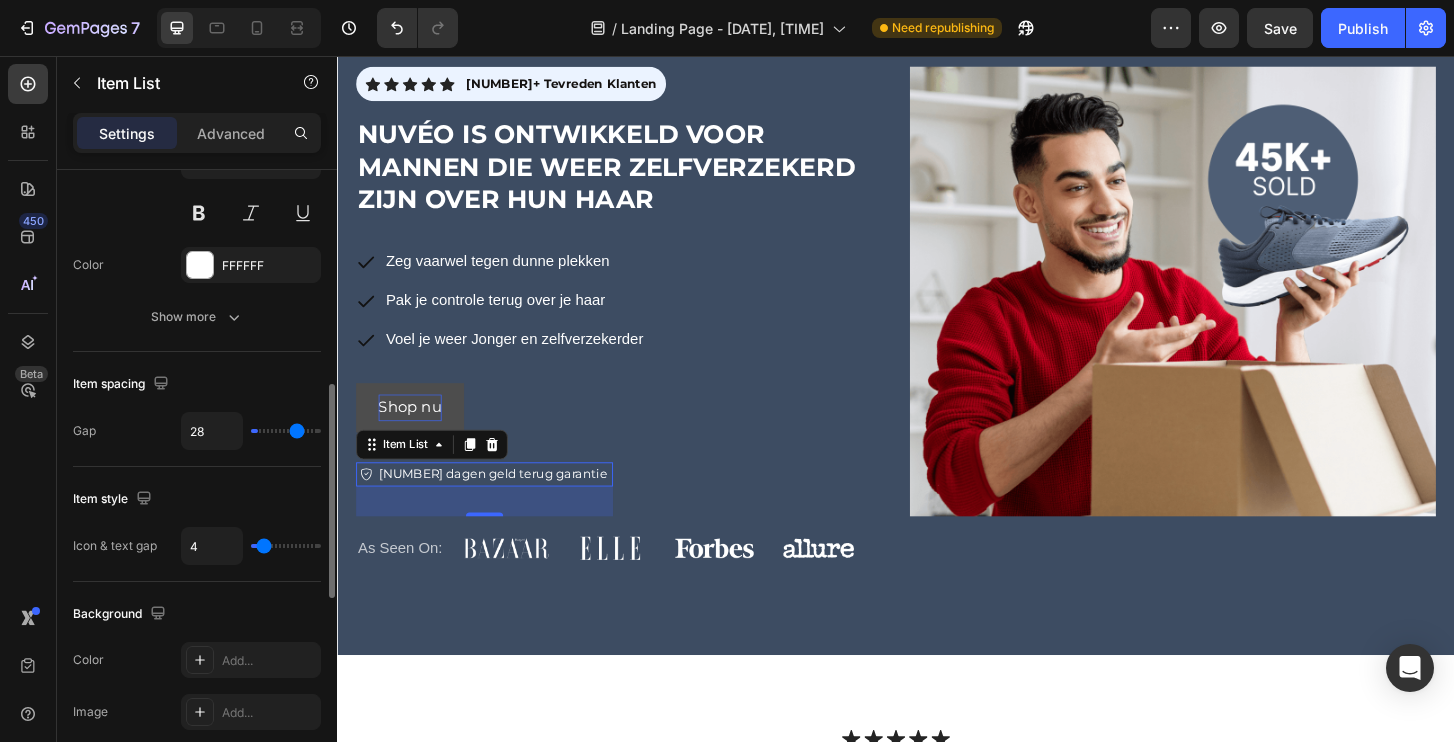 type on "33" 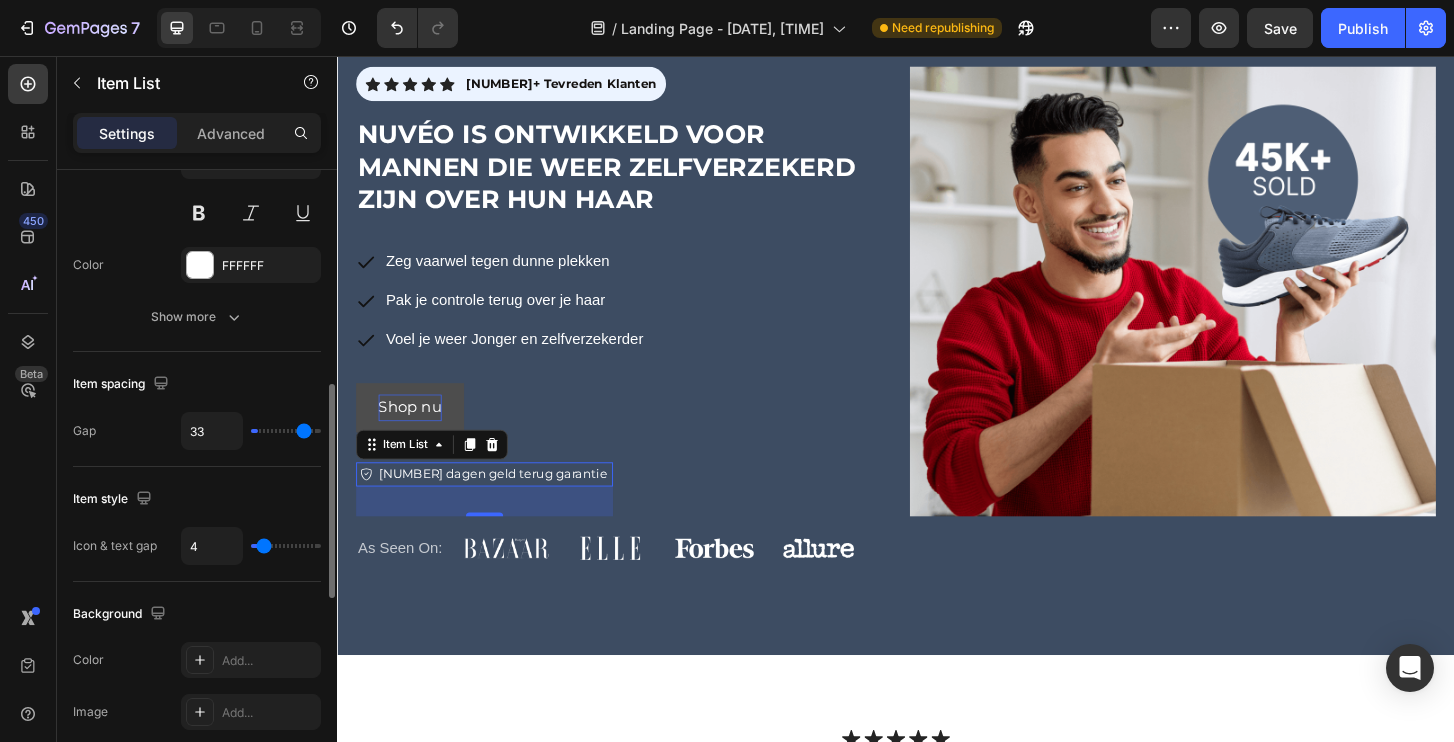 type on "36" 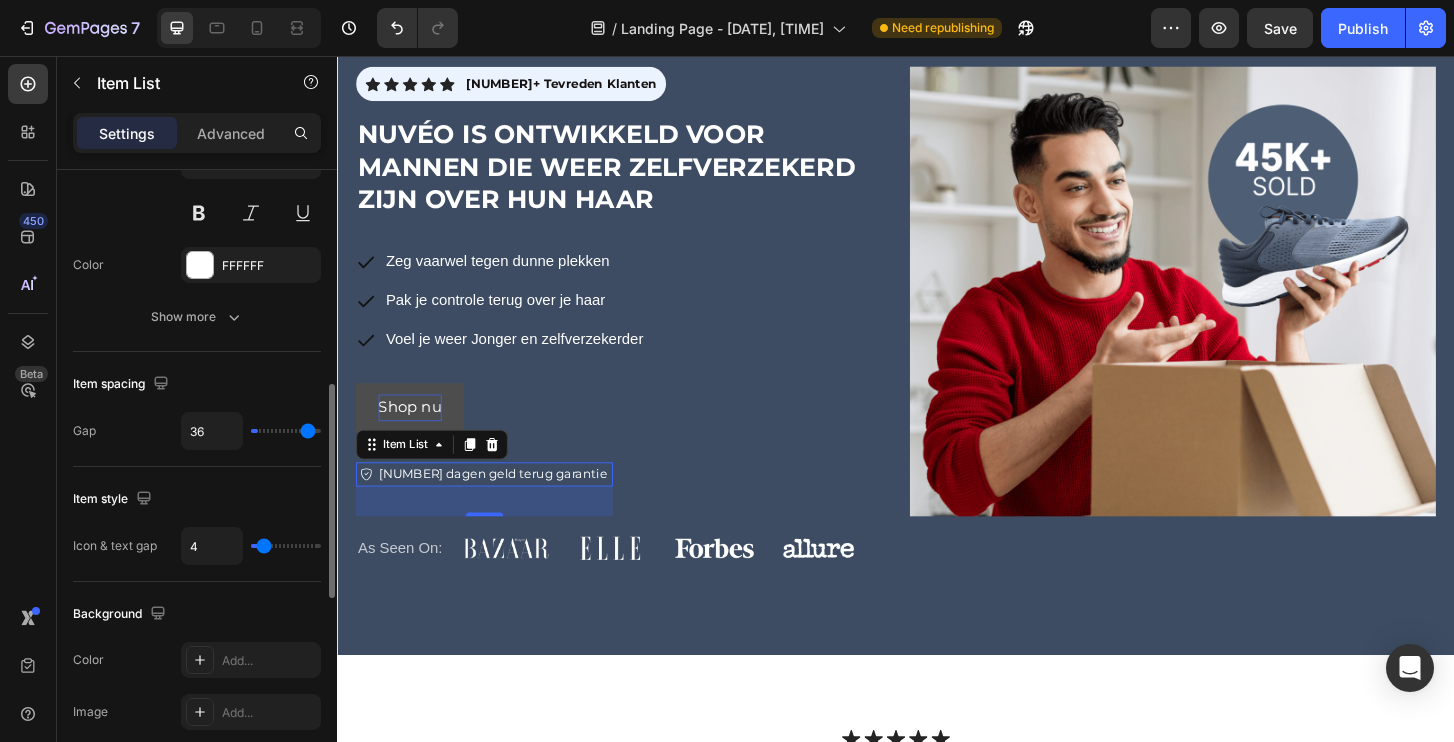 type on "38" 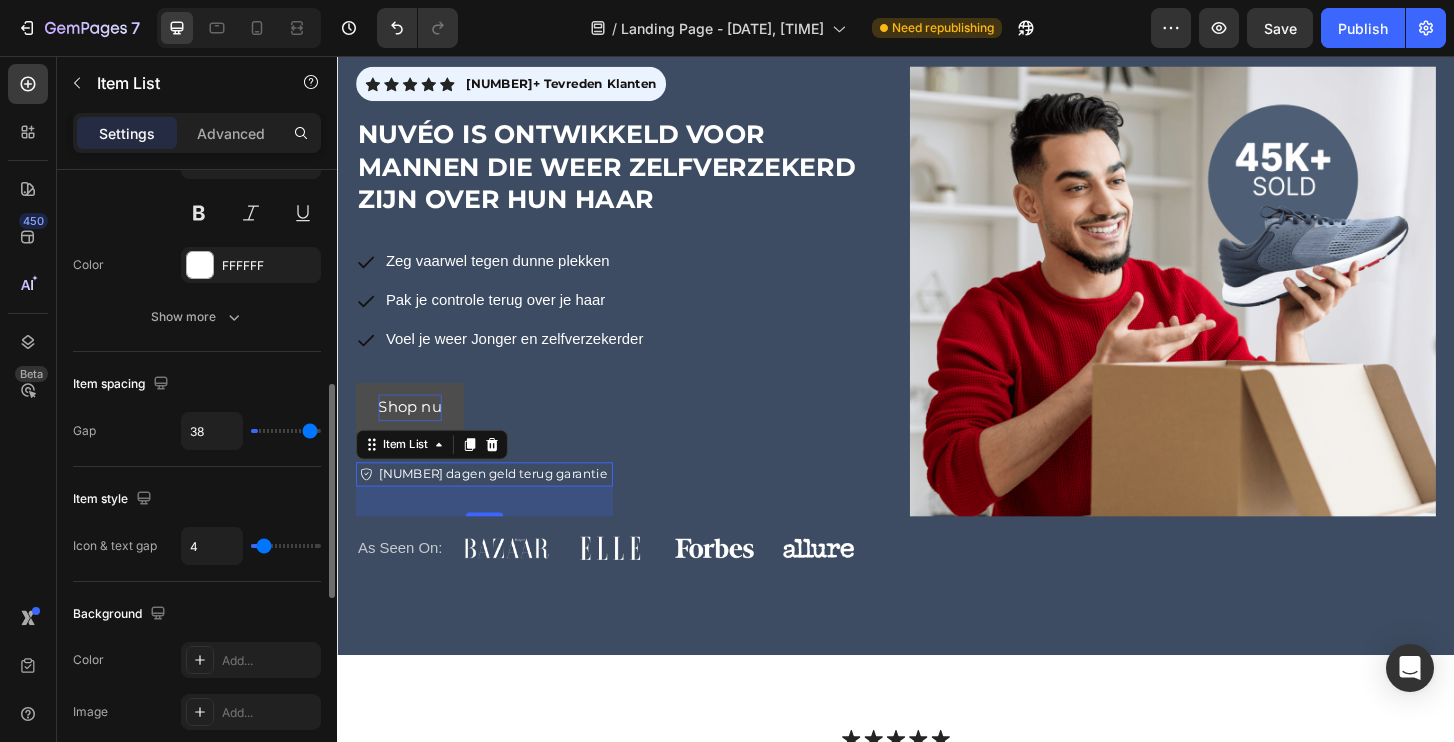 type on "39" 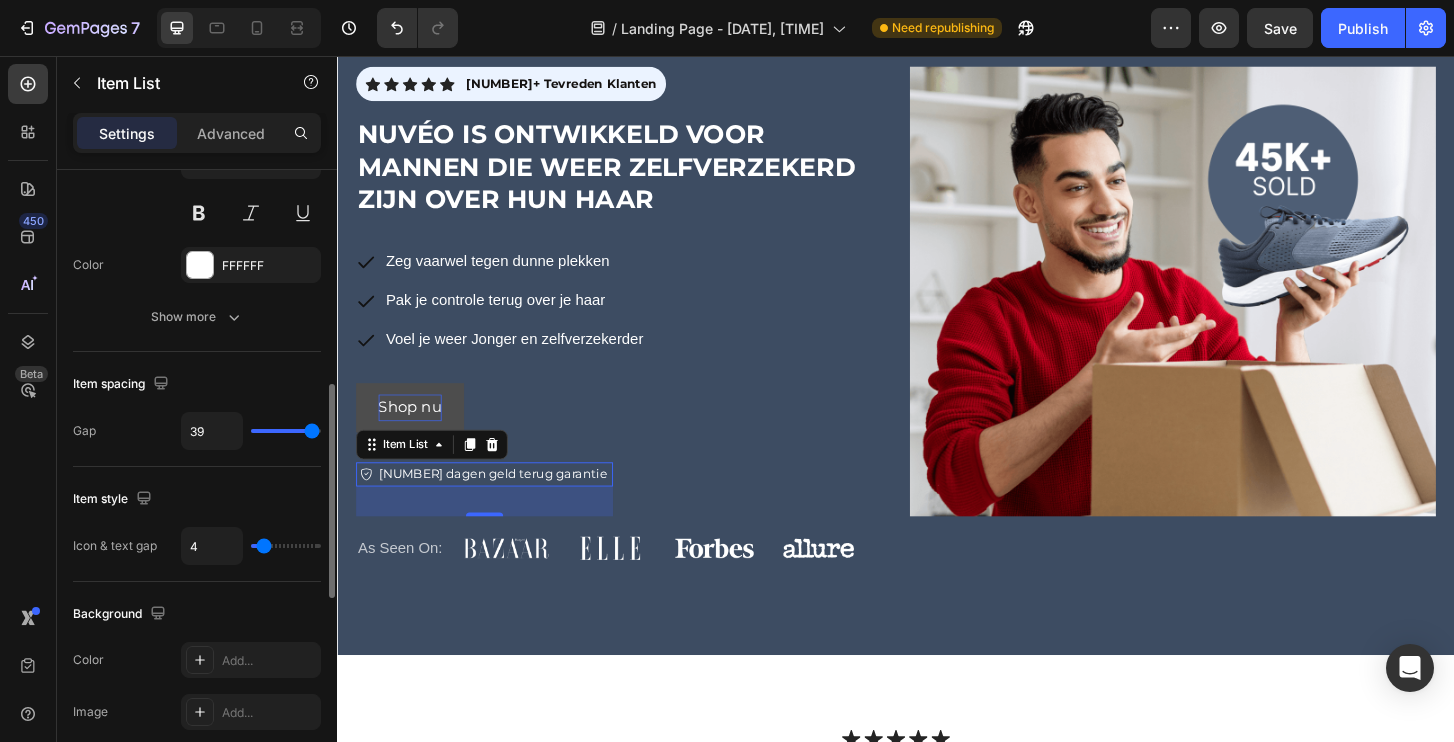 type on "40" 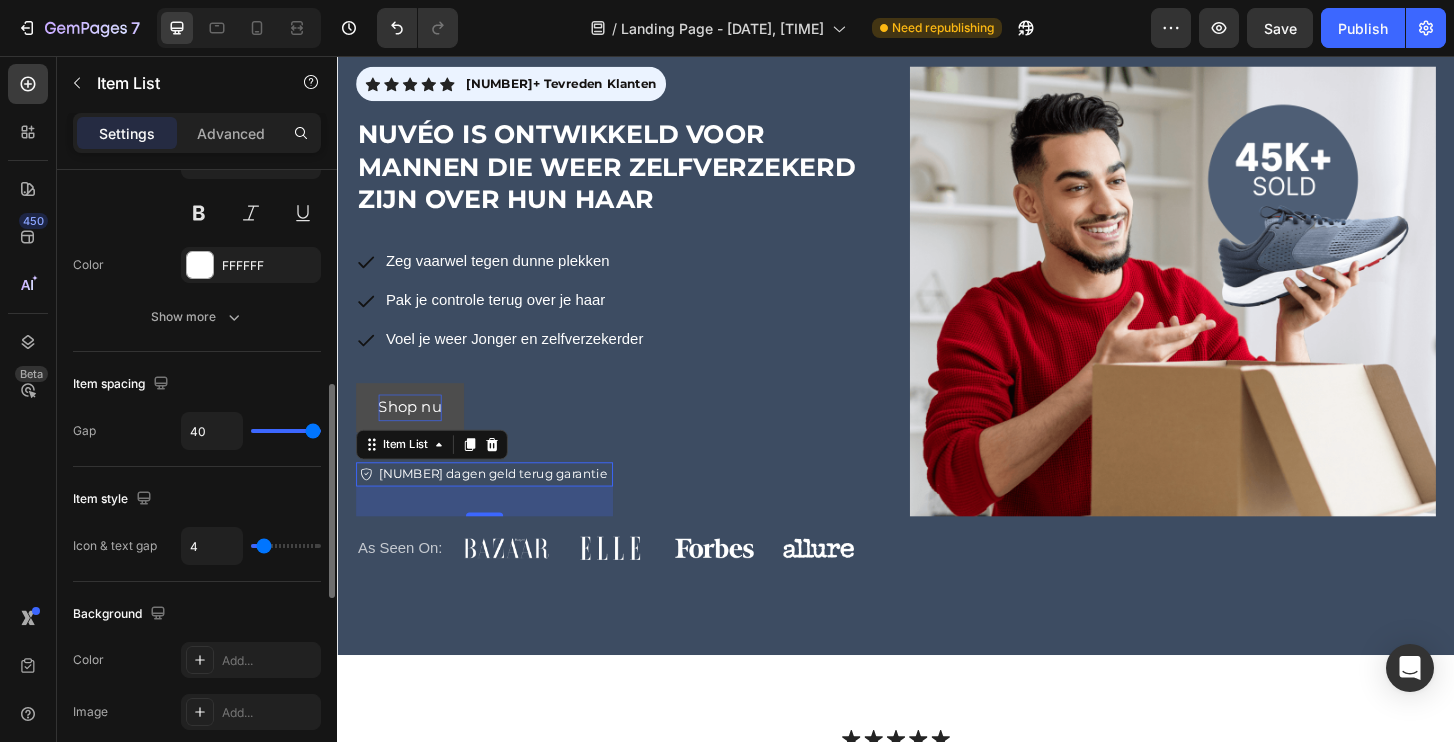 drag, startPoint x: 258, startPoint y: 425, endPoint x: 345, endPoint y: 434, distance: 87.46428 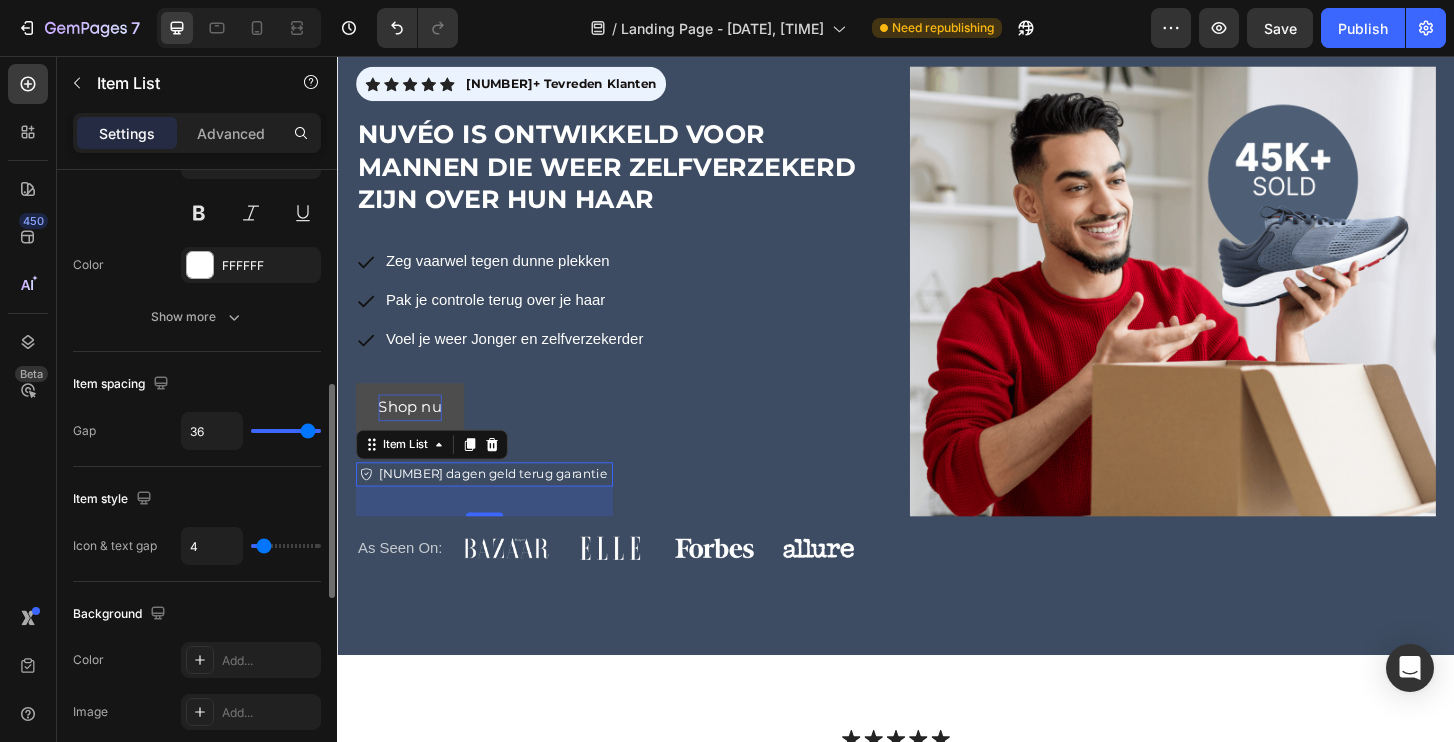 type on "26" 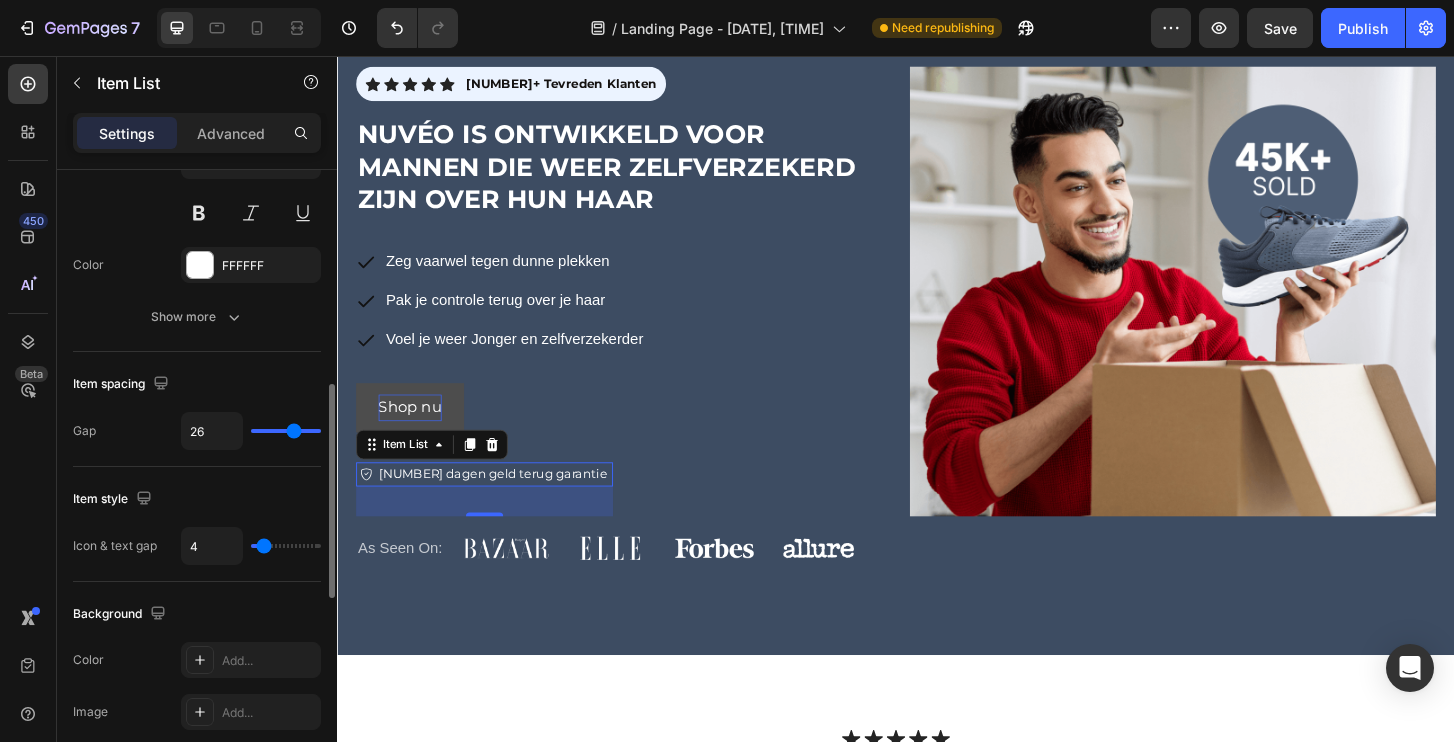 type on "11" 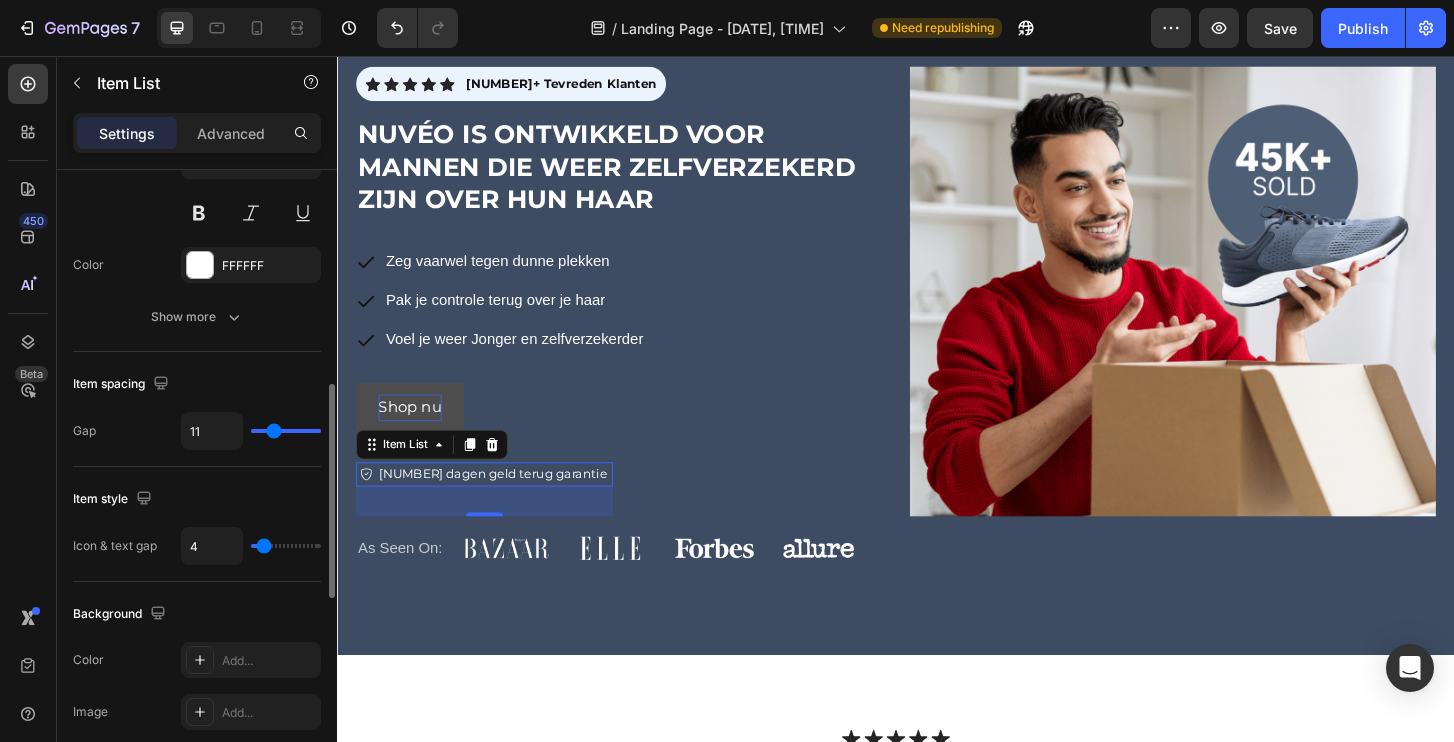 type on "0" 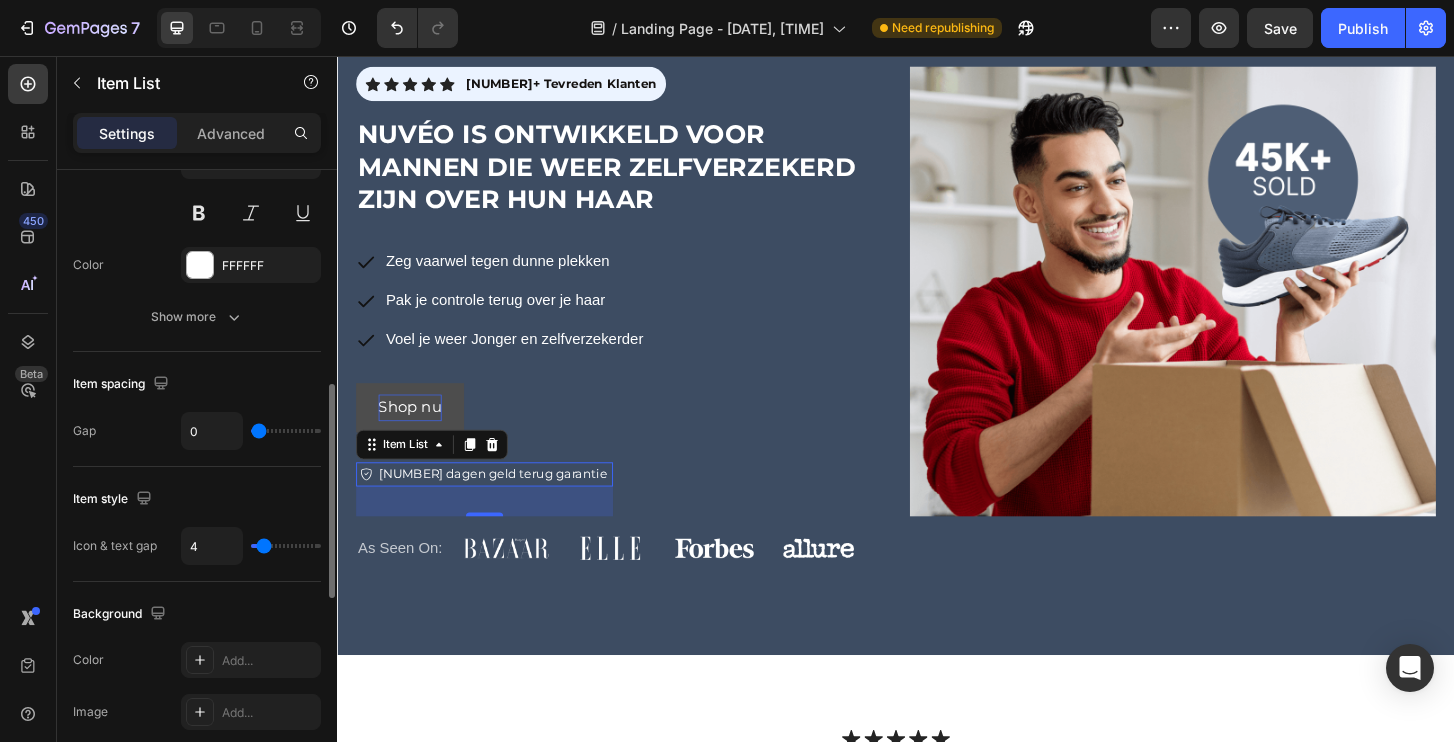 drag, startPoint x: 315, startPoint y: 431, endPoint x: 188, endPoint y: 428, distance: 127.03543 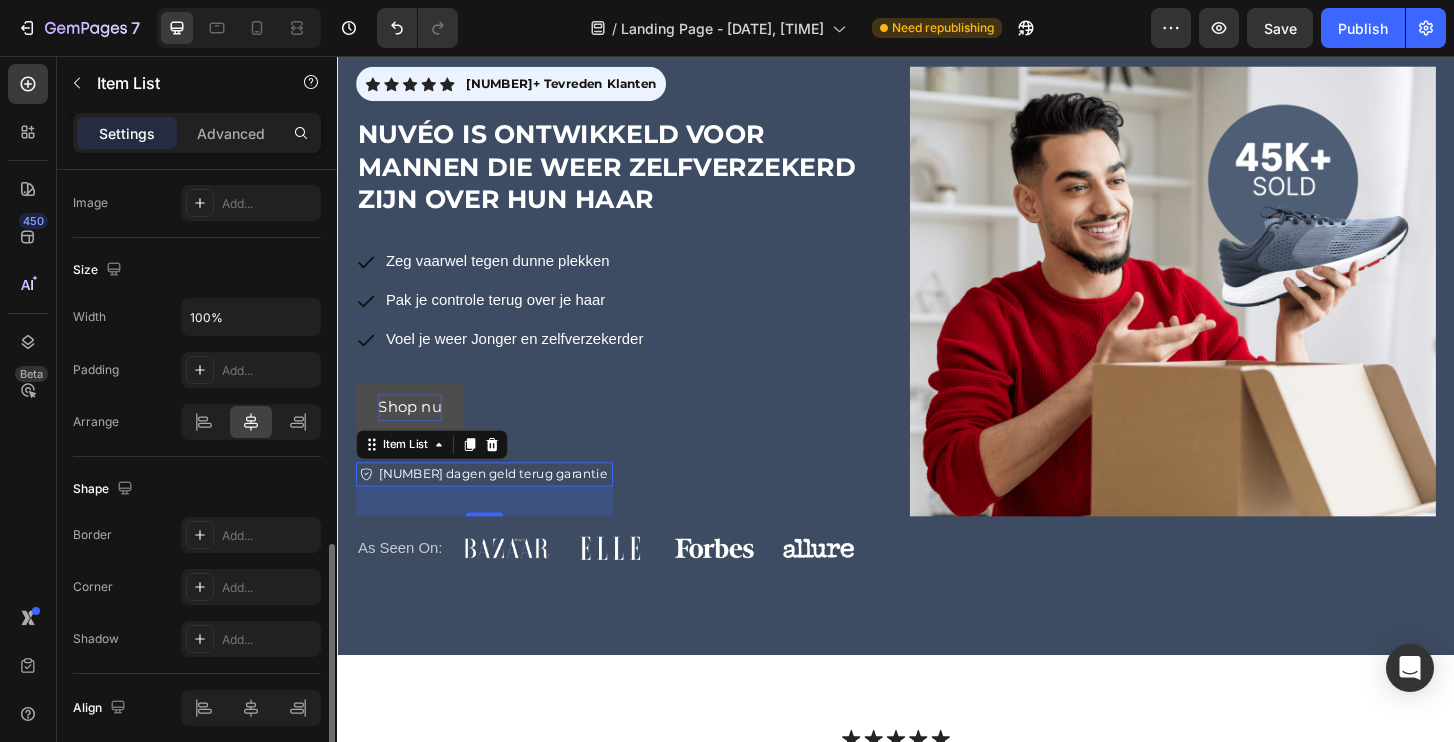 scroll, scrollTop: 1218, scrollLeft: 0, axis: vertical 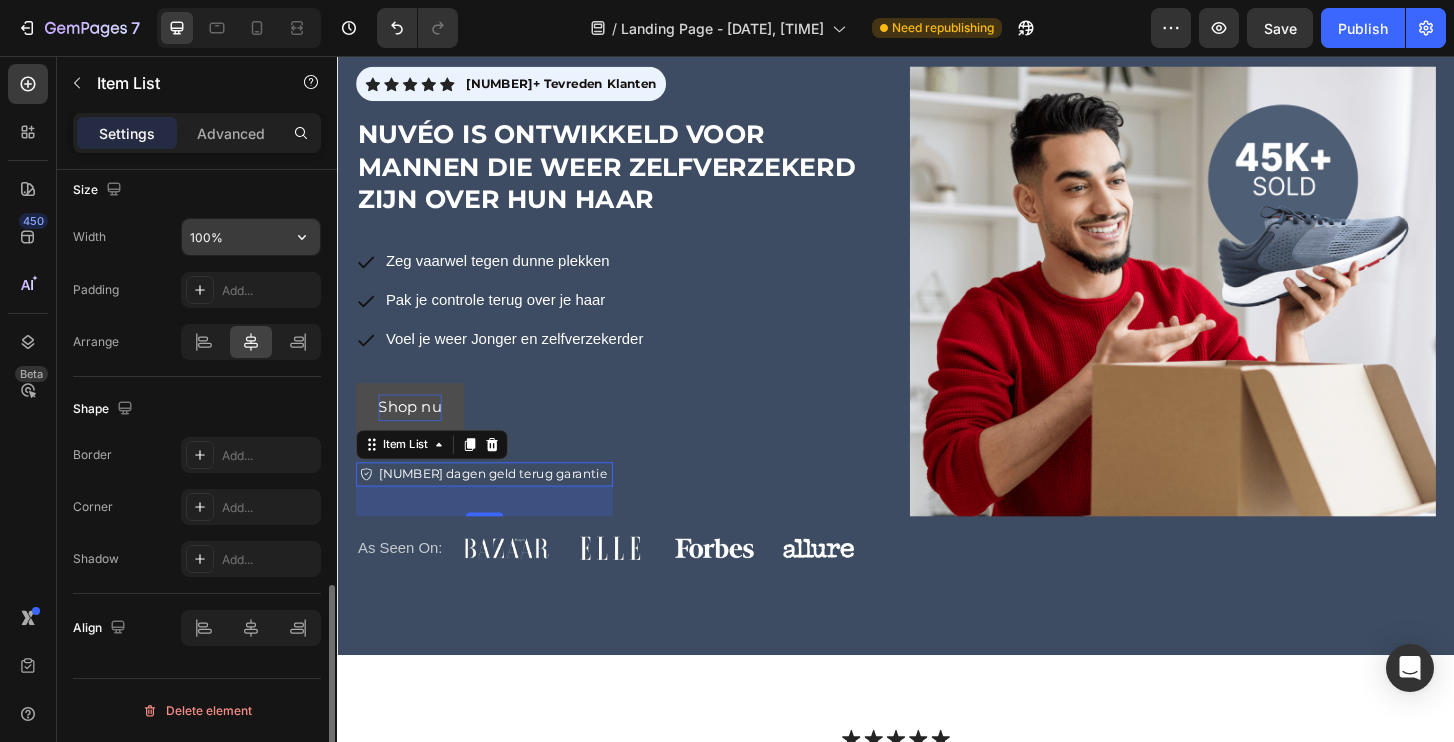 click on "100%" at bounding box center [251, 237] 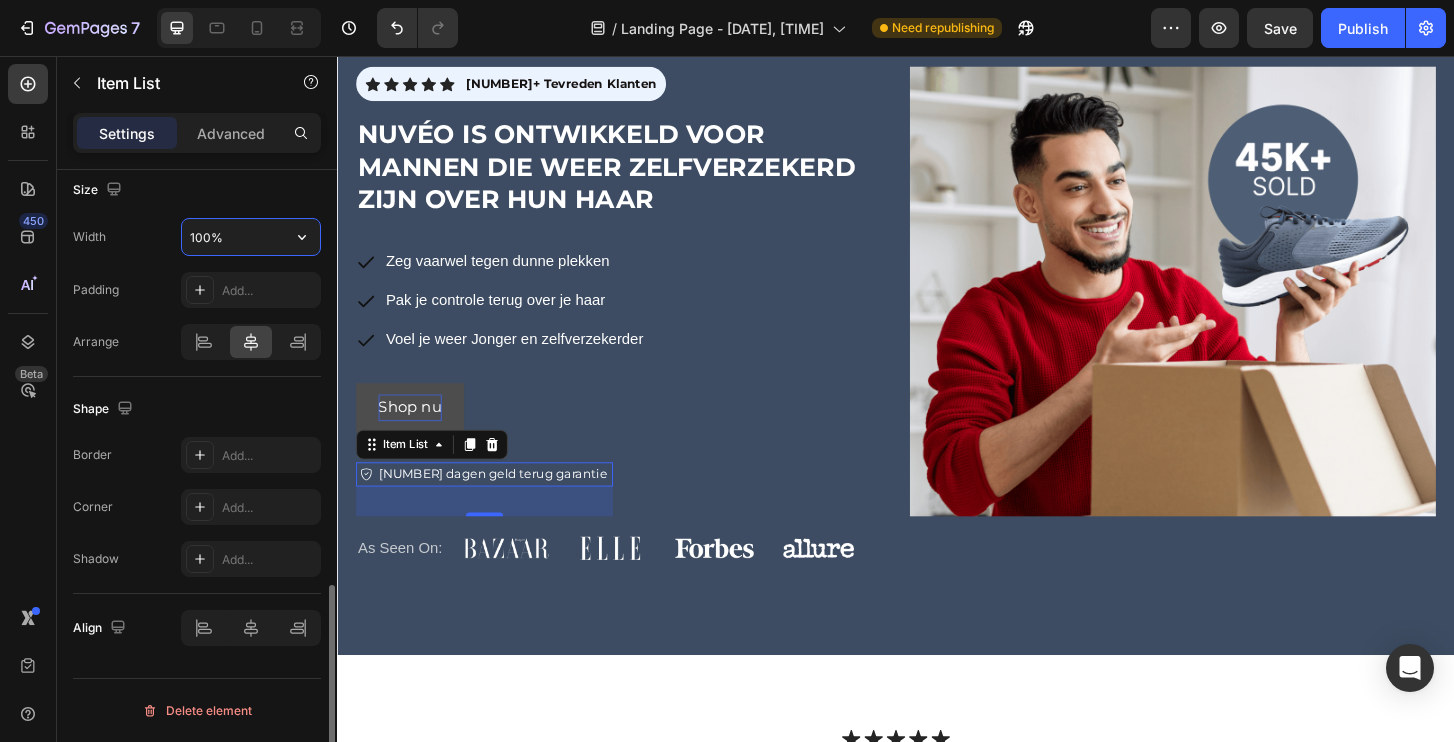 click on "100%" at bounding box center [251, 237] 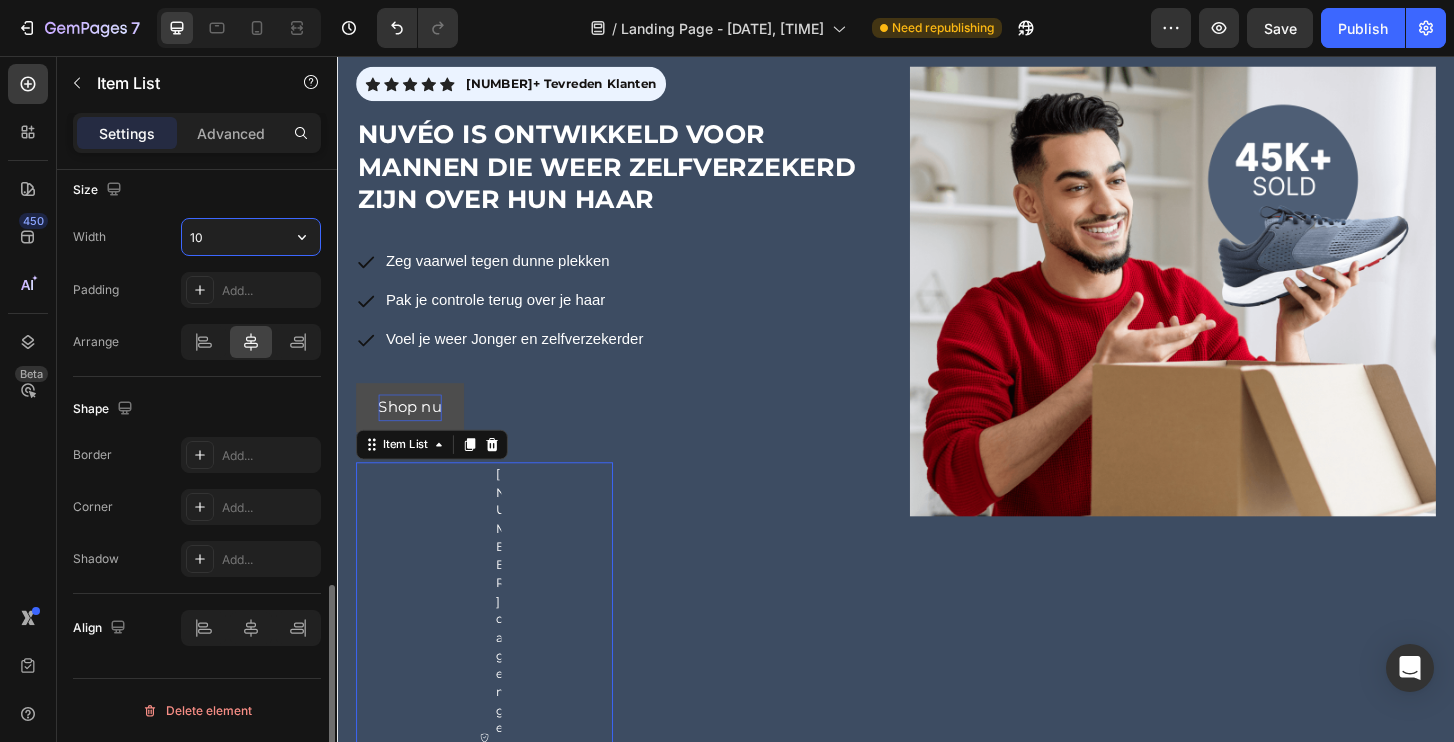 type on "1" 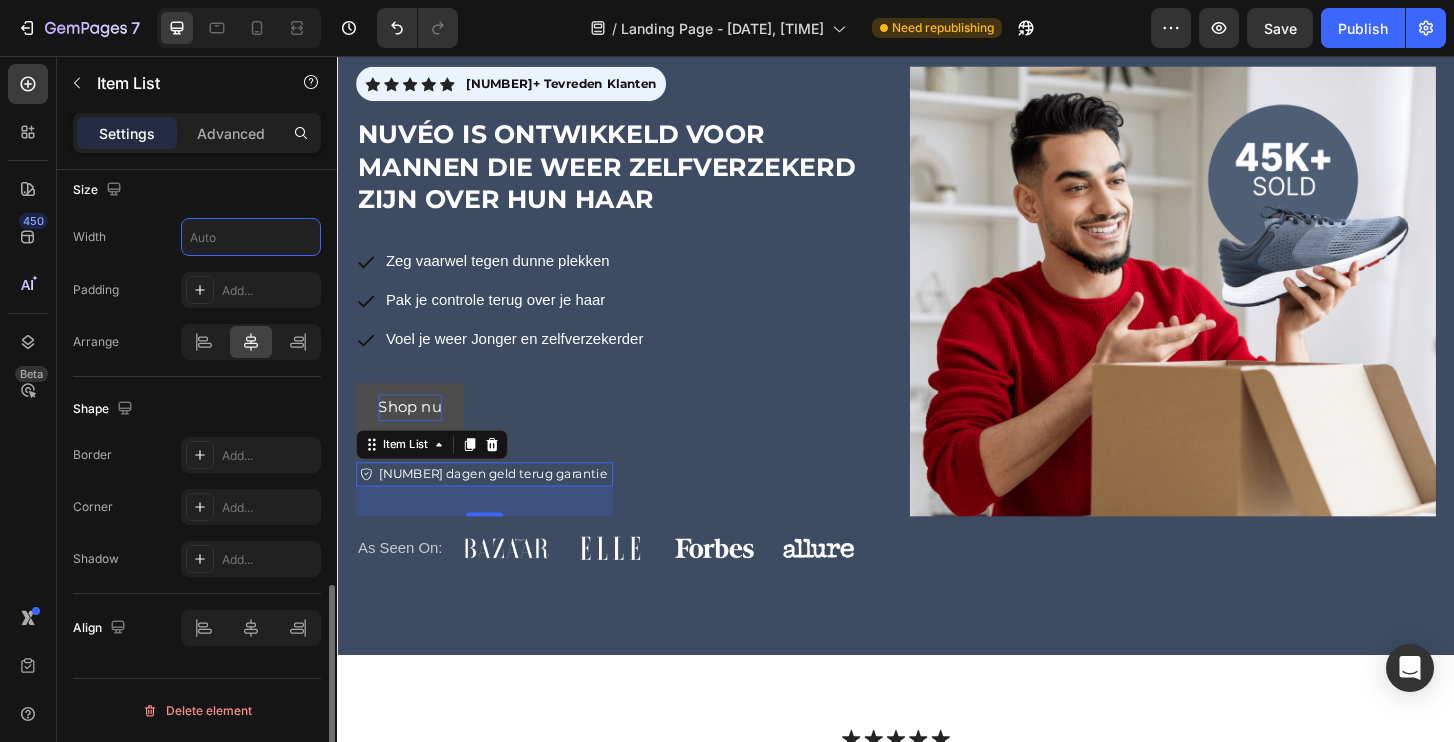 type 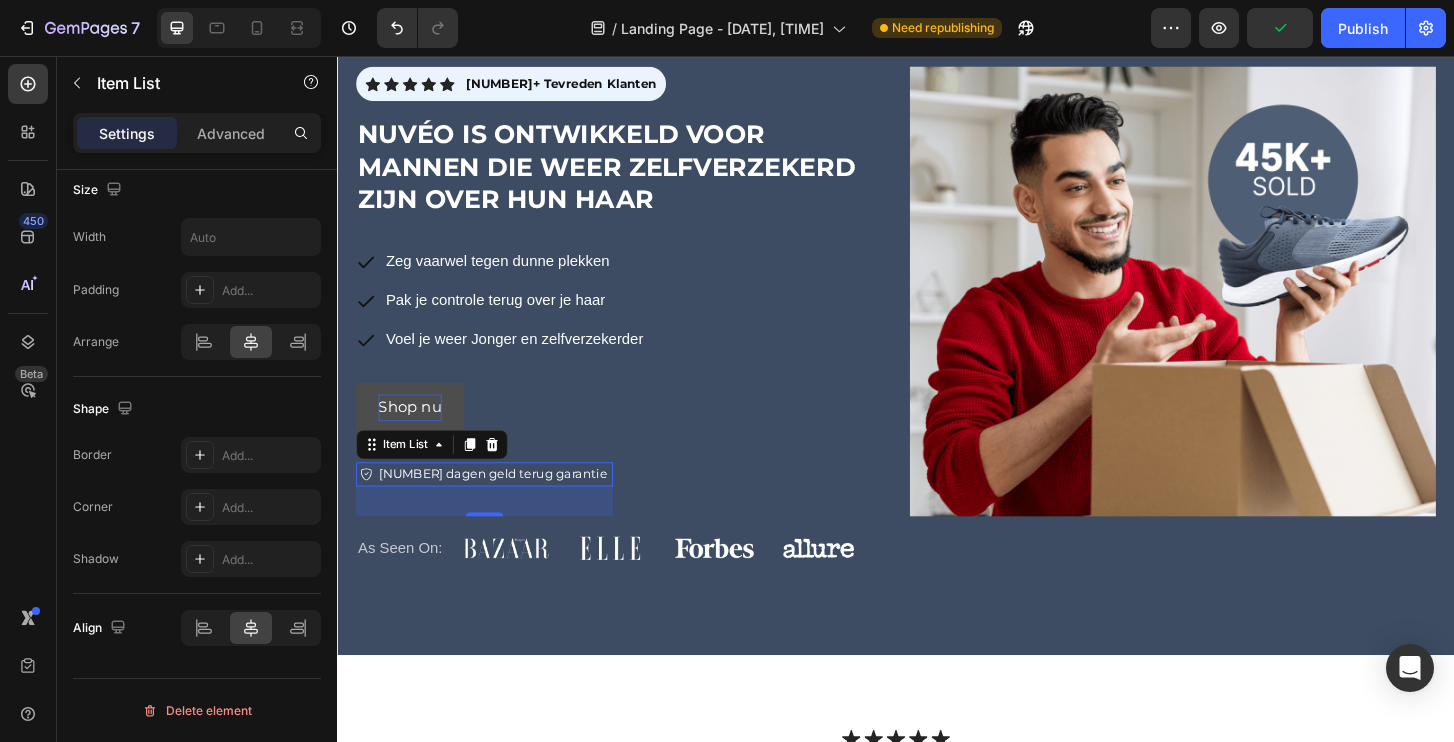 click on "Settings Advanced" at bounding box center (197, 141) 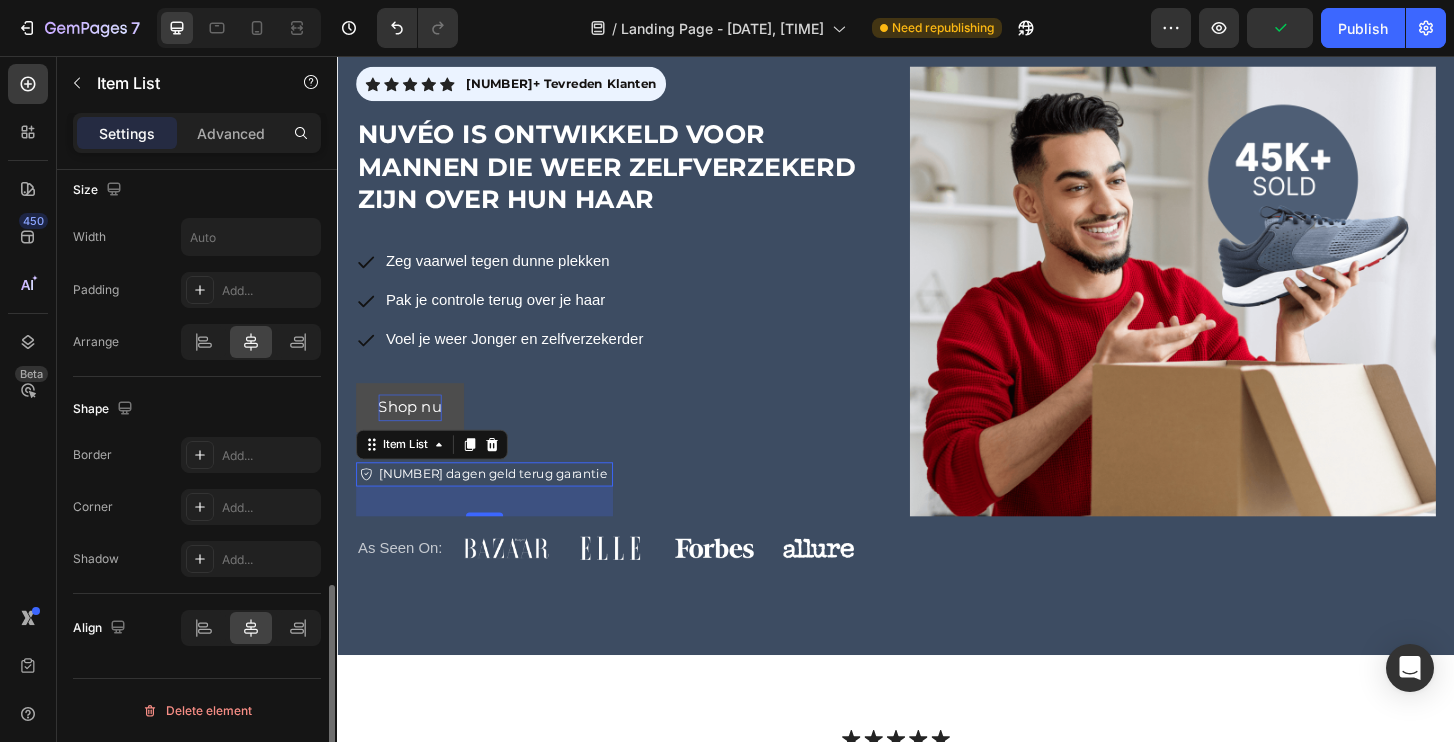 click on "Size" at bounding box center (197, 190) 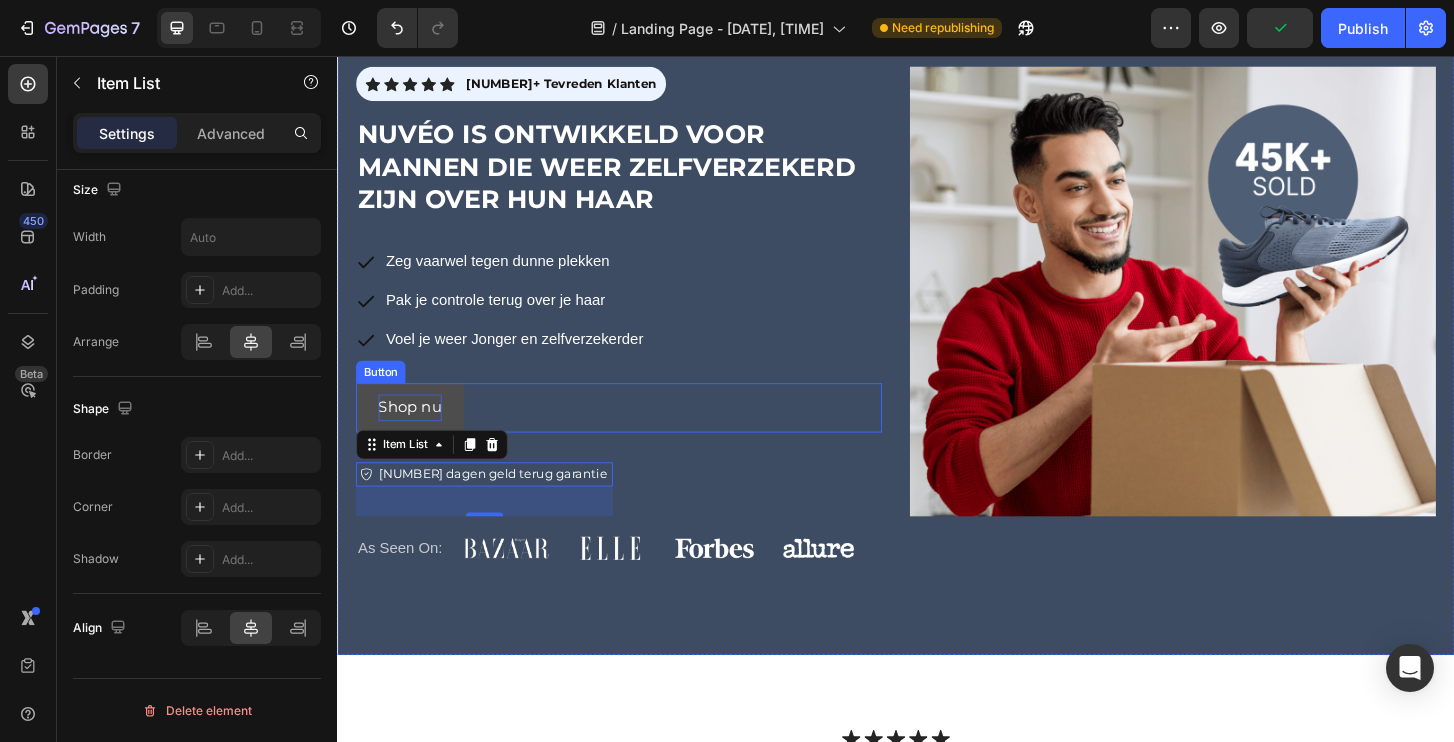 click on "Shop nu" at bounding box center [415, 433] 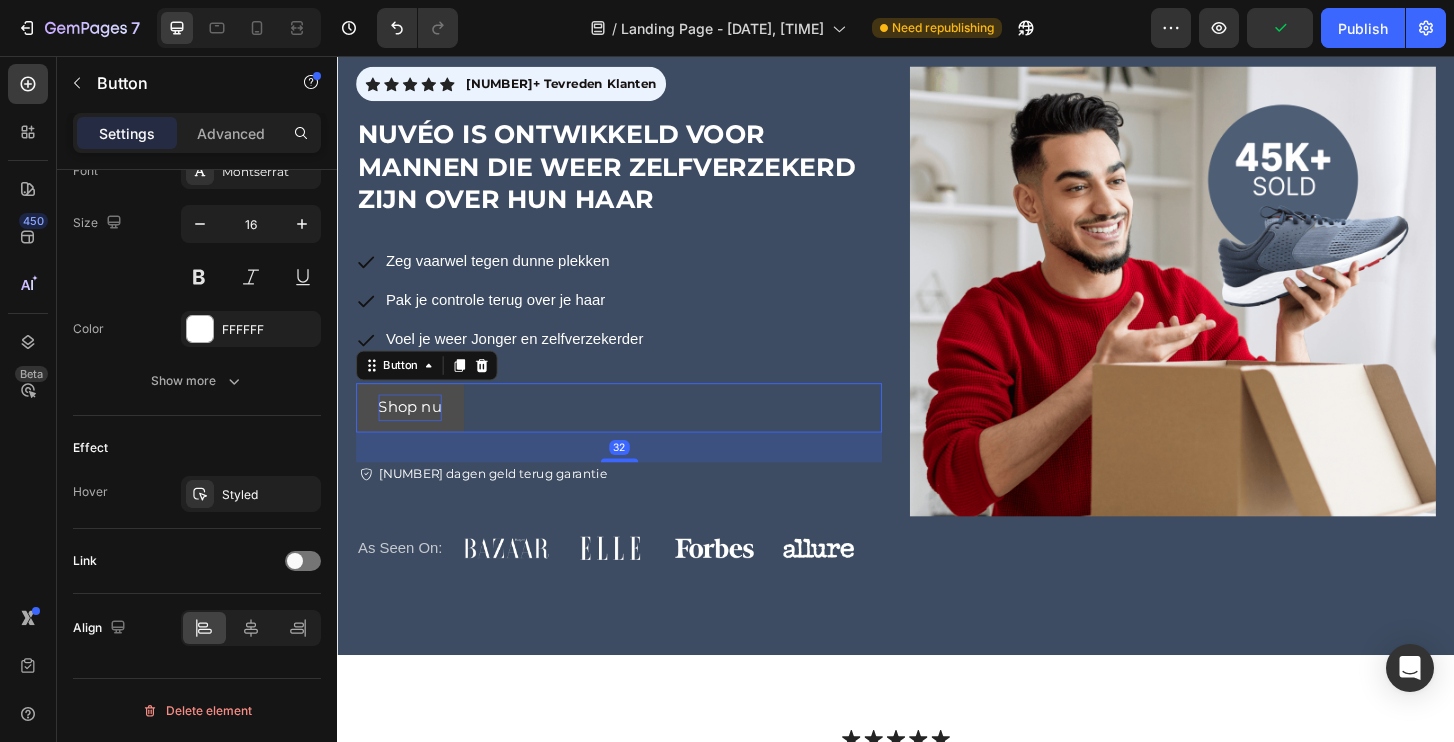 scroll, scrollTop: 0, scrollLeft: 0, axis: both 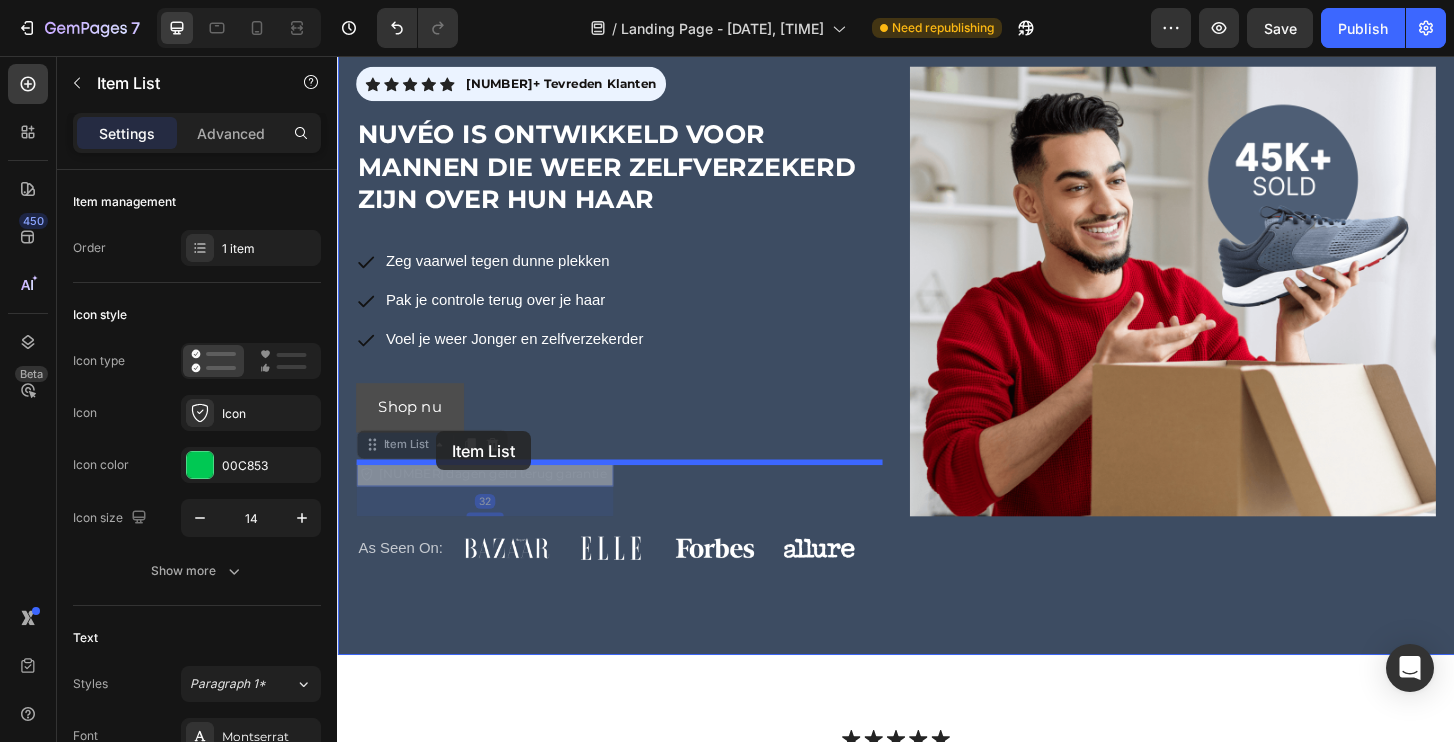 drag, startPoint x: 470, startPoint y: 508, endPoint x: 443, endPoint y: 459, distance: 55.946404 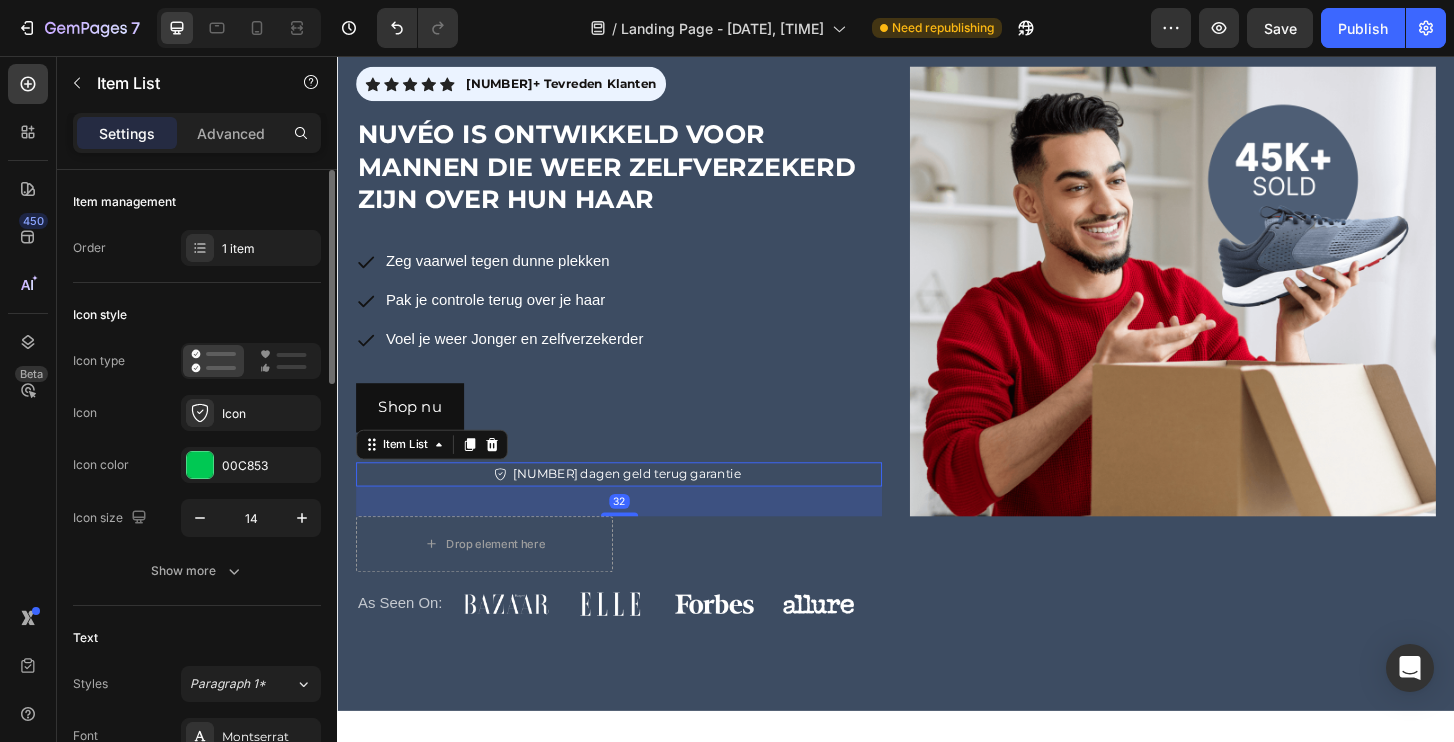 click on "Icon style Icon type  Icon
Icon Icon color 00C853 Icon size 14 Show more" 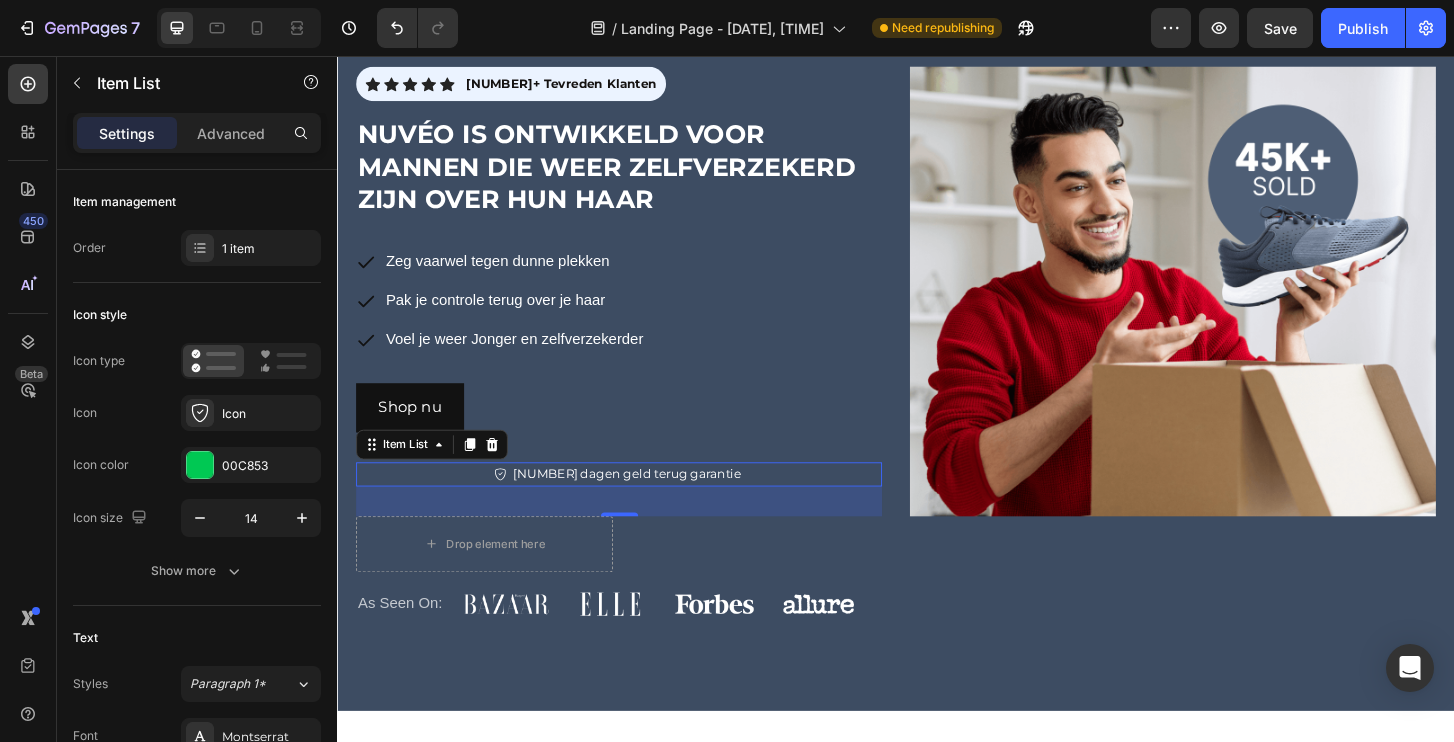 click on "30 dagen geld terug garantie" at bounding box center [639, 505] 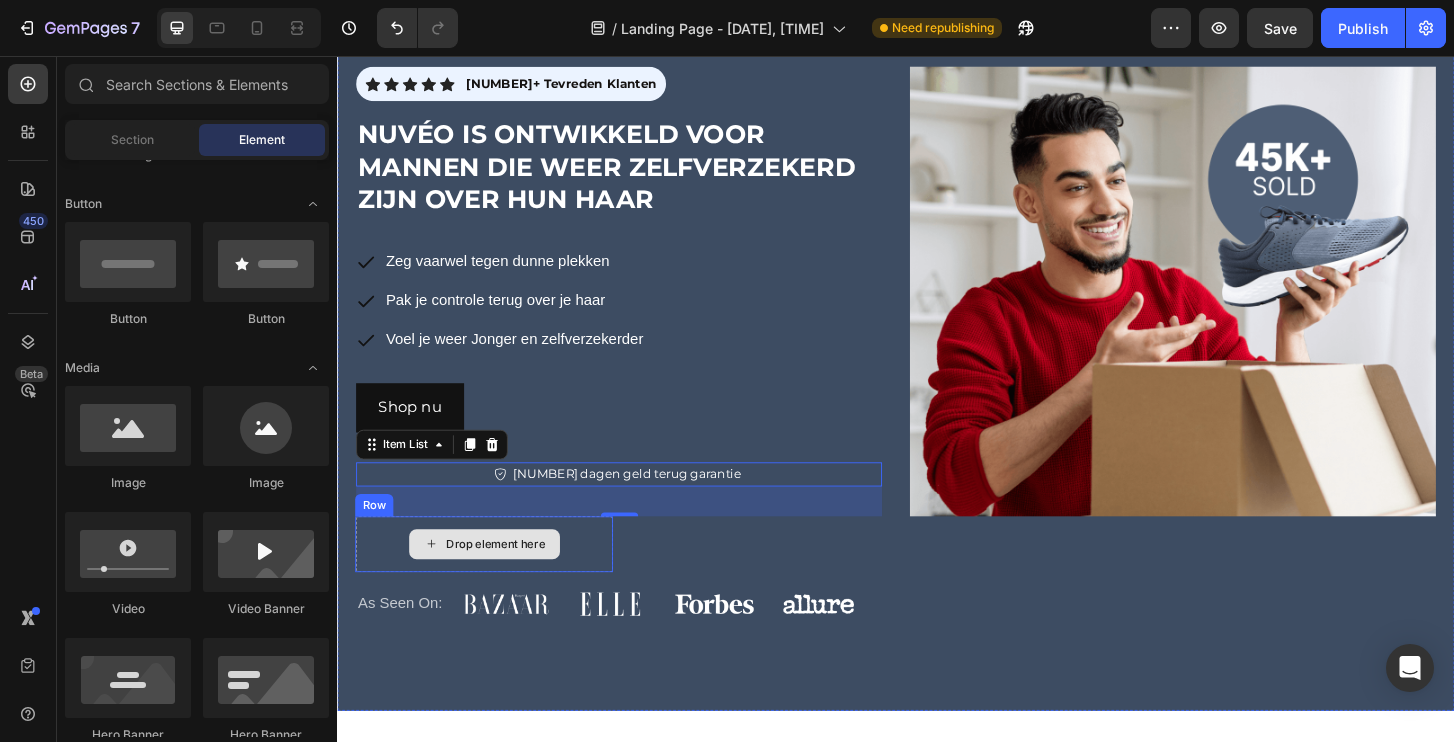click on "Drop element here" at bounding box center [495, 580] 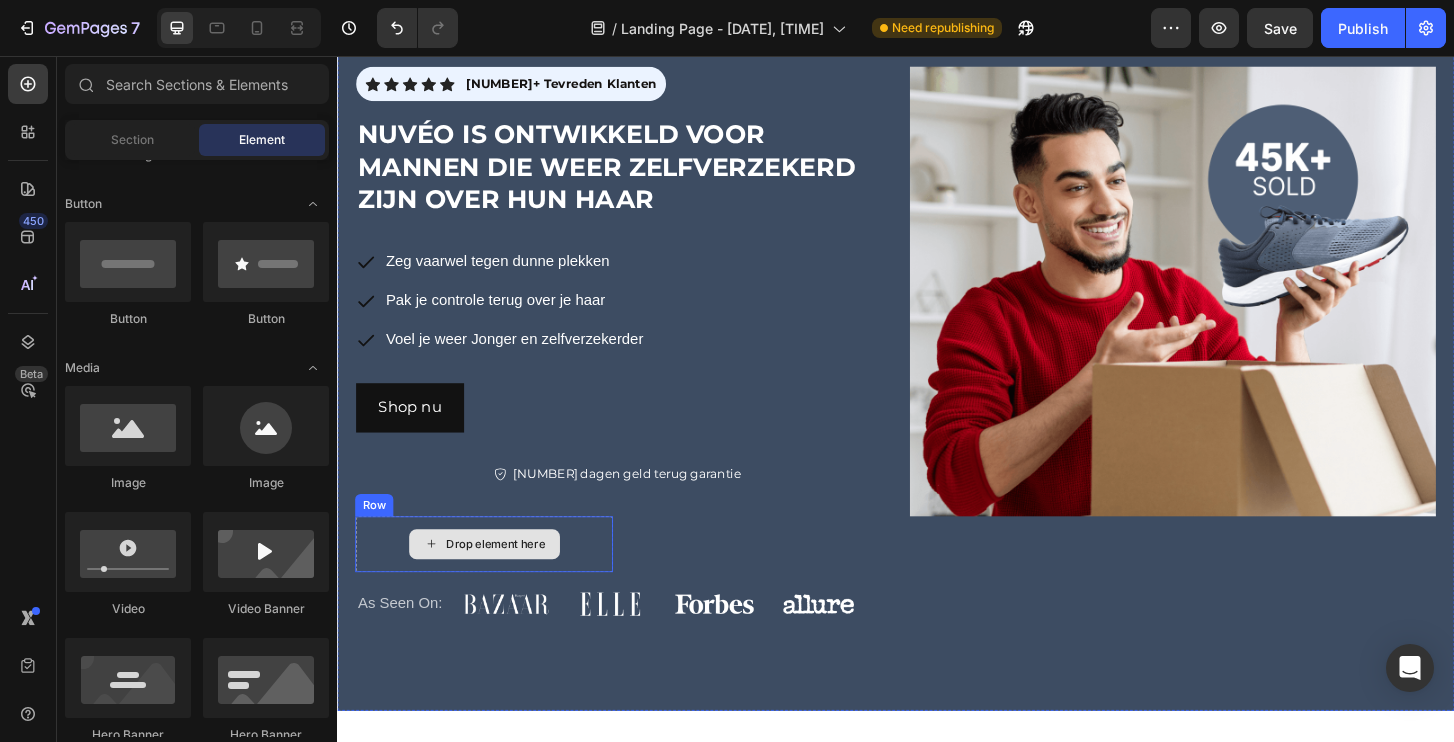 click on "Drop element here" at bounding box center [507, 580] 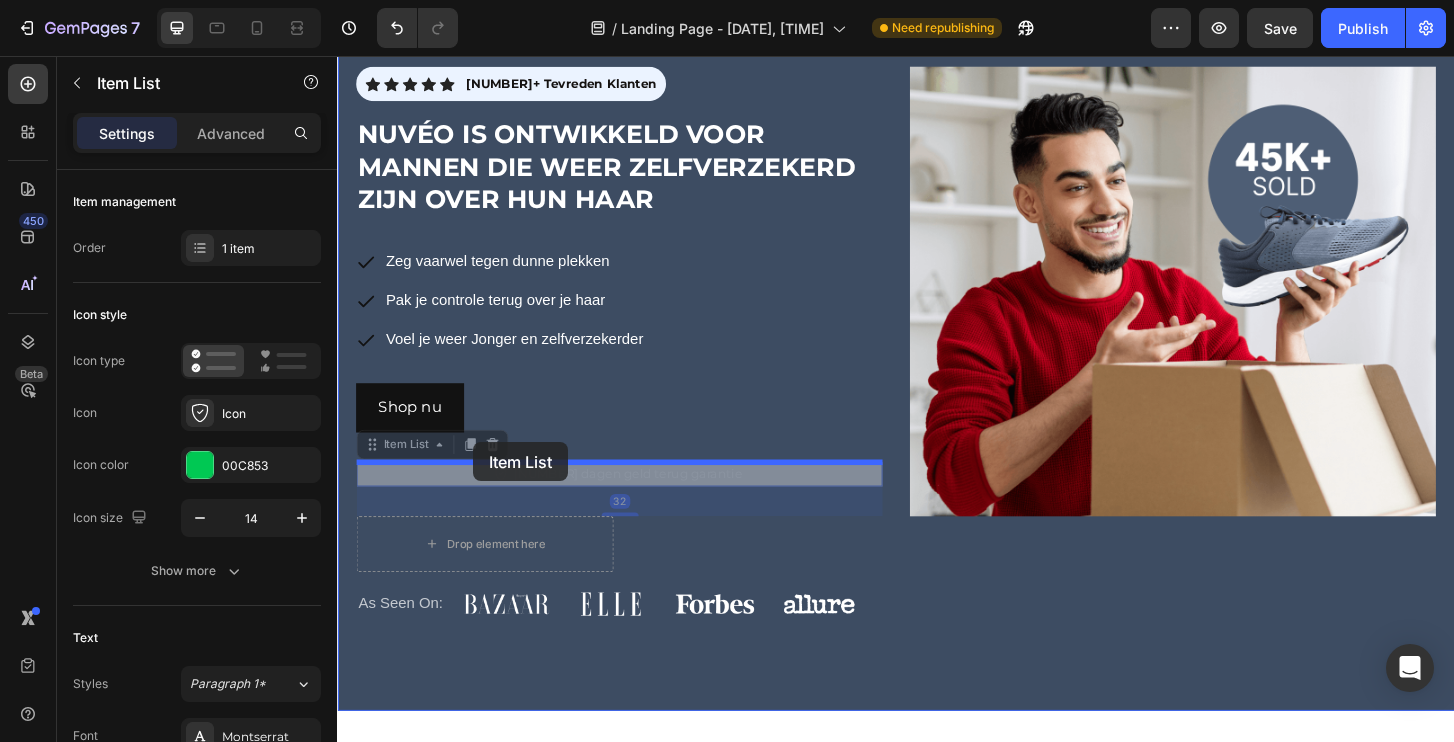 drag, startPoint x: 592, startPoint y: 516, endPoint x: 483, endPoint y: 471, distance: 117.923706 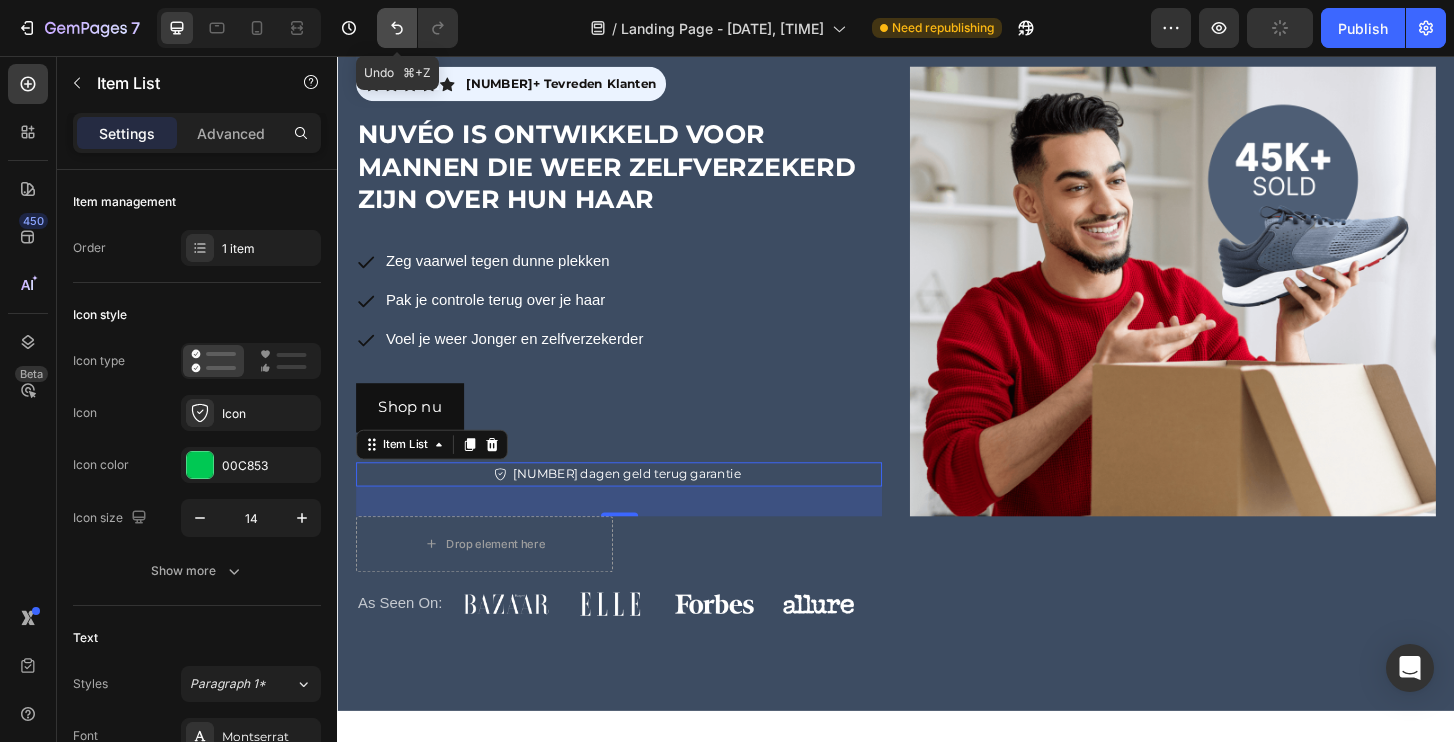 click 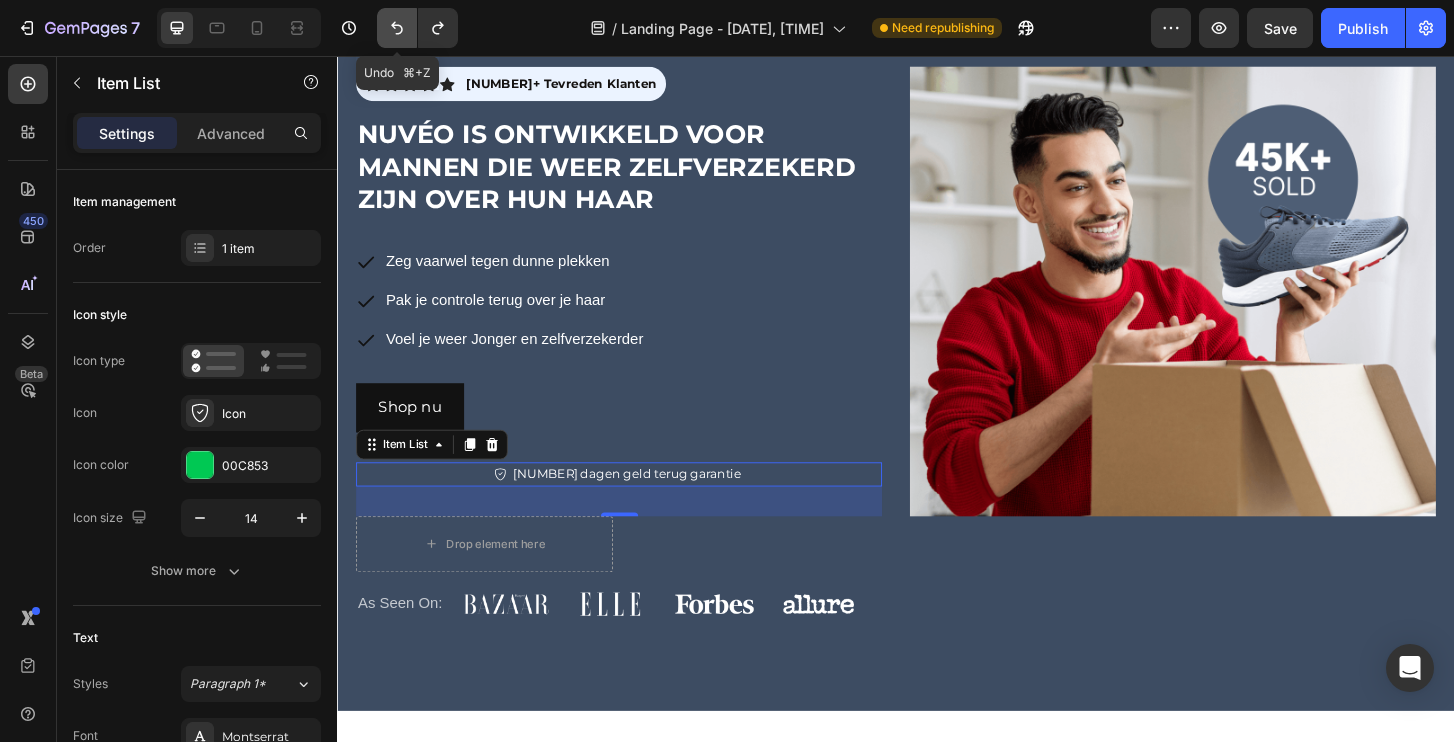 click 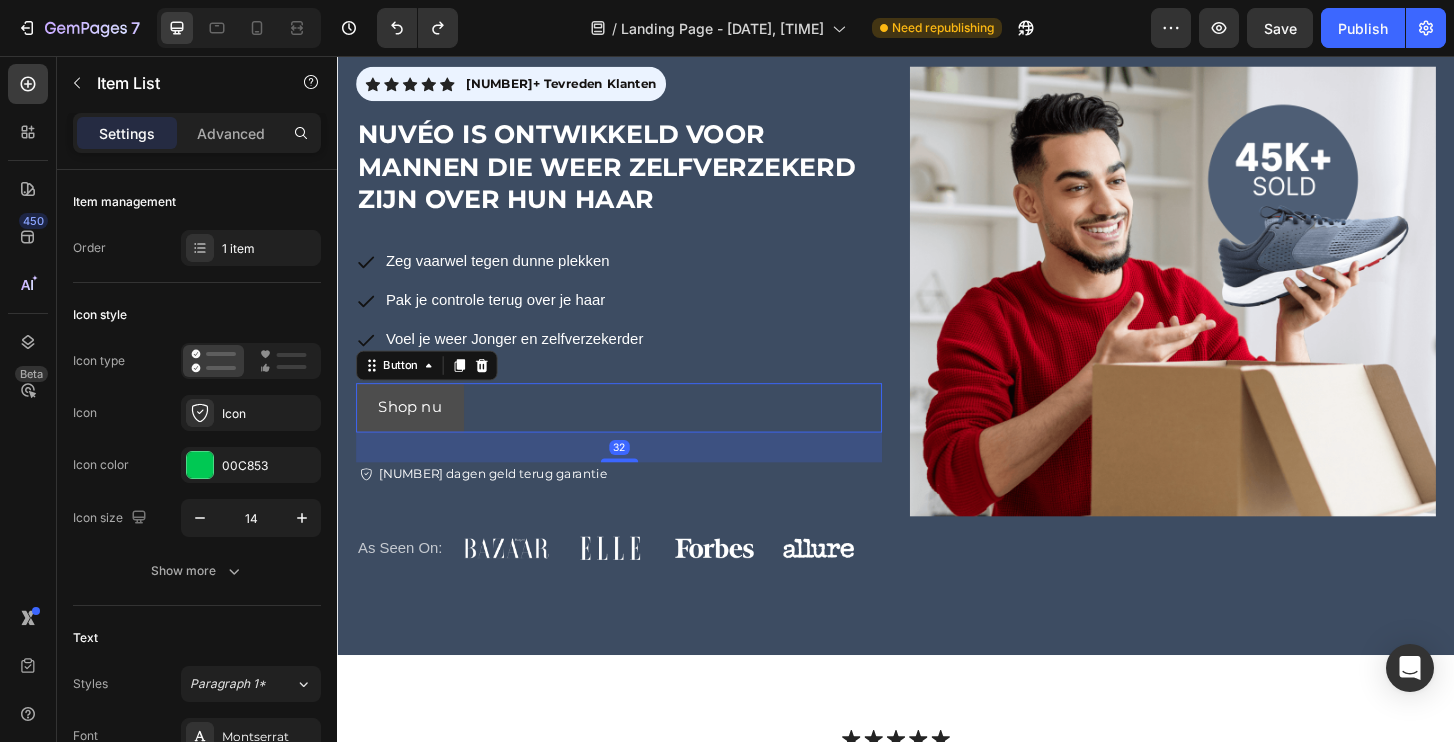 click on "Shop nu" at bounding box center [415, 433] 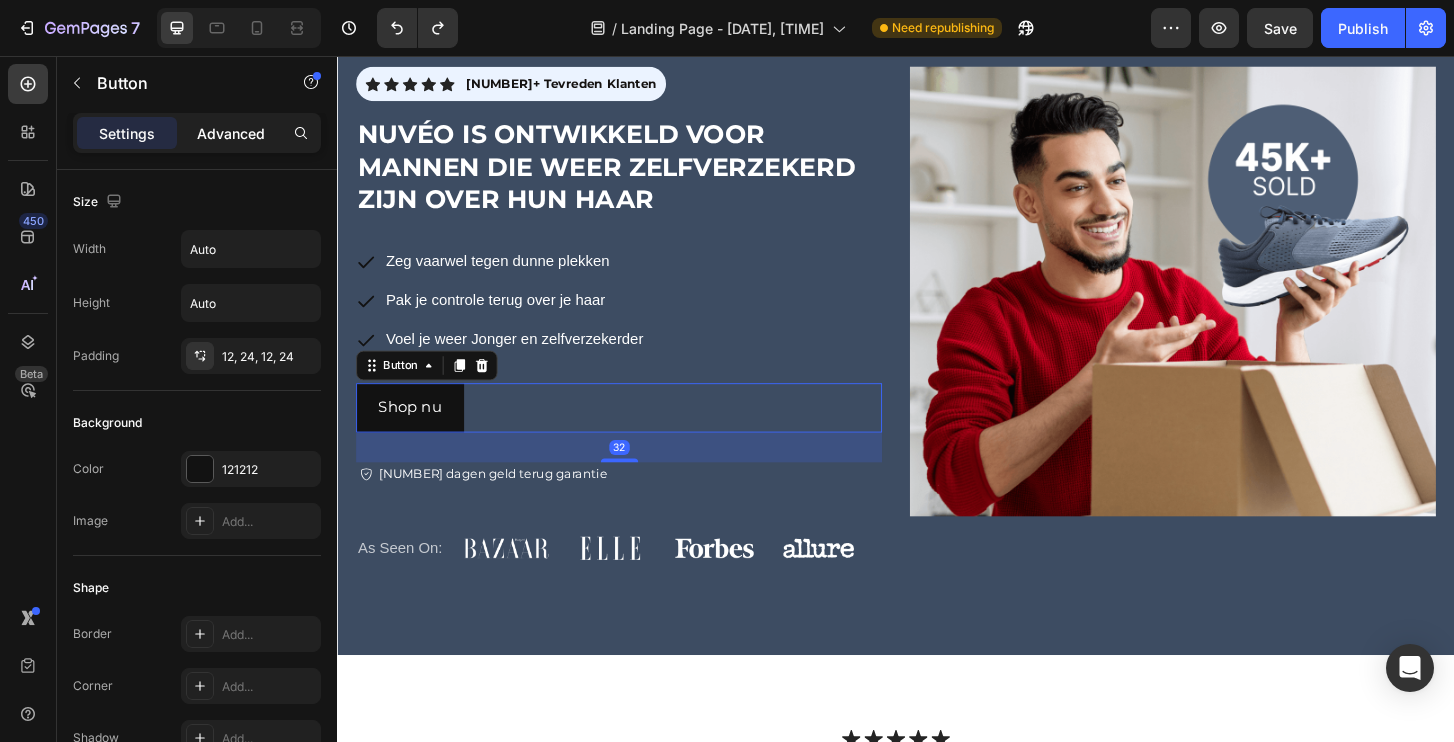 click on "Advanced" at bounding box center [231, 133] 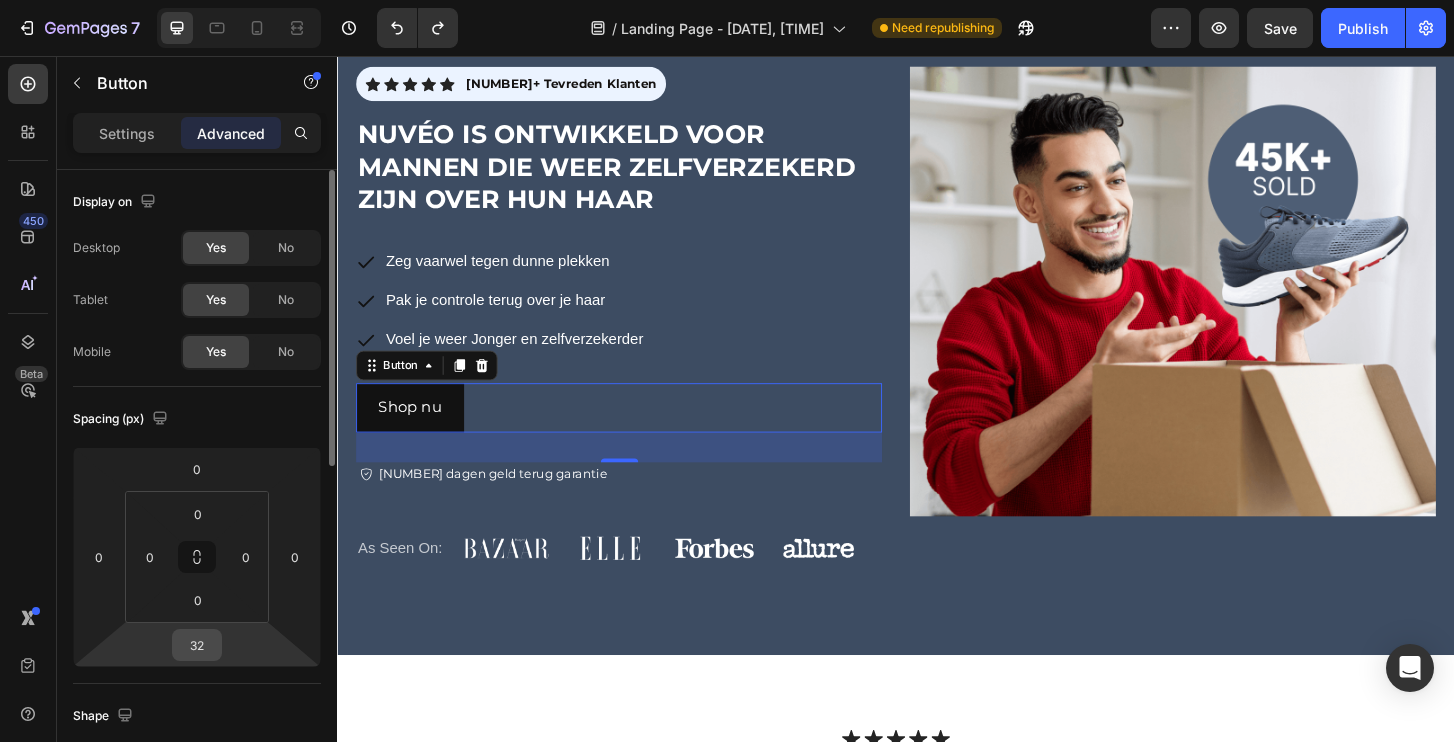 click on "32" at bounding box center [197, 645] 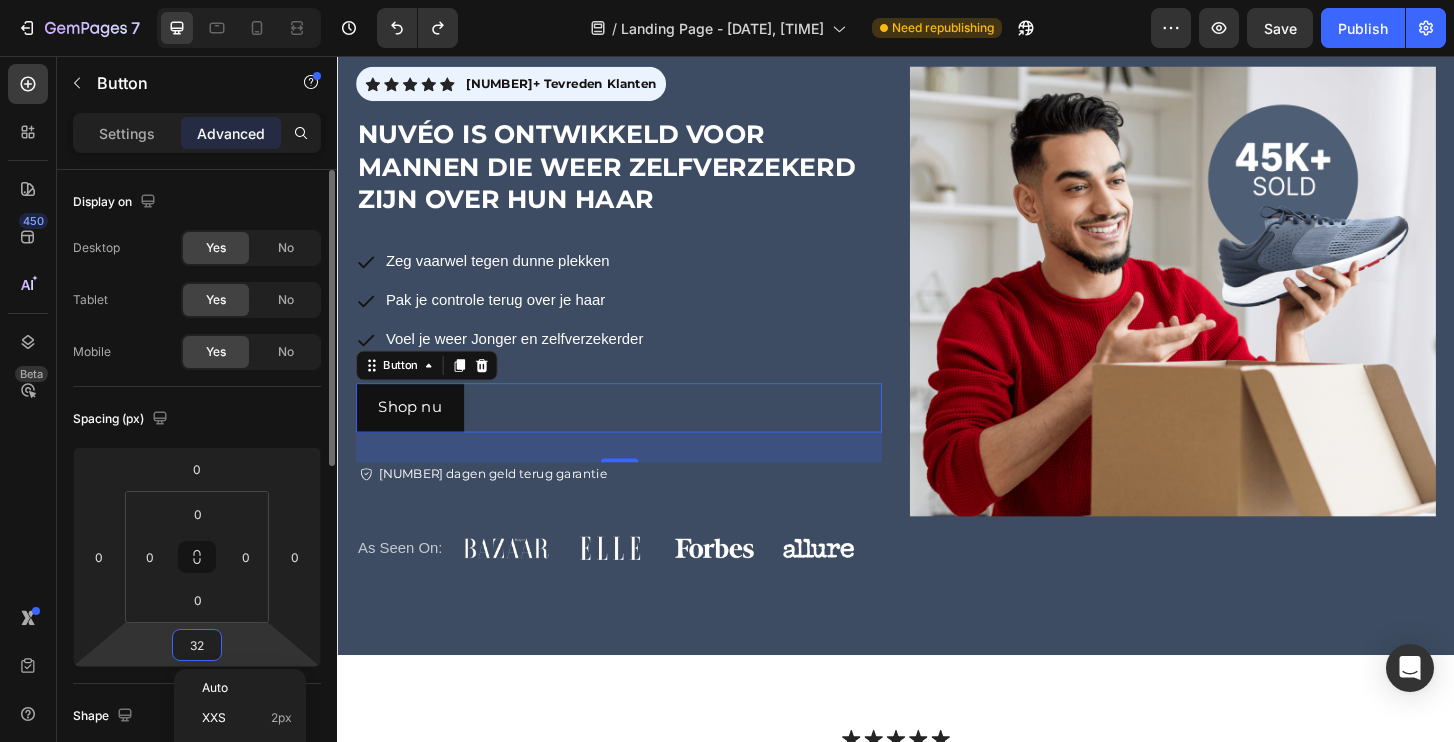 click on "32" at bounding box center (197, 645) 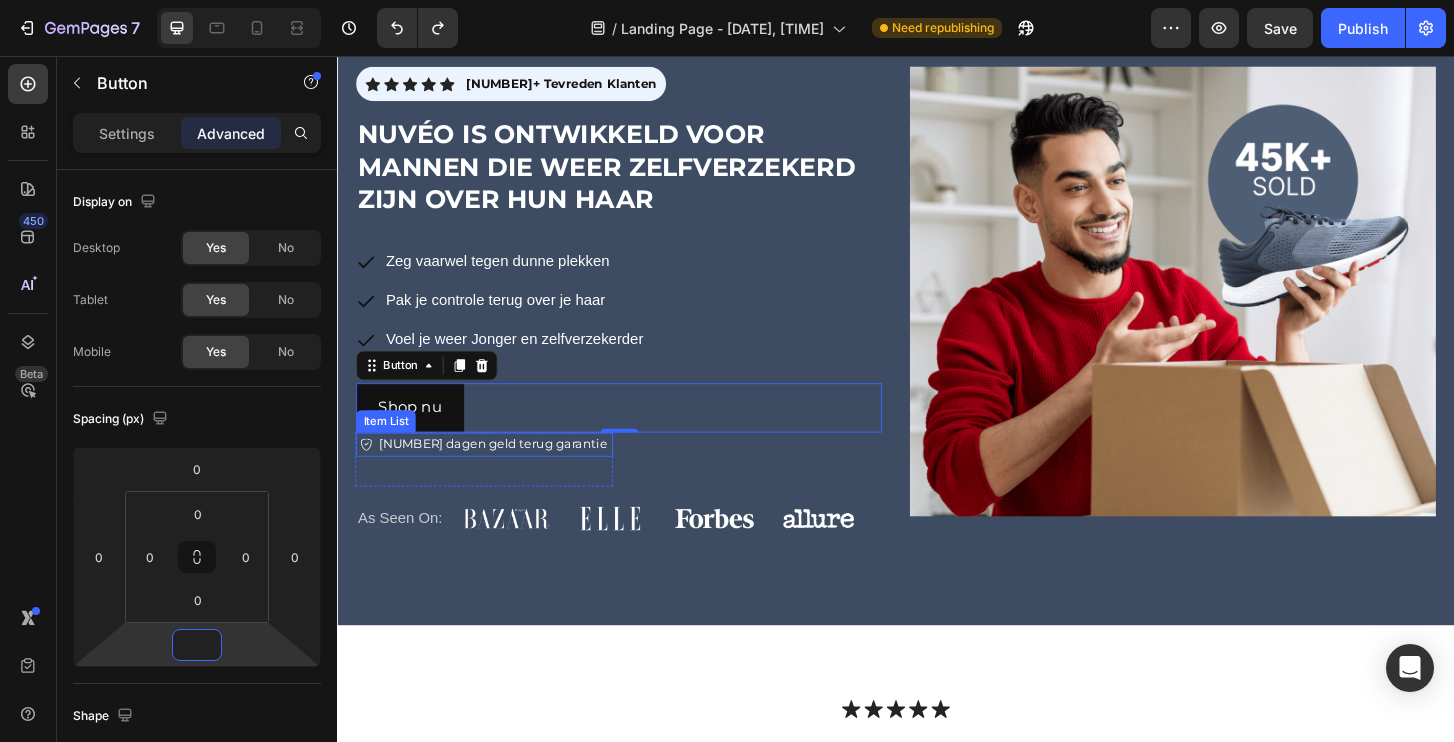 click on "30 dagen geld terug garantie" at bounding box center (495, 473) 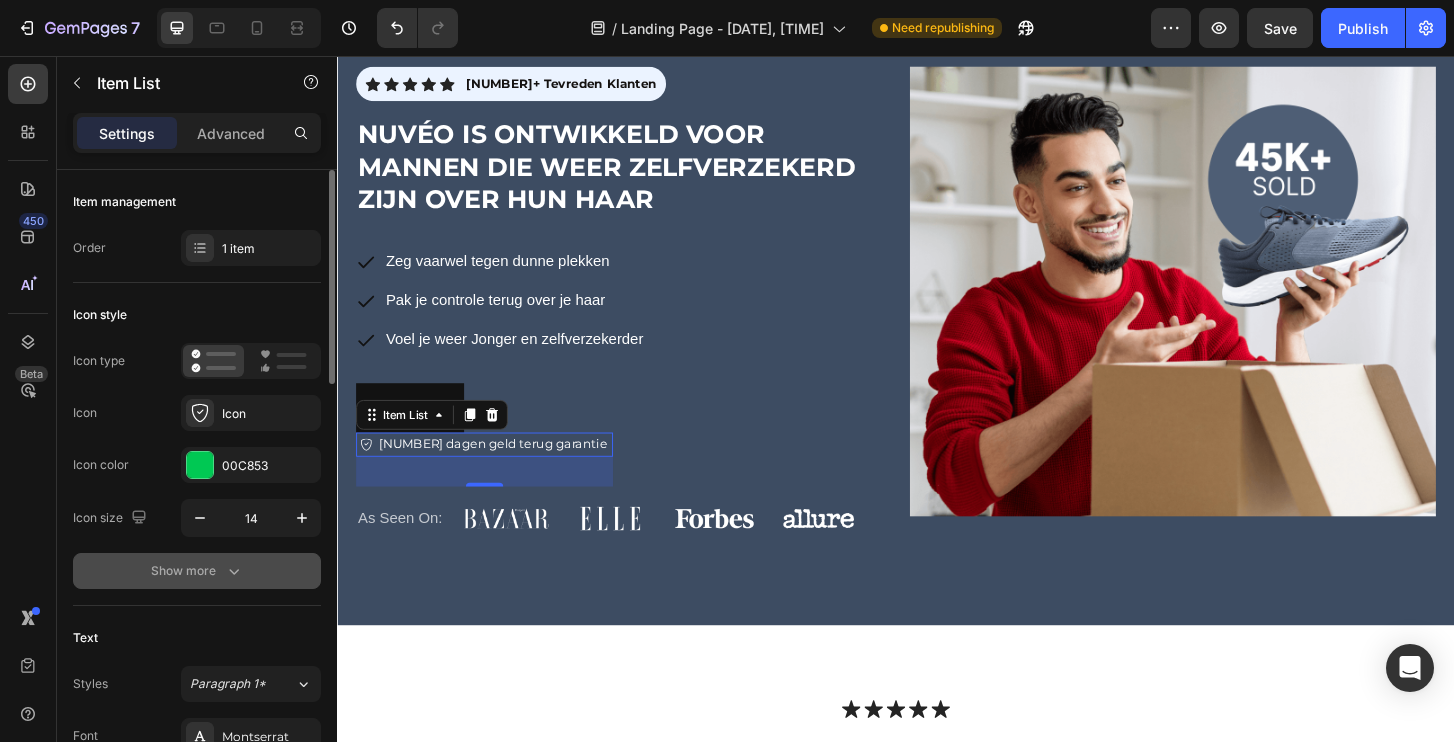 click 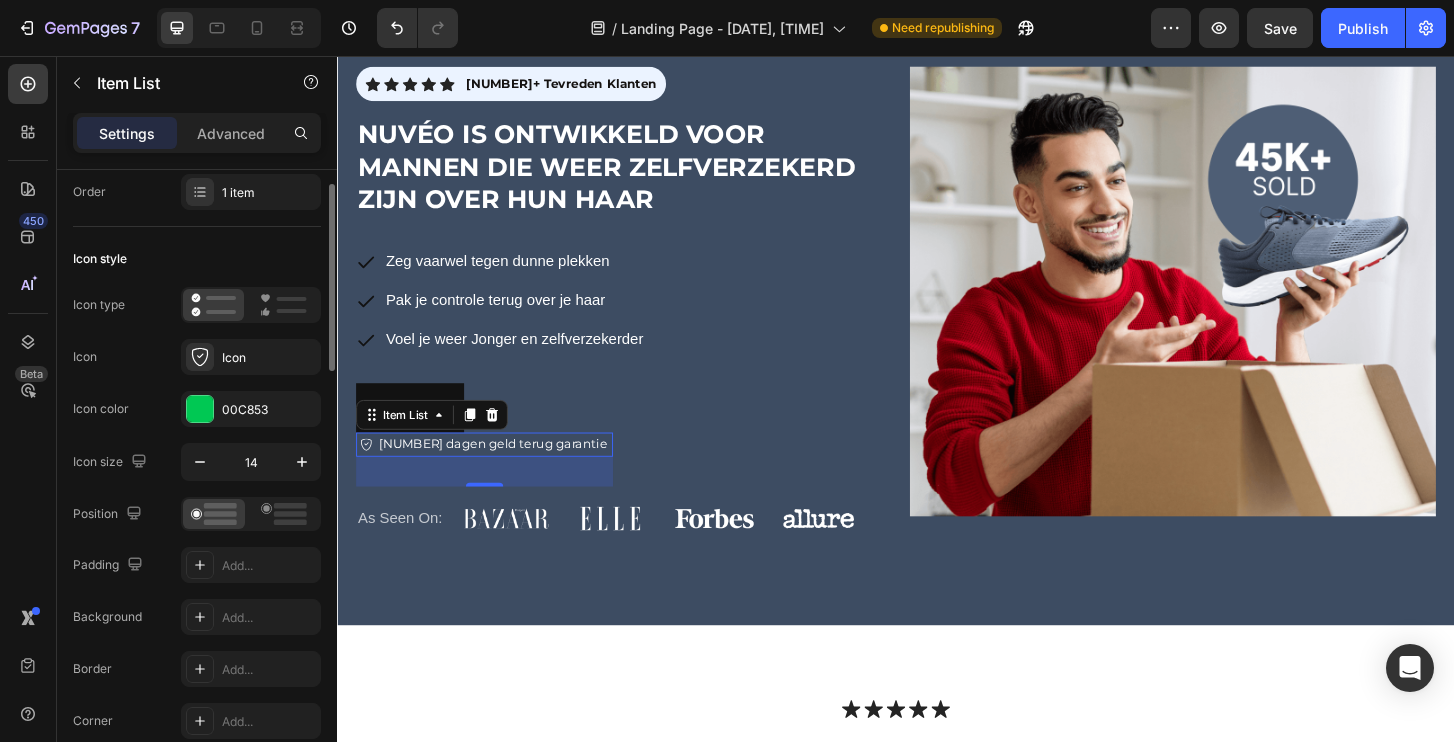 scroll, scrollTop: 59, scrollLeft: 0, axis: vertical 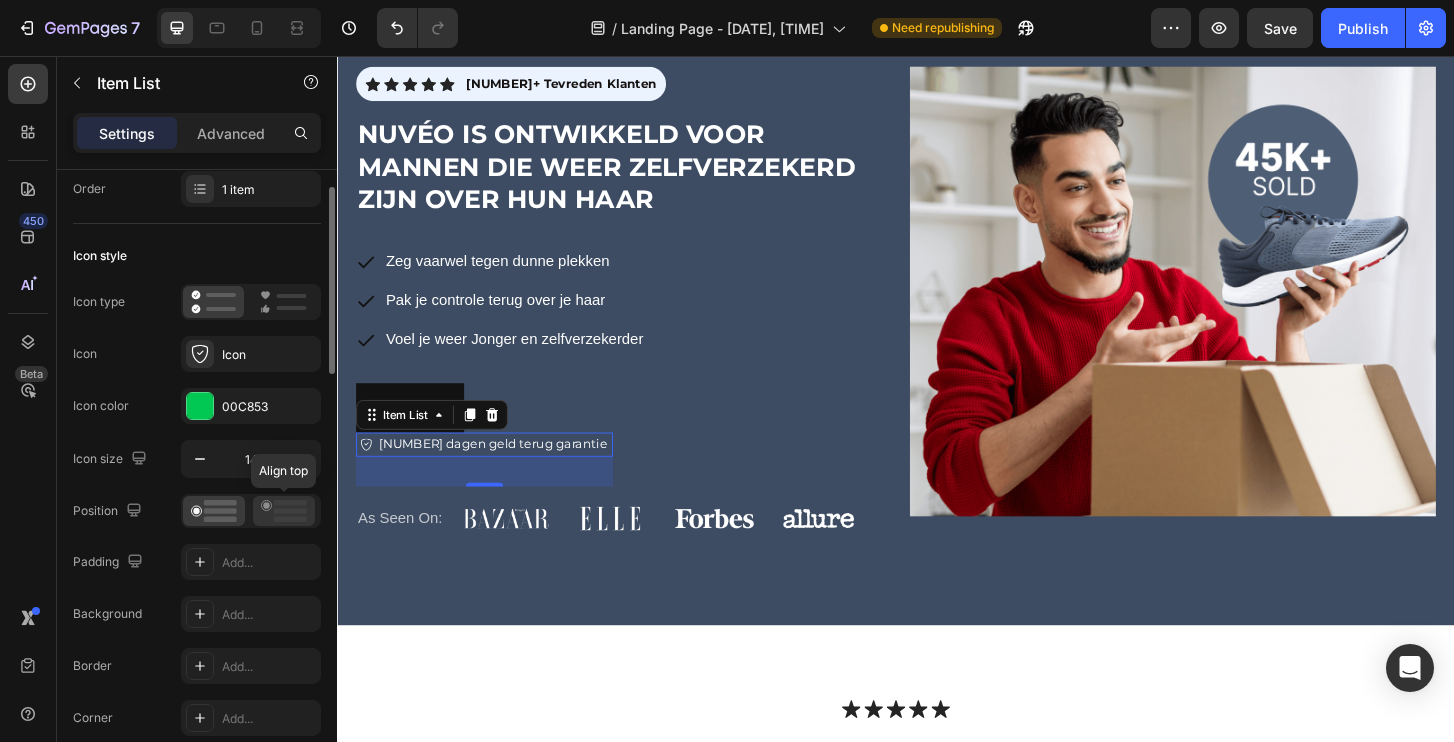 click 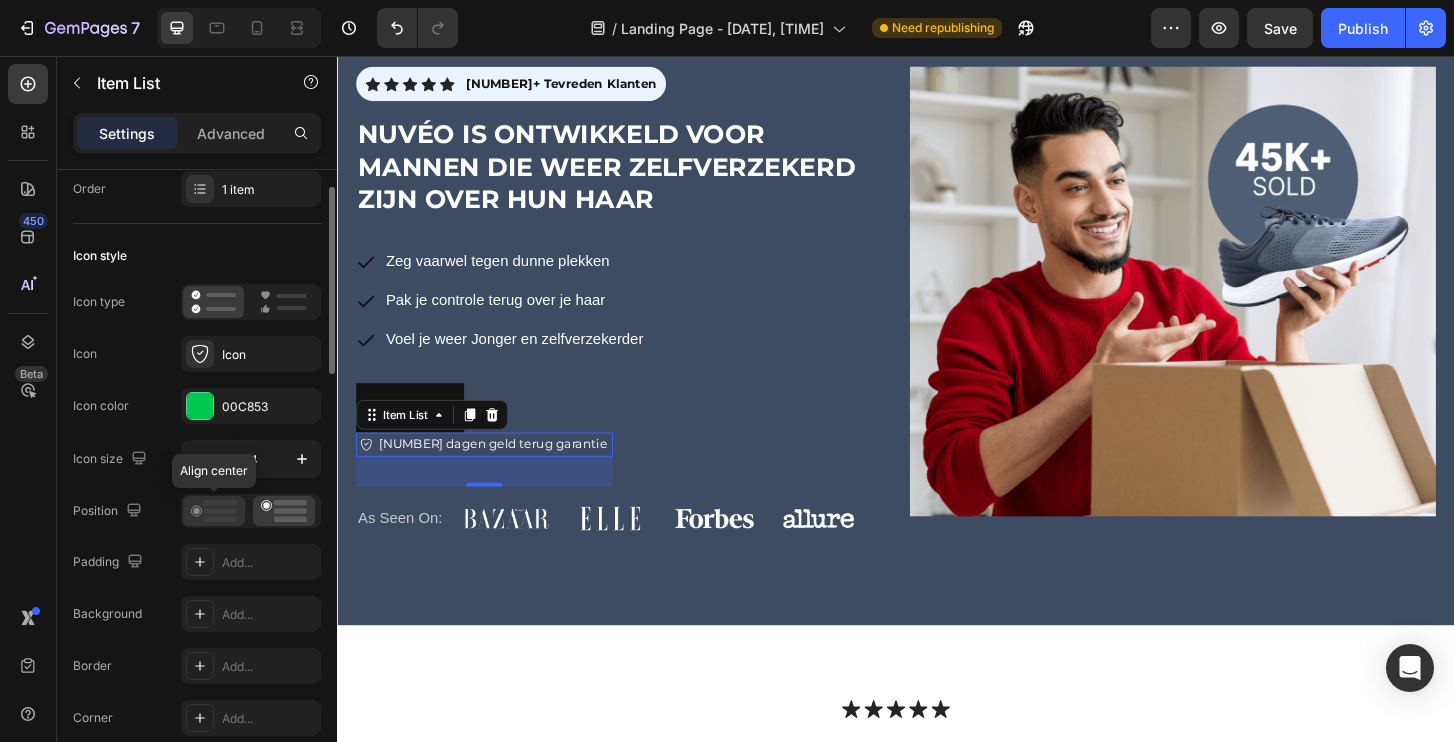 click 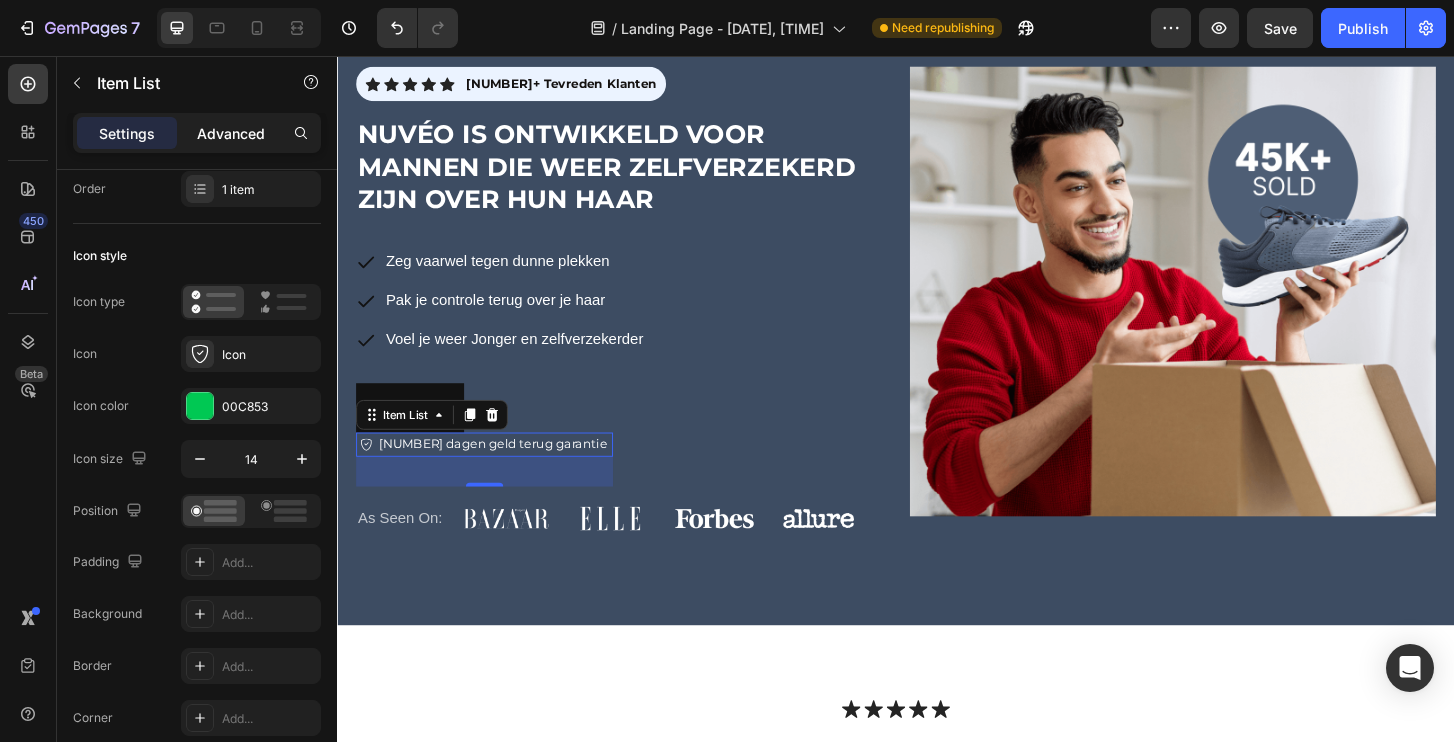 click on "Advanced" at bounding box center (231, 133) 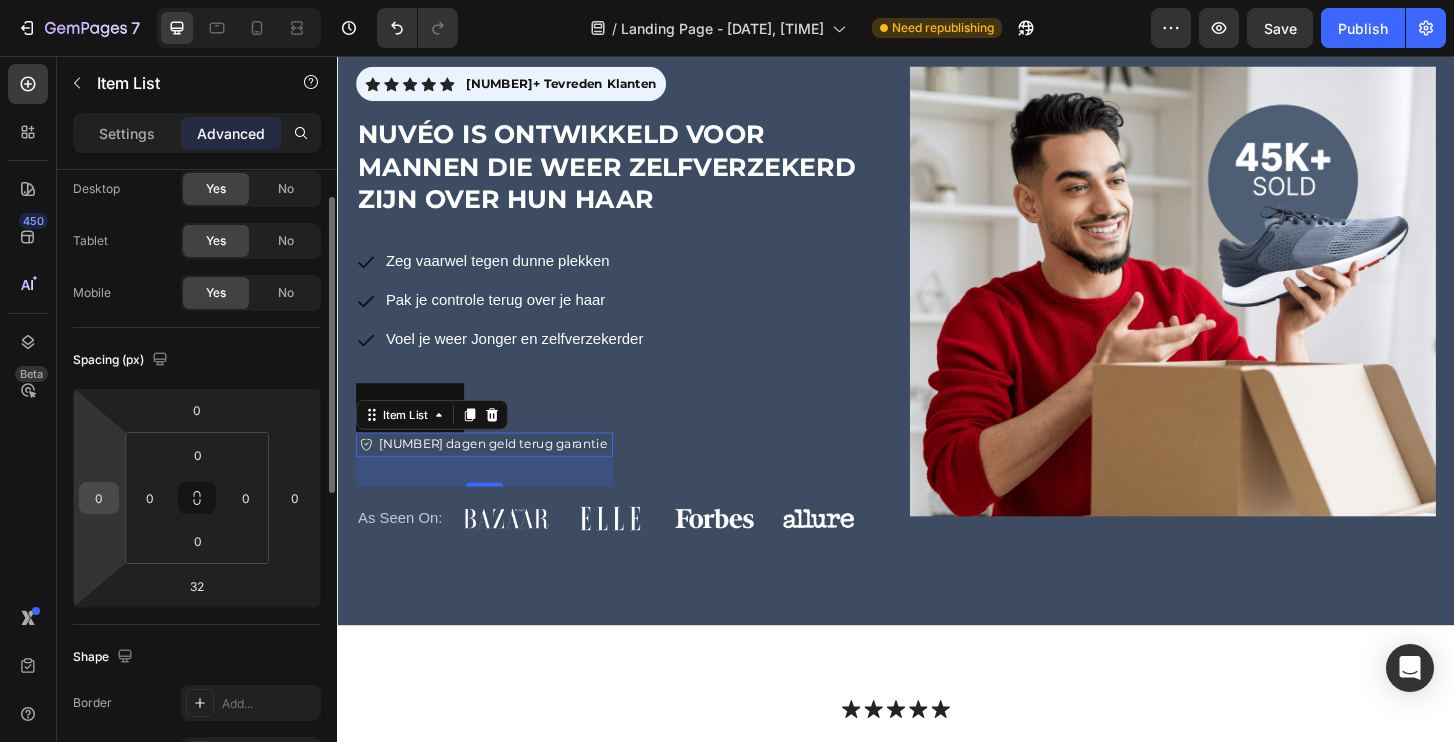 click on "0" at bounding box center (99, 498) 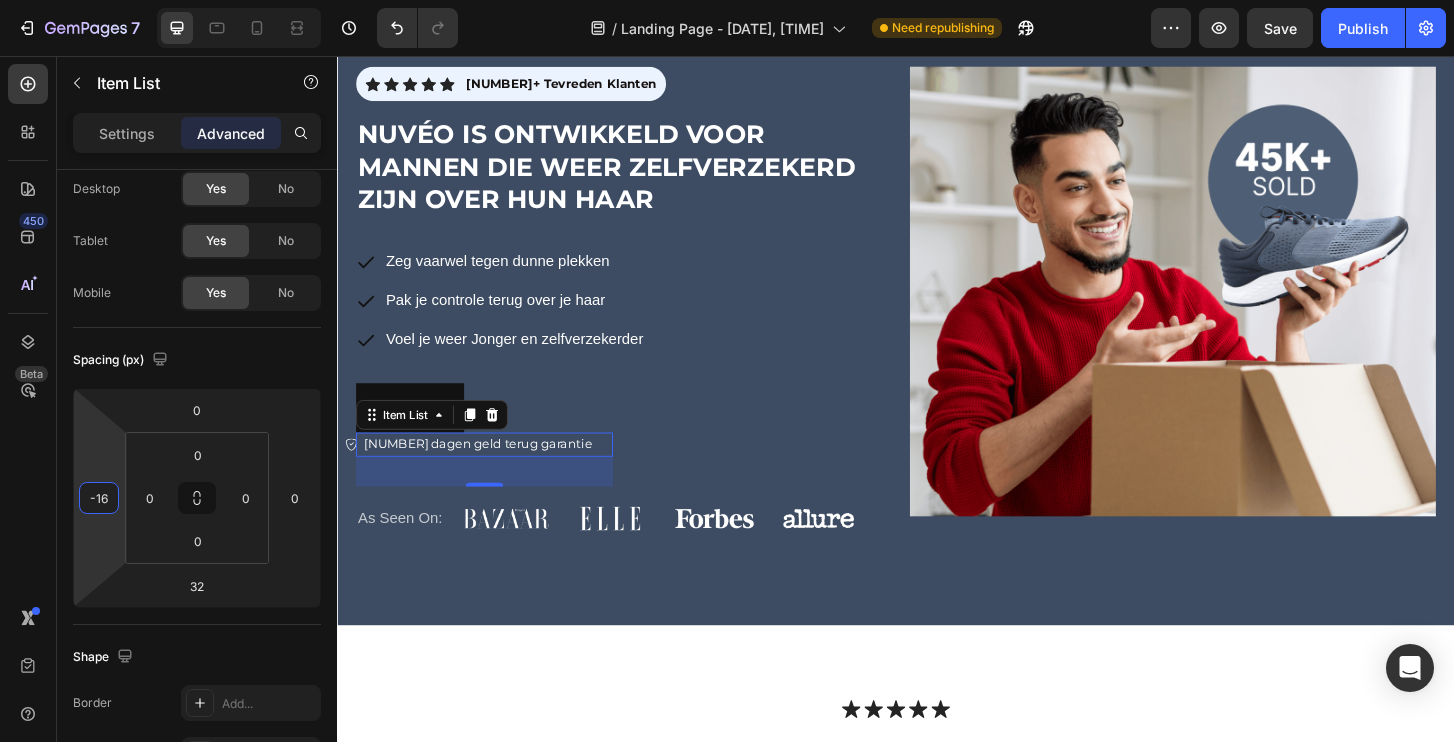 type on "-1" 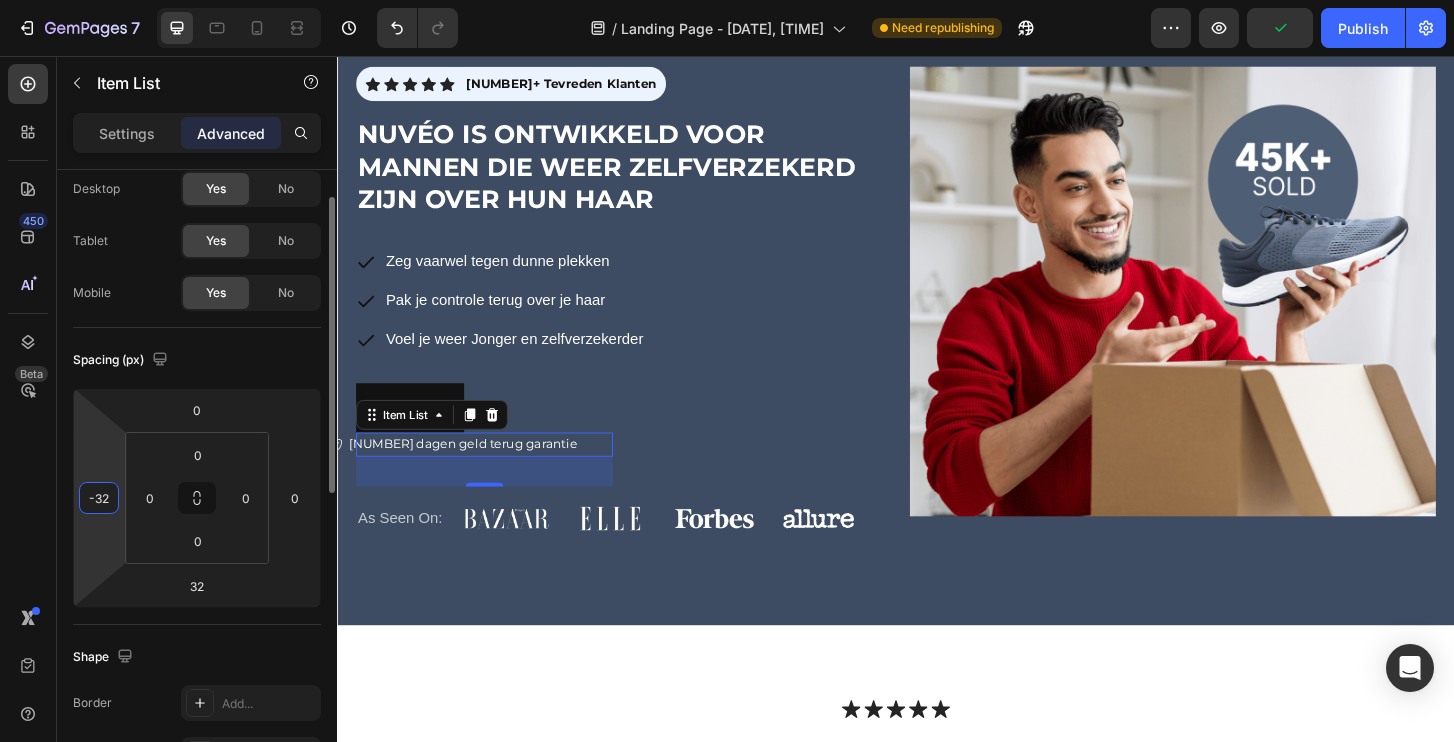 type on "-32" 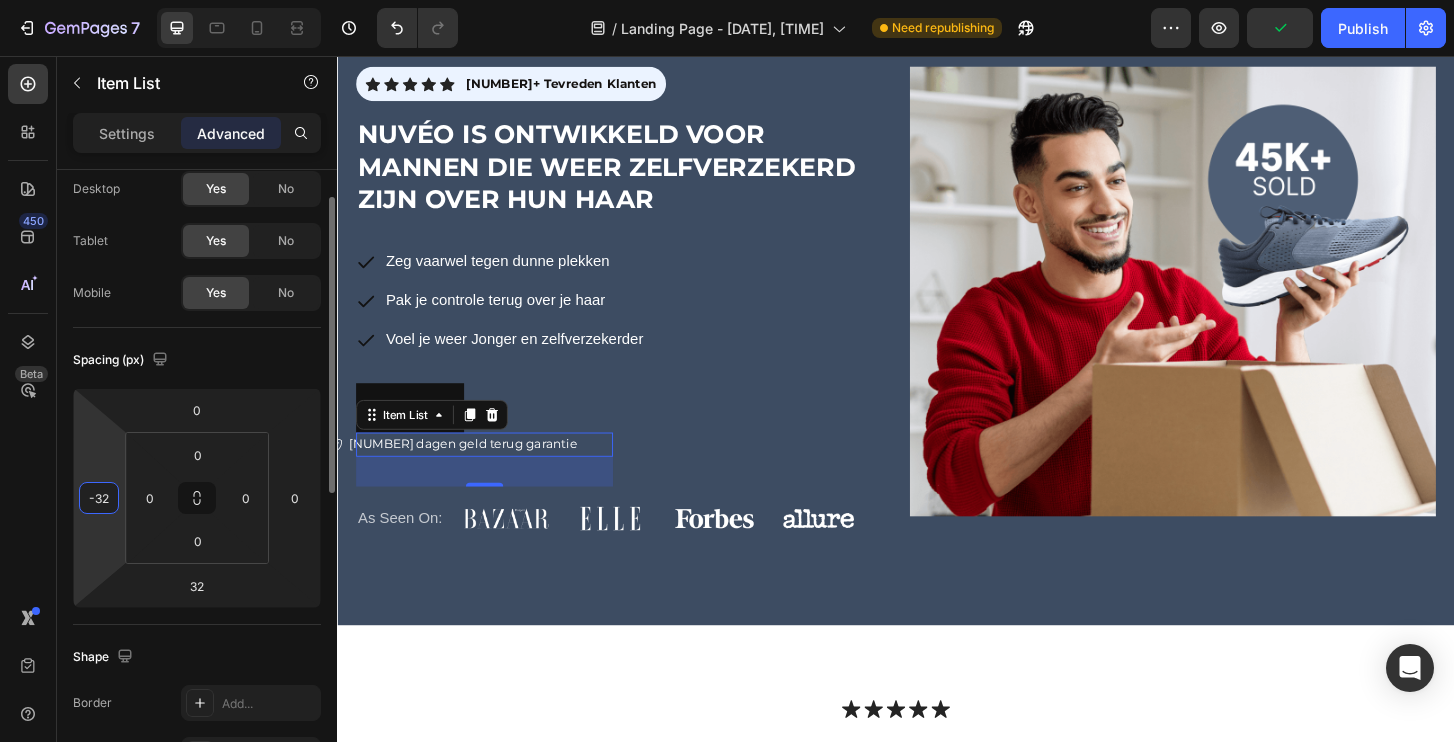 click on "Spacing (px)" at bounding box center (197, 360) 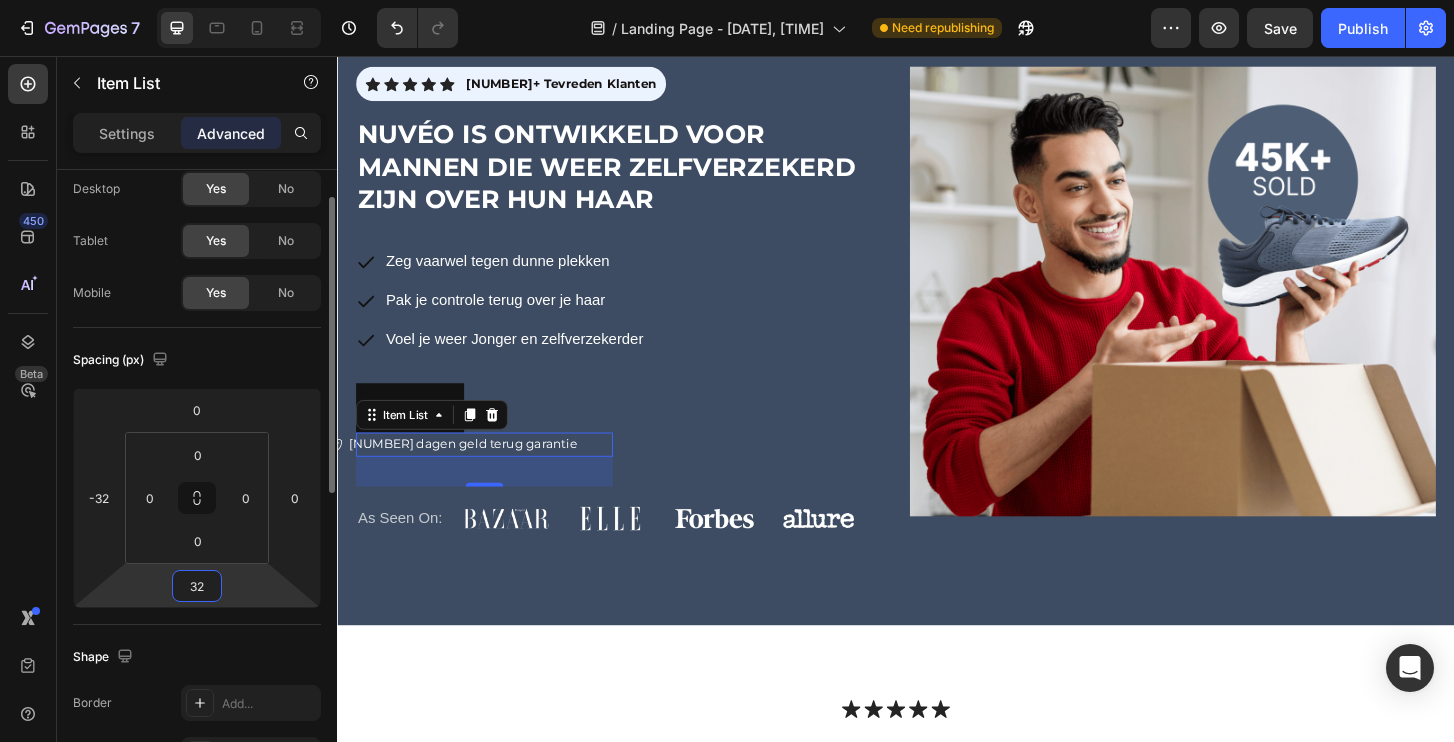 click on "7  Version history  /  Landing Page - Jul 28, 16:15:56 Need republishing Preview  Save   Publish  450 Beta Sections(18) Elements(83) Section Element Hero Section Product Detail Brands Trusted Badges Guarantee Product Breakdown How to use Testimonials Compare Bundle FAQs Social Proof Brand Story Product List Collection Blog List Contact Sticky Add to Cart Custom Footer Browse Library 450 Layout
Row
Row
Row
Row Text
Heading
Text Block Button
Button
Button Media
Image
Image" at bounding box center (727, 0) 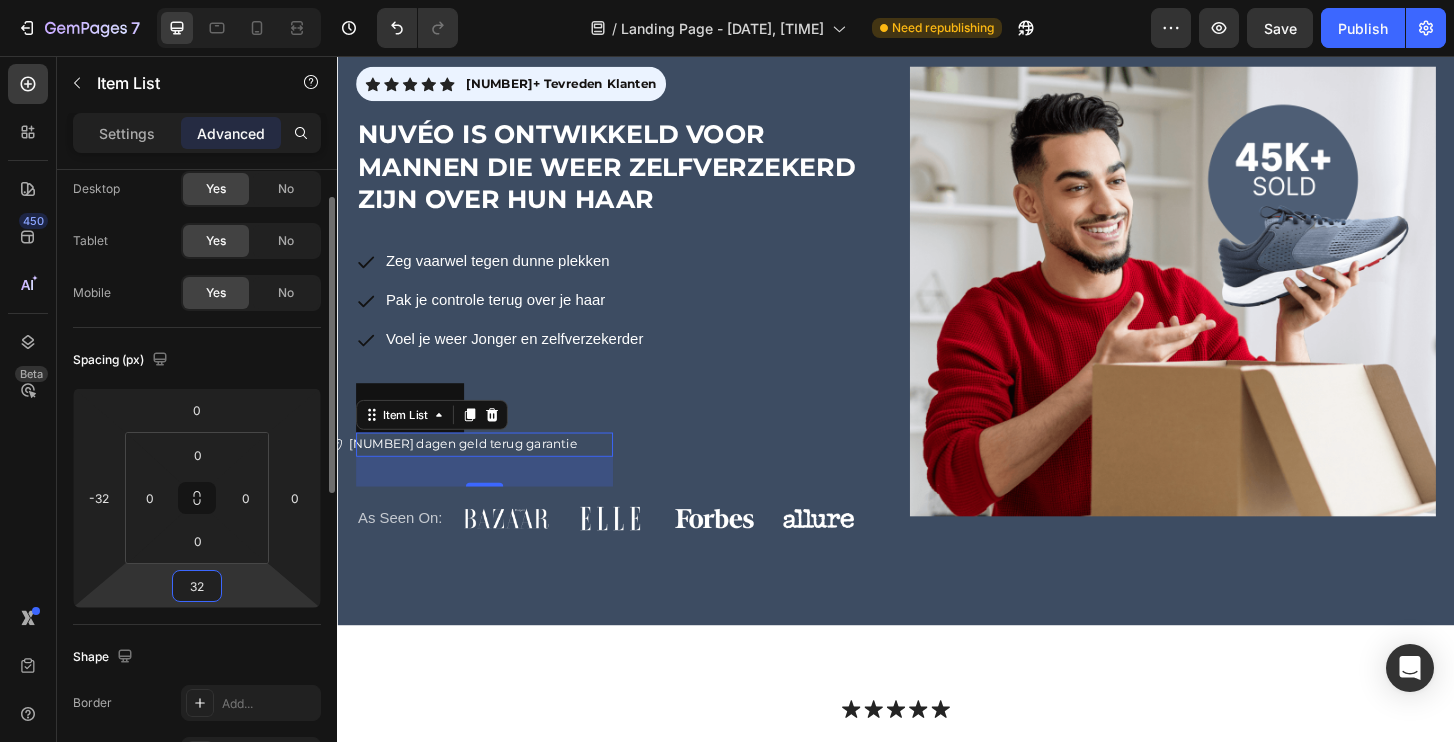 click on "7  Version history  /  Landing Page - Jul 28, 16:15:56 Need republishing Preview  Save   Publish  450 Beta Sections(18) Elements(83) Section Element Hero Section Product Detail Brands Trusted Badges Guarantee Product Breakdown How to use Testimonials Compare Bundle FAQs Social Proof Brand Story Product List Collection Blog List Contact Sticky Add to Cart Custom Footer Browse Library 450 Layout
Row
Row
Row
Row Text
Heading
Text Block Button
Button
Button Media
Image
Image" at bounding box center [727, 0] 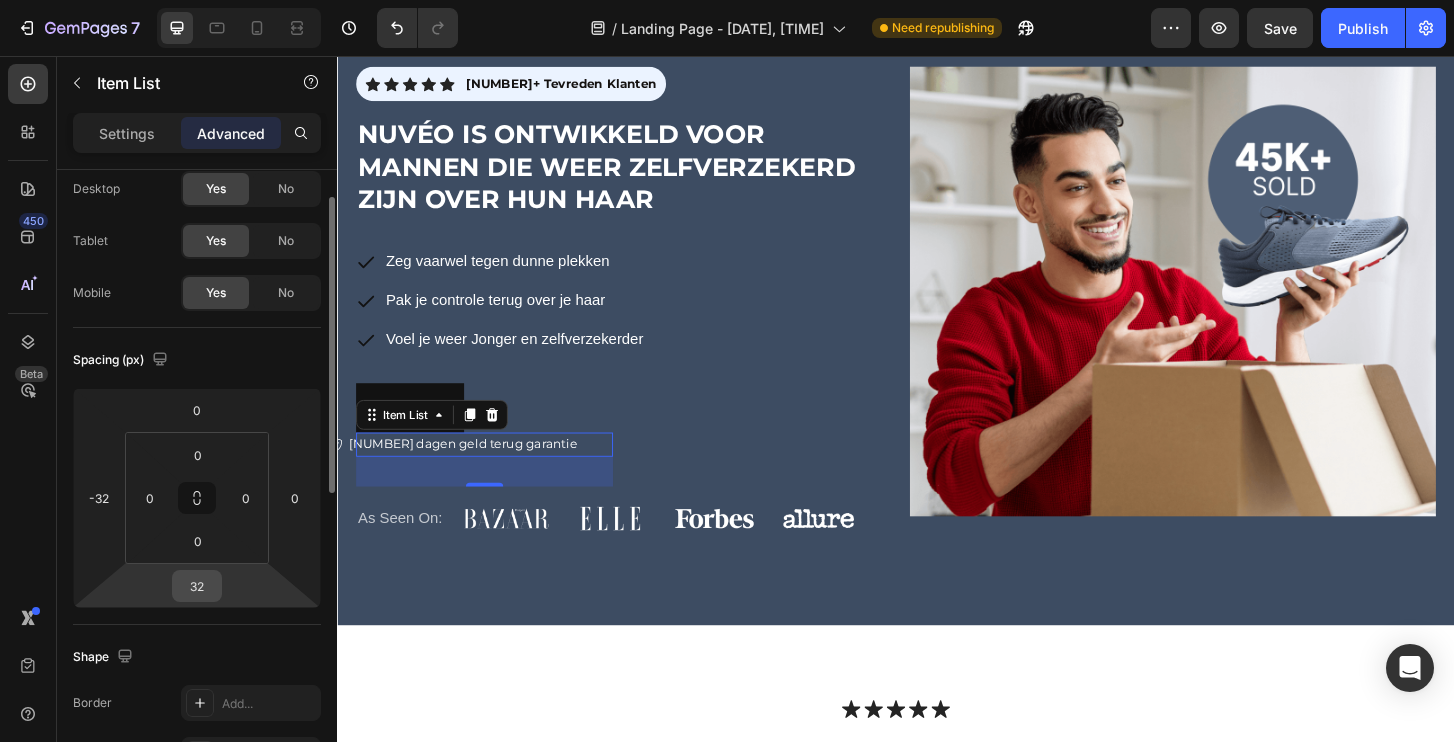click on "32" at bounding box center [197, 586] 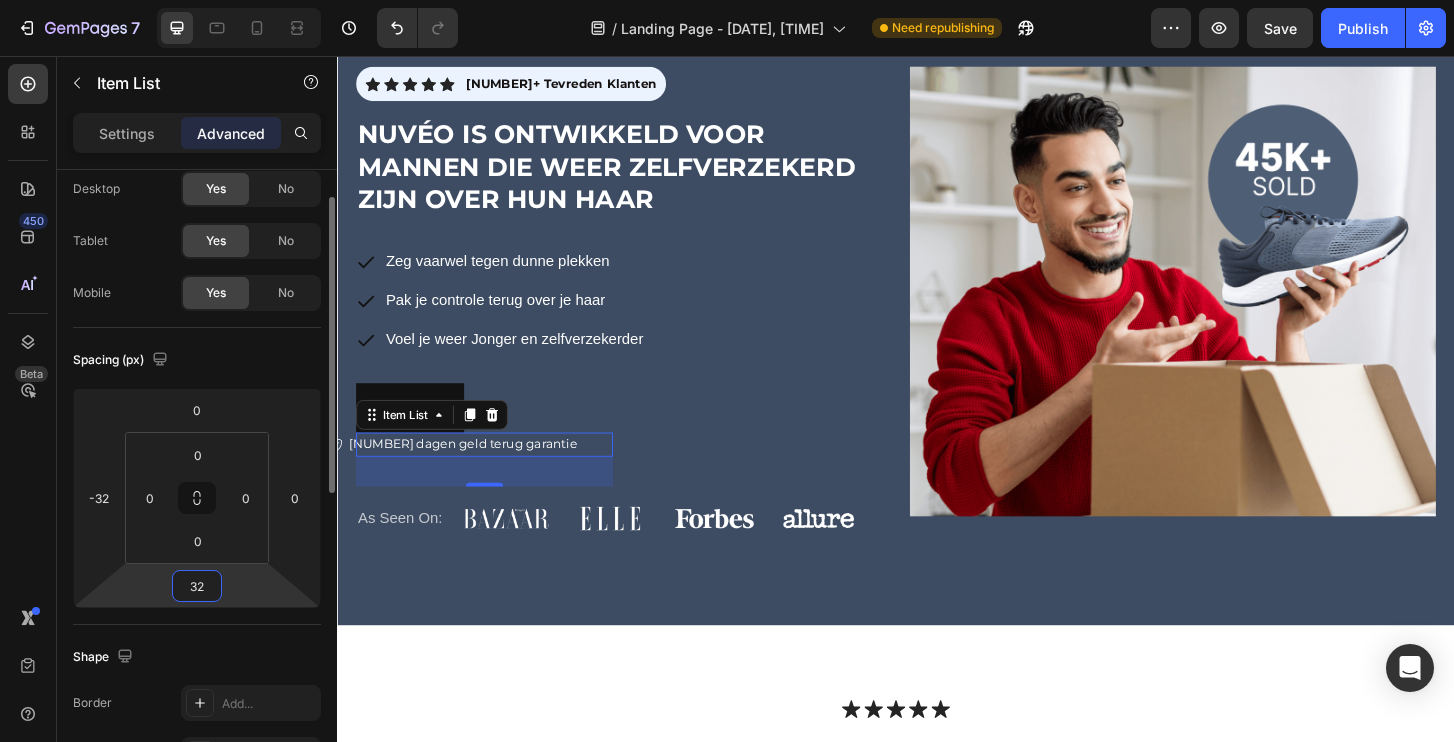 click on "32" at bounding box center (197, 586) 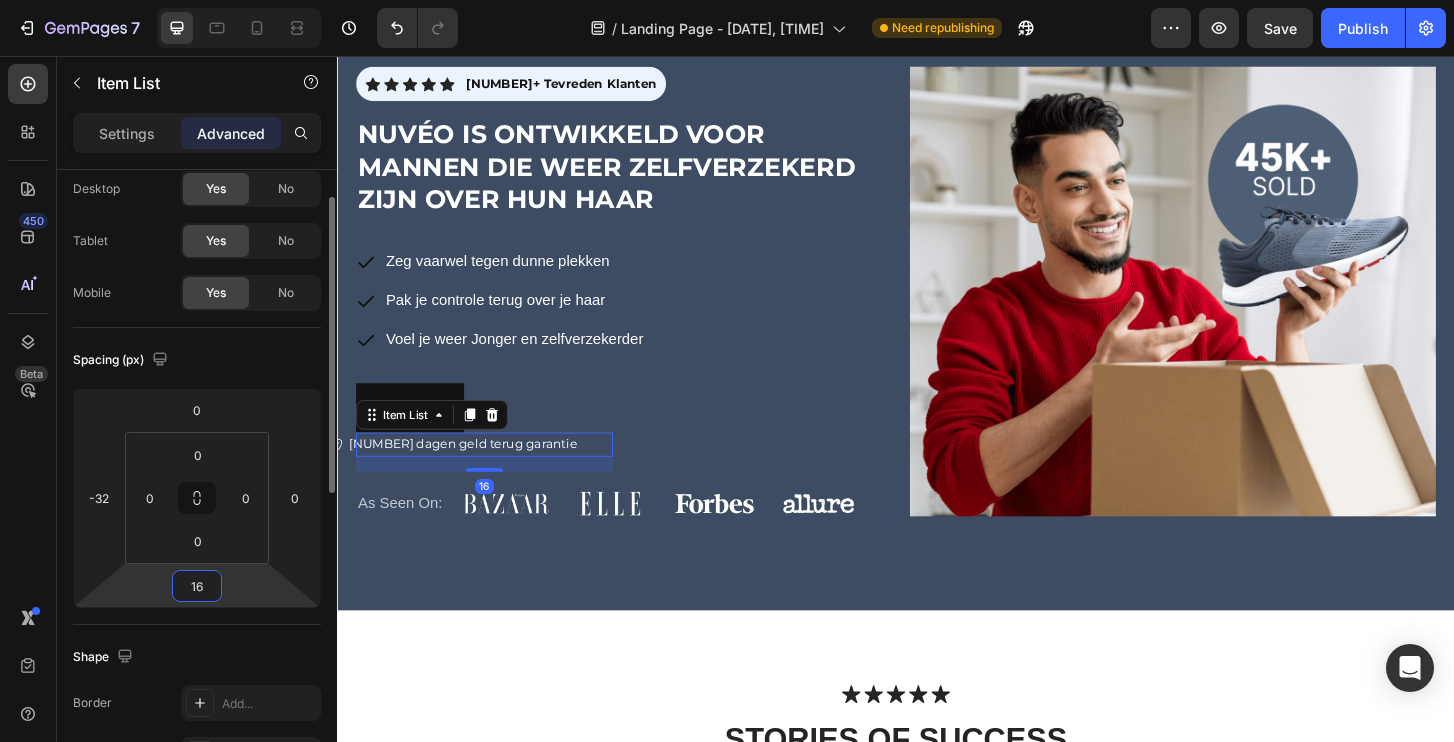 type on "16" 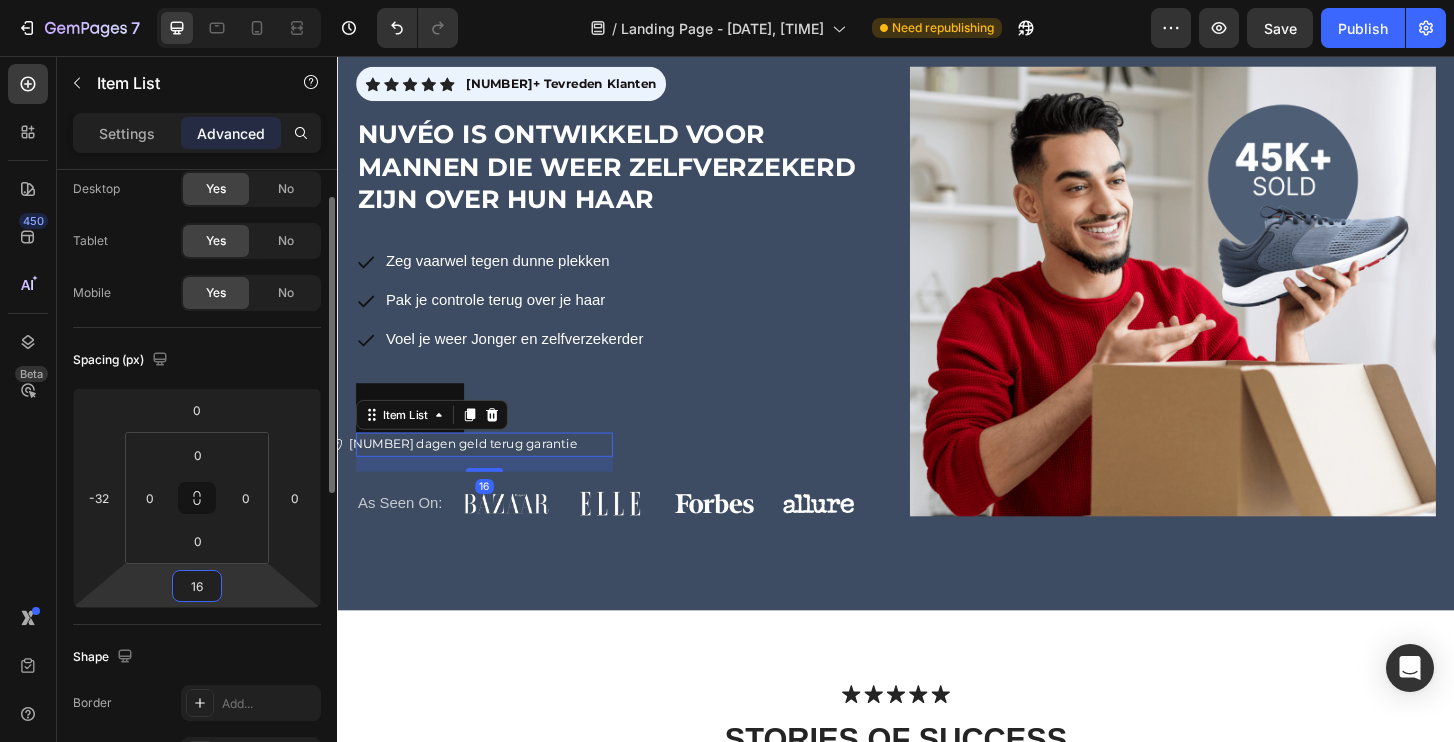 click on "Display on Desktop Yes No Tablet Yes No Mobile Yes No" 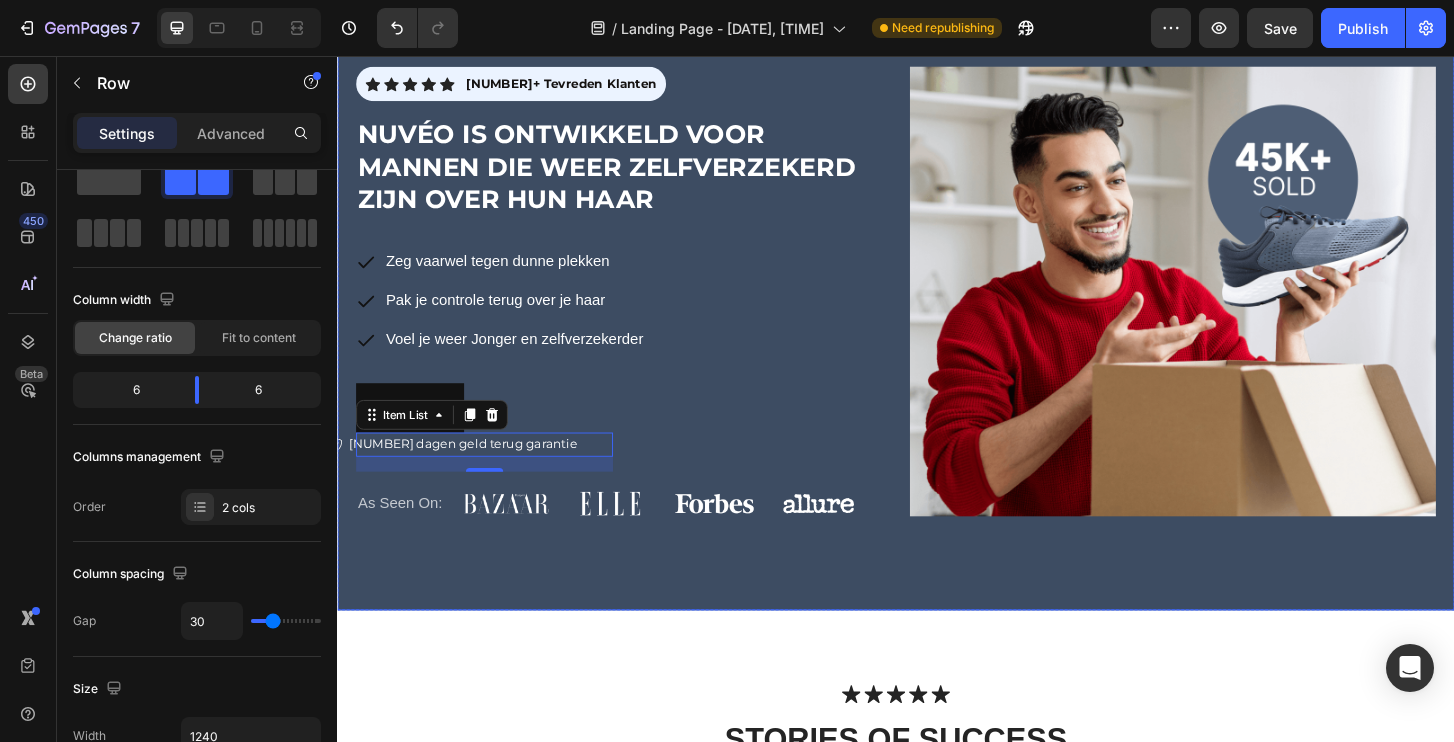click on "Icon Icon Icon Icon Icon Icon List 2300+ Tevreden Klanten  Text Block Row Row NUVéO IS ONTWIKKELD VOOR MANNEN DIE WEER ZELFVERZEKERD ZIJN OVER HUN HAAR Heading
Zeg vaarwel tegen dunne plekken
Pak je controle terug over je haar
Voel je weer Jonger en zelfverzekerder Item List Shop nu Button
30 dagen geld terug garantie Item List   16 Row As Seen On: Text Block Image Image Image Image Row Row" at bounding box center (639, 319) 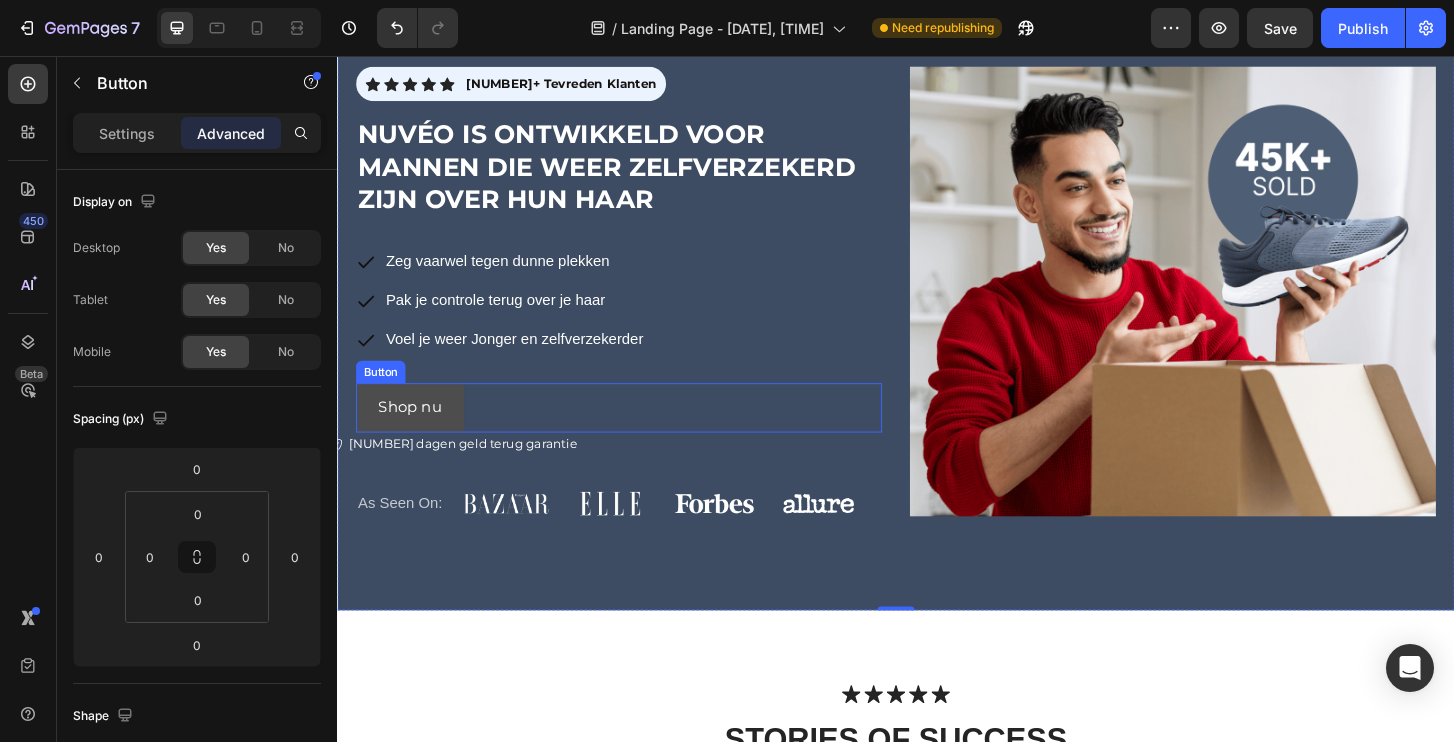 click on "Shop nu" at bounding box center [415, 433] 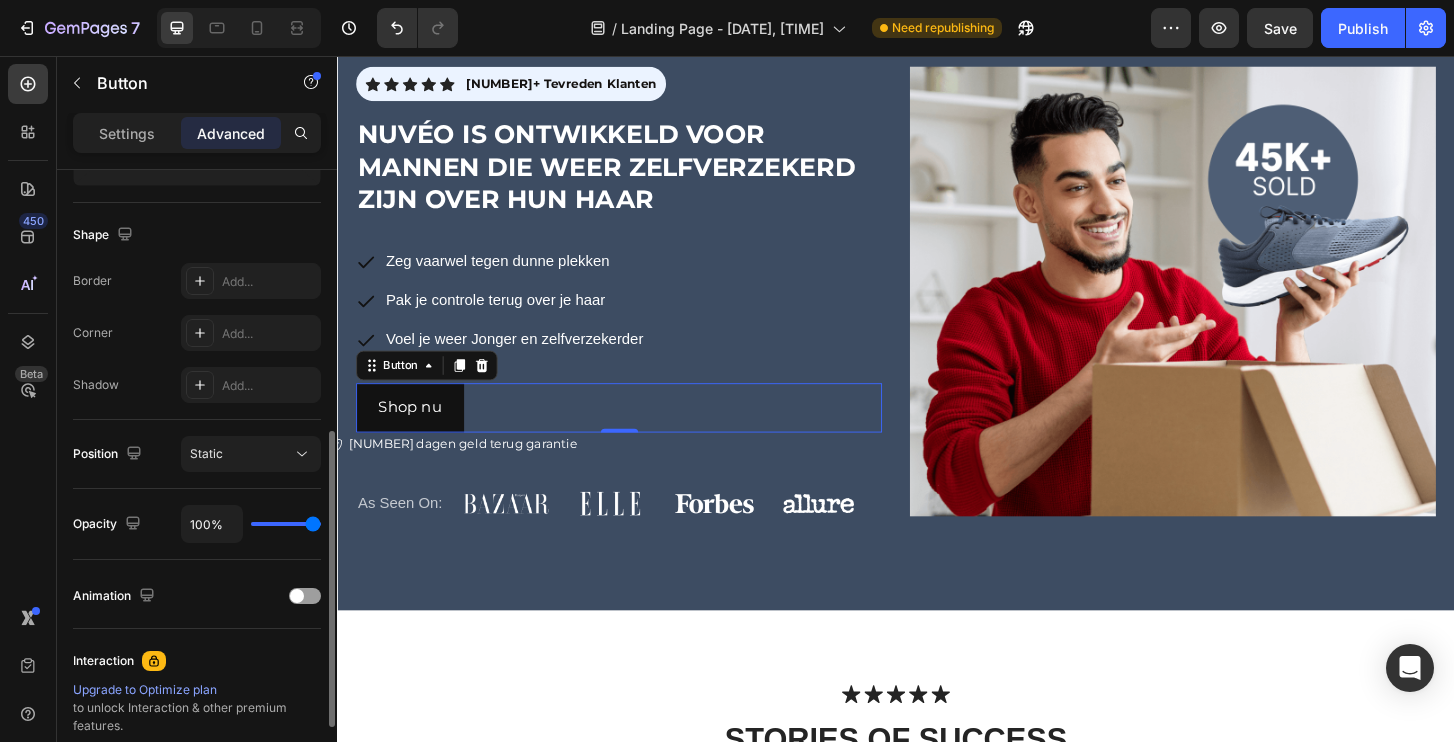 scroll, scrollTop: 504, scrollLeft: 0, axis: vertical 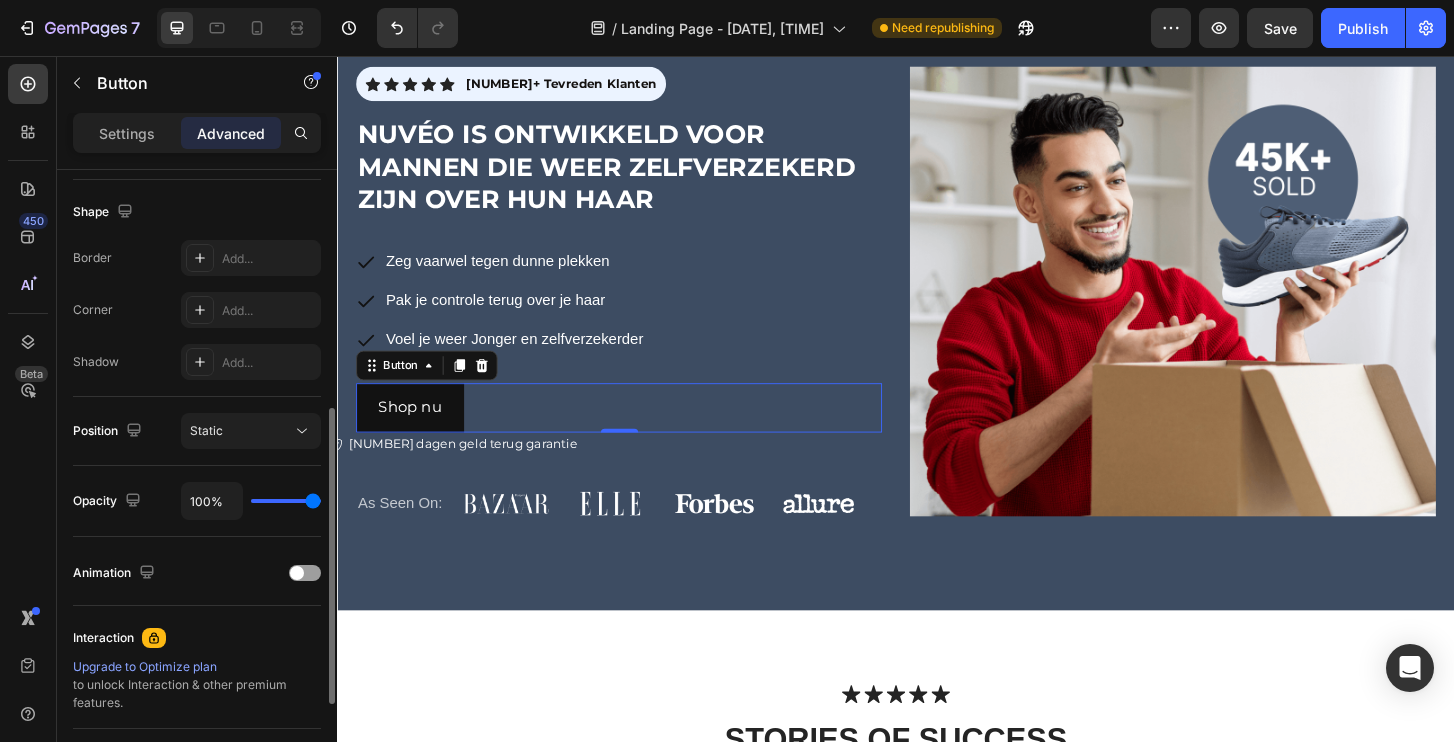 click on "100%" at bounding box center [251, 501] 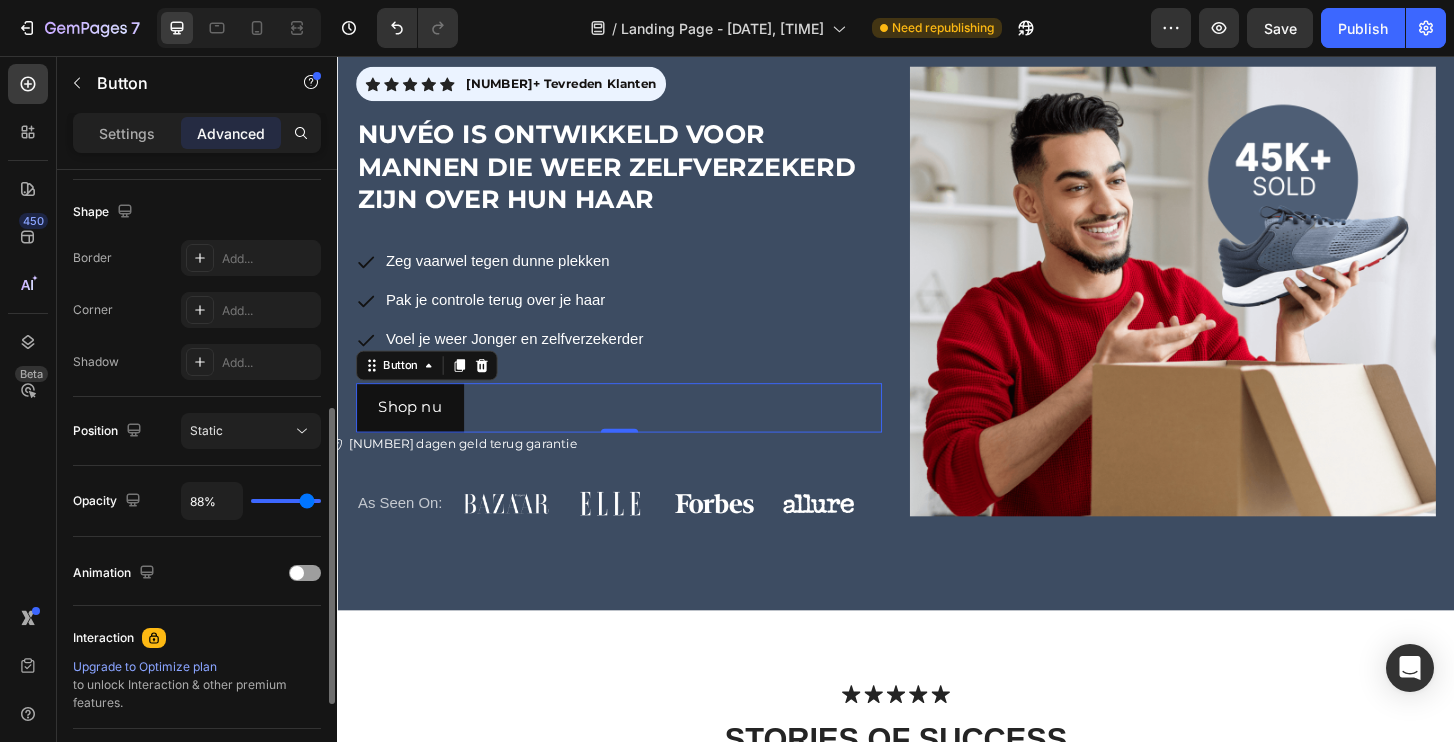 type on "83%" 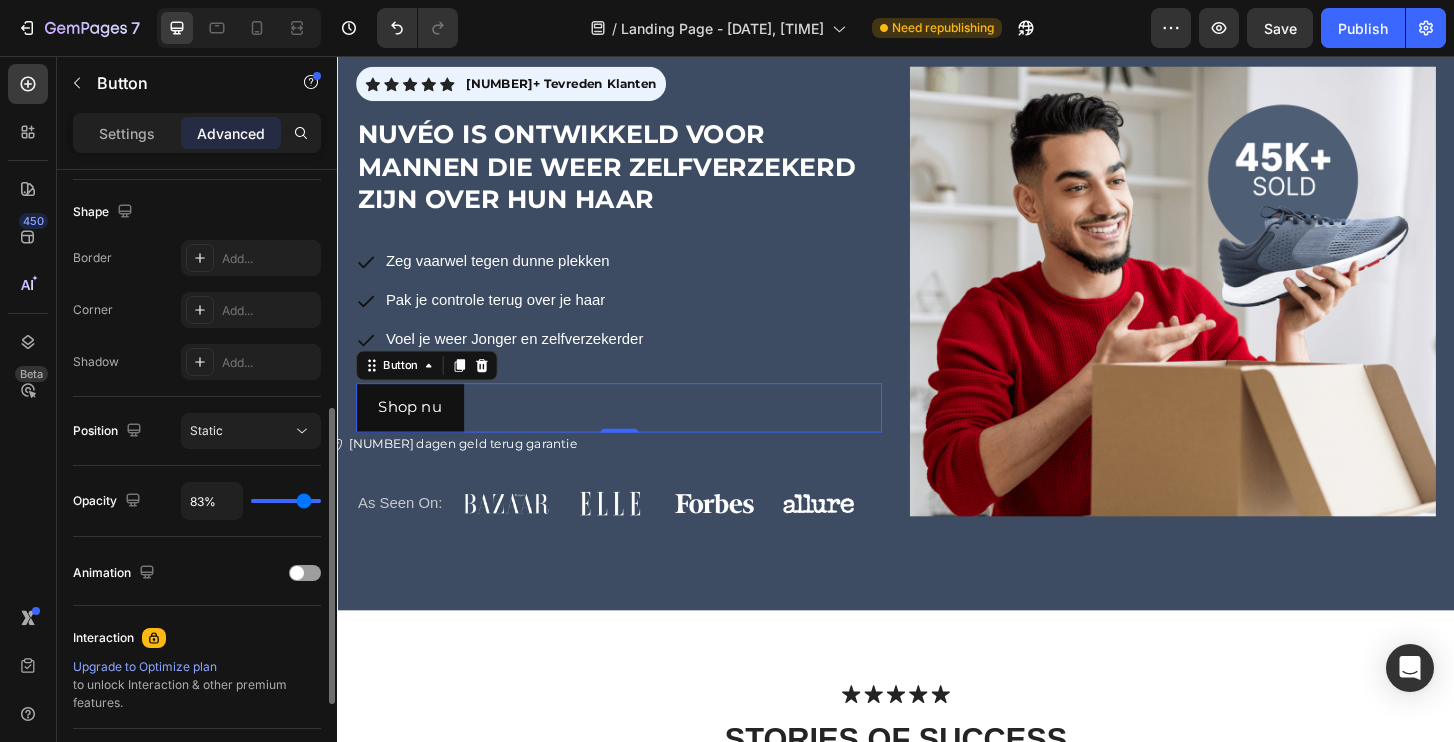 type on "76%" 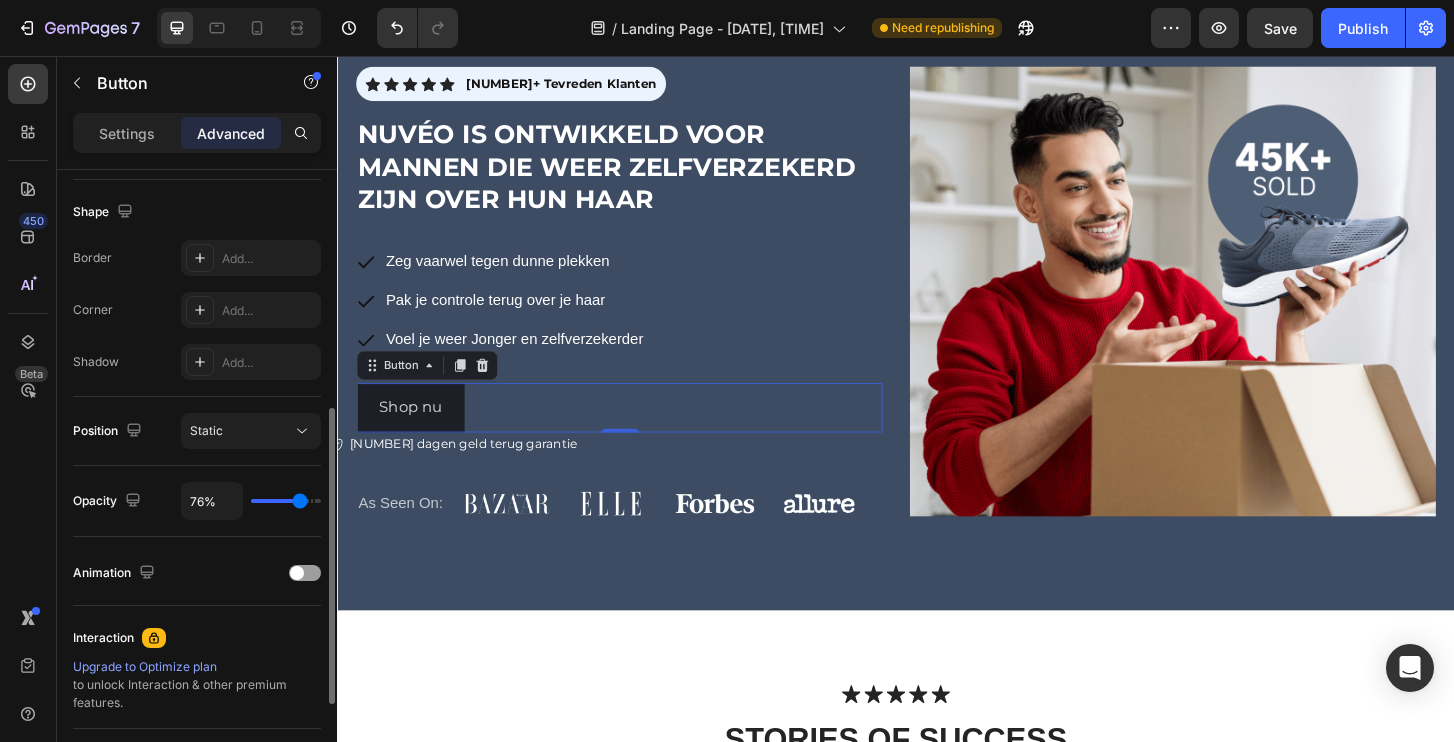 type on "67%" 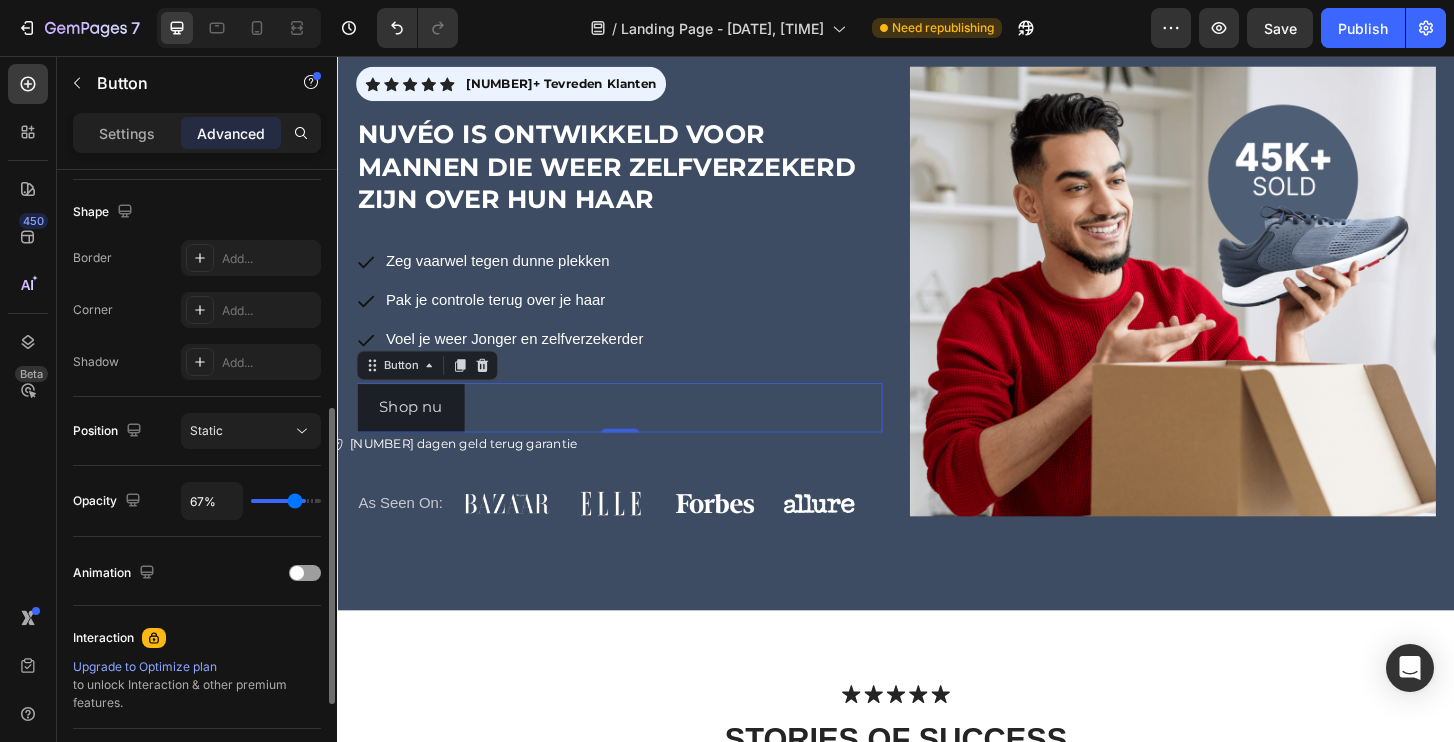 type on "49%" 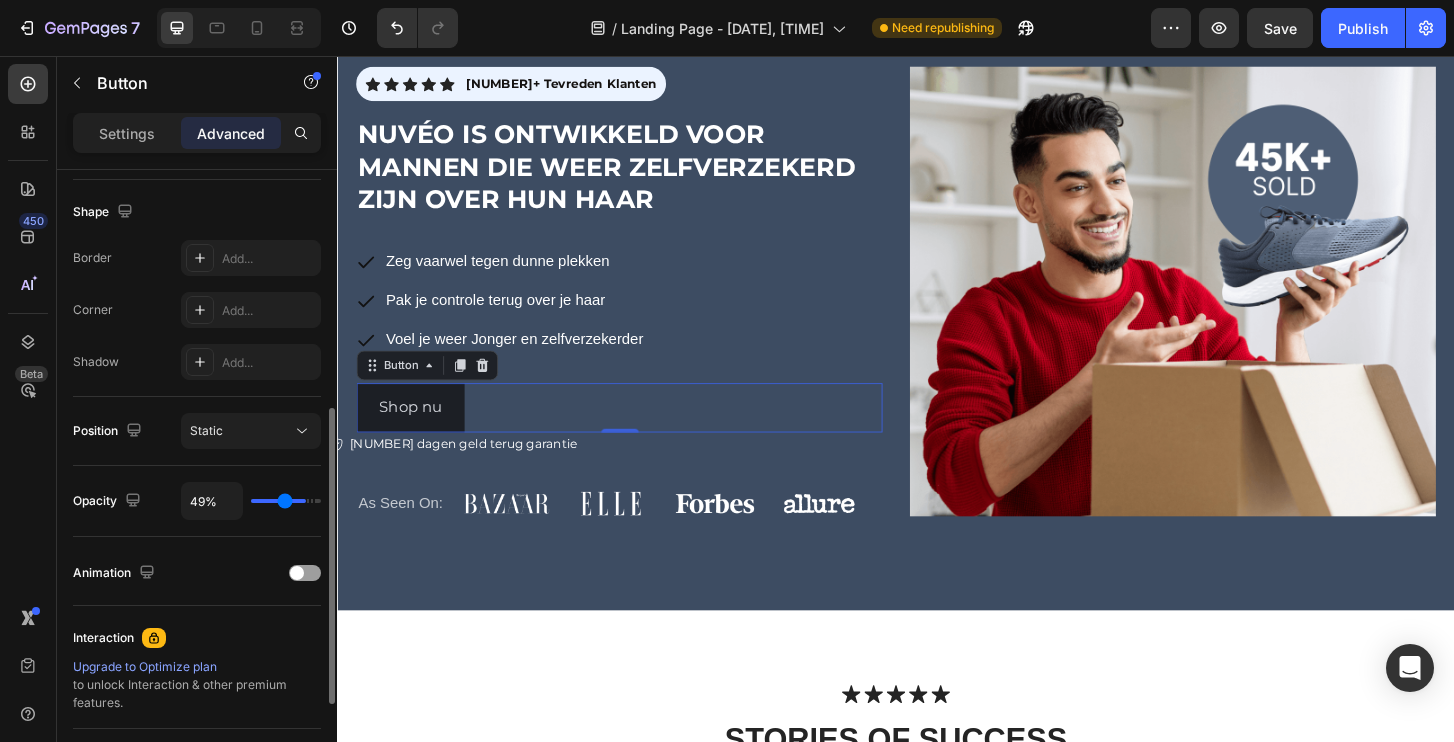 type on "25%" 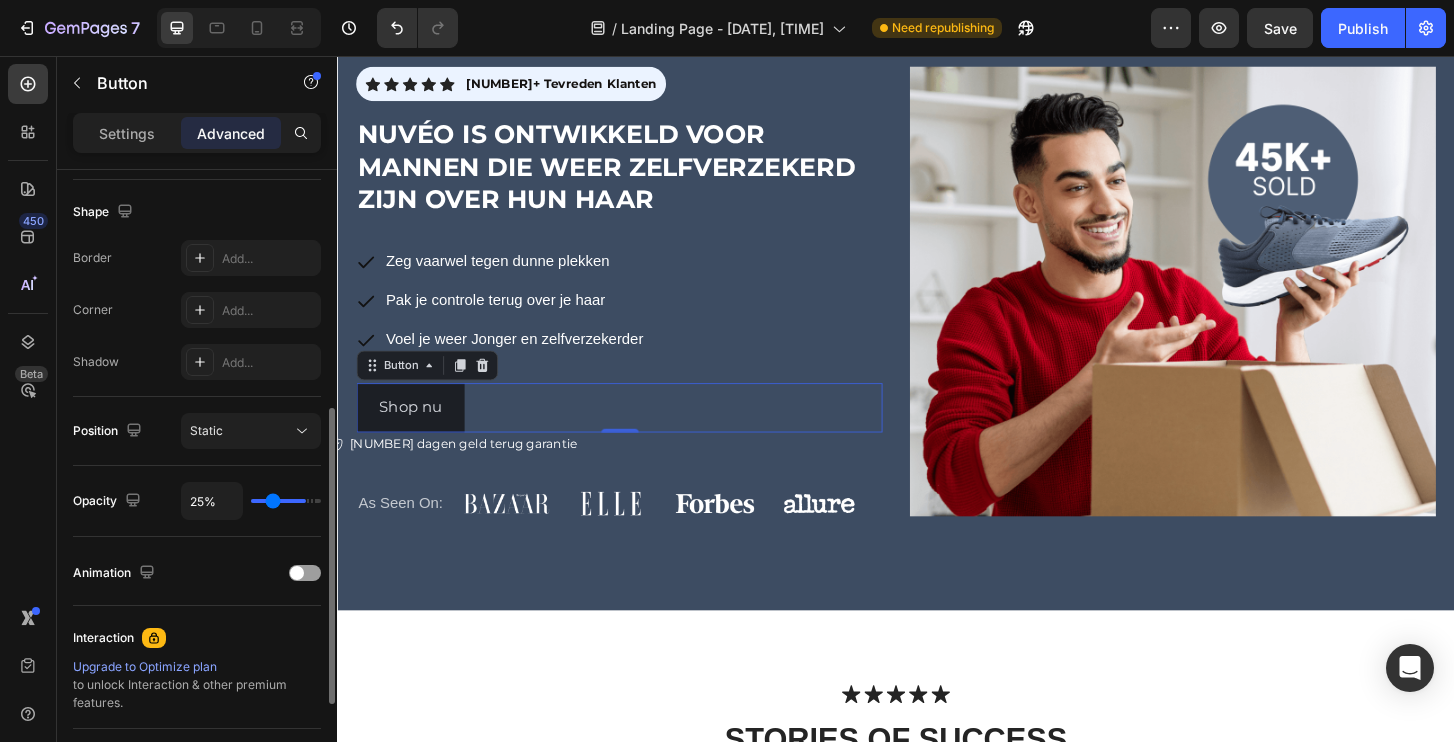 type on "0%" 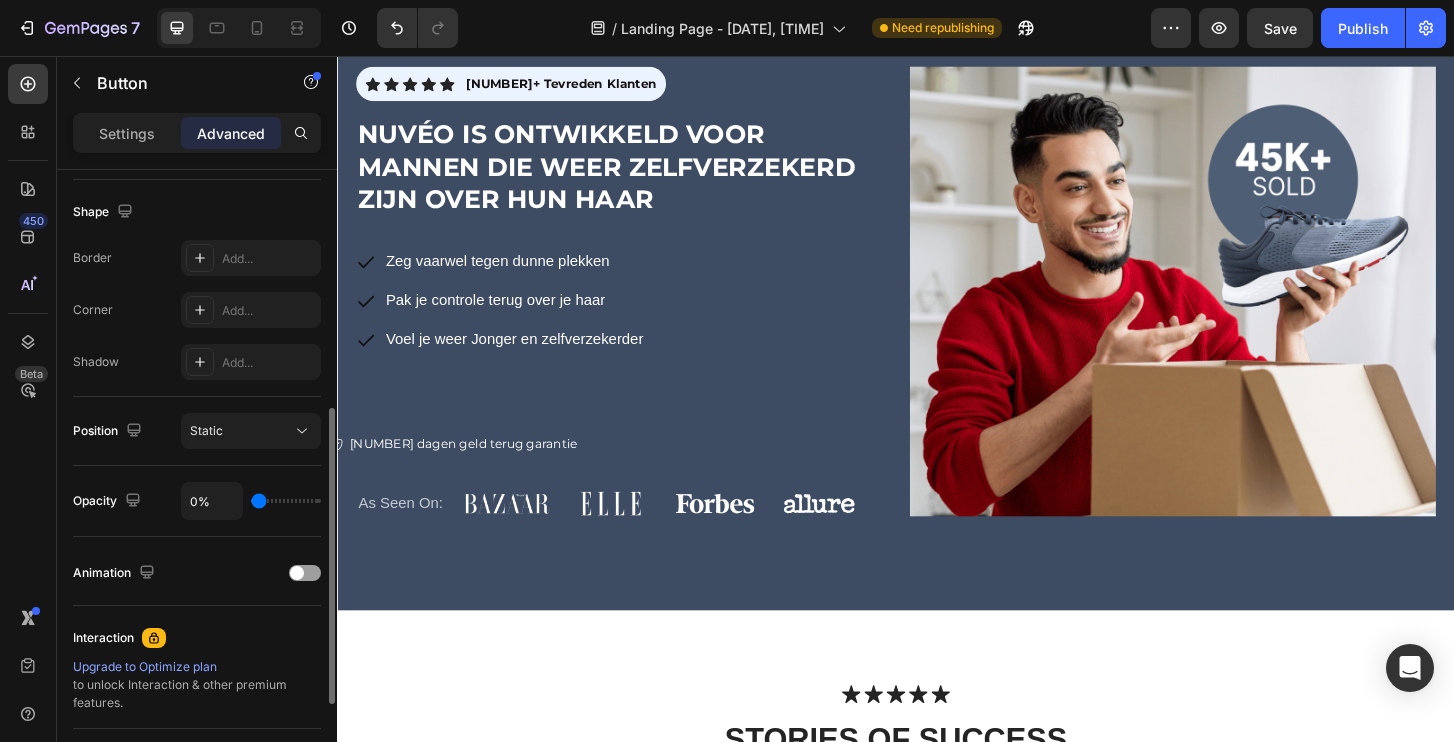 type on "44%" 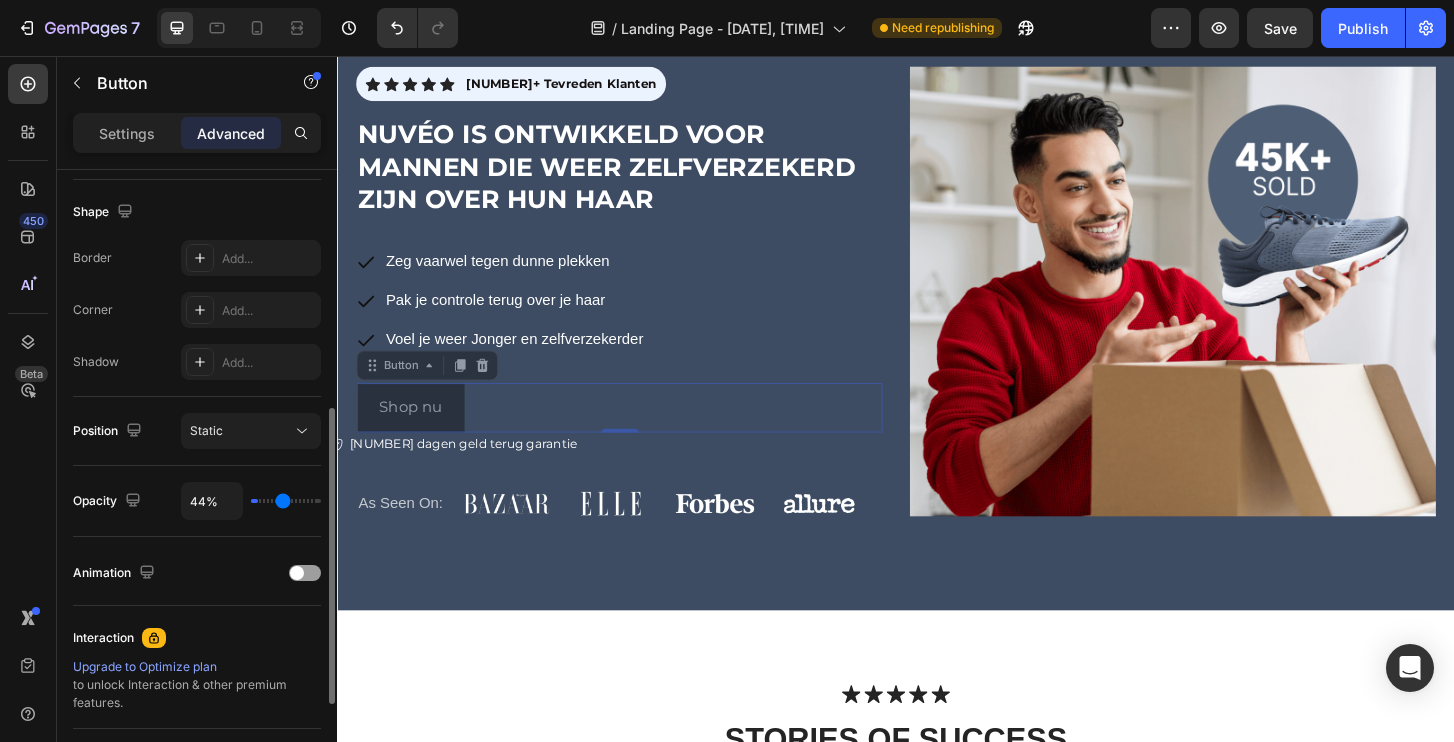 type on "74%" 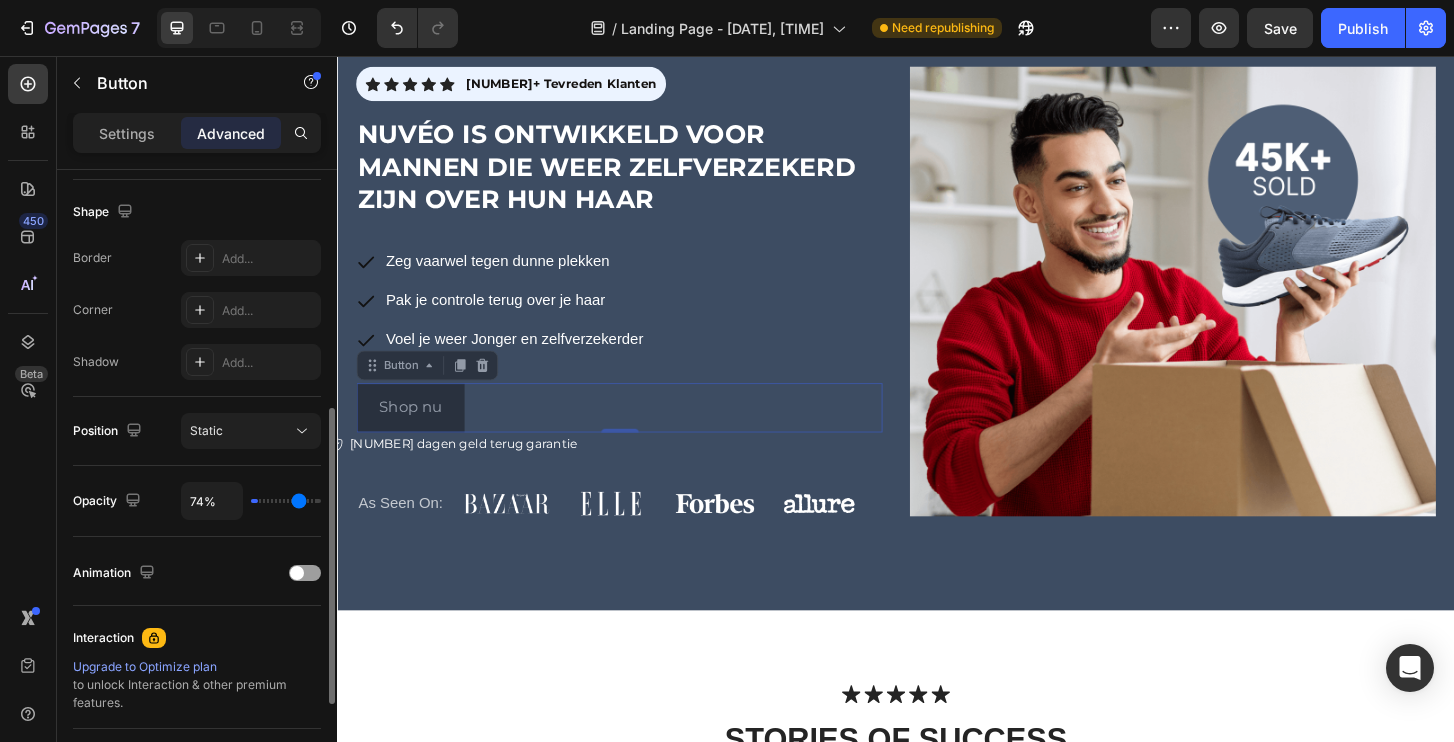 type on "100%" 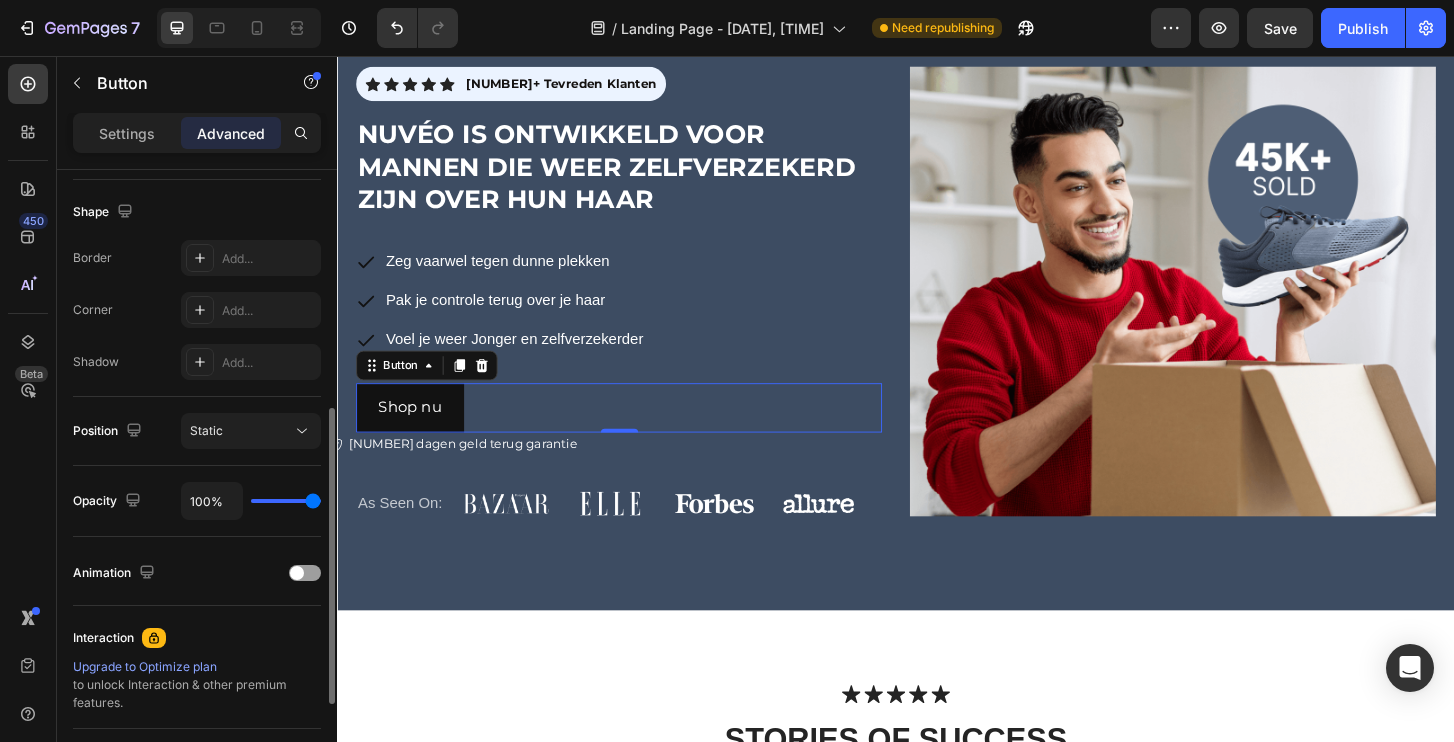 drag, startPoint x: 308, startPoint y: 500, endPoint x: 361, endPoint y: 499, distance: 53.009434 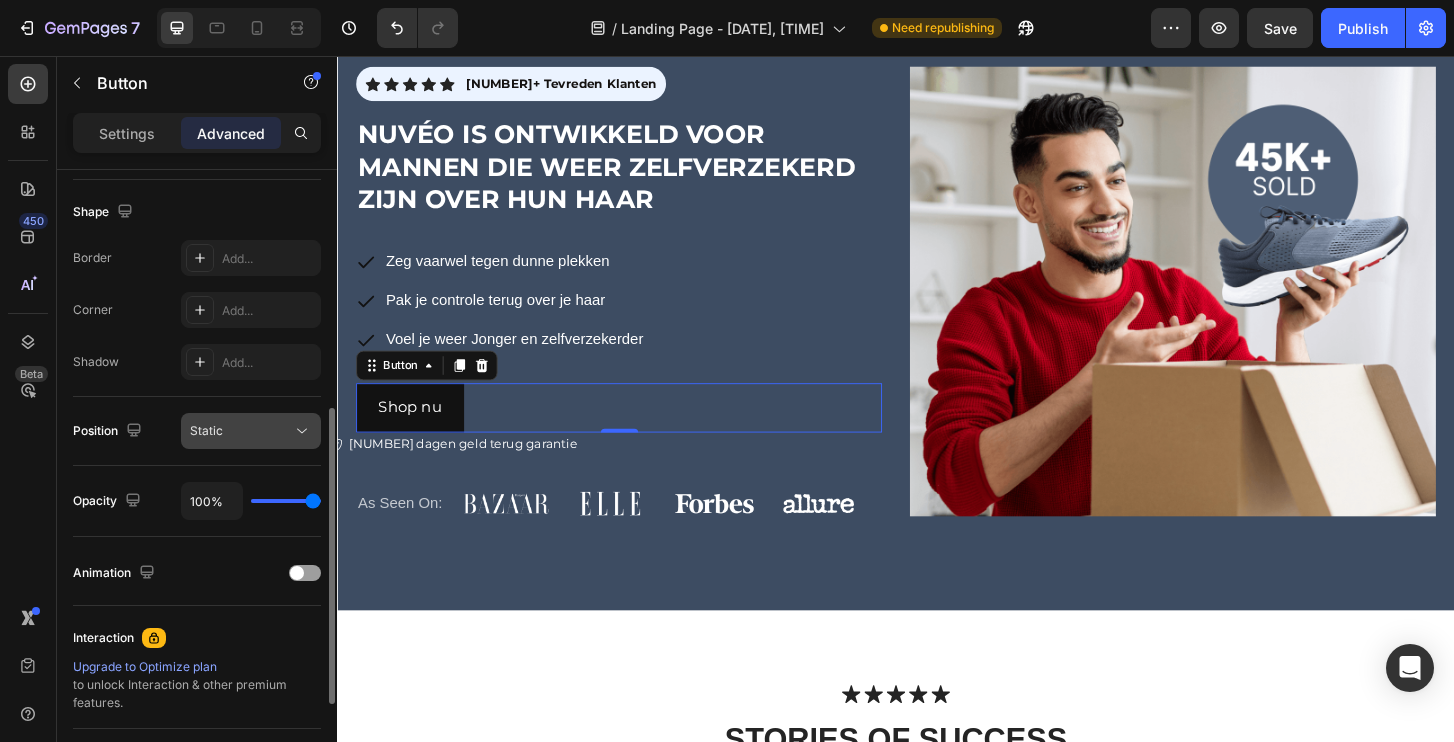 click 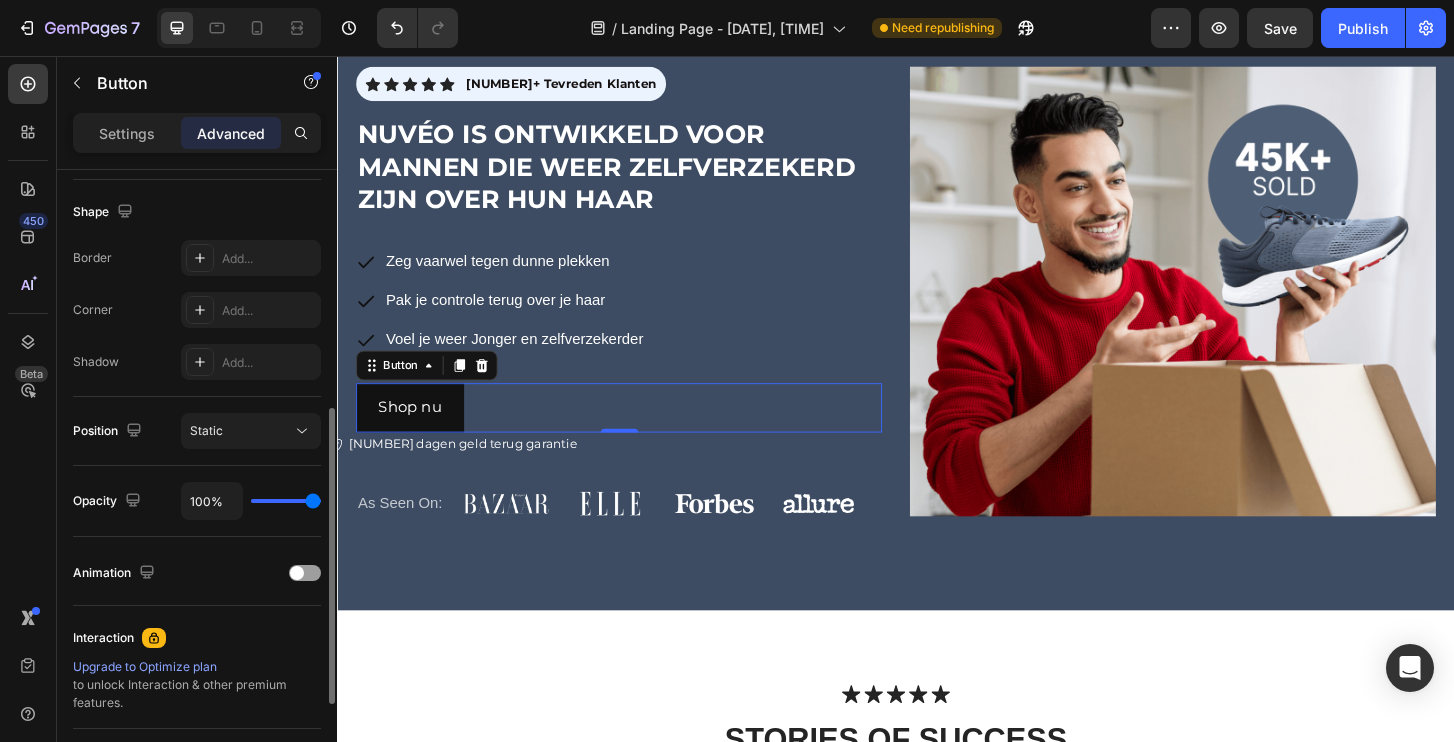 click on "Position Static" 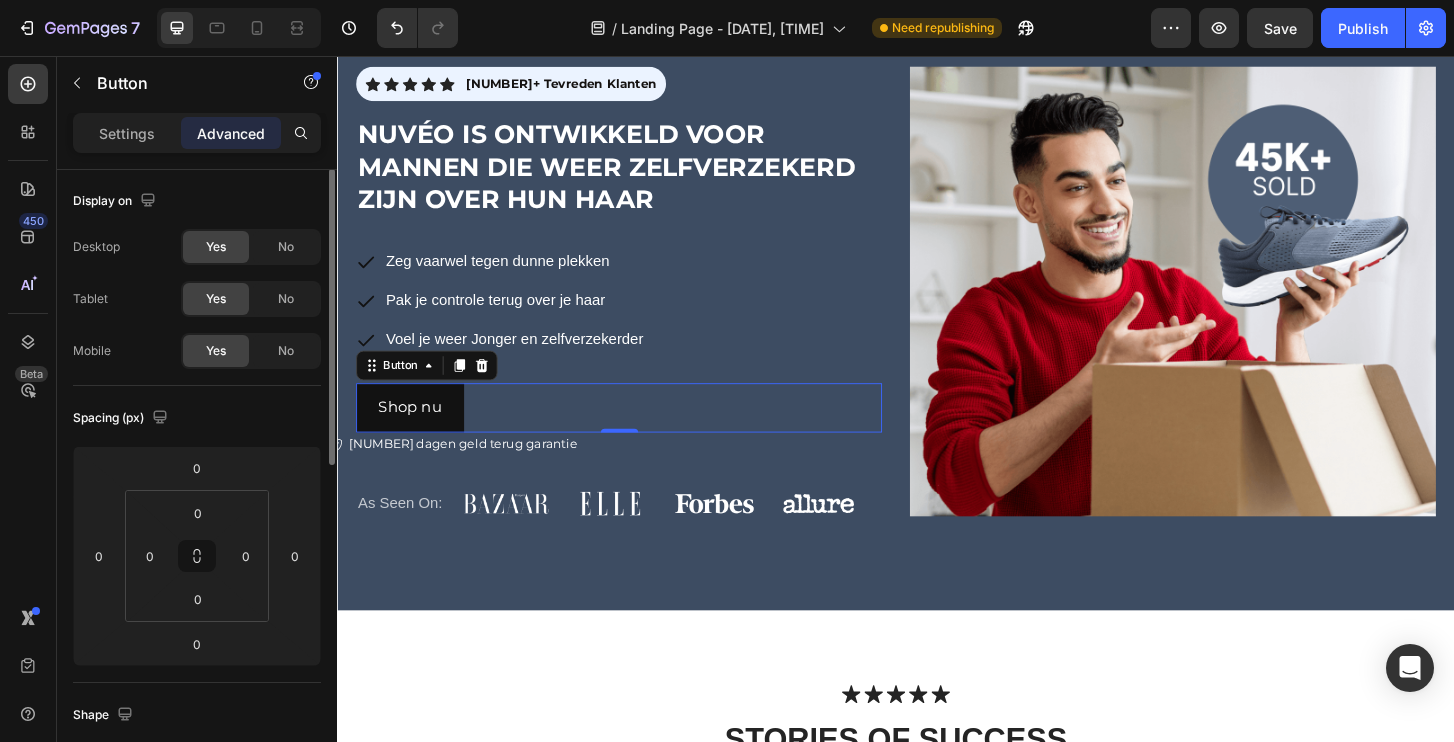 scroll, scrollTop: 0, scrollLeft: 0, axis: both 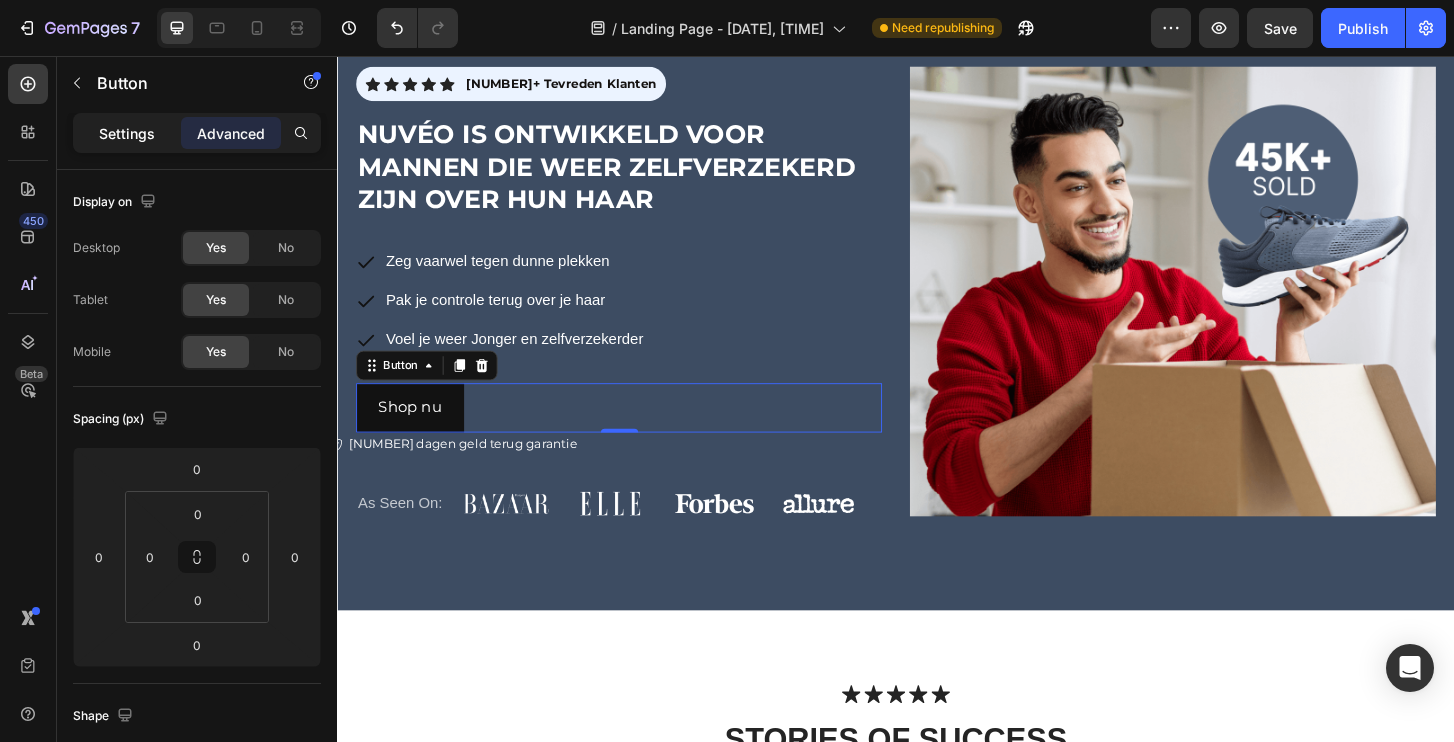 click on "Settings" at bounding box center [127, 133] 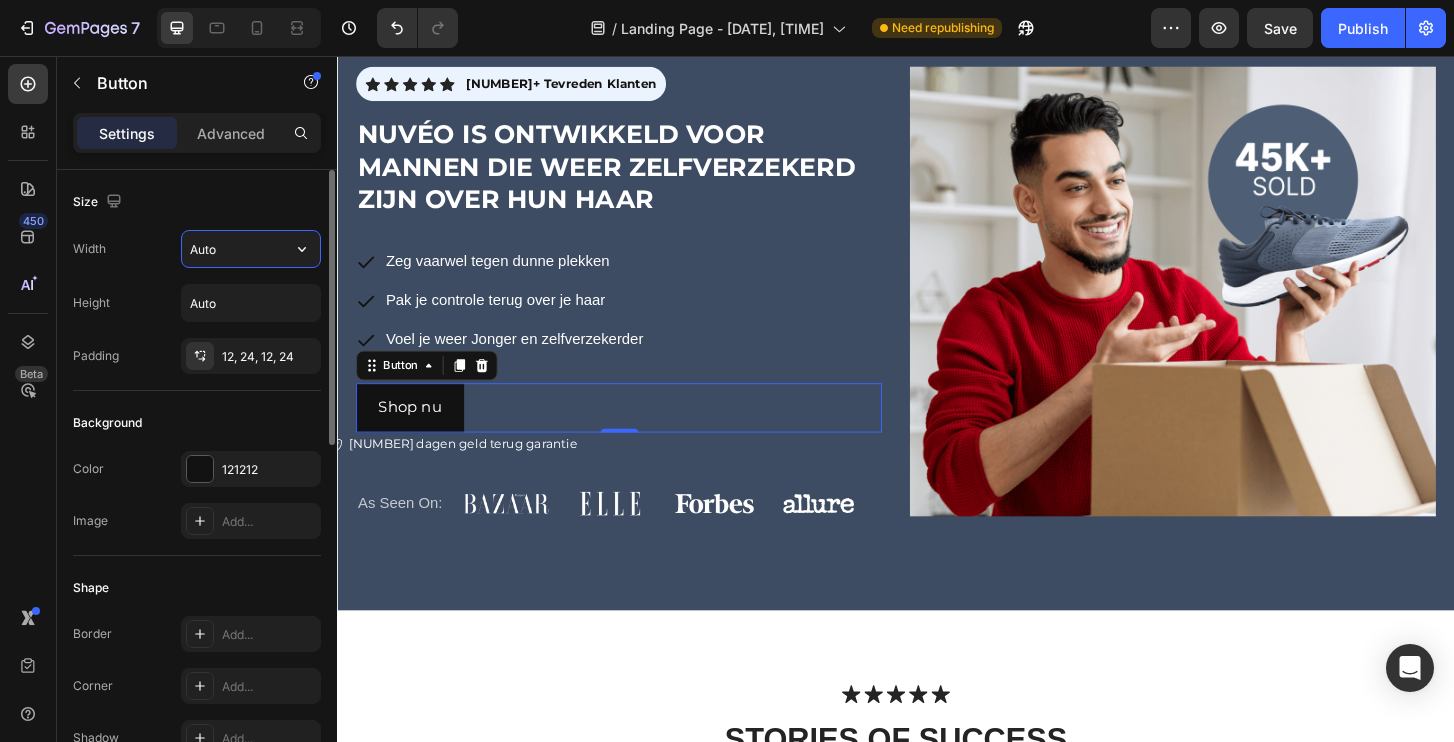 click on "Auto" at bounding box center (251, 249) 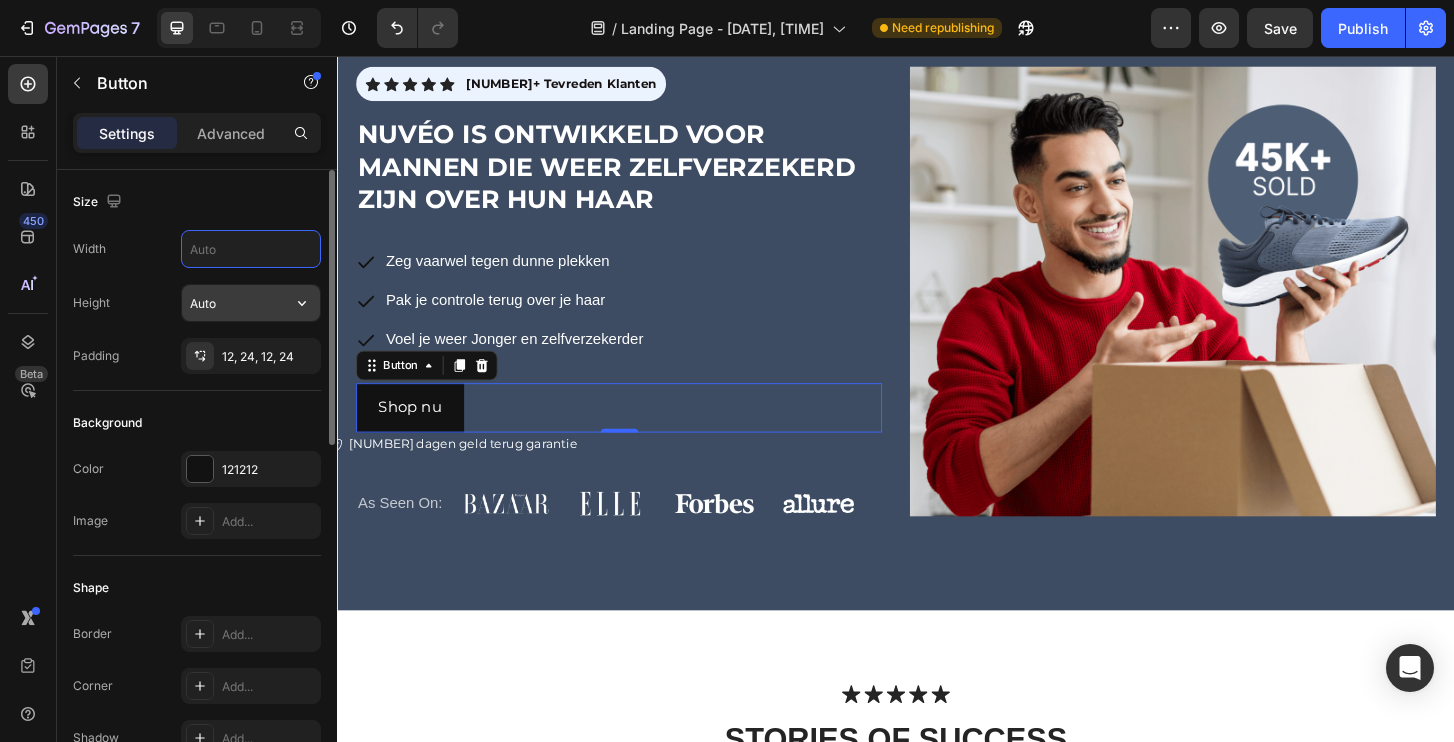 type 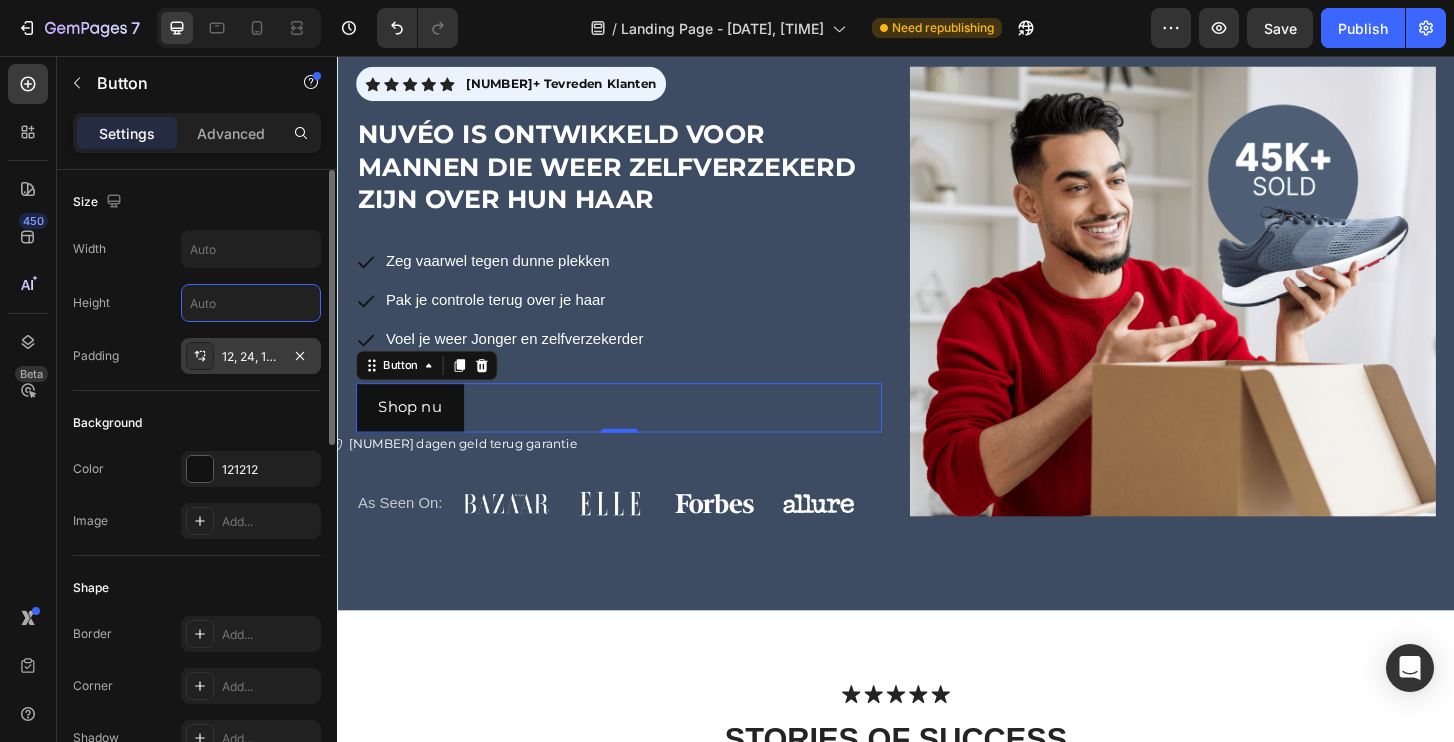 type 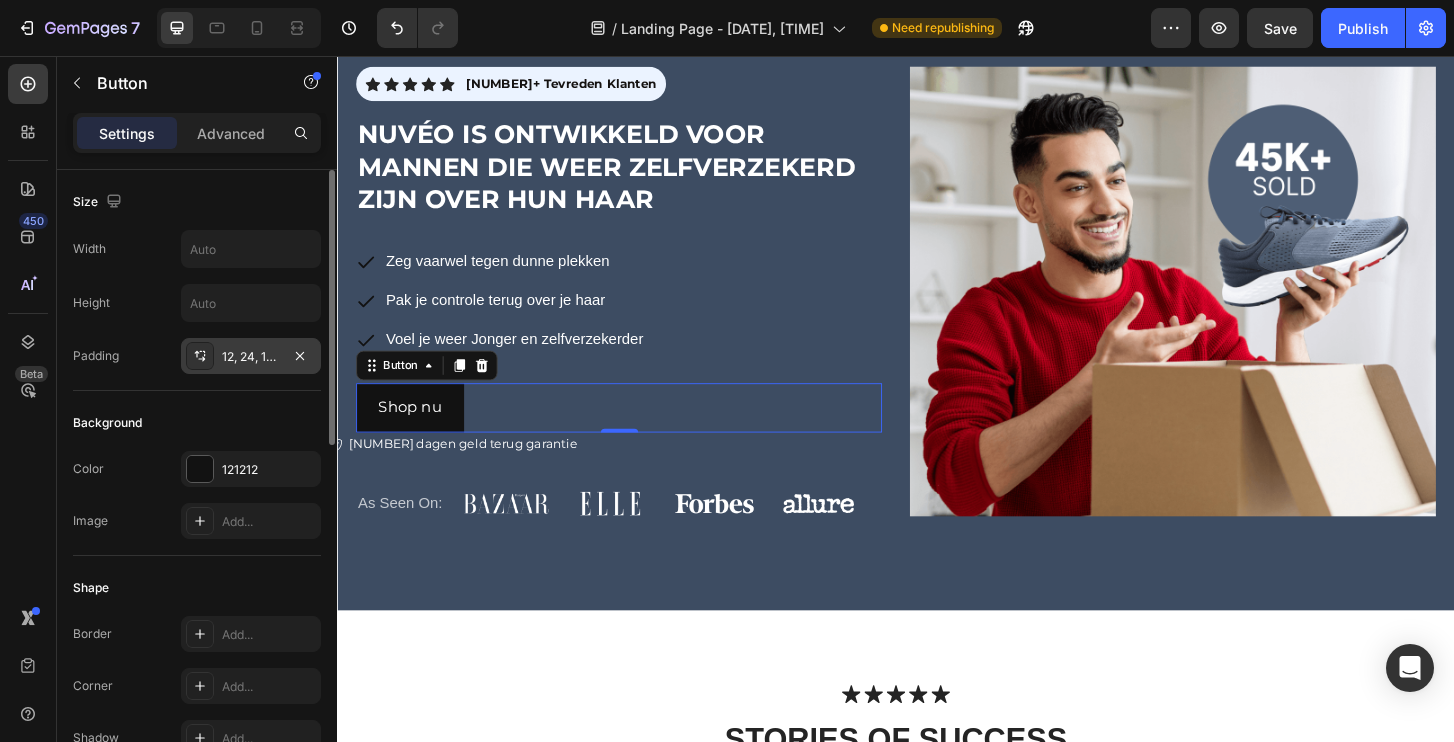 click on "12, 24, 12, 24" at bounding box center [251, 357] 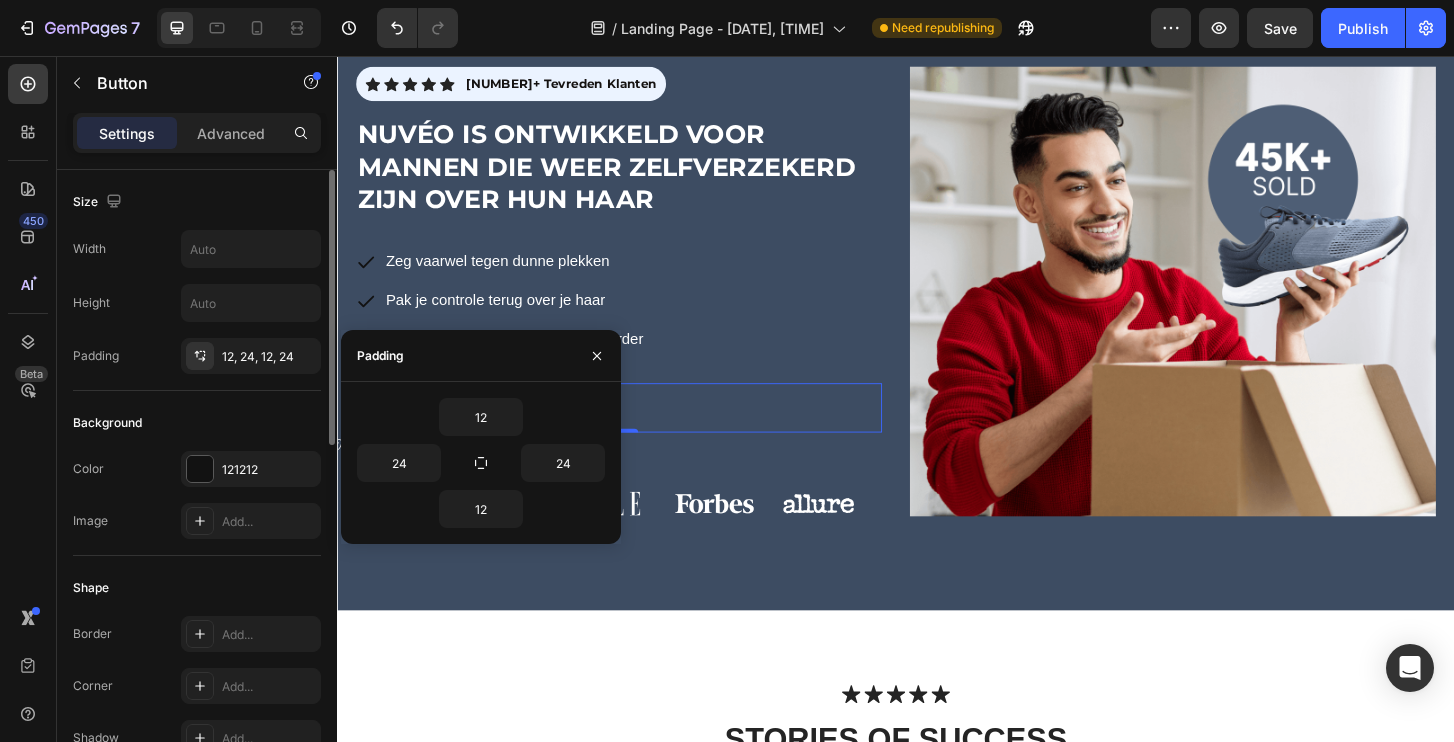 click on "Width Height Padding 12, 24, 12, 24" at bounding box center [197, 302] 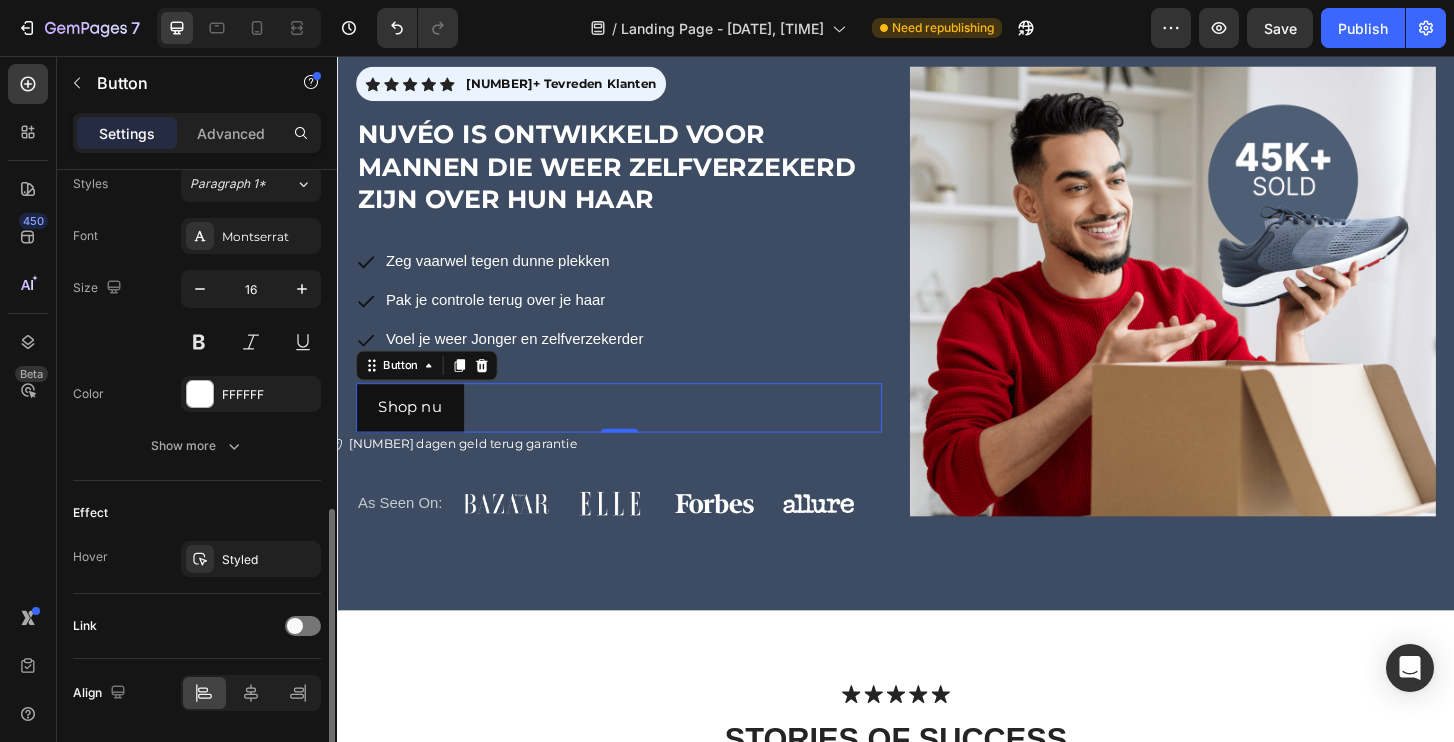 scroll, scrollTop: 805, scrollLeft: 0, axis: vertical 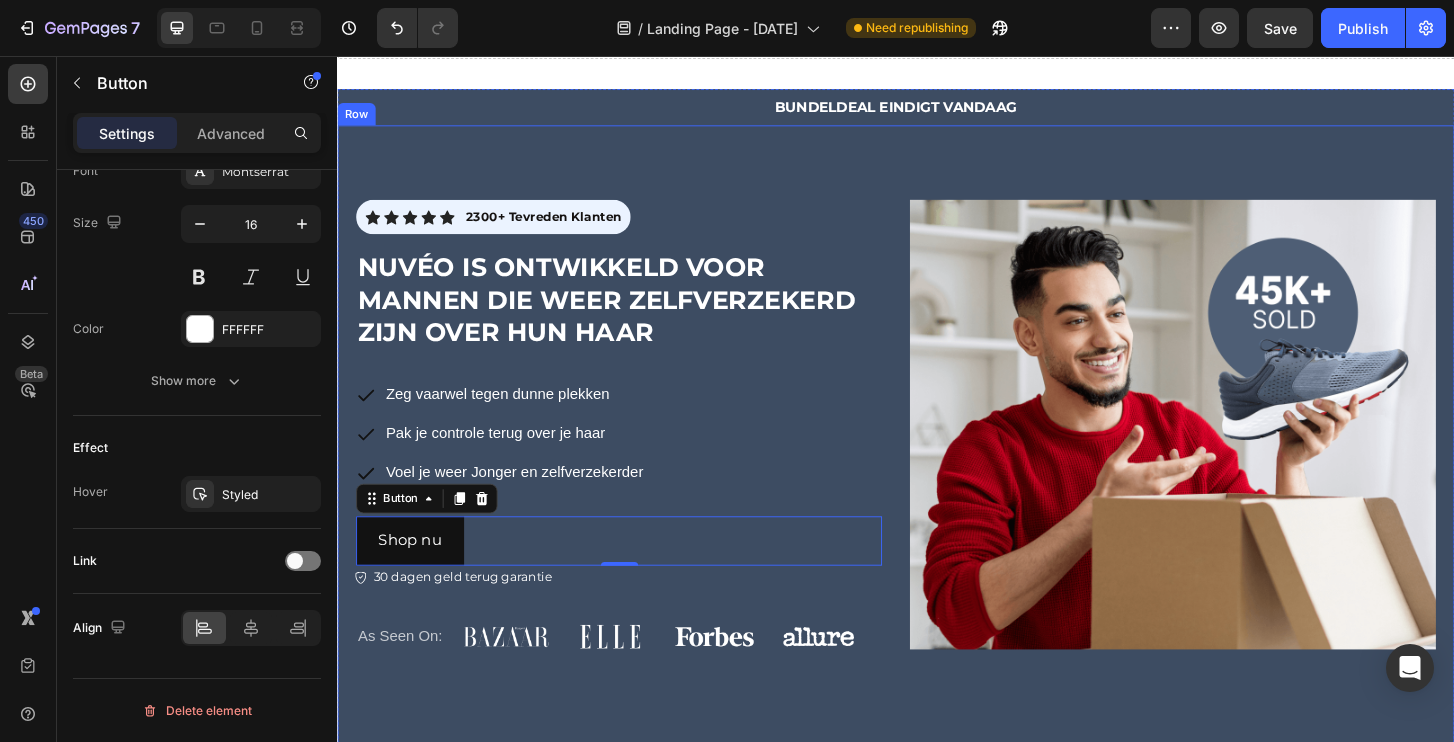 click on "Icon Icon Icon Icon Icon Icon List 2300+ Tevreden Klanten  Text Block Row Row NUVéO IS ONTWIKKELD VOOR MANNEN DIE WEER ZELFVERZEKERD ZIJN OVER HUN HAAR Heading
Zeg vaarwel tegen dunne plekken
Pak je controle terug over je haar
Voel je weer Jonger en zelfverzekerder Item List Shop nu Button   0
30 dagen geld terug garantie Item List Row As Seen On: Text Block Image Image Image Image Row Row Image Row" at bounding box center (937, 462) 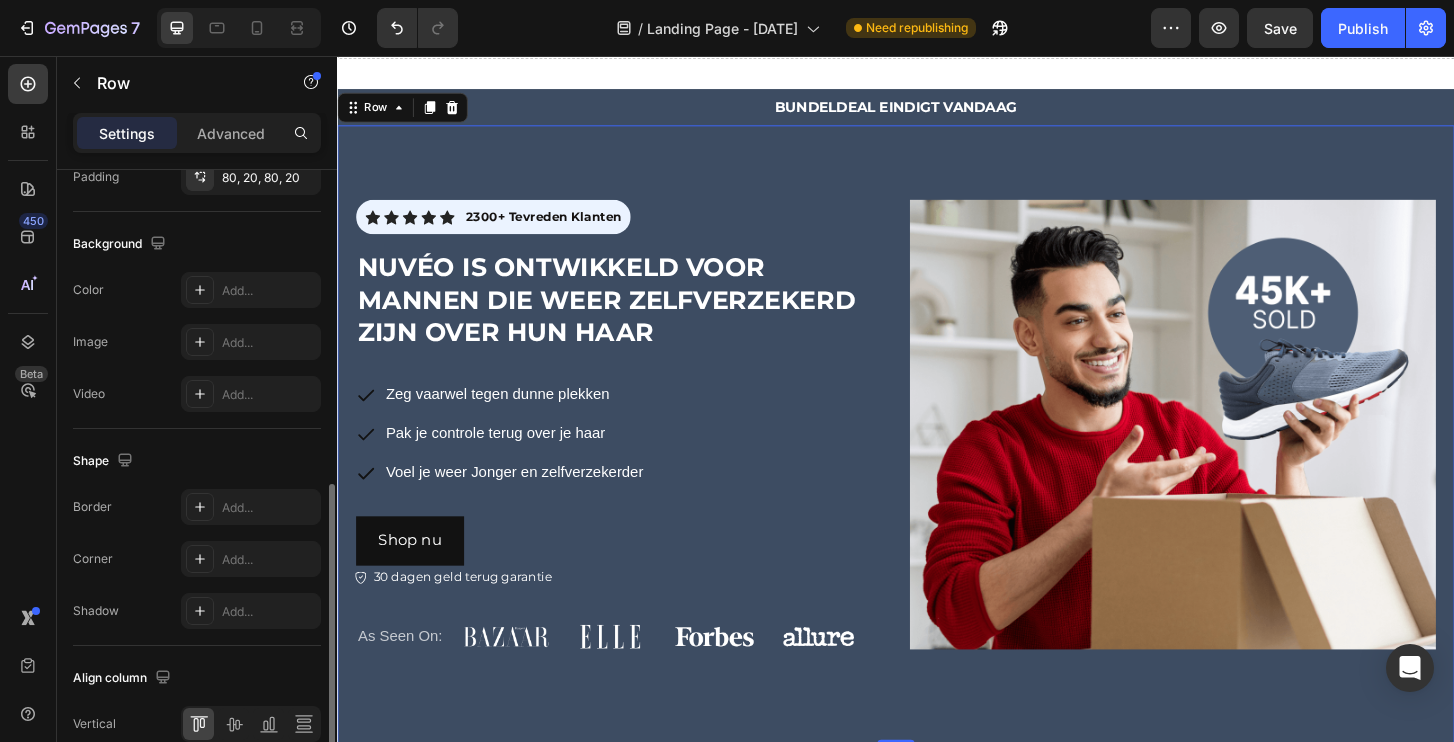 scroll, scrollTop: 725, scrollLeft: 0, axis: vertical 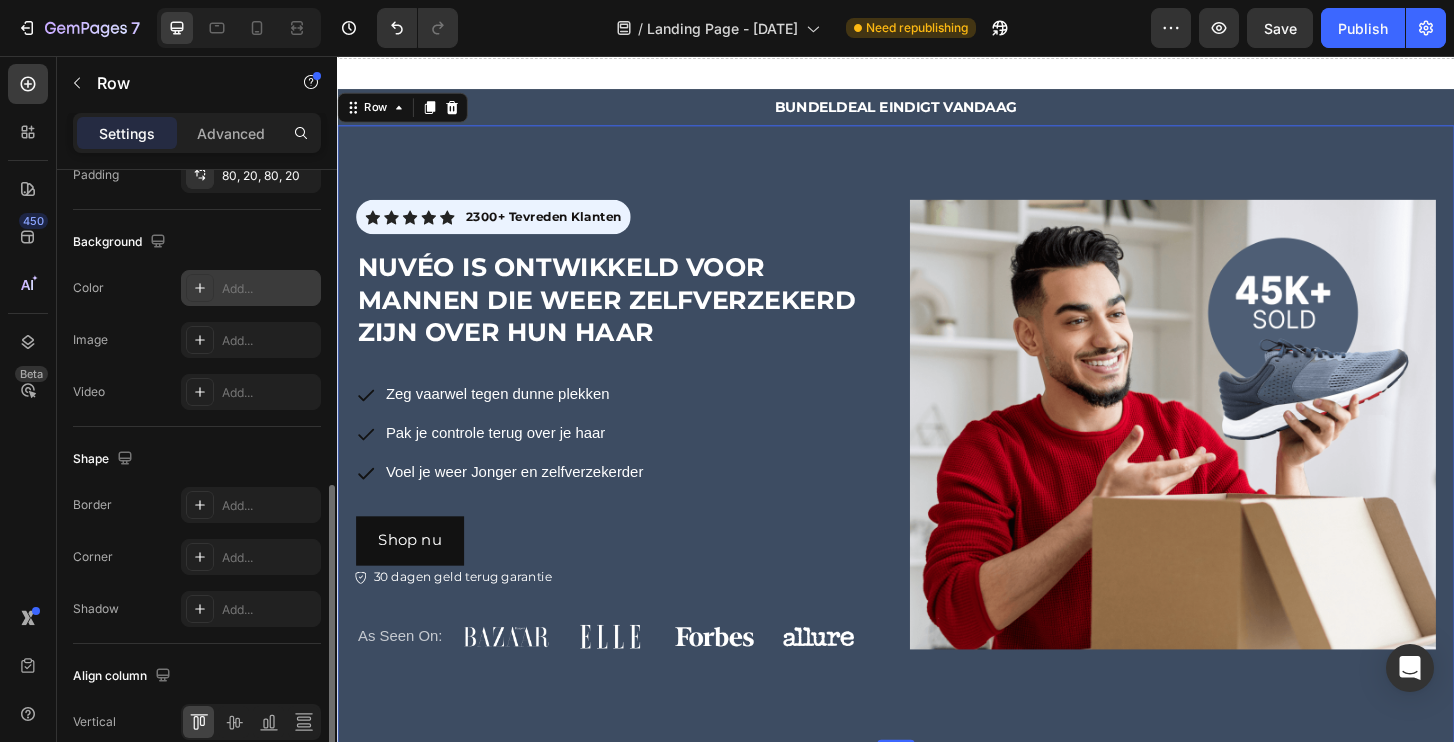 click on "Add..." at bounding box center (251, 288) 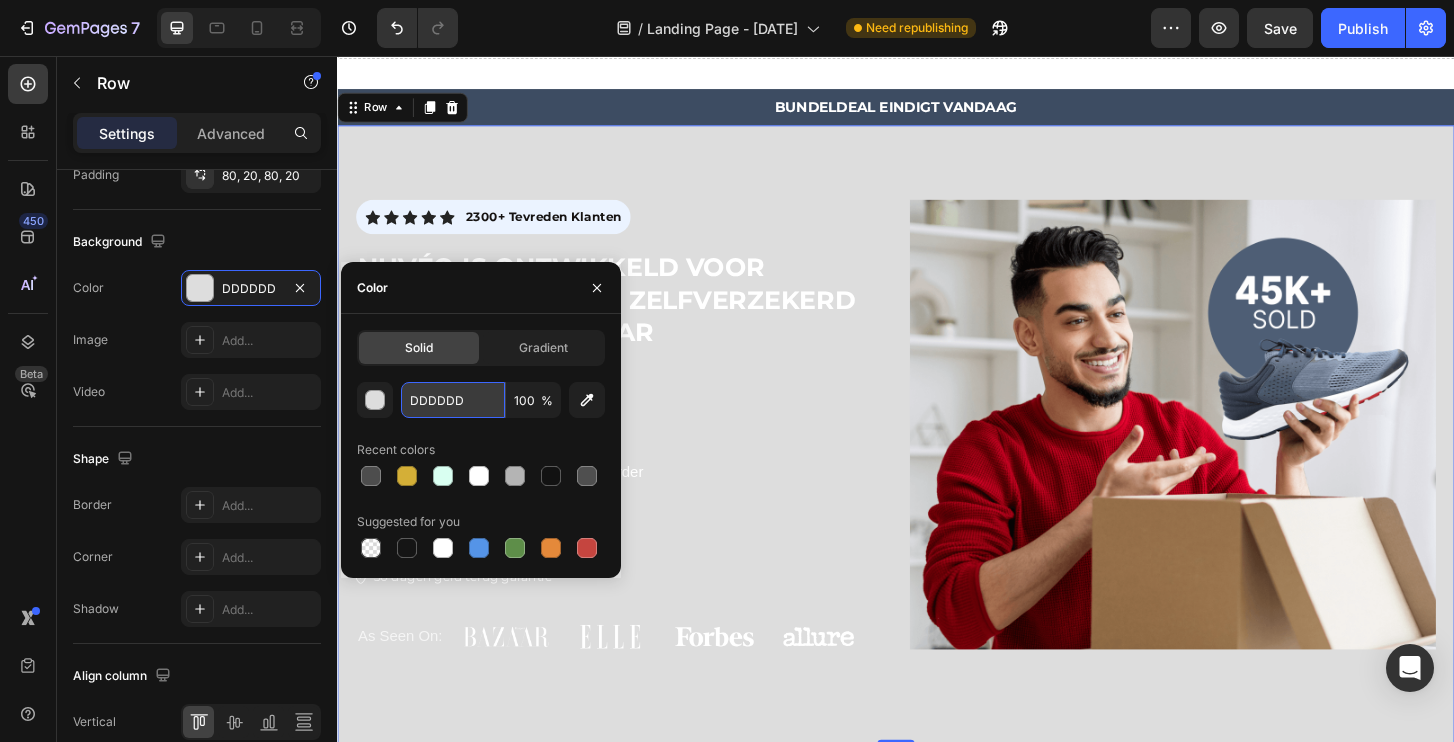 click on "DDDDDD" at bounding box center (453, 400) 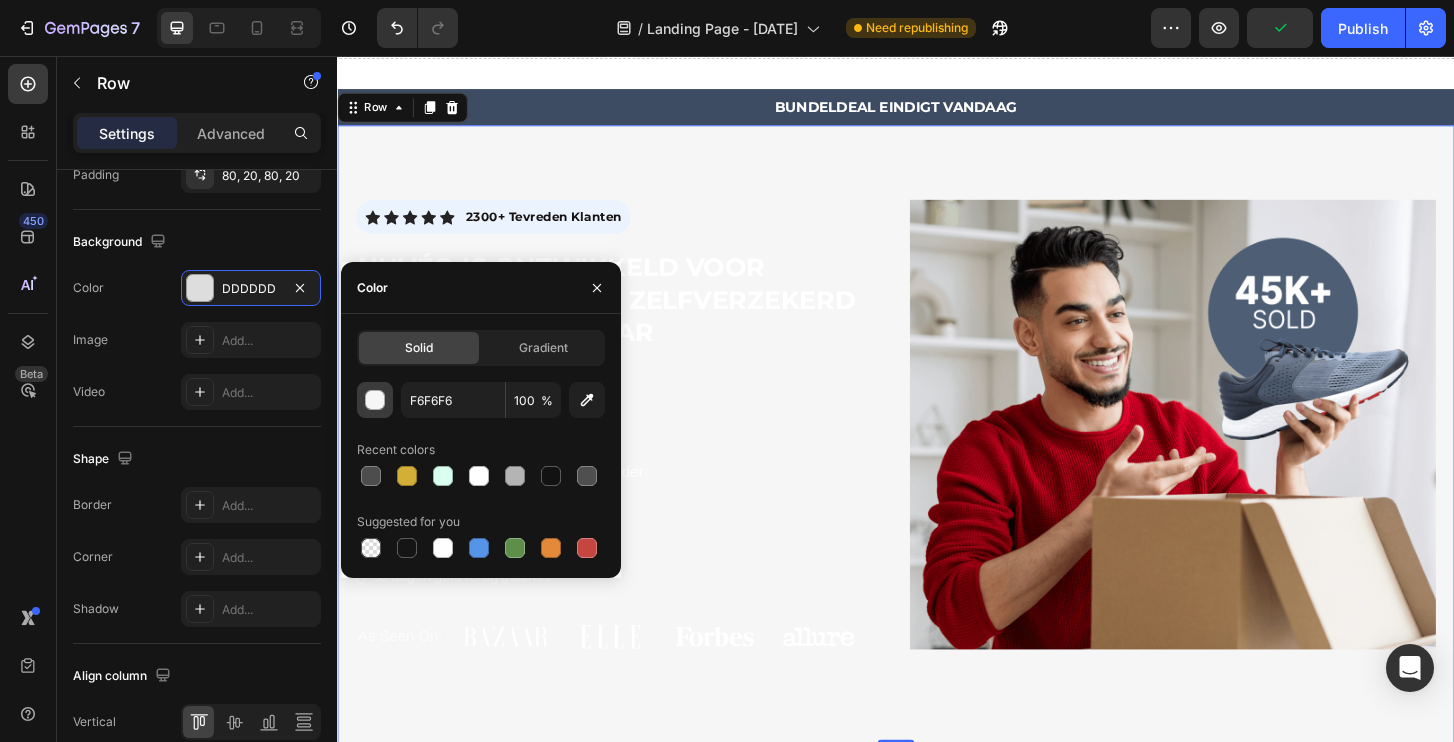 click at bounding box center [375, 400] 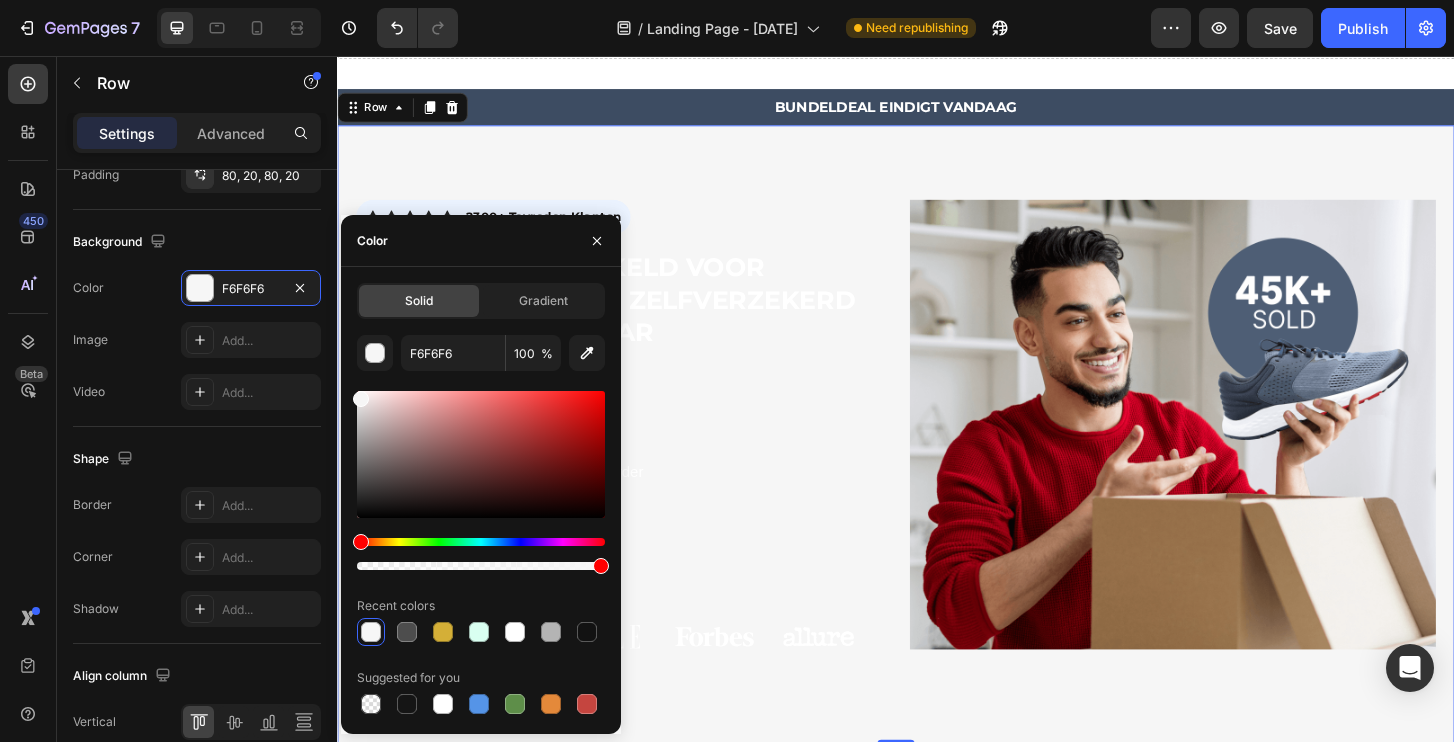 click at bounding box center (481, 454) 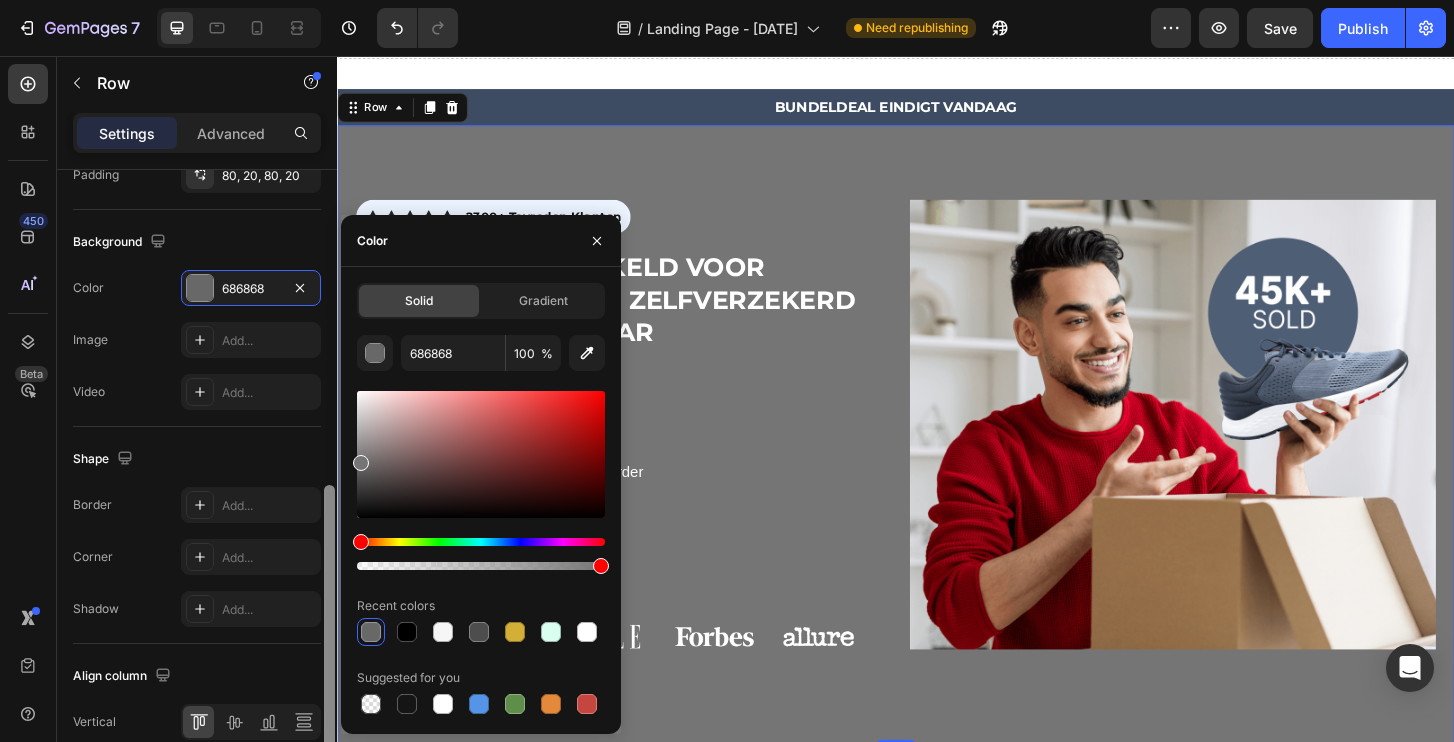 type on "757575" 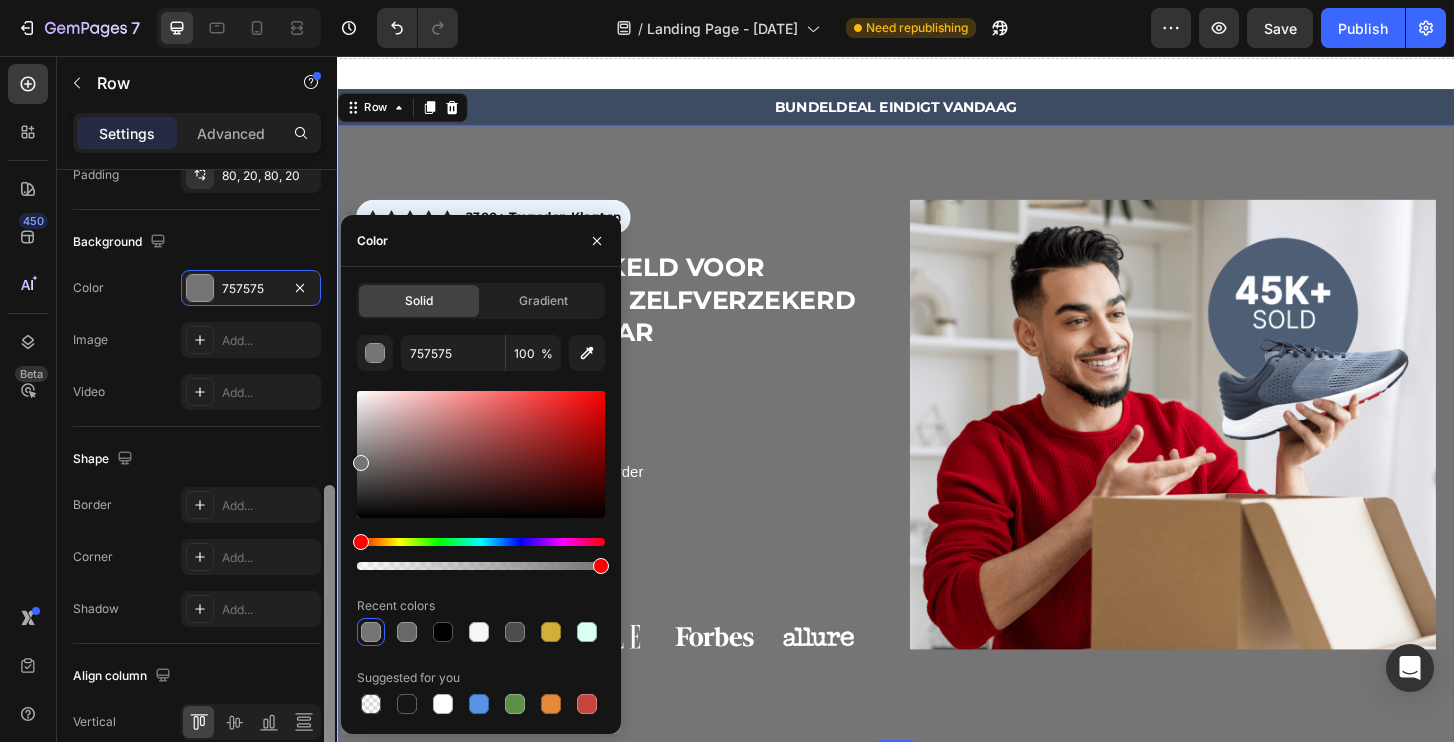 drag, startPoint x: 360, startPoint y: 420, endPoint x: 332, endPoint y: 459, distance: 48.010414 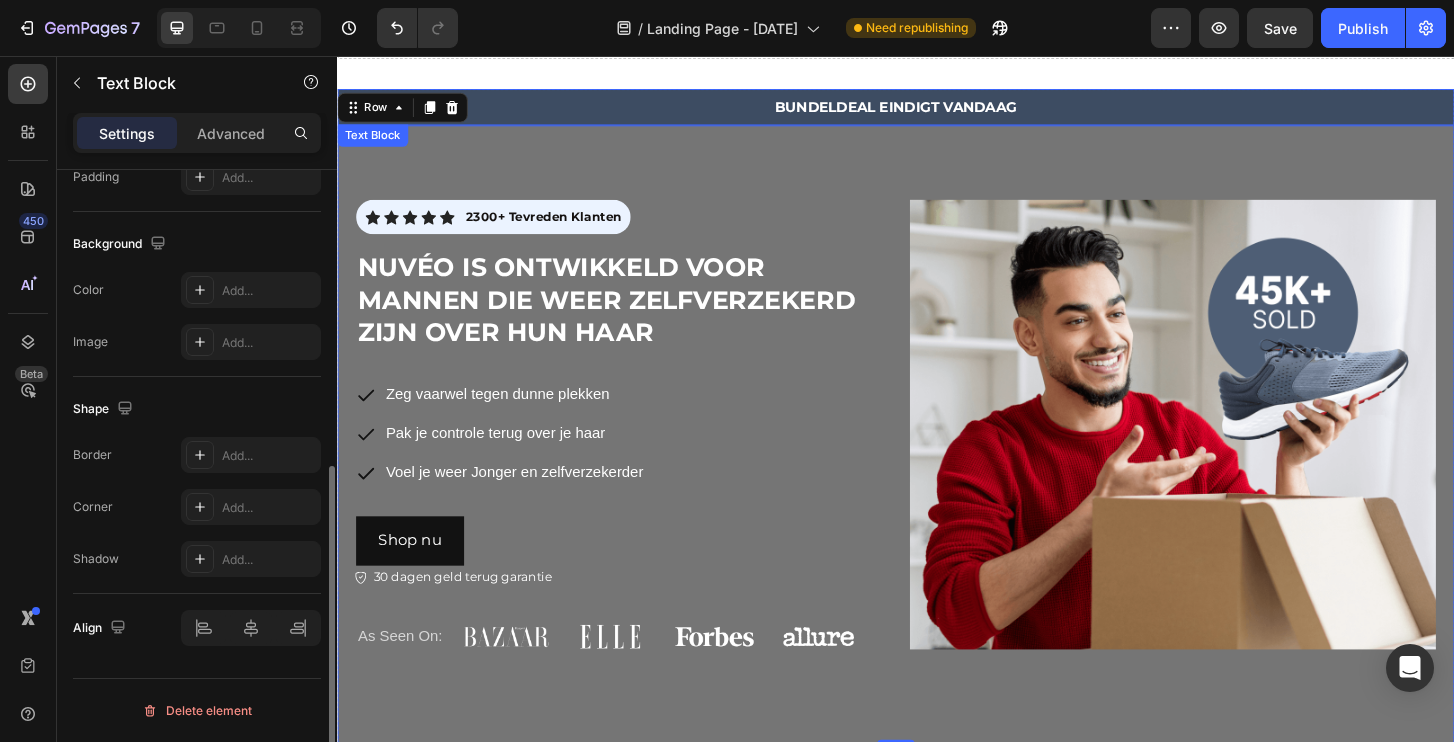 click on "BUNDELDEAL EINDIGT VANDAAG" at bounding box center [937, 111] 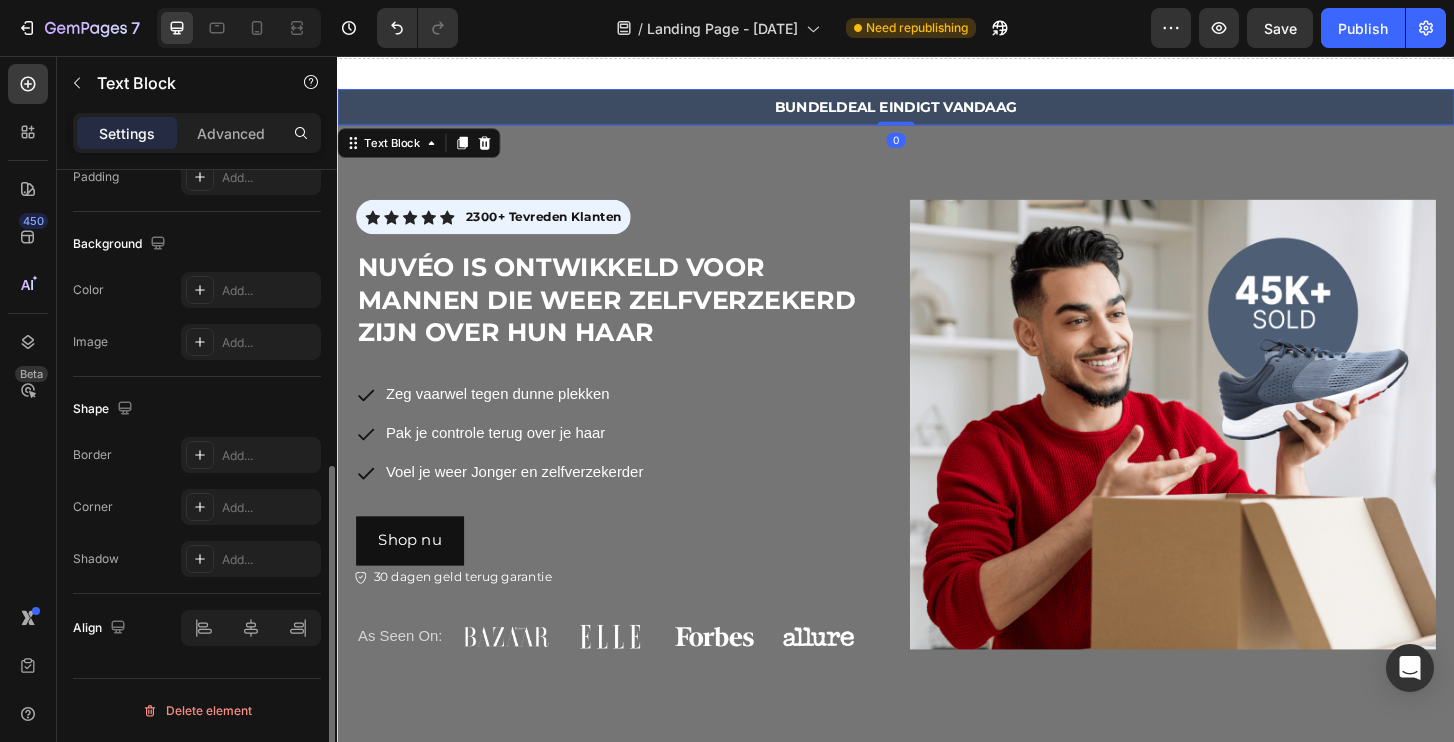 scroll, scrollTop: 0, scrollLeft: 0, axis: both 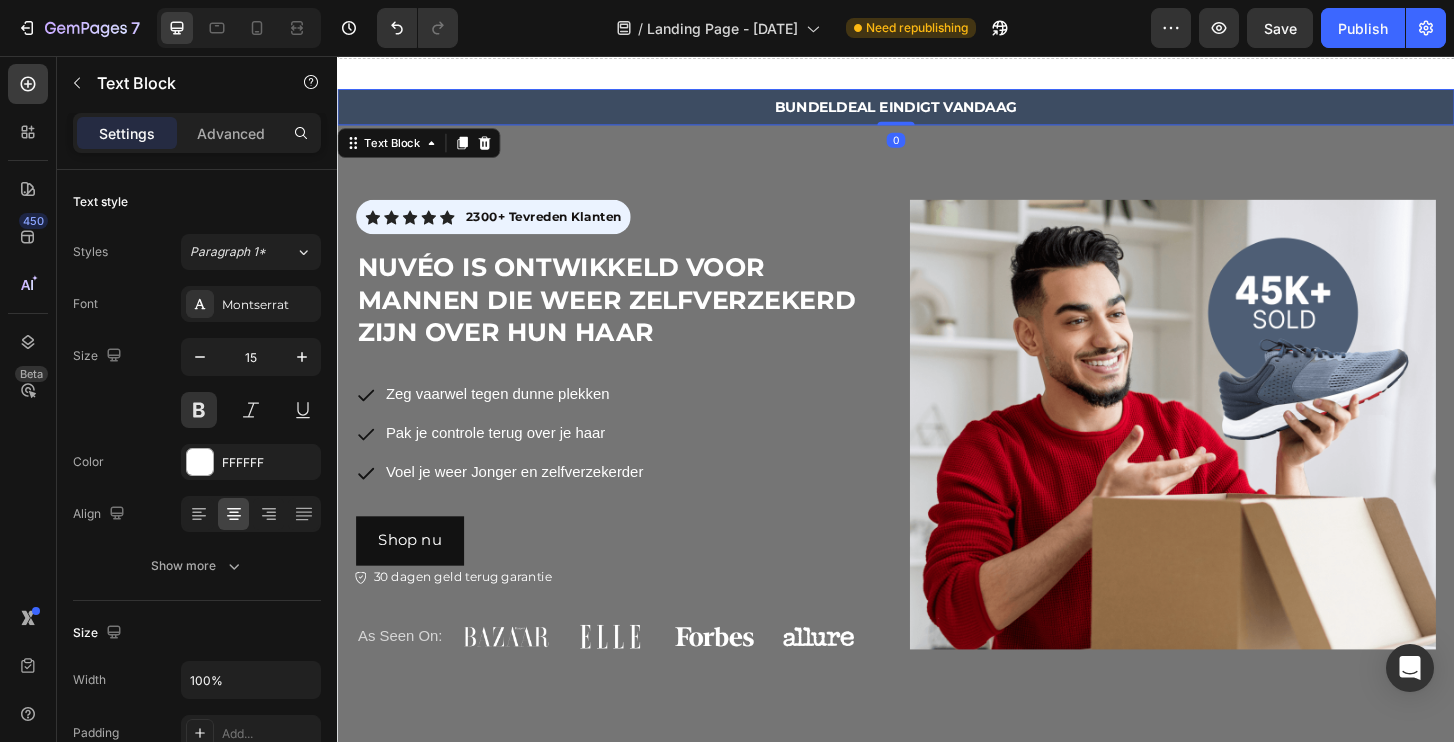 click on "BUNDELDEAL EINDIGT VANDAAG" at bounding box center [937, 111] 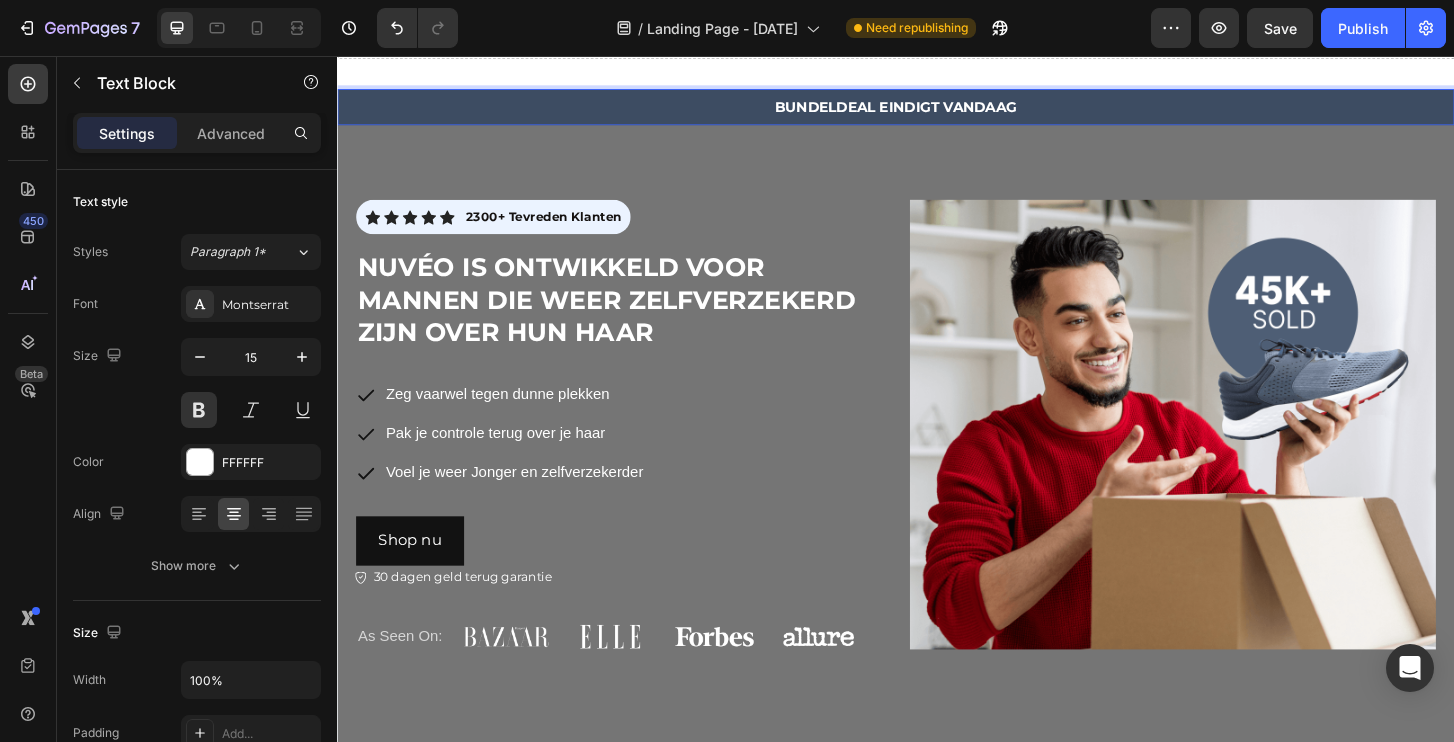 click on "BUNDELDEAL EINDIGT VANDAAG" at bounding box center [937, 111] 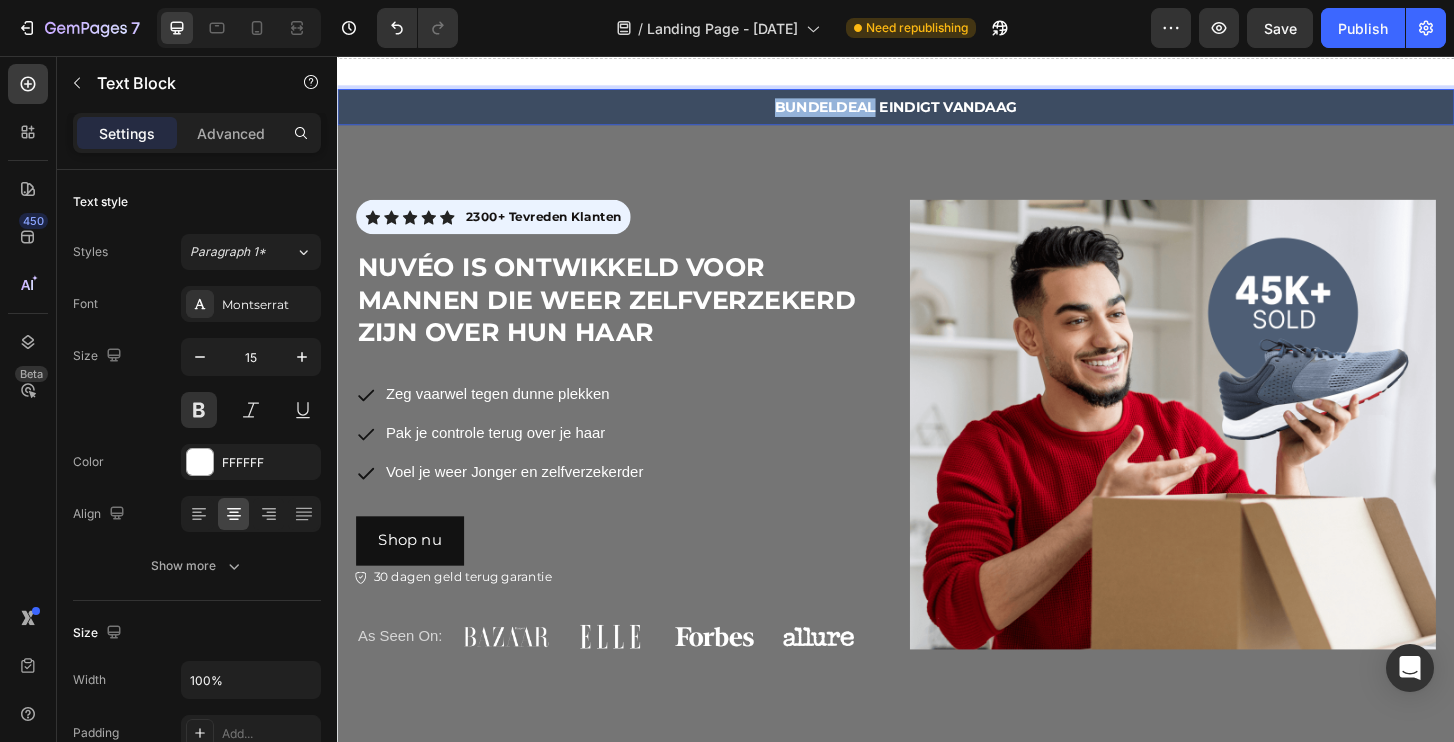 click on "BUNDELDEAL EINDIGT VANDAAG" at bounding box center [937, 111] 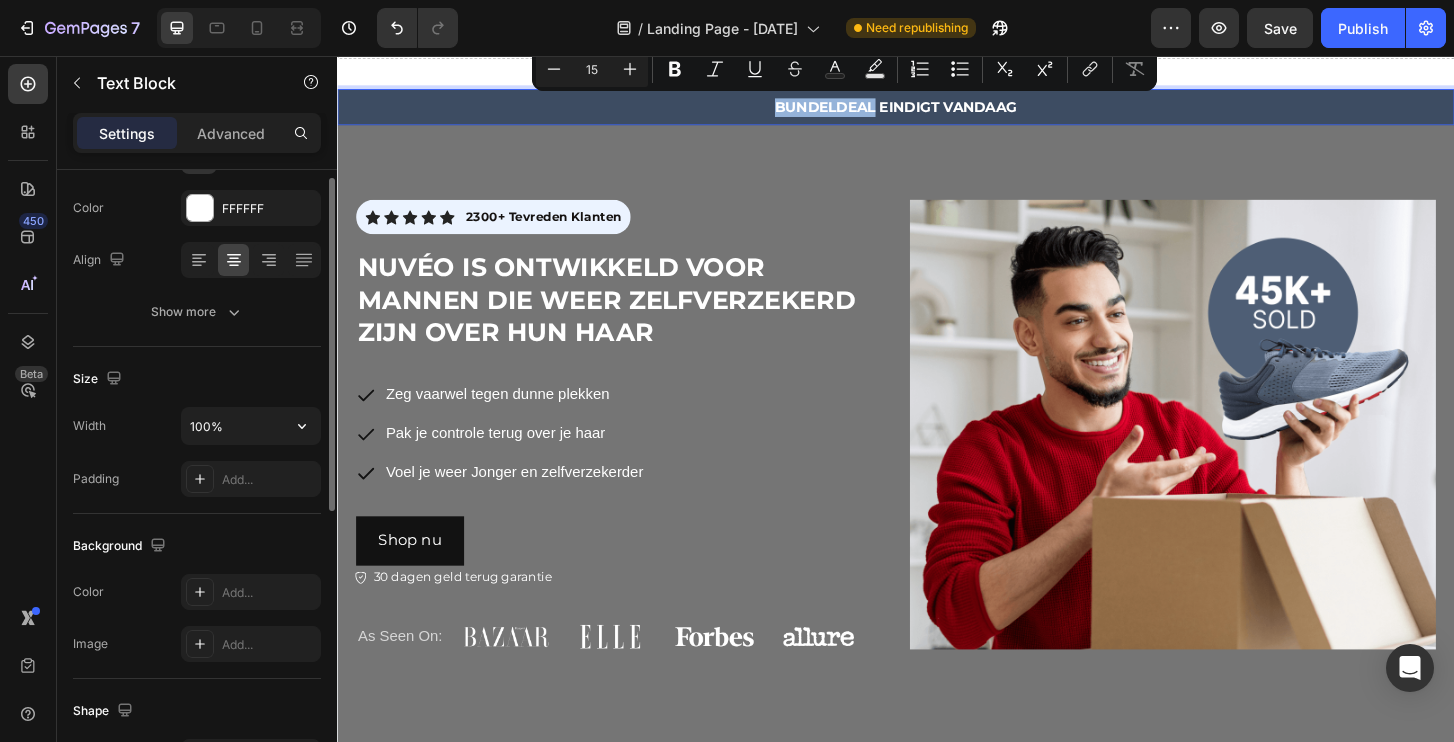 scroll, scrollTop: 0, scrollLeft: 0, axis: both 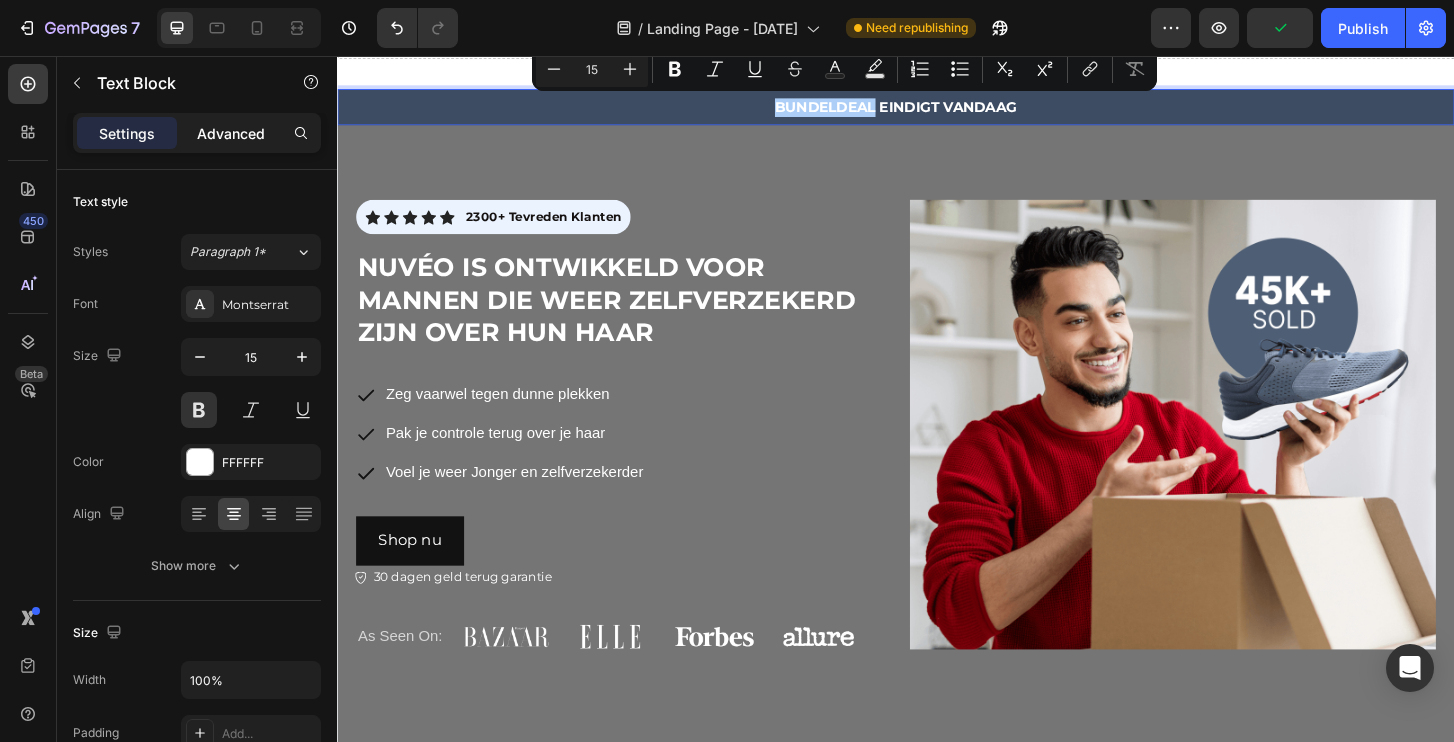 click on "Advanced" at bounding box center (231, 133) 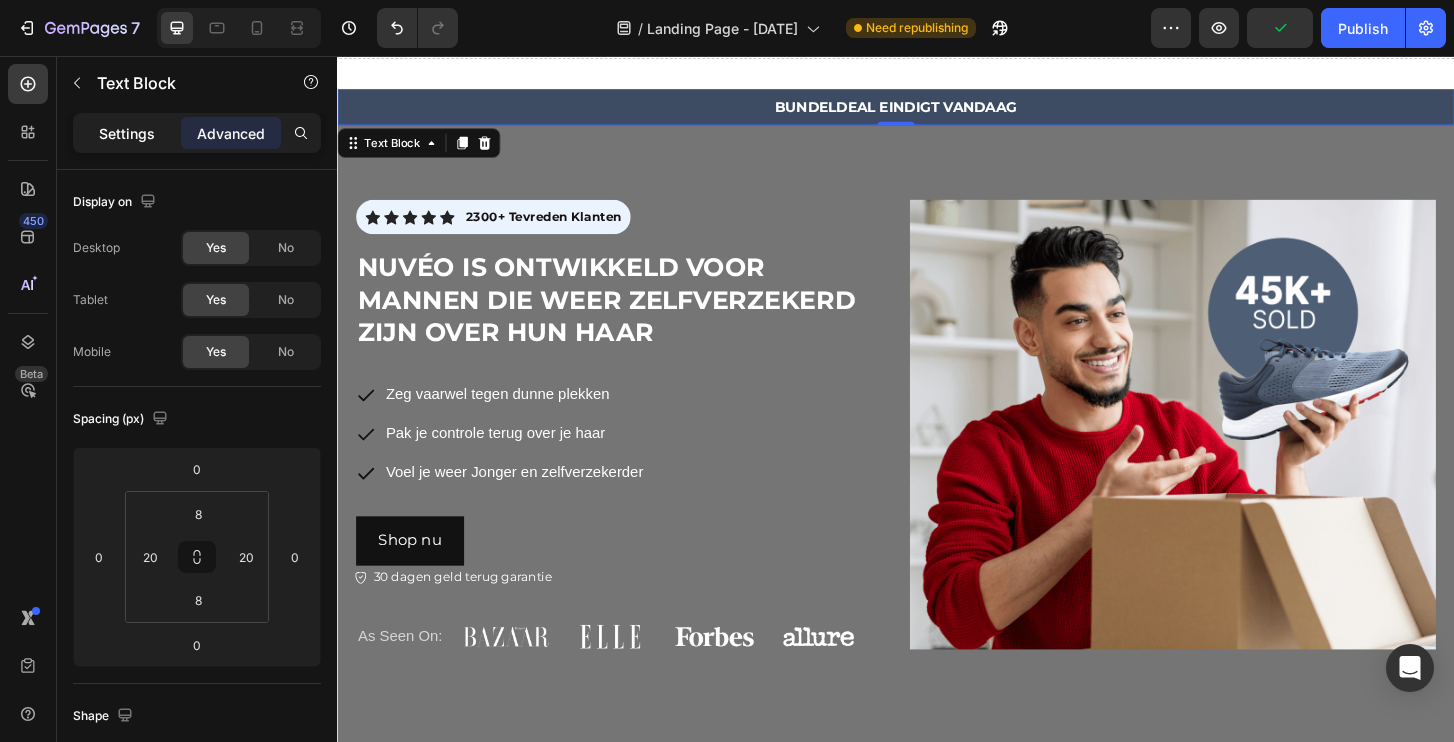 click on "Settings" at bounding box center (127, 133) 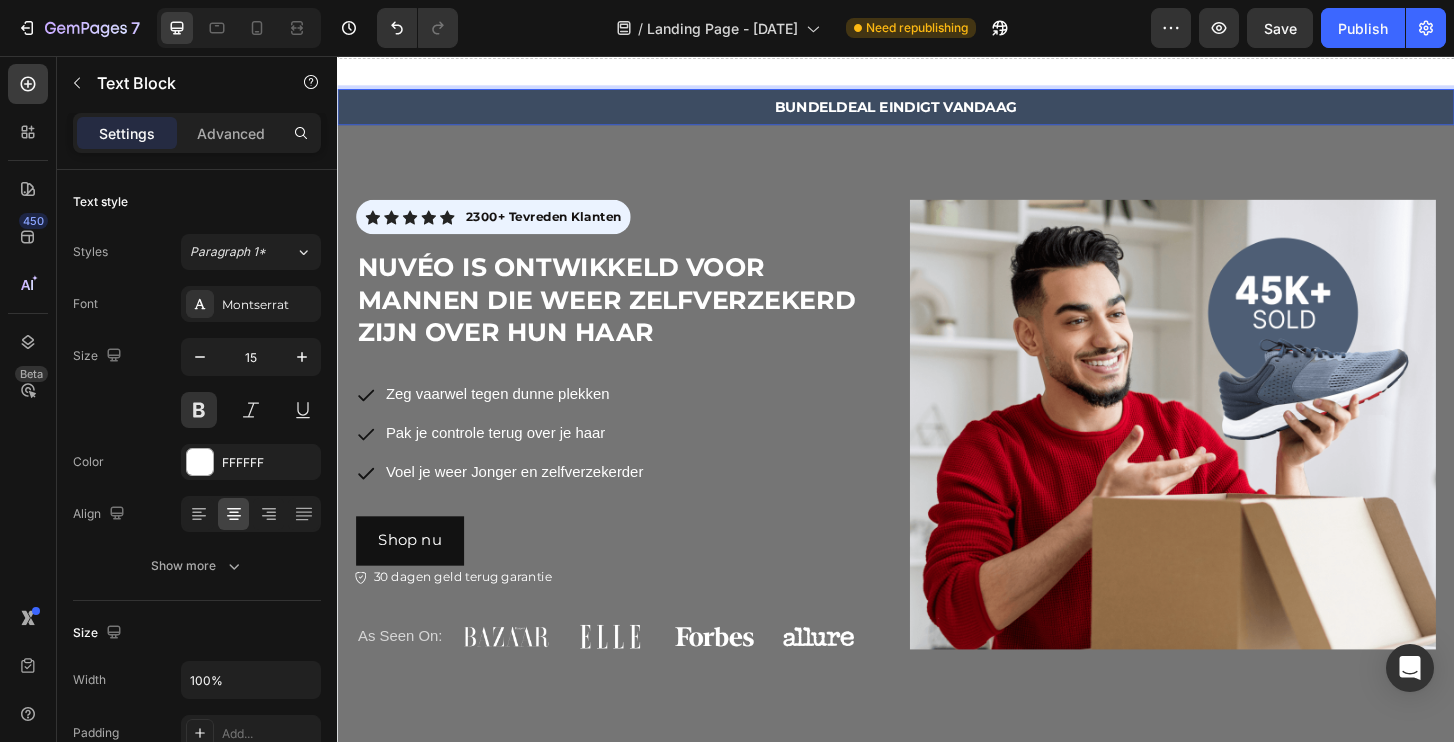 click on "BUNDELDEAL EINDIGT VANDAAG" at bounding box center (937, 111) 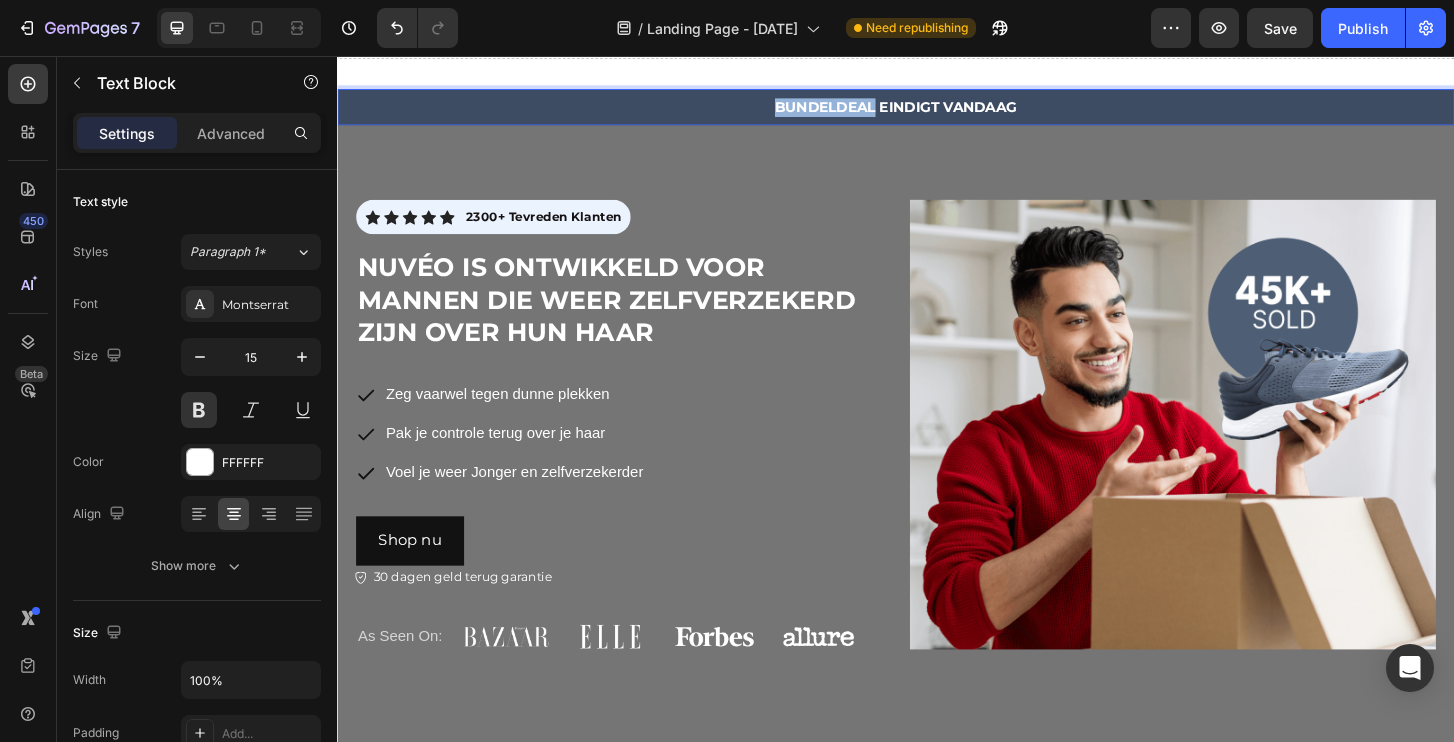 click on "BUNDELDEAL EINDIGT VANDAAG" at bounding box center (937, 111) 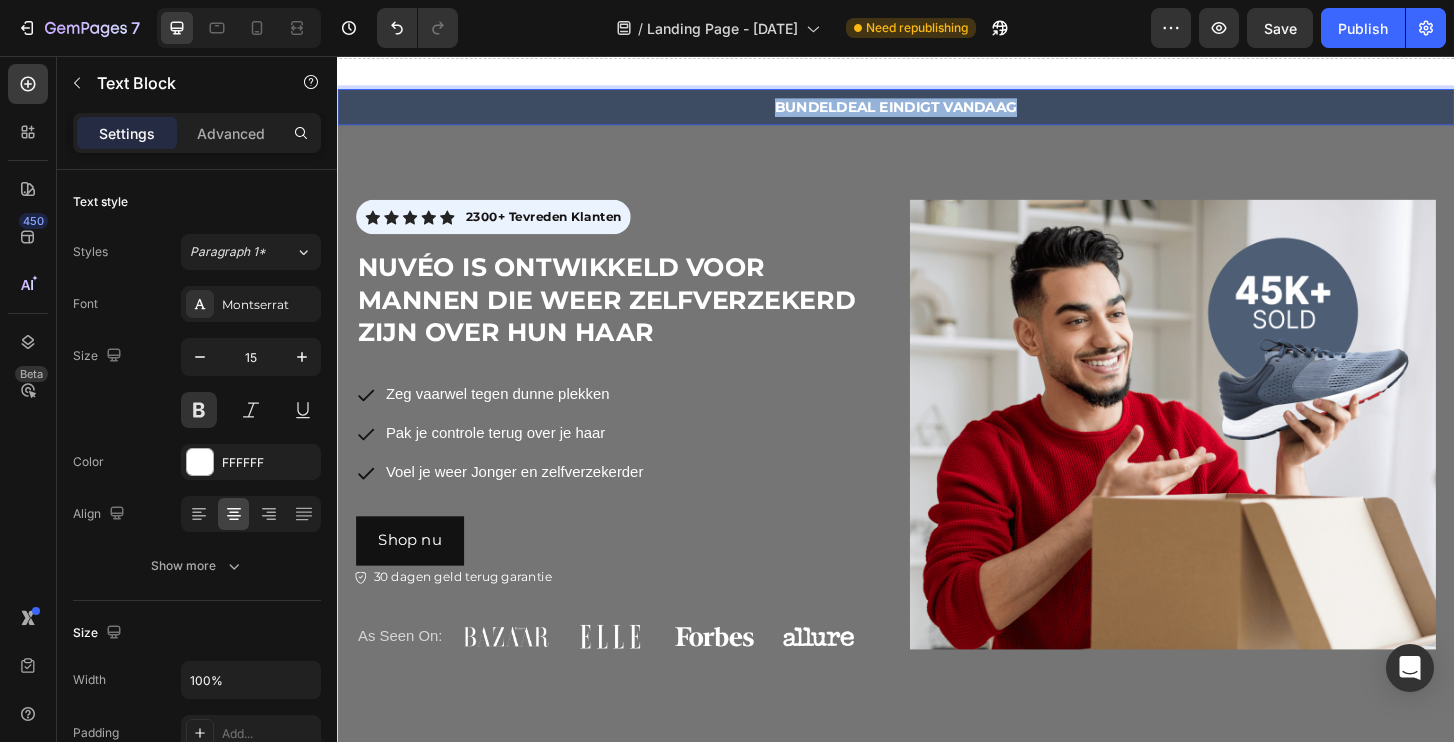 click on "BUNDELDEAL EINDIGT VANDAAG" at bounding box center (937, 111) 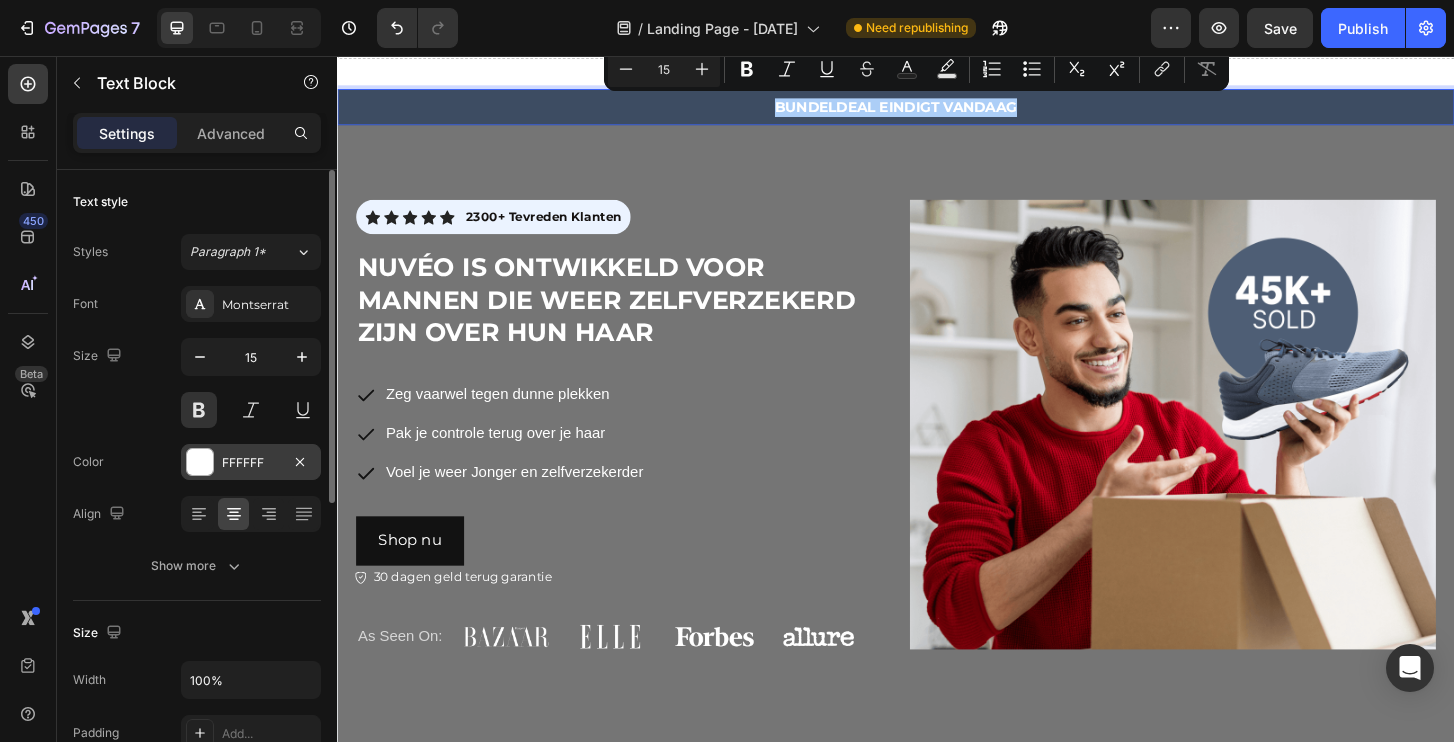 click on "FFFFFF" at bounding box center [251, 462] 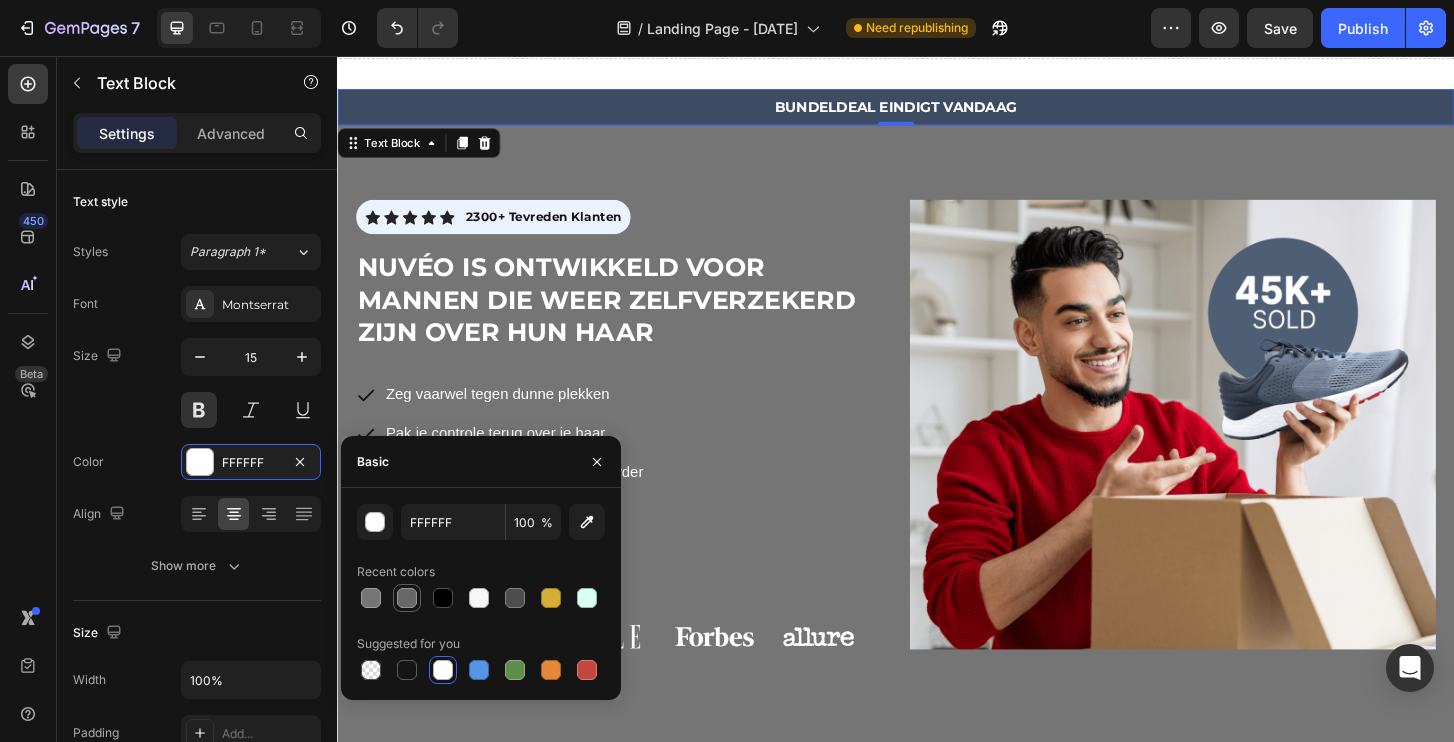 click at bounding box center [407, 598] 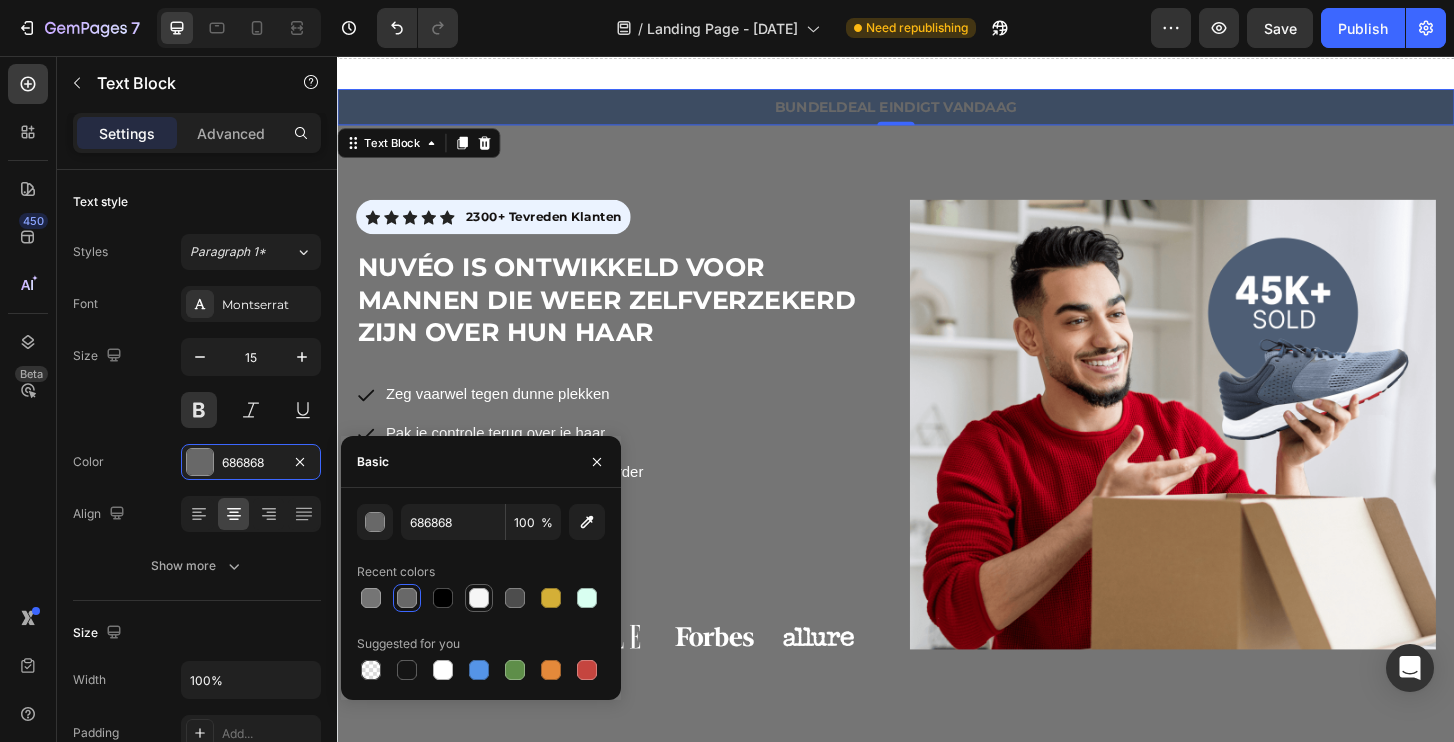 click at bounding box center [479, 598] 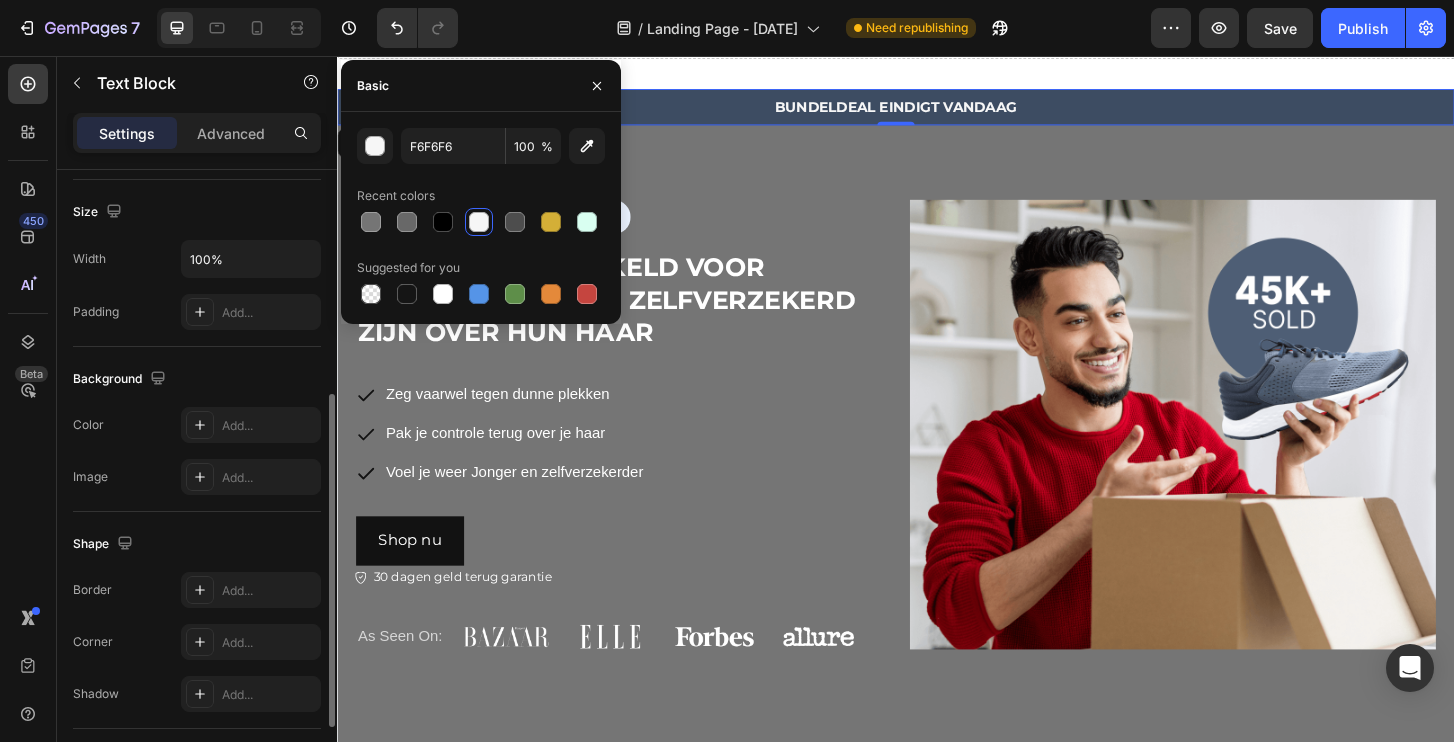 scroll, scrollTop: 422, scrollLeft: 0, axis: vertical 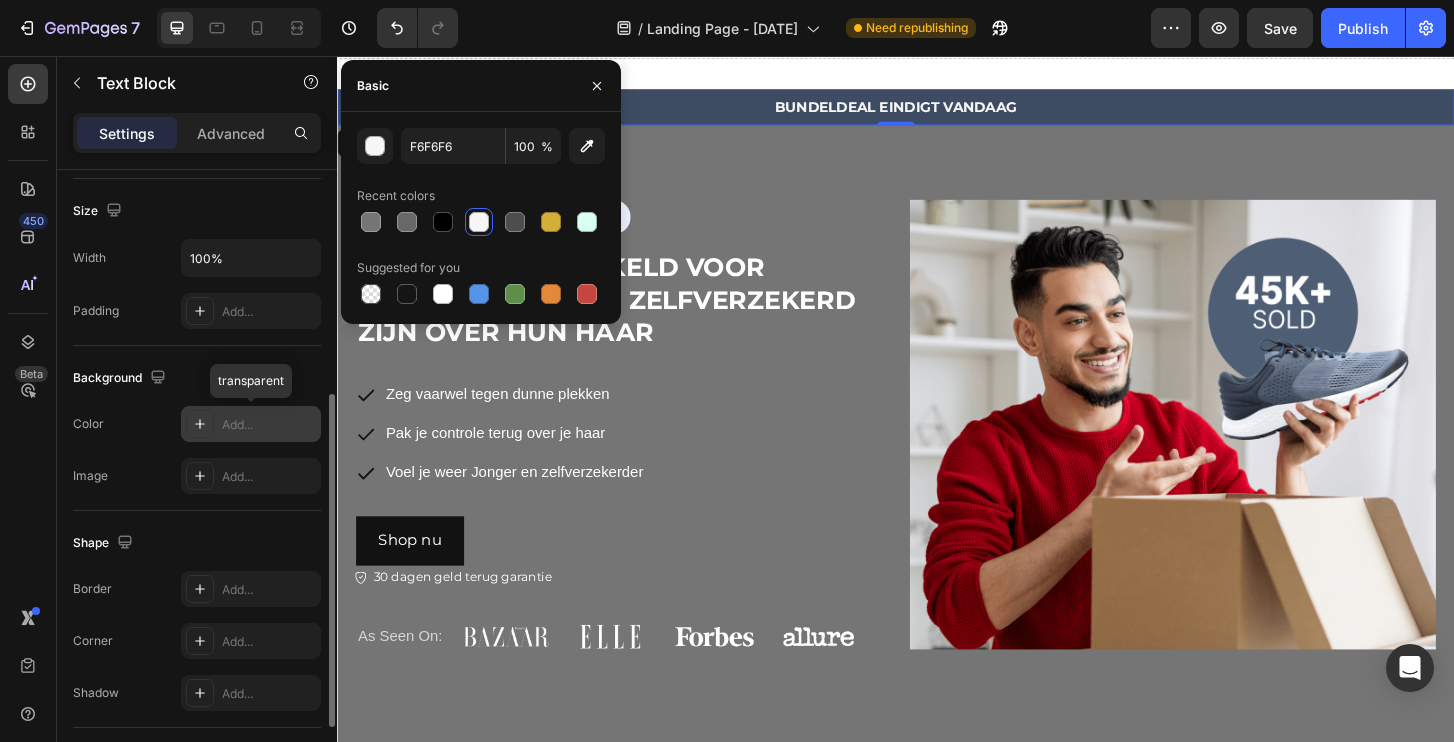 click at bounding box center (200, 424) 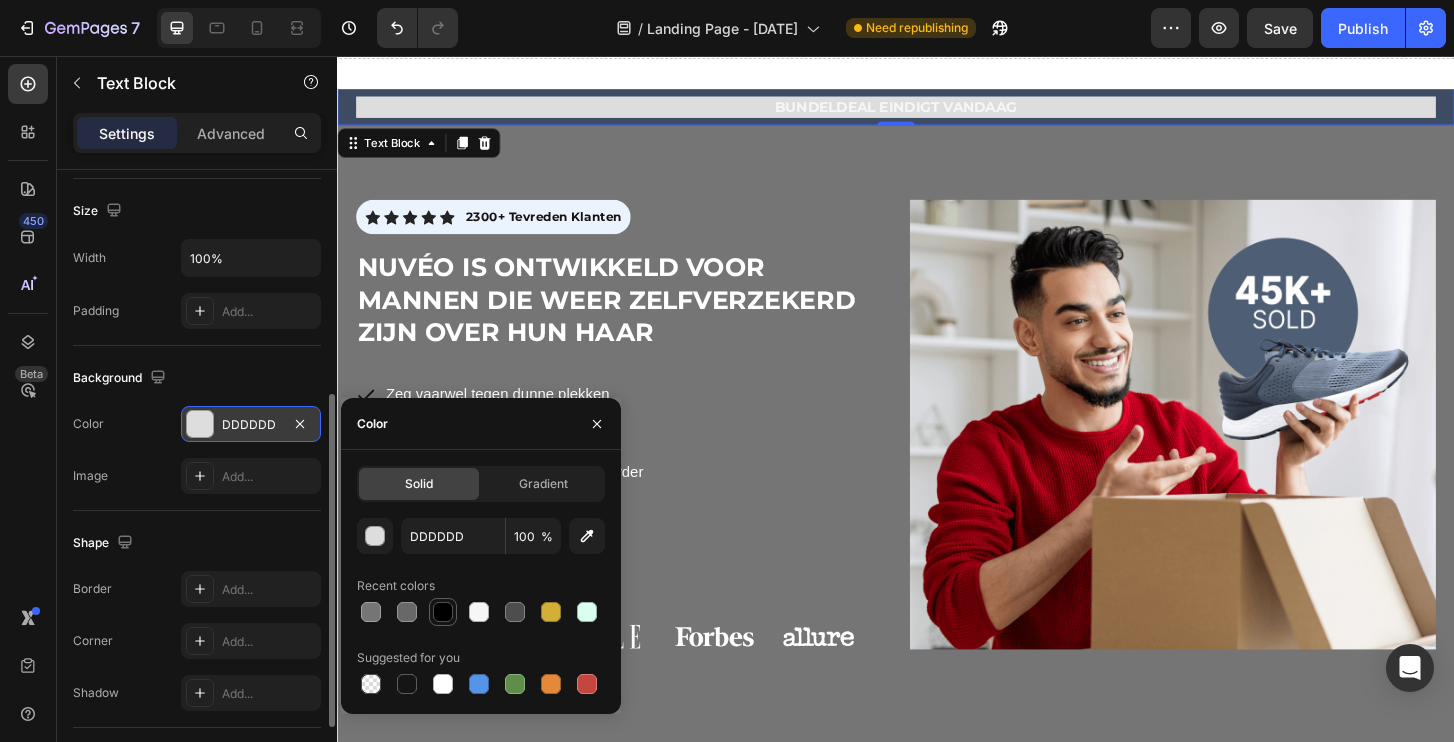 click at bounding box center [443, 612] 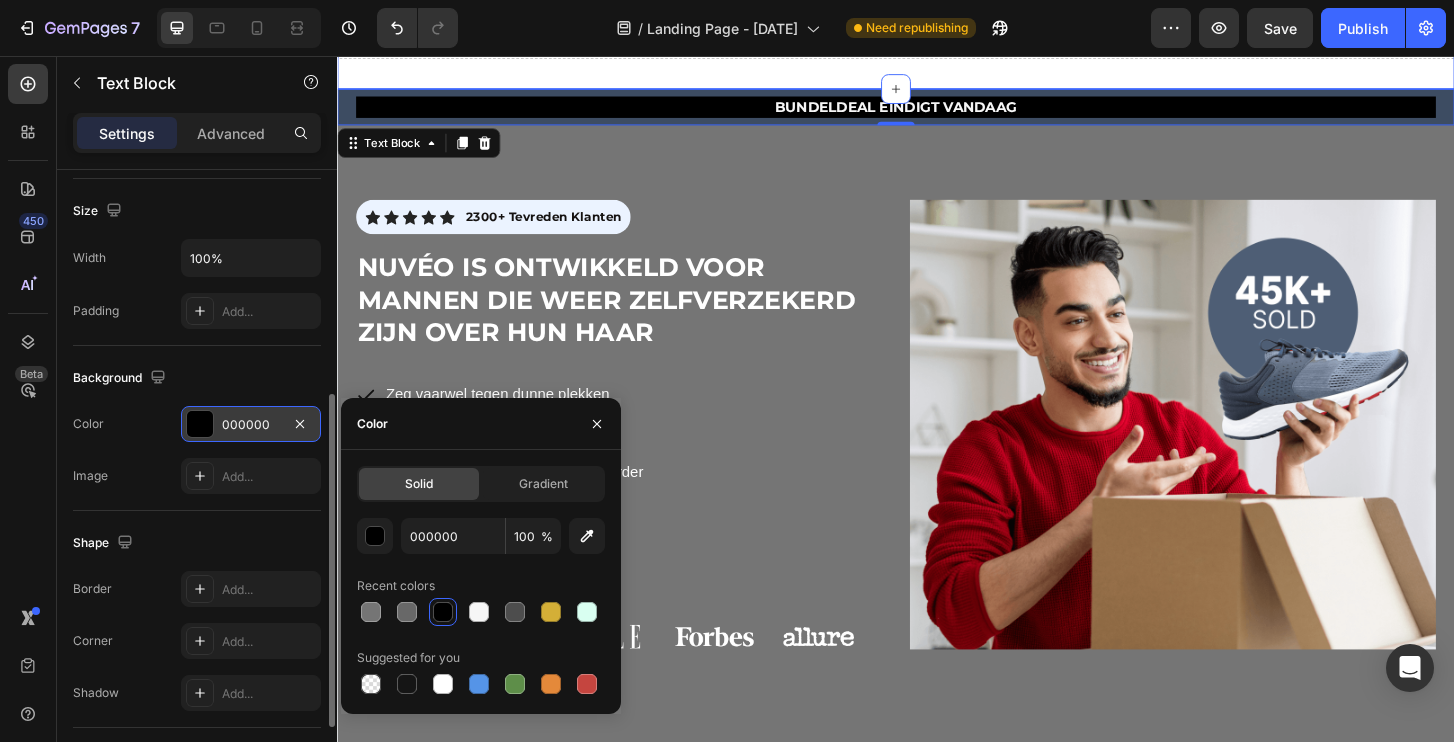 click on "Drop element here Section 7" at bounding box center [937, 29] 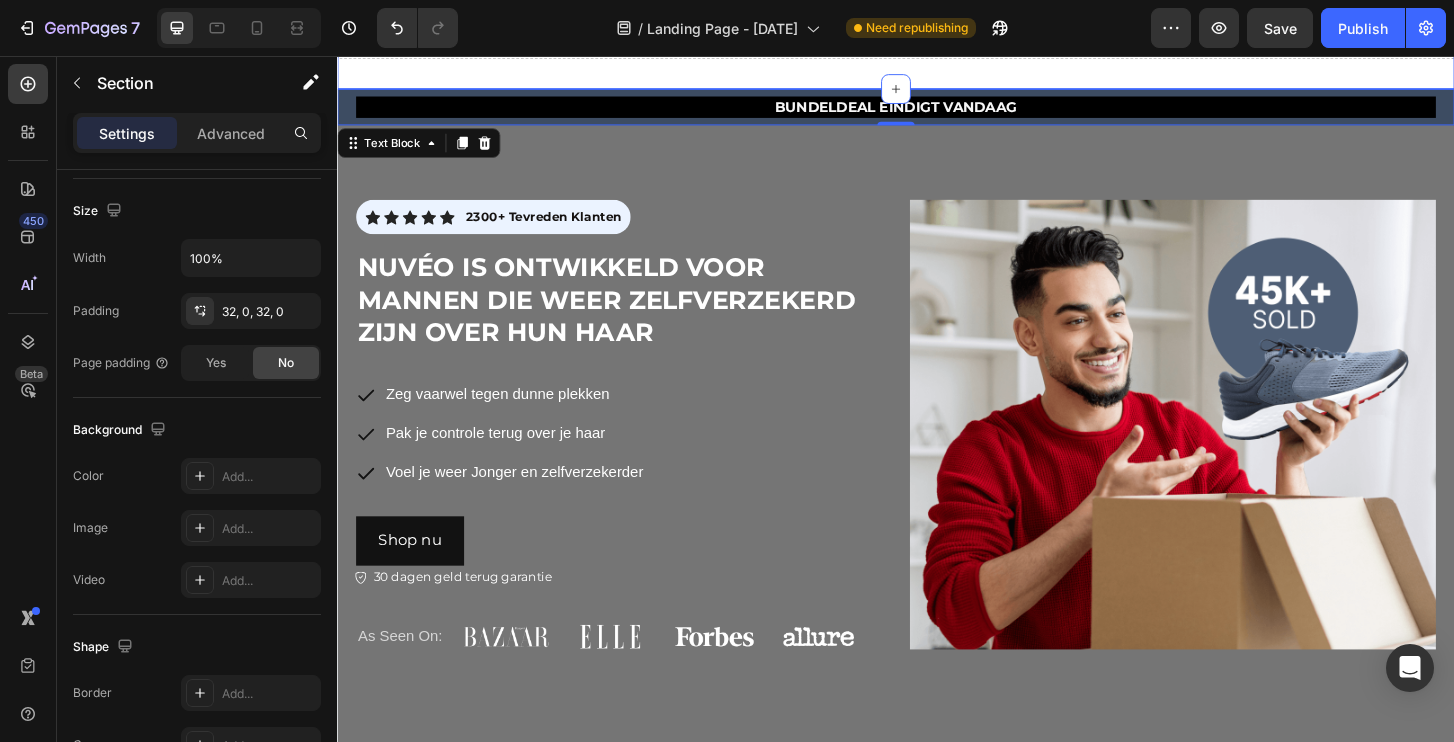 scroll, scrollTop: 0, scrollLeft: 0, axis: both 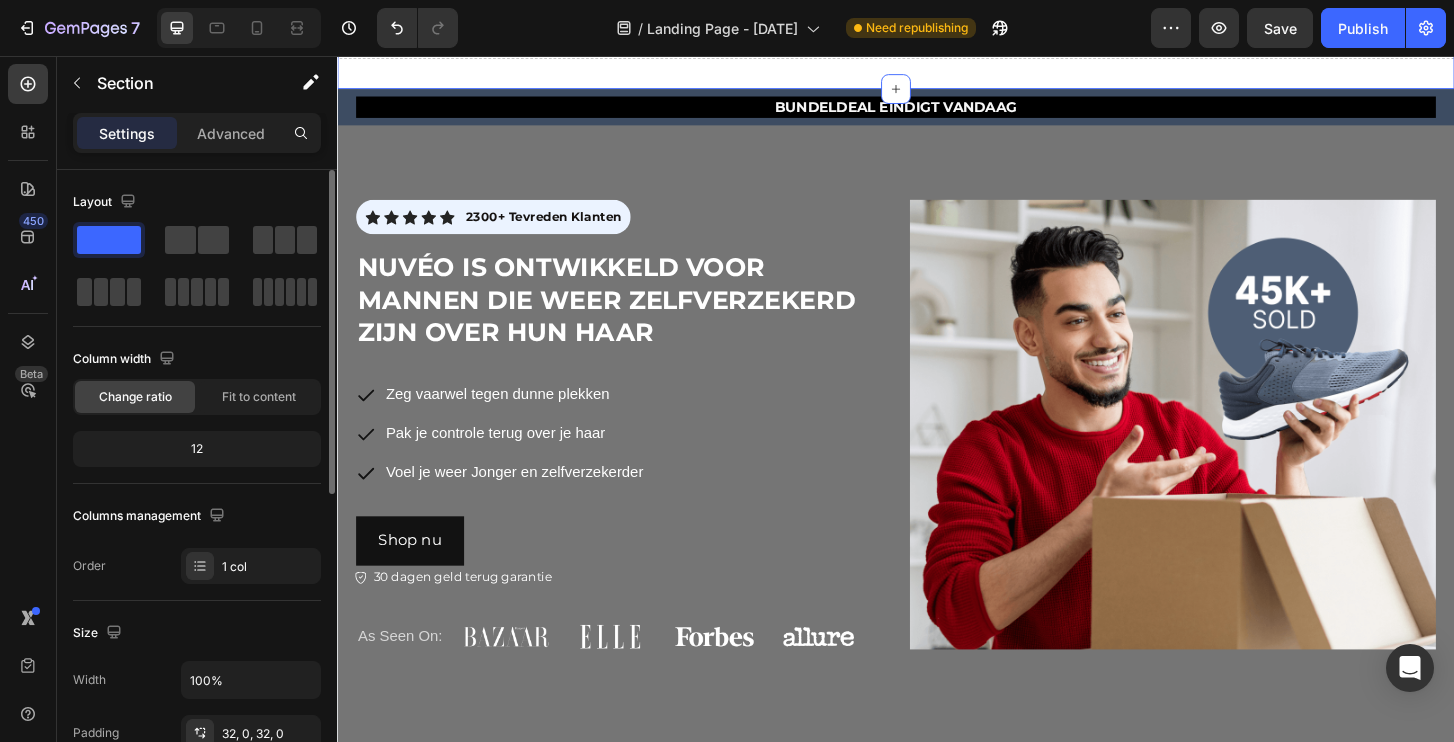 click on "Drop element here Section [NUMBER]  Create Theme Section AI Content Write with GemAI What would you like to describe here? Tone and Voice Persuasive Product Nuvéo Haargroei Stimulator Show more Generate" at bounding box center [937, 29] 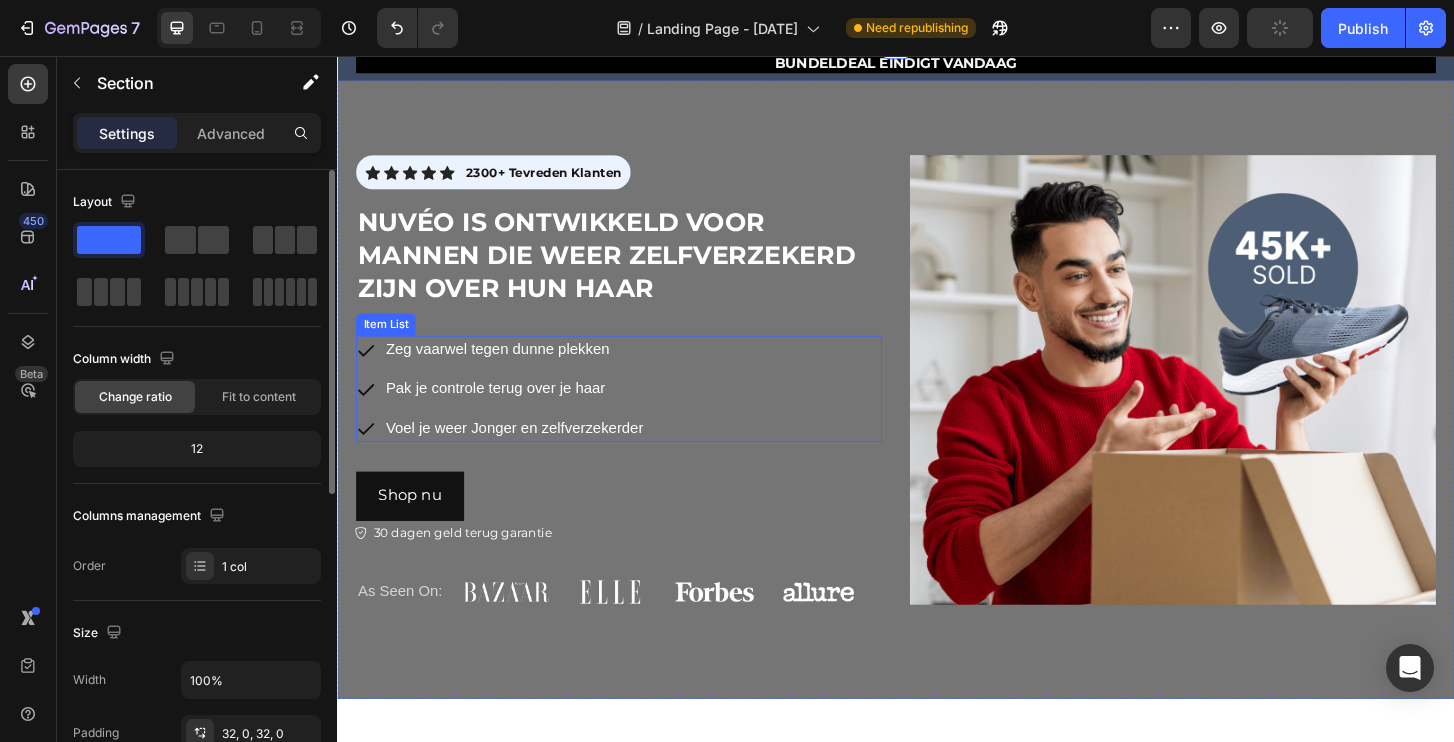 scroll, scrollTop: 4433, scrollLeft: 0, axis: vertical 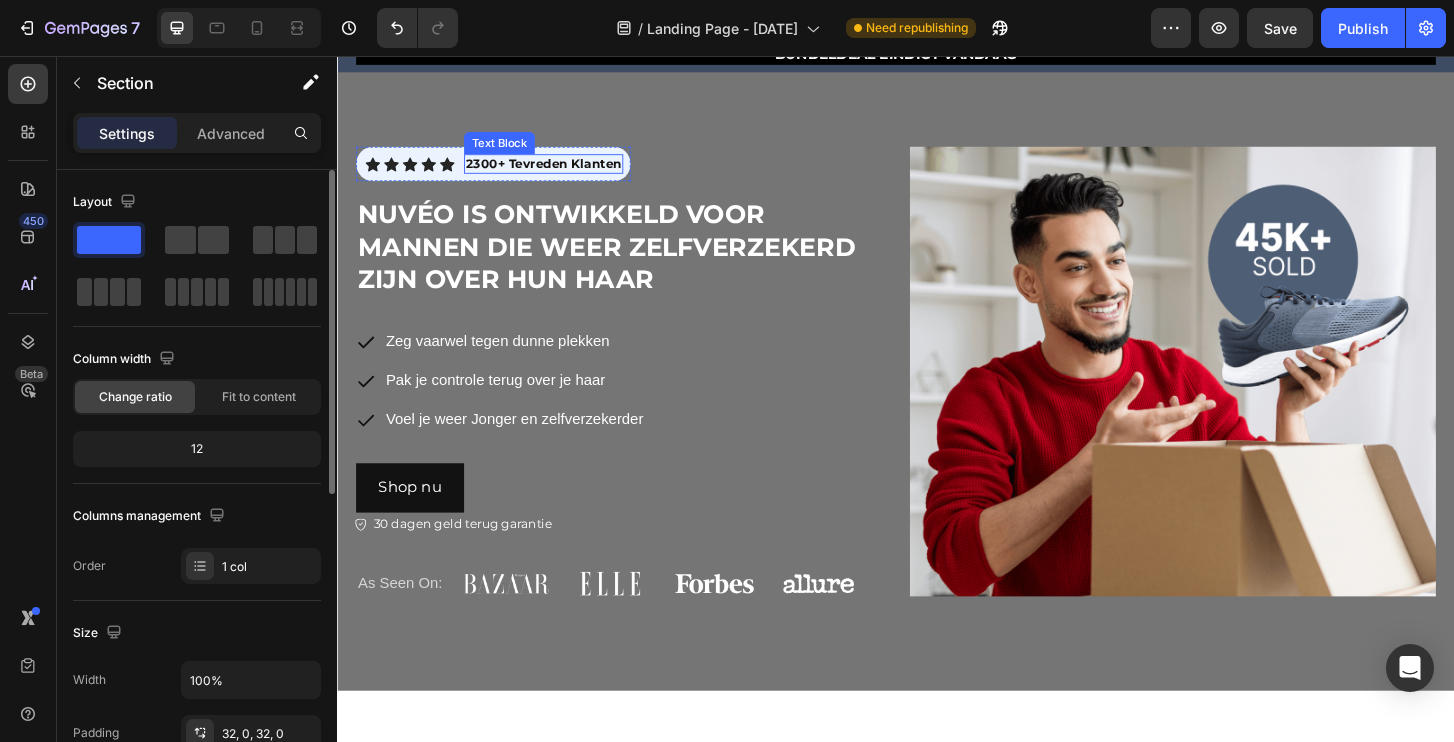 click on "2300+ Tevreden Klanten" at bounding box center (558, 171) 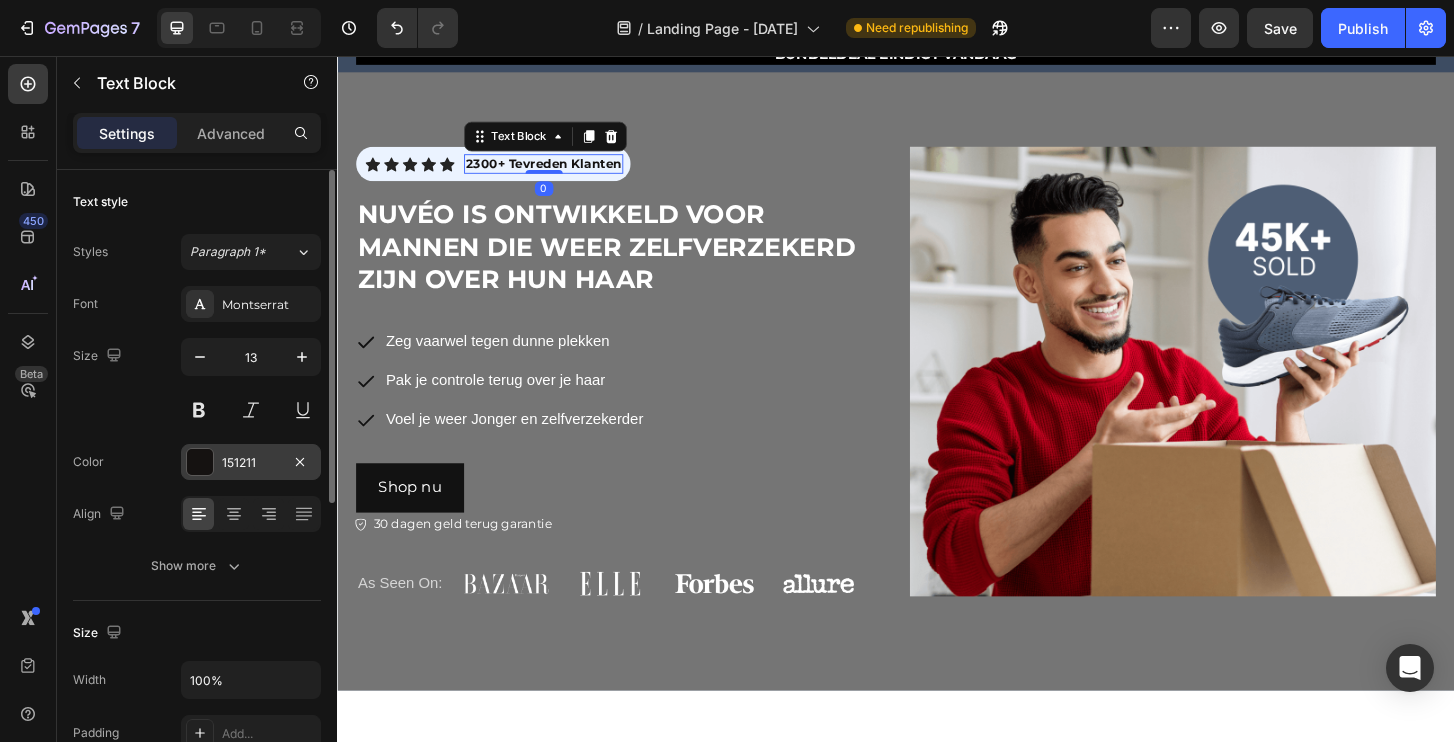 click on "151211" at bounding box center [251, 463] 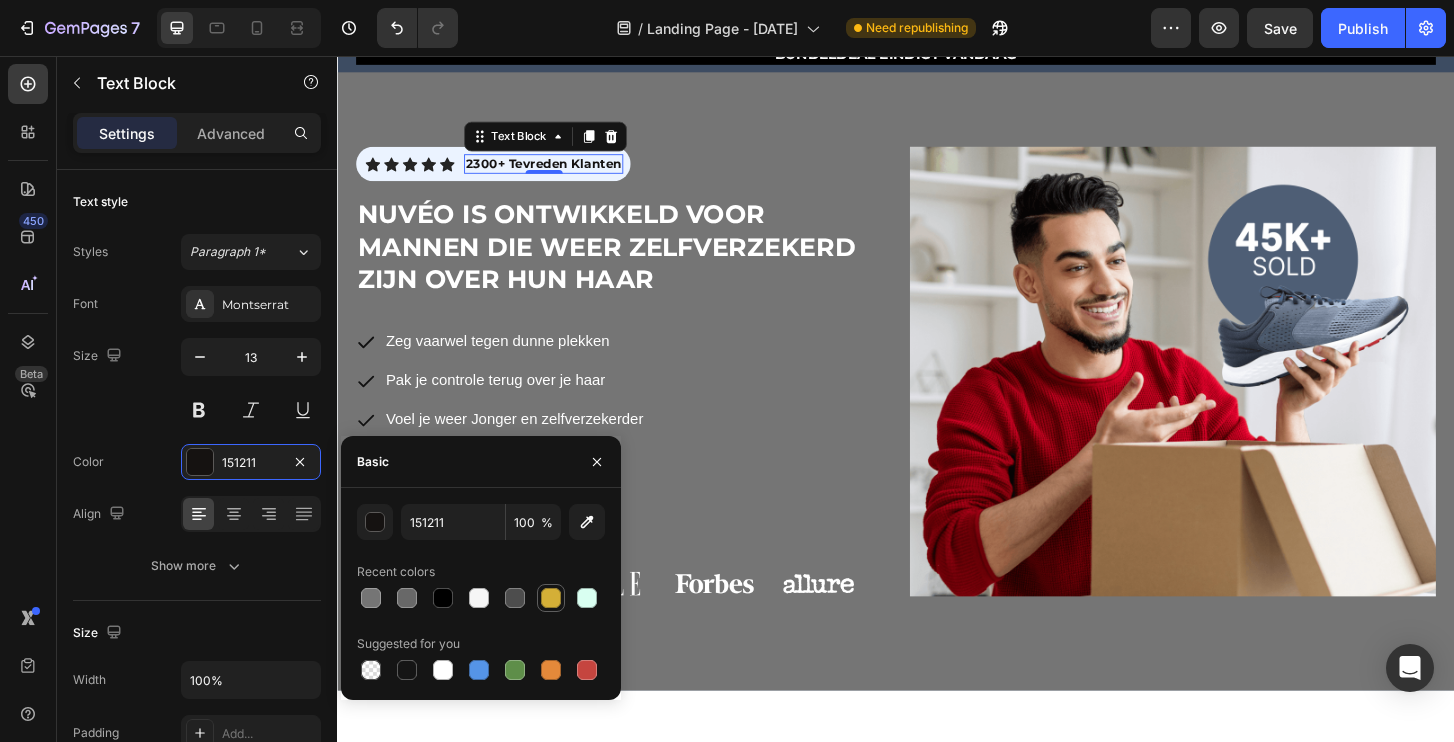 click at bounding box center (551, 598) 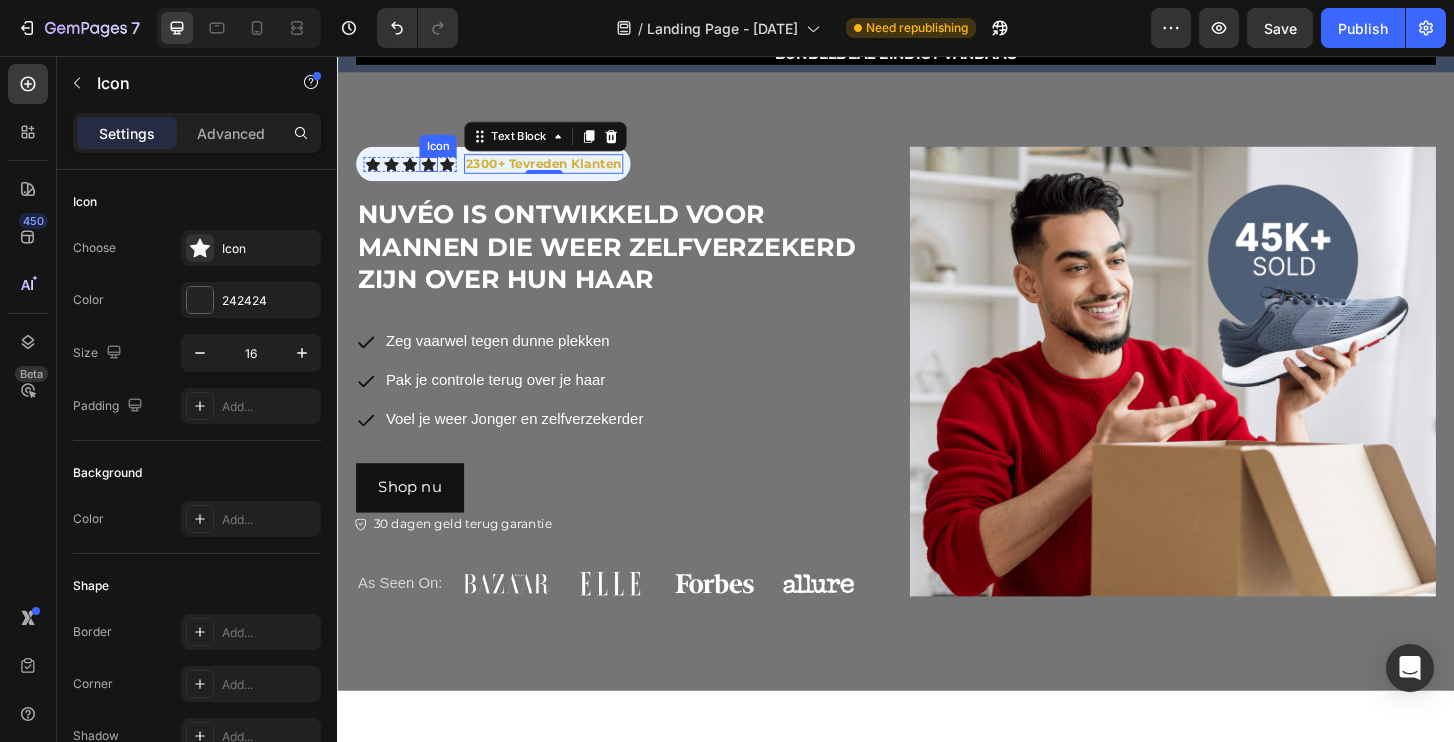 click on "Icon" at bounding box center [435, 172] 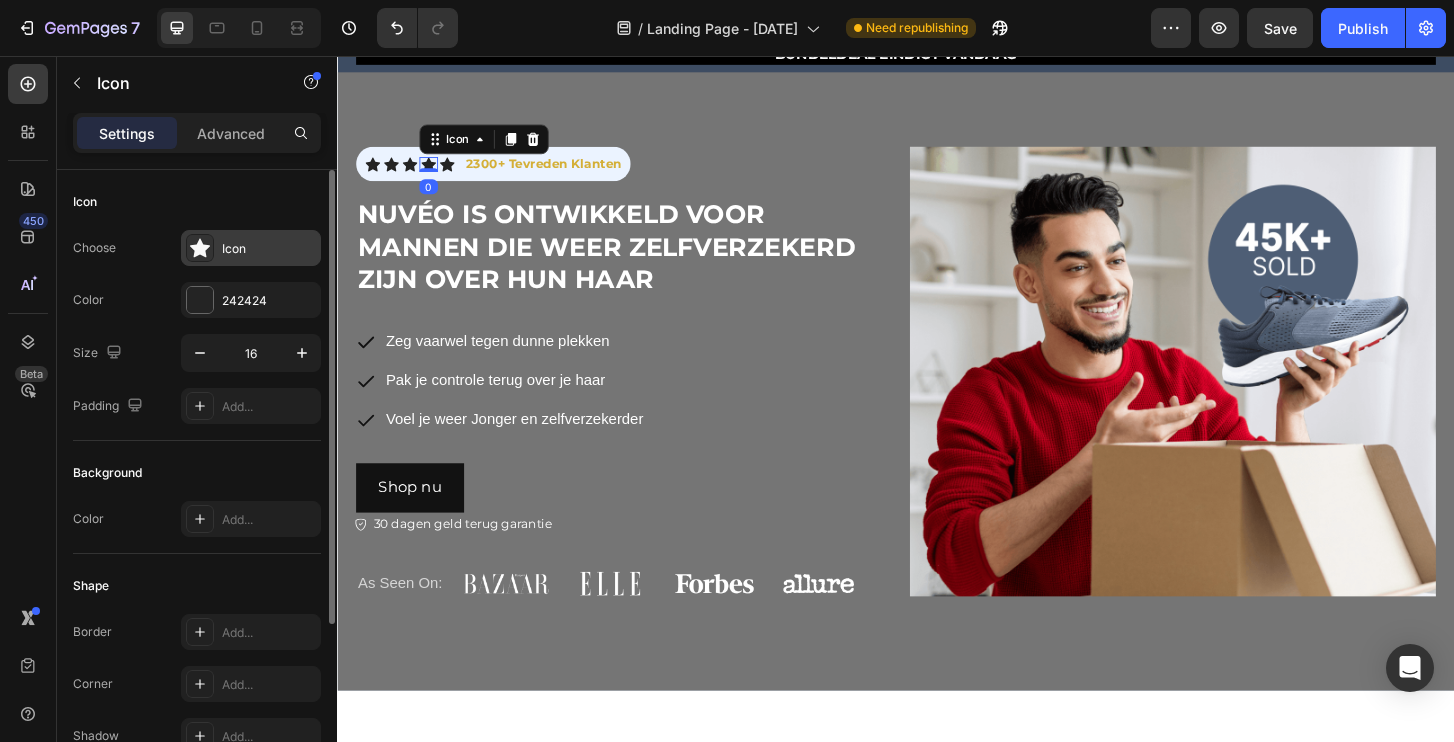 click on "Icon" at bounding box center [251, 248] 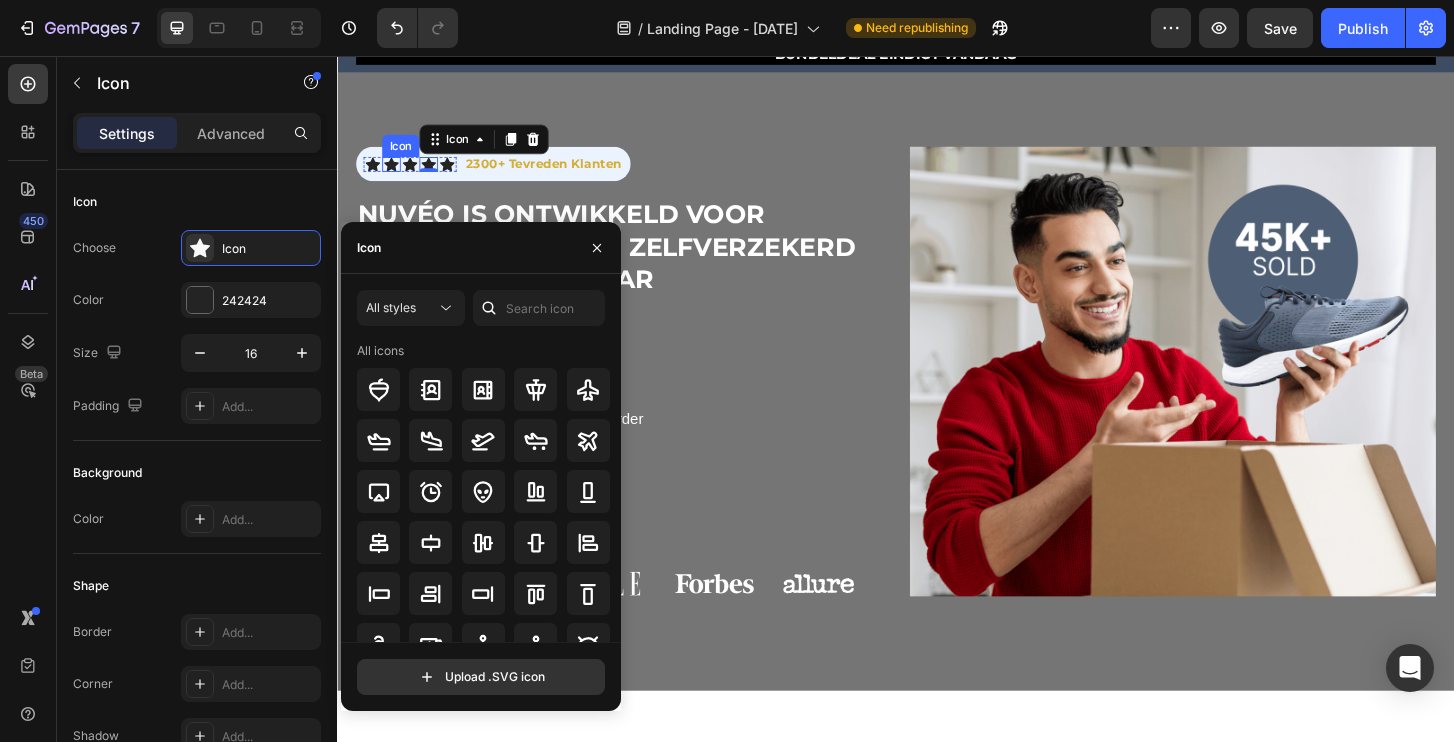 click 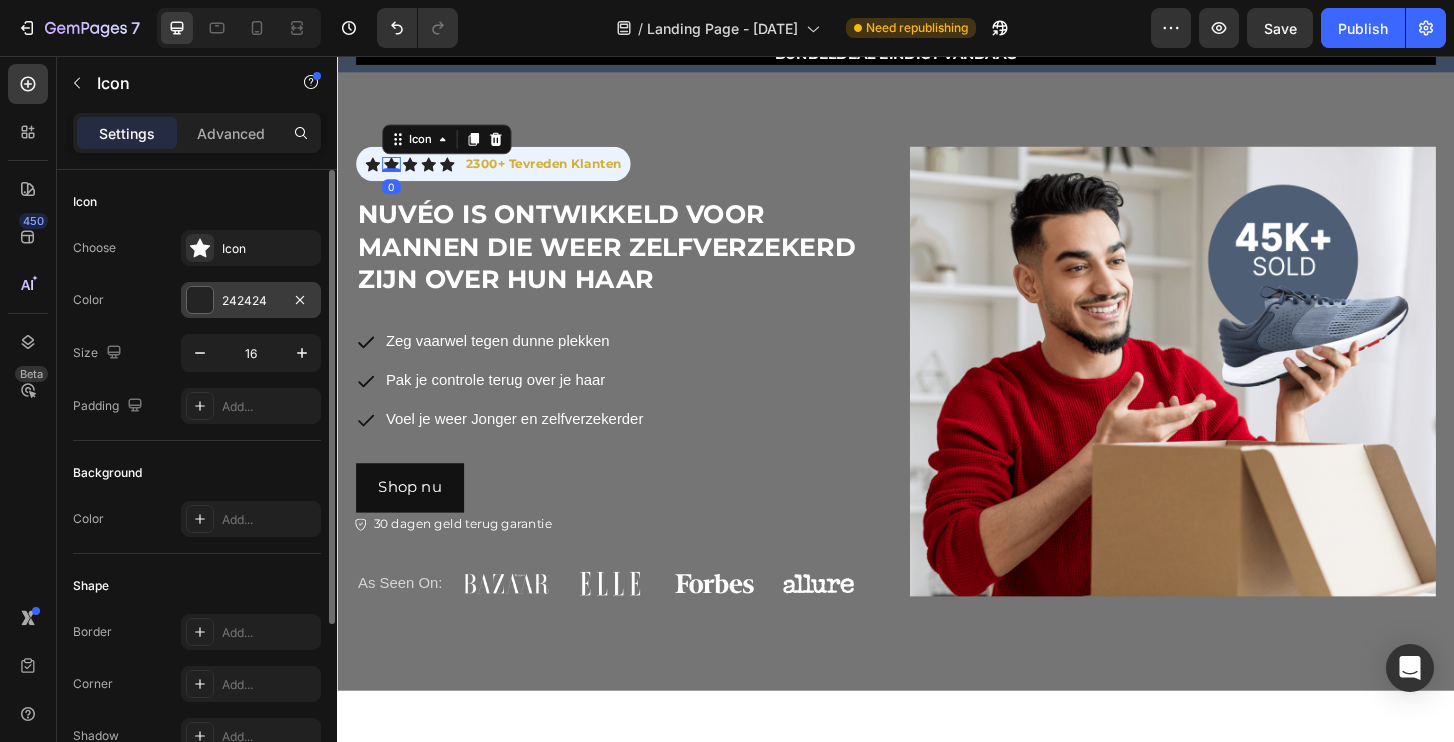 click on "242424" at bounding box center (251, 301) 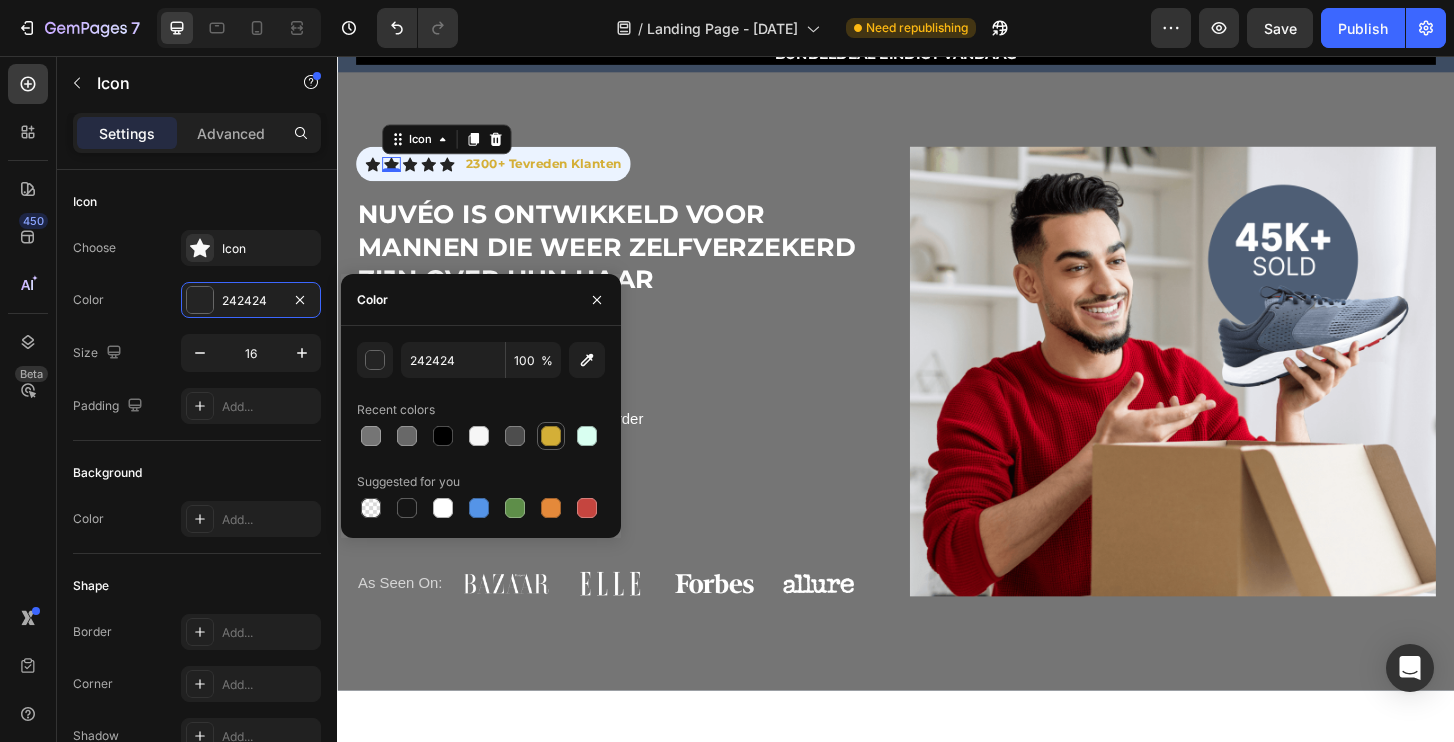 click at bounding box center (551, 436) 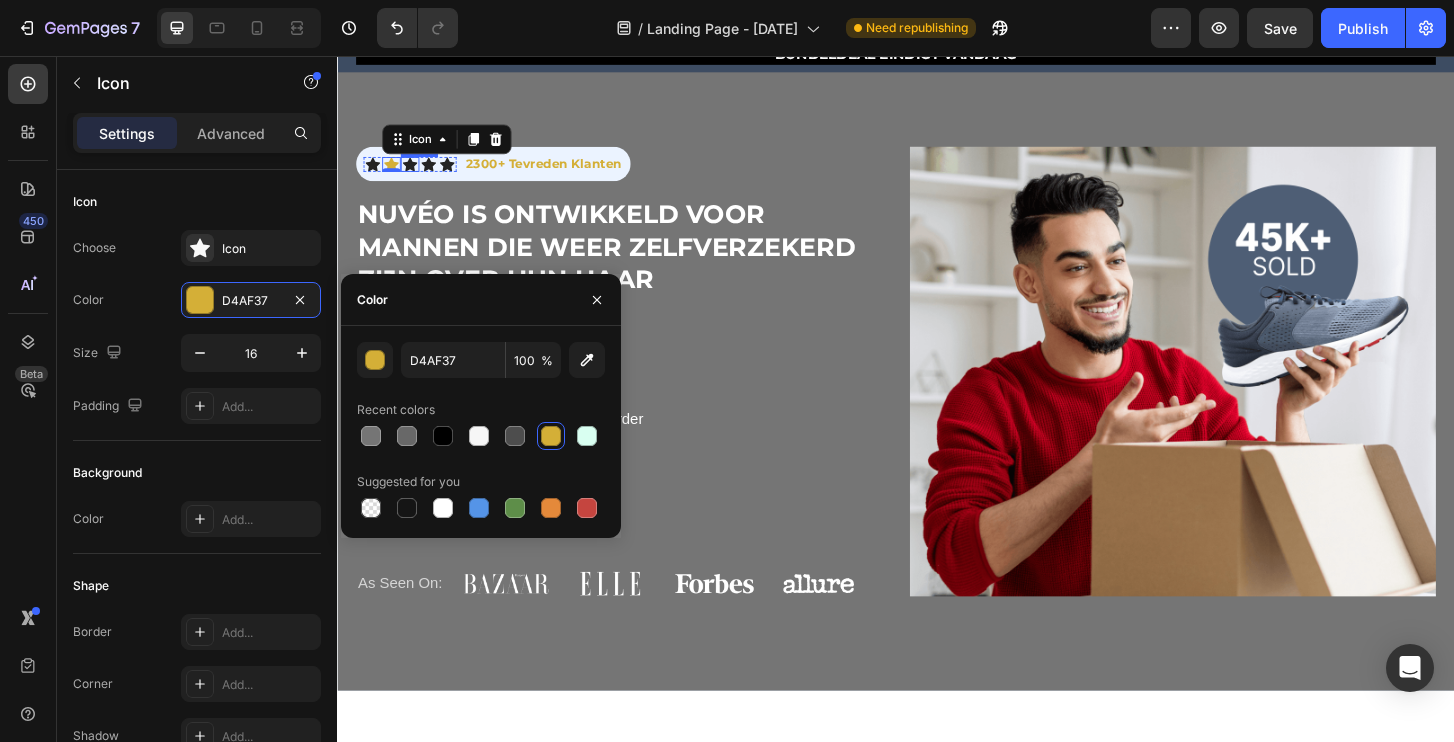 click 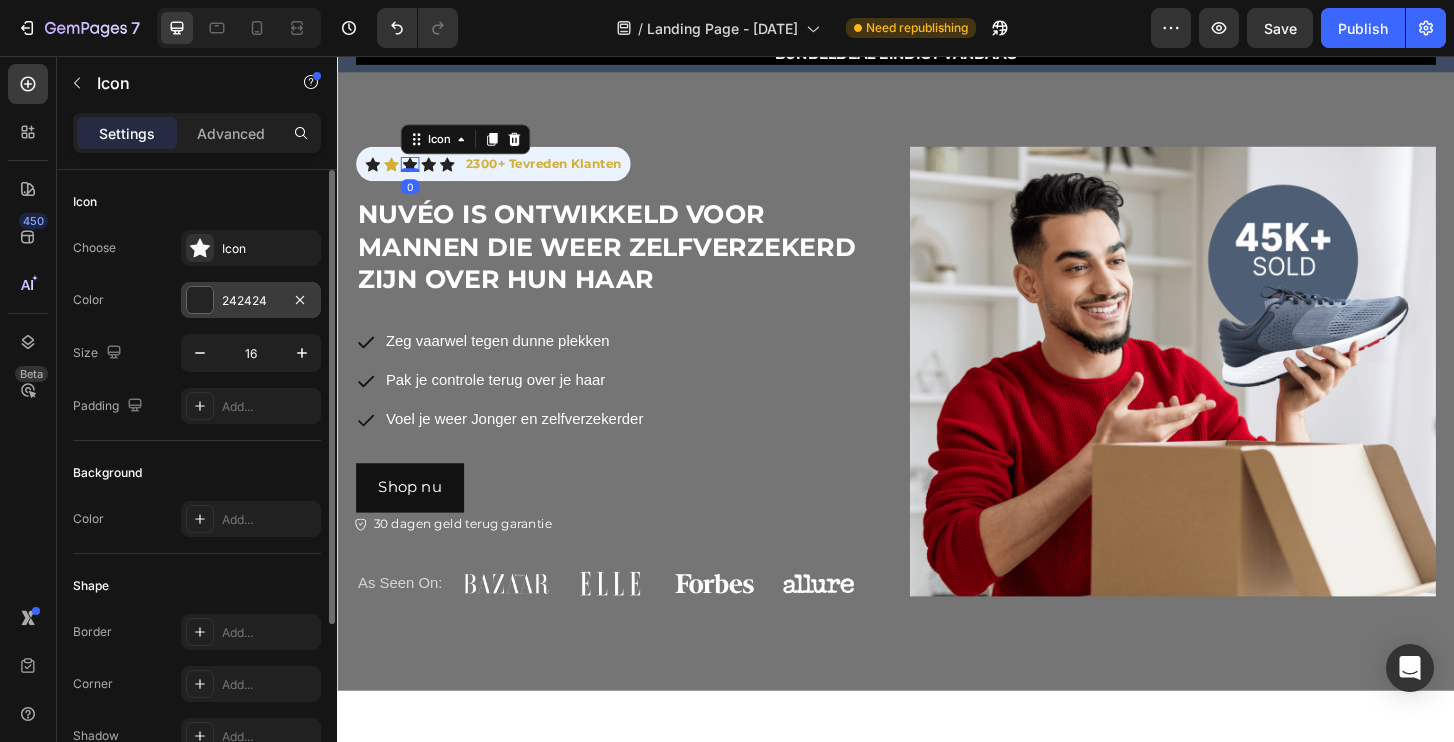 click on "242424" at bounding box center (251, 301) 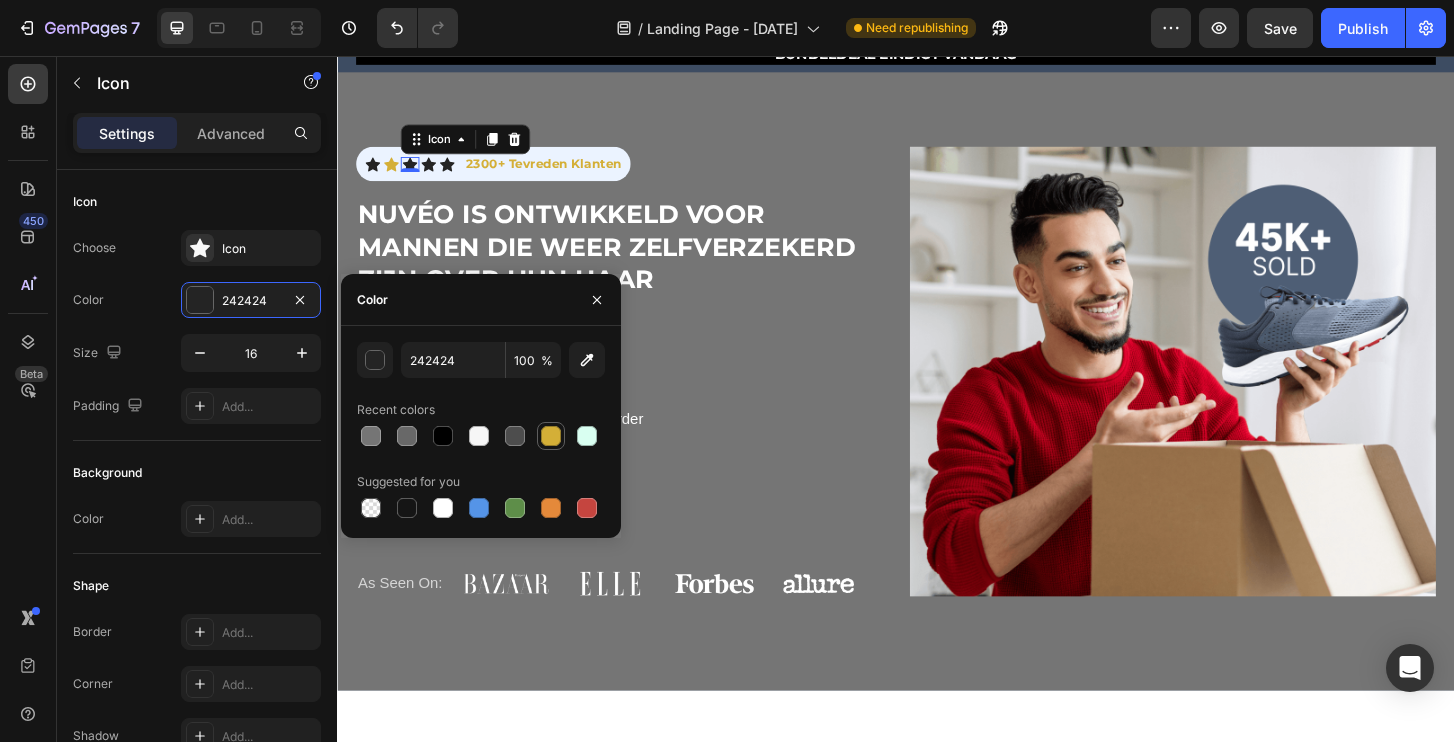 click at bounding box center (551, 436) 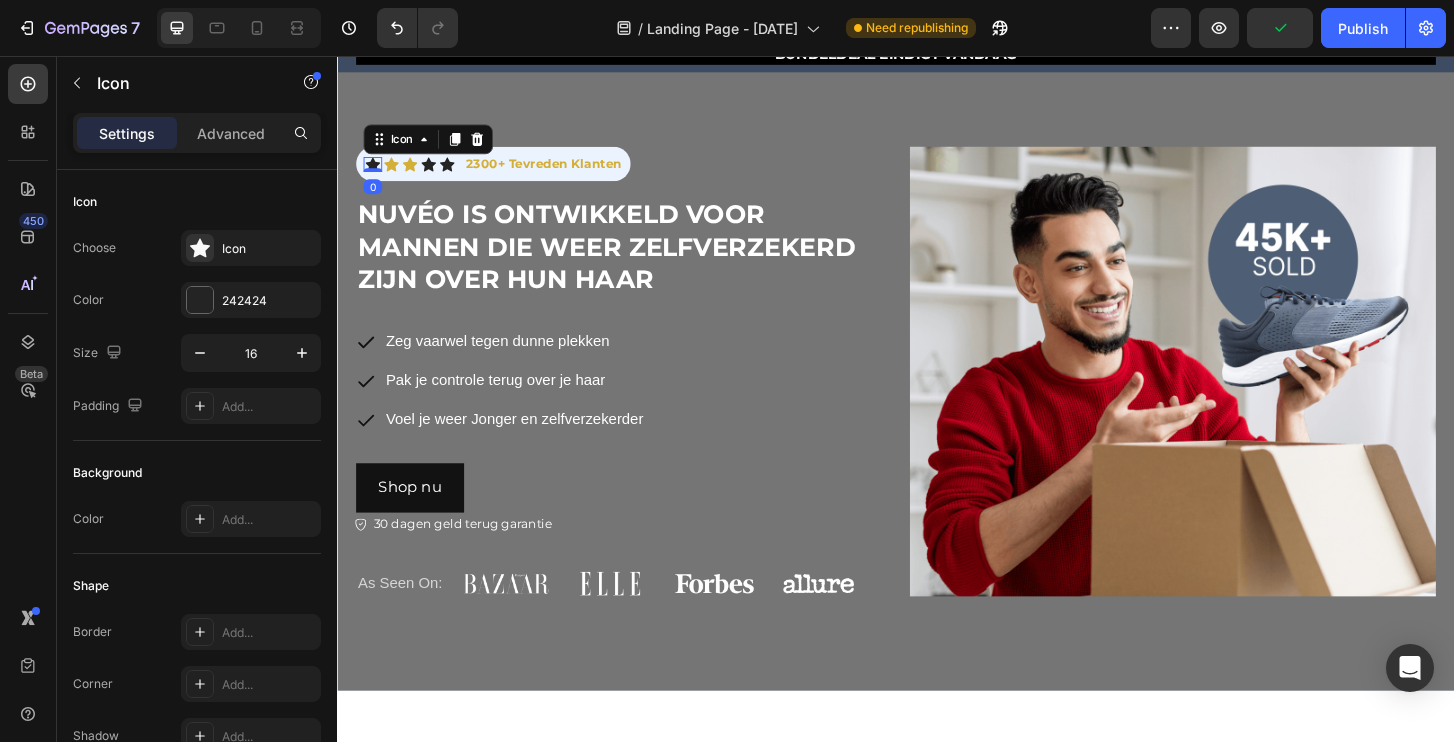 click 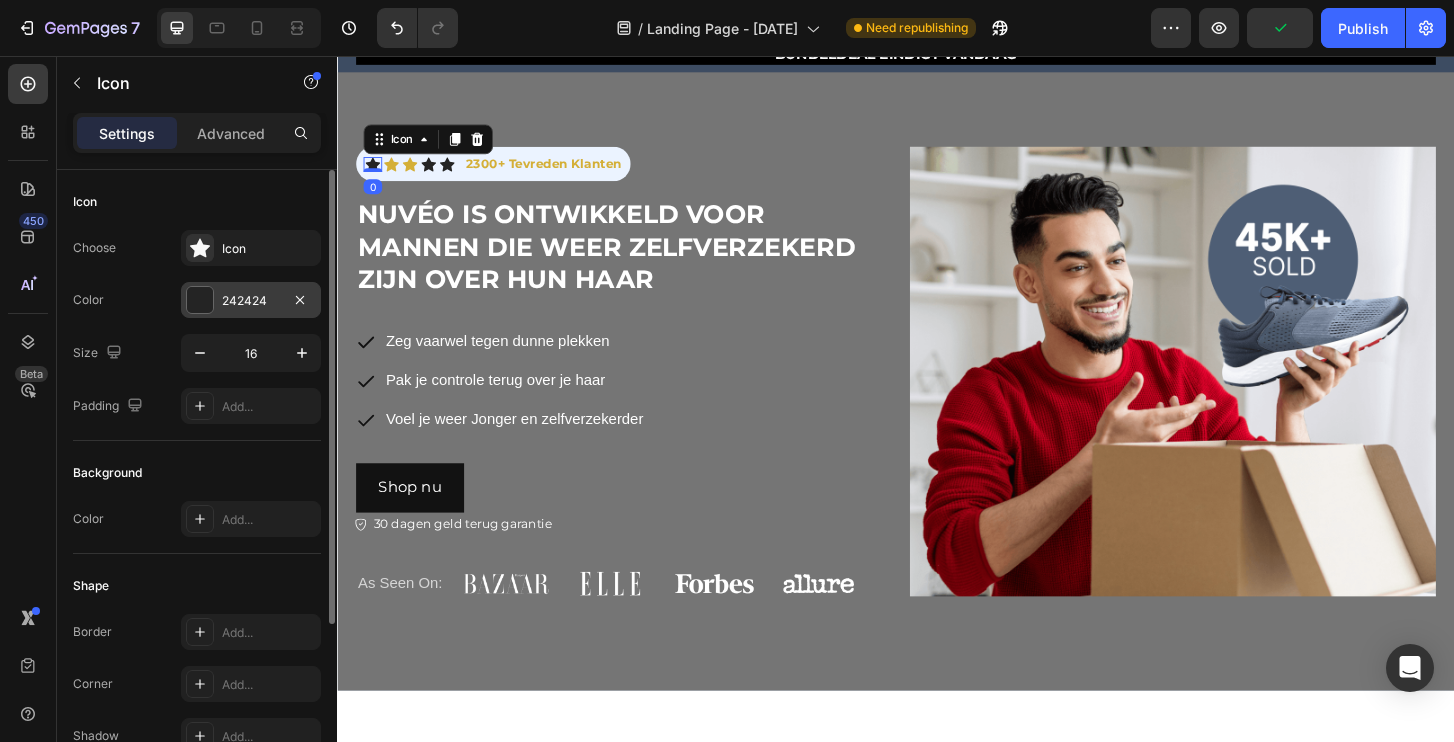 click on "242424" at bounding box center (251, 301) 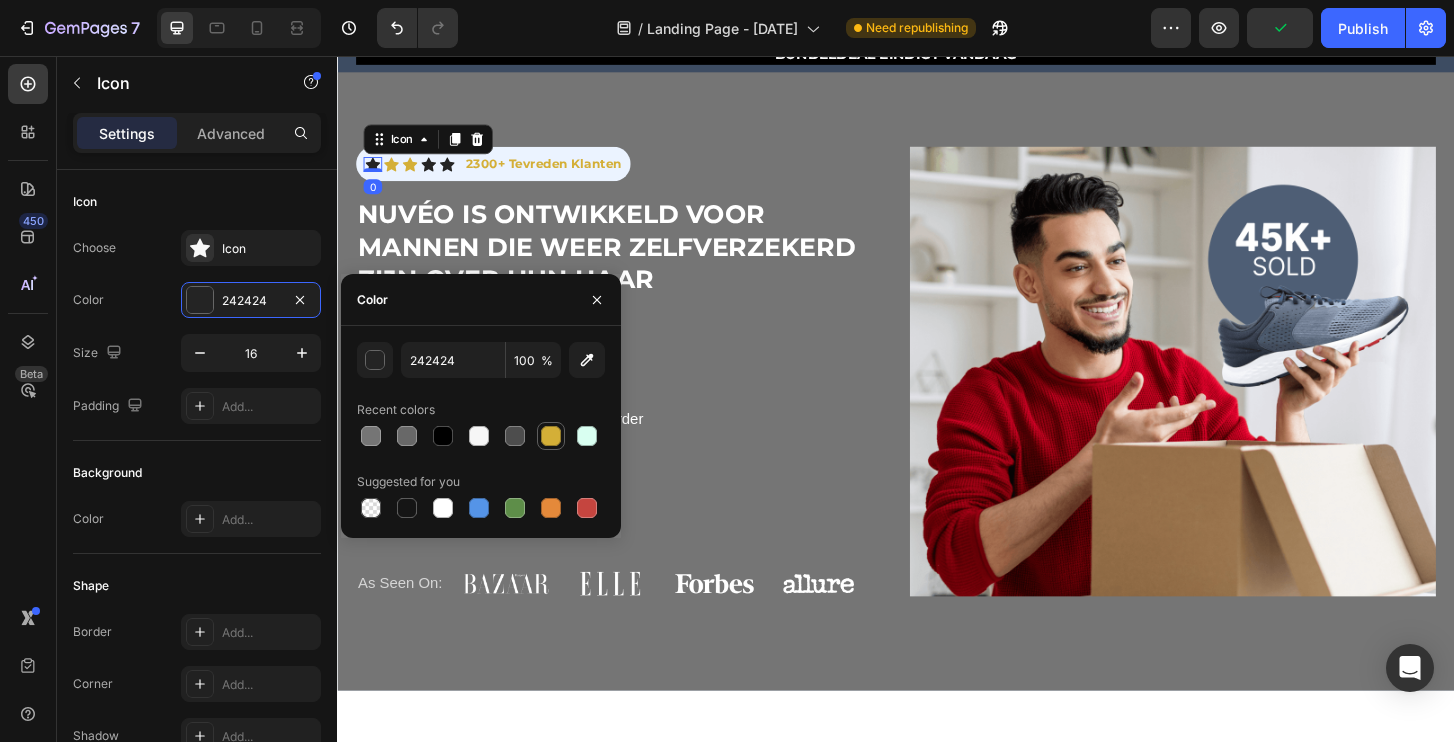 click at bounding box center [551, 436] 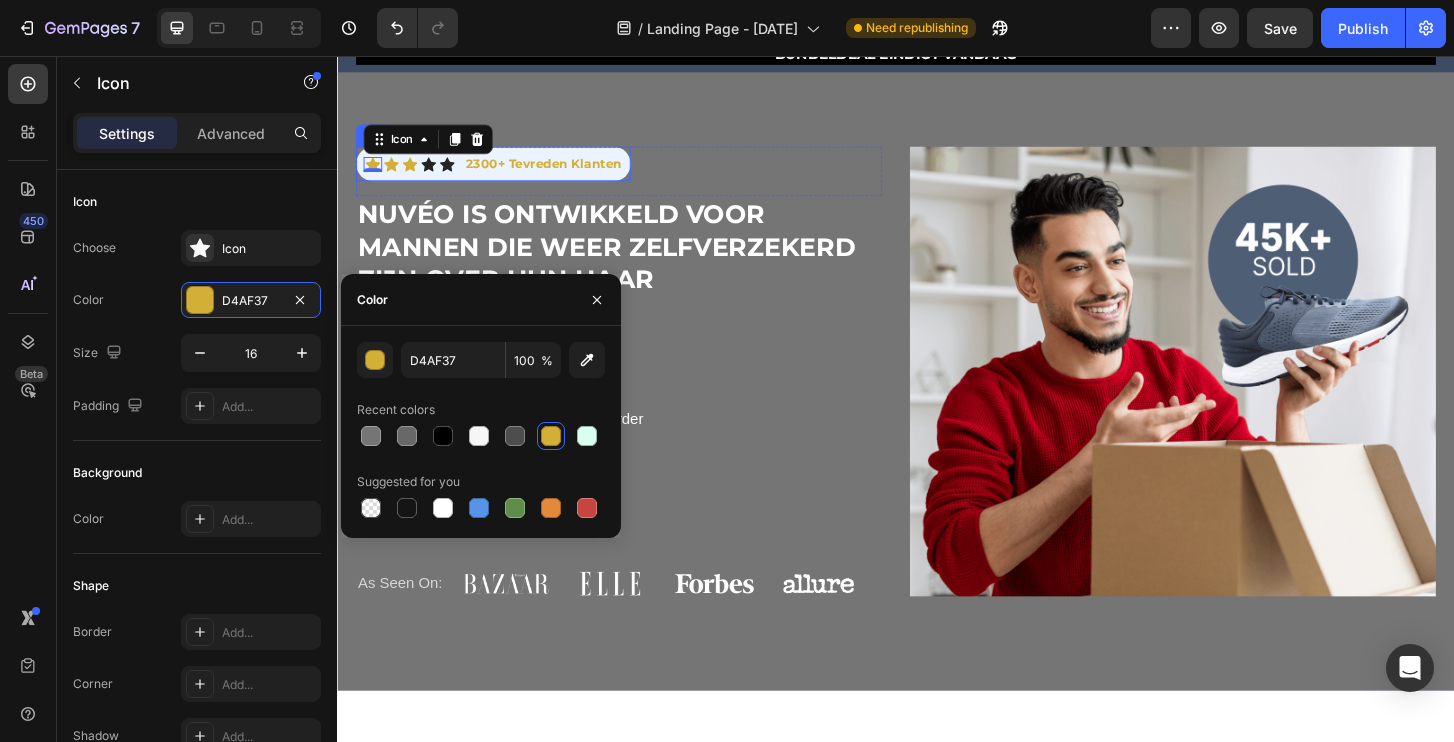 click on "Icon   0 Icon Icon Icon Icon Icon List 2300+ Tevreden Klanten  Text Block Row" at bounding box center [504, 171] 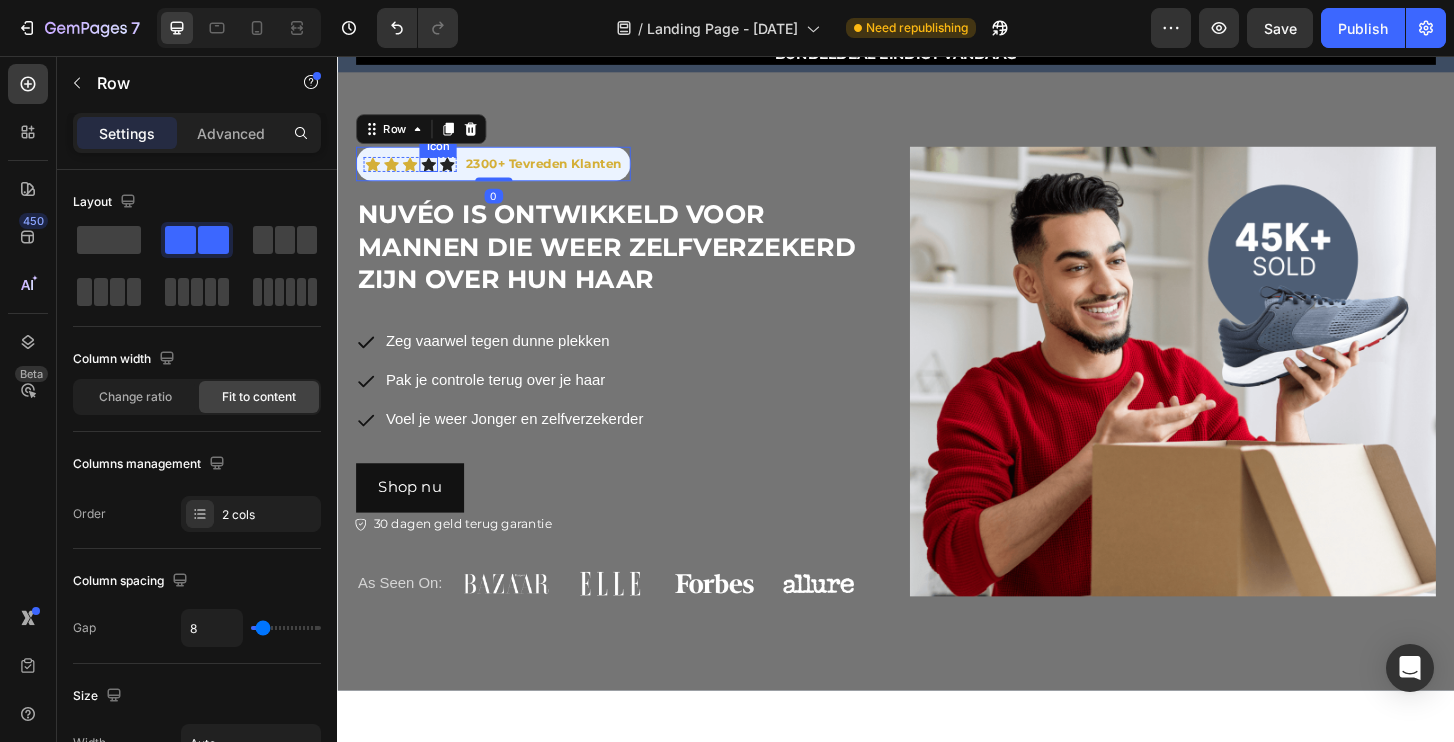 click 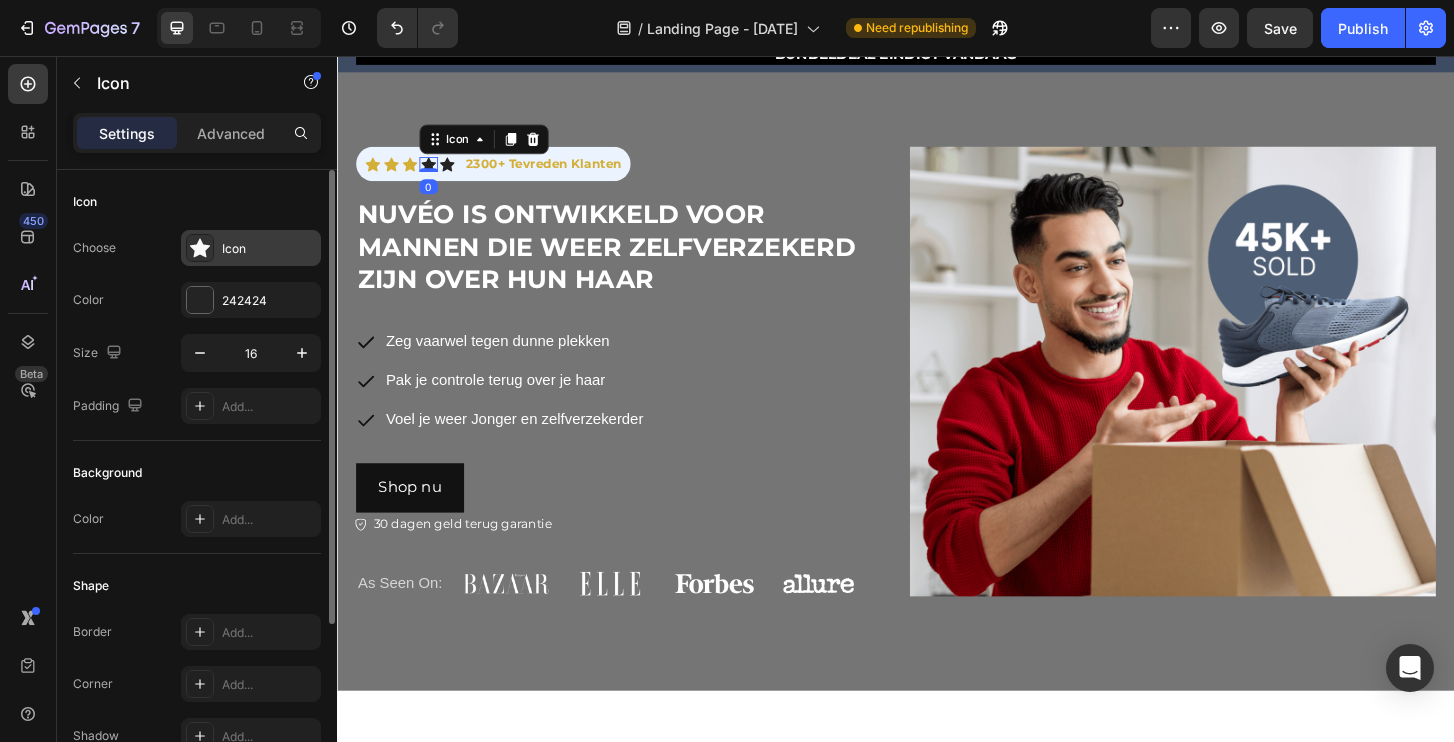 click on "Icon" at bounding box center (269, 249) 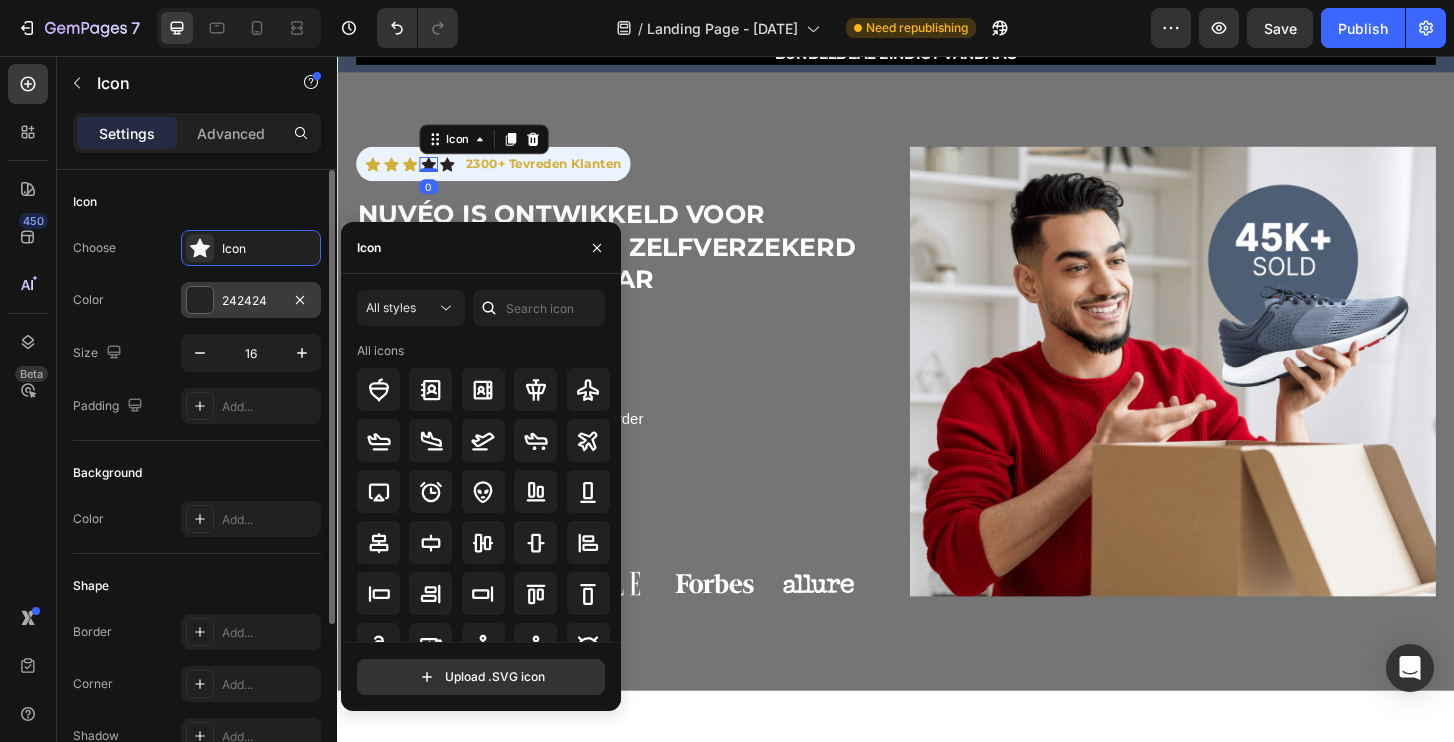 click on "242424" at bounding box center [251, 301] 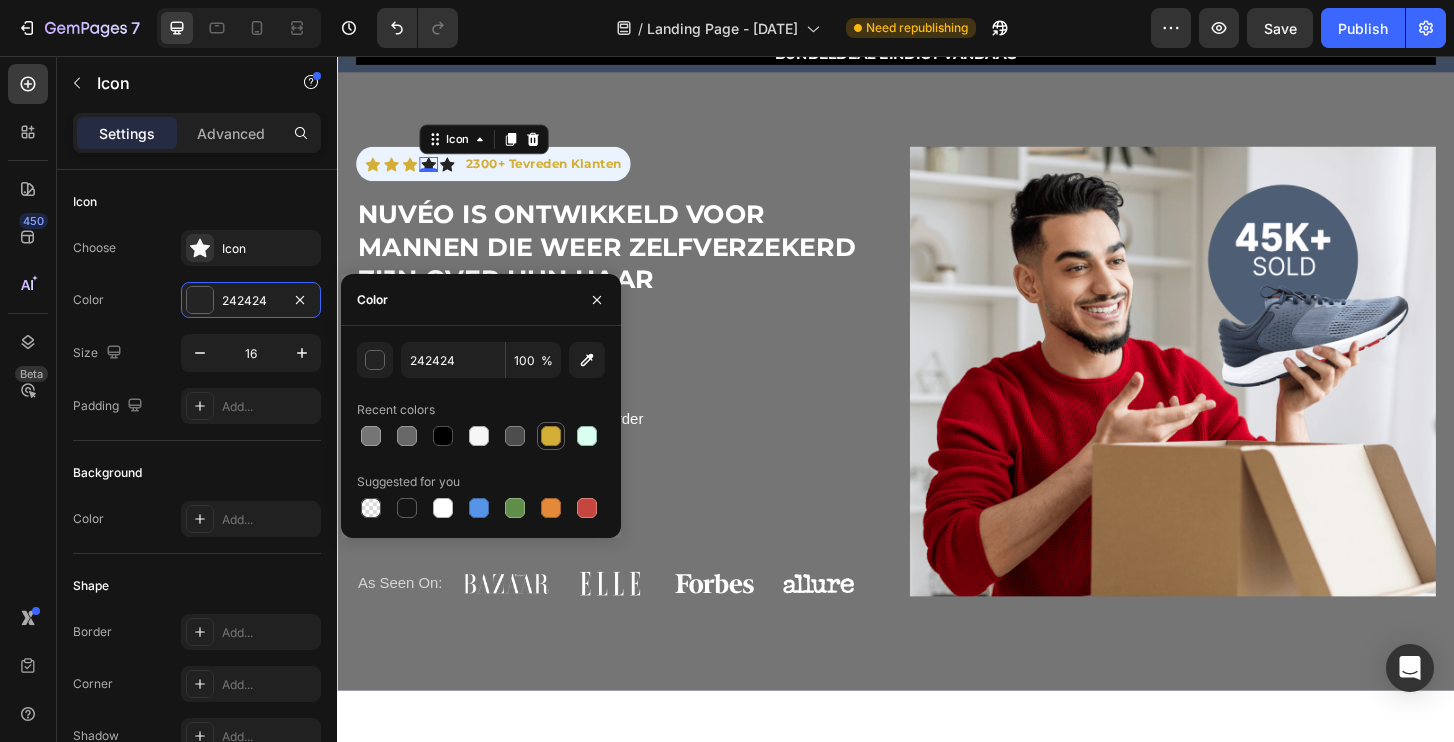 click at bounding box center (551, 436) 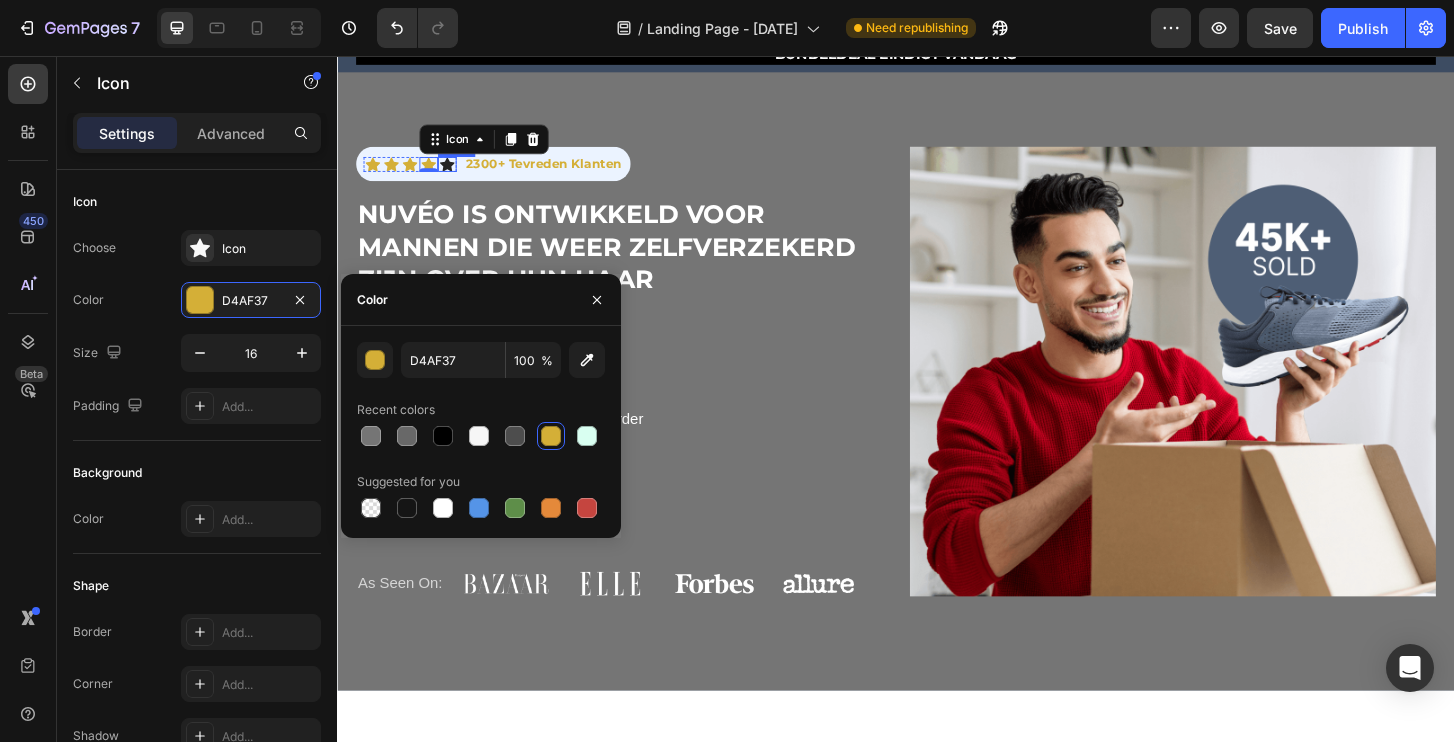 click 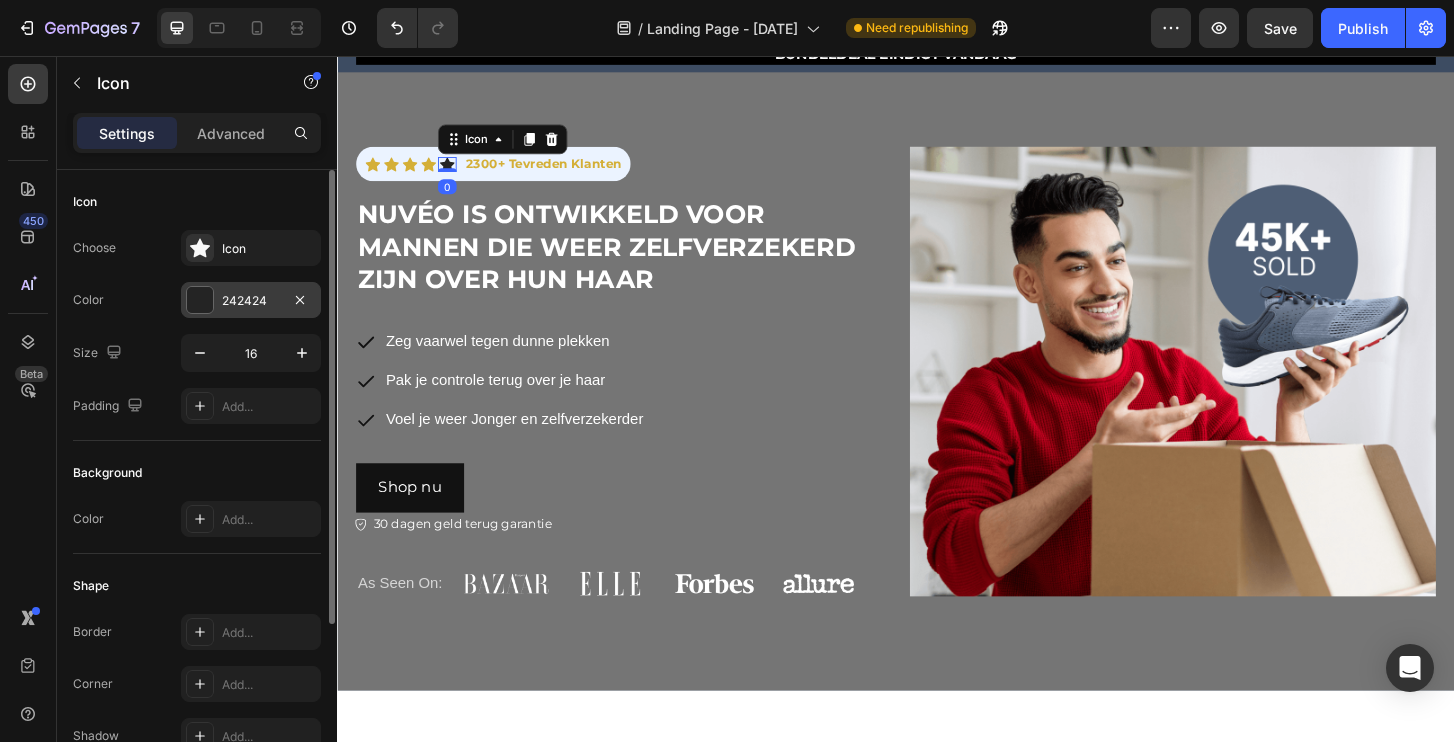 click on "242424" at bounding box center [251, 301] 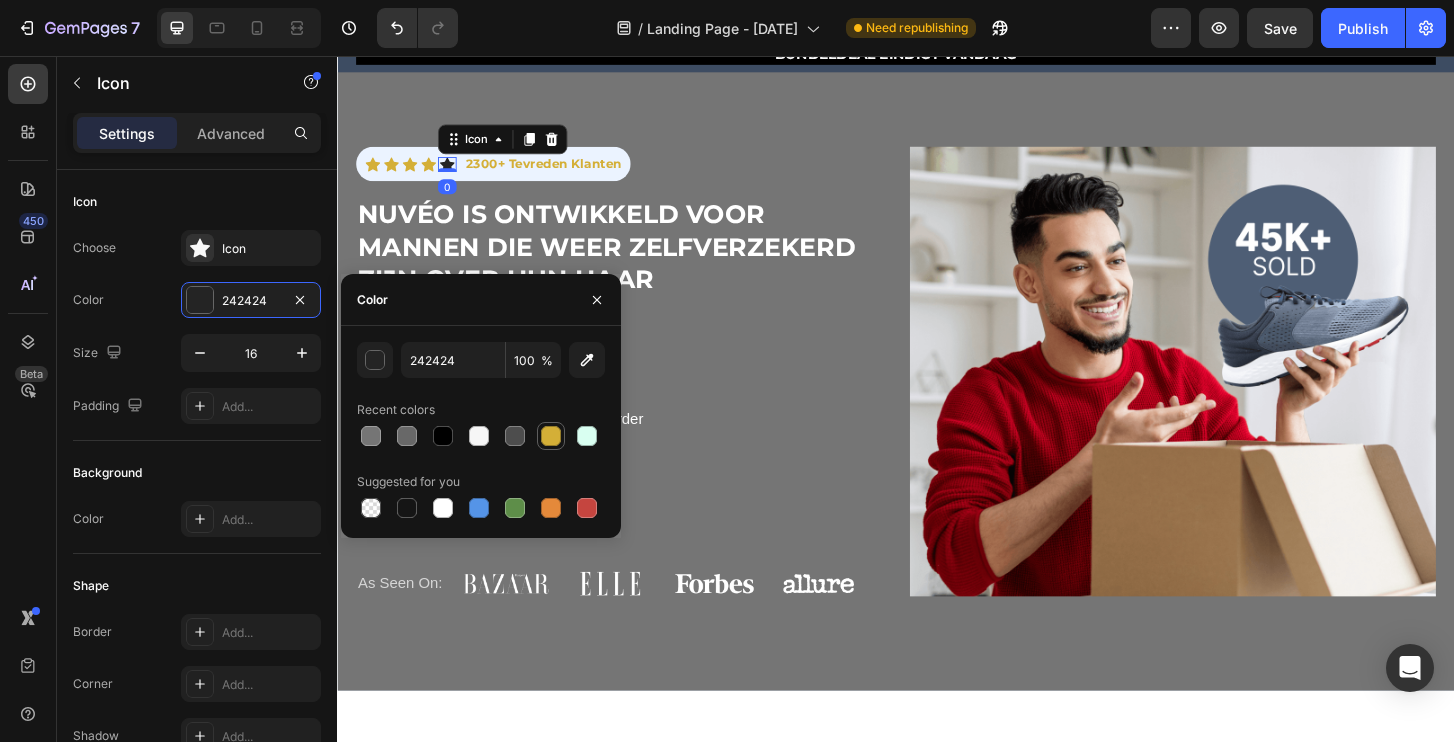 click at bounding box center (551, 436) 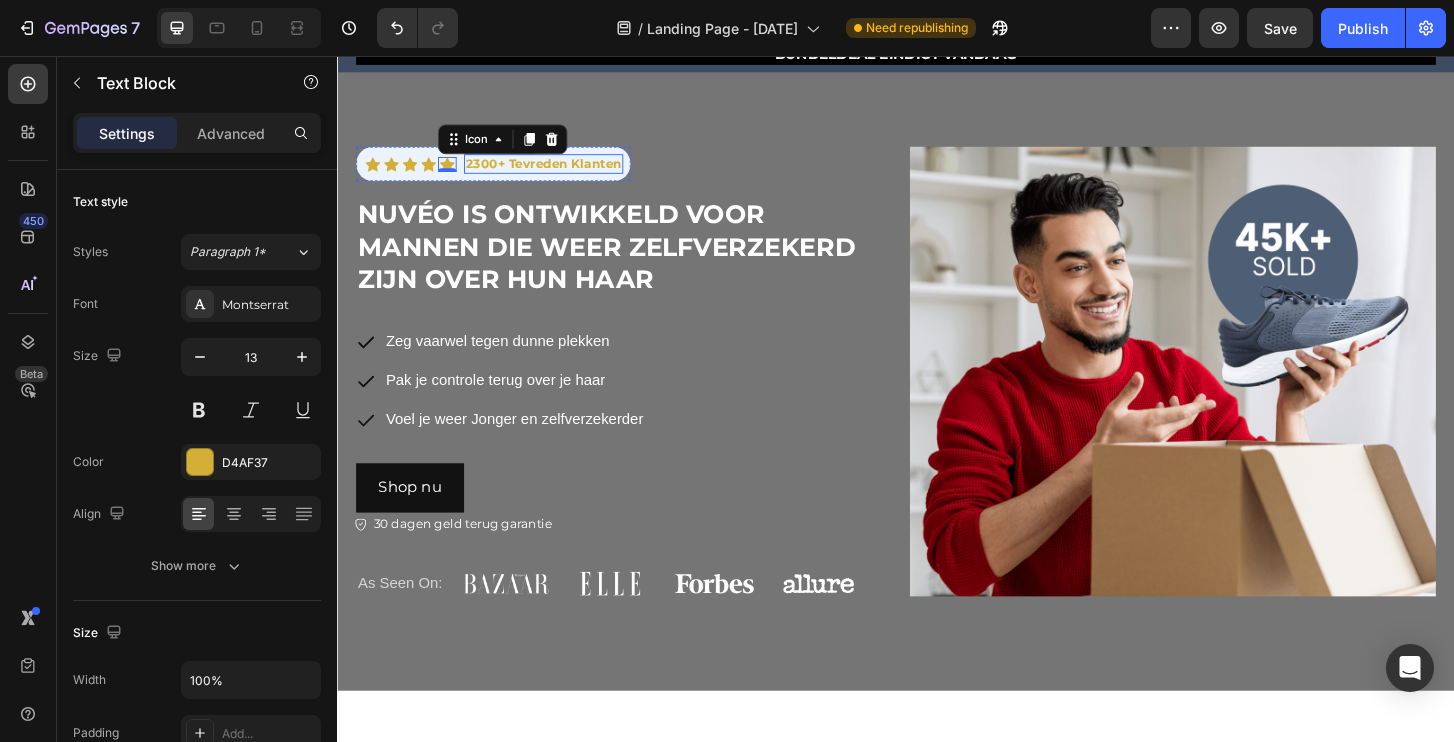 click on "2300+ Tevreden Klanten" at bounding box center [558, 171] 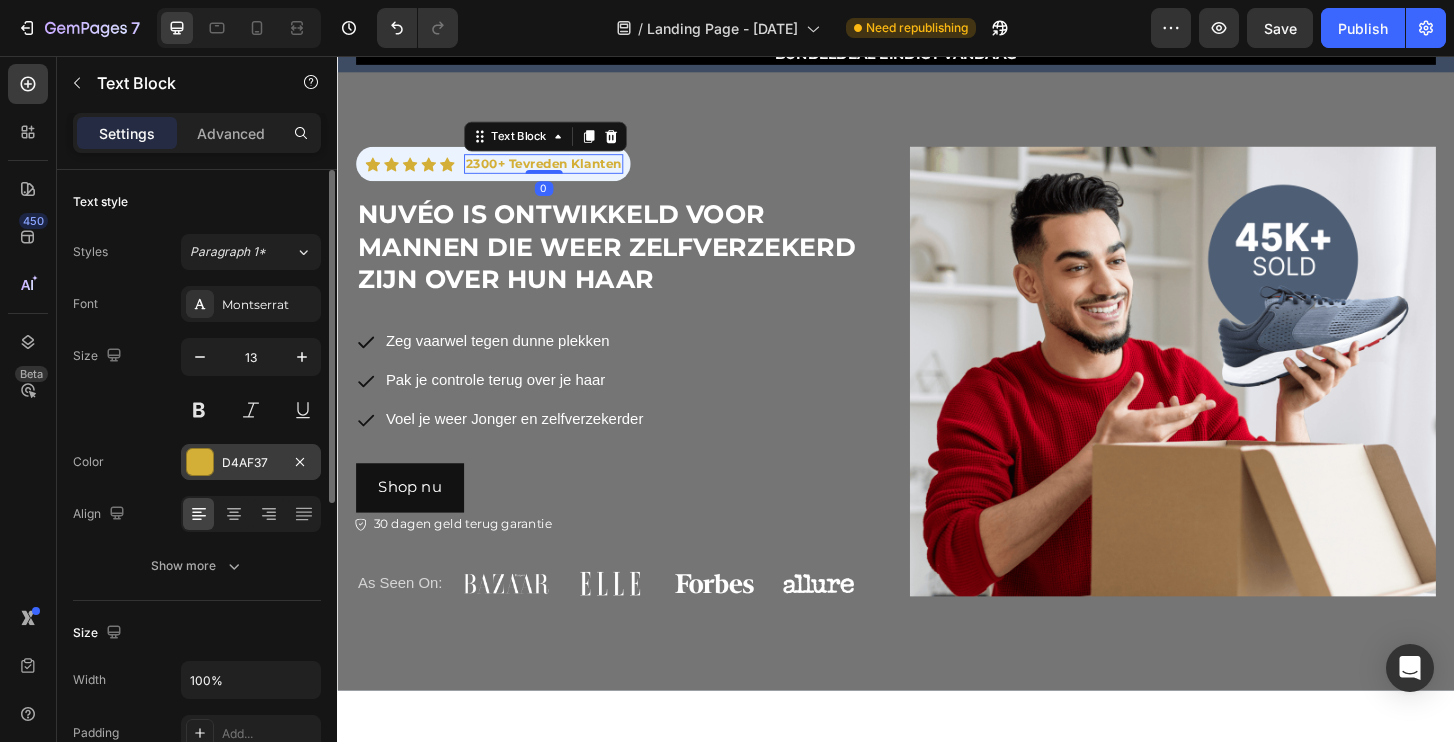 click on "D4AF37" at bounding box center [251, 463] 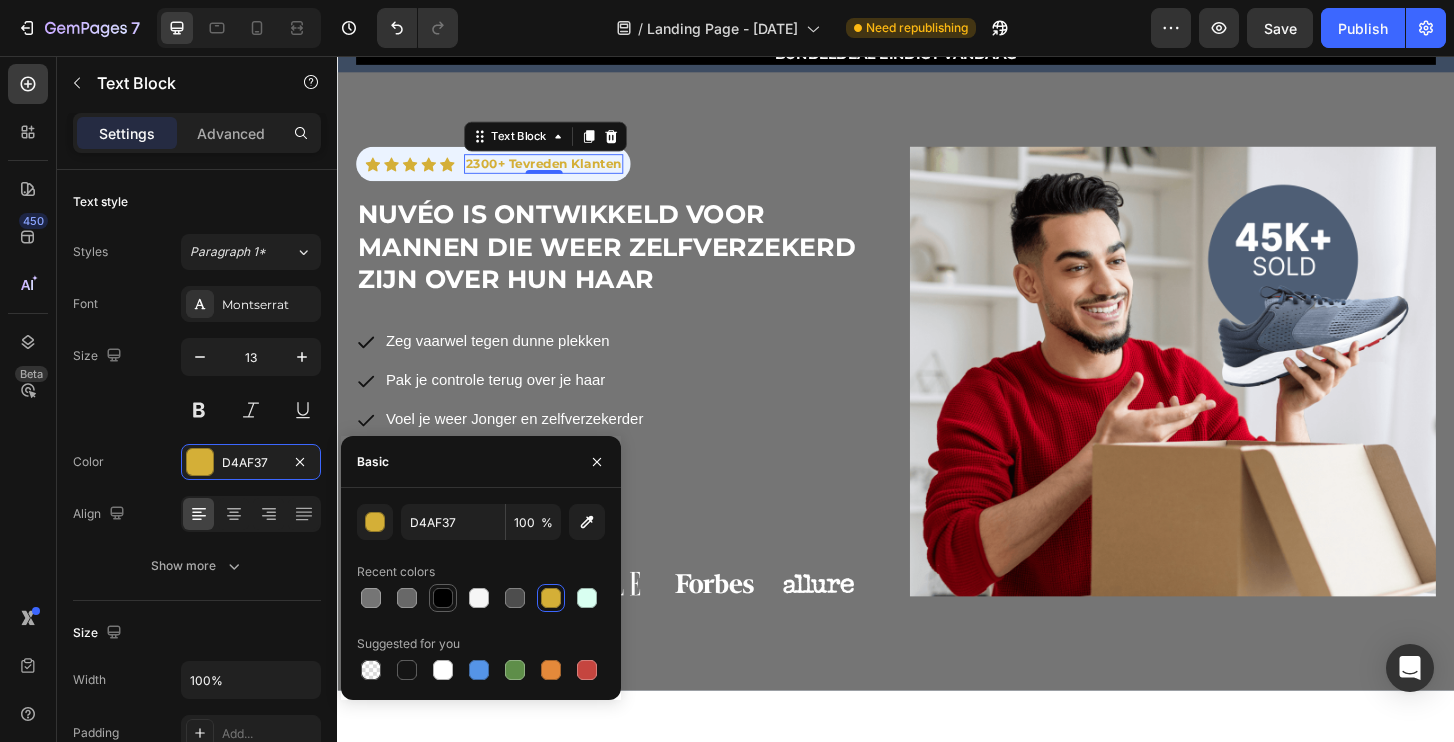 click at bounding box center [443, 598] 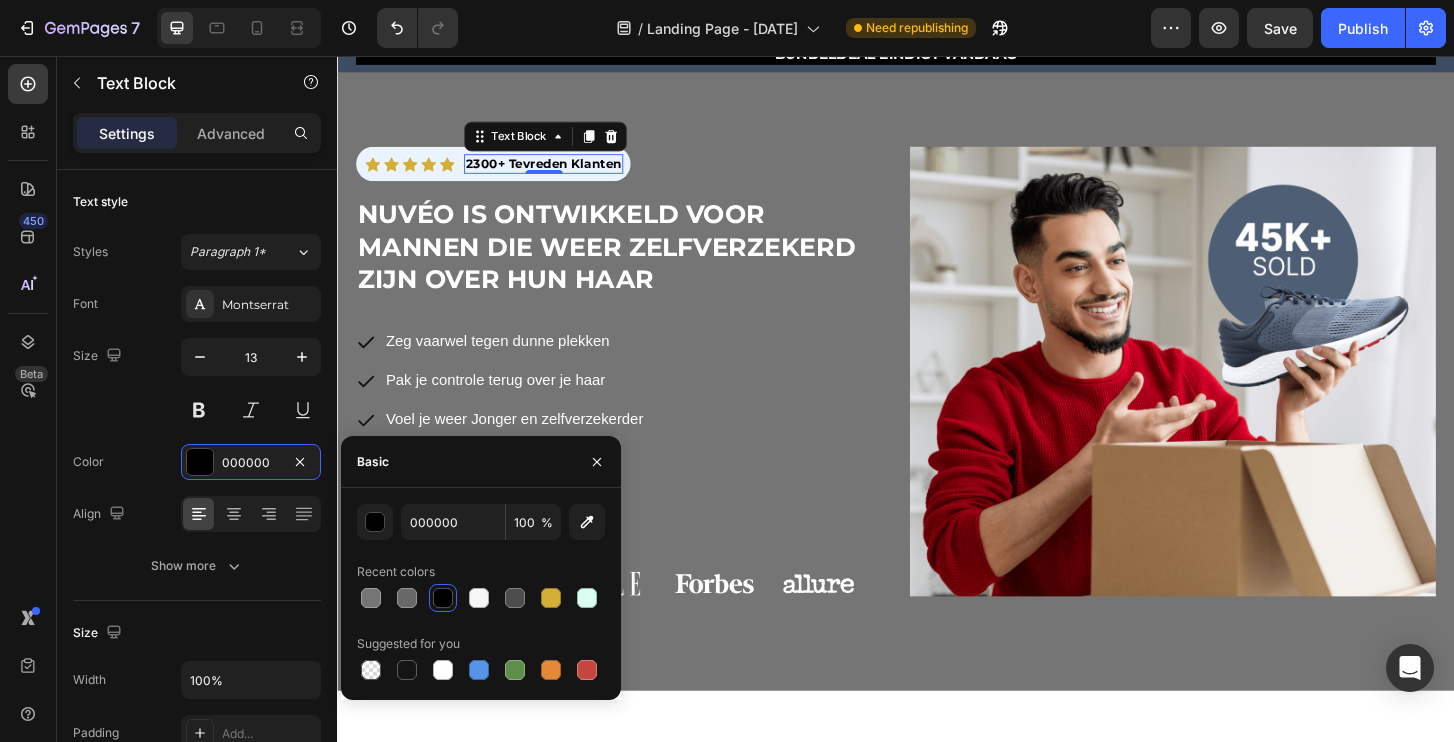 click on "Text Block" 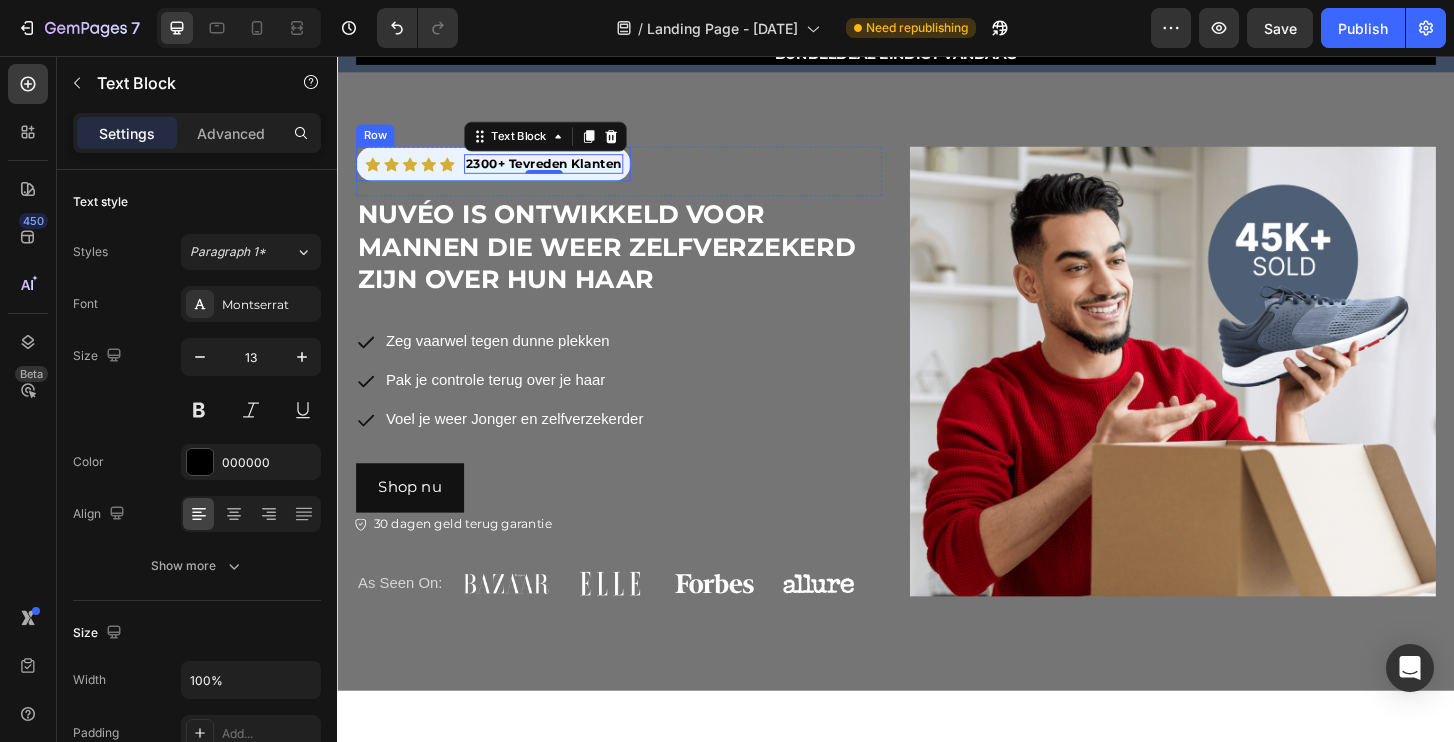 click on "Icon Icon Icon Icon Icon Icon List 2300+ Tevreden Klanten  Text Block   0 Row" at bounding box center [504, 171] 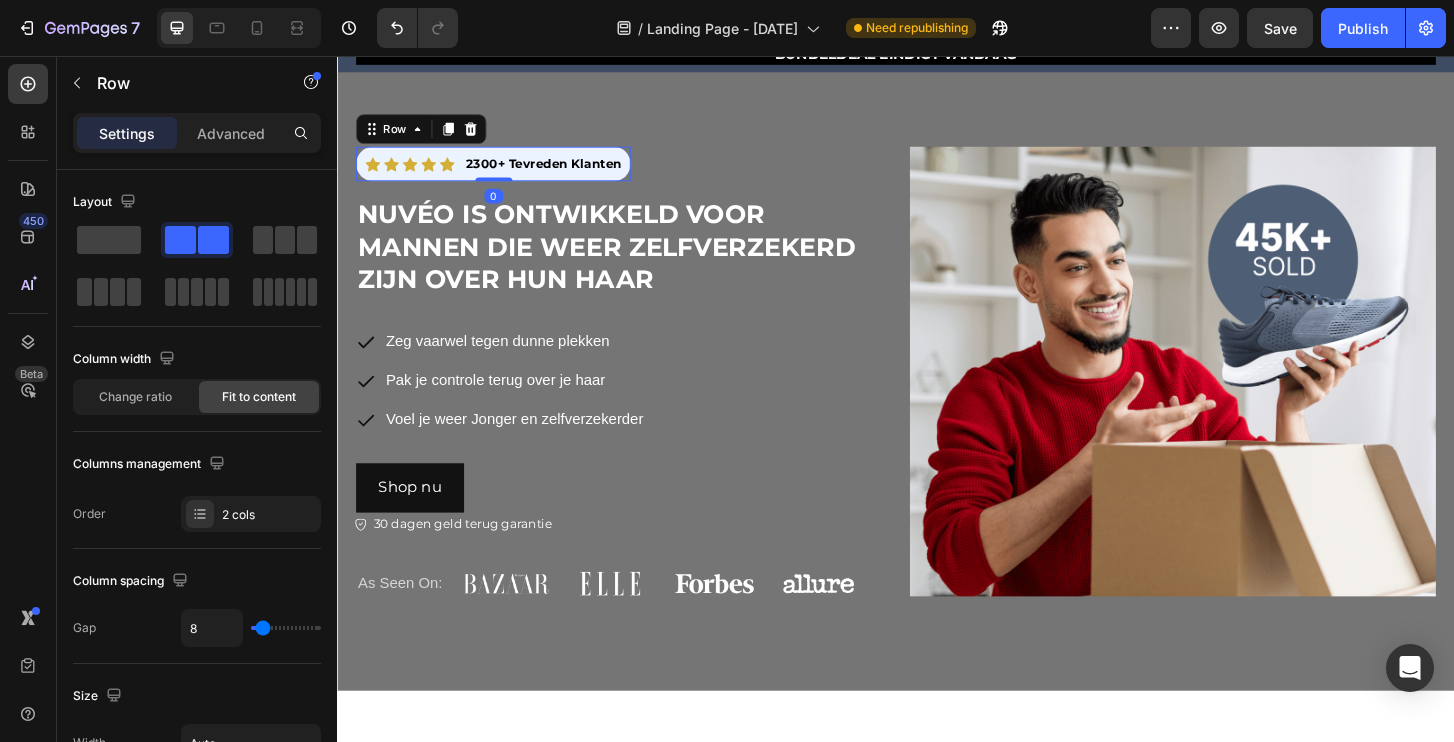 click on "Icon Icon Icon Icon Icon Icon List [NUMBER]+ Tevreden Klanten  Text Block Row  [NUMBER]" at bounding box center (504, 171) 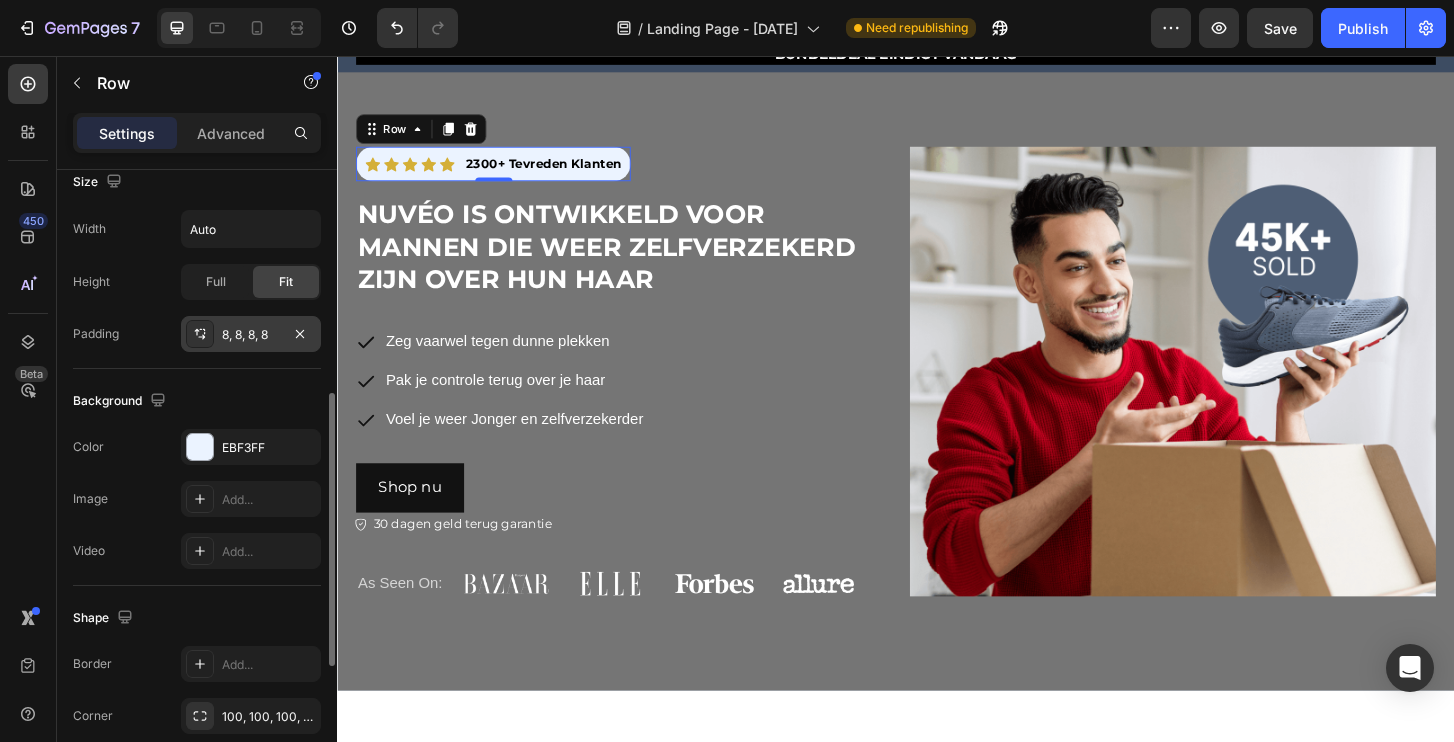scroll, scrollTop: 517, scrollLeft: 0, axis: vertical 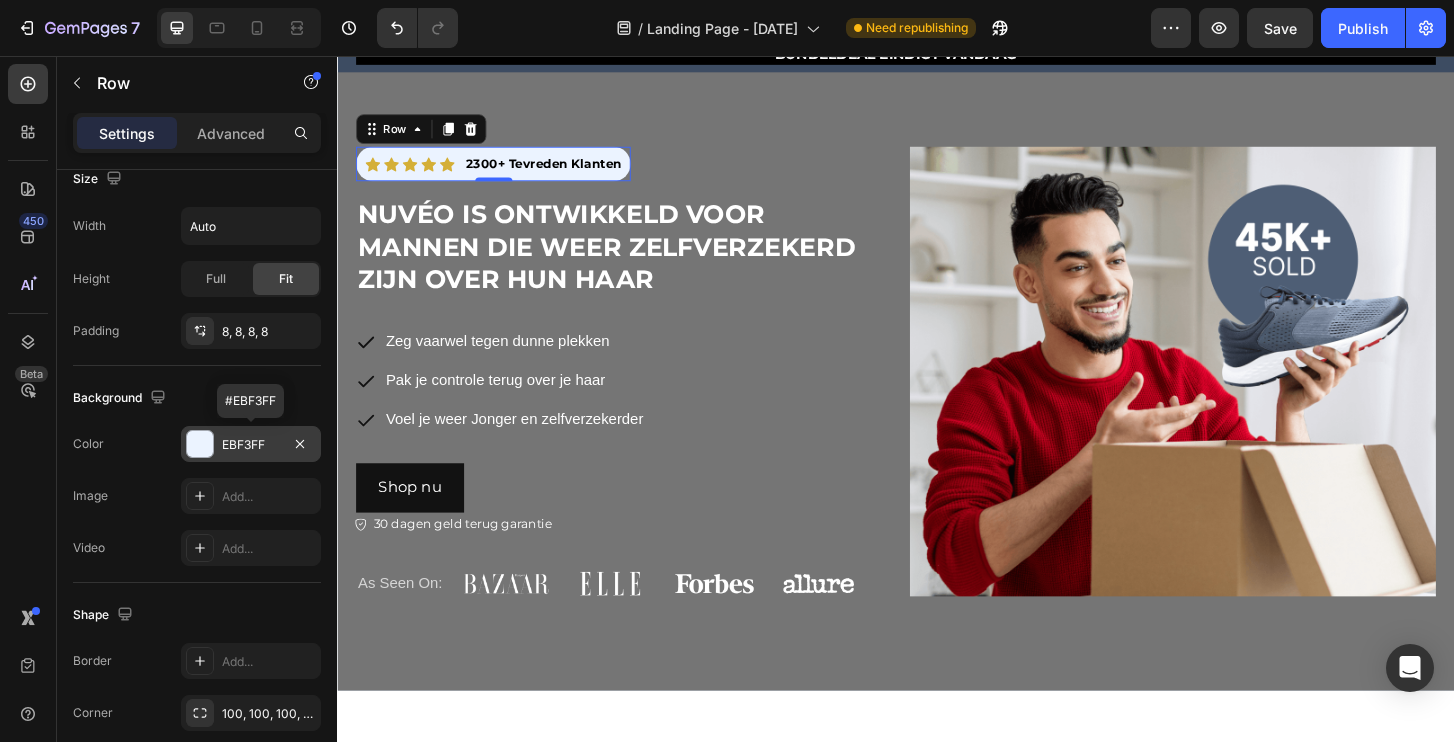 click on "EBF3FF" at bounding box center (251, 444) 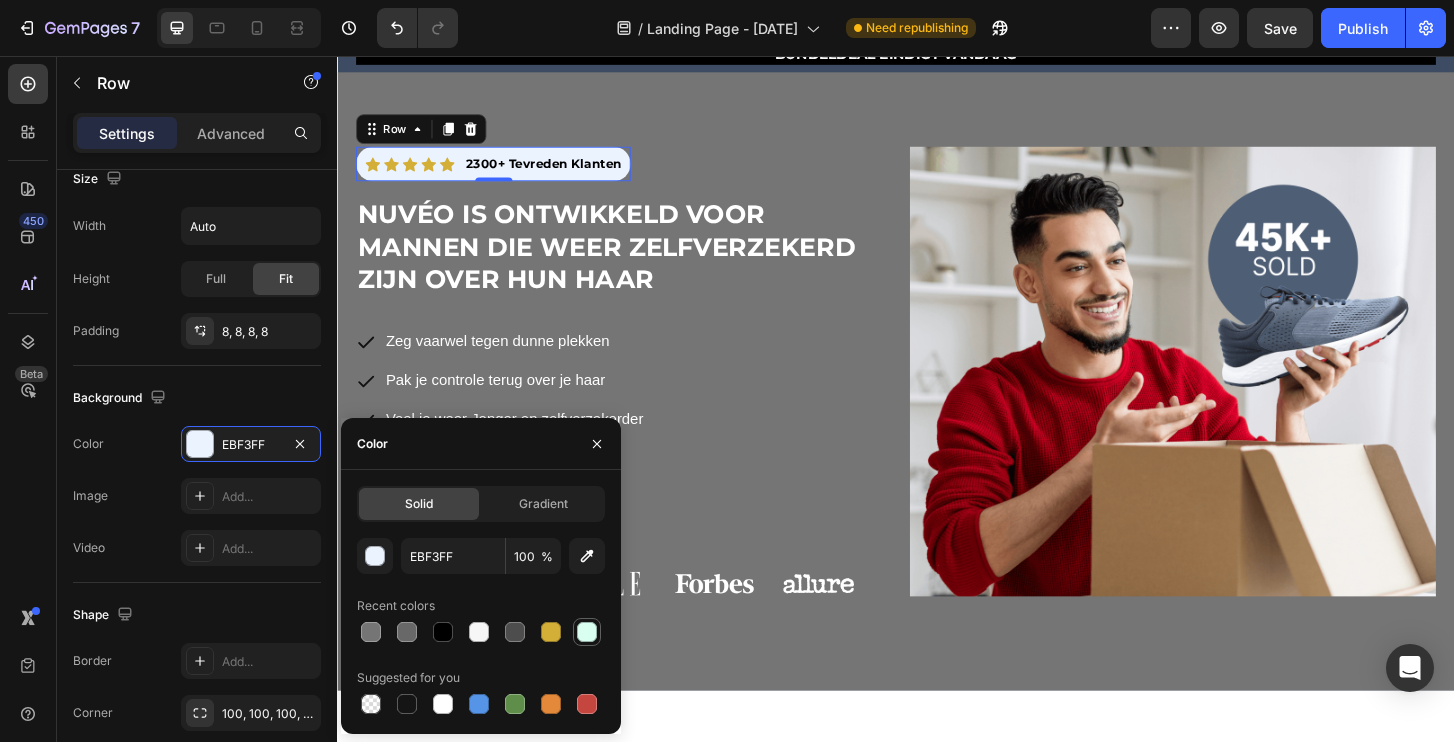 click at bounding box center [587, 632] 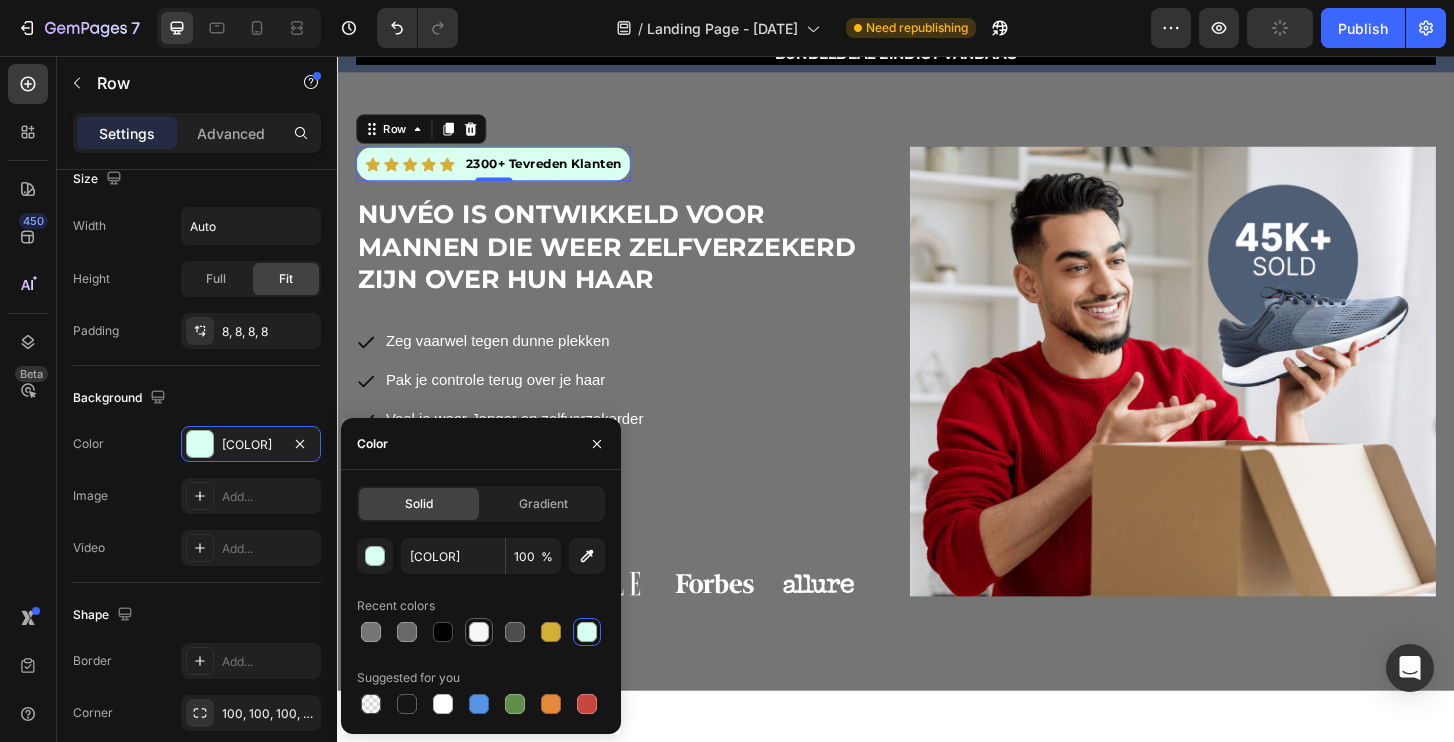 click at bounding box center [479, 632] 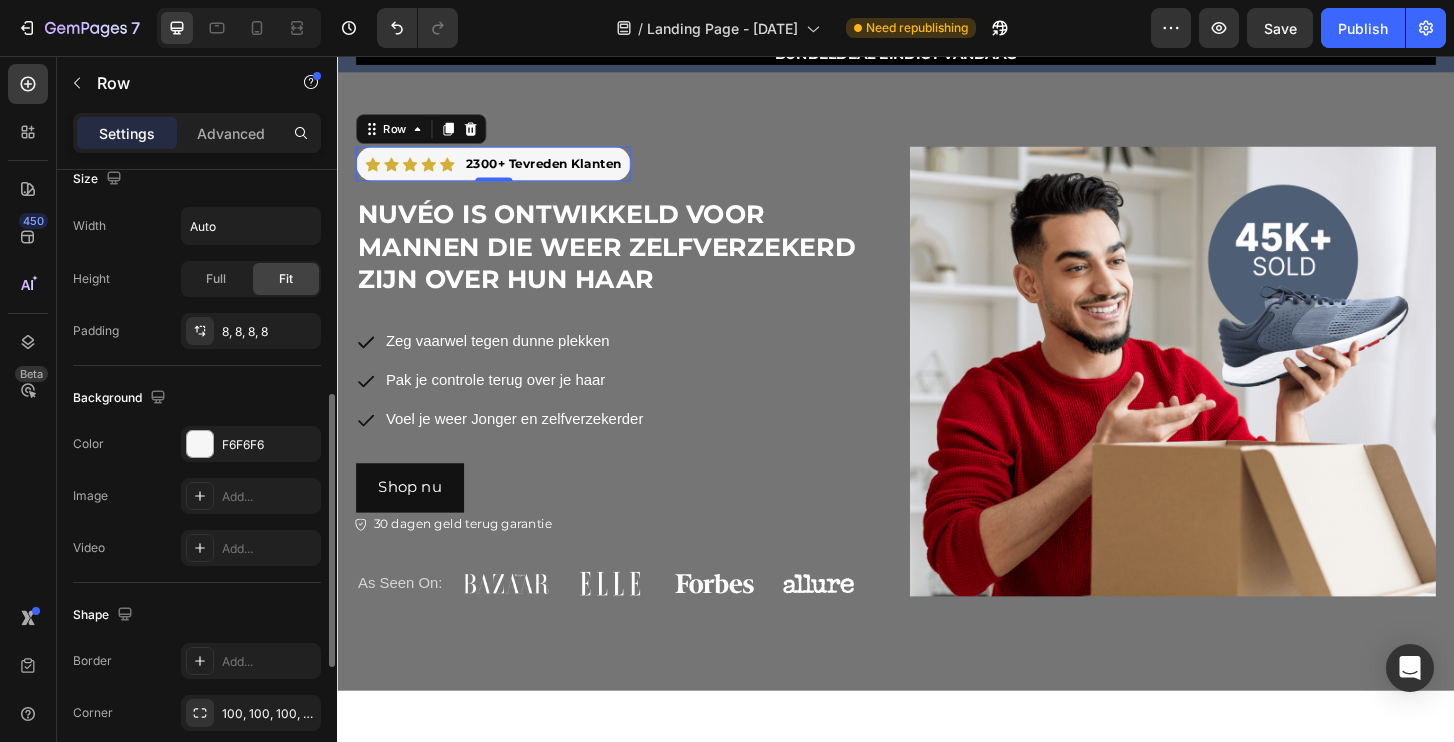 click on "Size" at bounding box center [197, 179] 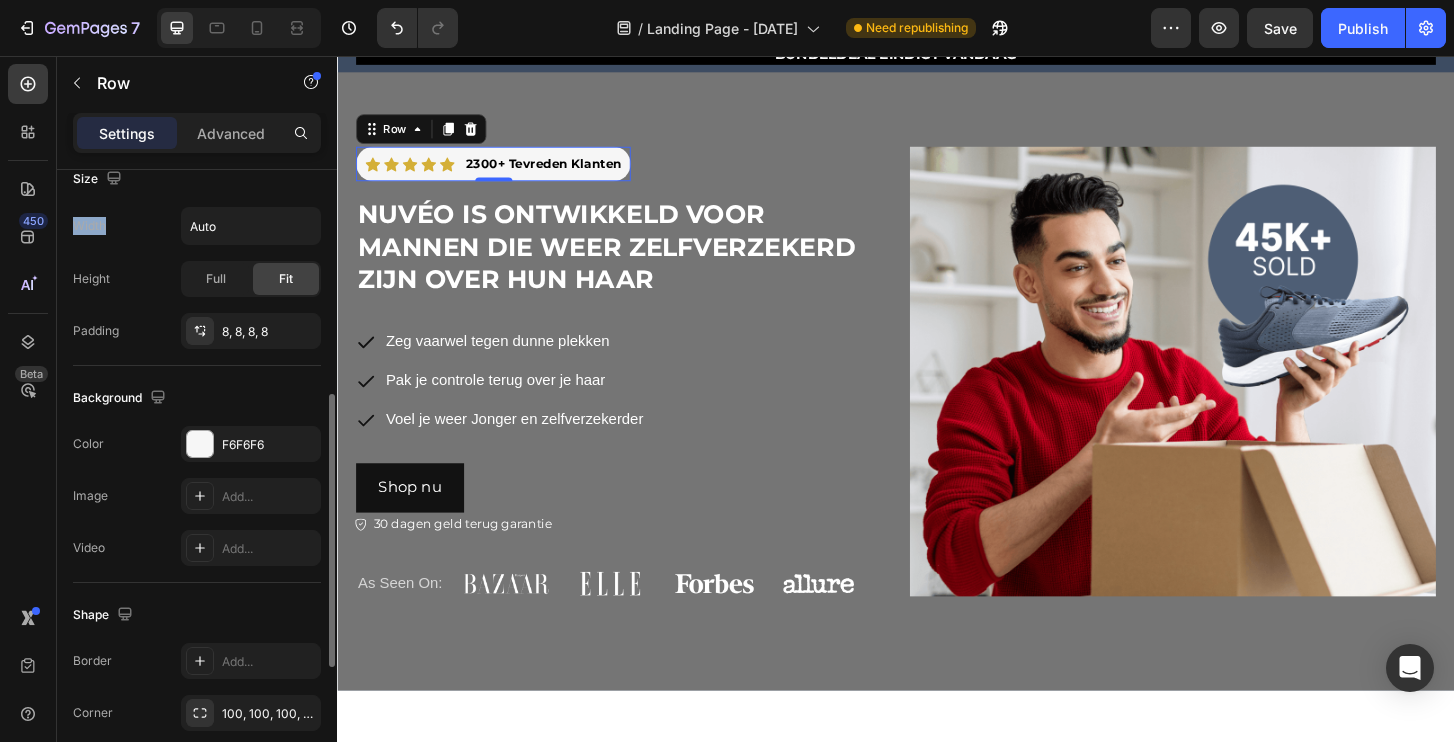 click on "Size" at bounding box center [197, 179] 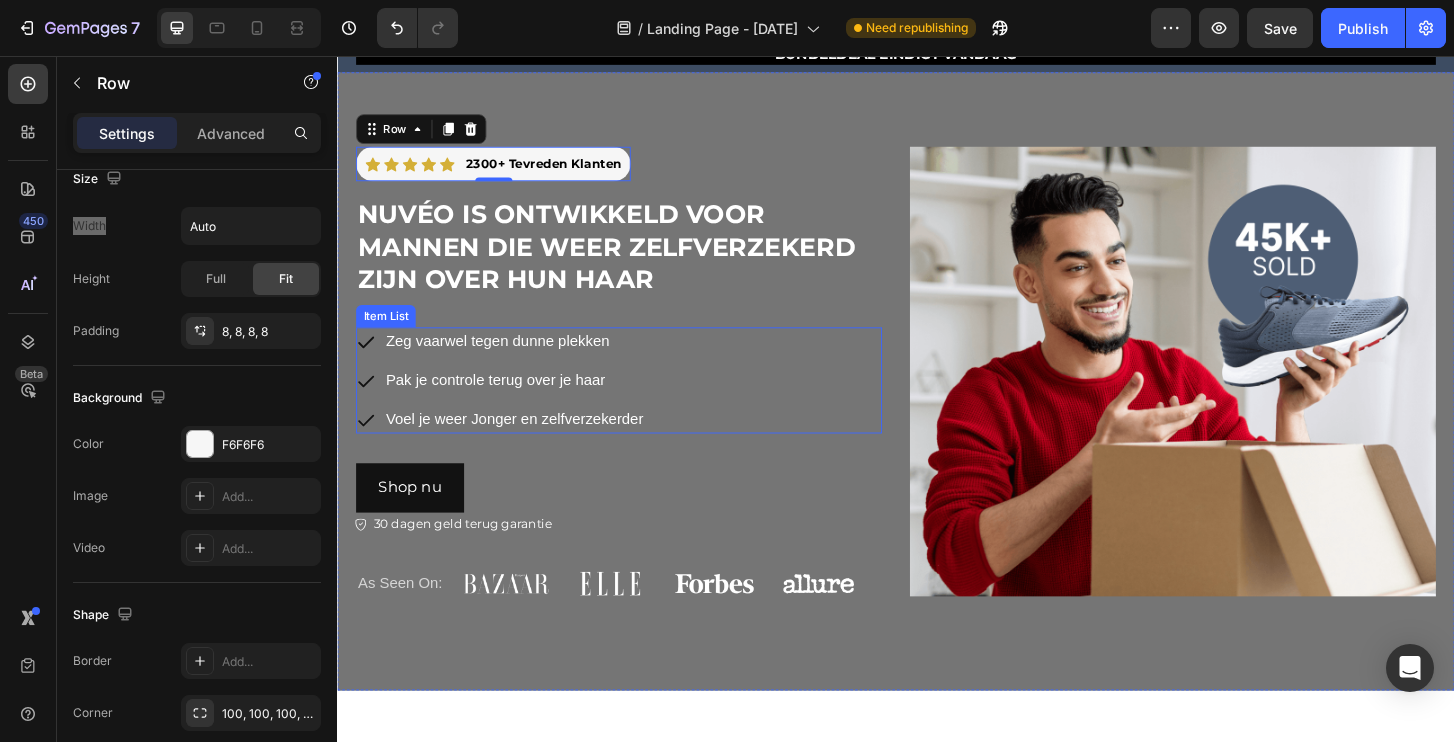 click on "Voel je weer Jonger en zelfverzekerder" at bounding box center [527, 446] 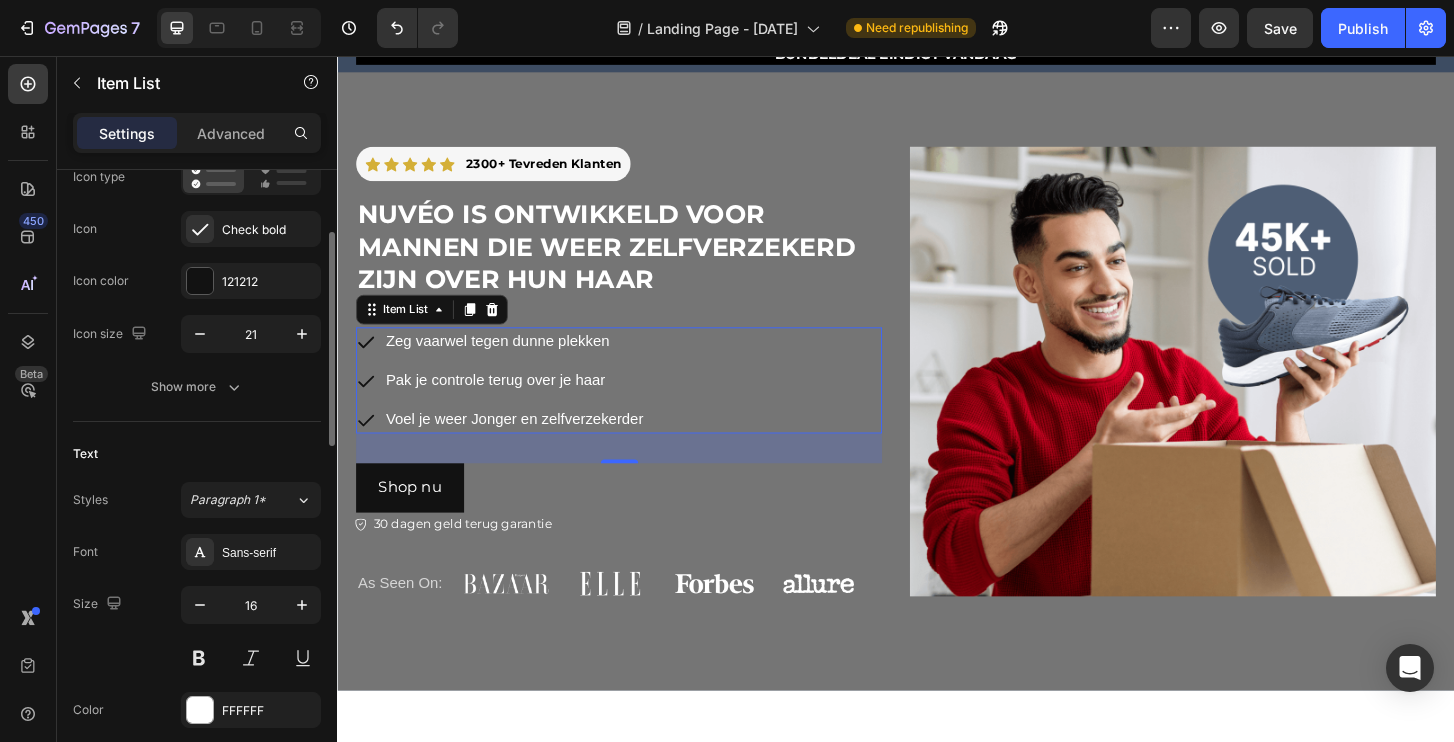 scroll, scrollTop: 180, scrollLeft: 0, axis: vertical 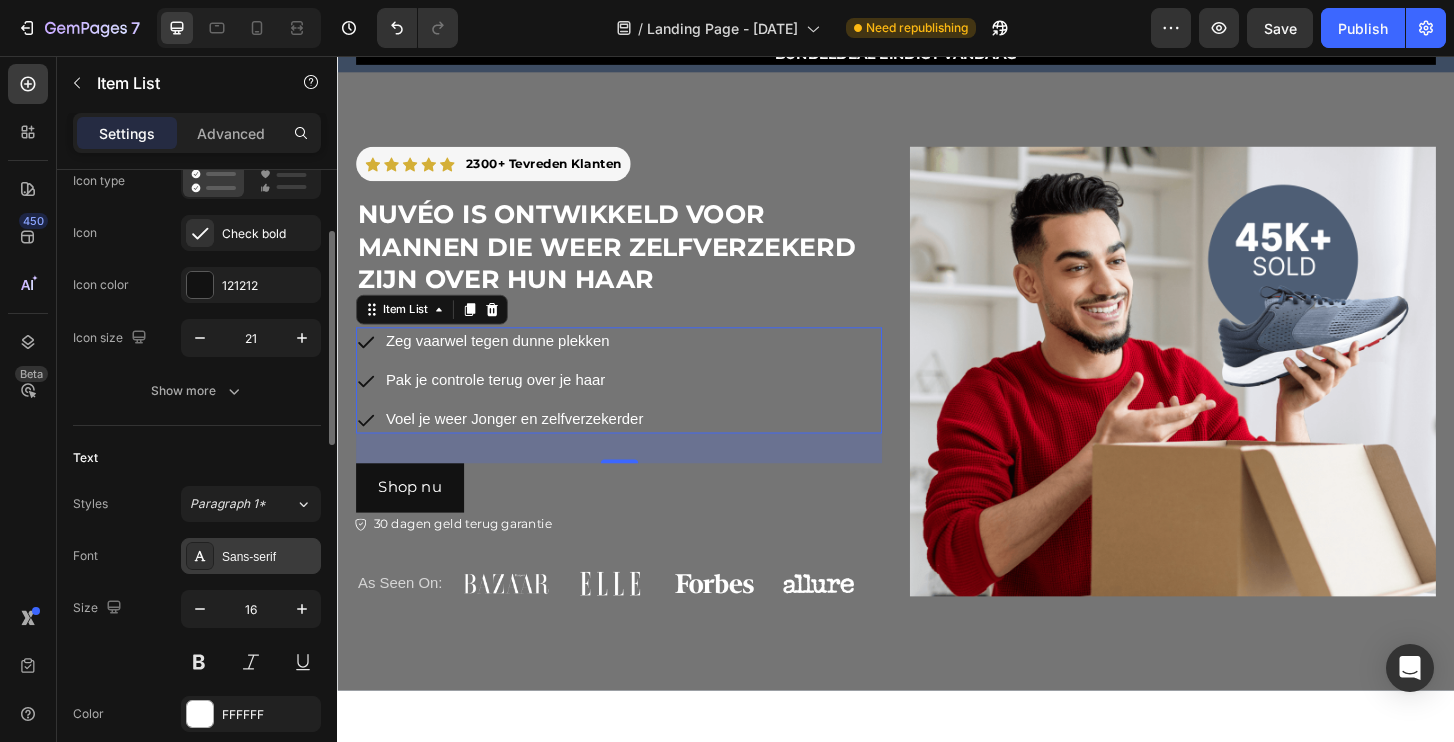 click on "Sans-serif" at bounding box center [269, 557] 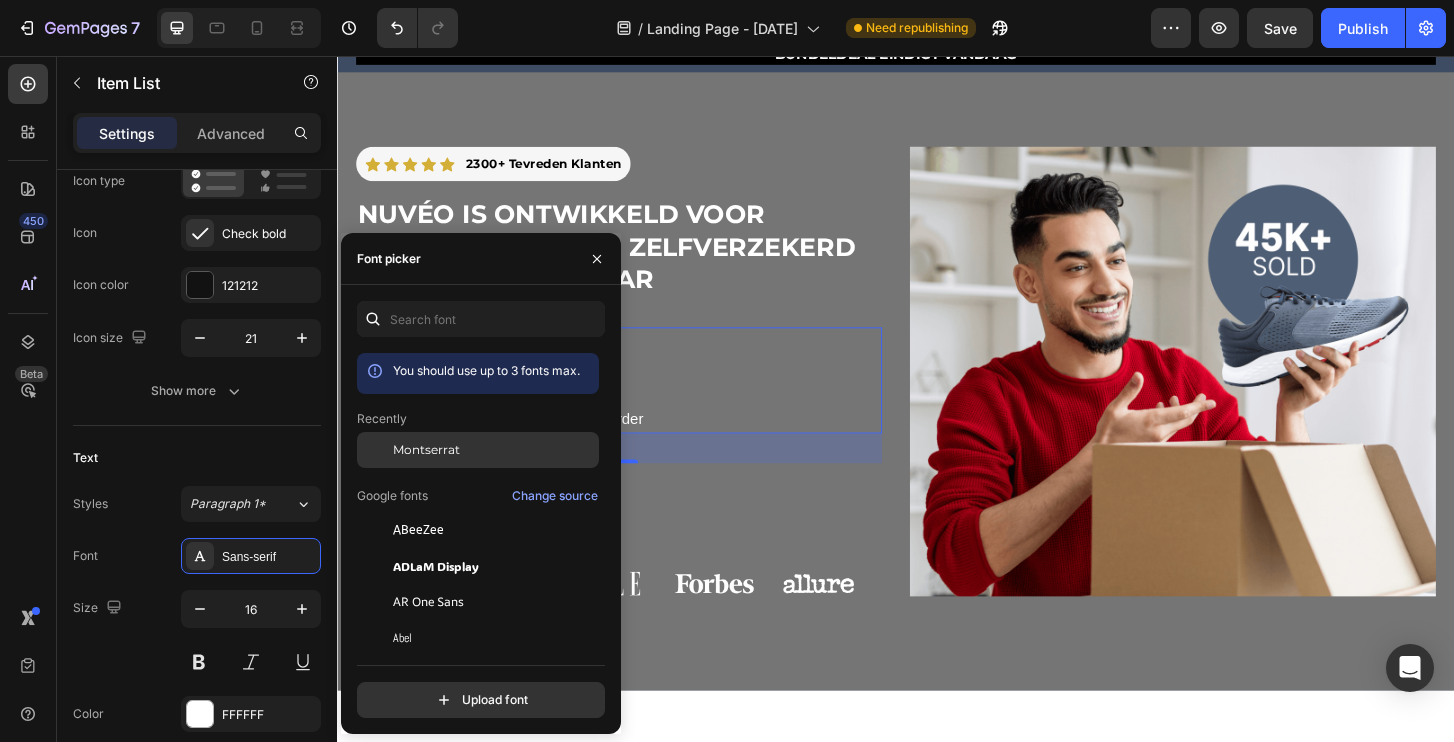 click on "Montserrat" at bounding box center (426, 450) 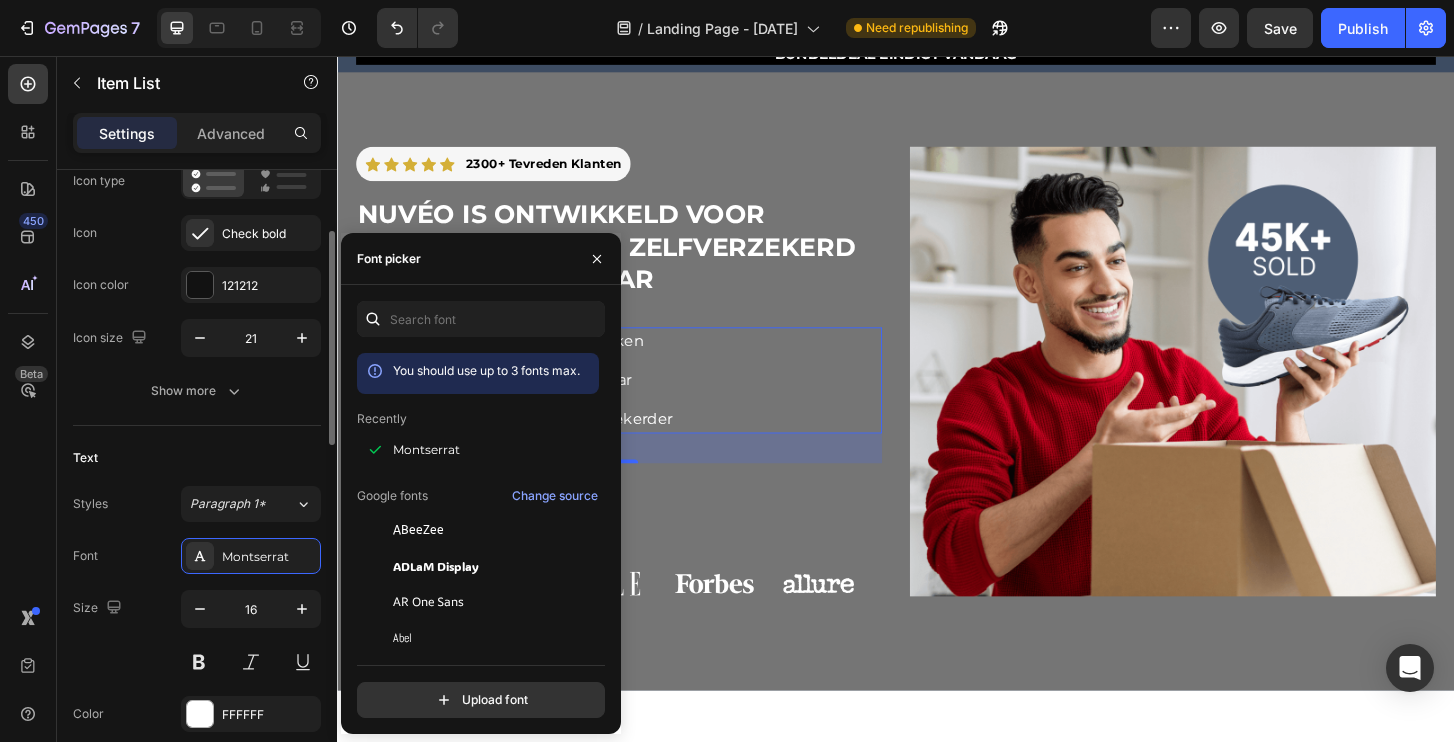click on "Icon style Icon type  Icon
Check bold Icon color [COLOR] Icon size [NUMBER] Show more" 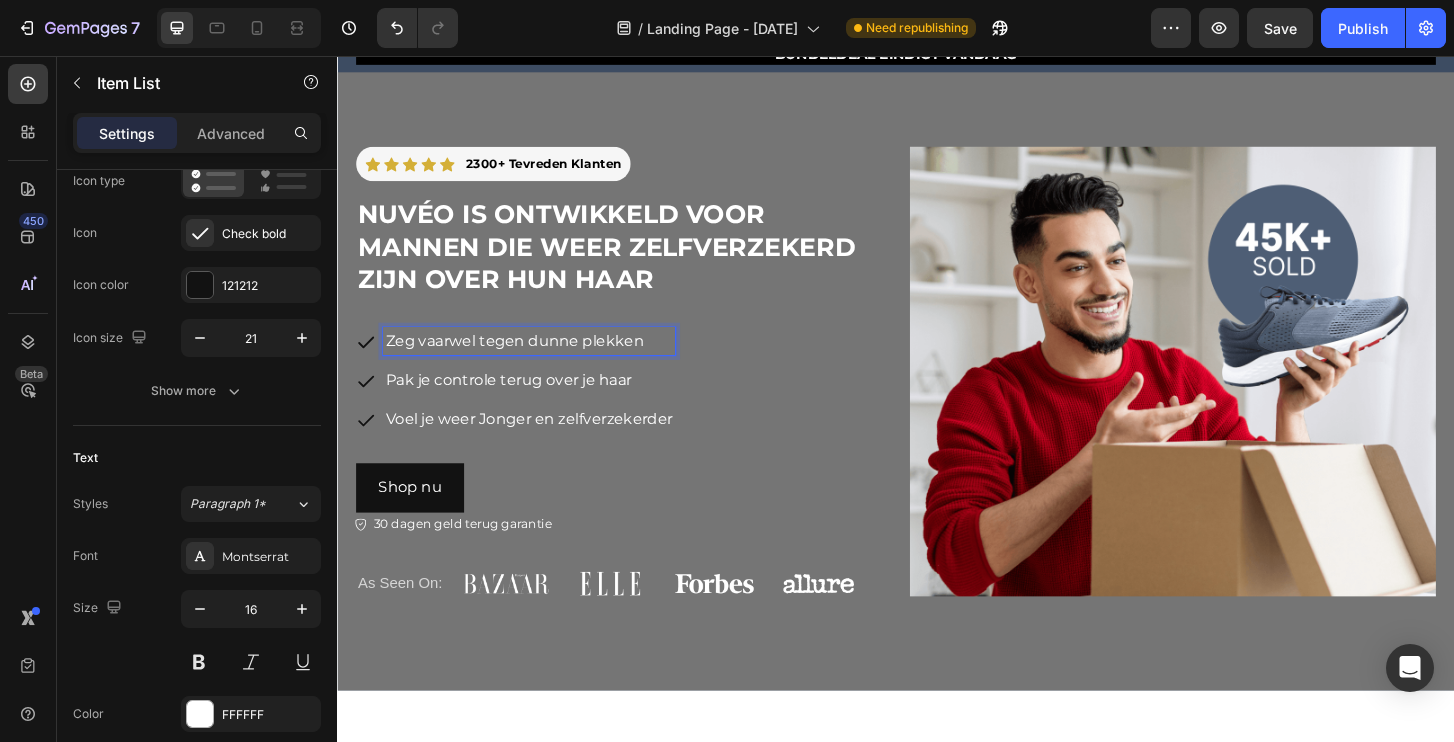 click on "Zeg vaarwel tegen dunne plekken" at bounding box center (543, 362) 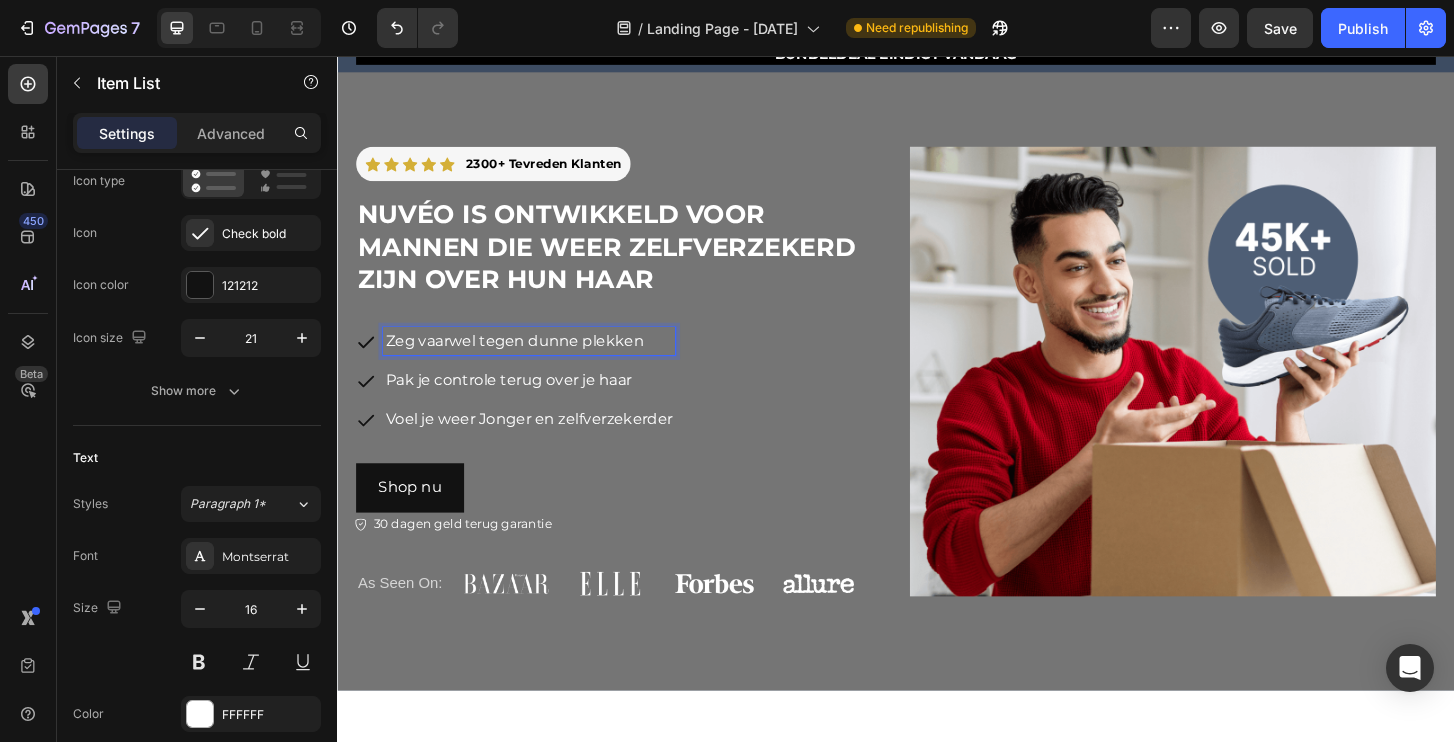 click on "Voel je weer Jonger en zelfverzekerder" at bounding box center (543, 446) 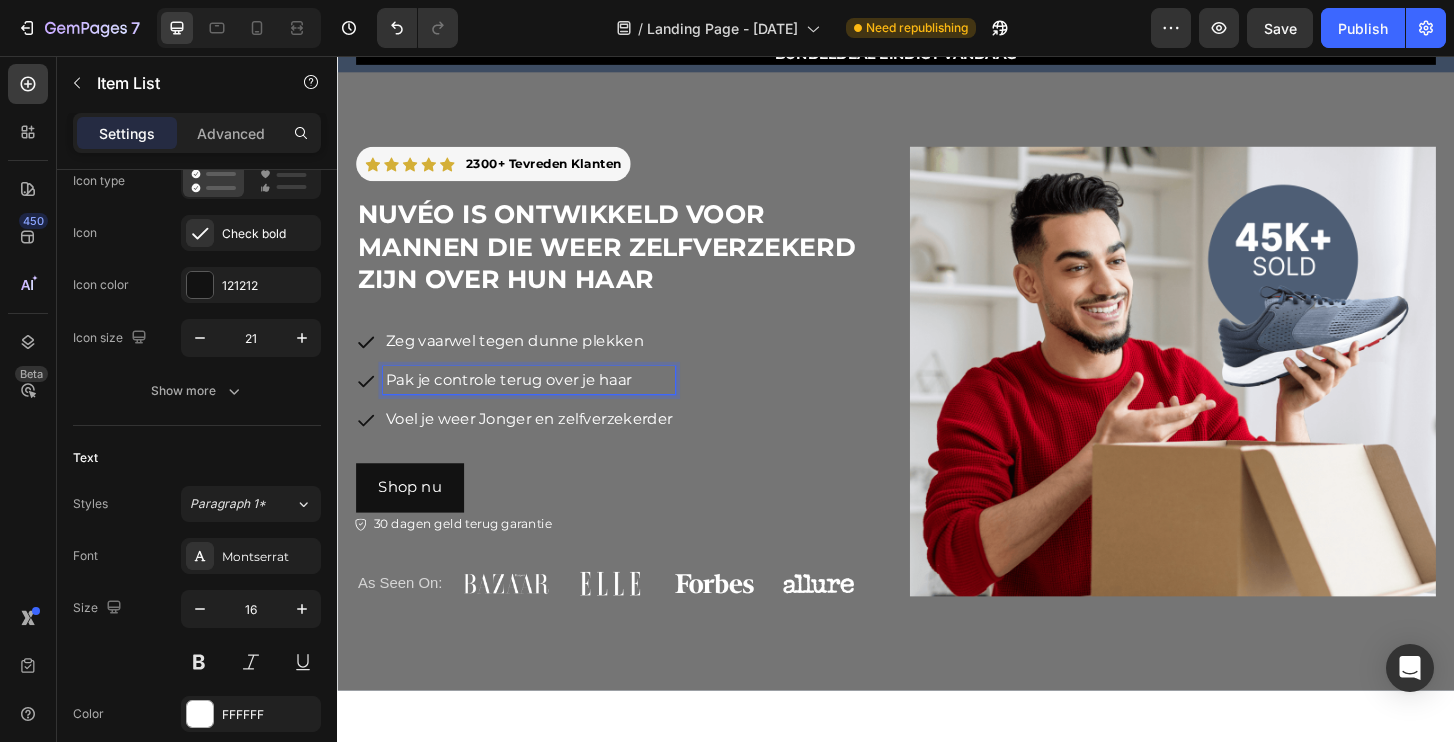 click on "Pak je controle terug over je haar" at bounding box center (543, 404) 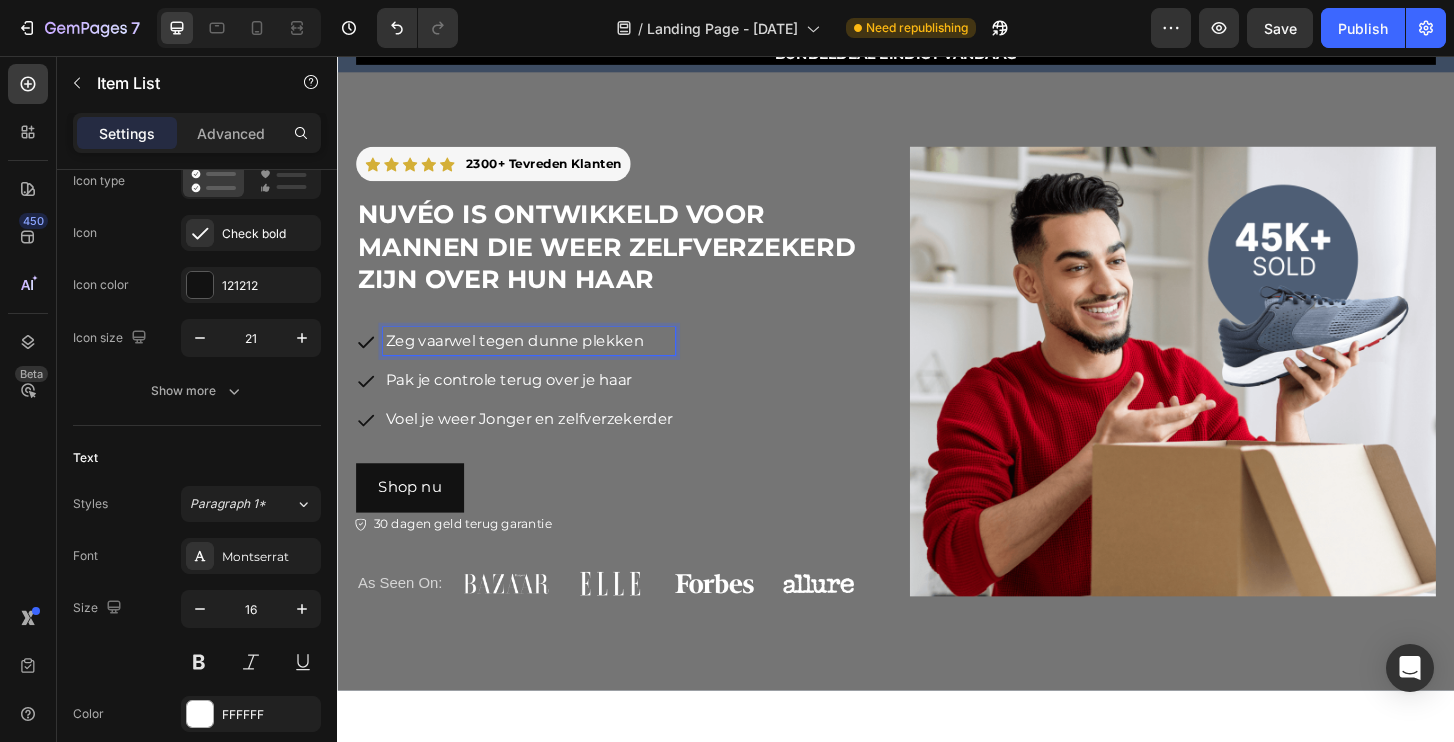 click on "Zeg vaarwel tegen dunne plekken" at bounding box center [543, 362] 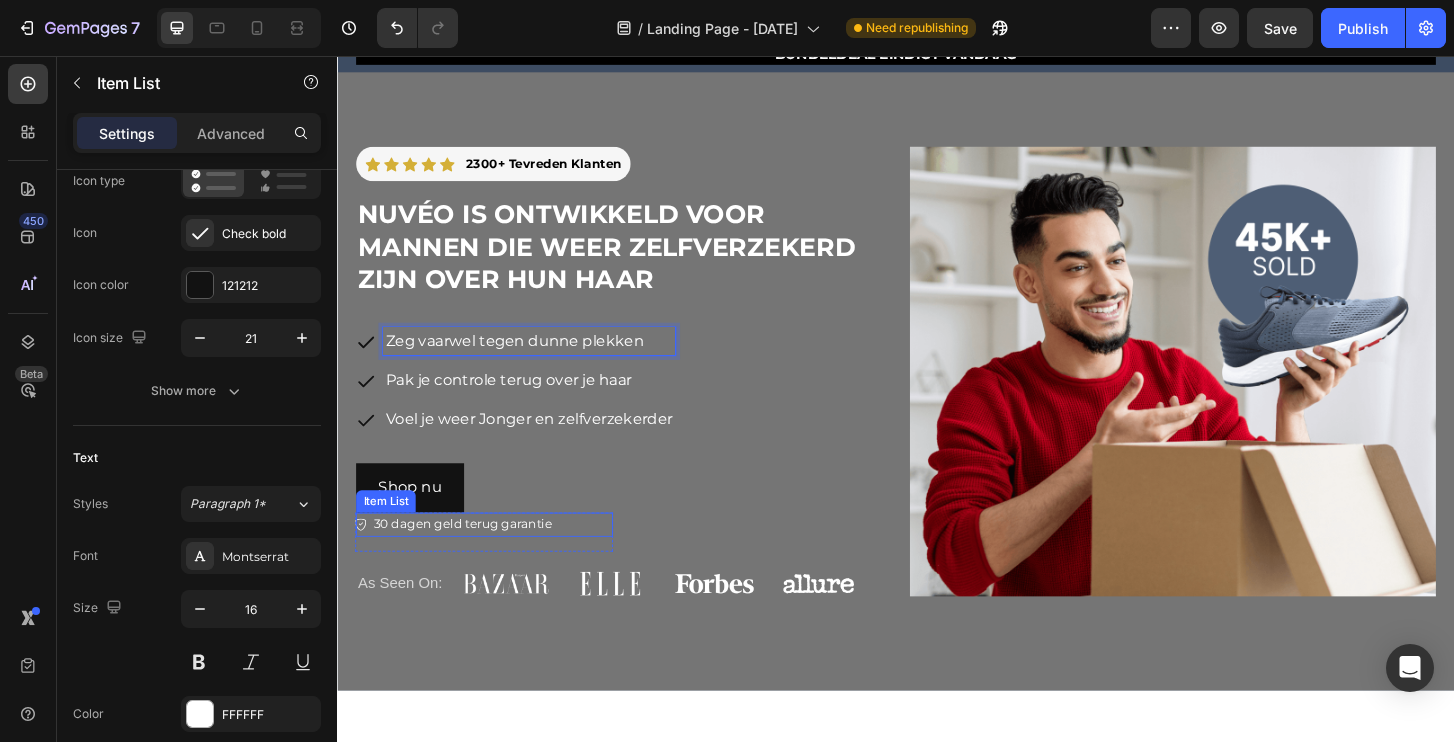 click on "30 dagen geld terug garantie" at bounding box center [472, 559] 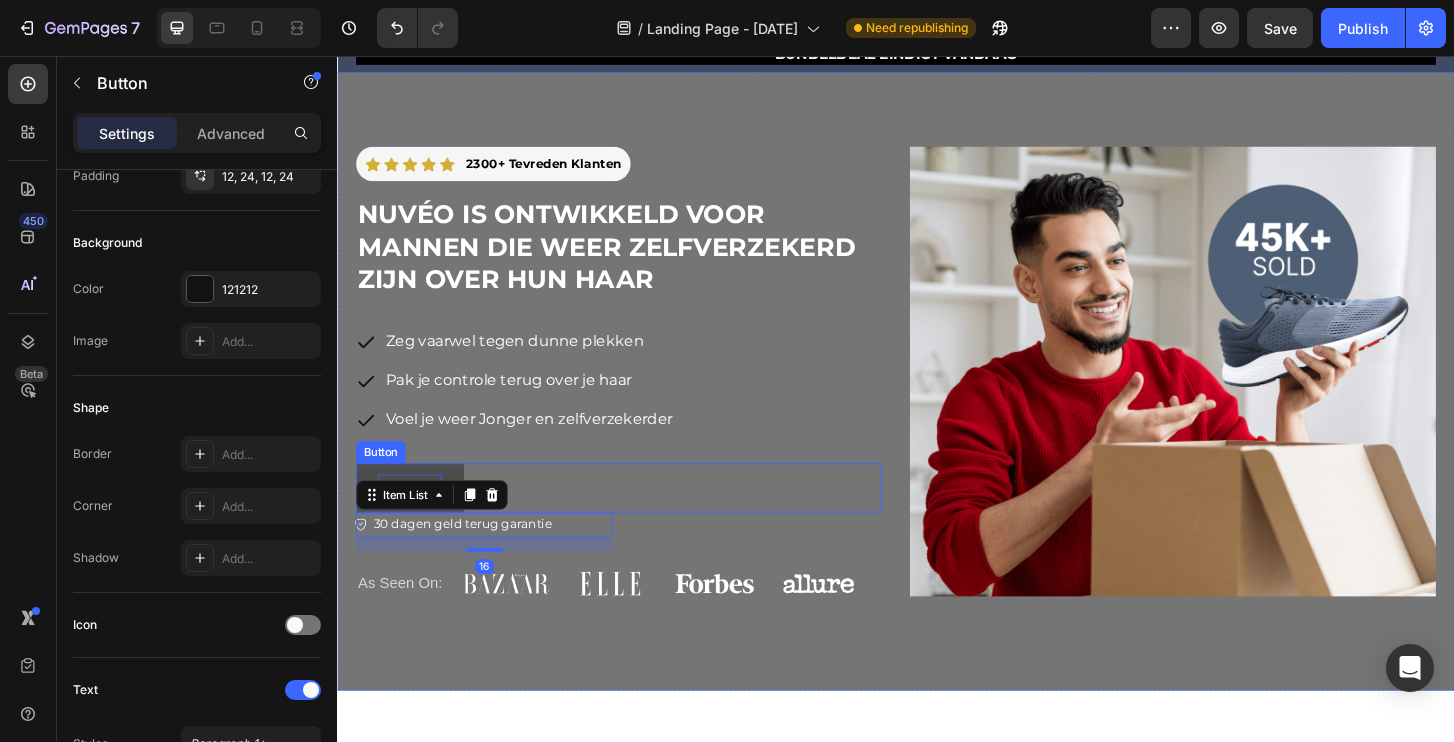 click on "Shop nu" at bounding box center [415, 519] 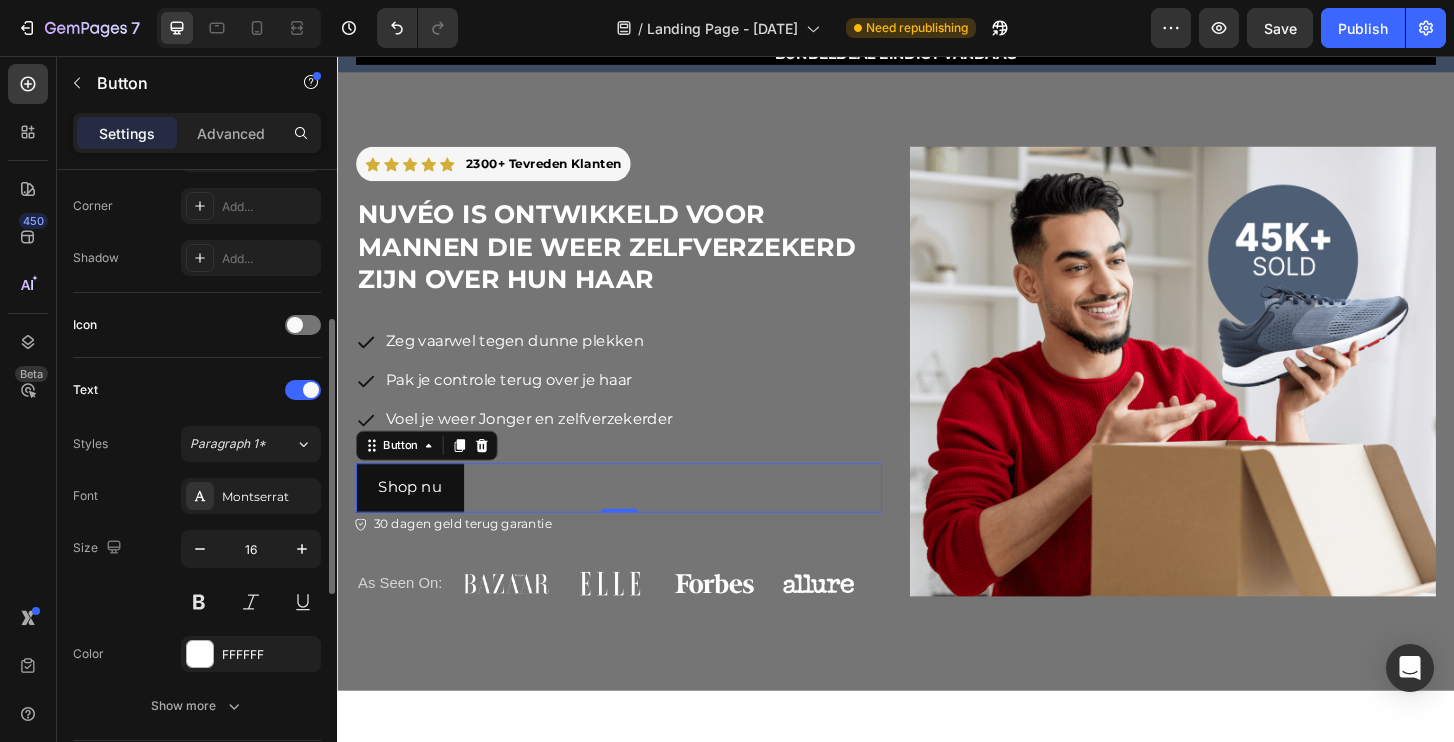scroll, scrollTop: 526, scrollLeft: 0, axis: vertical 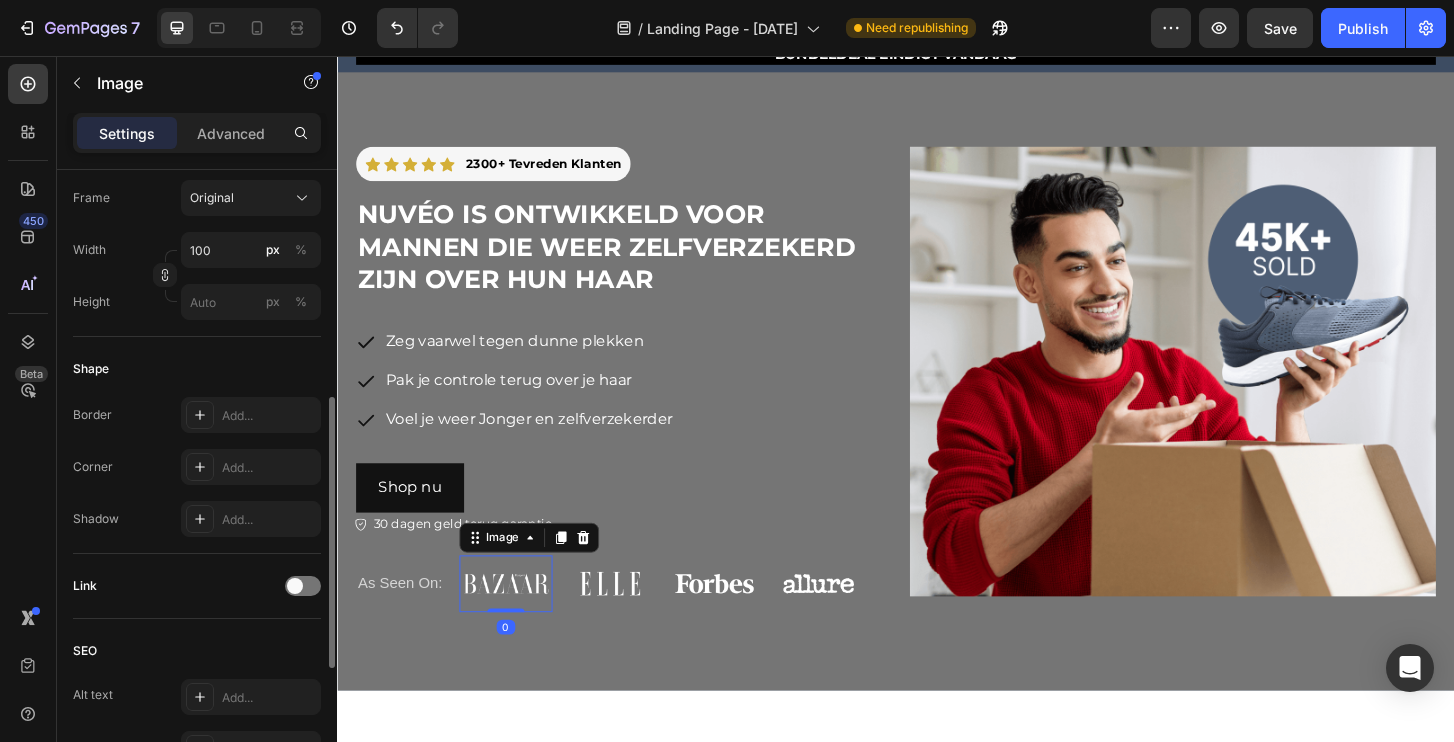 click at bounding box center [518, 622] 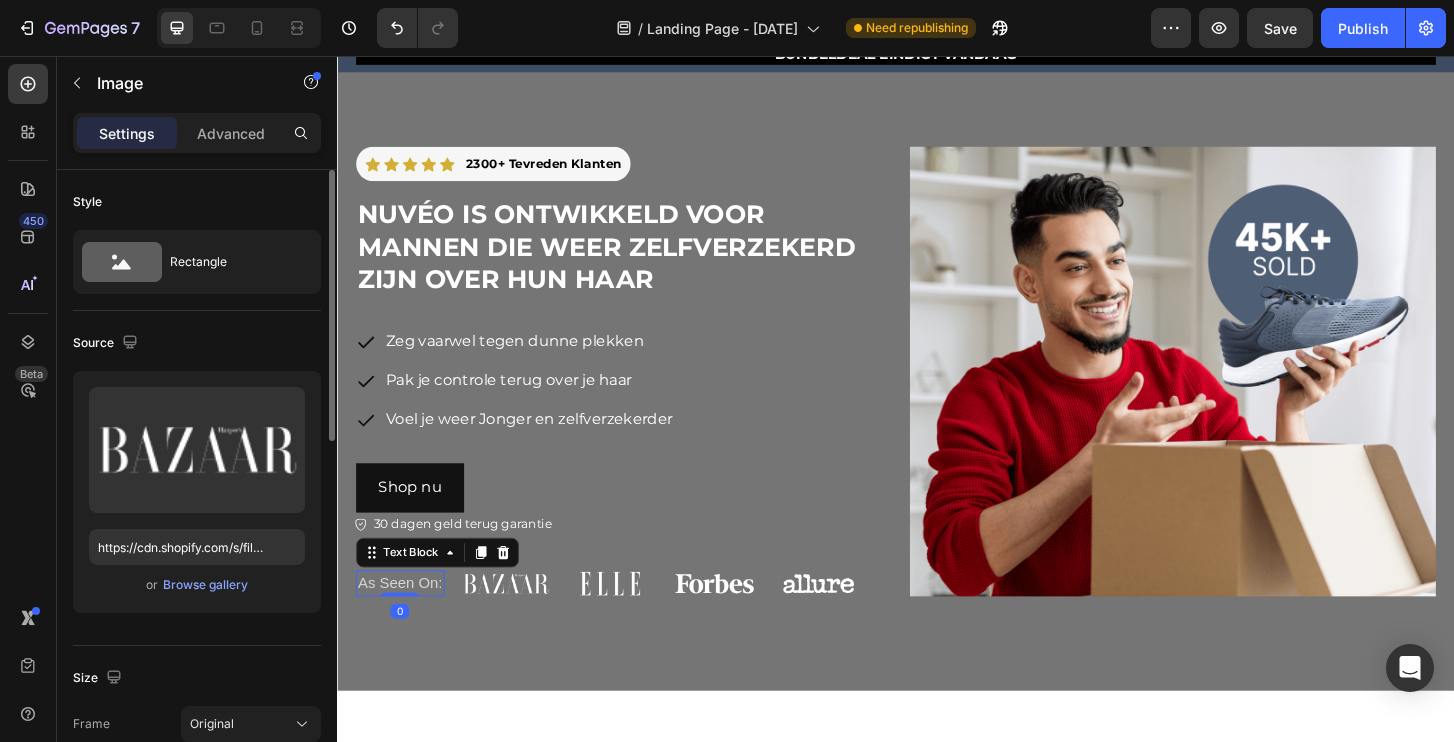 click on "As Seen On:" at bounding box center [404, 622] 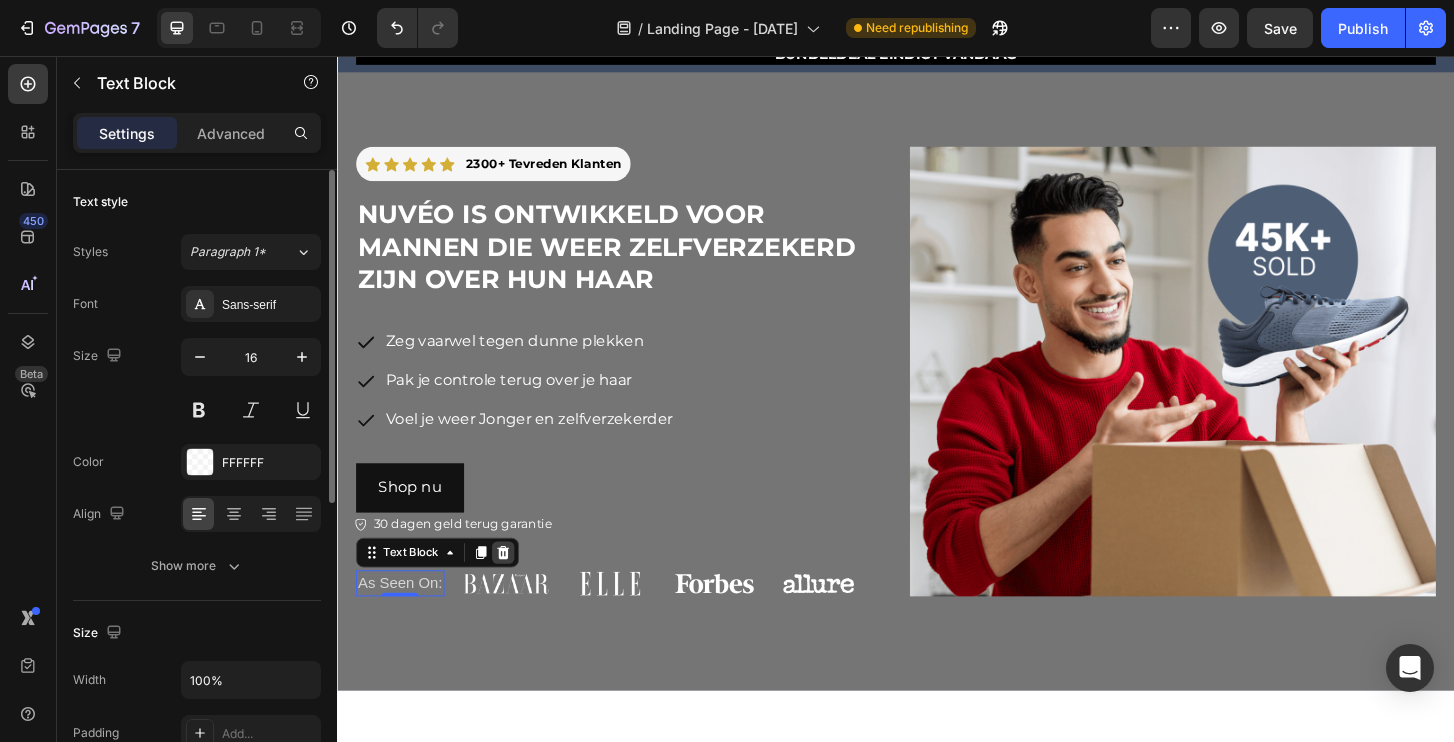click 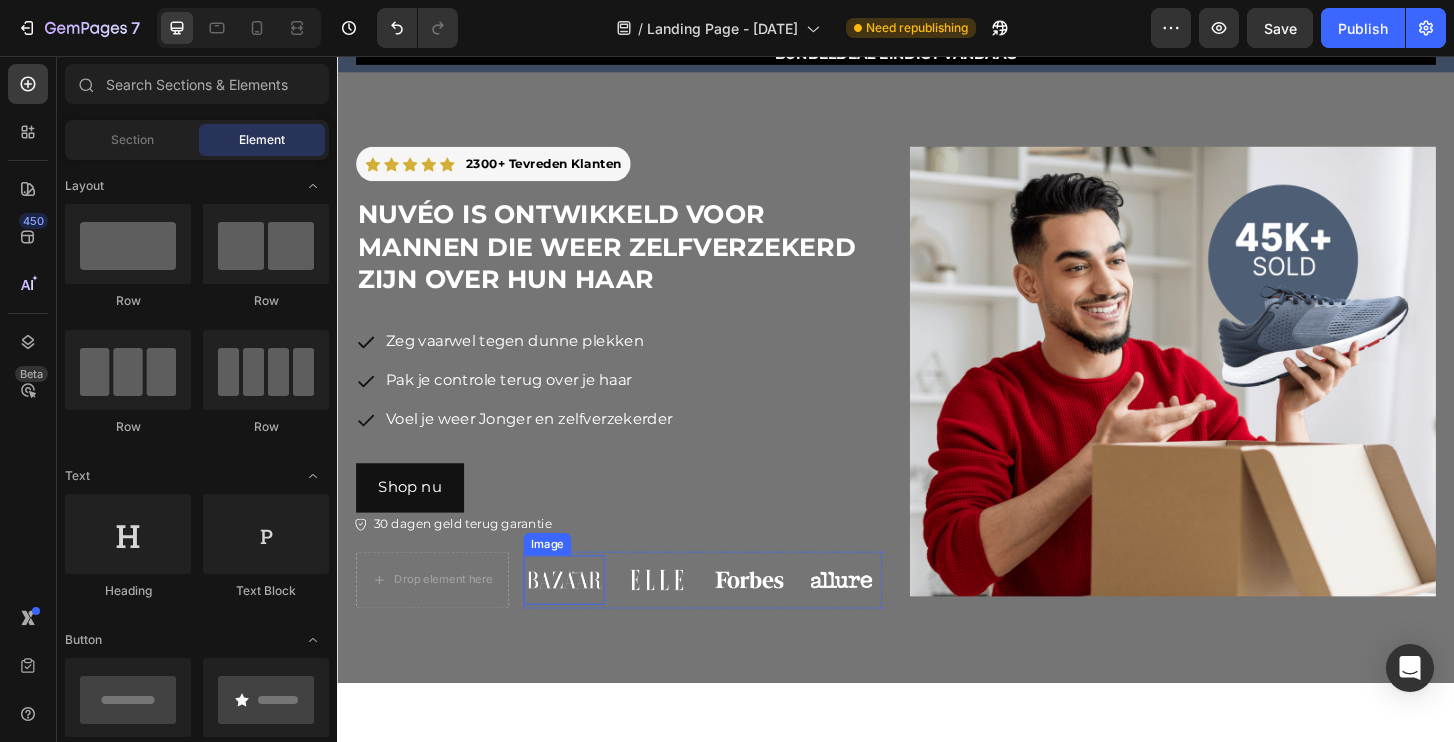 click at bounding box center (580, 619) 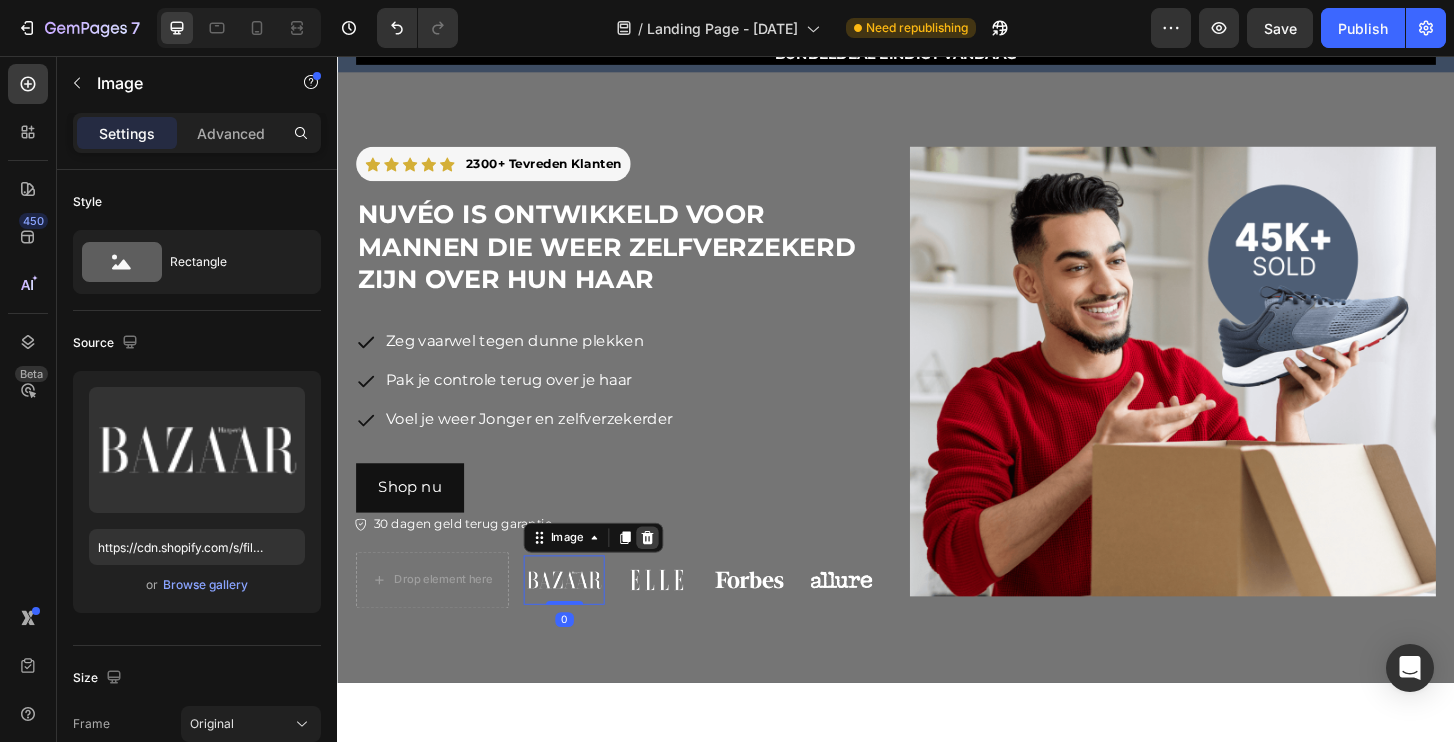 click 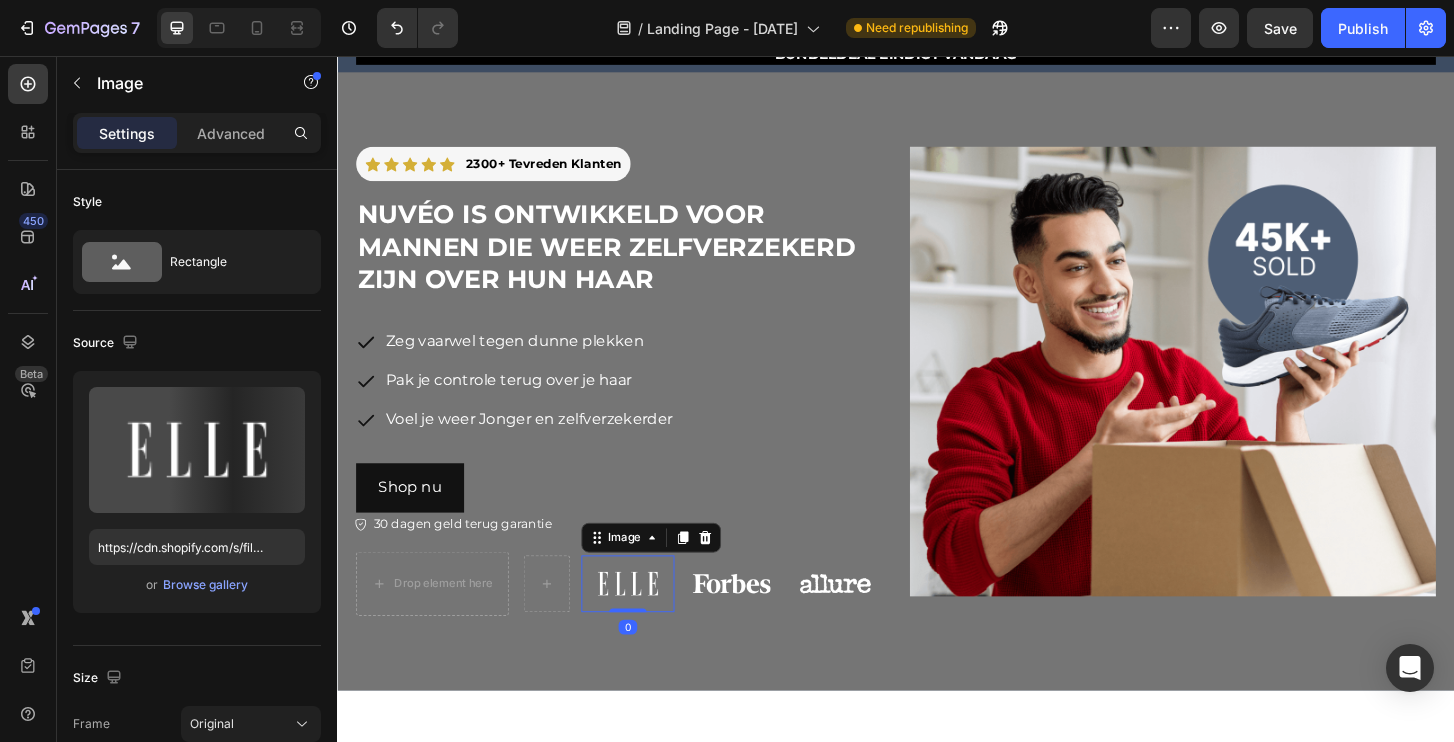 click at bounding box center (649, 622) 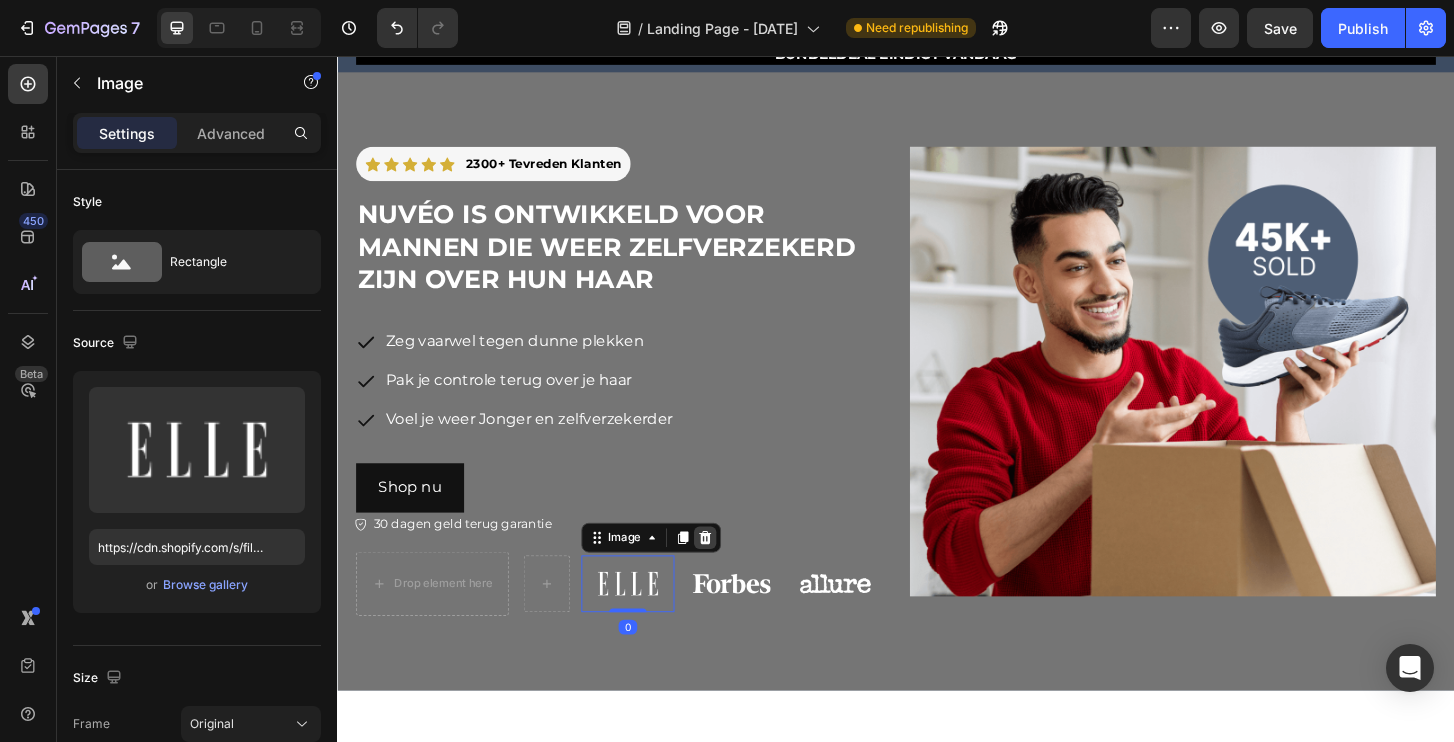 click 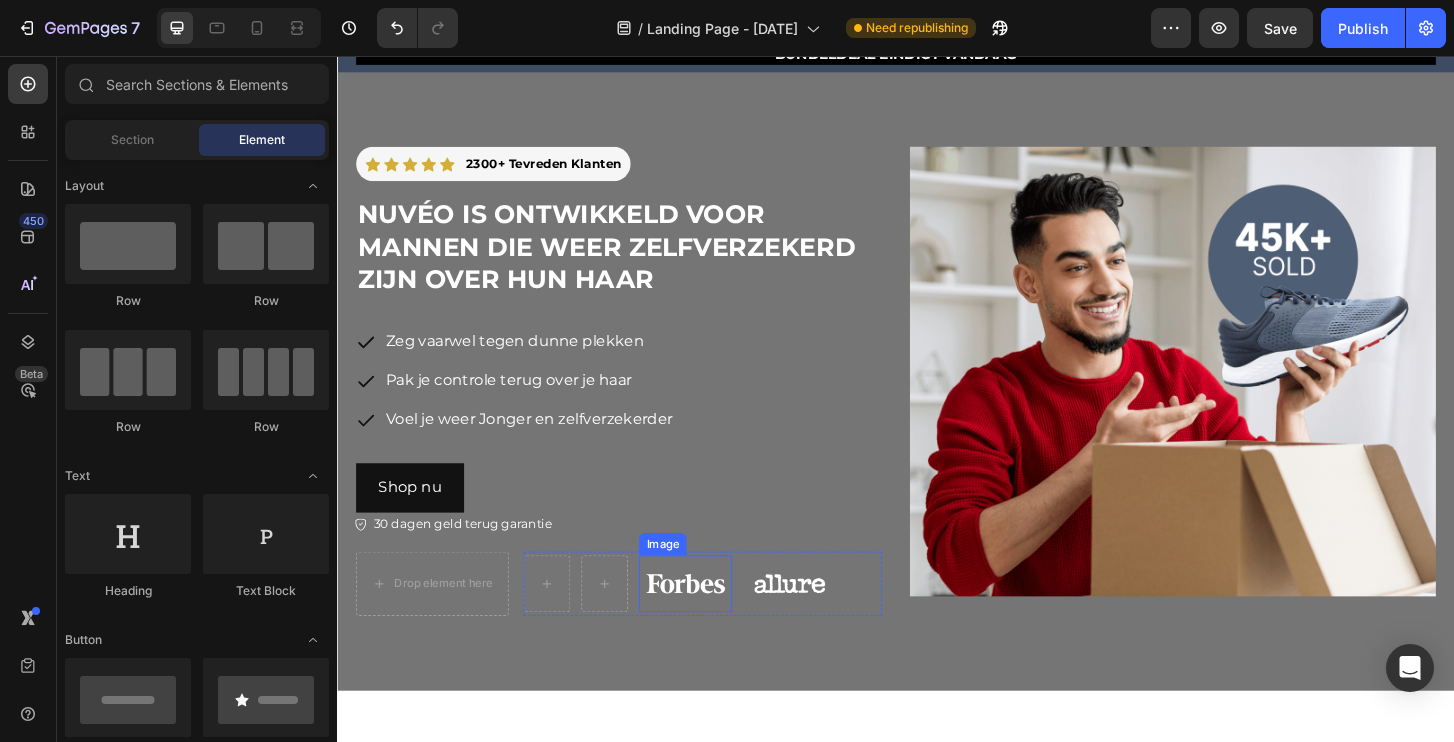 click at bounding box center [711, 622] 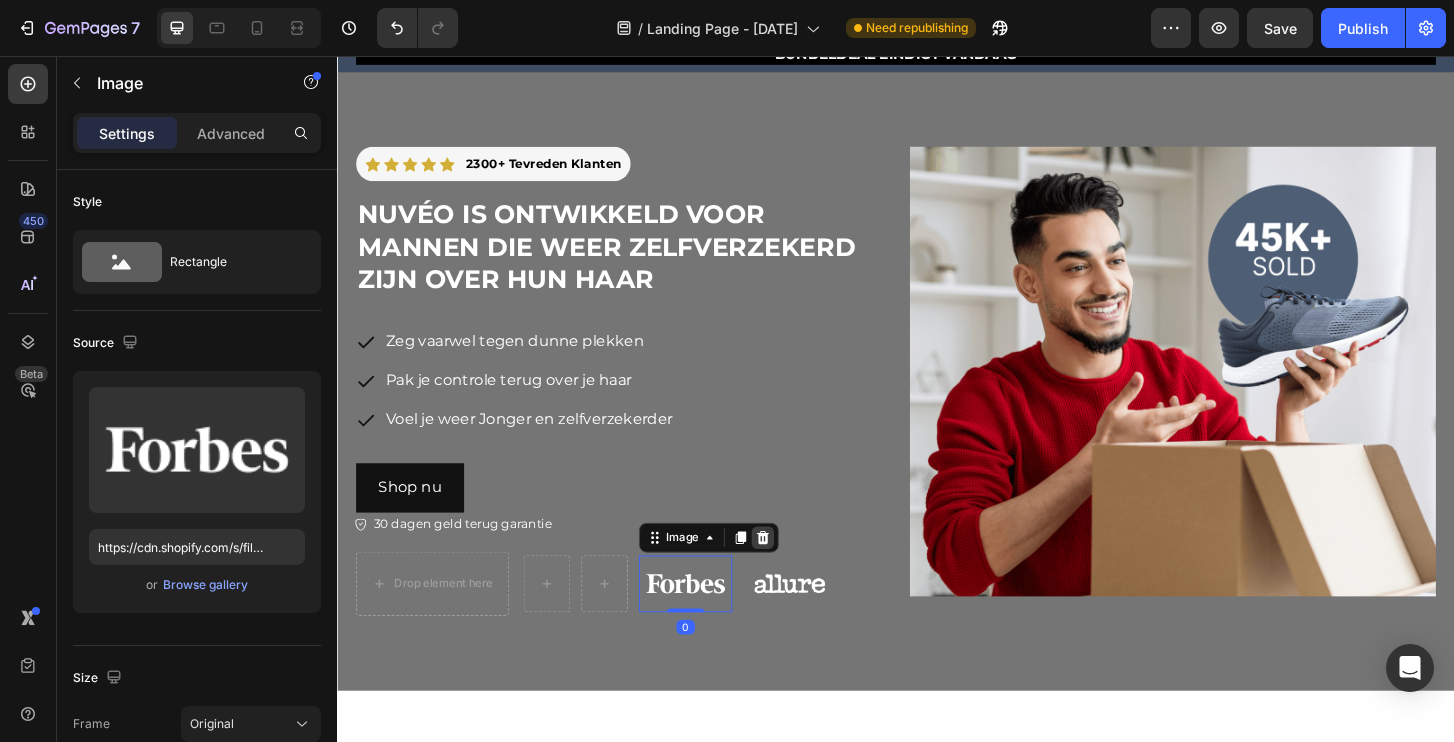 click 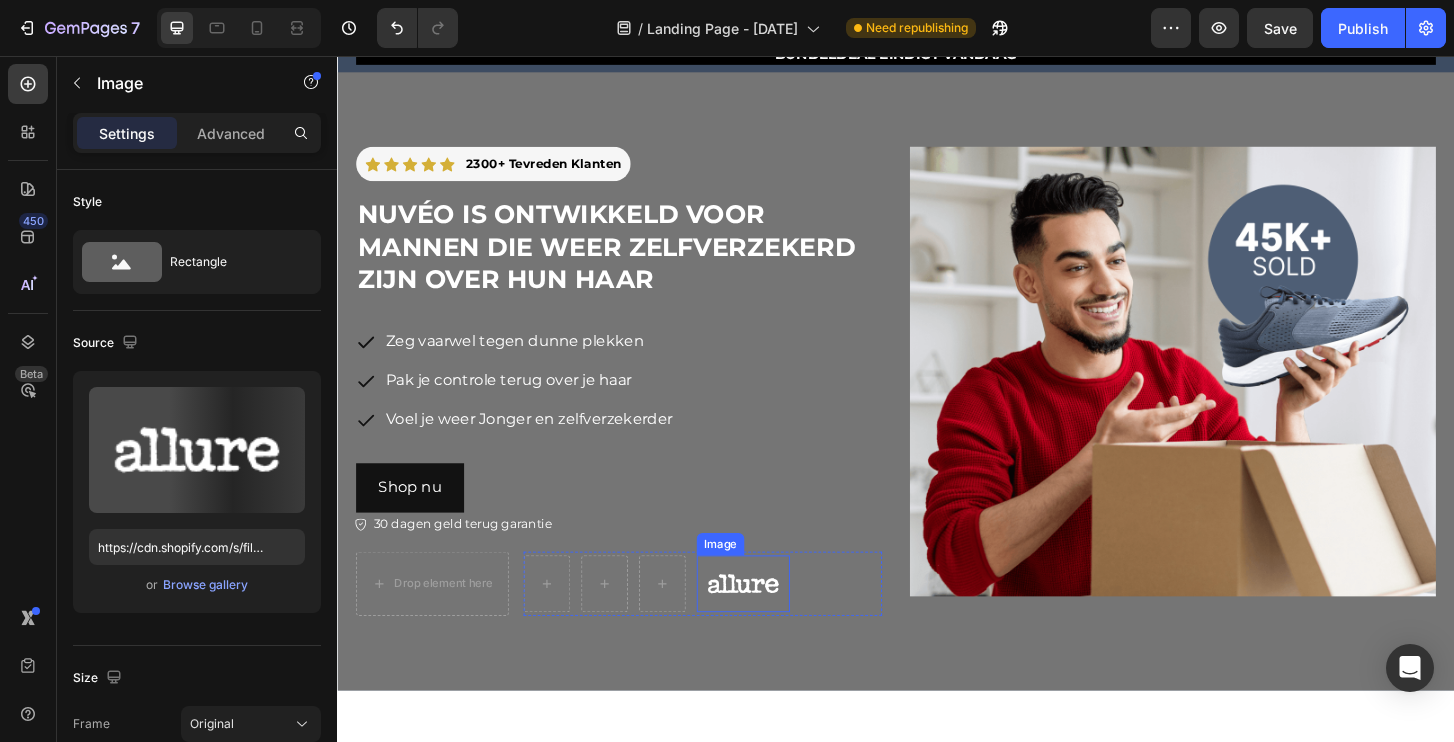 click at bounding box center (773, 622) 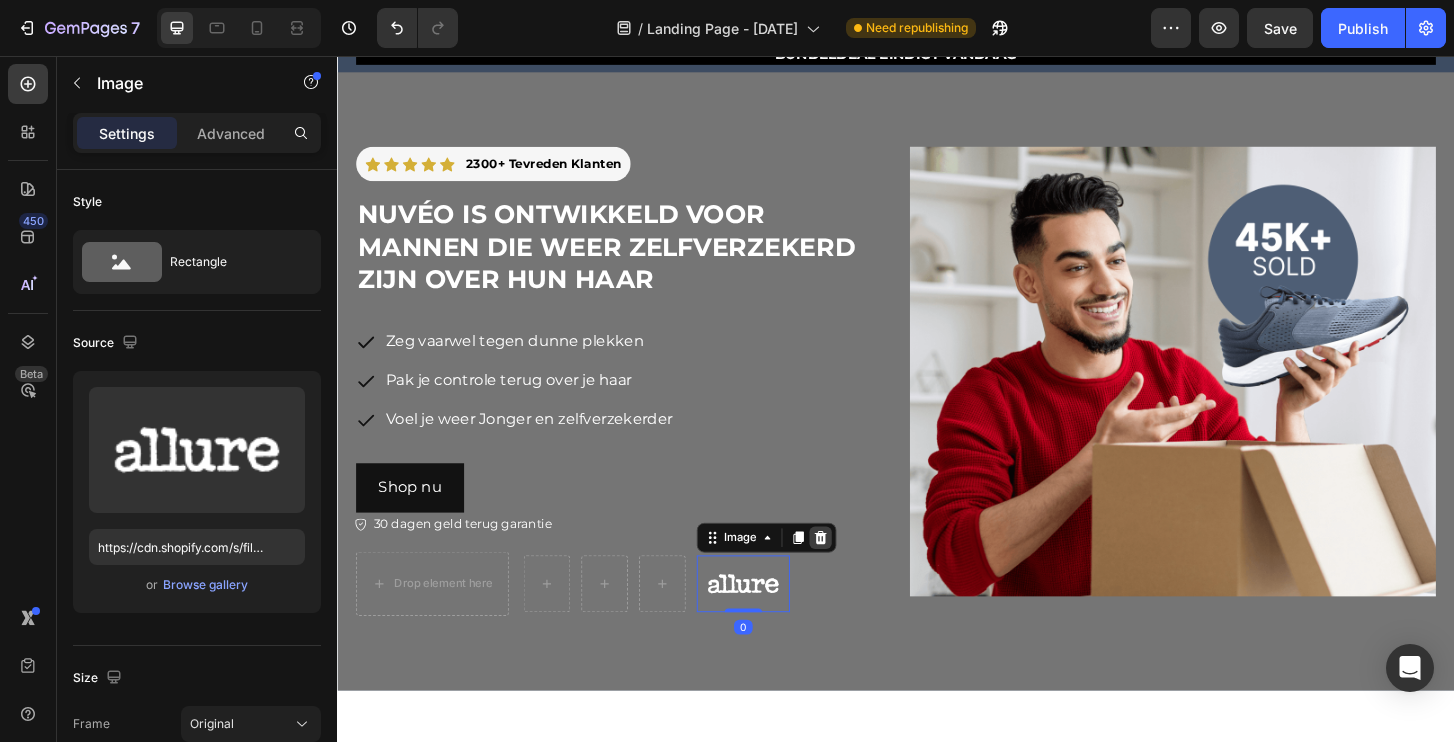 click 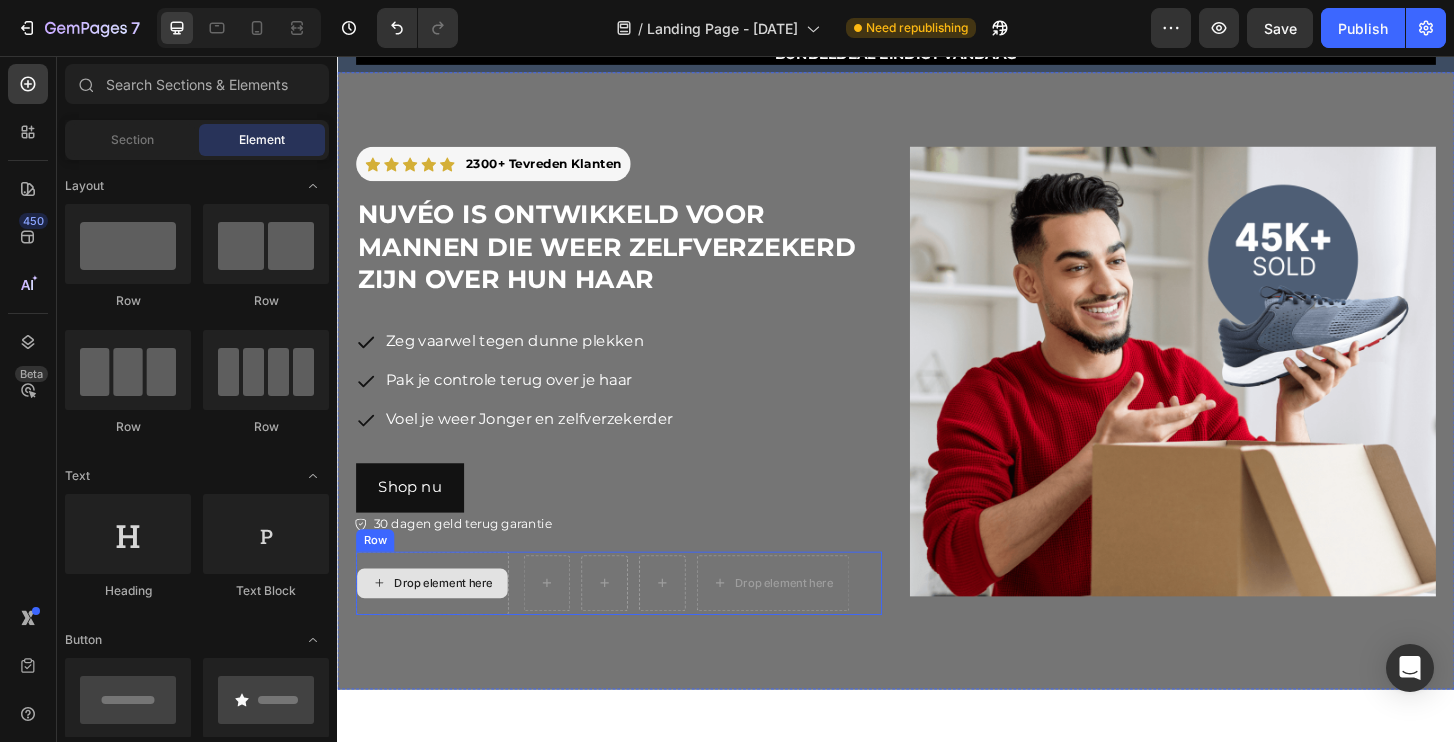 click on "Drop element here" at bounding box center (451, 622) 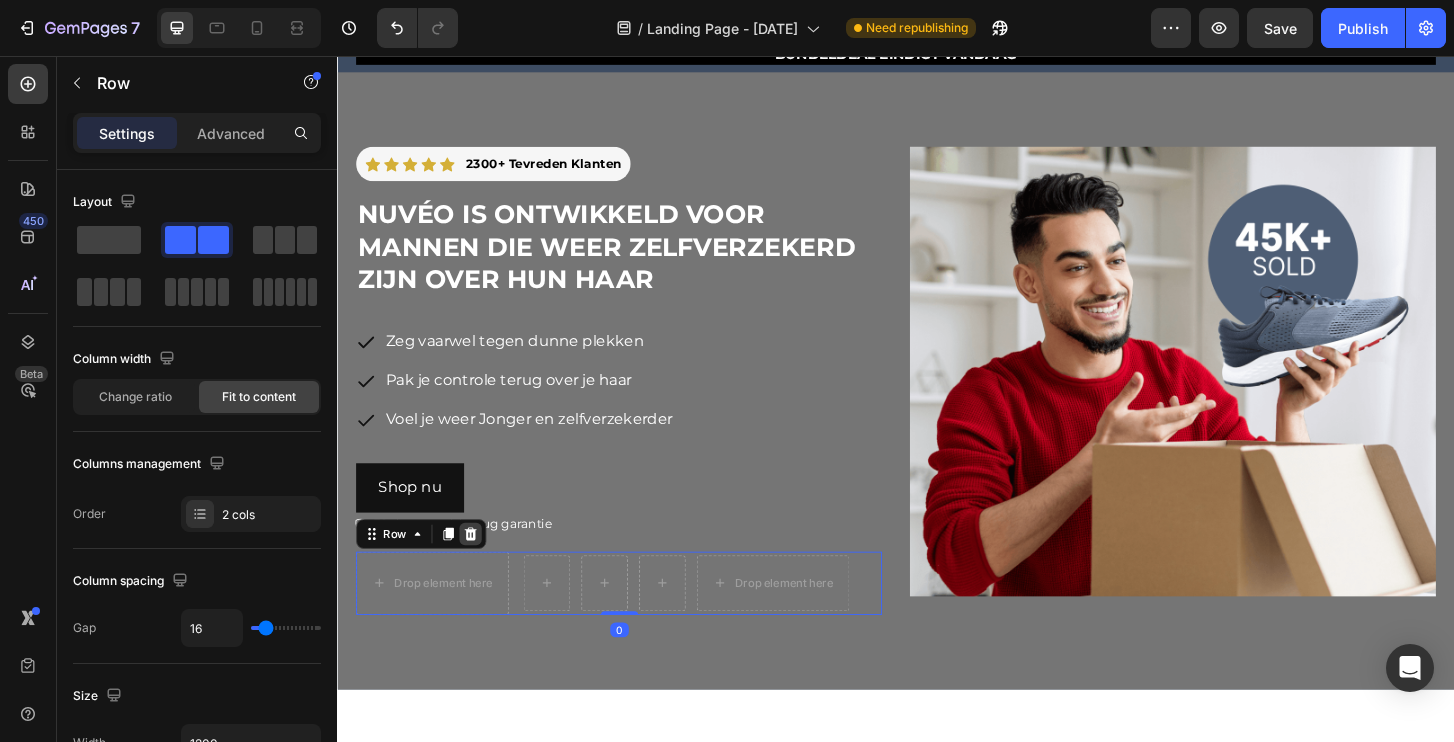 click at bounding box center (480, 569) 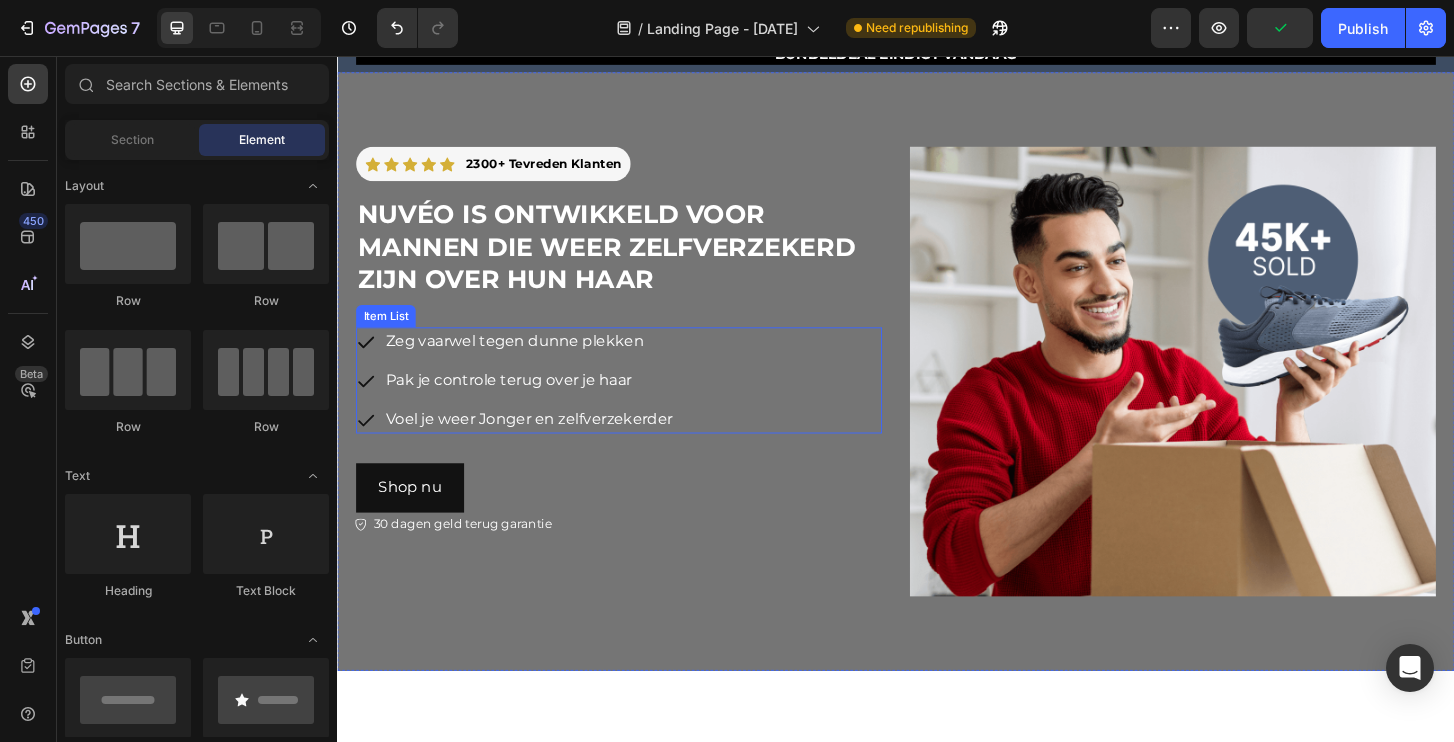 click on "Zeg vaarwel tegen dunne plekken" at bounding box center [543, 362] 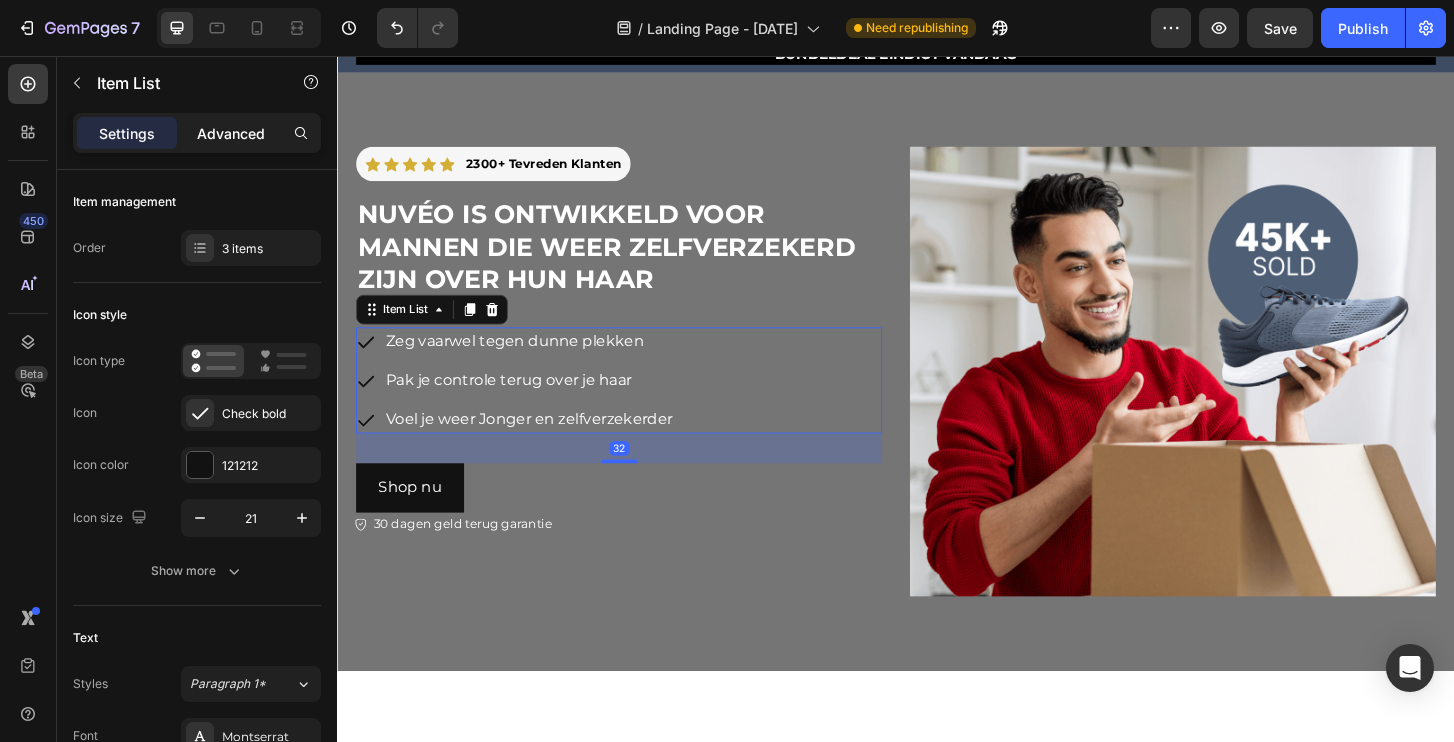click on "Advanced" at bounding box center (231, 133) 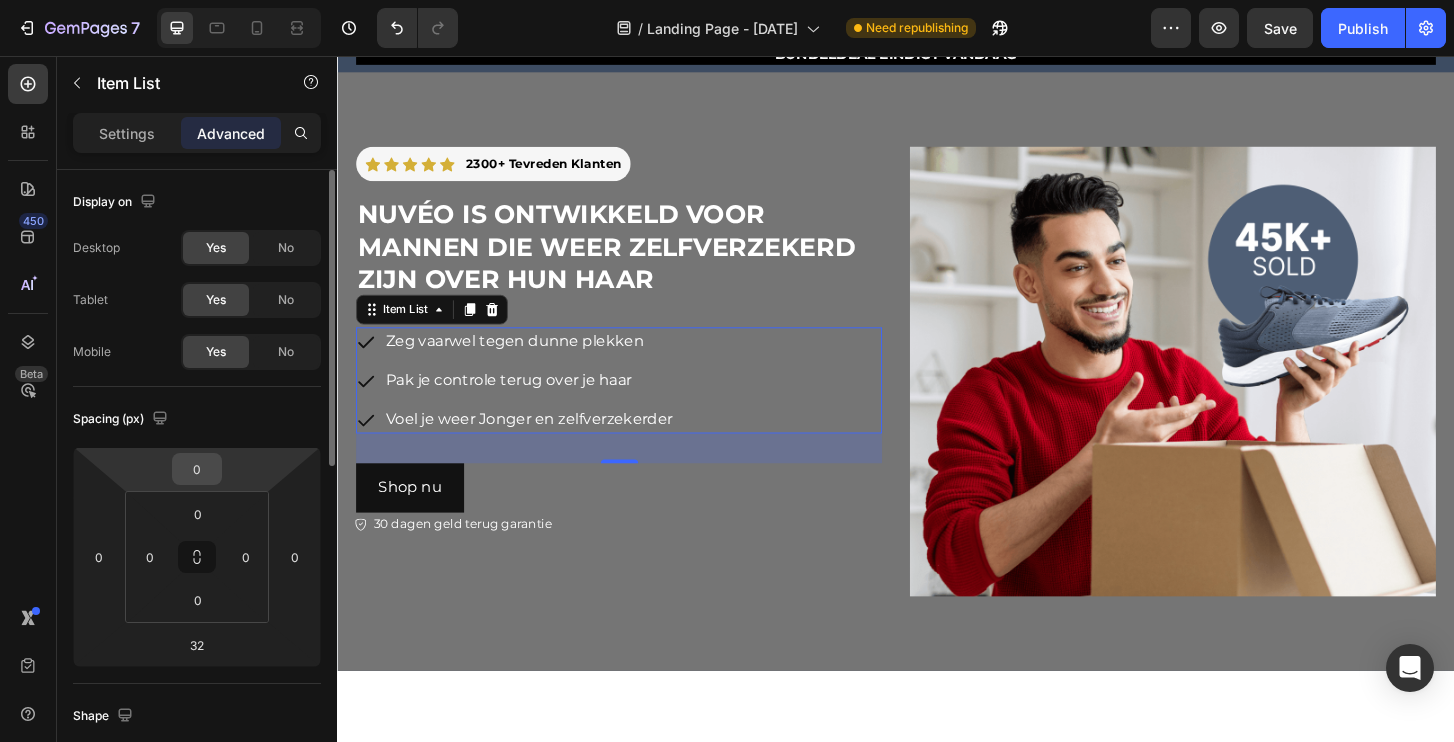 click on "0" at bounding box center (197, 469) 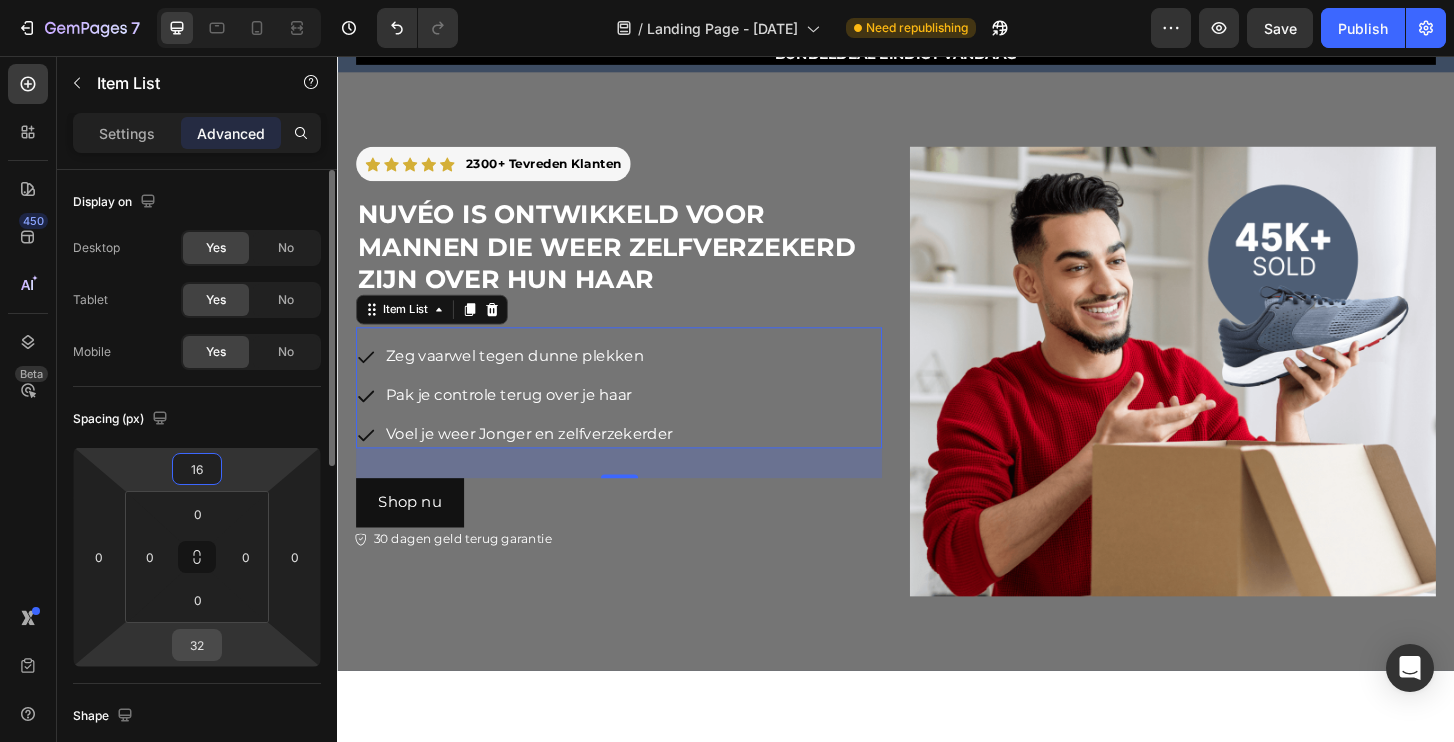 type on "16" 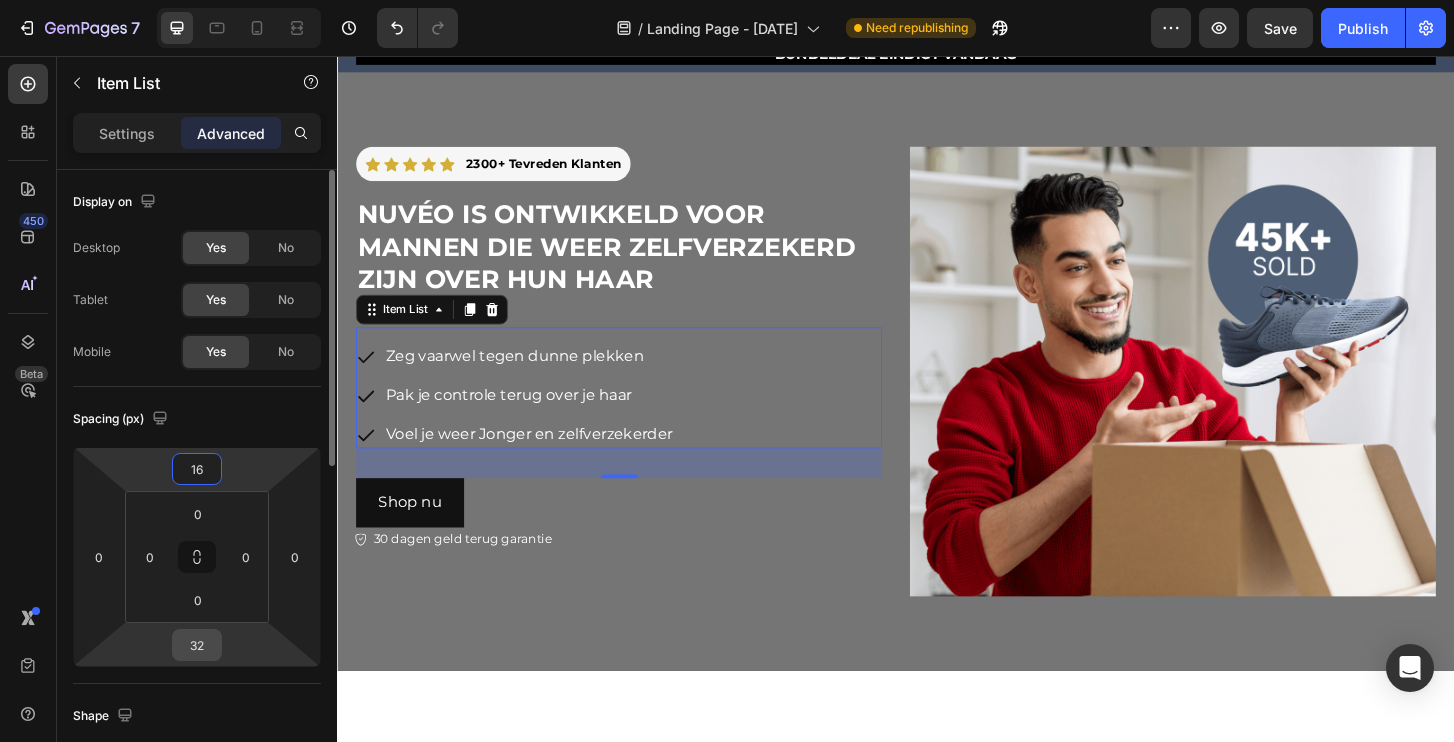 click on "32" at bounding box center (197, 645) 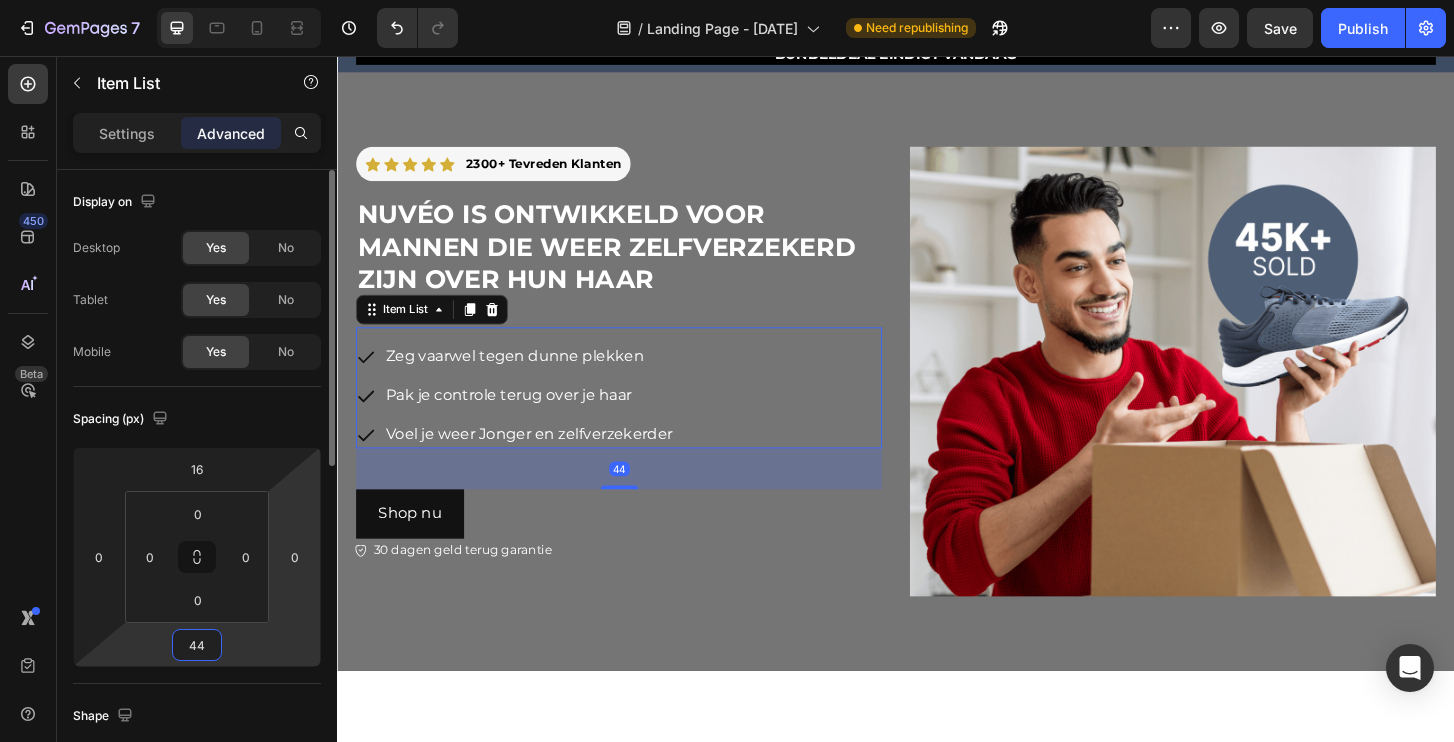 type on "4" 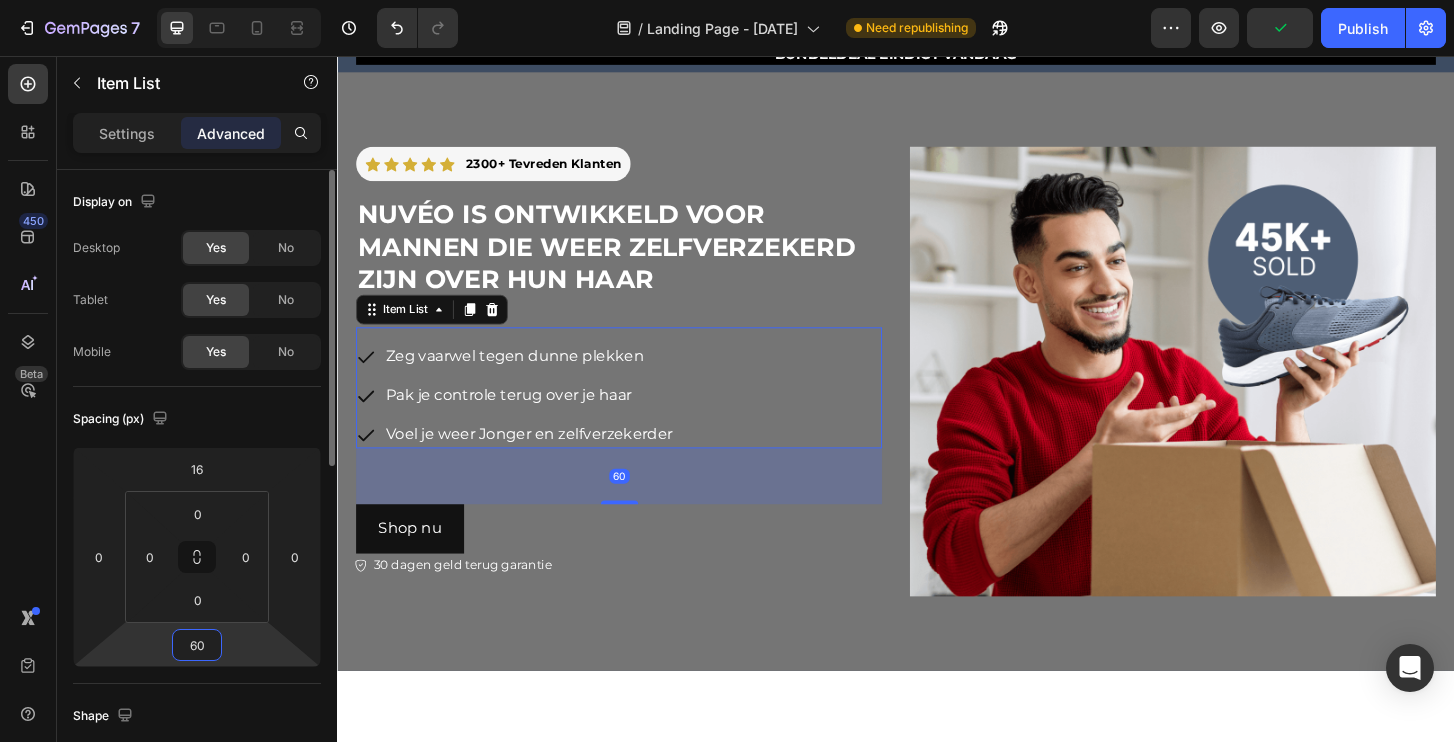 type on "60" 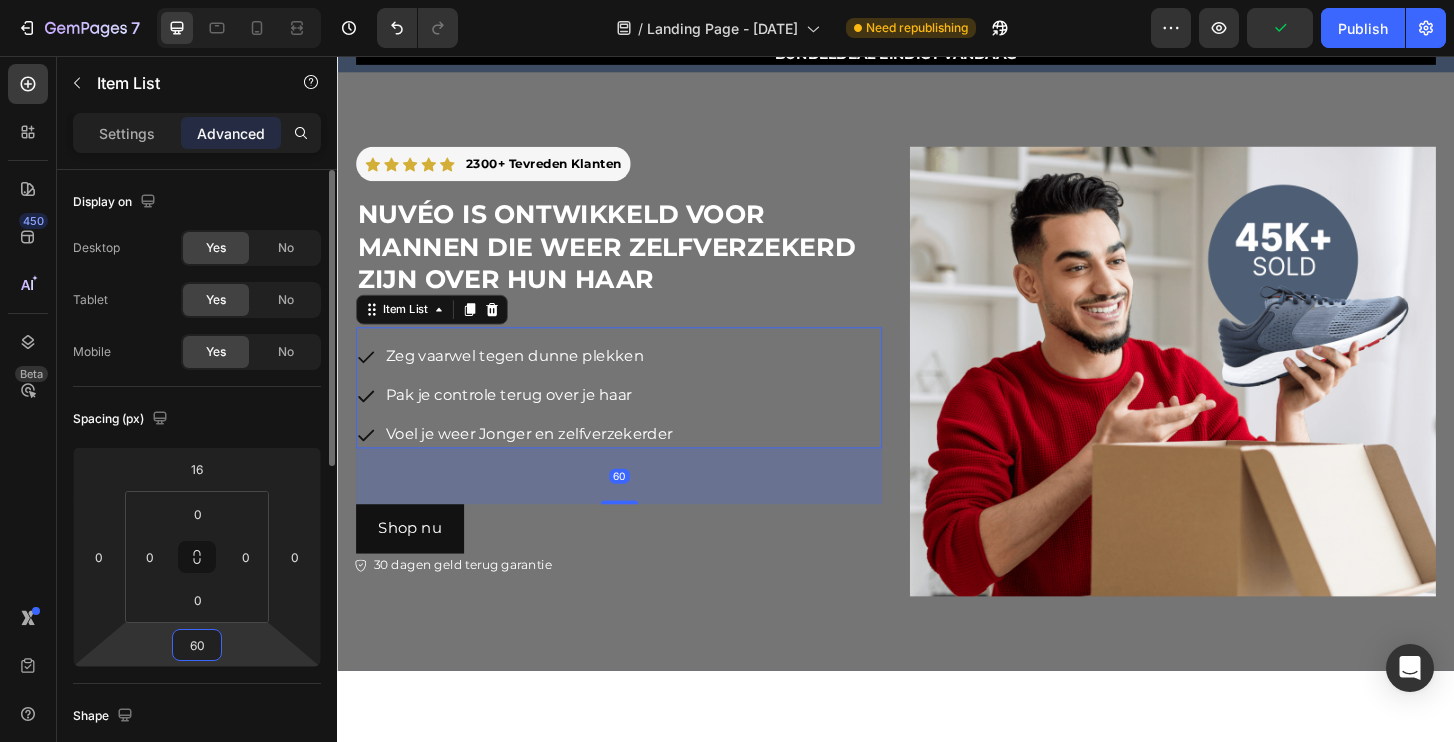 click on "Spacing (px)" at bounding box center (197, 419) 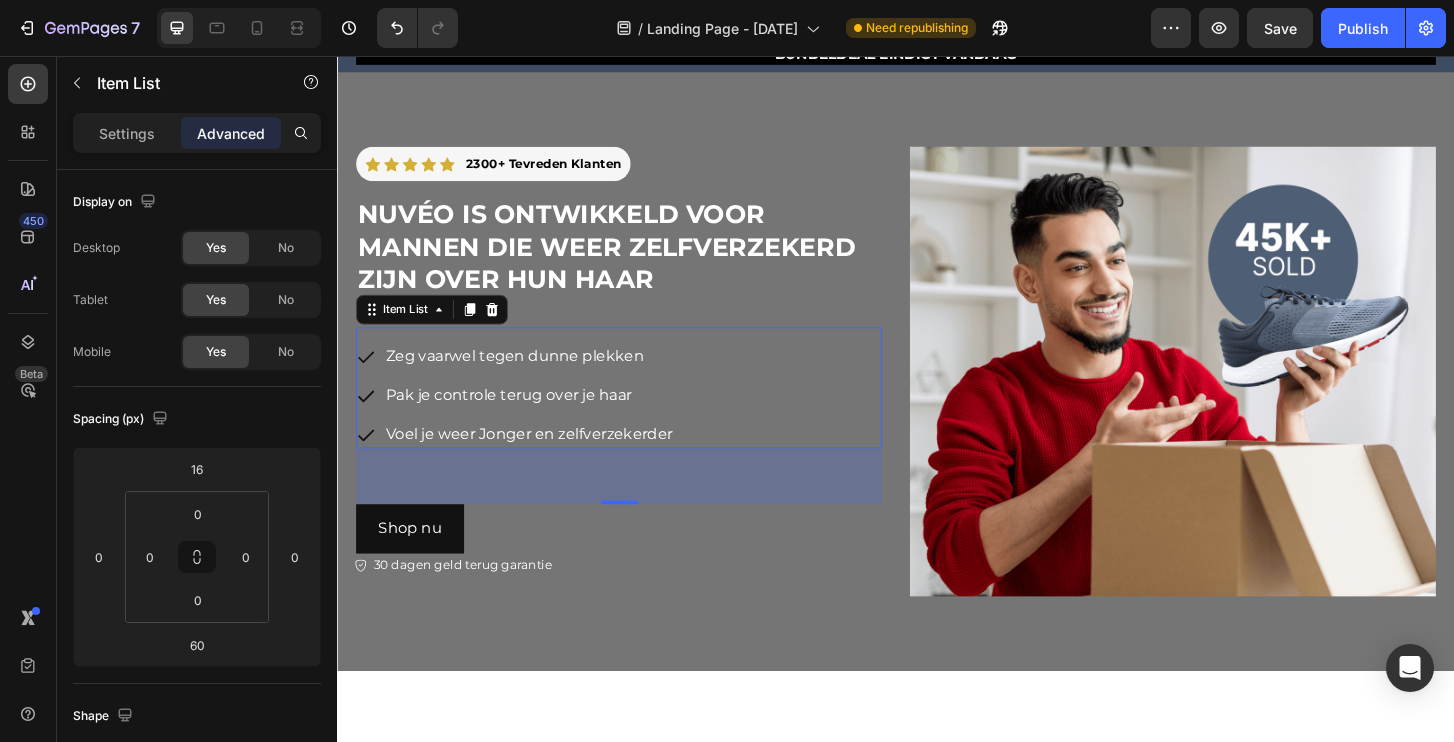 click on "Item List" 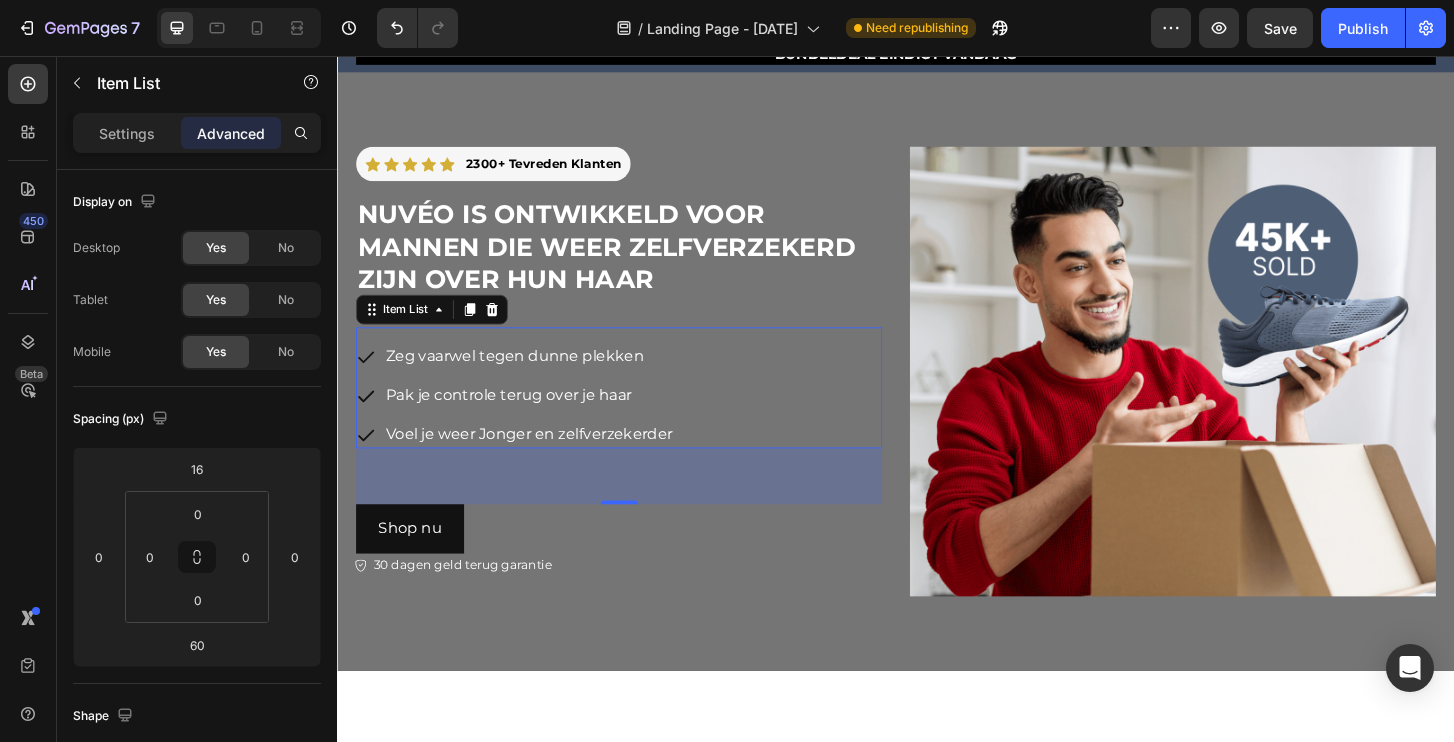 click on "Zeg vaarwel tegen dunne plekken
Pak je controle terug over je haar
Voel je weer Jonger en zelfverzekerder" at bounding box center [639, 420] 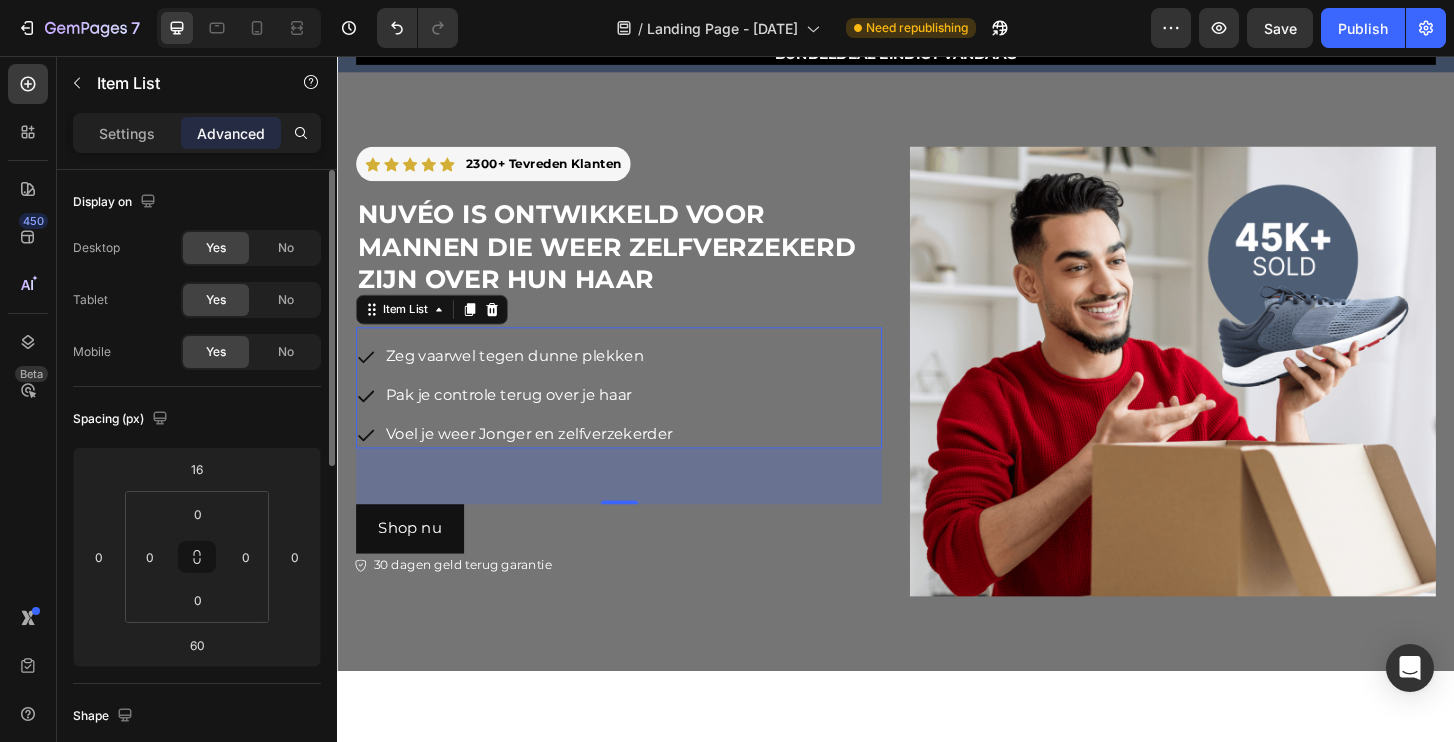 click on "Display on" at bounding box center [197, 202] 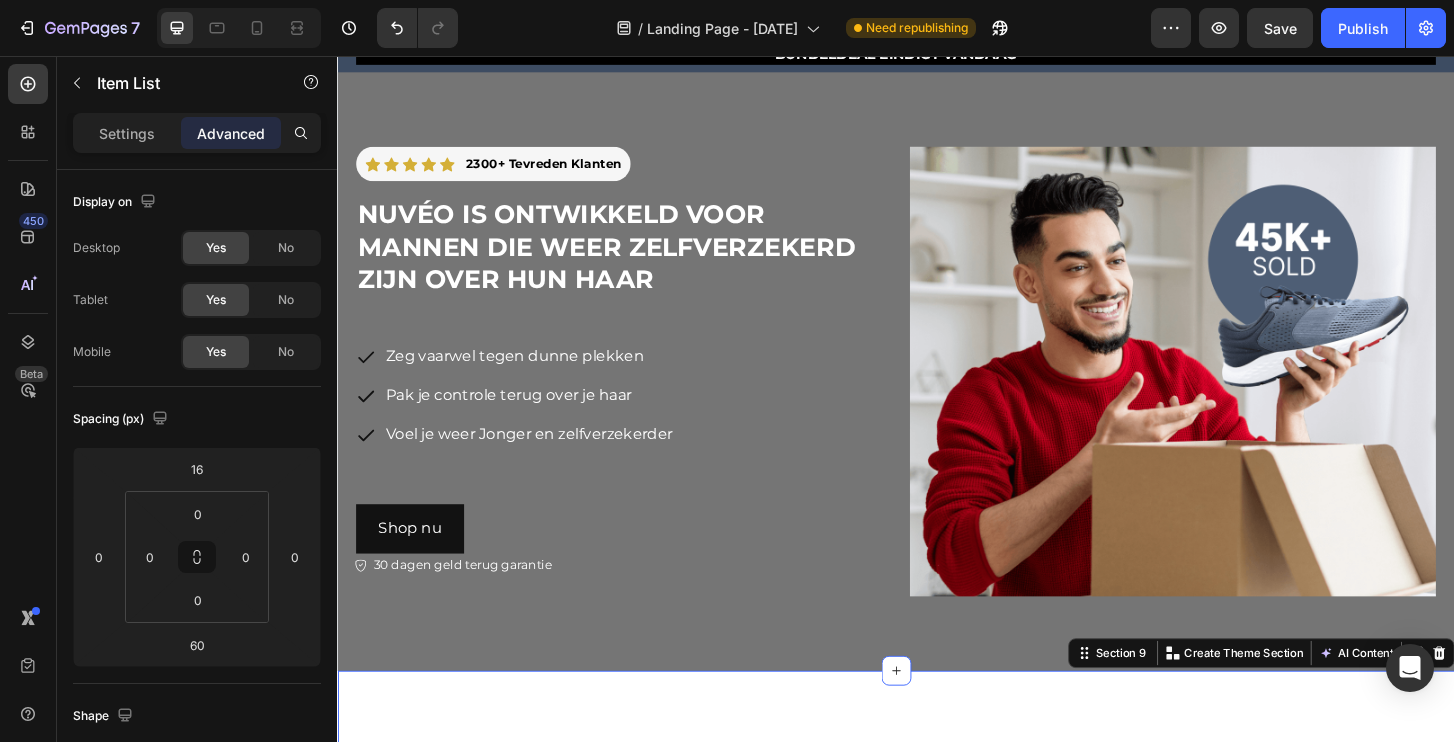 click on "Icon
Icon
Icon
Icon
Icon Icon List stories of Success Heading Row Video Video Video Video Carousel Row Section 9   Create Theme Section AI Content Write with GemAI What would you like to describe here? Tone and Voice Persuasive Product Nuvéo Haargroei Stimulator Show more Generate" at bounding box center [937, 936] 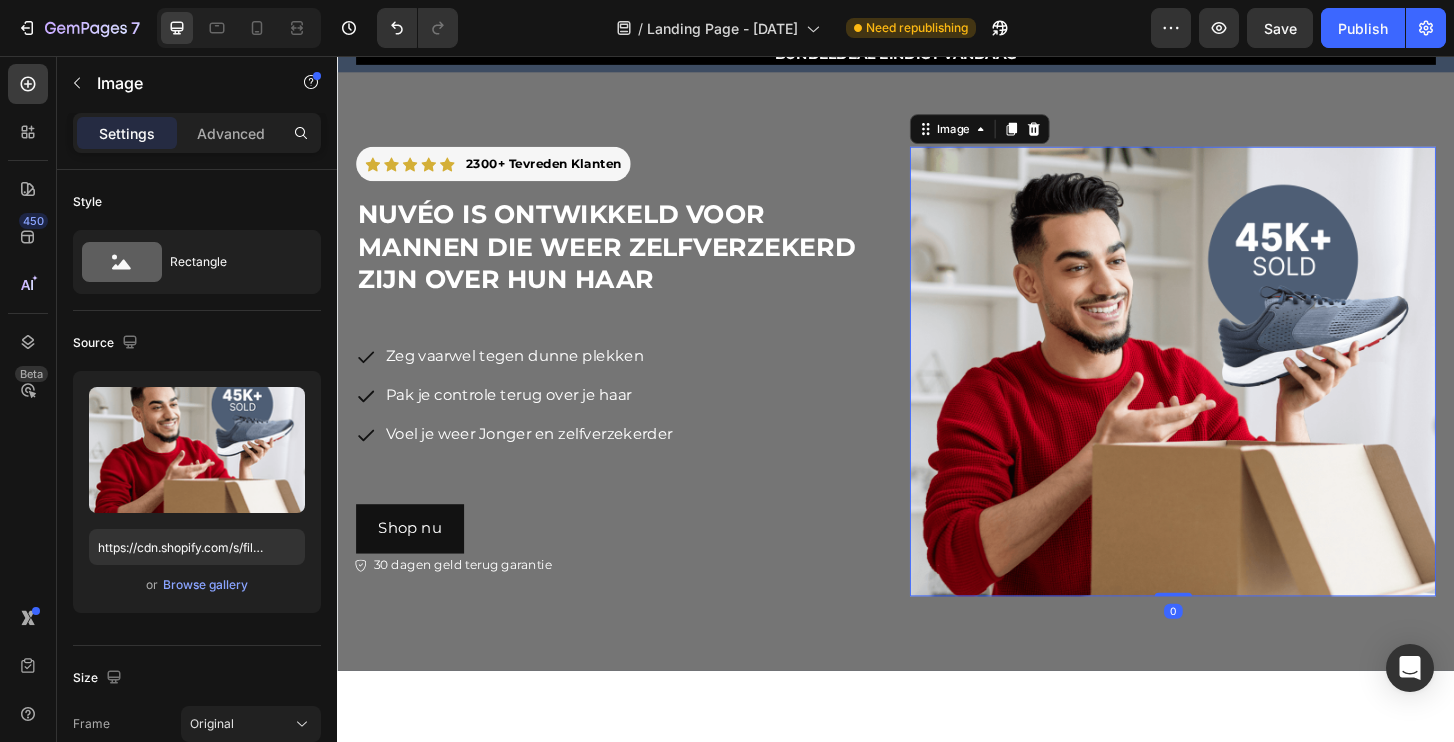 click at bounding box center (1234, 394) 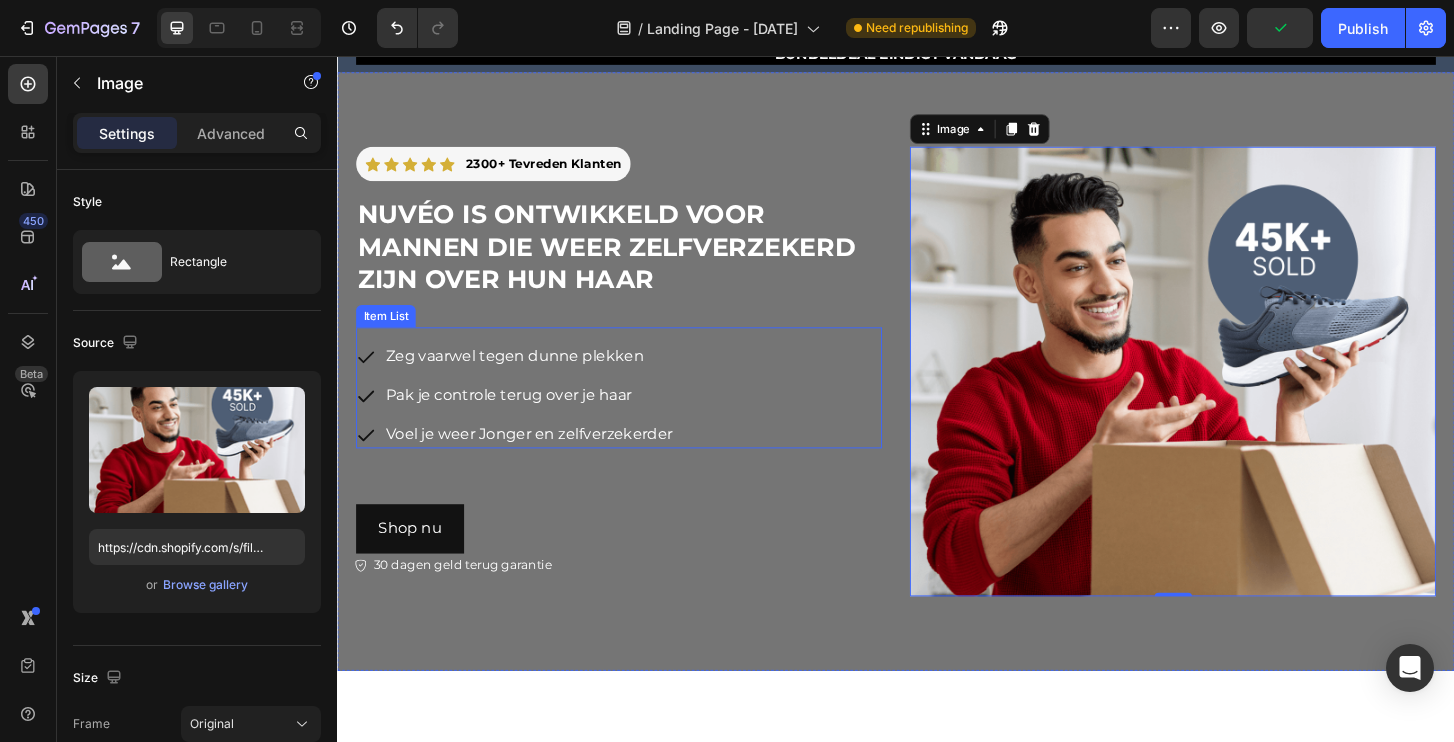 click on "Zeg vaarwel tegen dunne plekken
Pak je controle terug over je haar
Voel je weer Jonger en zelfverzekerder Item List" at bounding box center (639, 412) 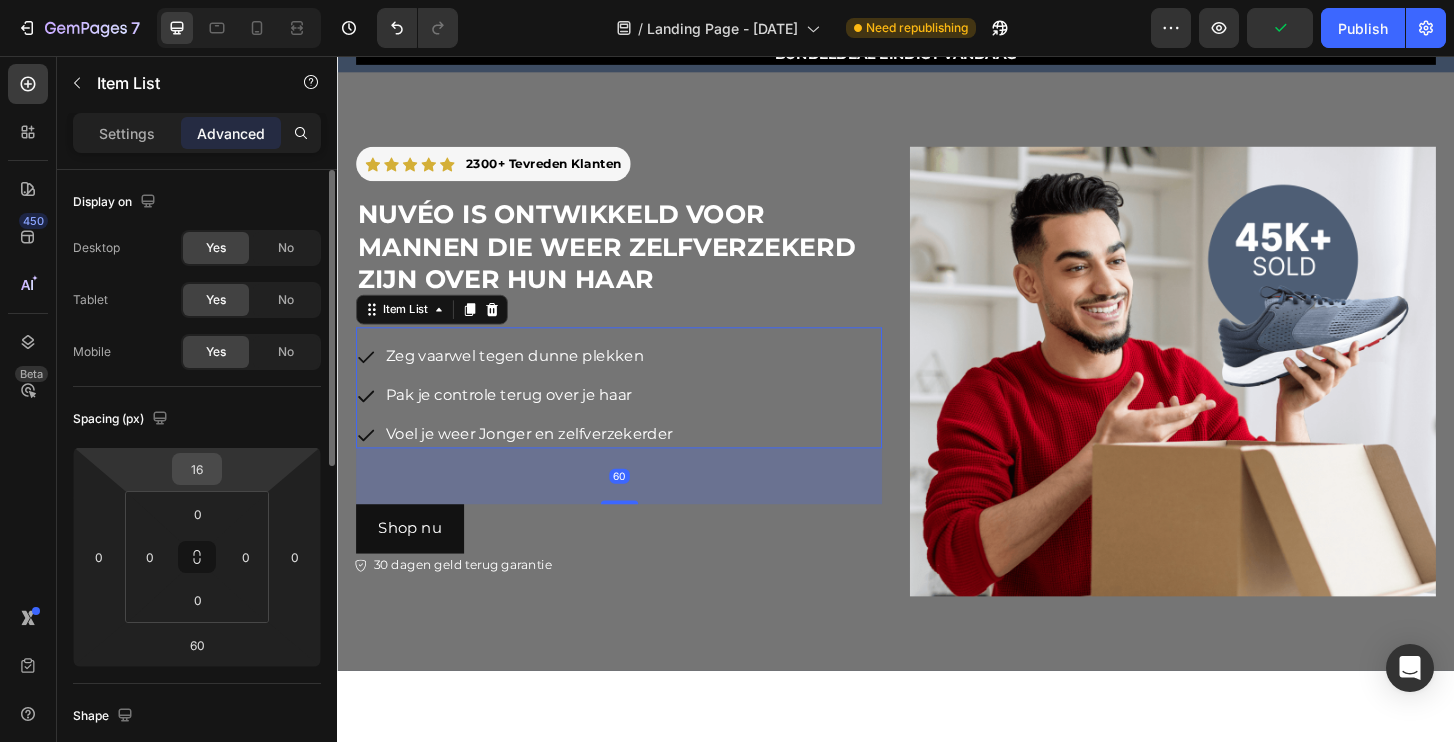 click on "16" at bounding box center (197, 469) 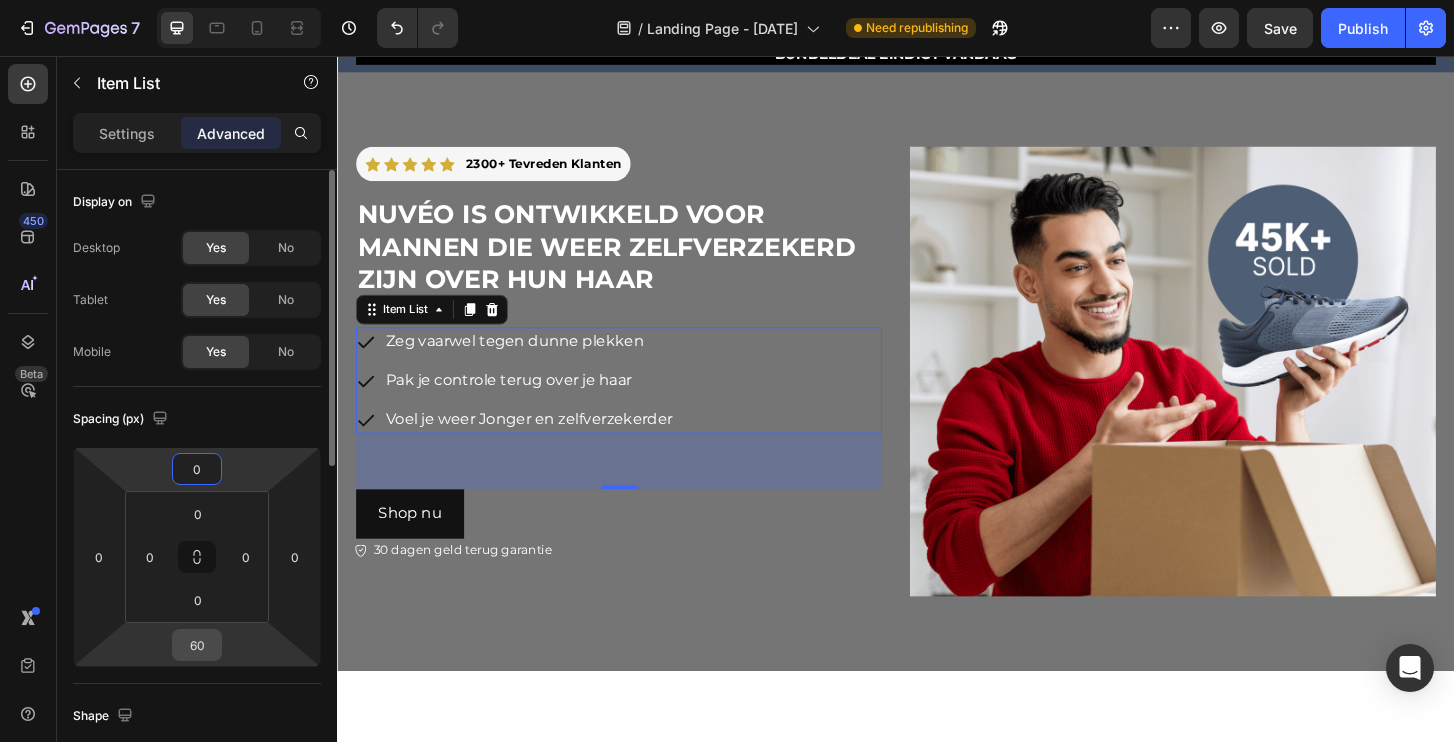 type on "0" 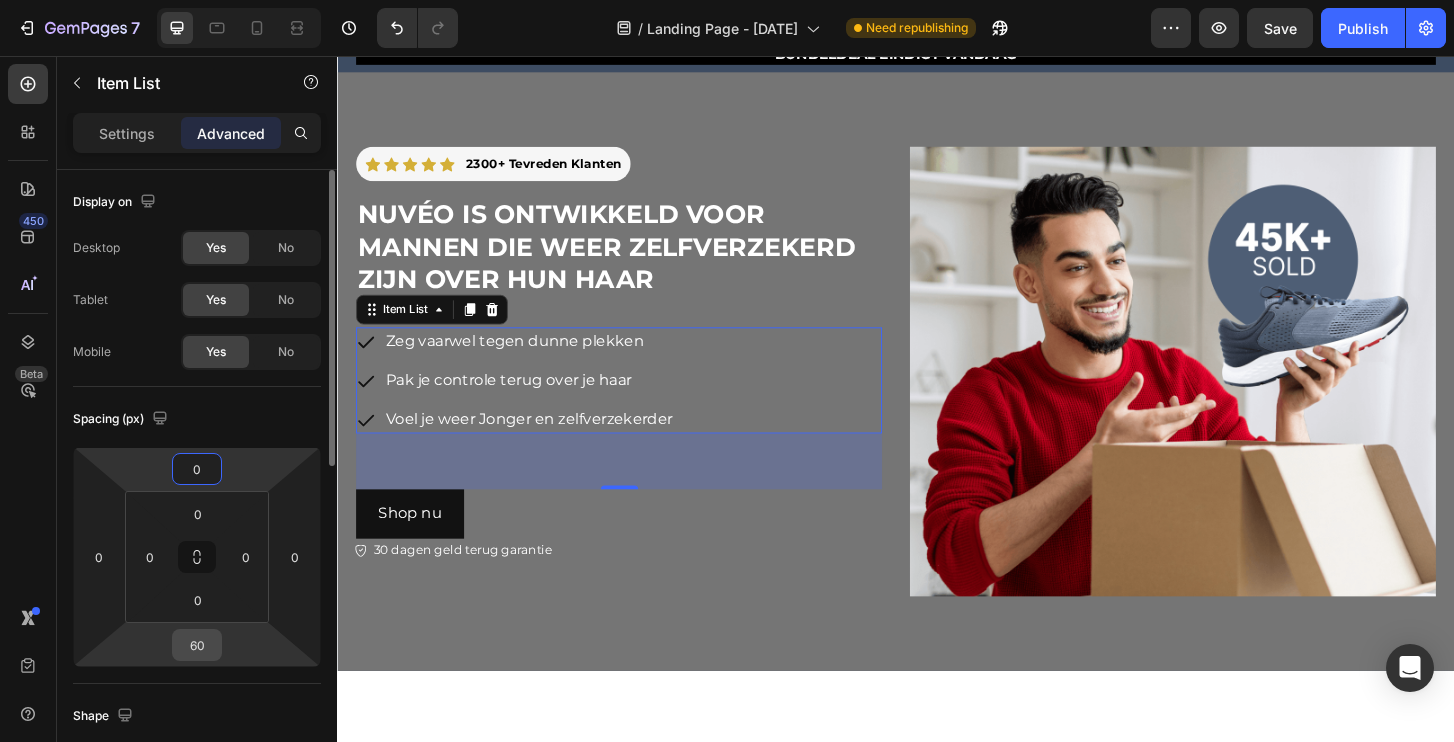 click on "60" at bounding box center (197, 645) 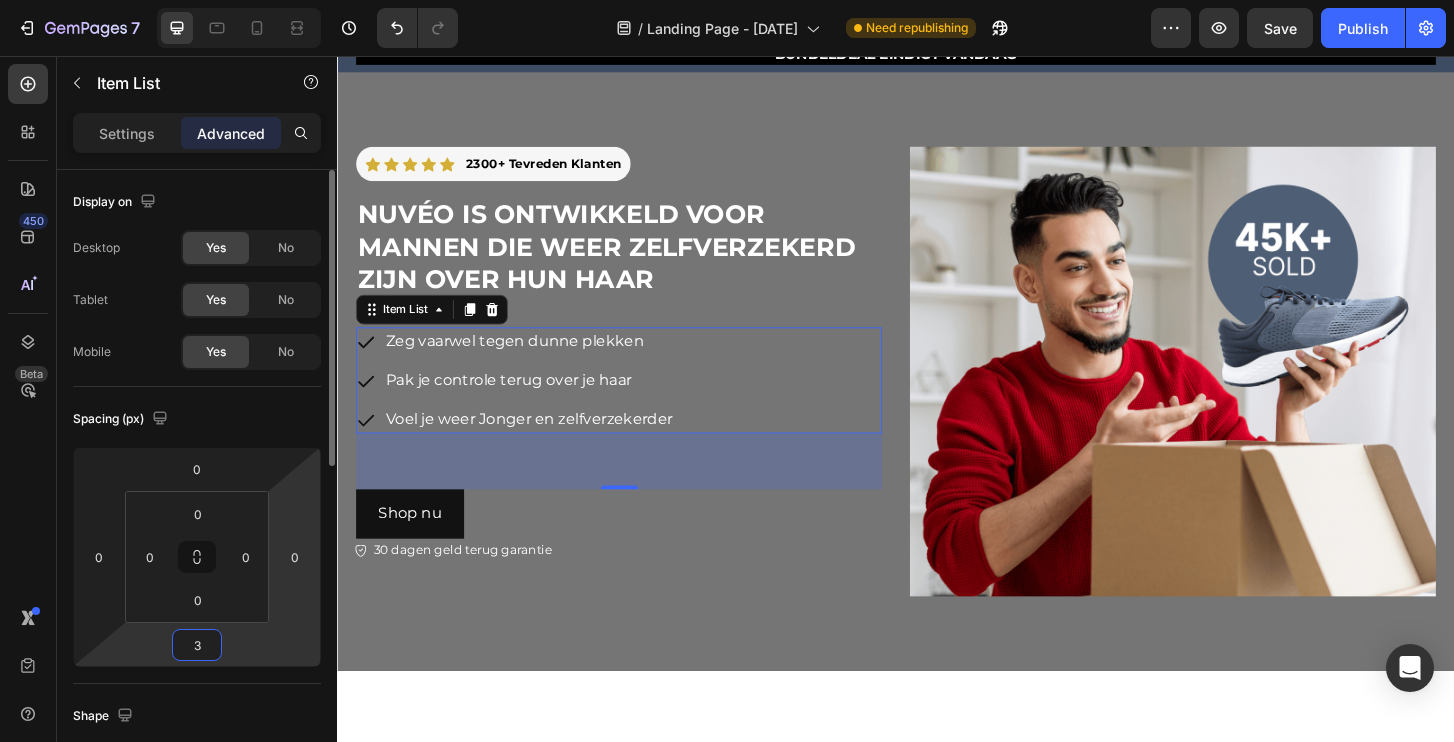 type on "32" 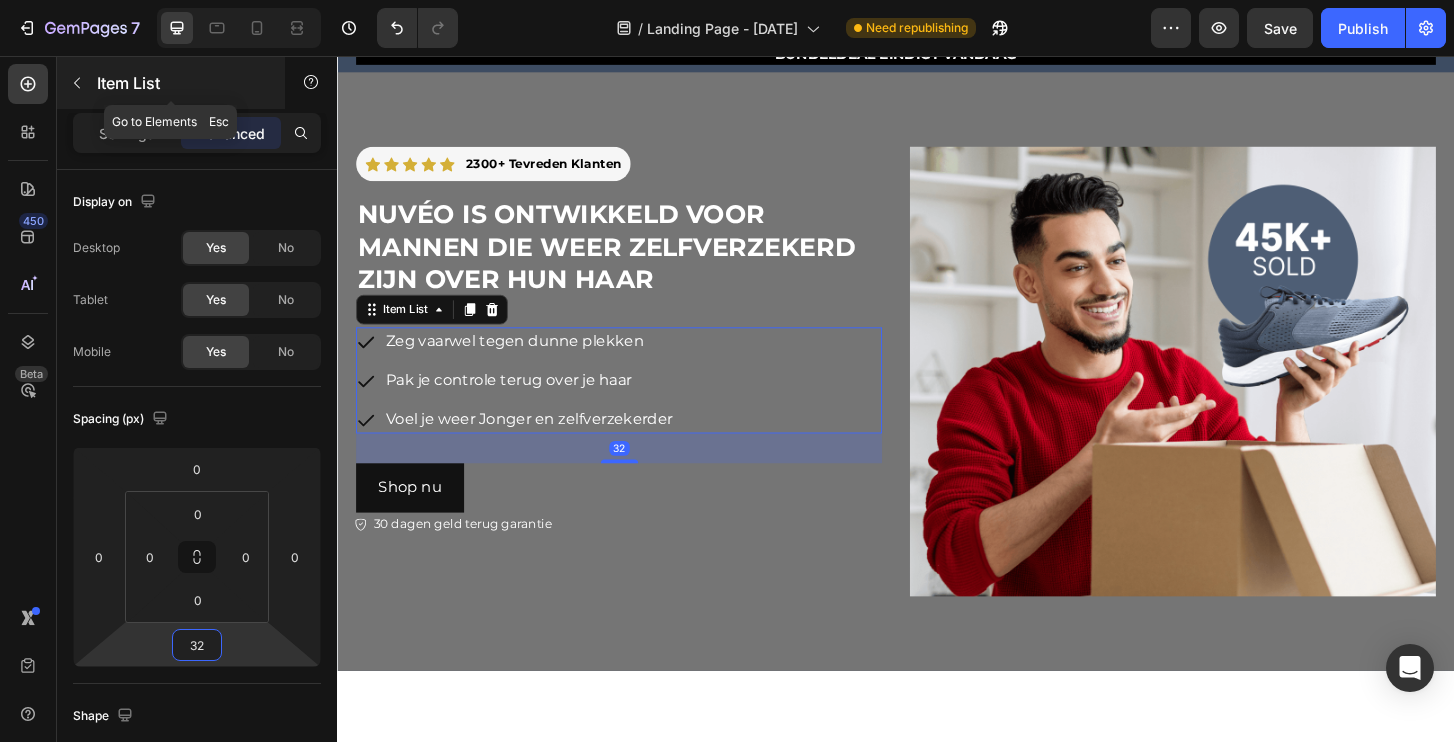 click on "Item List" at bounding box center [182, 83] 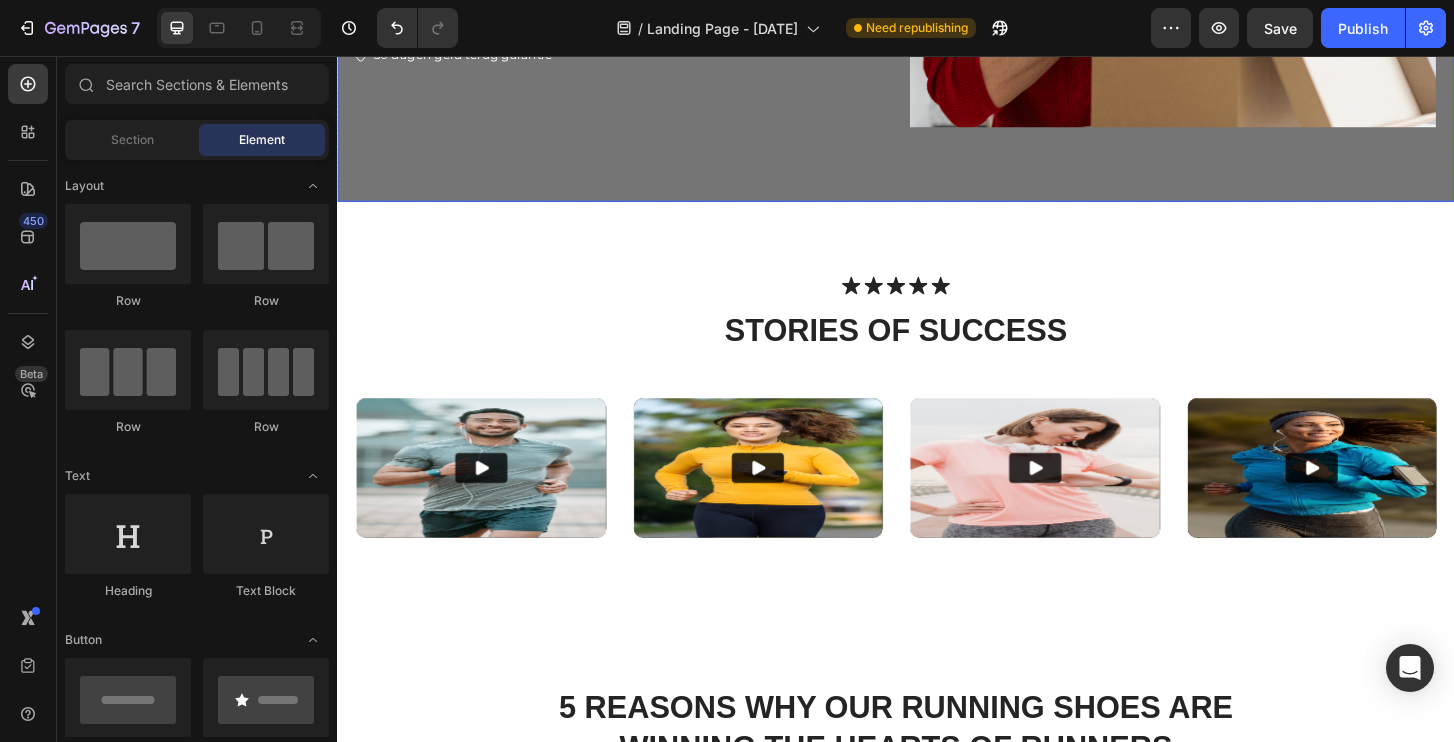 scroll, scrollTop: 4956, scrollLeft: 0, axis: vertical 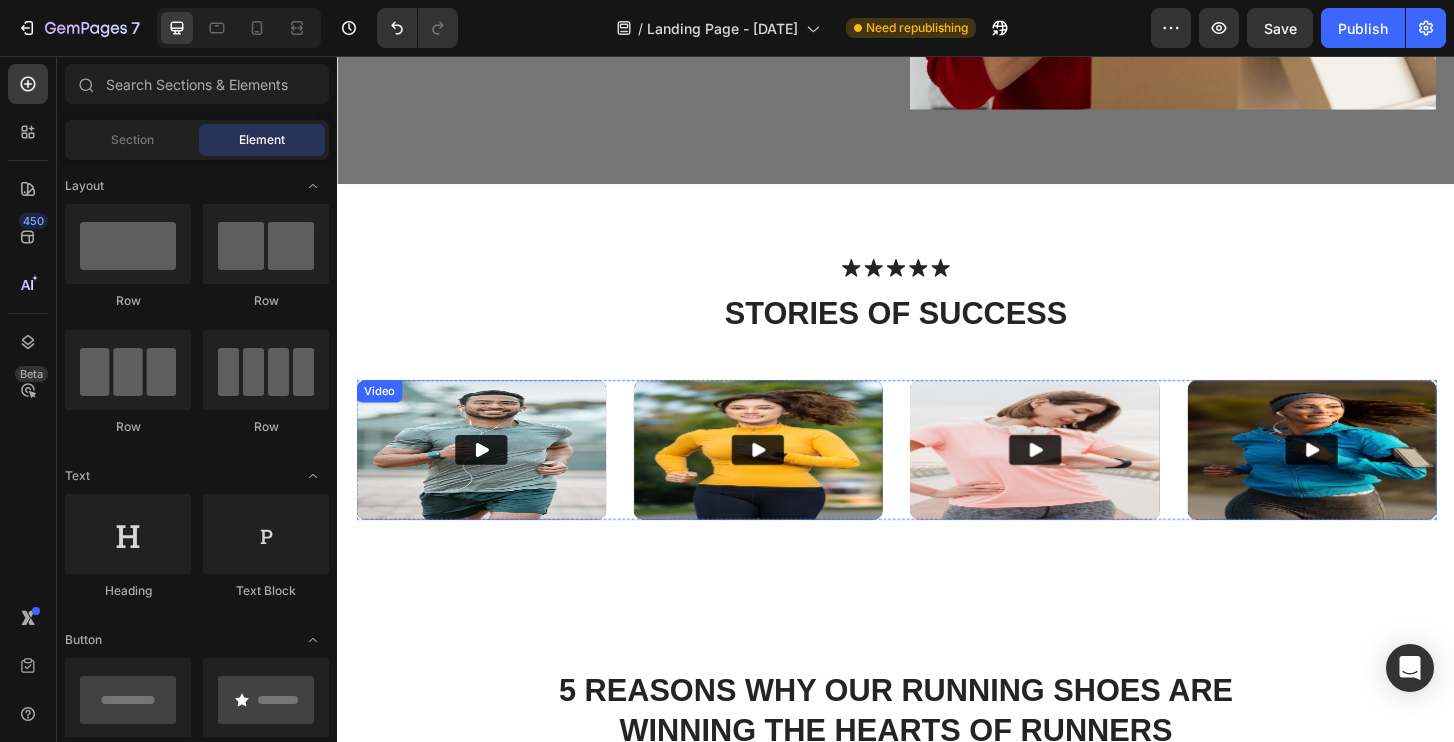 click at bounding box center [491, 479] 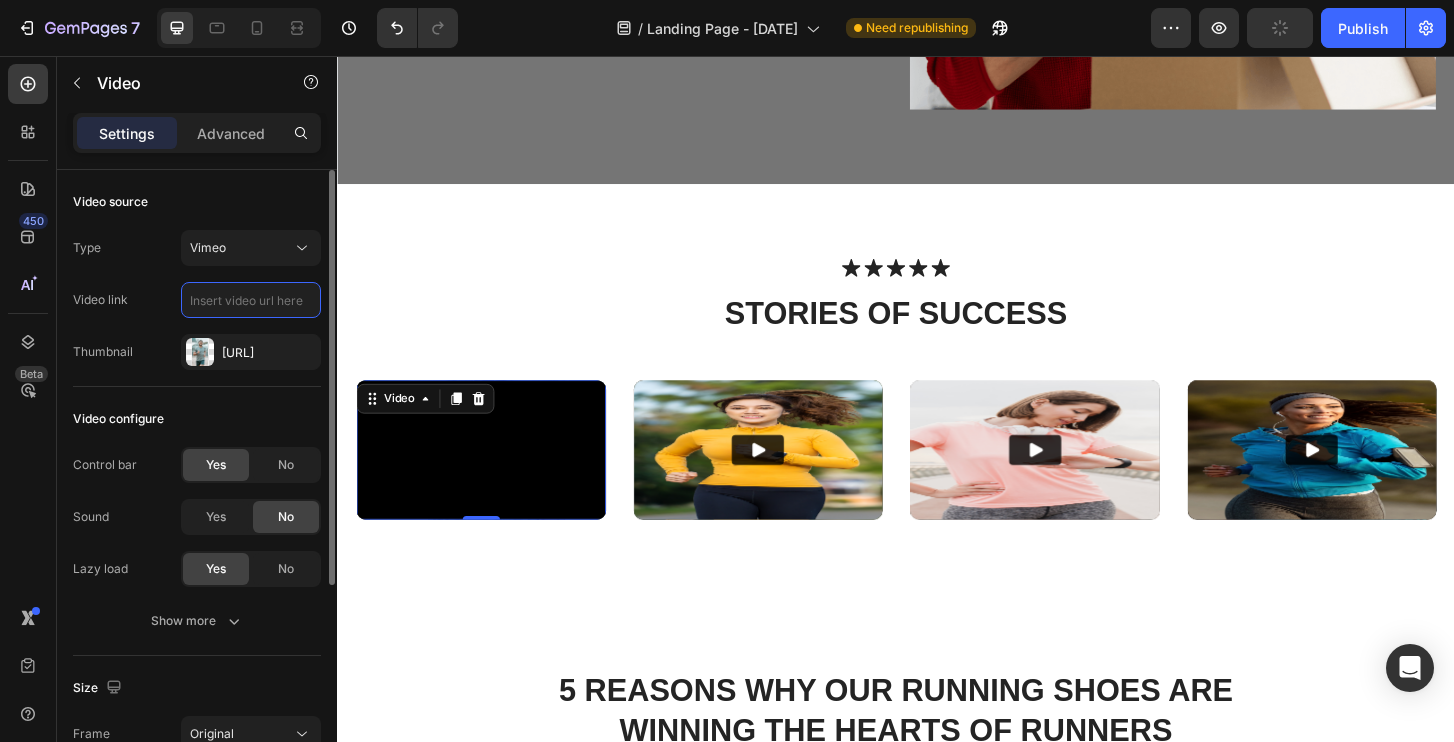 scroll, scrollTop: 0, scrollLeft: 0, axis: both 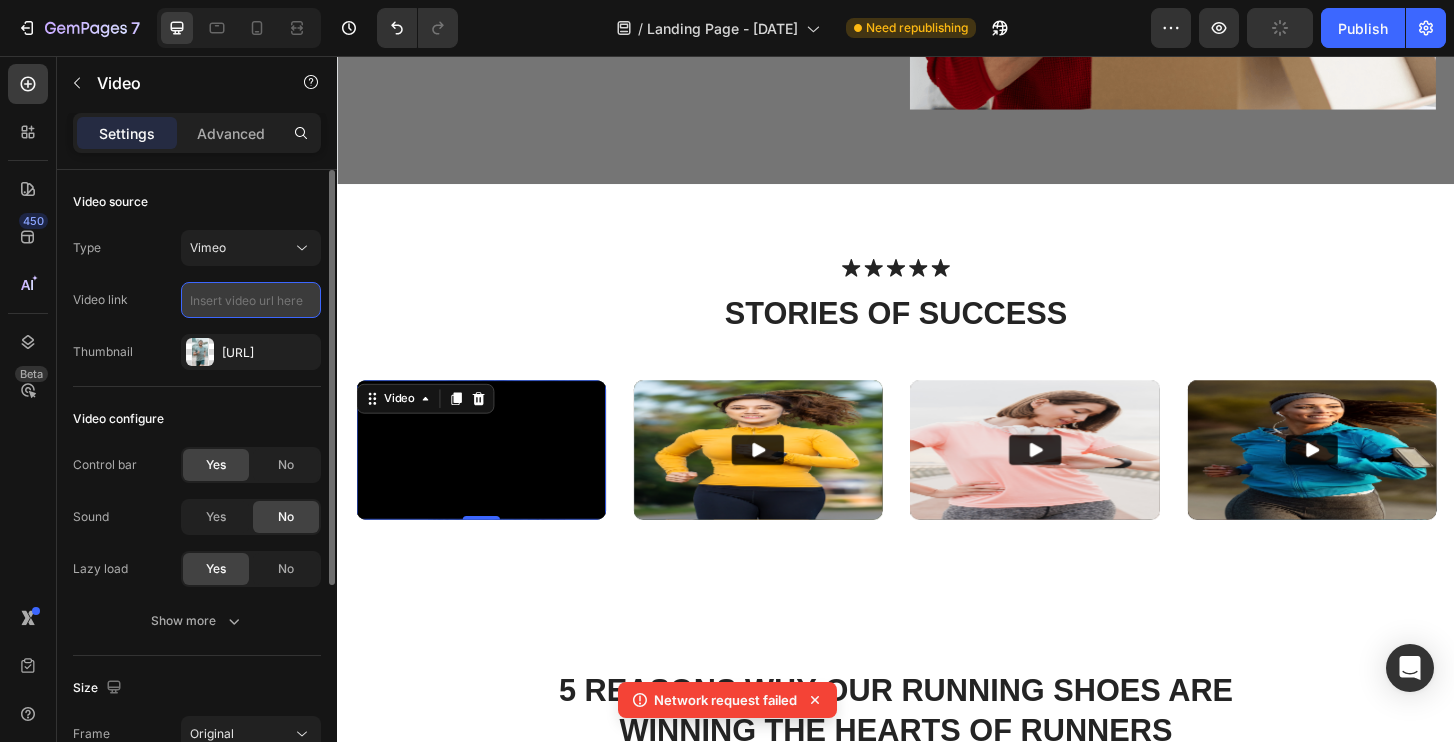click at bounding box center [251, 300] 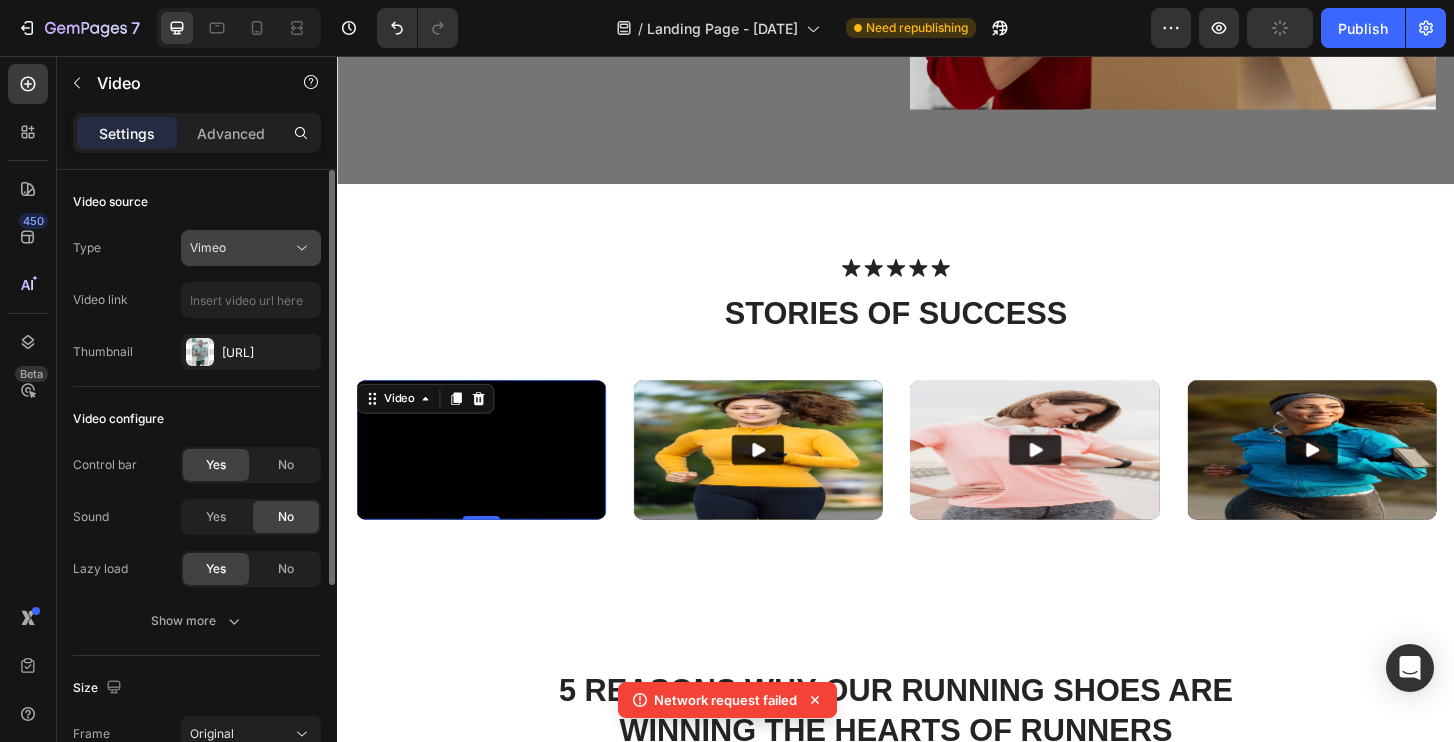 click on "Vimeo" at bounding box center (241, 248) 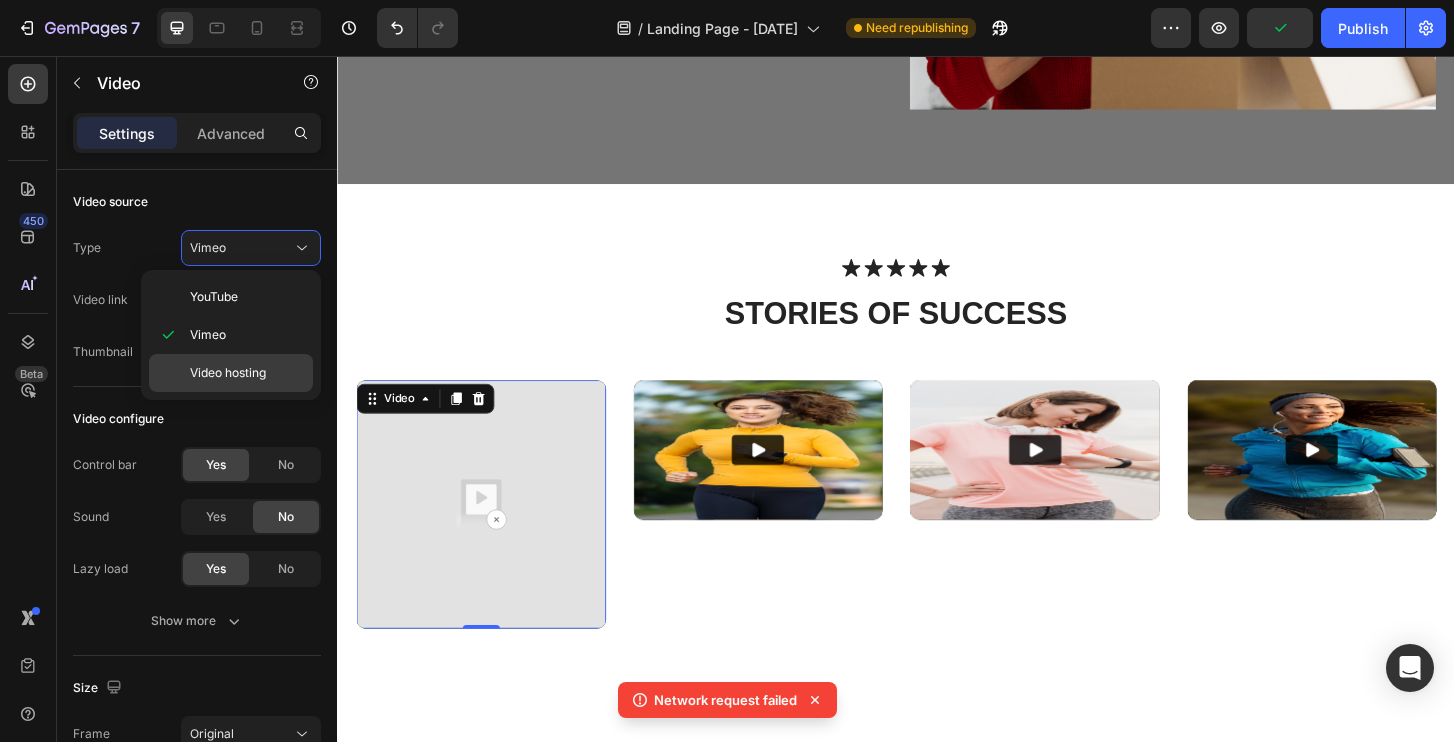click on "Video hosting" at bounding box center (228, 373) 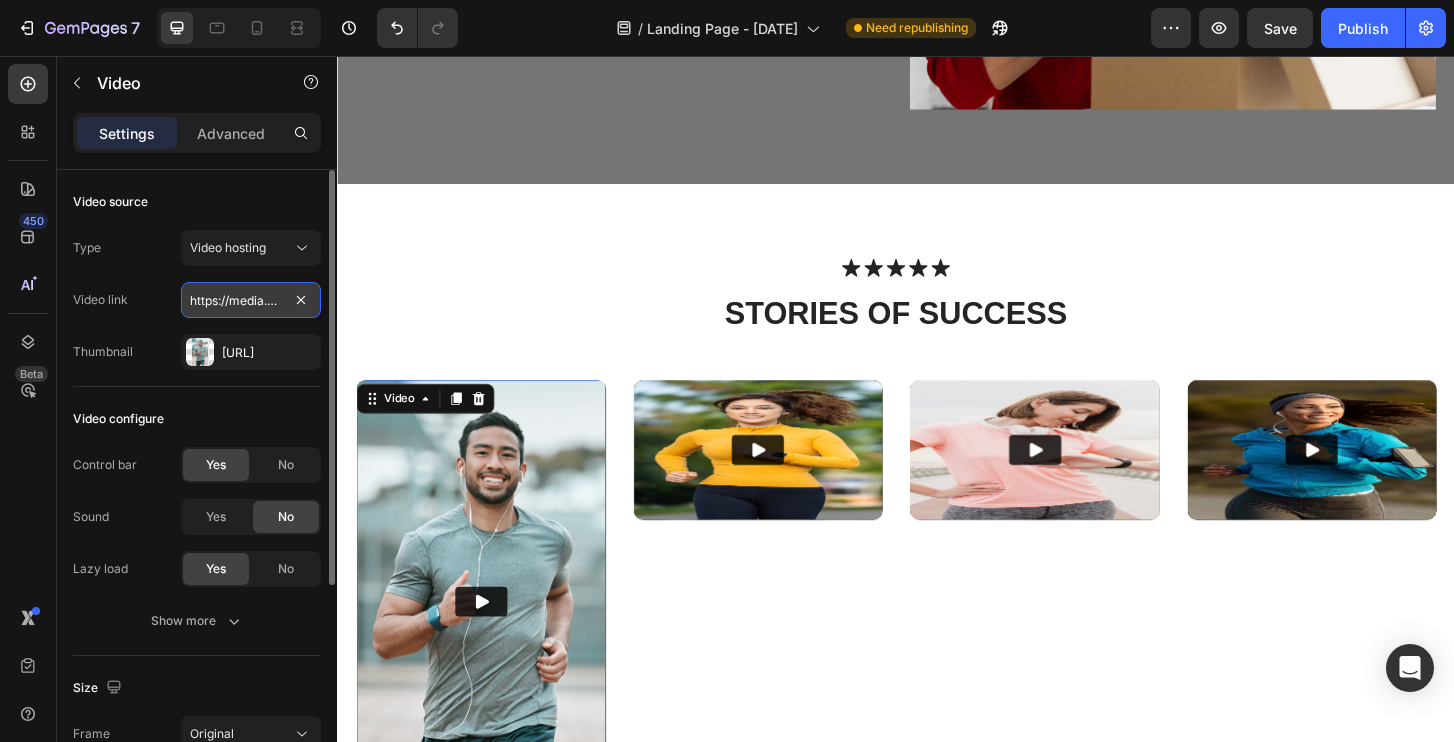 click on "https://media.w3.org/2010/05/sintel/trailer.mp4" at bounding box center (251, 300) 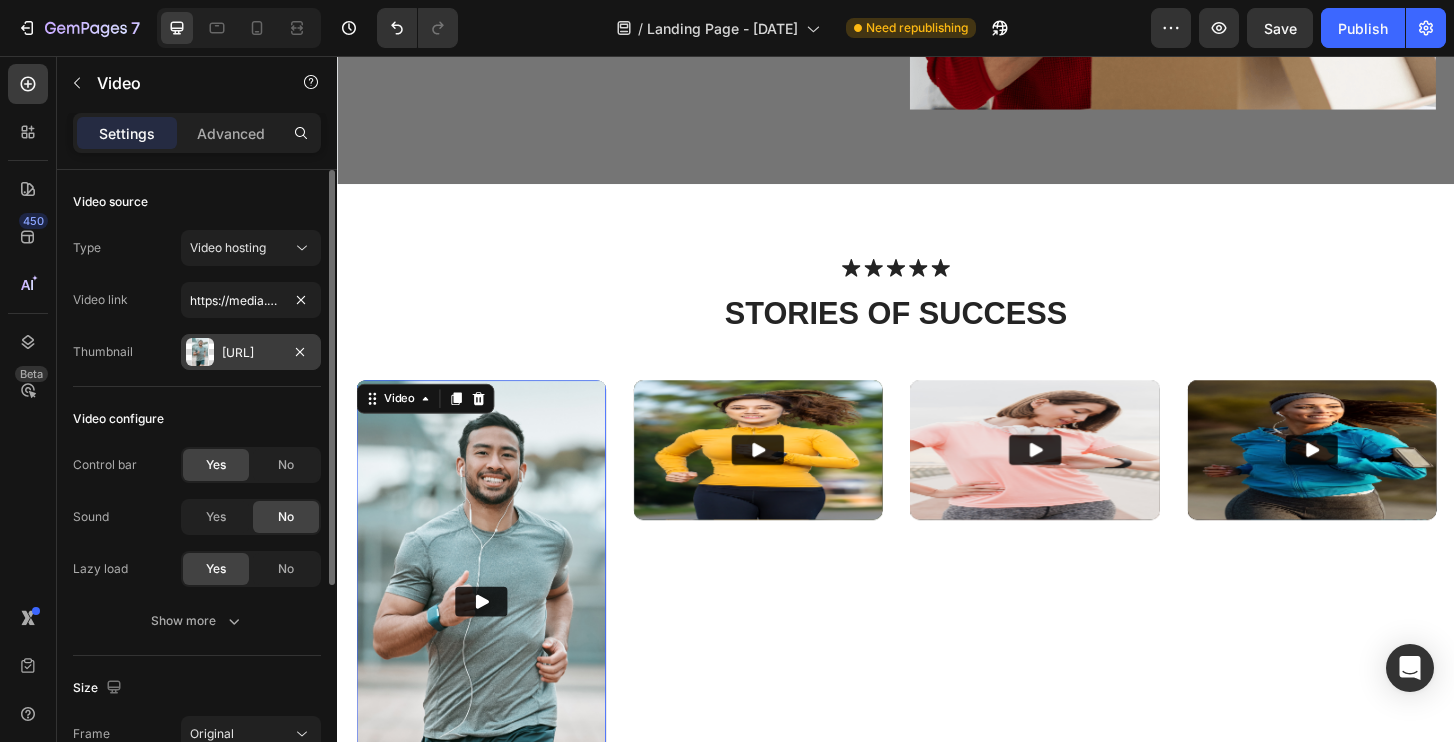 click on "[URL]" at bounding box center [251, 352] 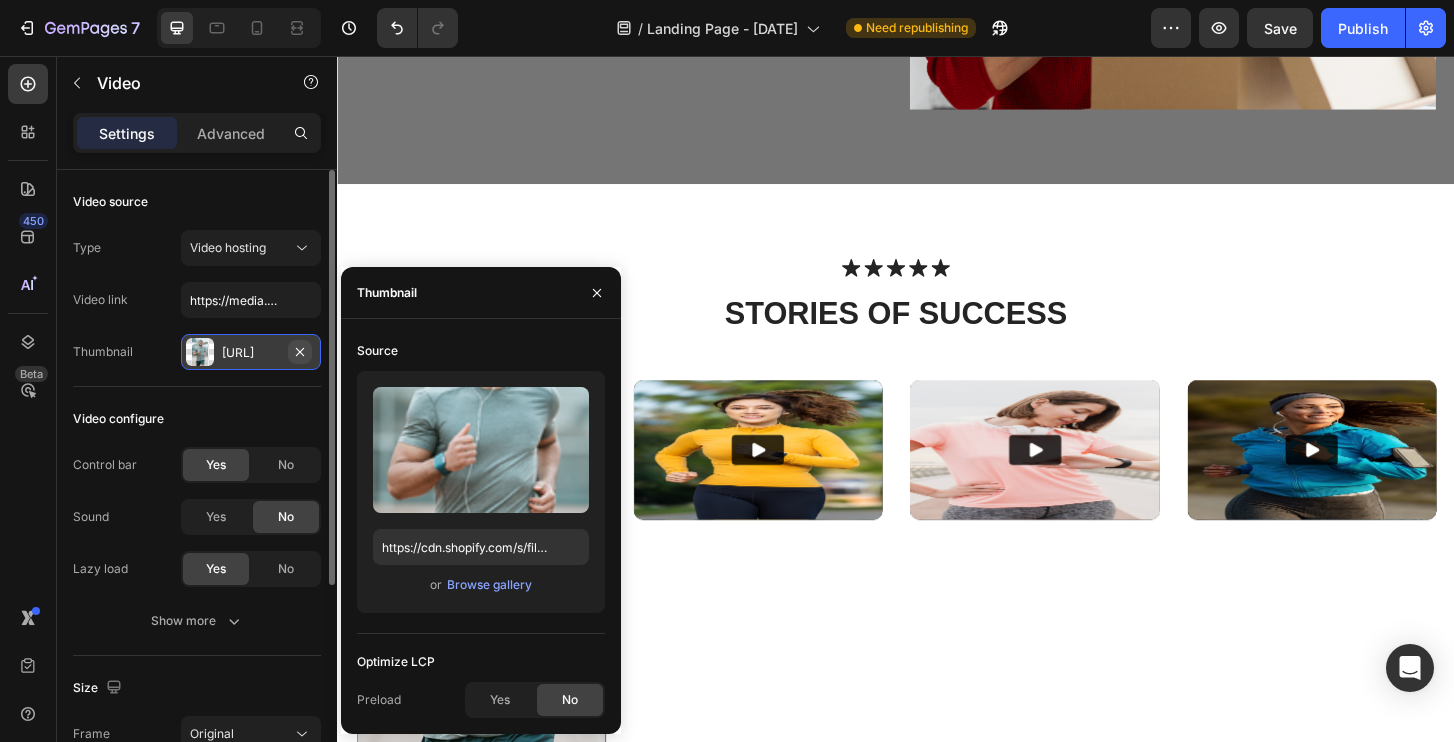 click 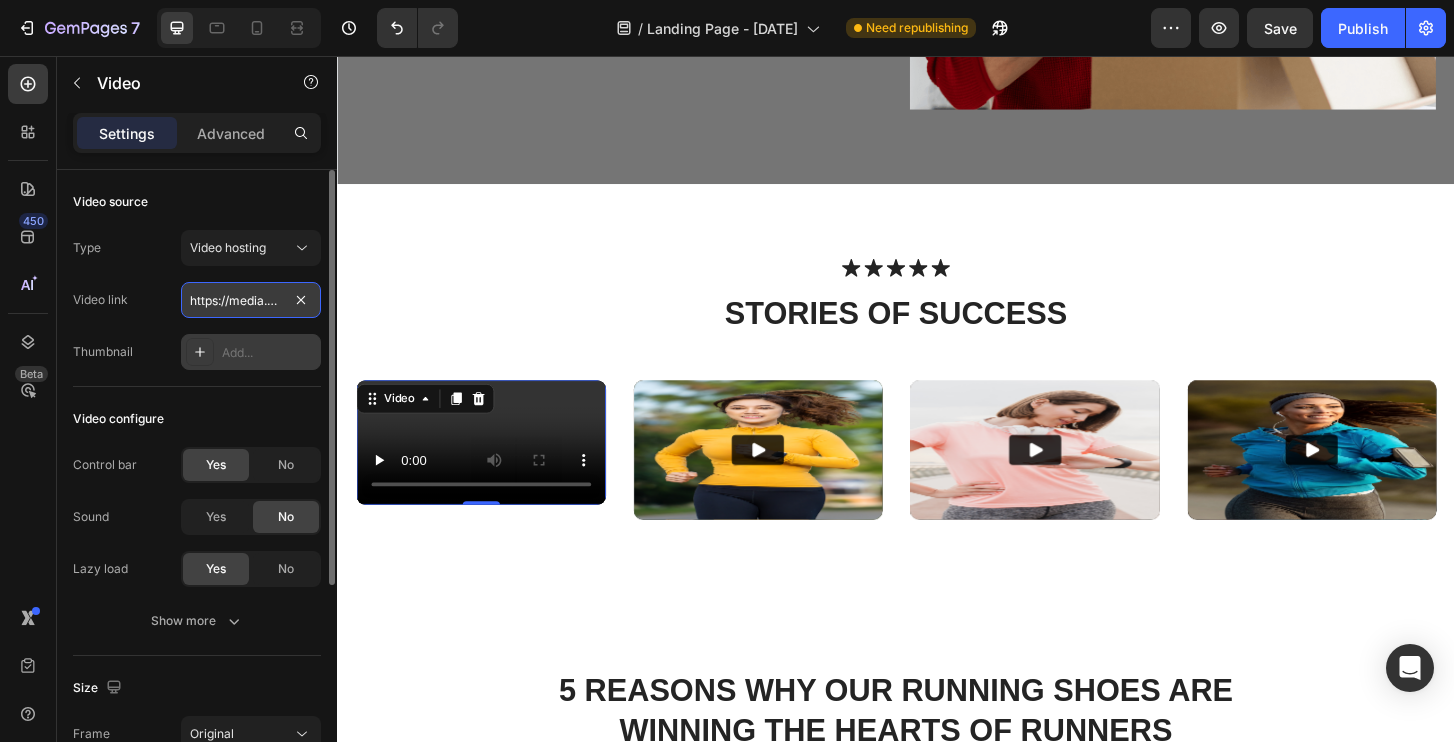 click on "https://media.w3.org/2010/05/sintel/trailer.mp4" at bounding box center [251, 300] 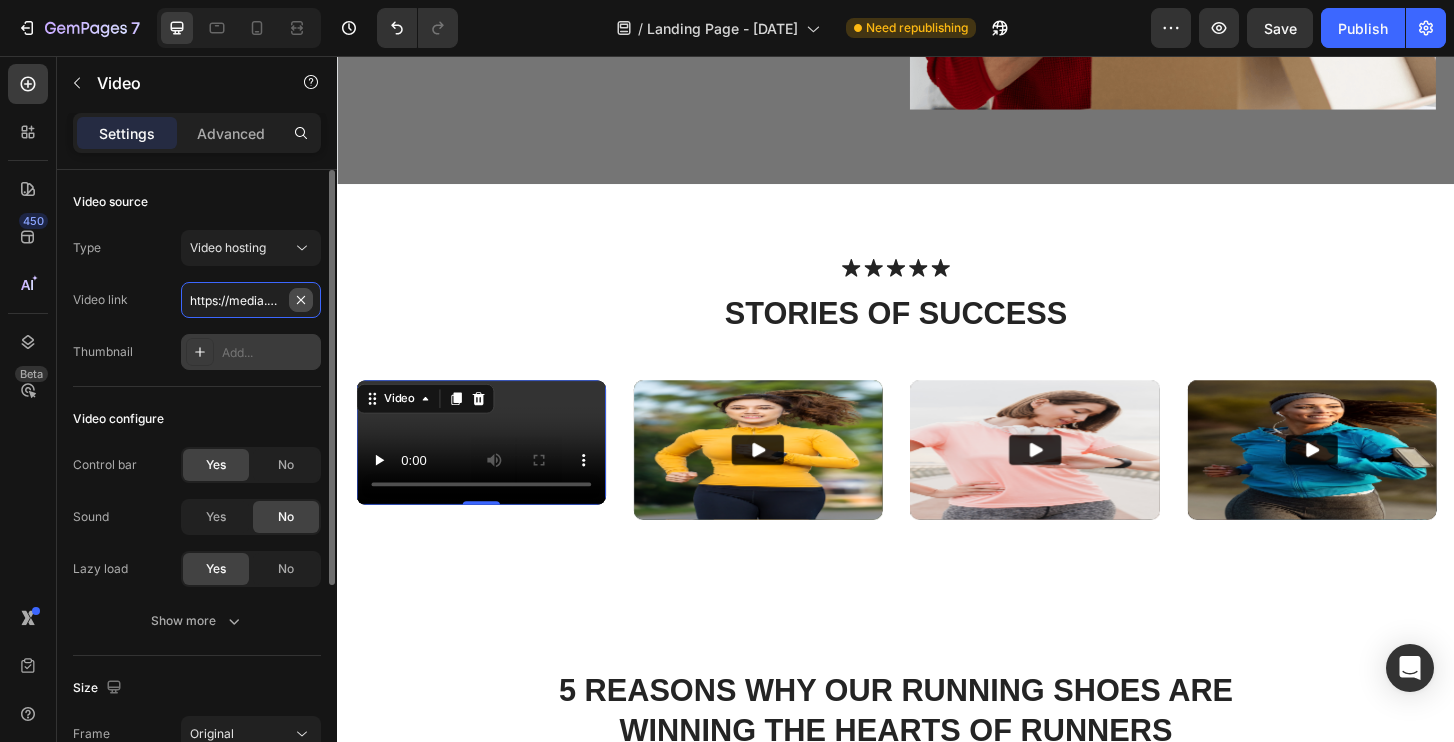 type 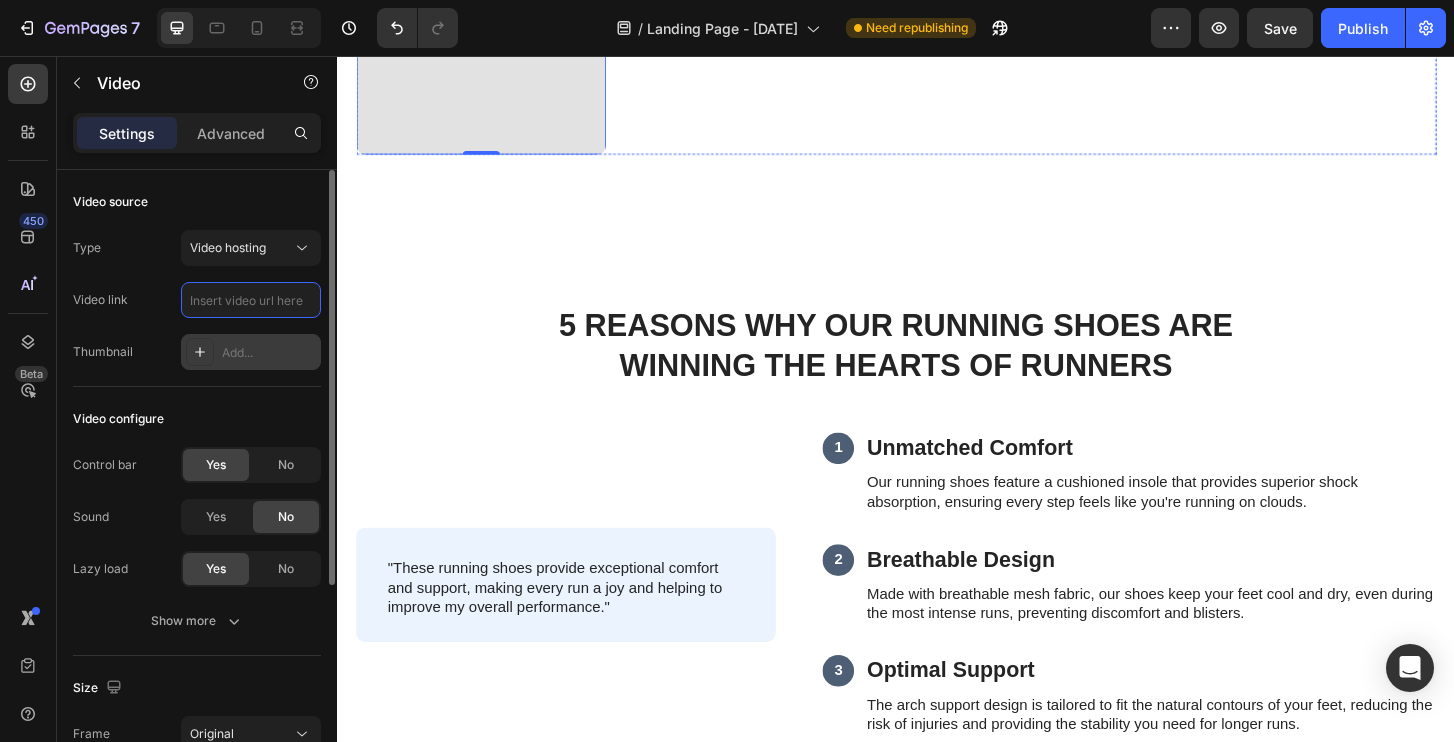scroll, scrollTop: 5468, scrollLeft: 0, axis: vertical 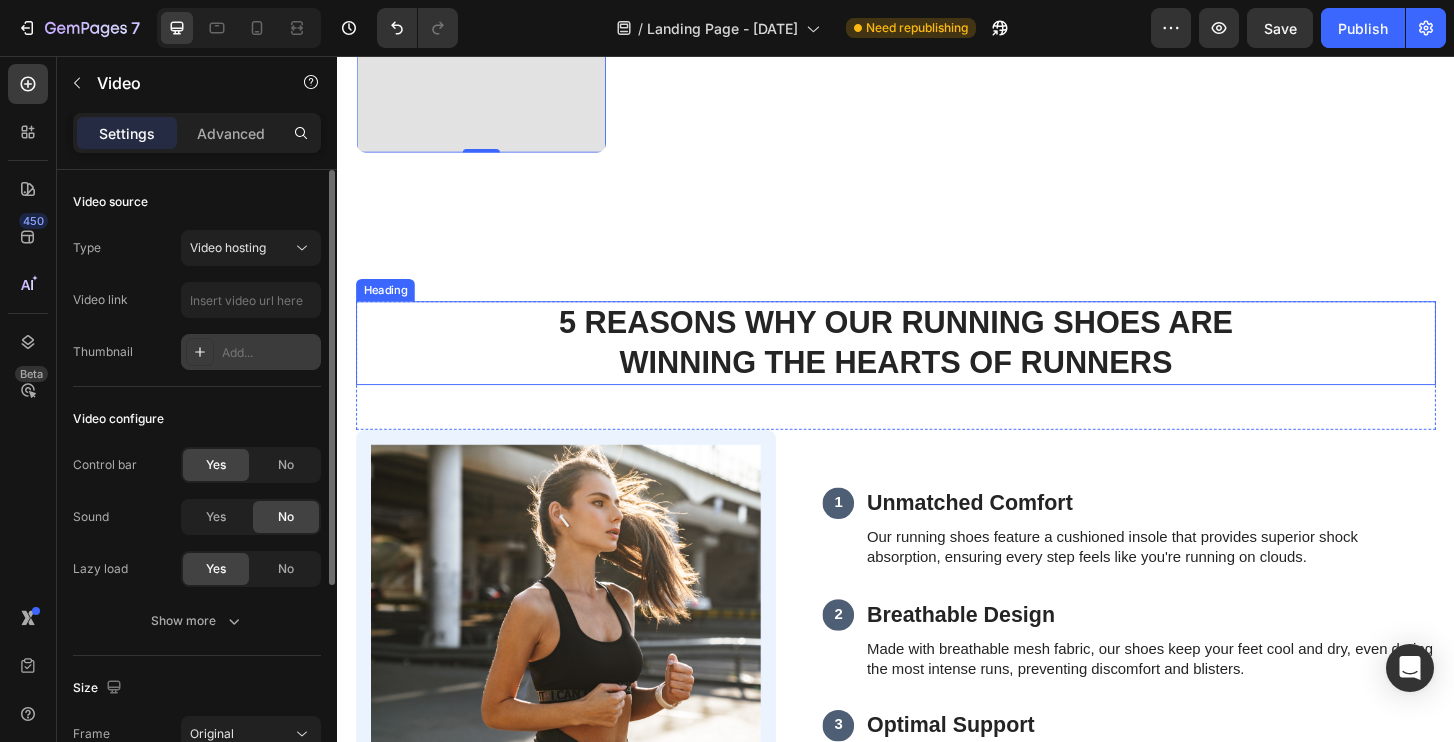 click on "5 Reasons Why Our Running Shoes Are Winning the Hearts of Runners" at bounding box center (937, 364) 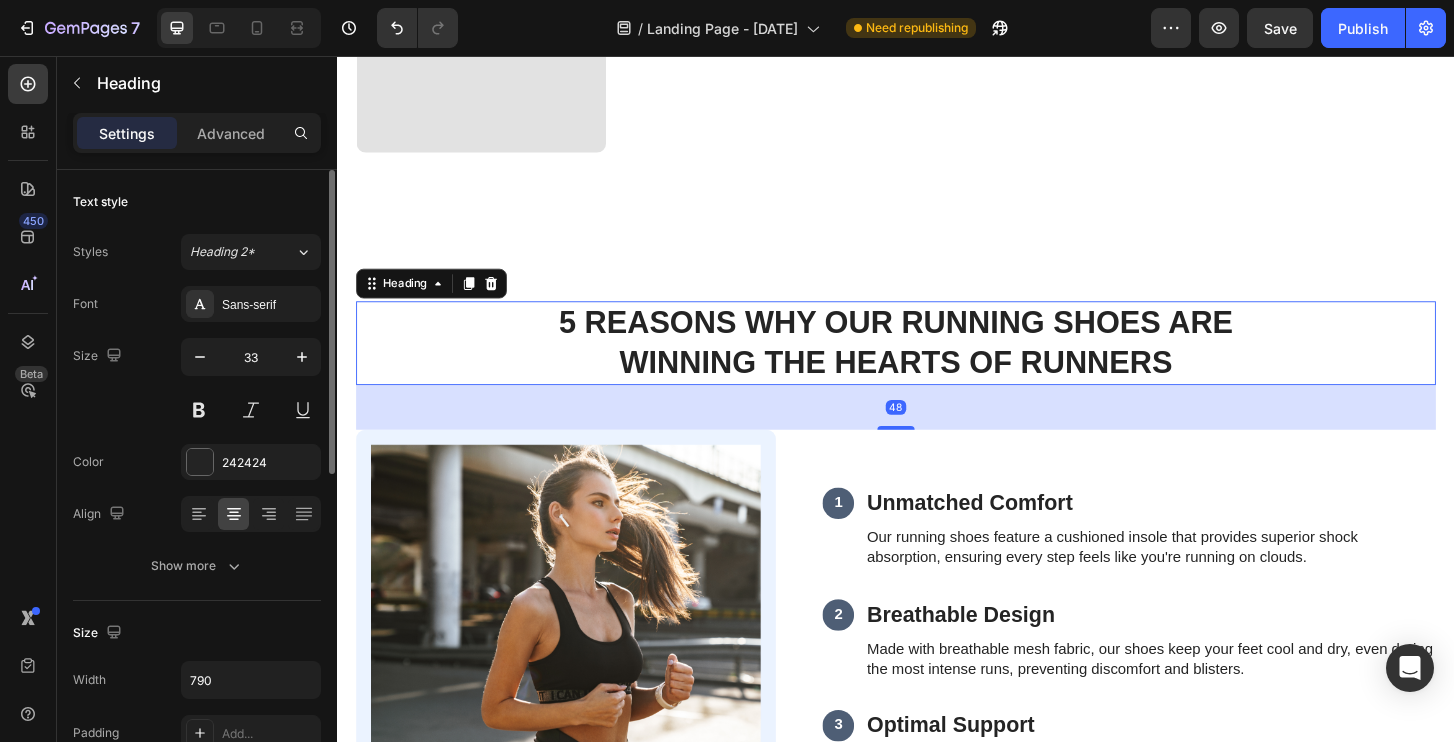 click on "5 Reasons Why Our Running Shoes Are Winning the Hearts of Runners" at bounding box center [937, 364] 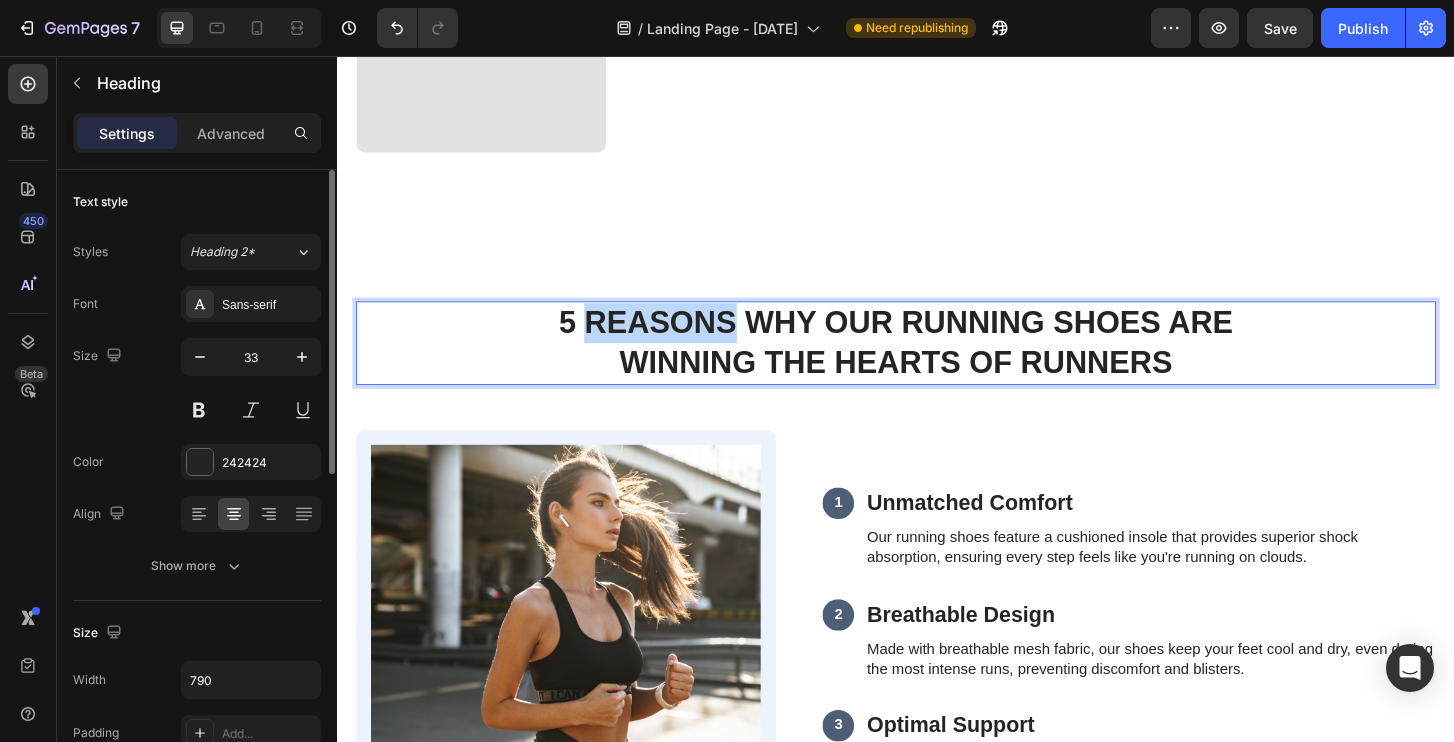 click on "5 Reasons Why Our Running Shoes Are Winning the Hearts of Runners" at bounding box center [937, 364] 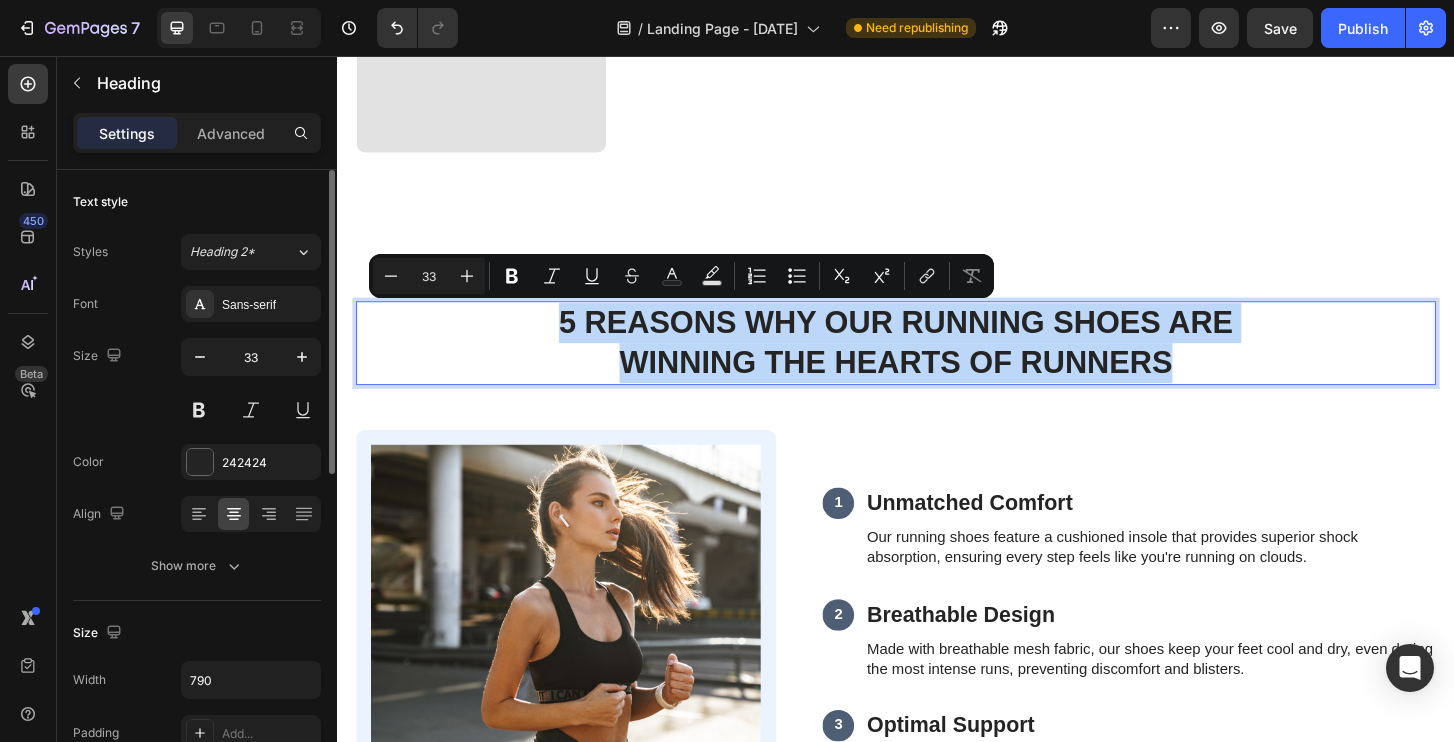 click on "5 Reasons Why Our Running Shoes Are Winning the Hearts of Runners" at bounding box center (937, 364) 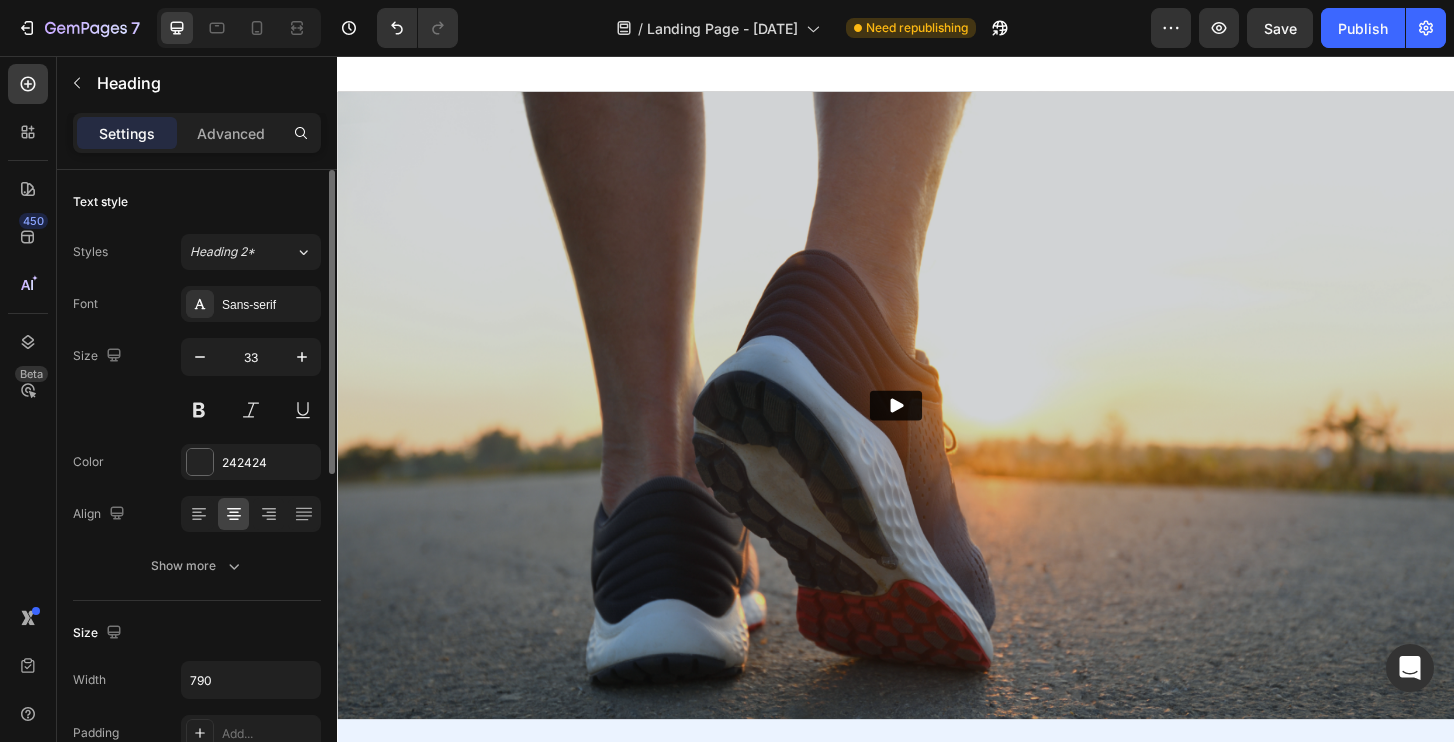 type on "16" 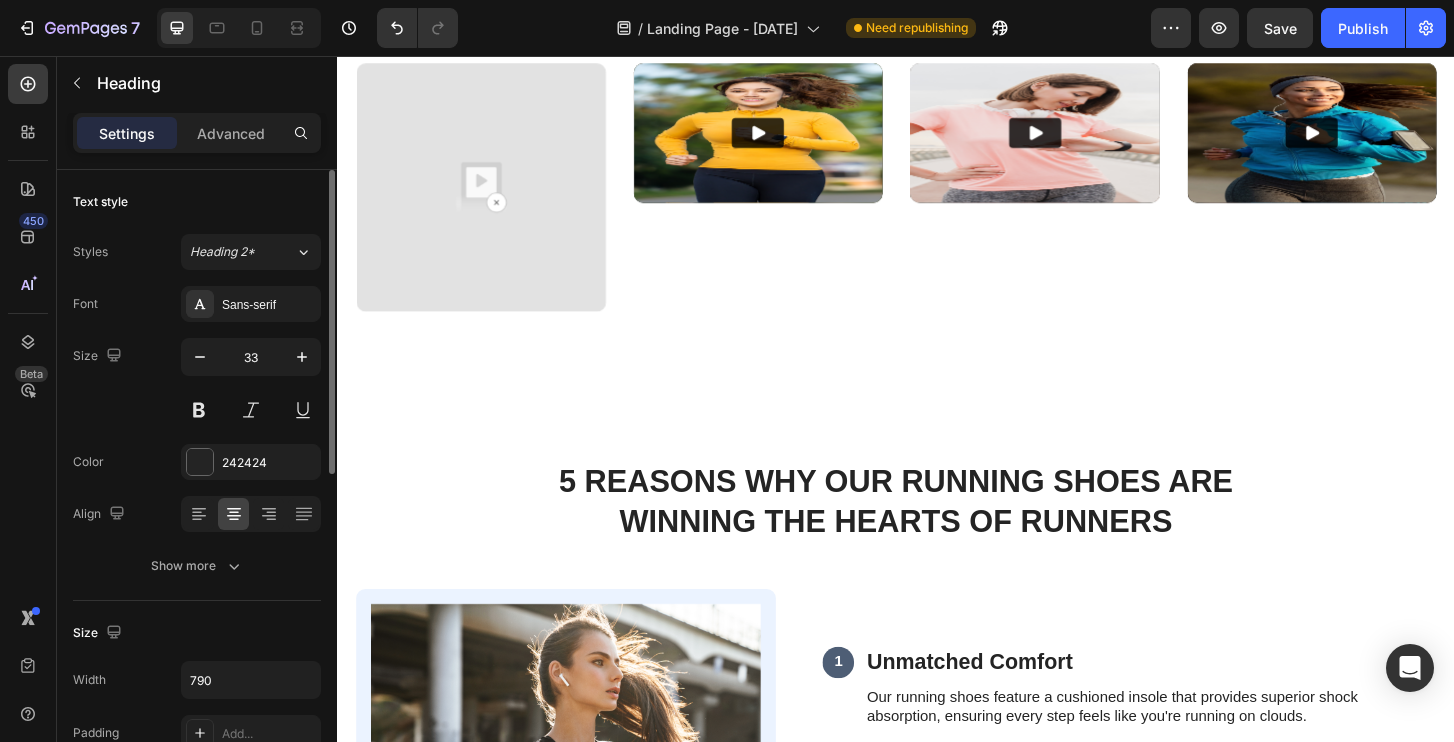 scroll, scrollTop: 5494, scrollLeft: 0, axis: vertical 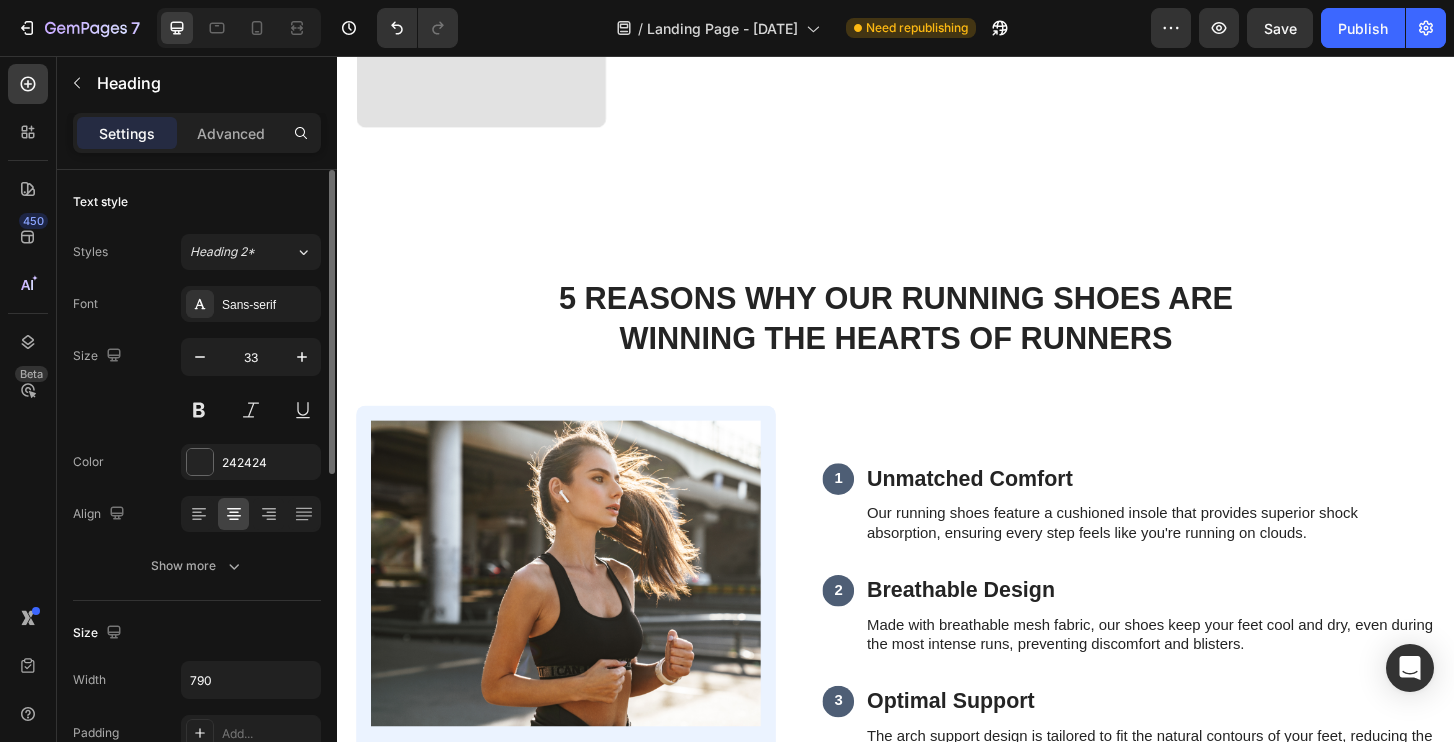 click on "5 Reasons Why Our Running Shoes Are Winning the Hearts of Runners" at bounding box center (937, 338) 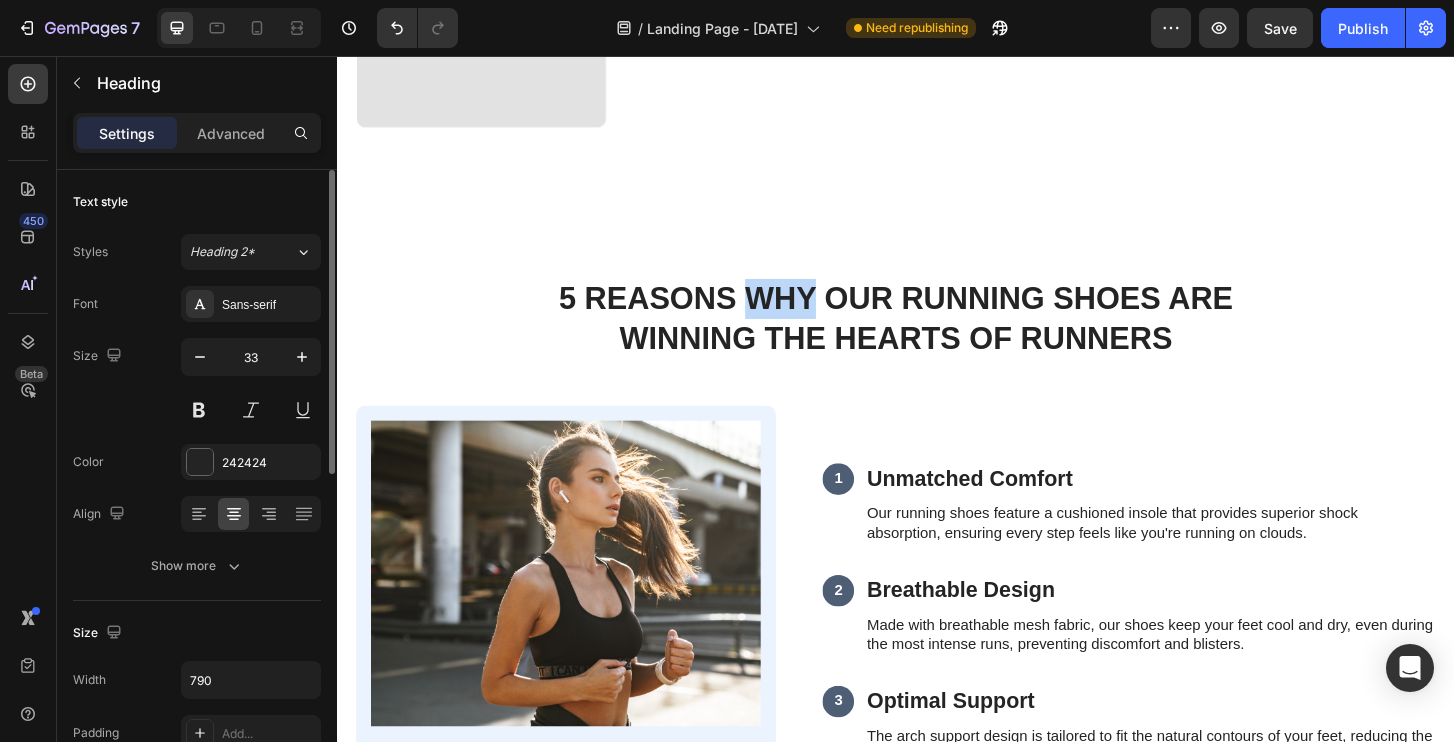 click on "5 Reasons Why Our Running Shoes Are Winning the Hearts of Runners" at bounding box center [937, 338] 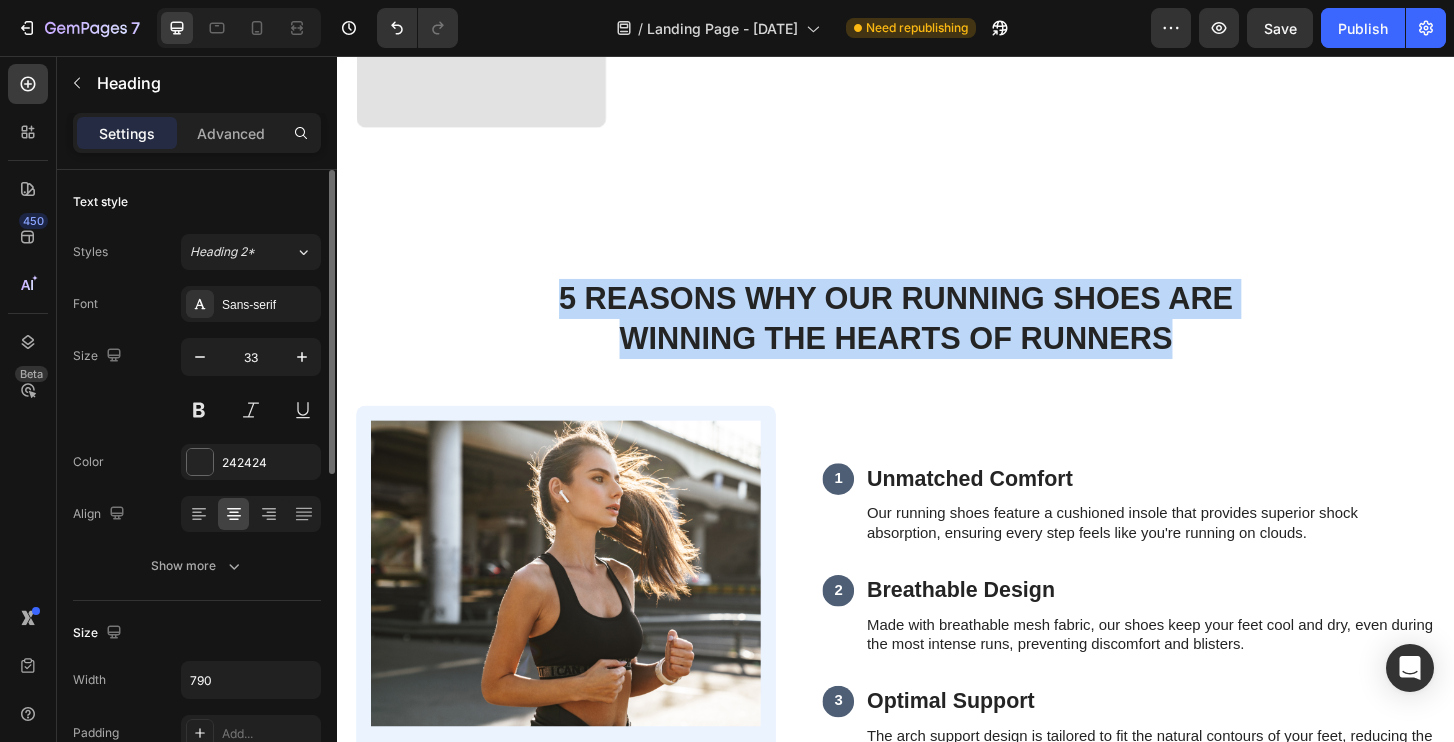 click on "5 Reasons Why Our Running Shoes Are Winning the Hearts of Runners" at bounding box center (937, 338) 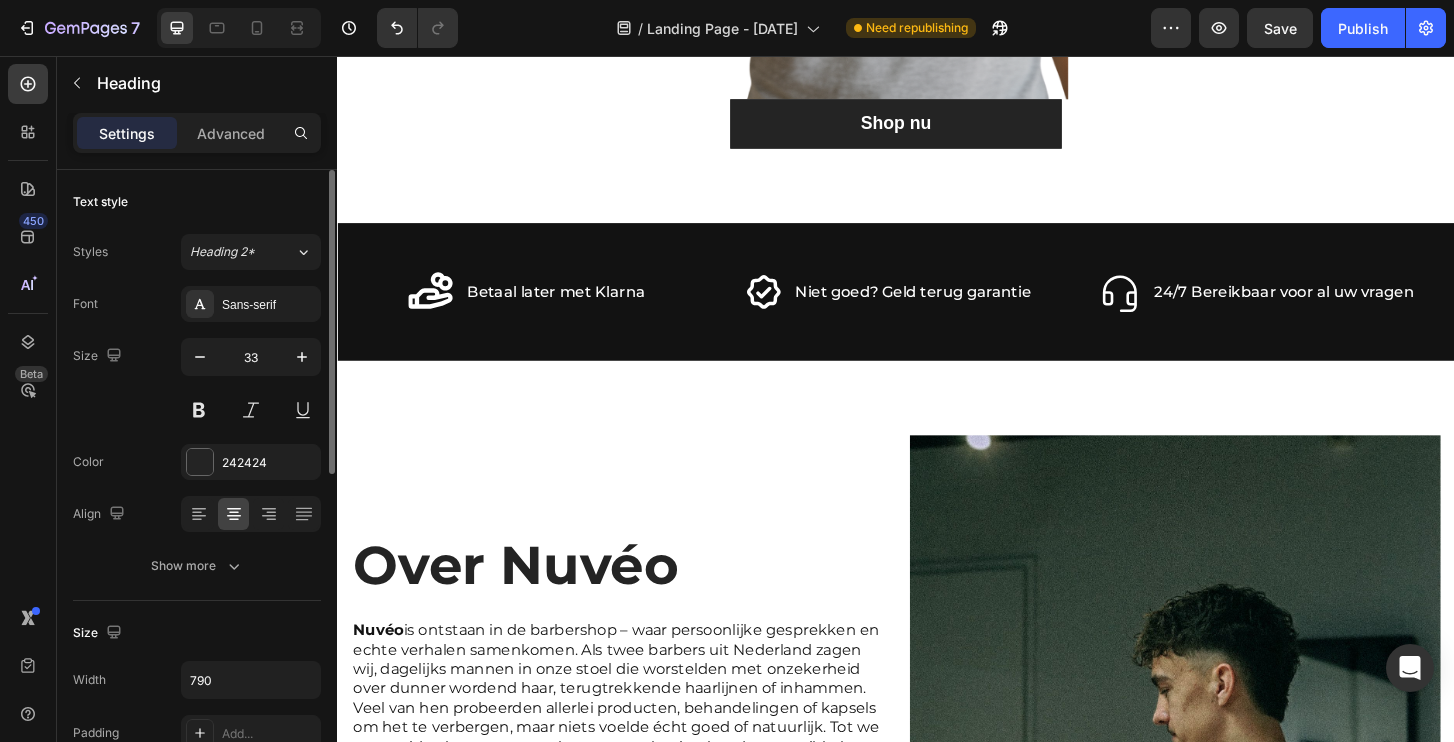 scroll, scrollTop: 1525, scrollLeft: 0, axis: vertical 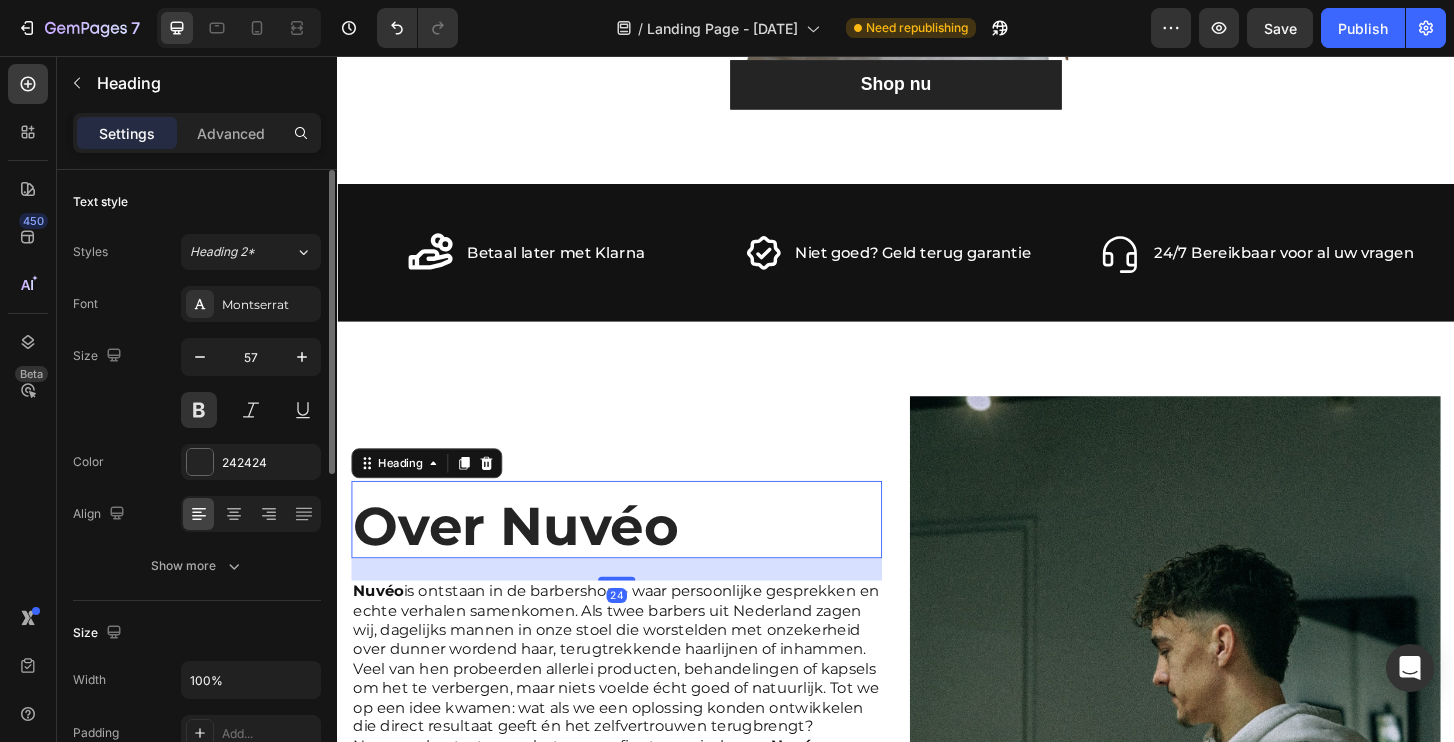 click on "Over Nuvéo" at bounding box center (637, 561) 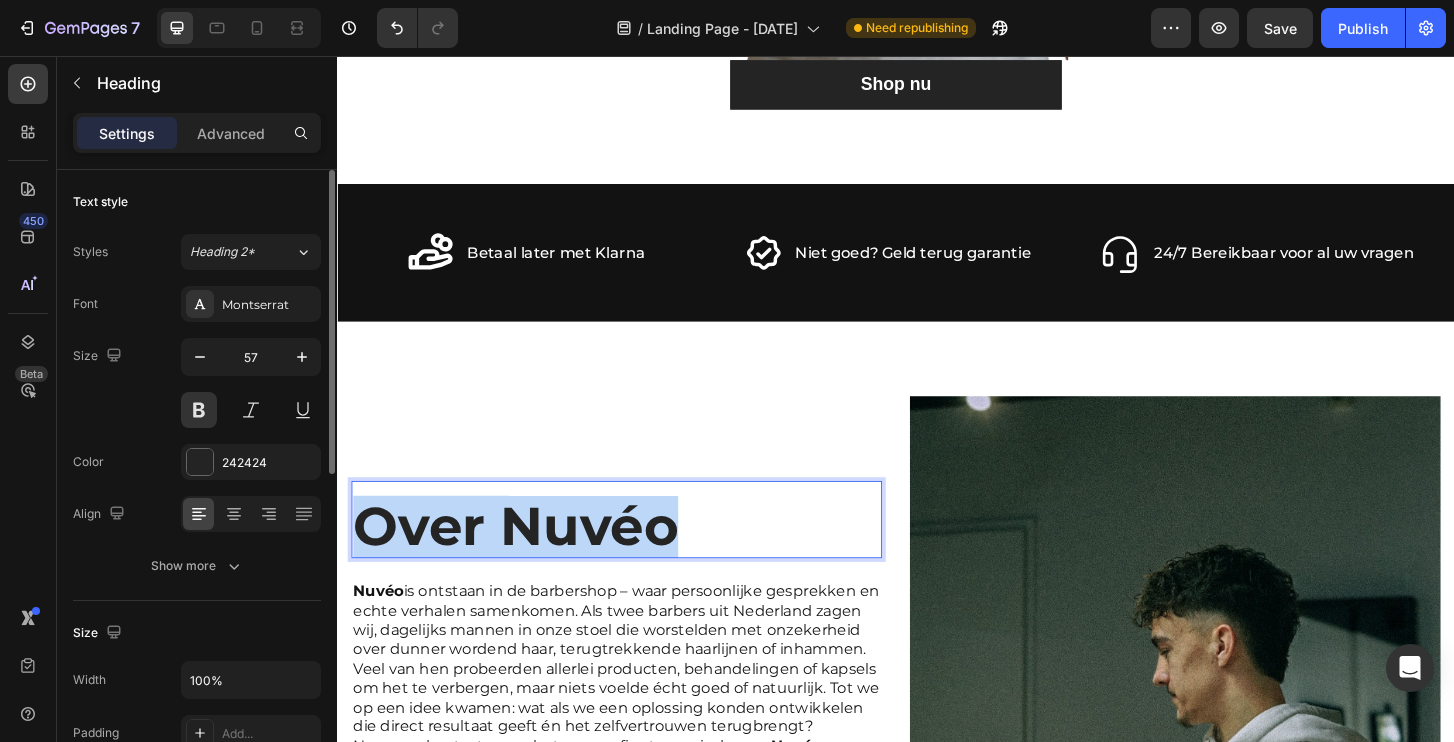 click on "Over Nuvéo" at bounding box center (637, 561) 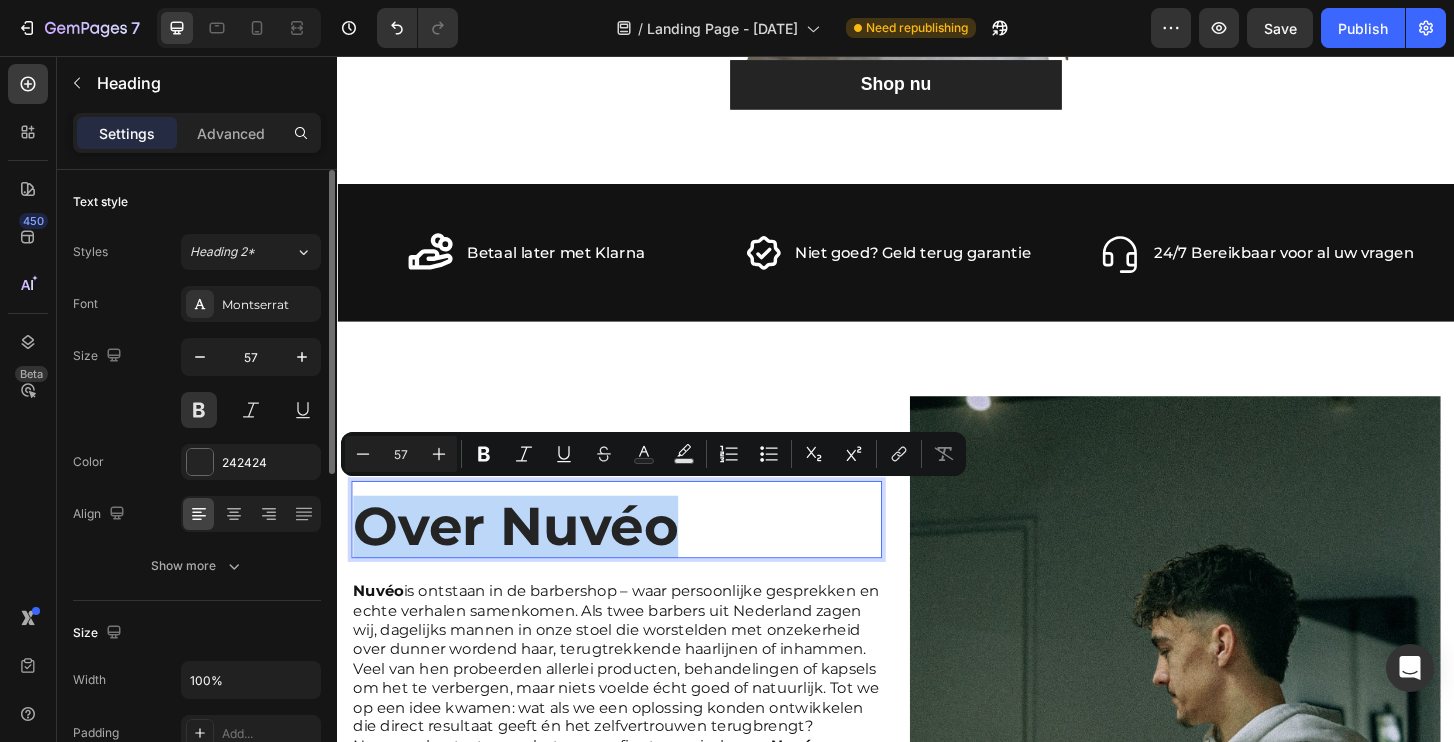 click on "Over Nuvéo" at bounding box center [637, 561] 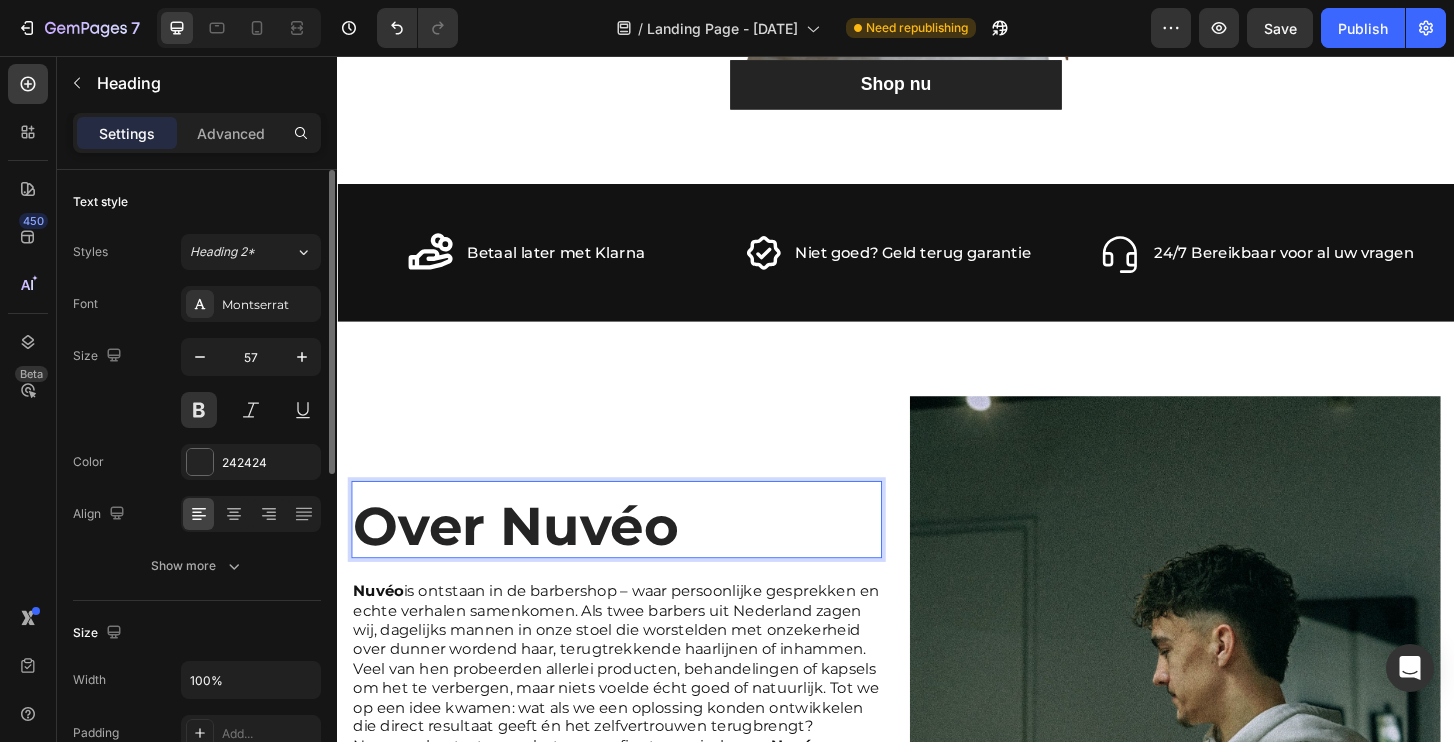 click on "Over Nuvéo" at bounding box center [637, 561] 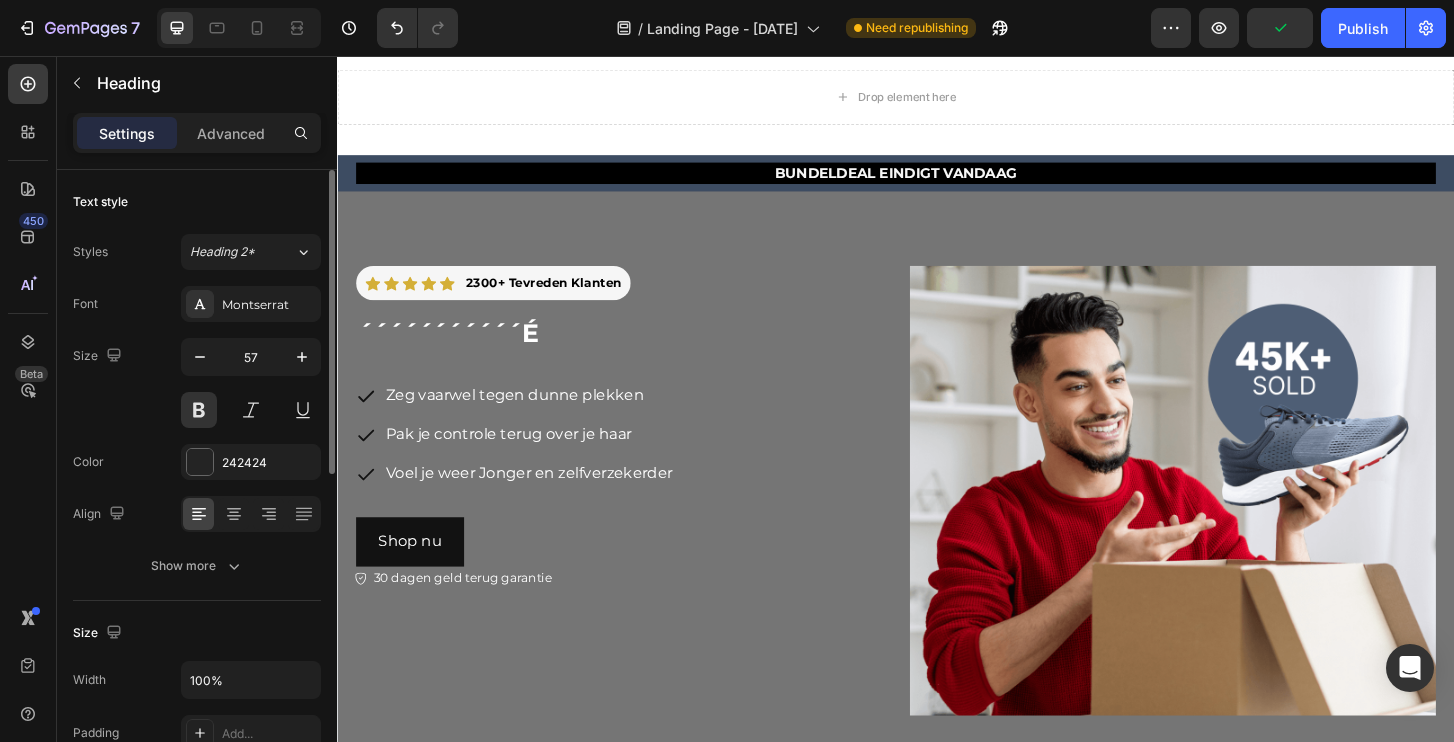 scroll, scrollTop: 4297, scrollLeft: 0, axis: vertical 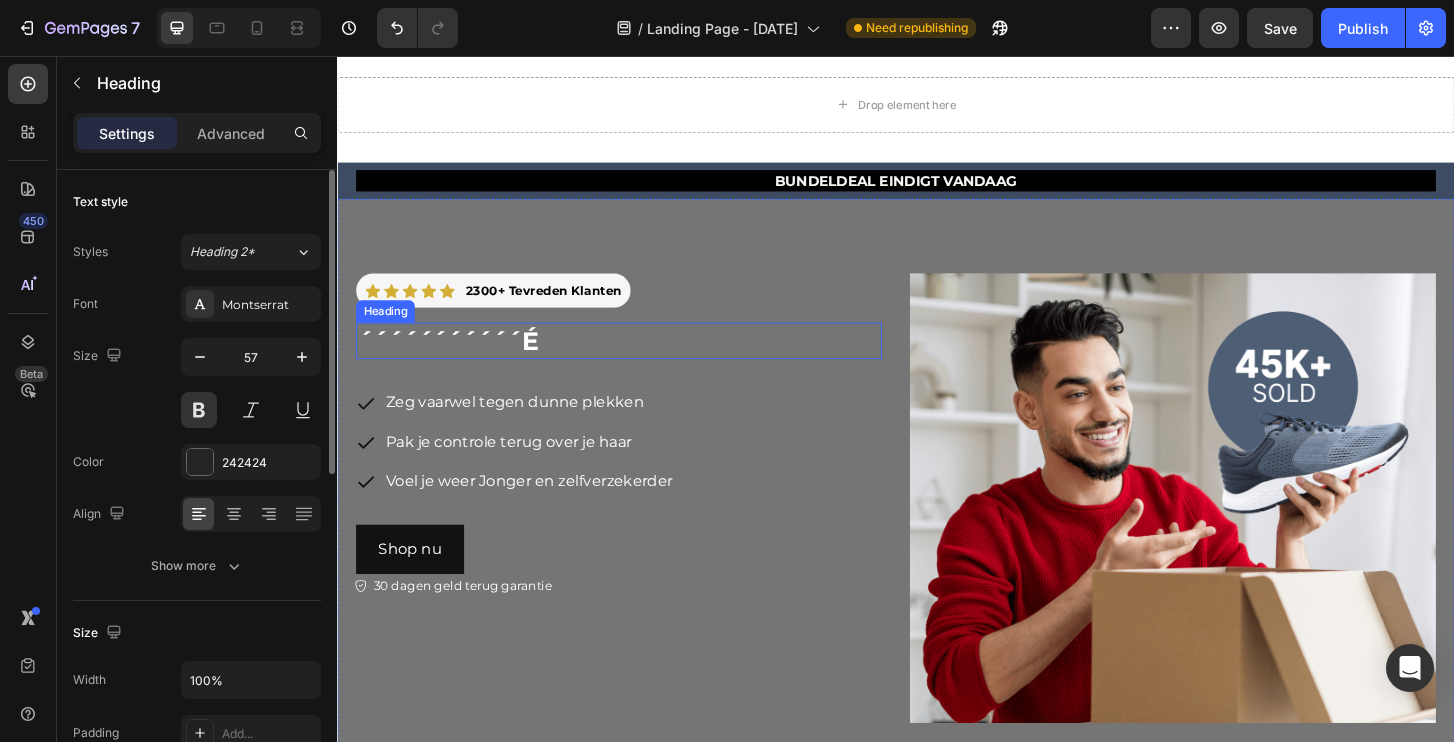 click on "´´´´´´´´´´´é" at bounding box center [639, 361] 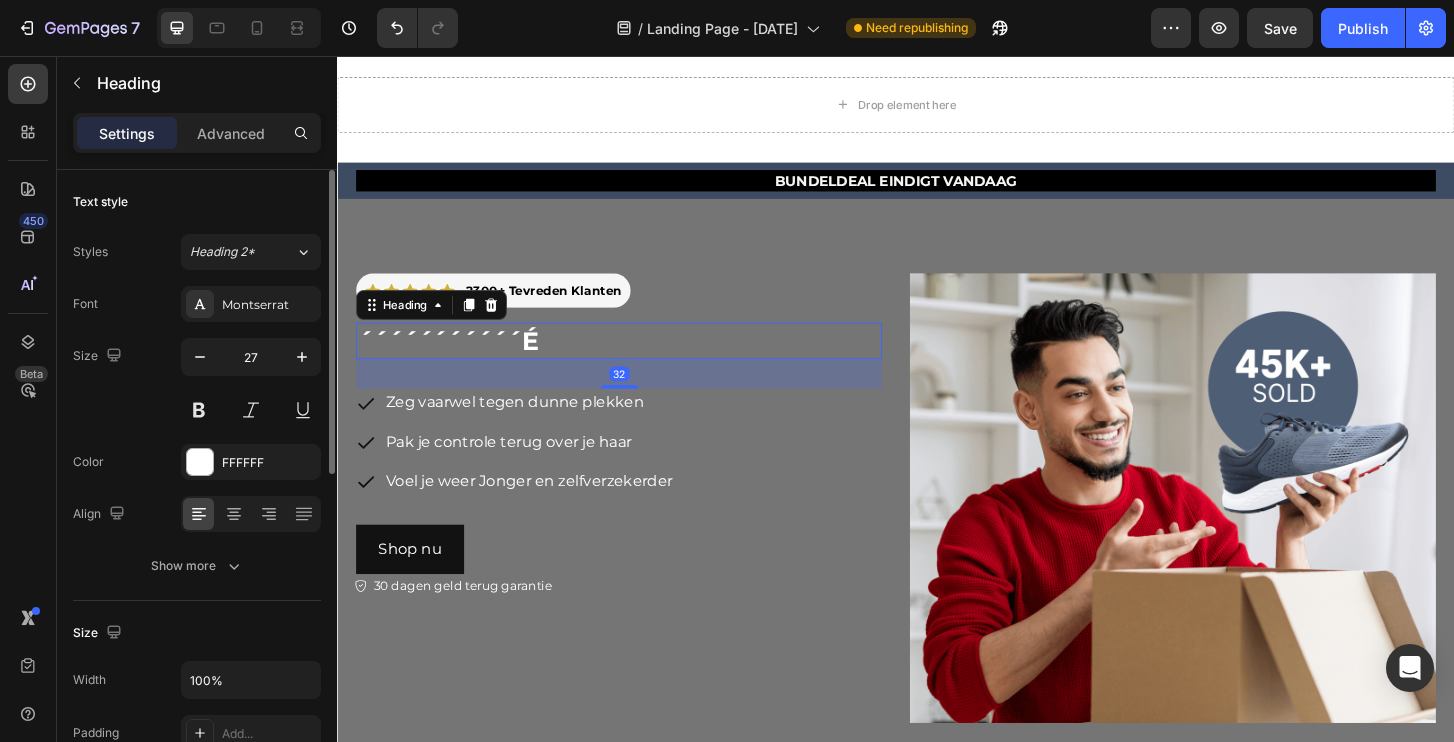 click on "´´´´´´´´´´´é" at bounding box center [639, 361] 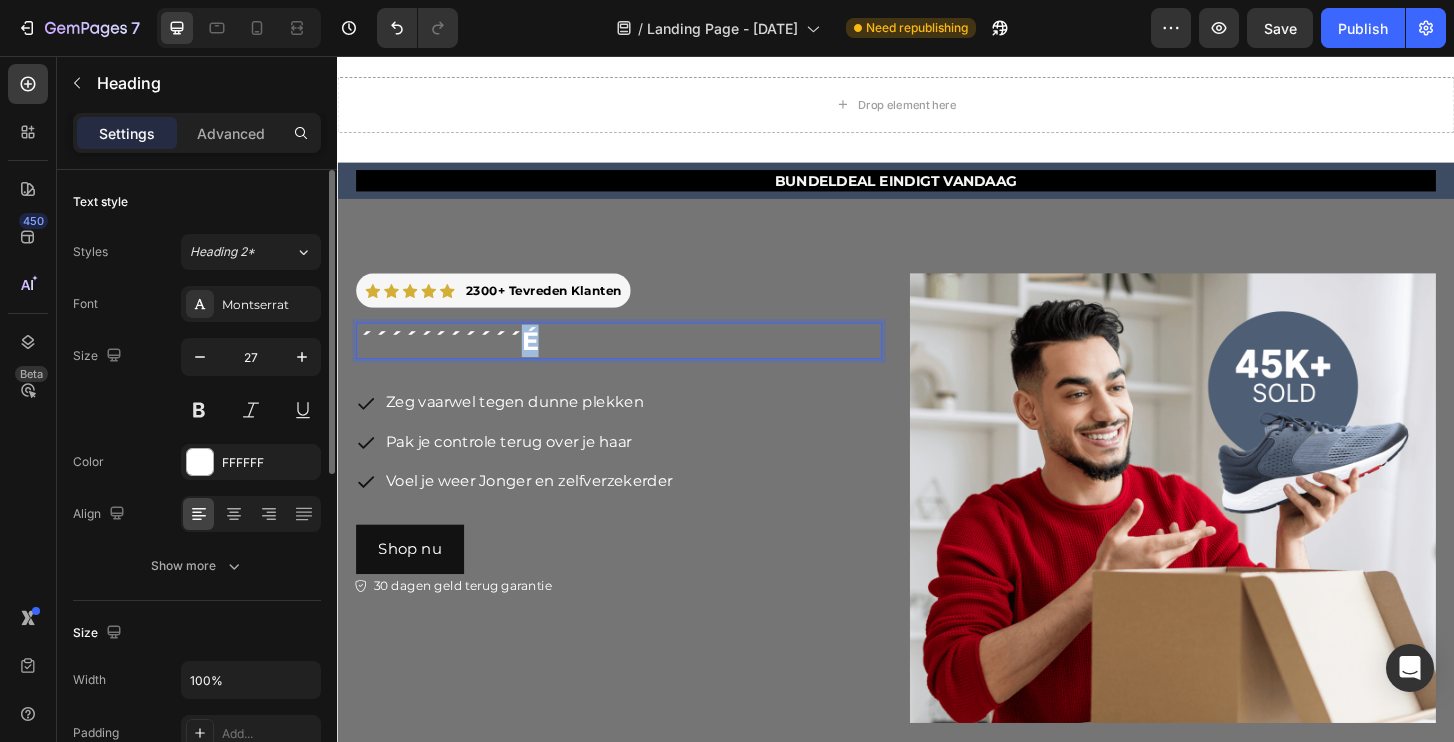click on "´´´´´´´´´´´é" at bounding box center (639, 361) 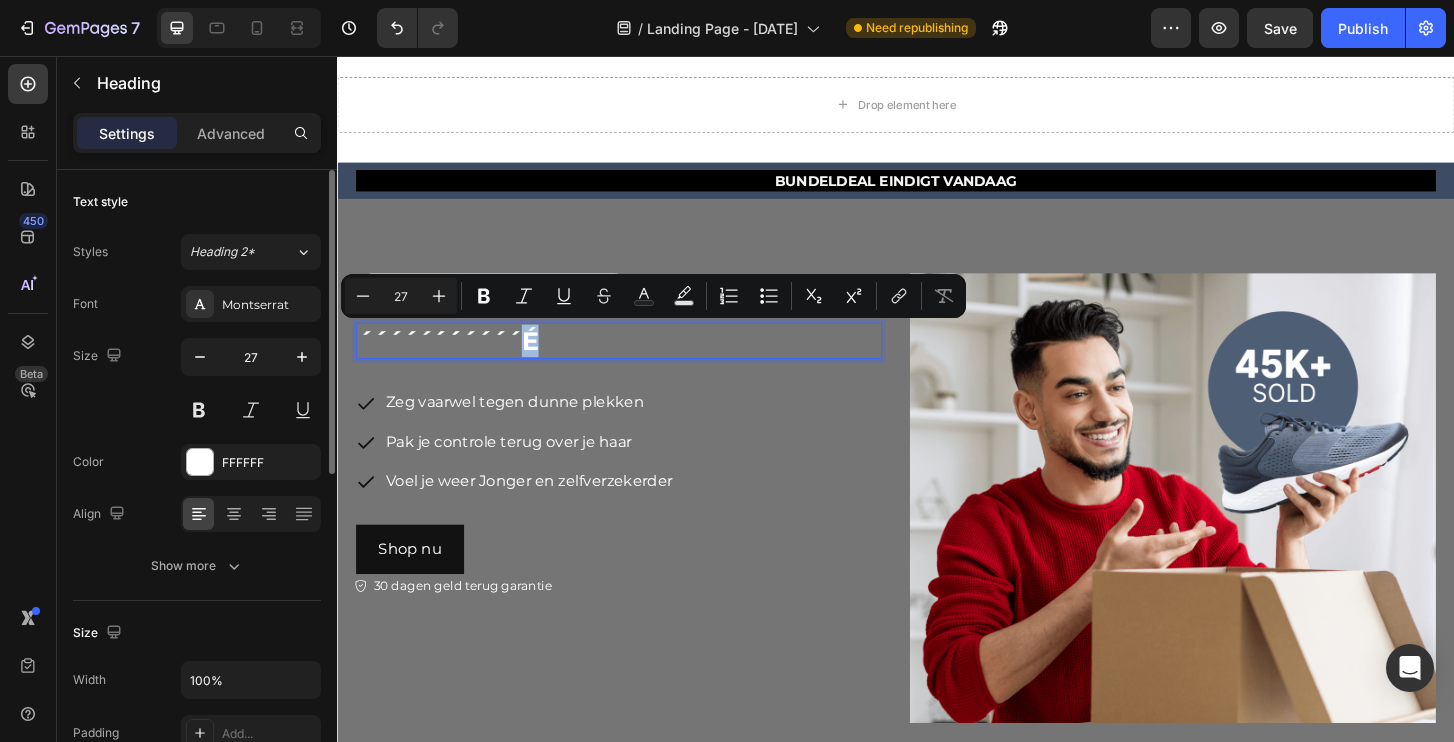 click on "´´´´´´´´´´´é" at bounding box center [639, 361] 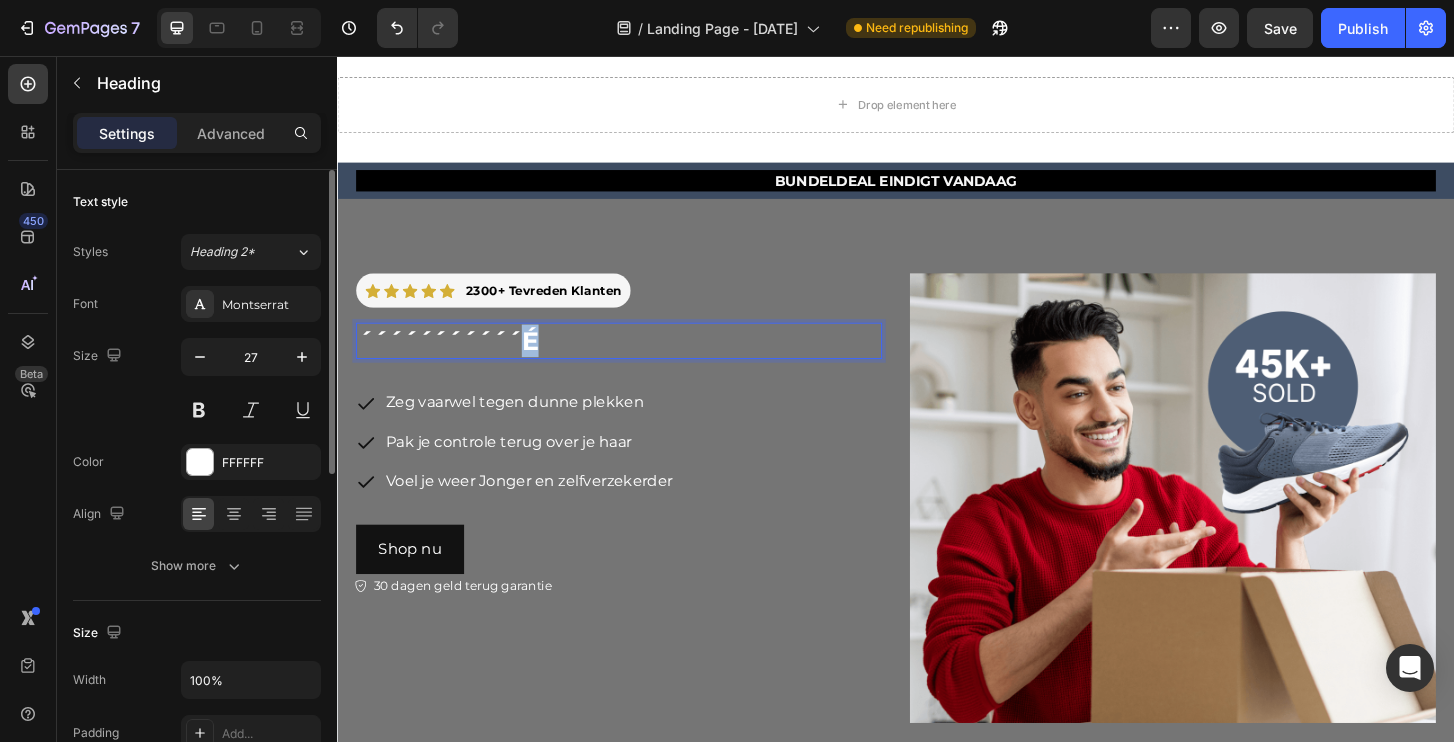 click on "´´´´´´´´´´´é" at bounding box center [639, 361] 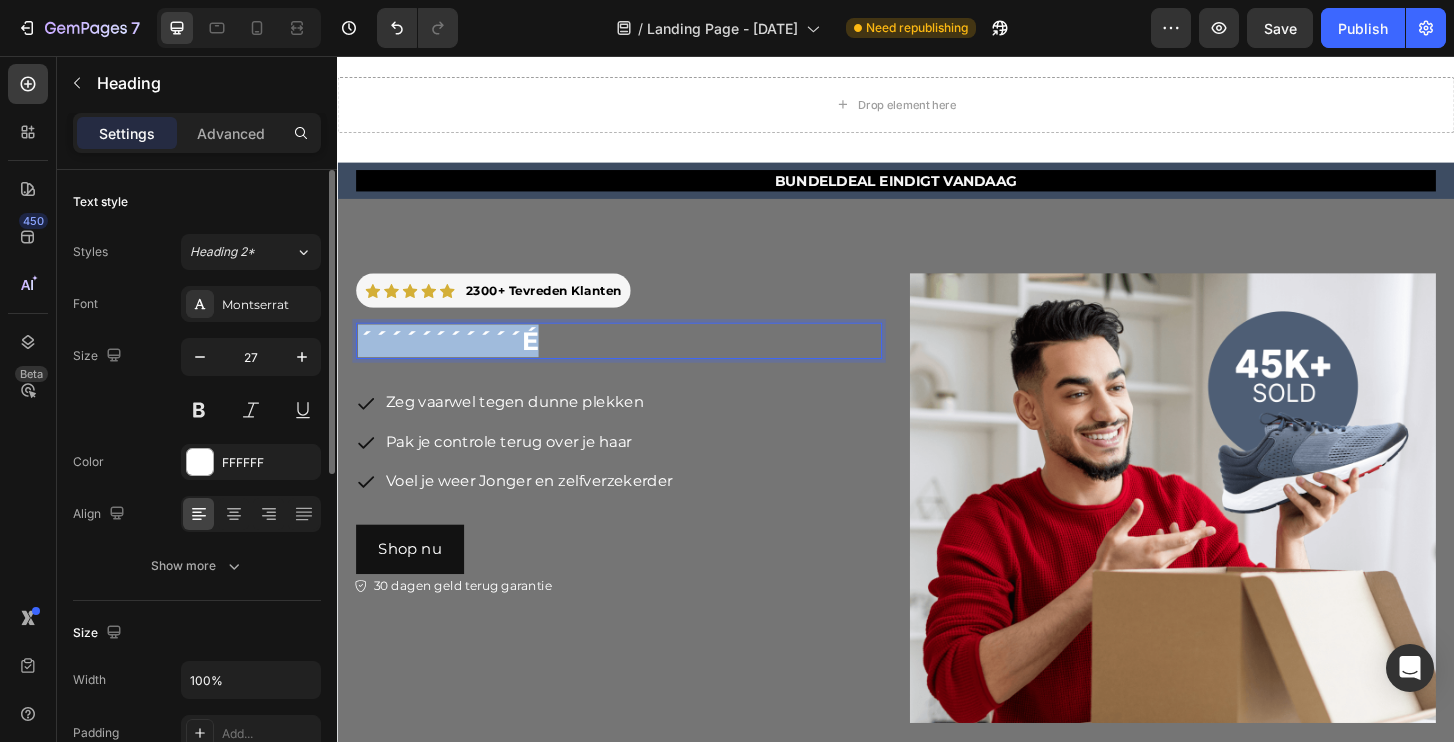 click on "´´´´´´´´´´´é" at bounding box center (639, 361) 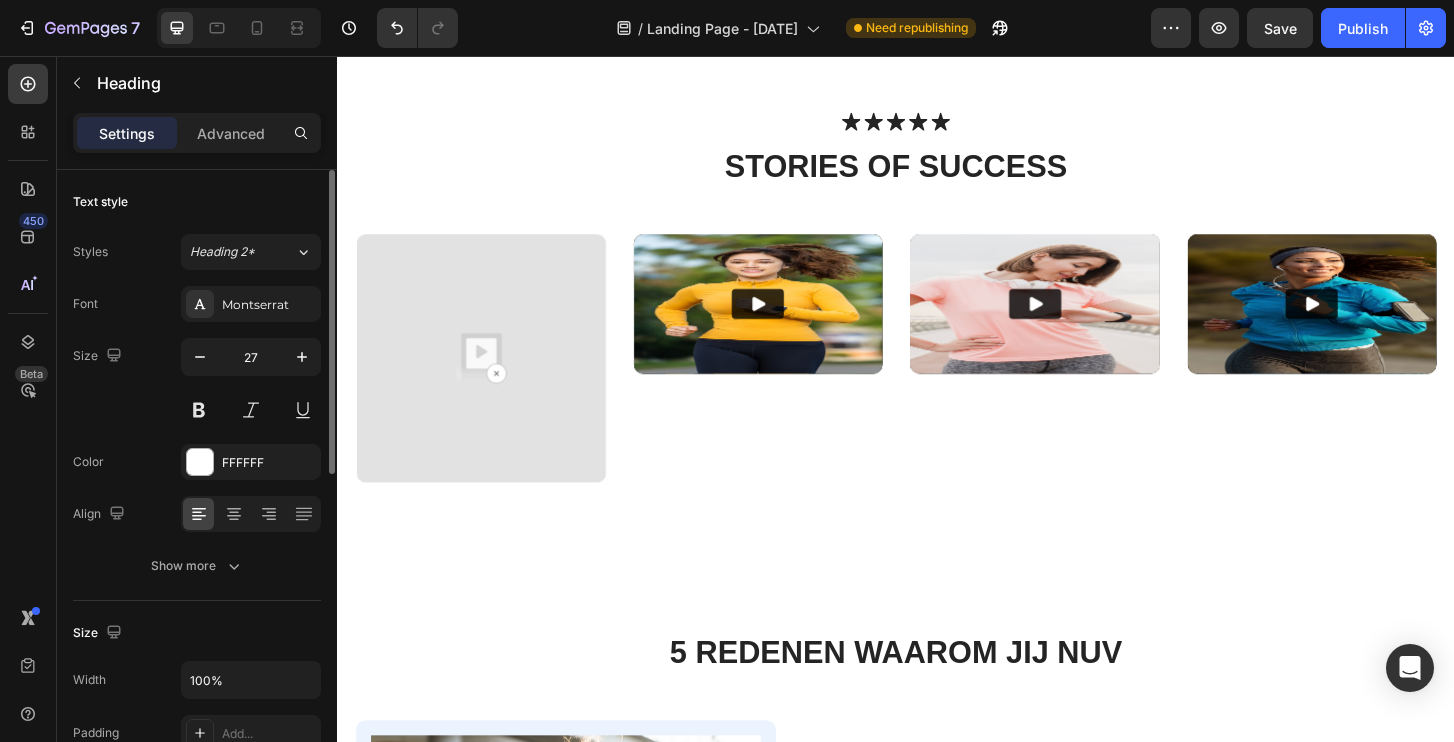 type on "16" 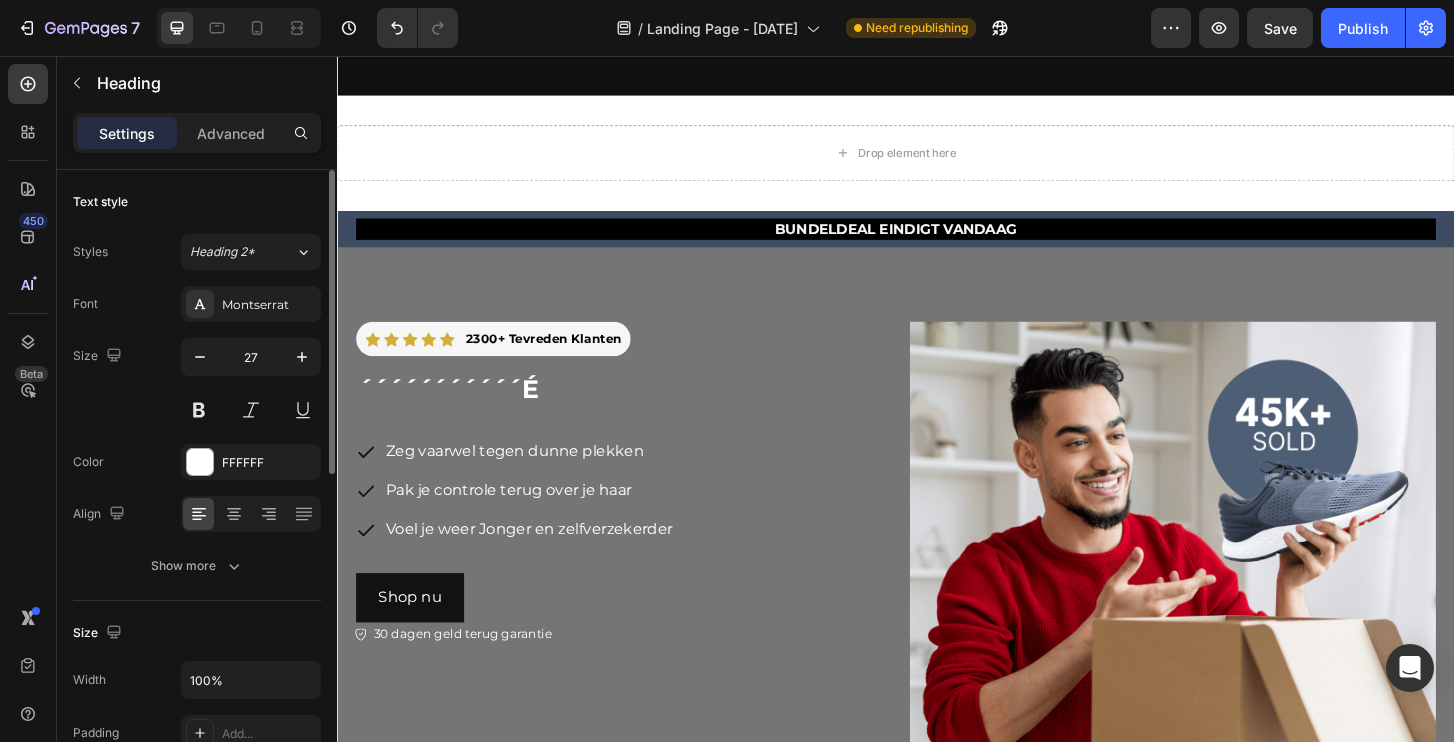 scroll, scrollTop: 4234, scrollLeft: 0, axis: vertical 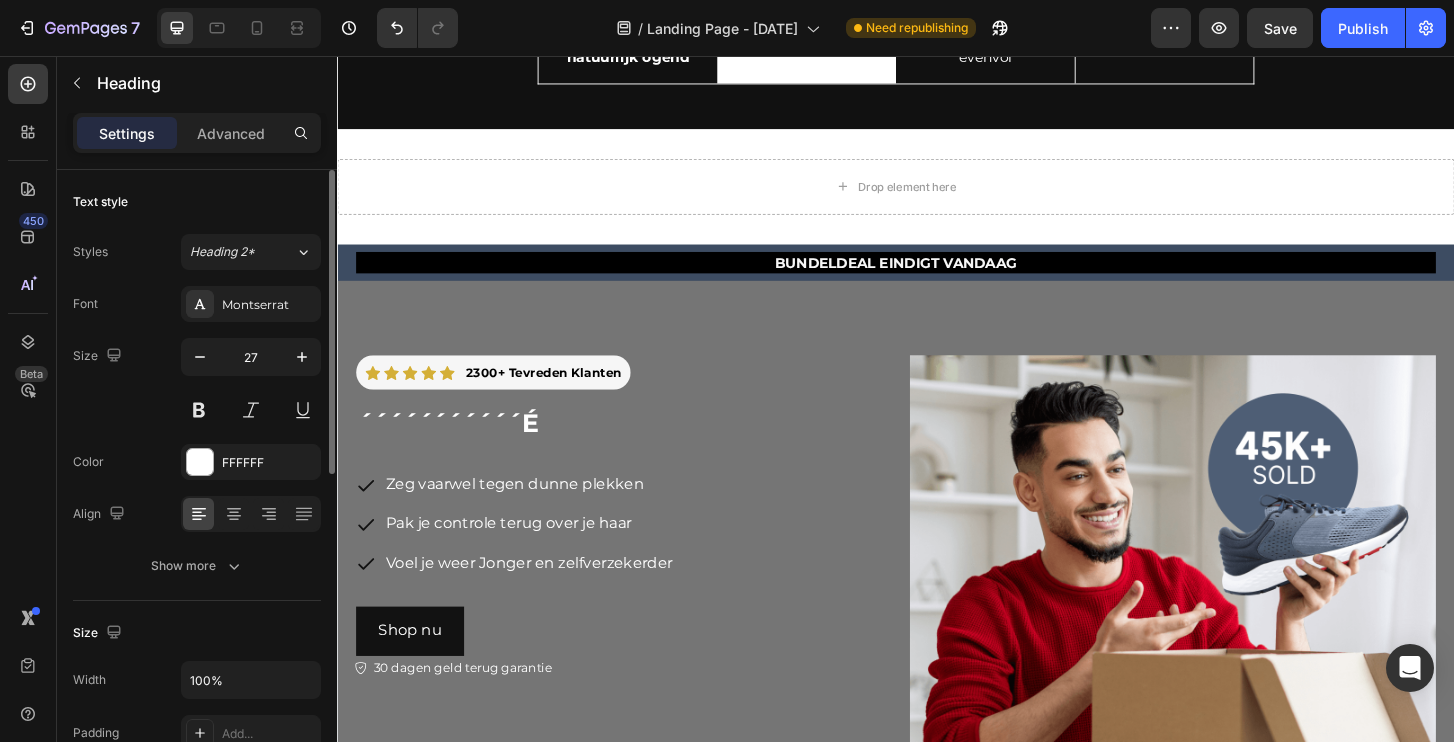 click on "´´´´´´´´´´´é" at bounding box center [639, 449] 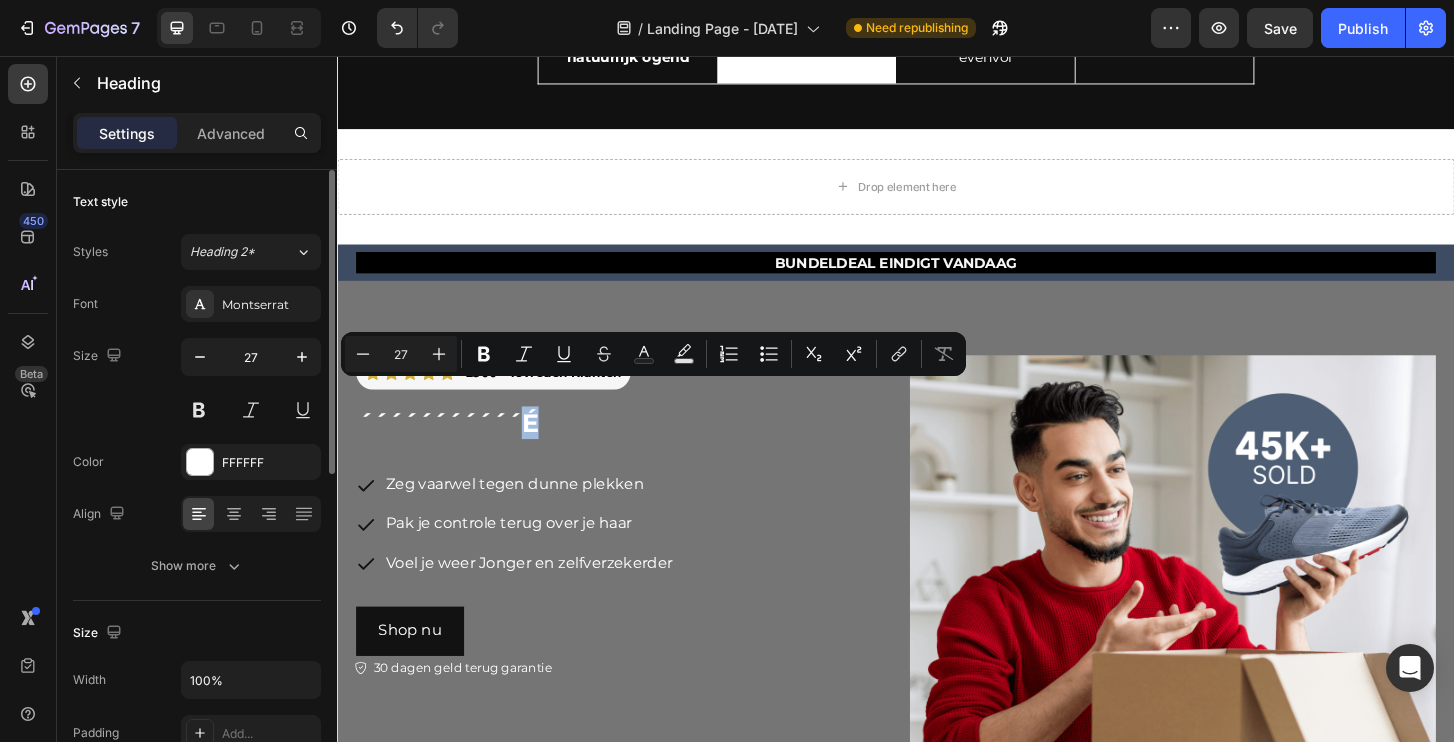 drag, startPoint x: 549, startPoint y: 425, endPoint x: 537, endPoint y: 425, distance: 12 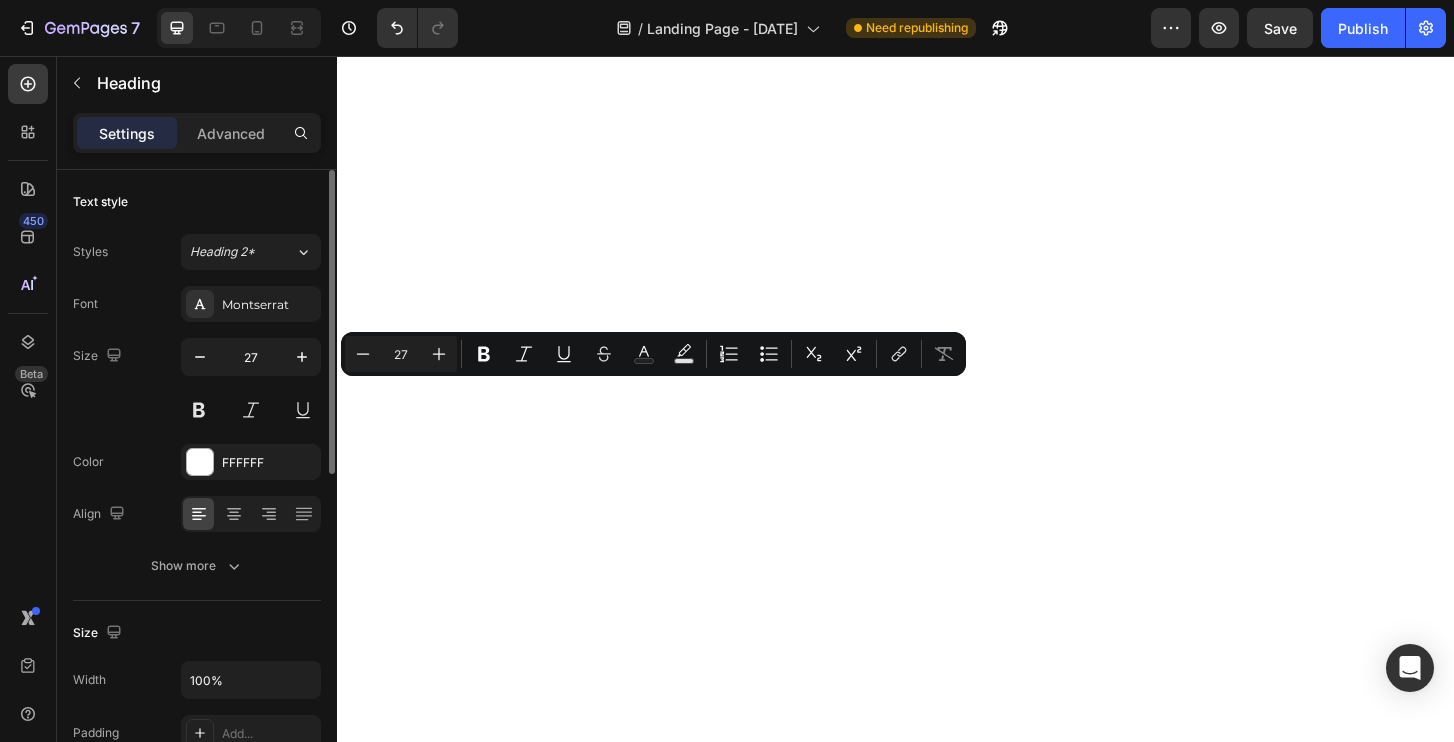 type on "16" 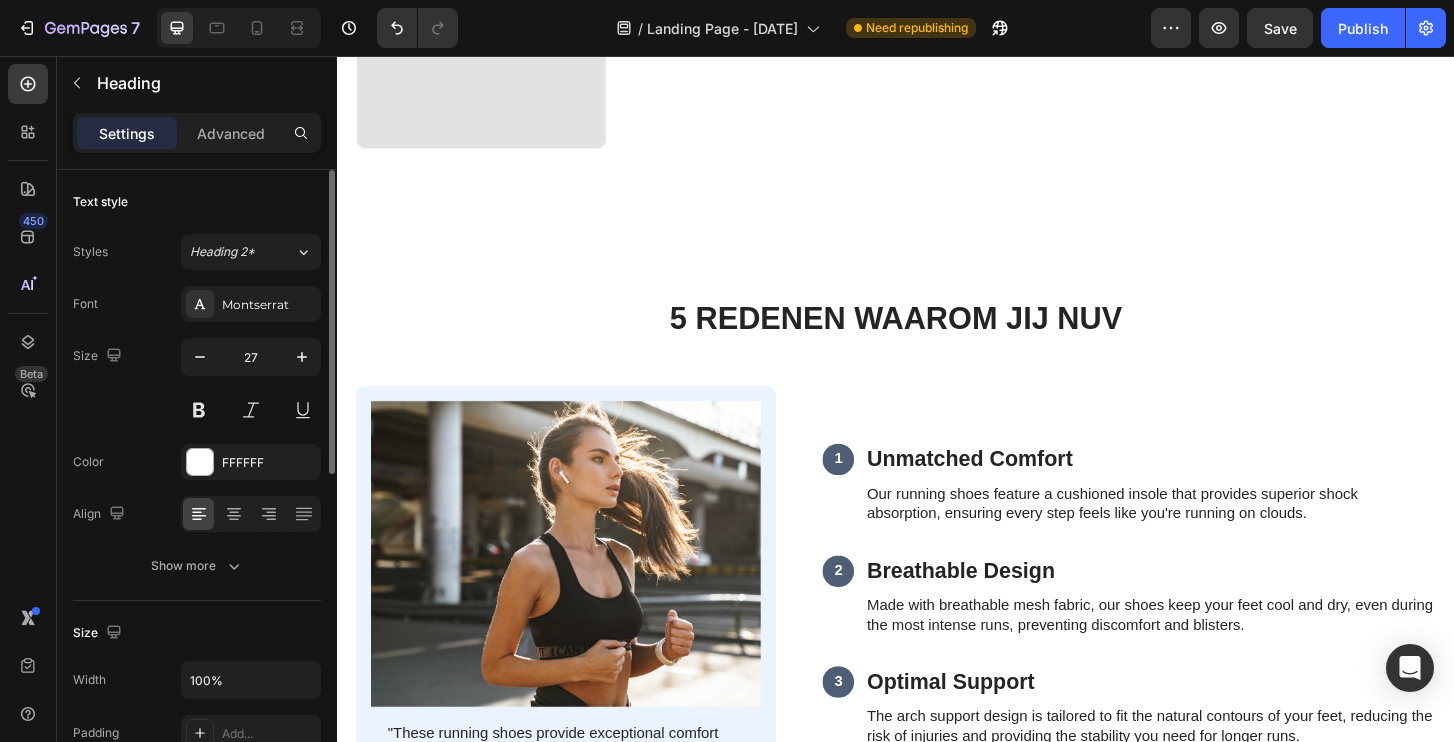 scroll, scrollTop: 5483, scrollLeft: 0, axis: vertical 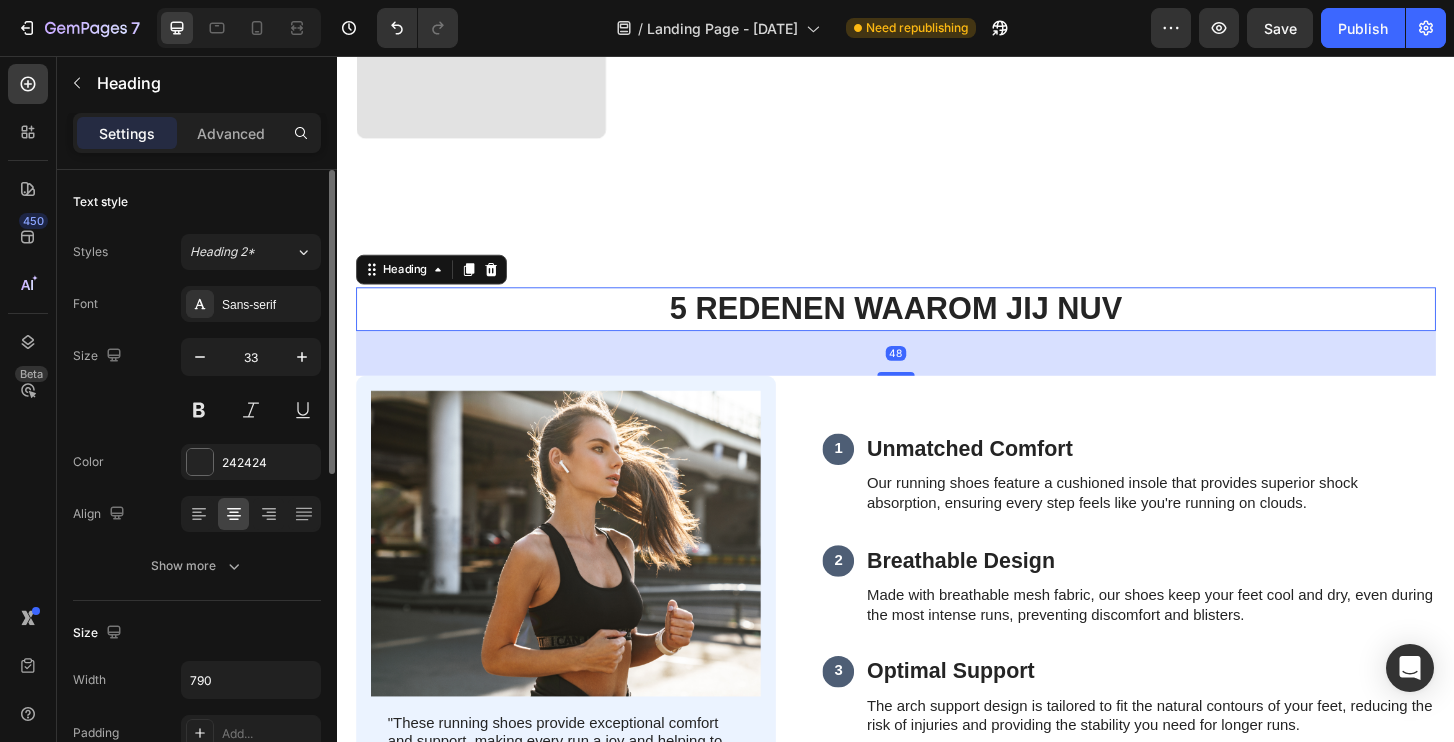 click on "5 REDENEN WAAROM JIJ NUV" at bounding box center [937, 327] 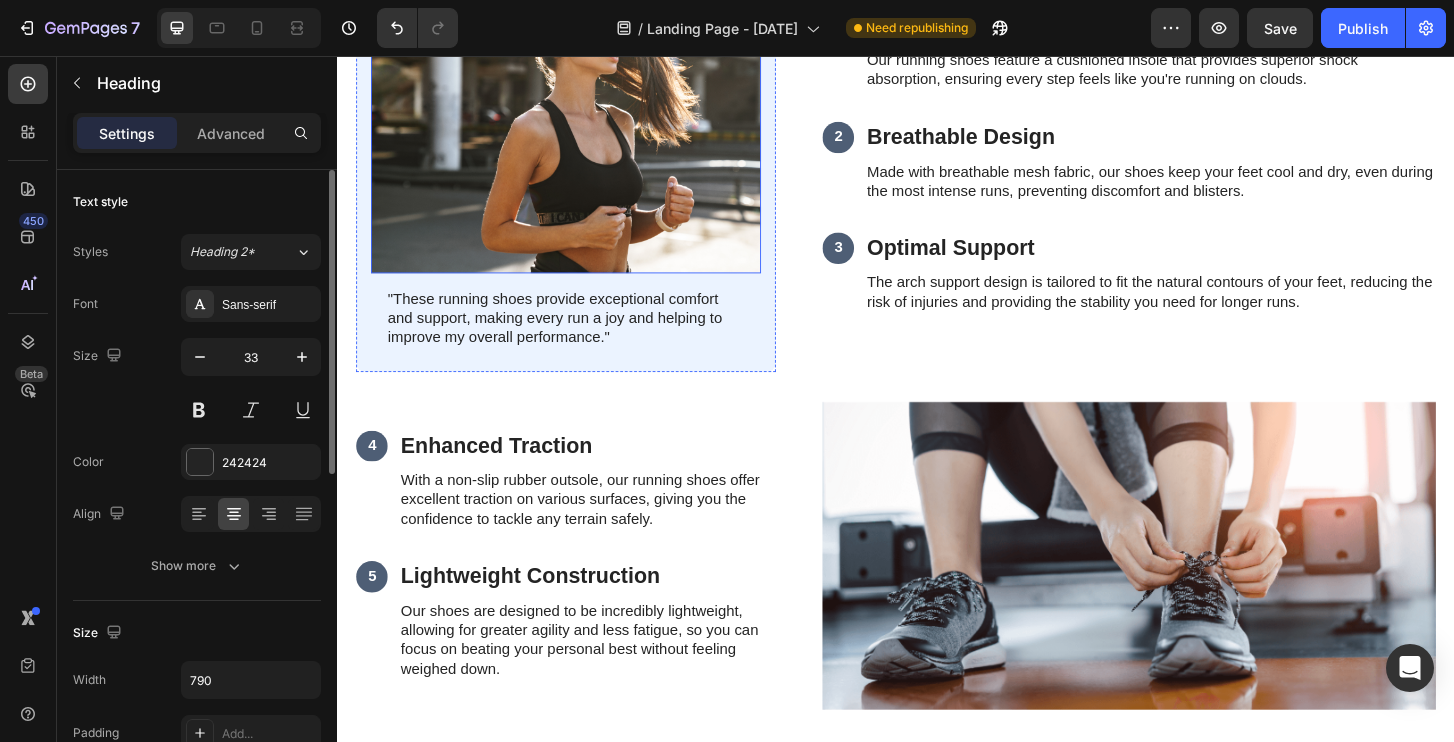 scroll, scrollTop: 5993, scrollLeft: 0, axis: vertical 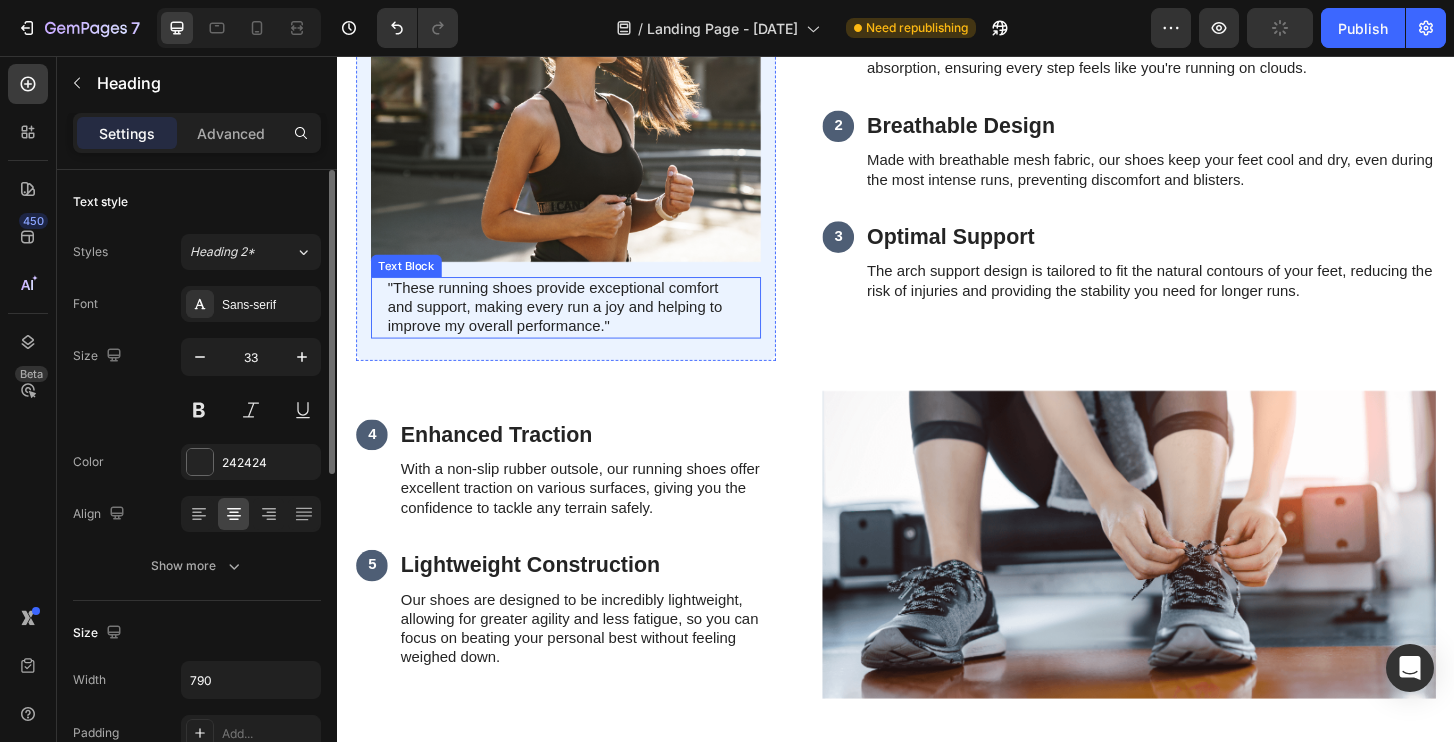 click on ""These running shoes provide exceptional comfort and support, making every run a joy and helping to improve my overall performance."" at bounding box center (582, 326) 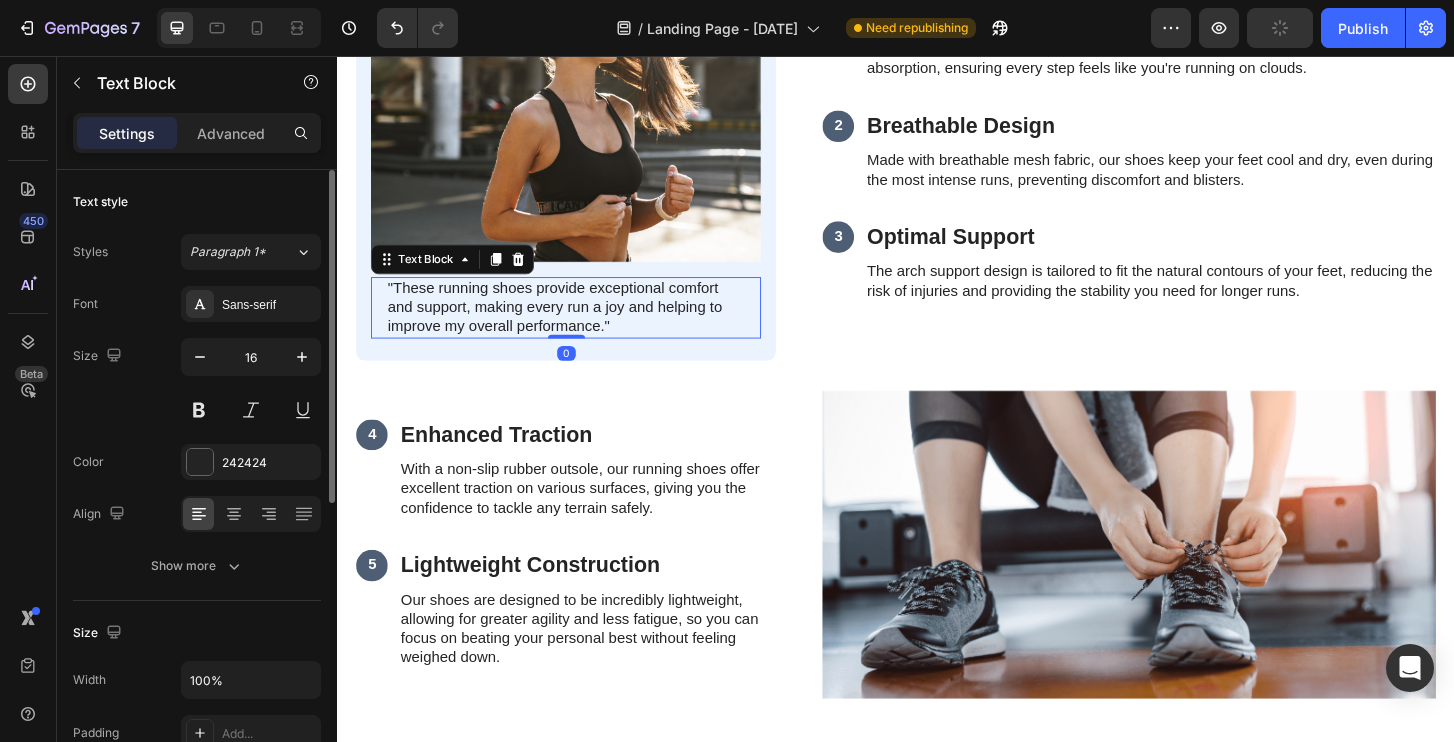 click on ""These running shoes provide exceptional comfort and support, making every run a joy and helping to improve my overall performance."" at bounding box center [582, 326] 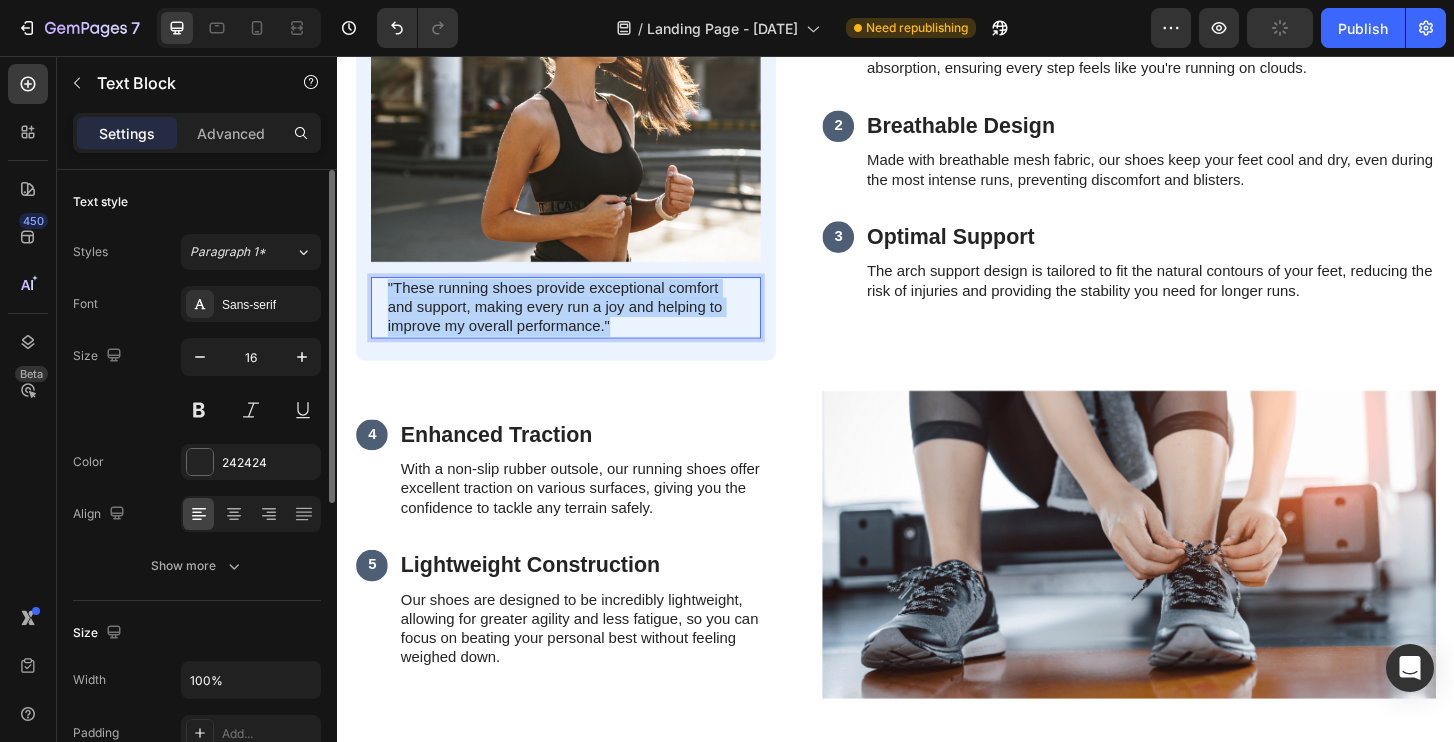 click on ""These running shoes provide exceptional comfort and support, making every run a joy and helping to improve my overall performance."" at bounding box center (582, 326) 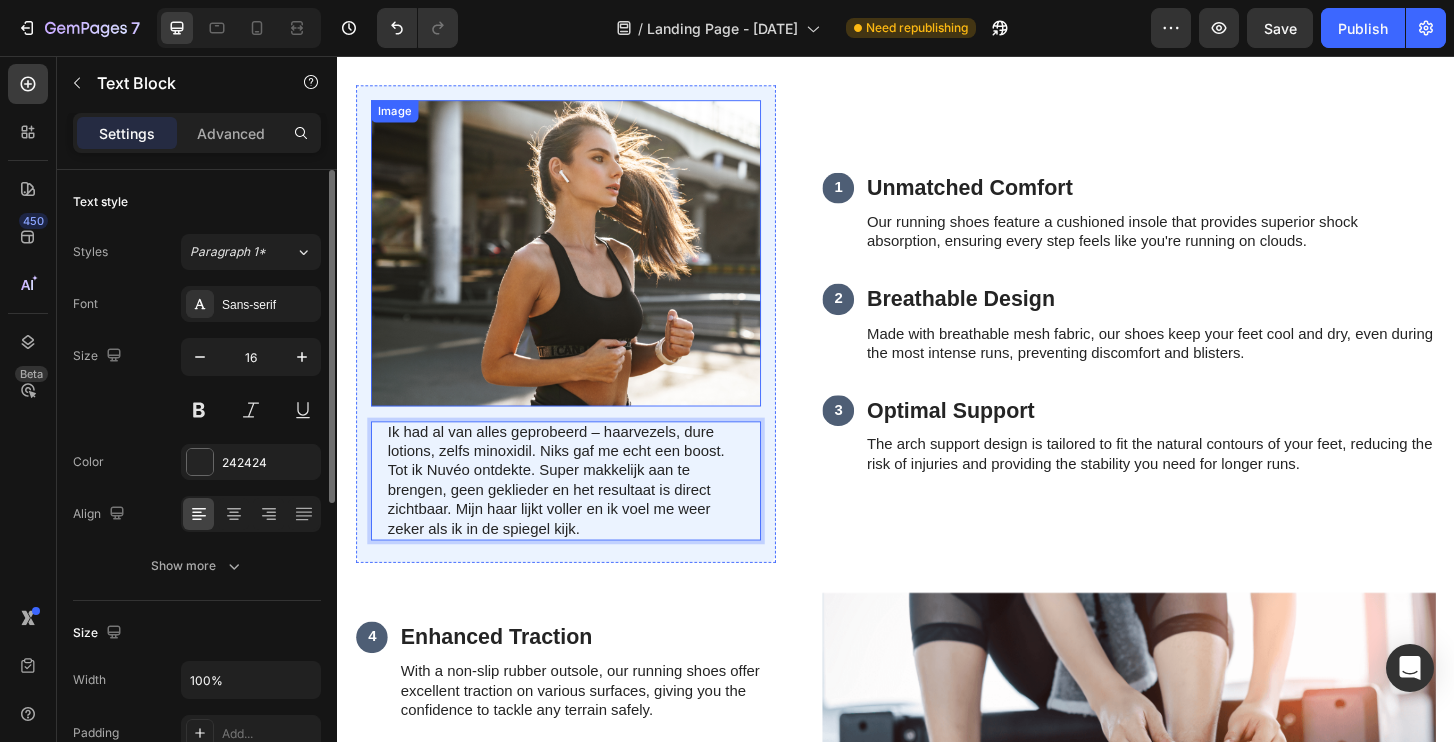 scroll, scrollTop: 5833, scrollLeft: 0, axis: vertical 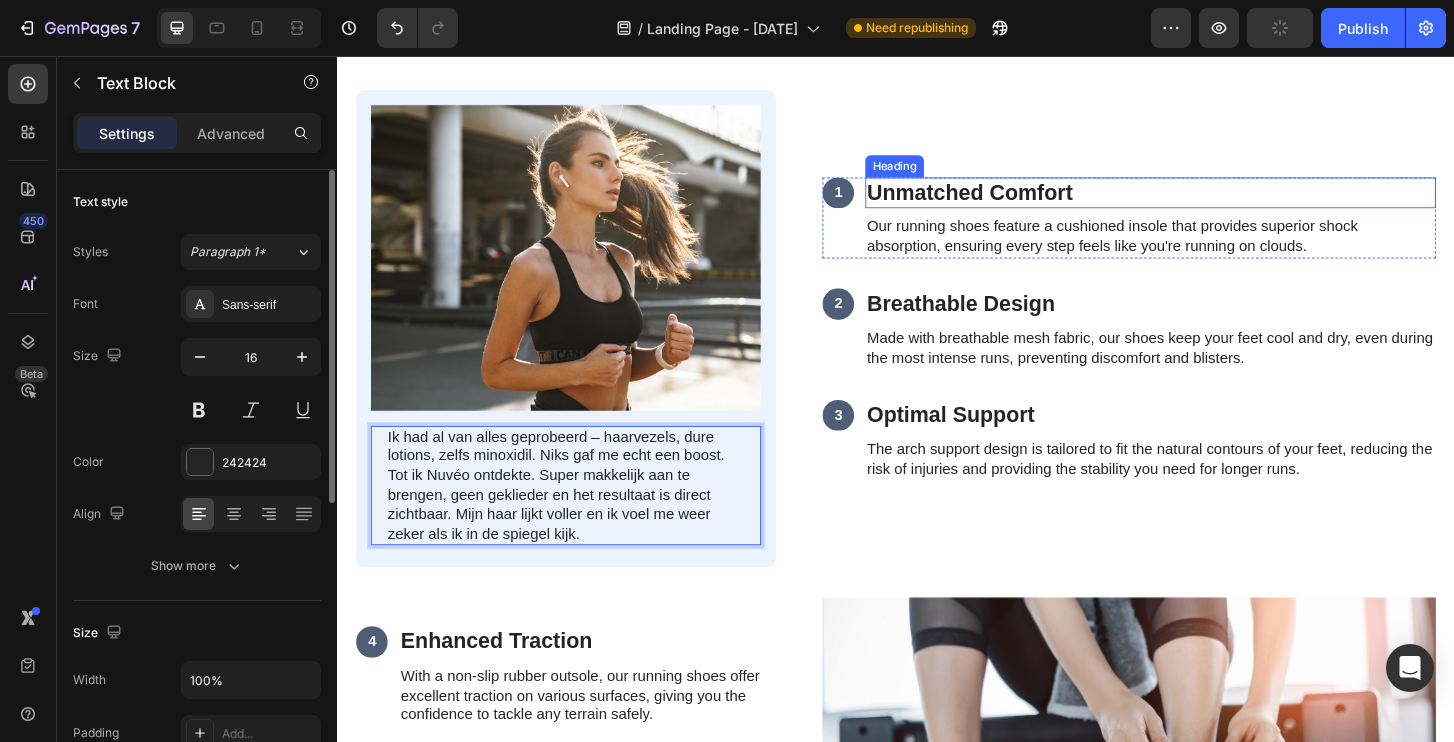 click on "Unmatched Comfort" at bounding box center (1210, 203) 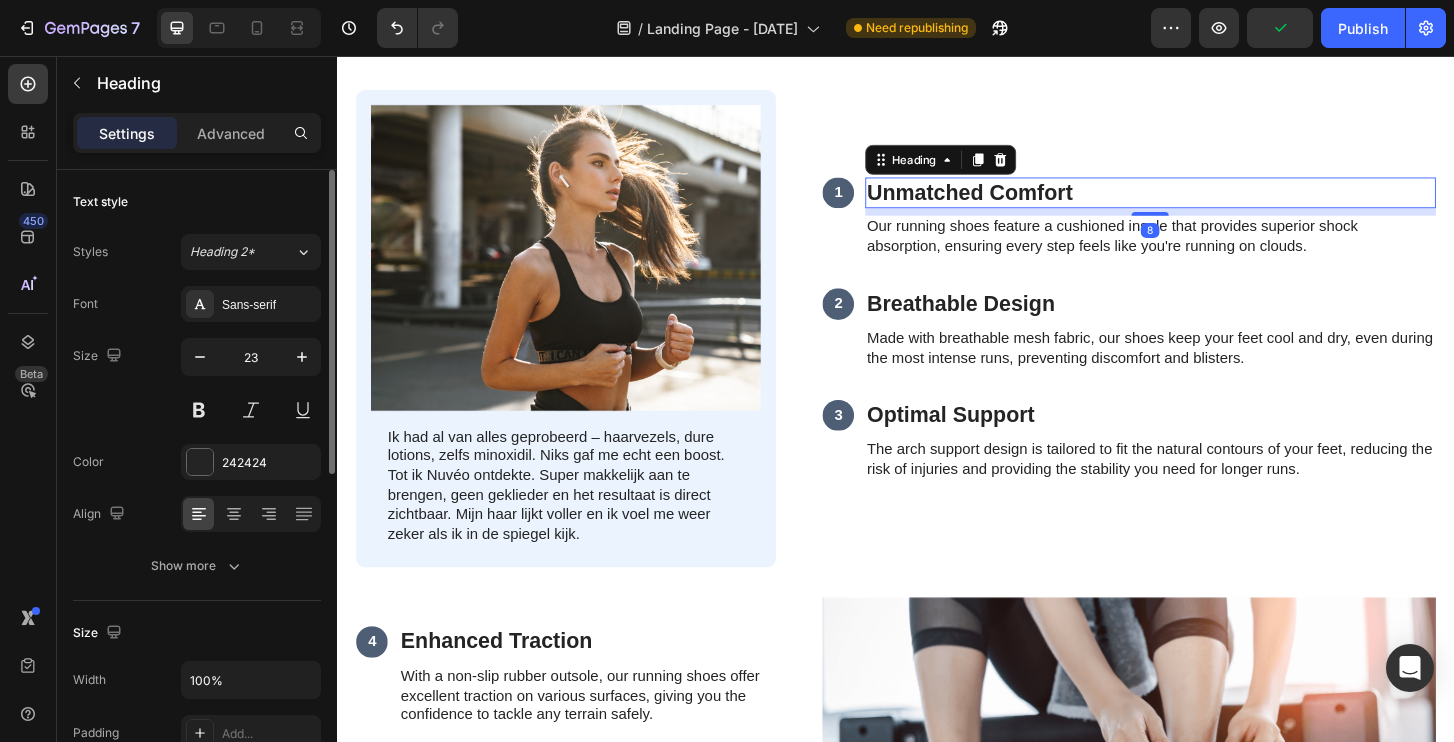 click on "Unmatched Comfort" at bounding box center (1210, 203) 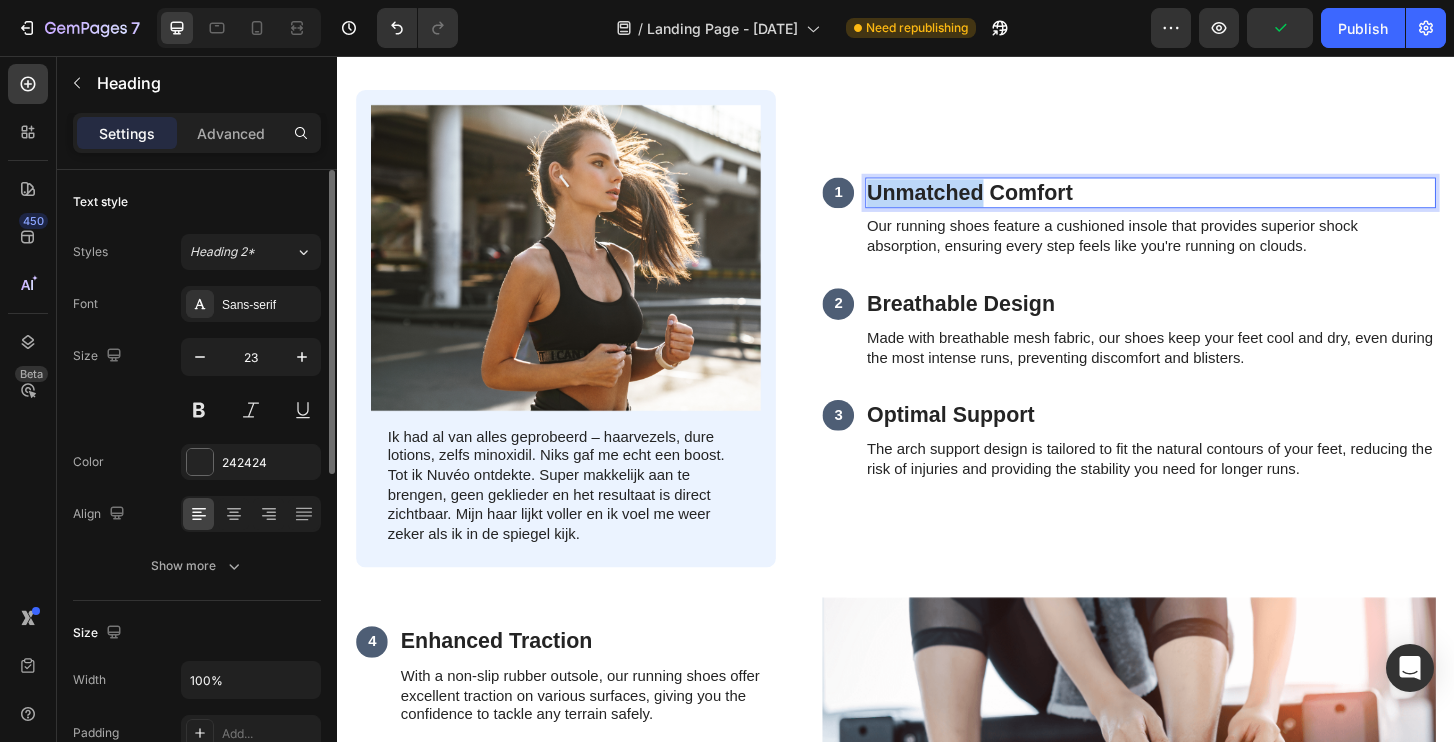 click on "Unmatched Comfort" at bounding box center (1210, 203) 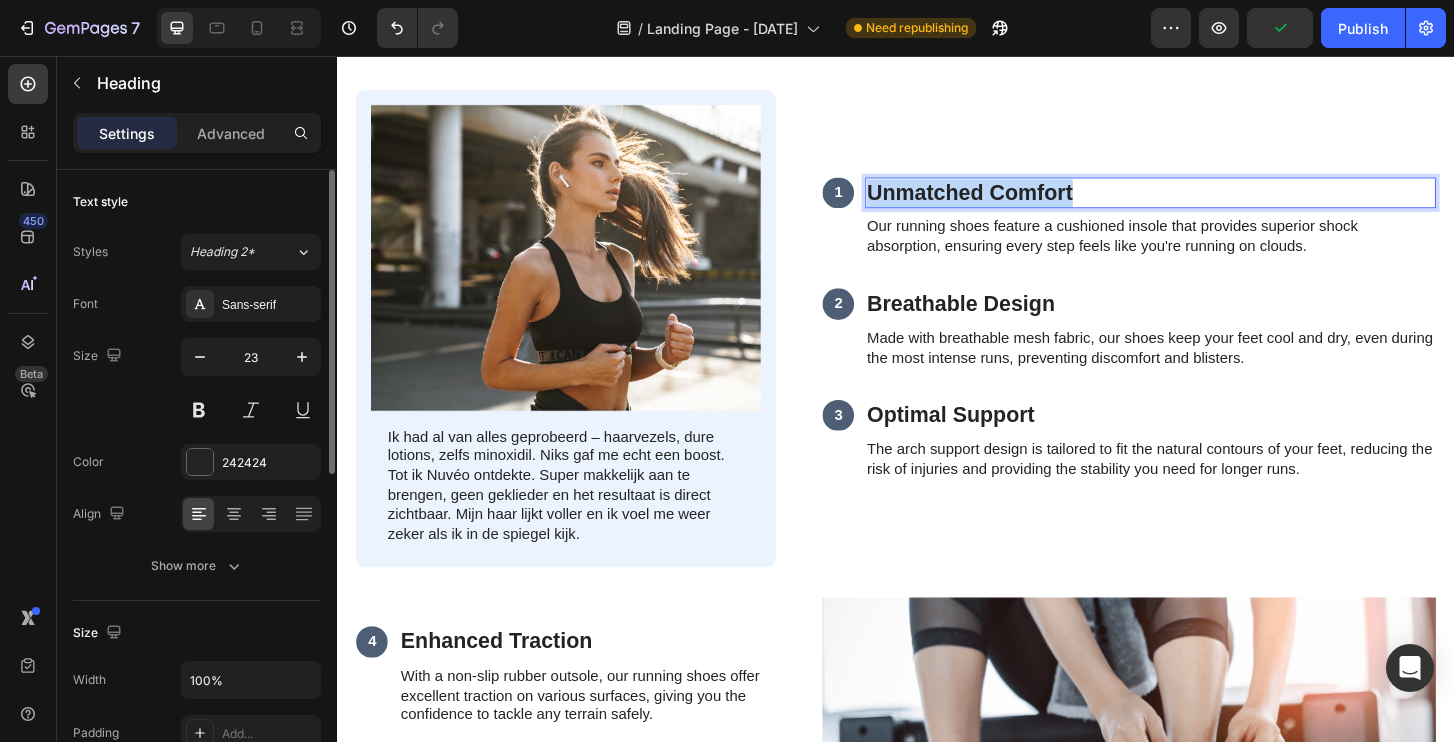 click on "Unmatched Comfort" at bounding box center [1210, 203] 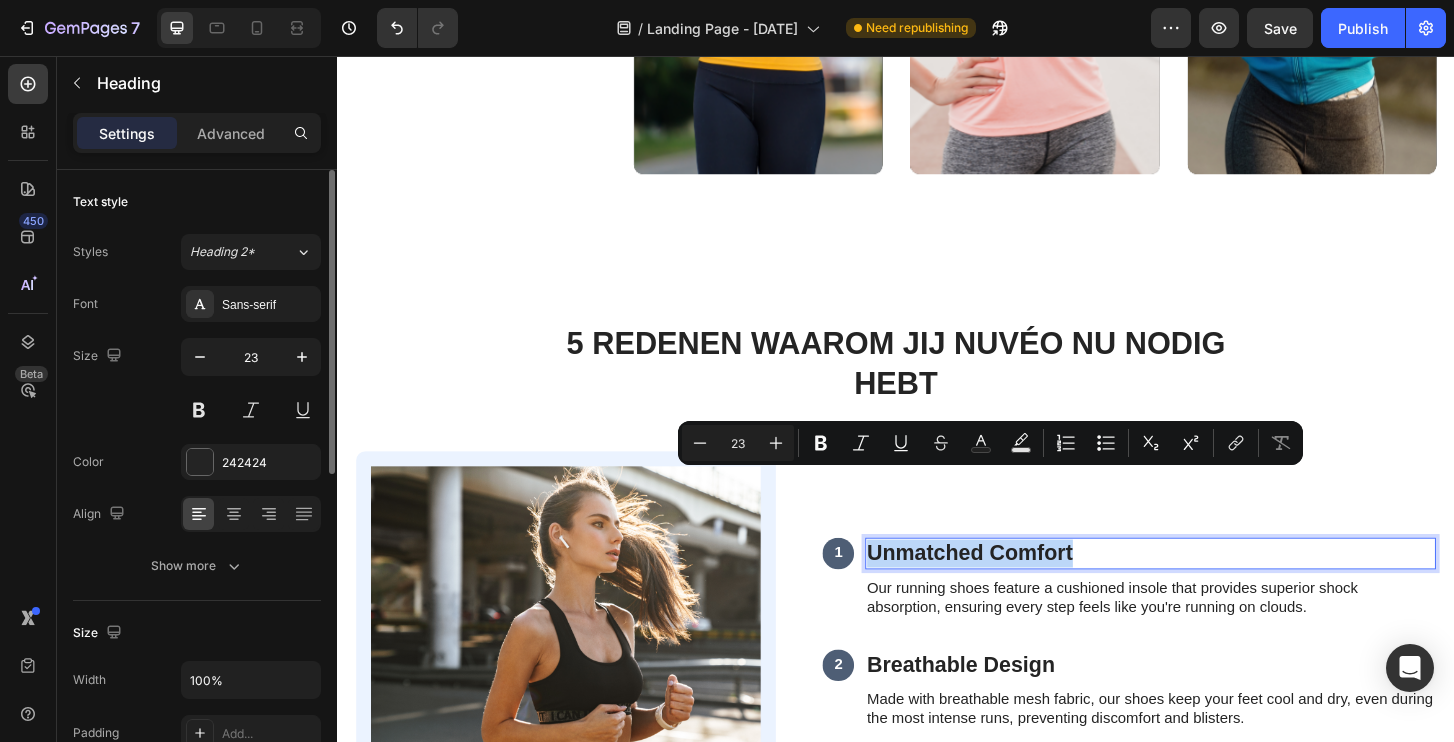 scroll, scrollTop: 5446, scrollLeft: 0, axis: vertical 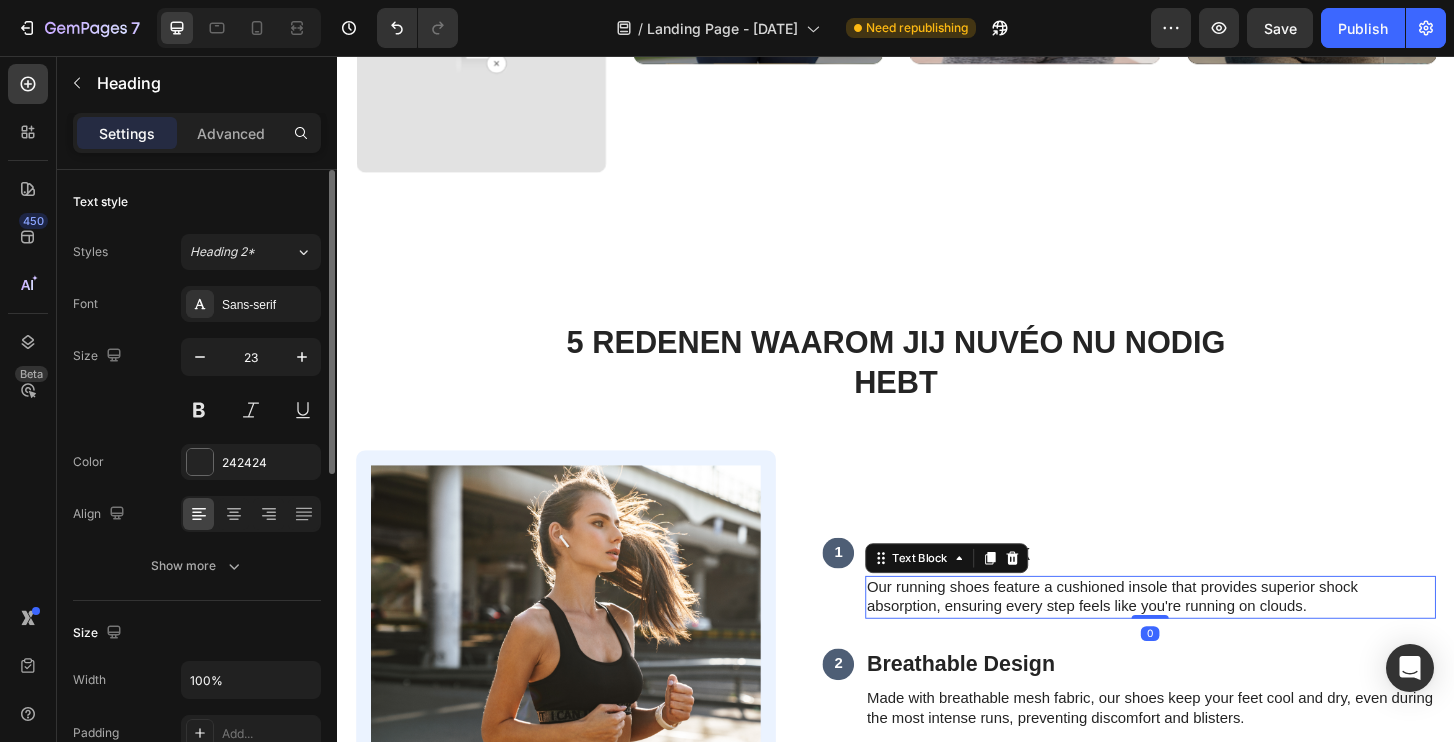 click on "Our running shoes feature a cushioned insole that provides superior shock absorption, ensuring every step feels like you're running on clouds." at bounding box center [1210, 637] 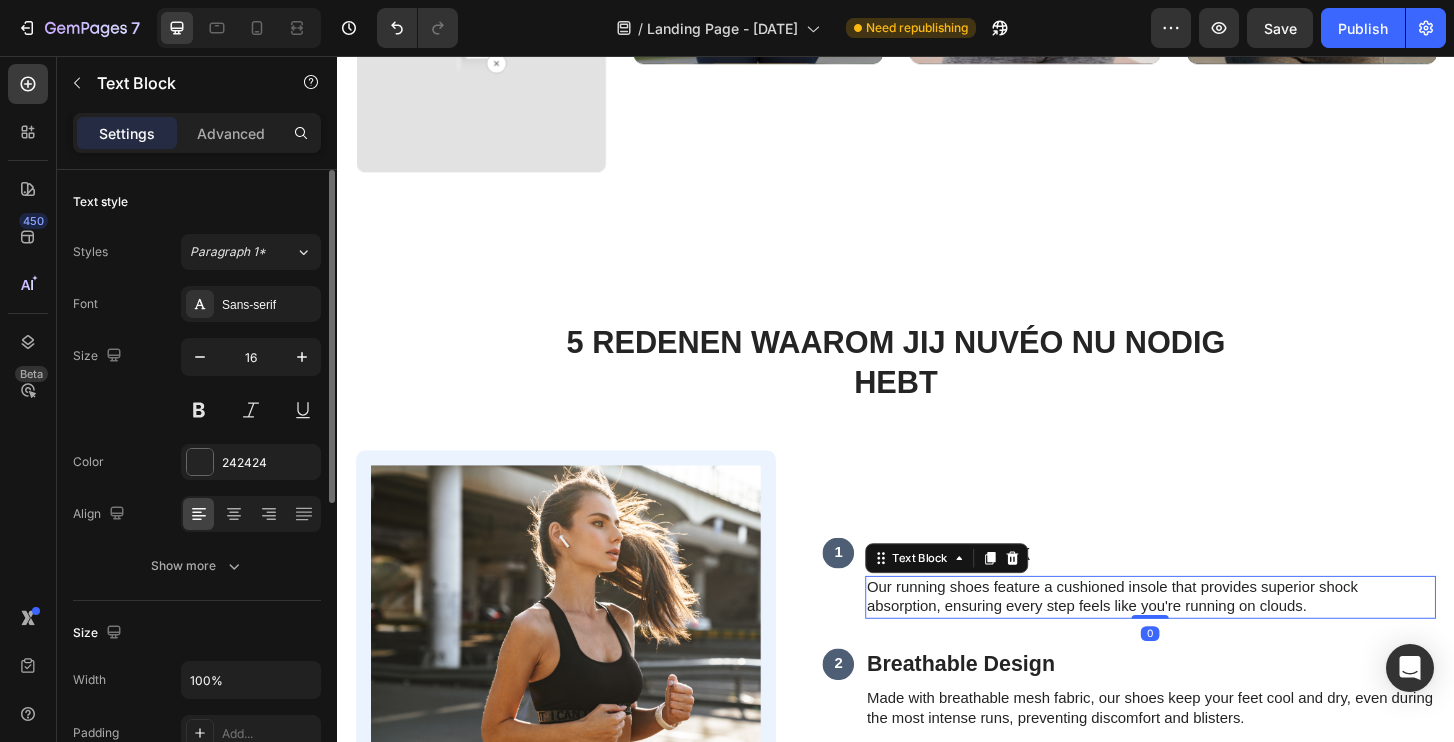 click on "Our running shoes feature a cushioned insole that provides superior shock absorption, ensuring every step feels like you're running on clouds." at bounding box center [1210, 637] 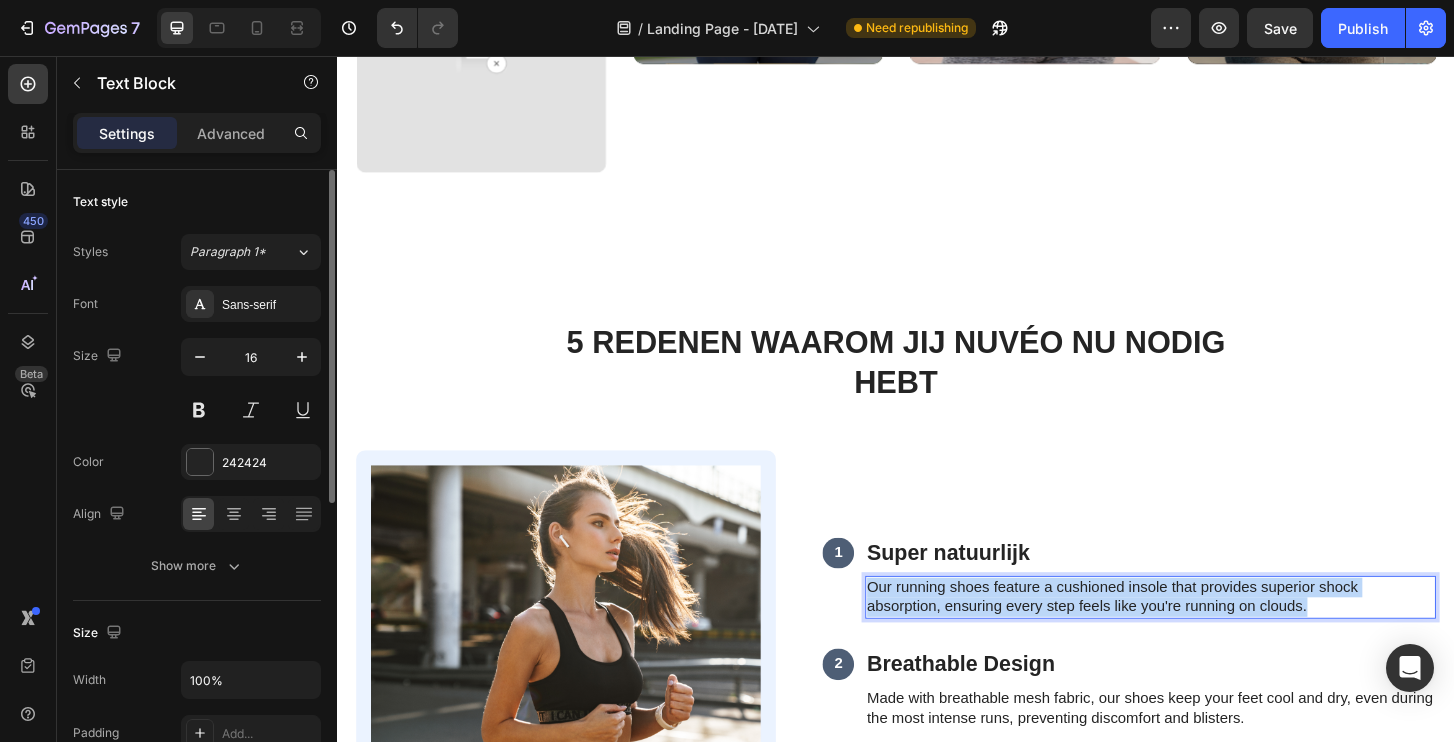 click on "Our running shoes feature a cushioned insole that provides superior shock absorption, ensuring every step feels like you're running on clouds." at bounding box center [1210, 637] 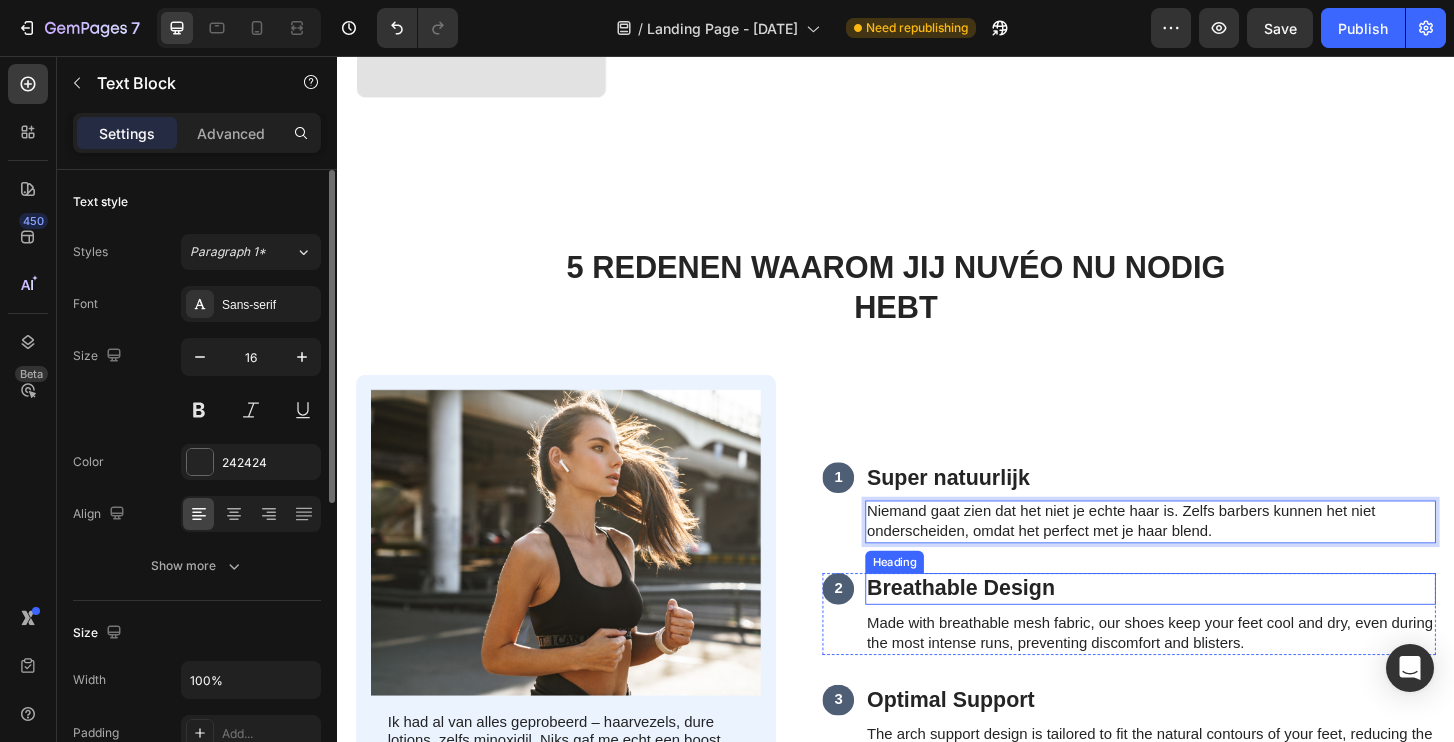 scroll, scrollTop: 5528, scrollLeft: 0, axis: vertical 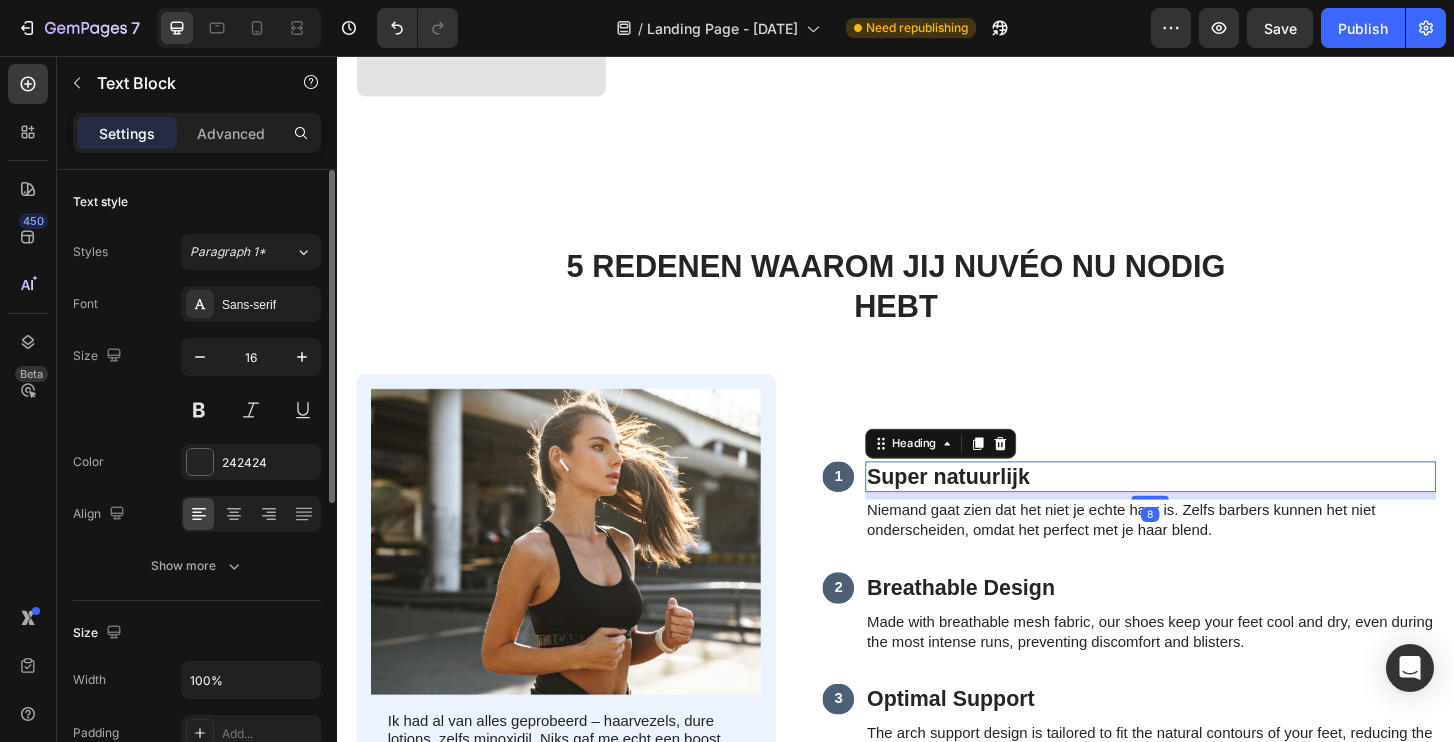 click on "Super natuurlijk" at bounding box center (1210, 508) 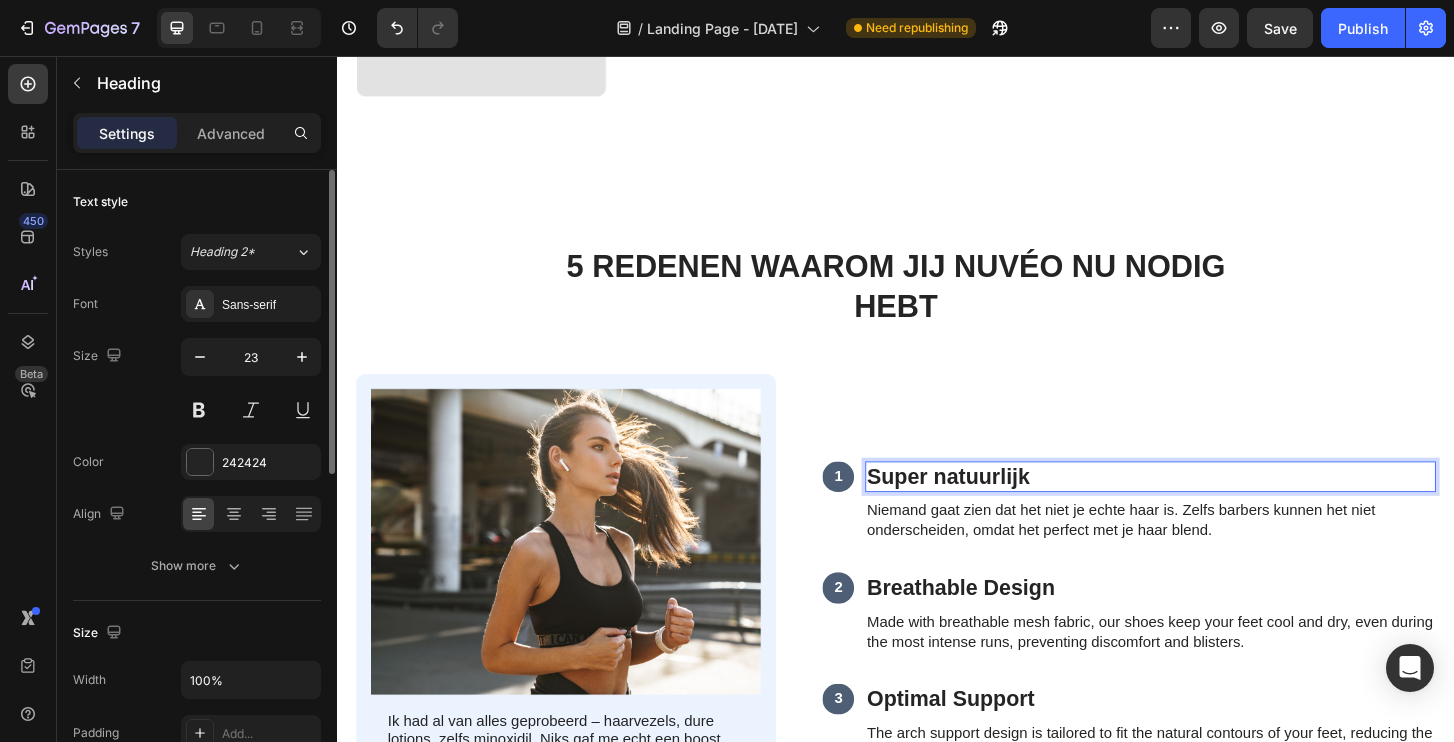 click on "Super natuurlijk" at bounding box center (1210, 508) 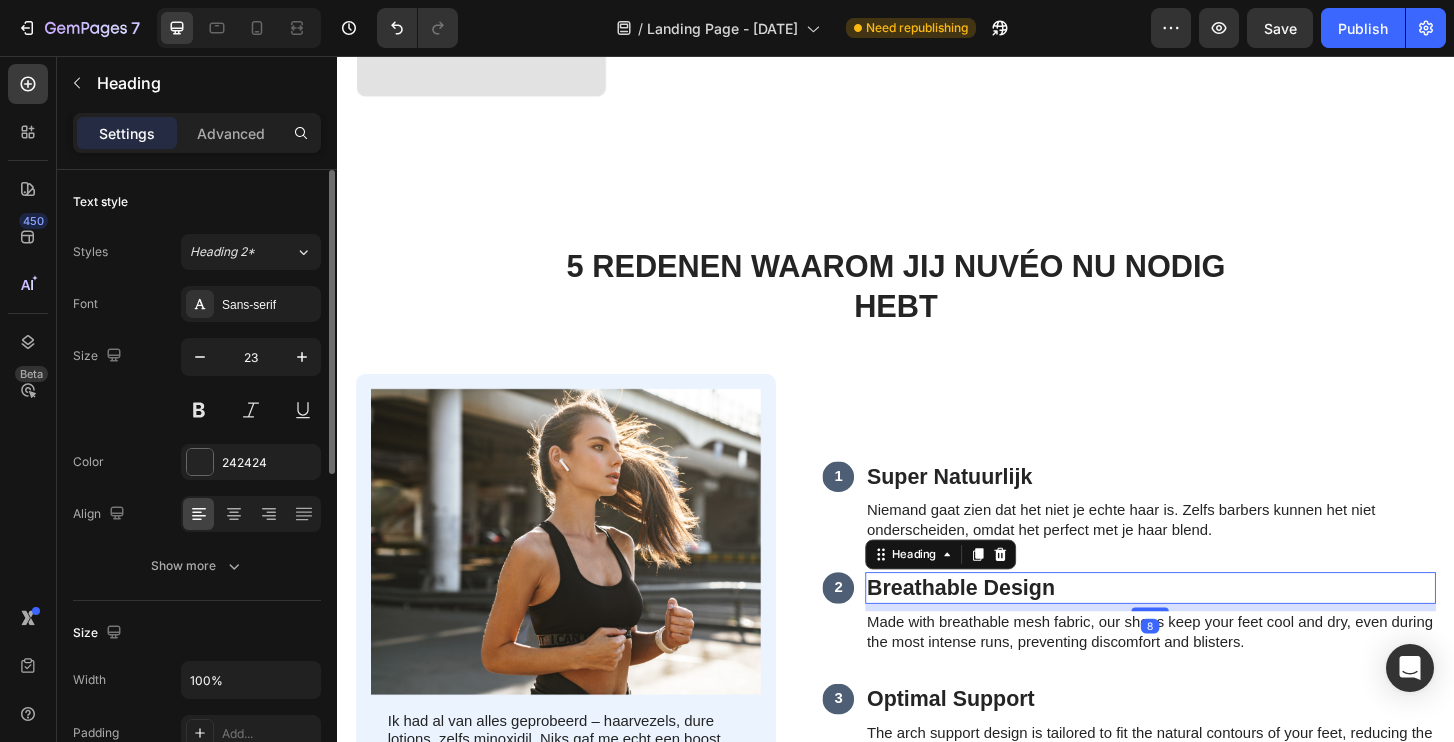 click on "Breathable Design" at bounding box center (1210, 627) 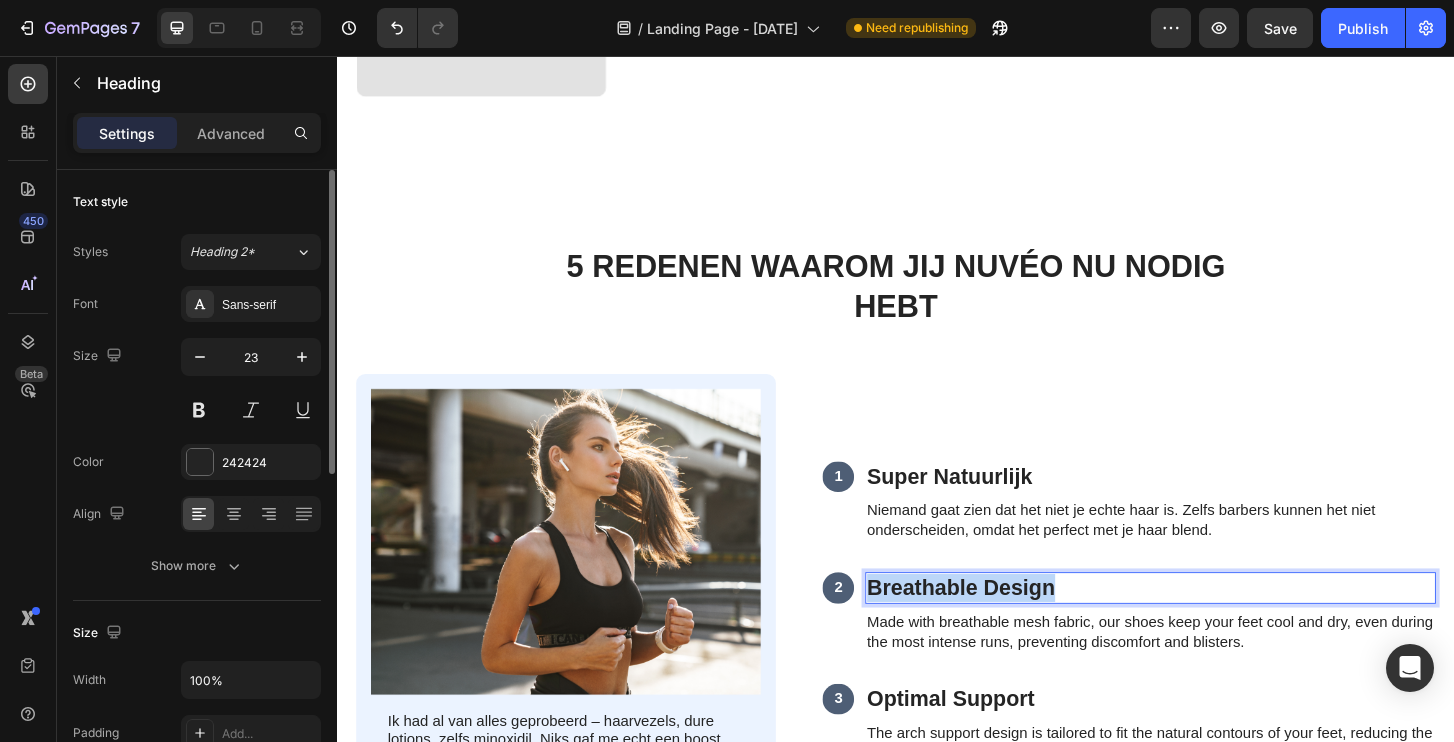 click on "Breathable Design" at bounding box center [1210, 627] 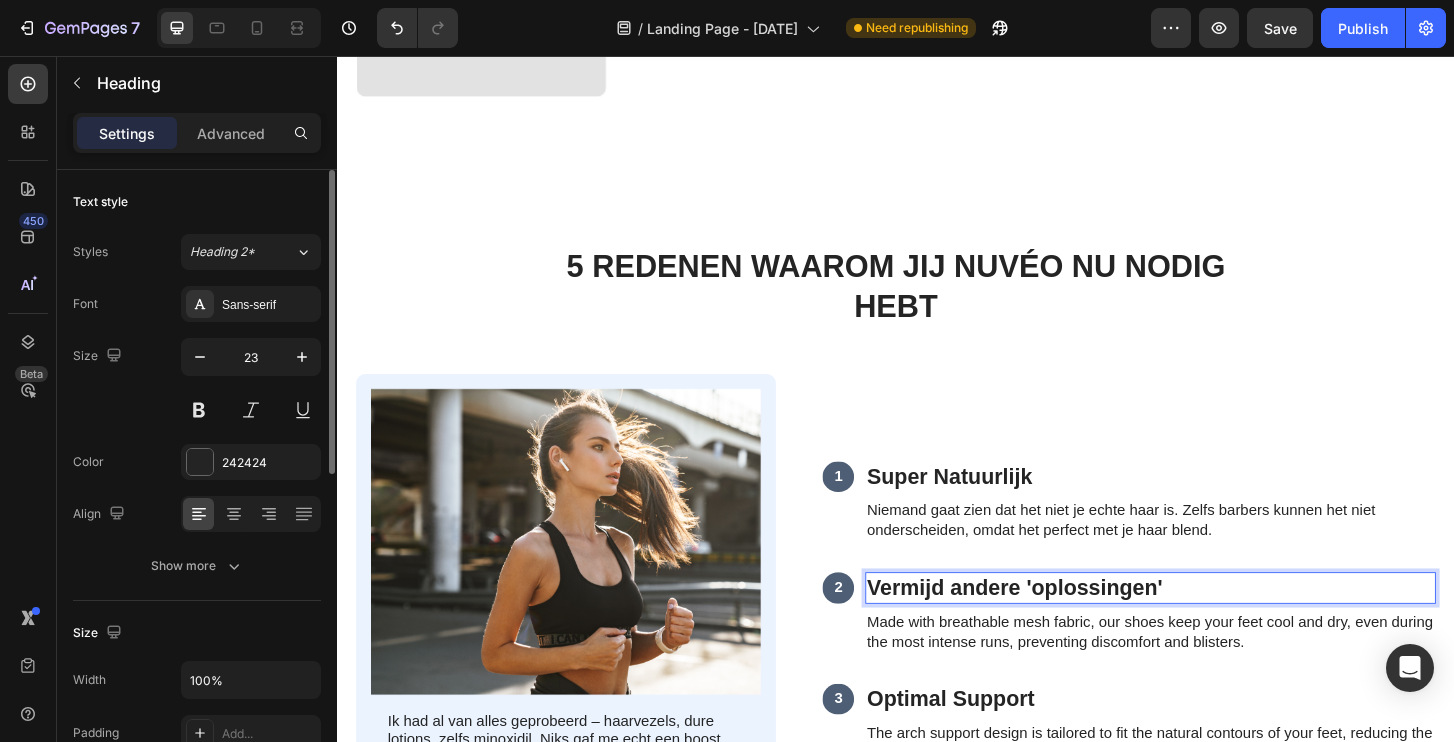 click on "Vermijd andere 'oplossingen'" at bounding box center [1210, 627] 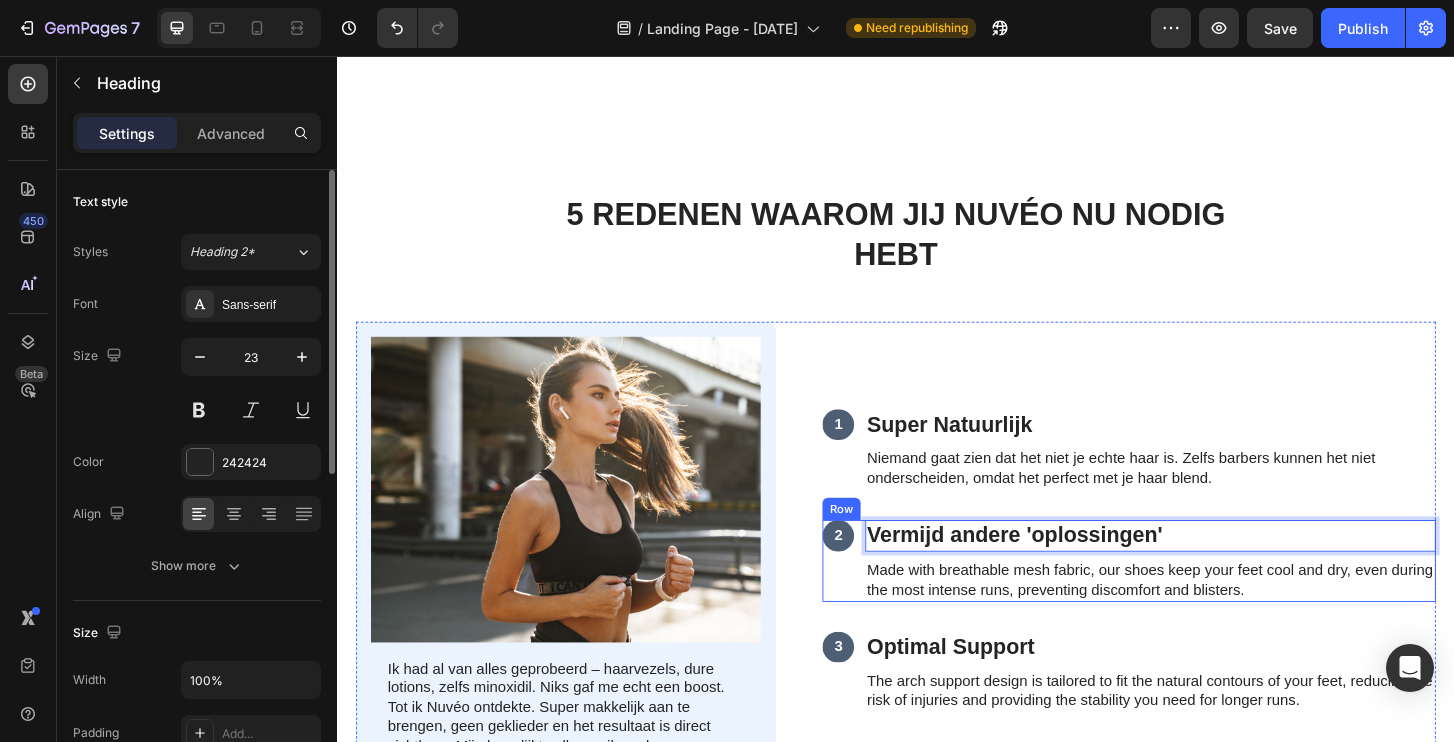 scroll, scrollTop: 5601, scrollLeft: 0, axis: vertical 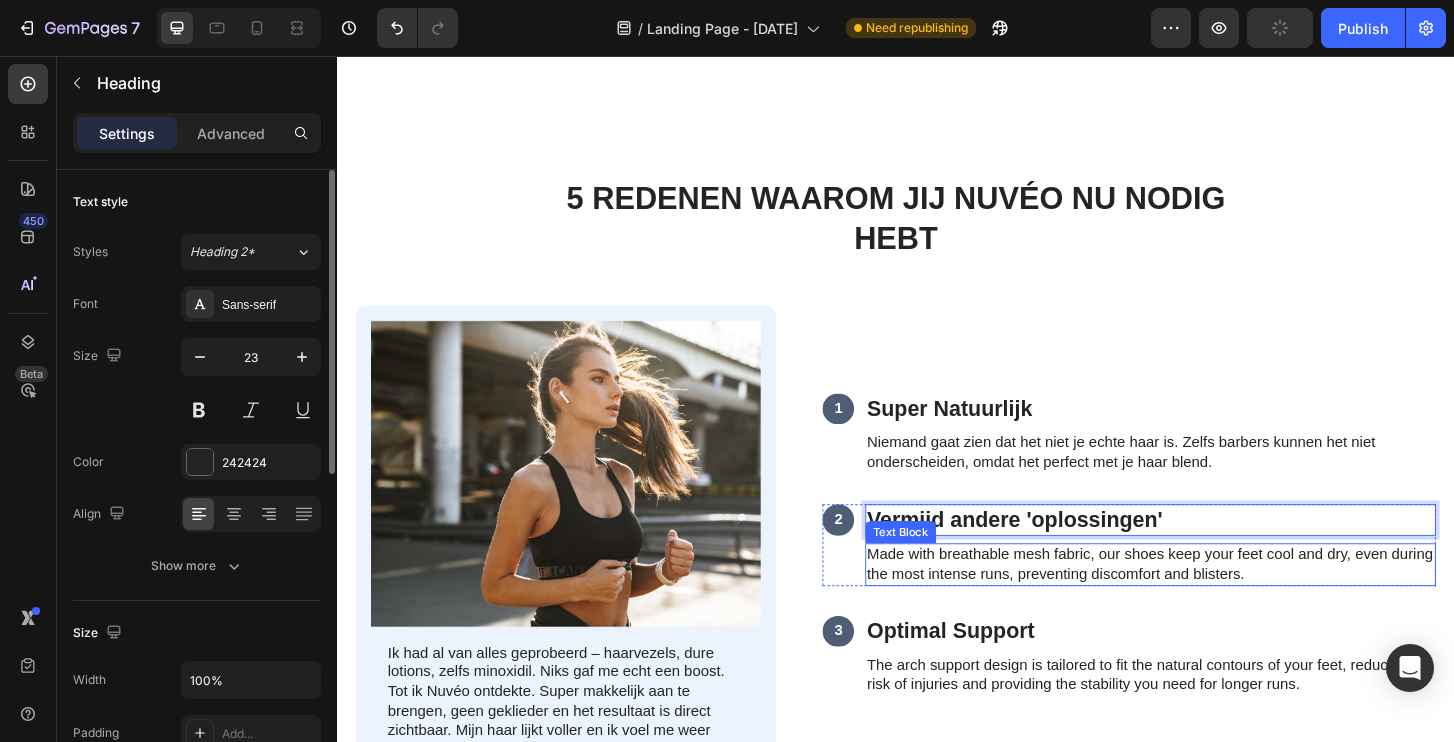 click on "Text Block" at bounding box center (942, 567) 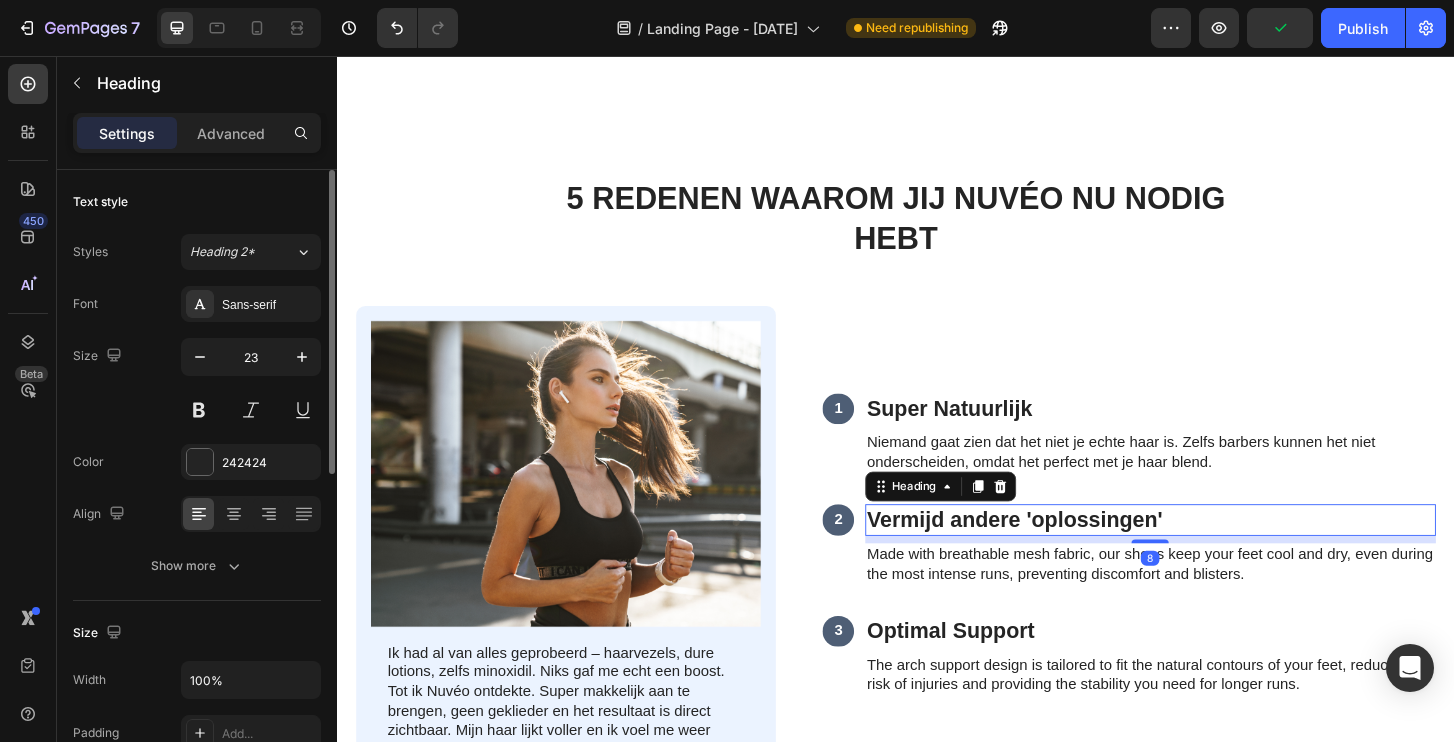 click on "Vermijd andere 'oplossingen'" at bounding box center [1210, 554] 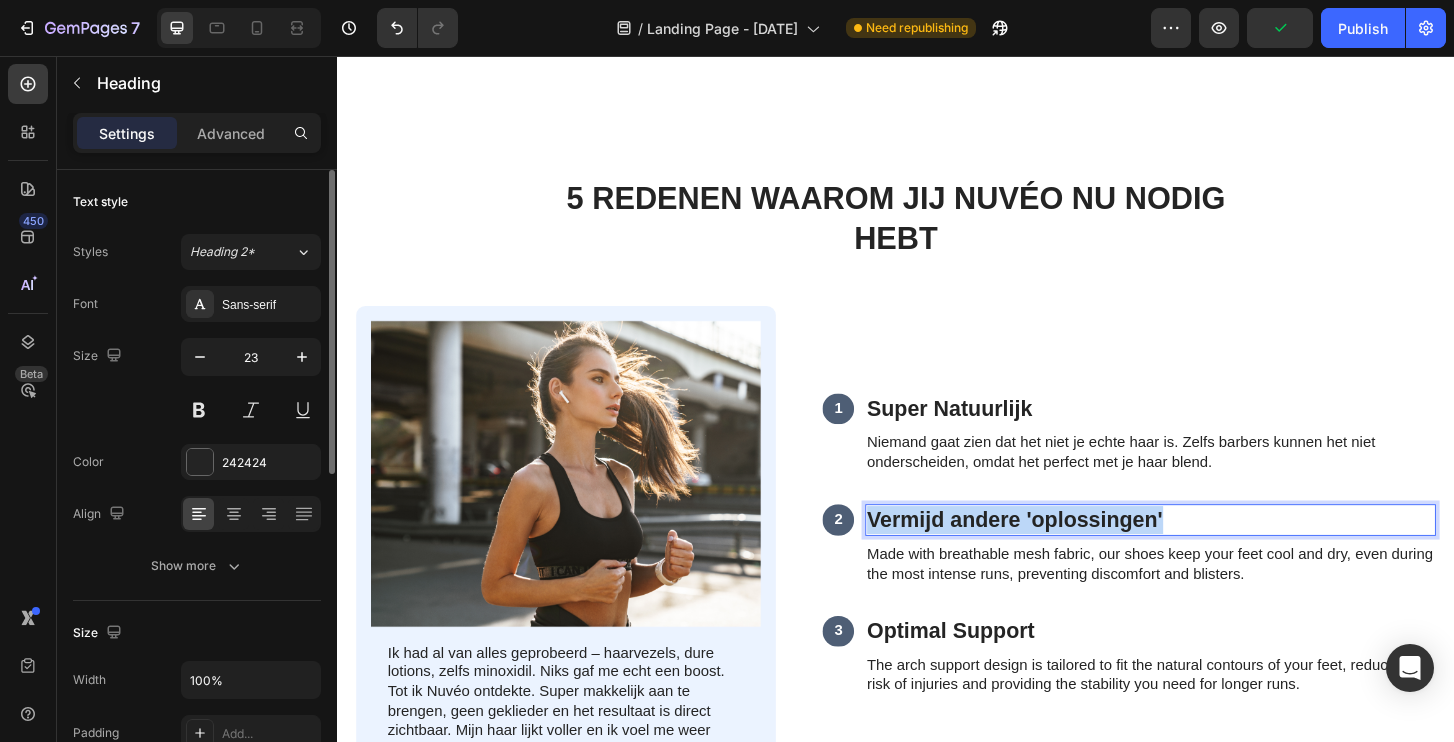 click on "Vermijd andere 'oplossingen'" at bounding box center [1210, 554] 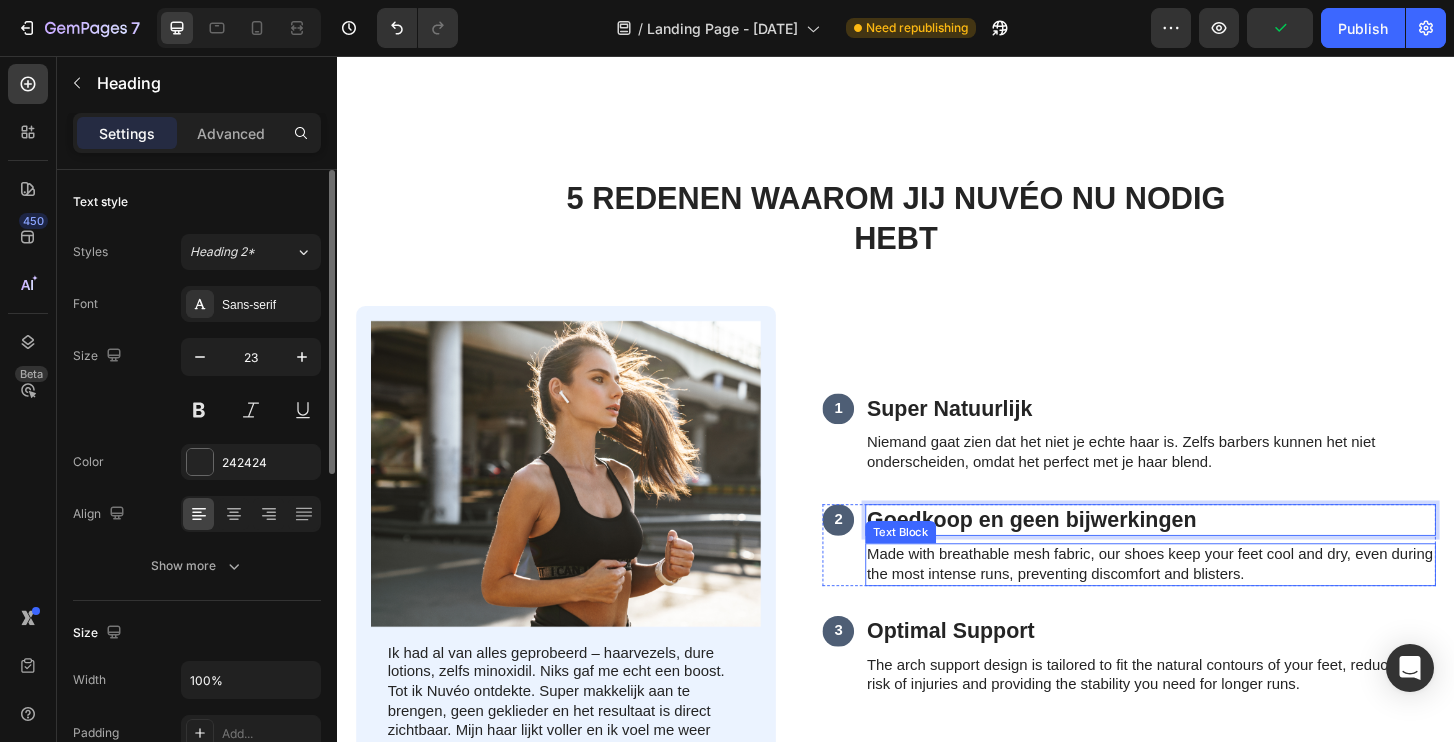 click on "Made with breathable mesh fabric, our shoes keep your feet cool and dry, even during the most intense runs, preventing discomfort and blisters." at bounding box center (1210, 602) 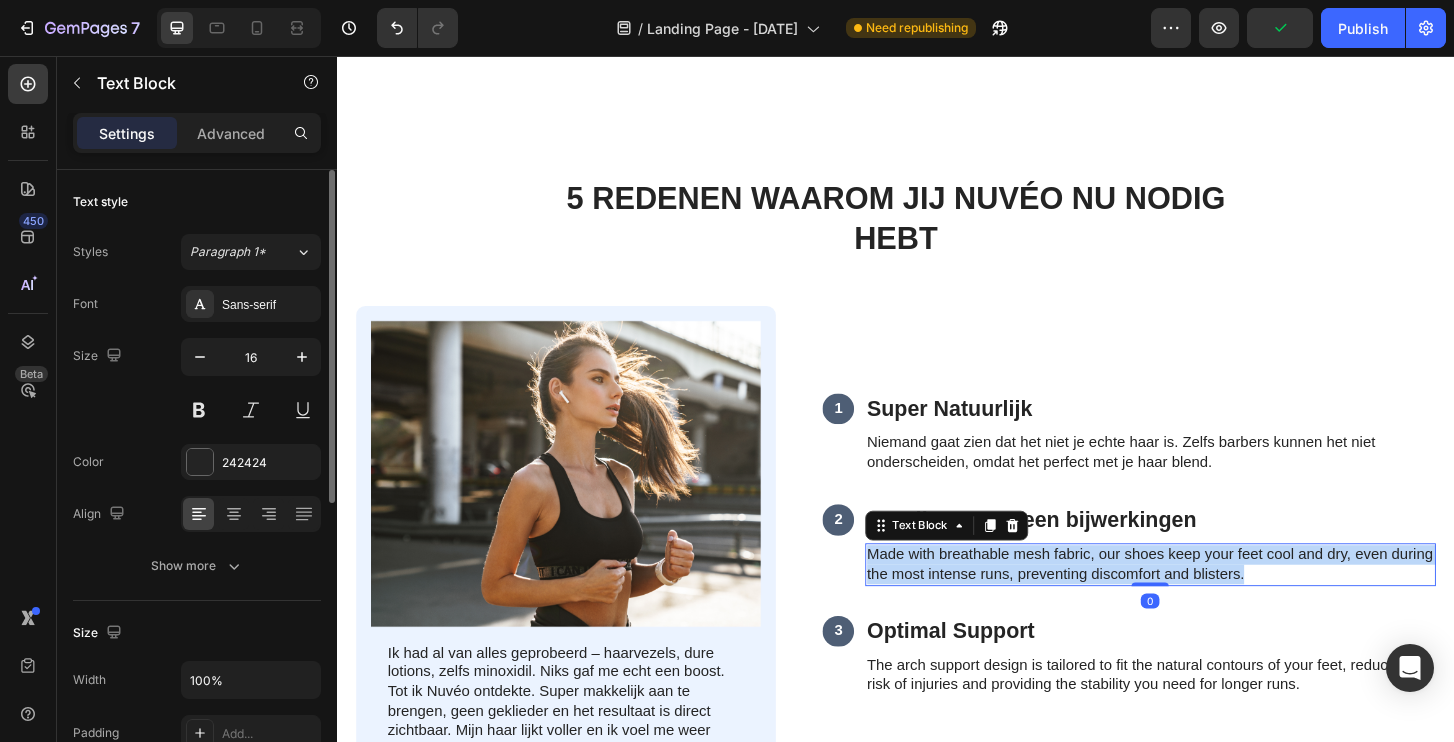 click on "Made with breathable mesh fabric, our shoes keep your feet cool and dry, even during the most intense runs, preventing discomfort and blisters." at bounding box center [1210, 602] 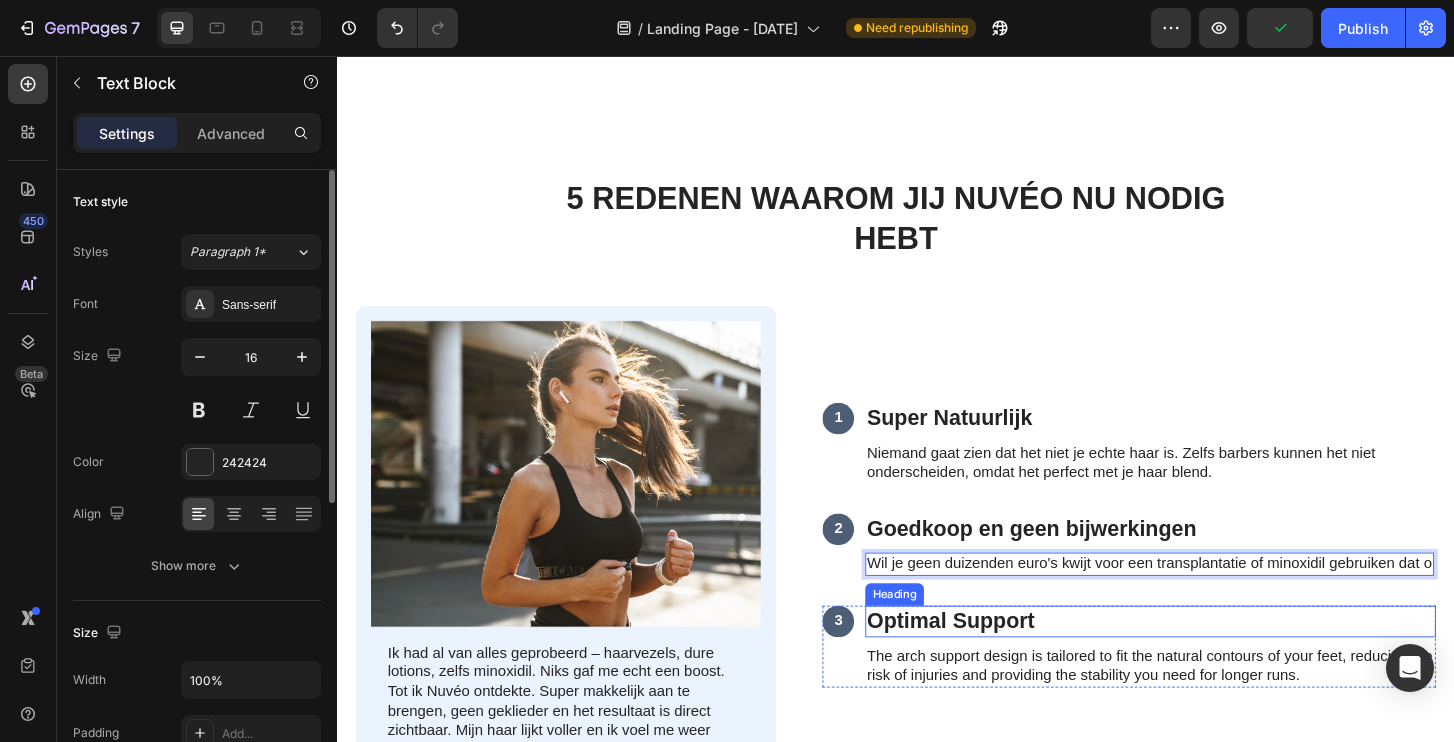 scroll, scrollTop: 5590, scrollLeft: 0, axis: vertical 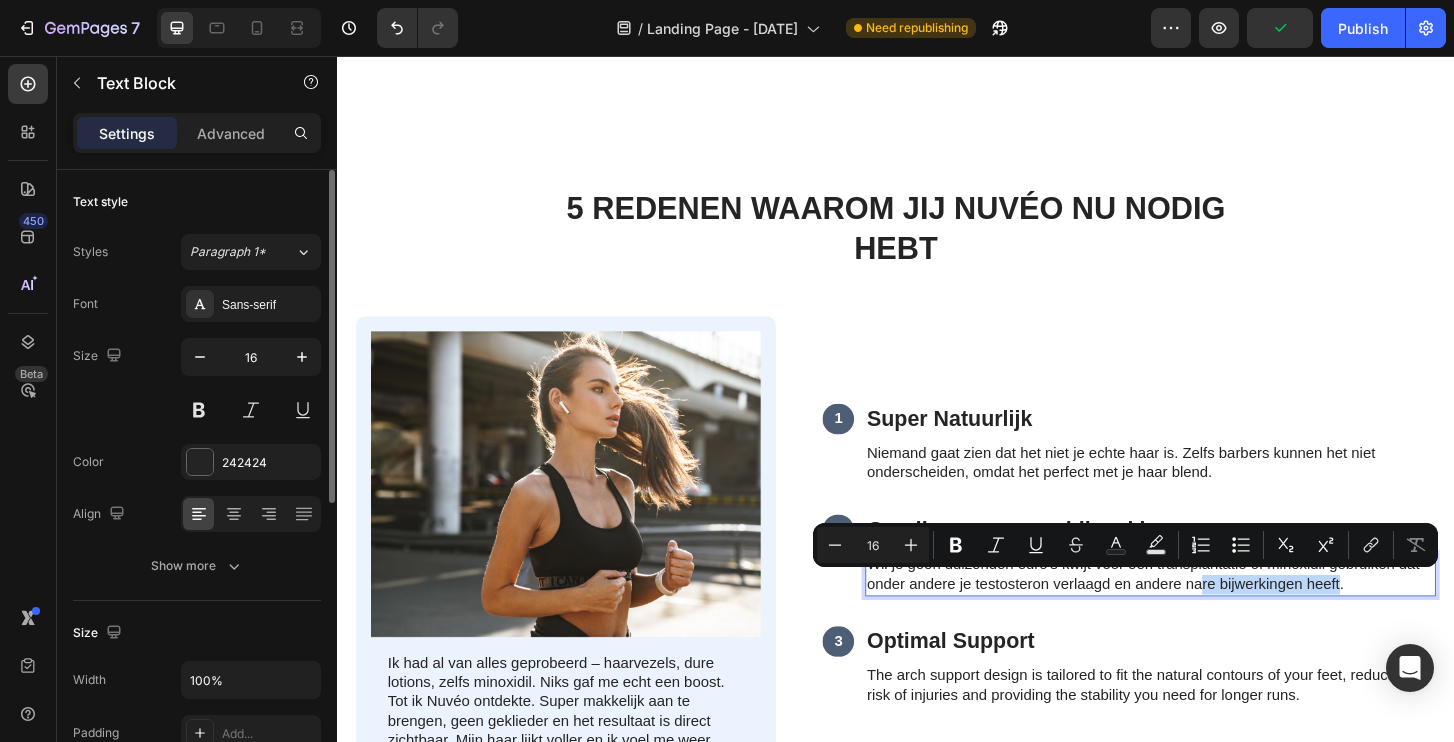 drag, startPoint x: 1415, startPoint y: 617, endPoint x: 1265, endPoint y: 626, distance: 150.26976 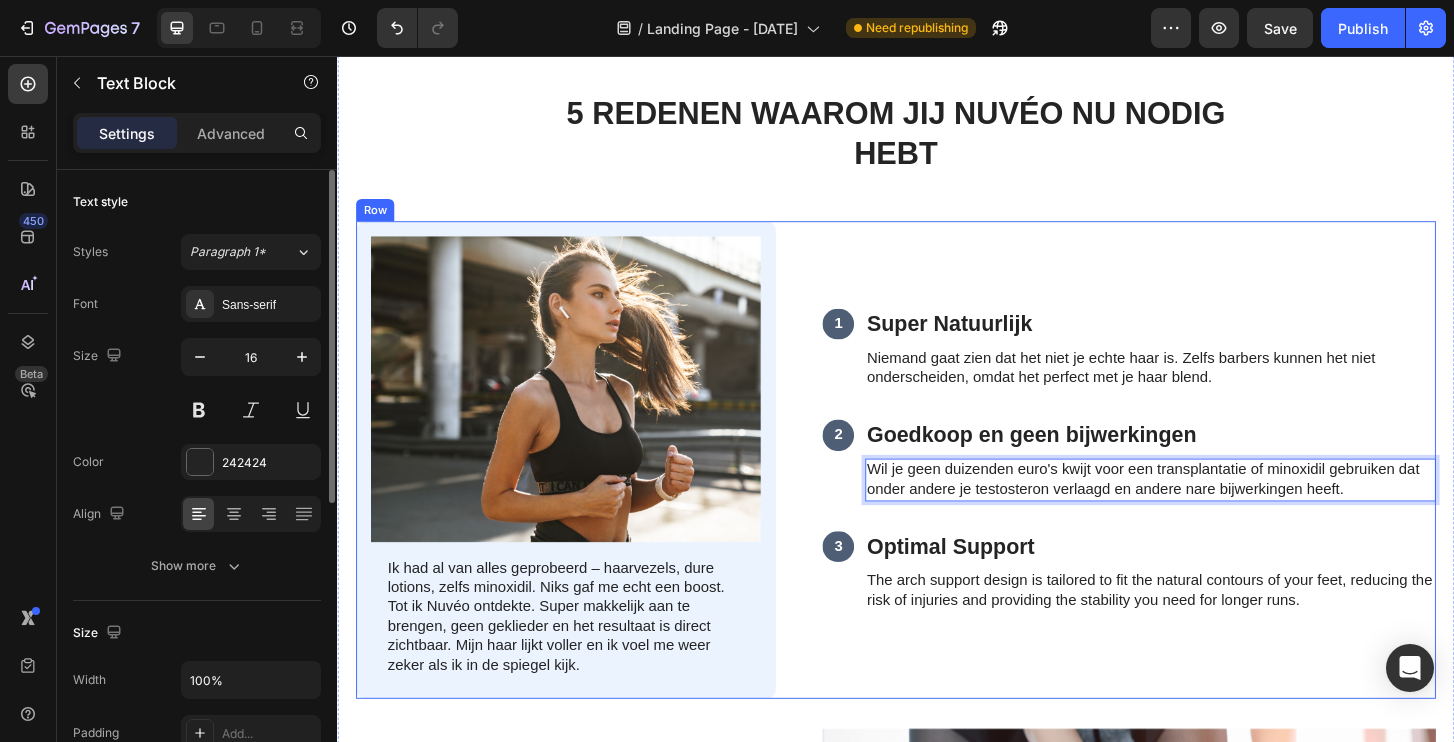scroll, scrollTop: 5704, scrollLeft: 0, axis: vertical 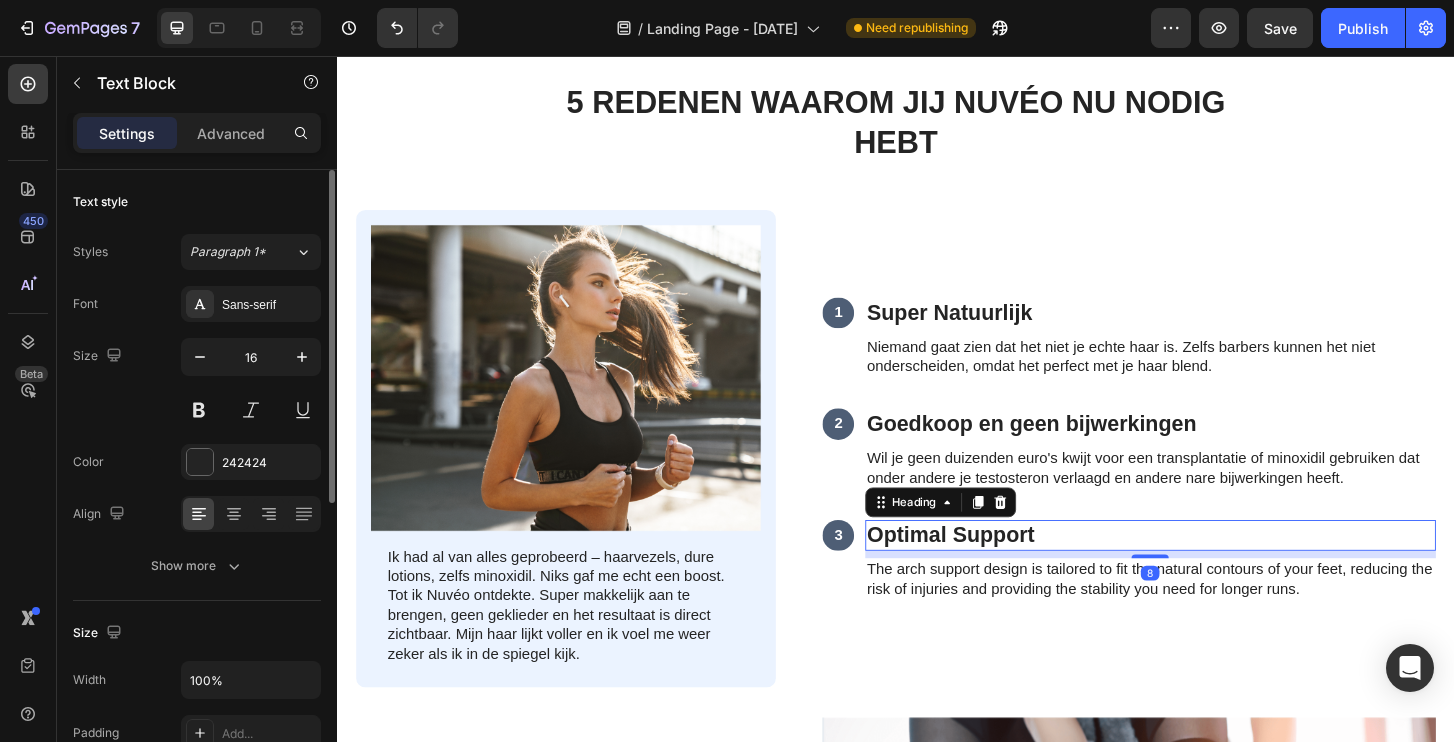 click on "Optimal Support" at bounding box center [1210, 571] 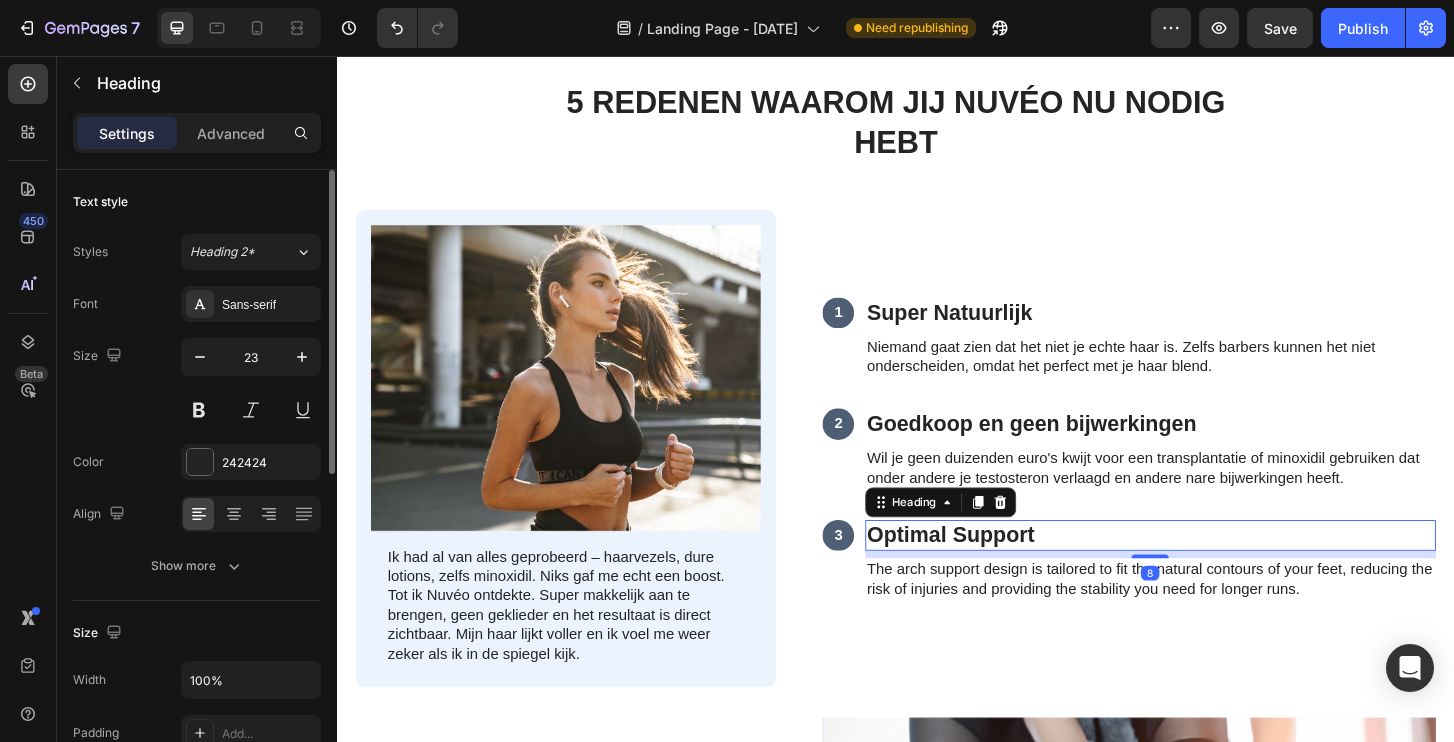 click on "Optimal Support" at bounding box center (1210, 571) 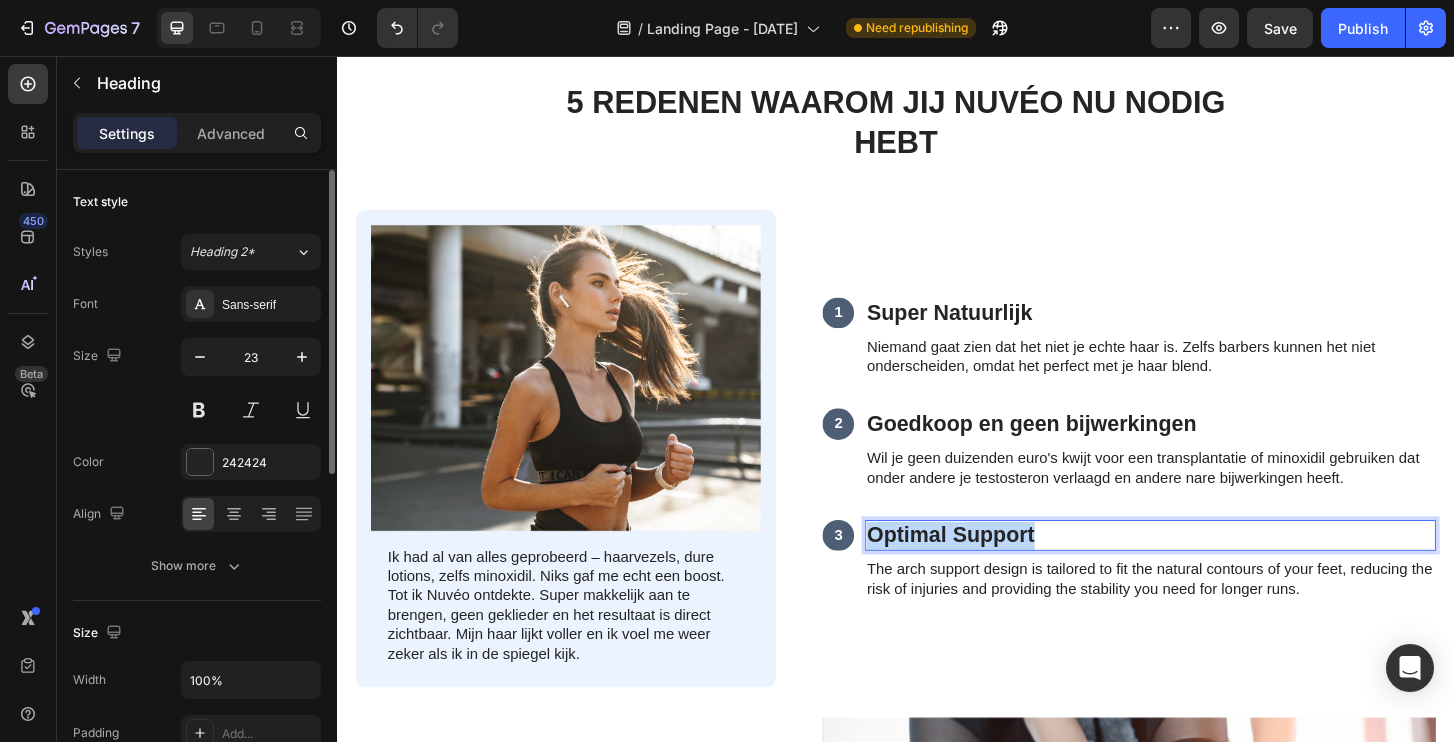 click on "Optimal Support" at bounding box center [1210, 571] 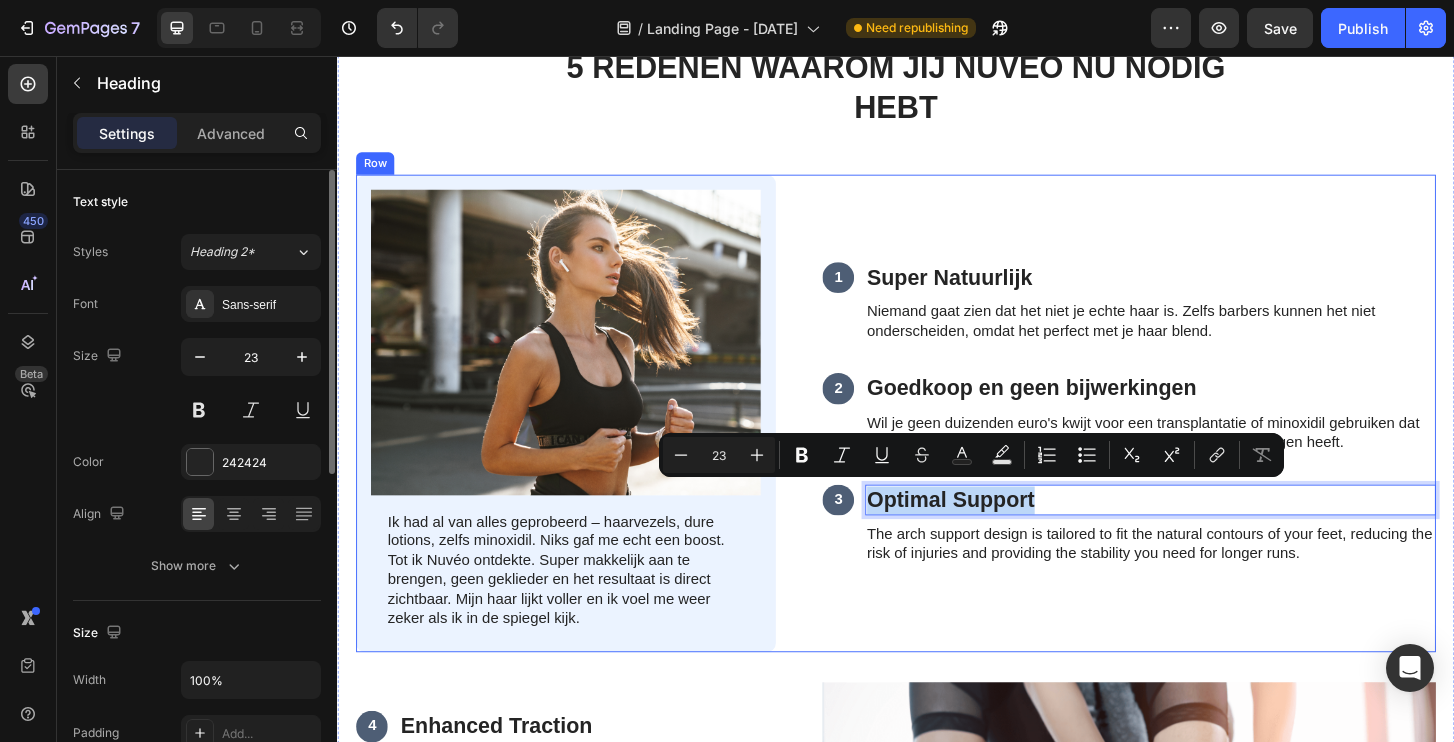scroll, scrollTop: 5745, scrollLeft: 0, axis: vertical 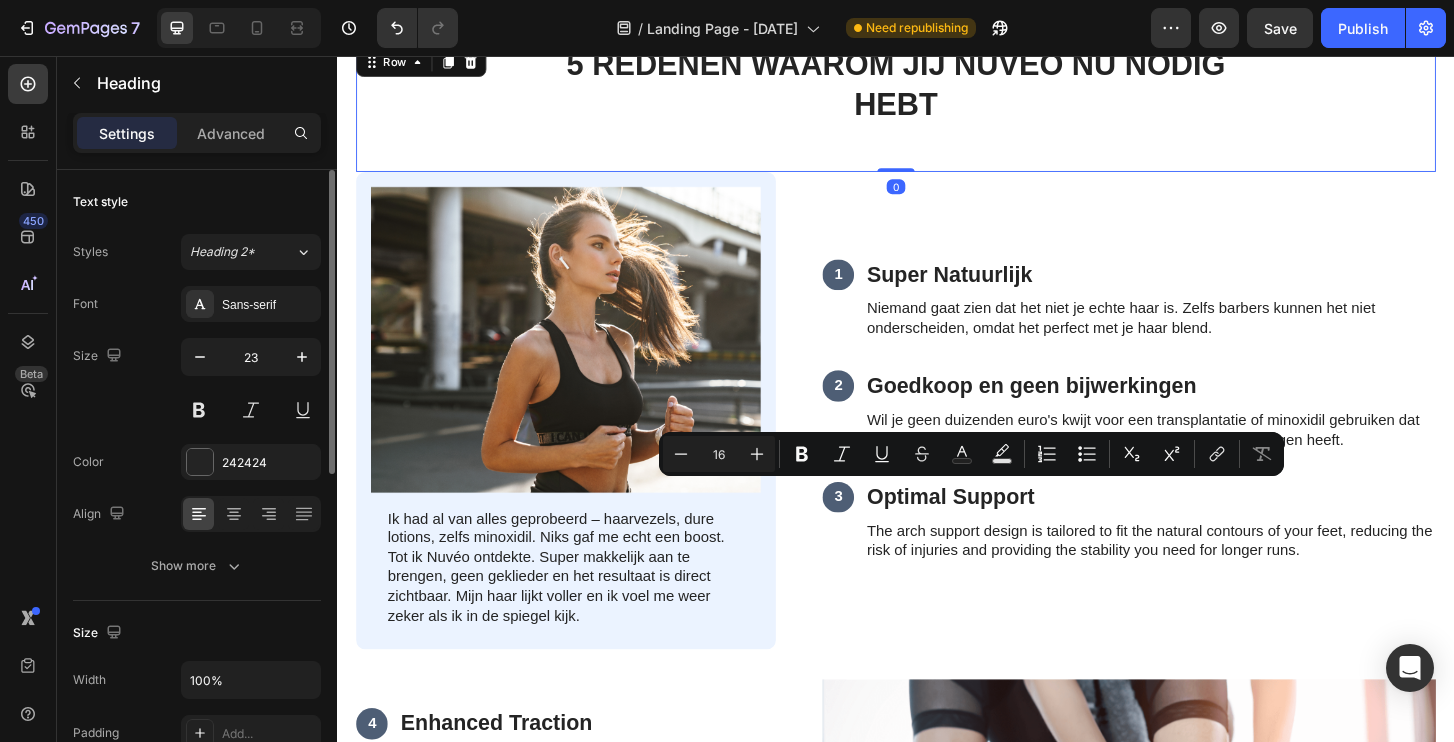 click on "5 REDENEN WAAROM JIJ NUVéO NU NODIG HEBT Heading" at bounding box center [937, 111] 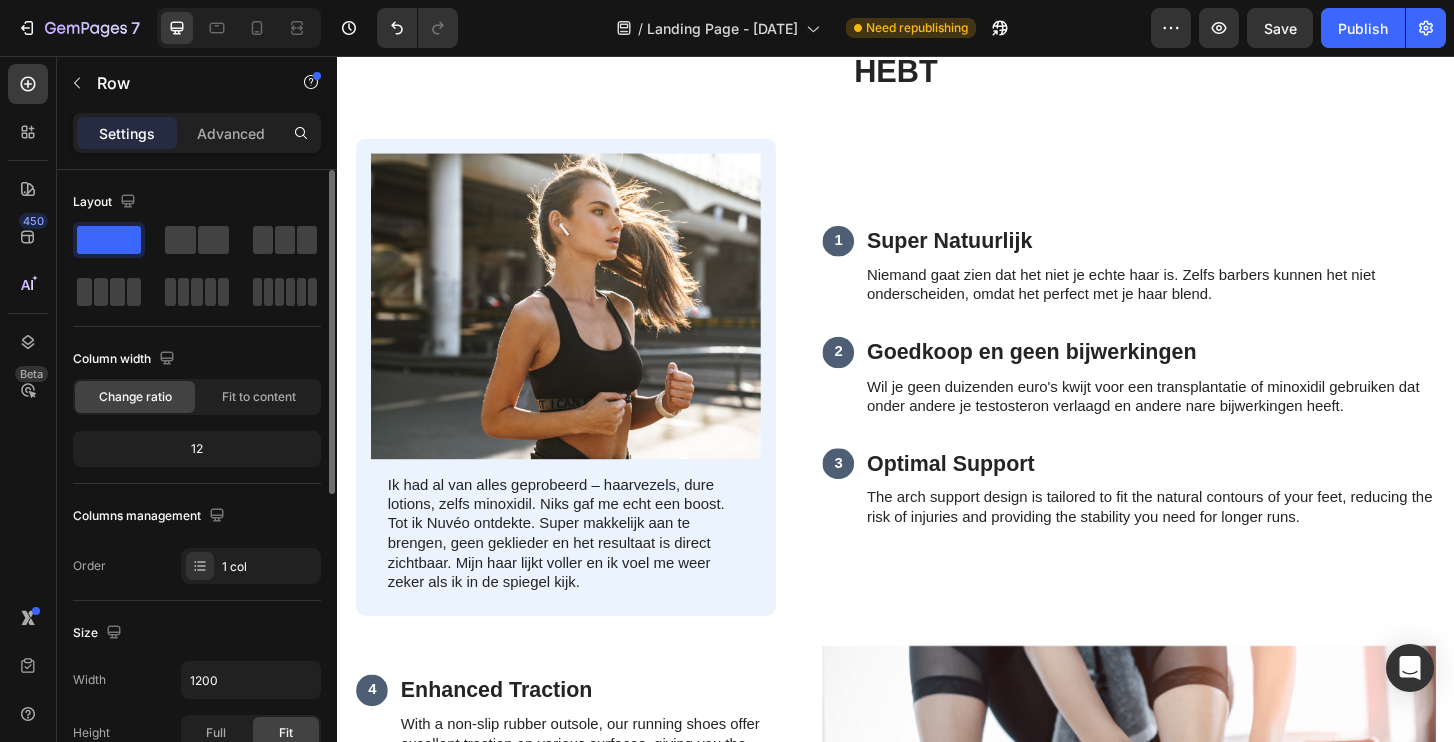 scroll, scrollTop: 5870, scrollLeft: 0, axis: vertical 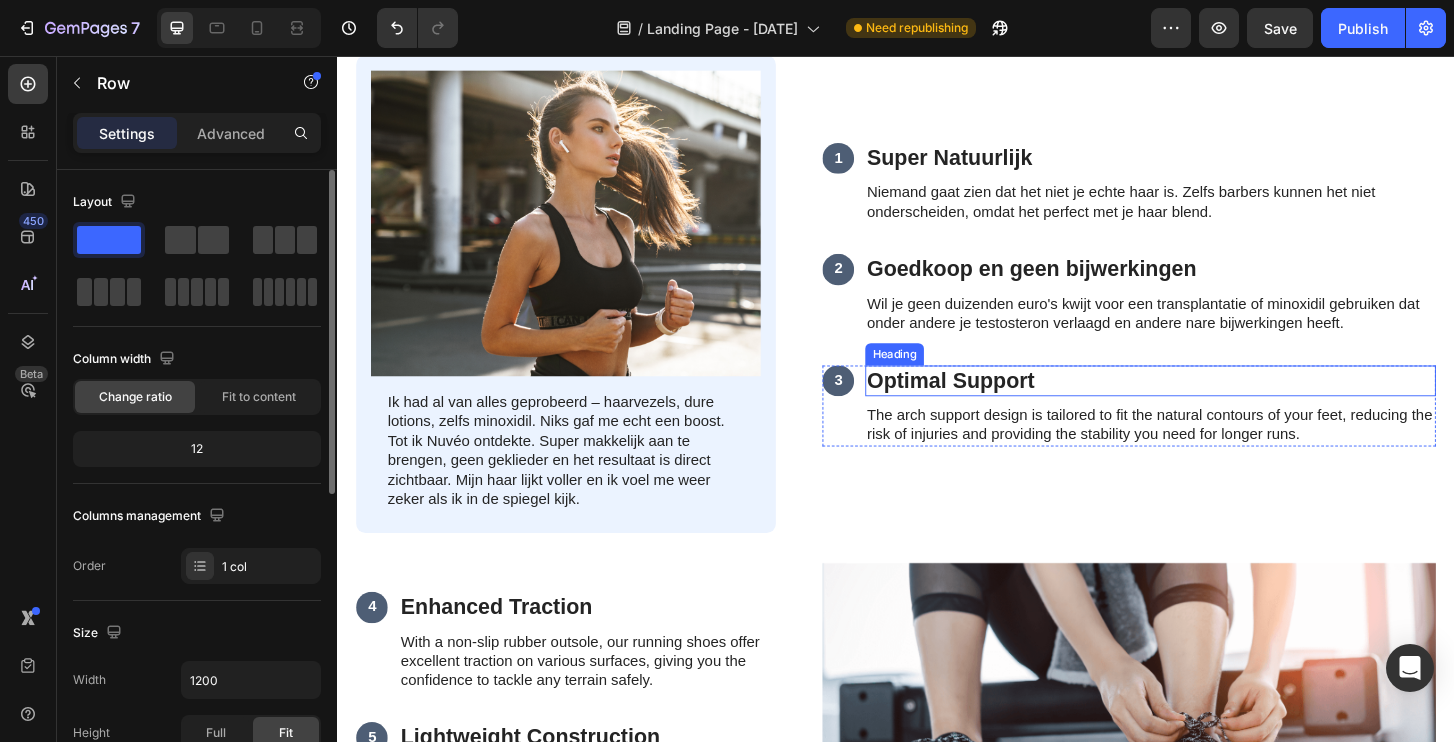 click on "Optimal Support" at bounding box center [1210, 405] 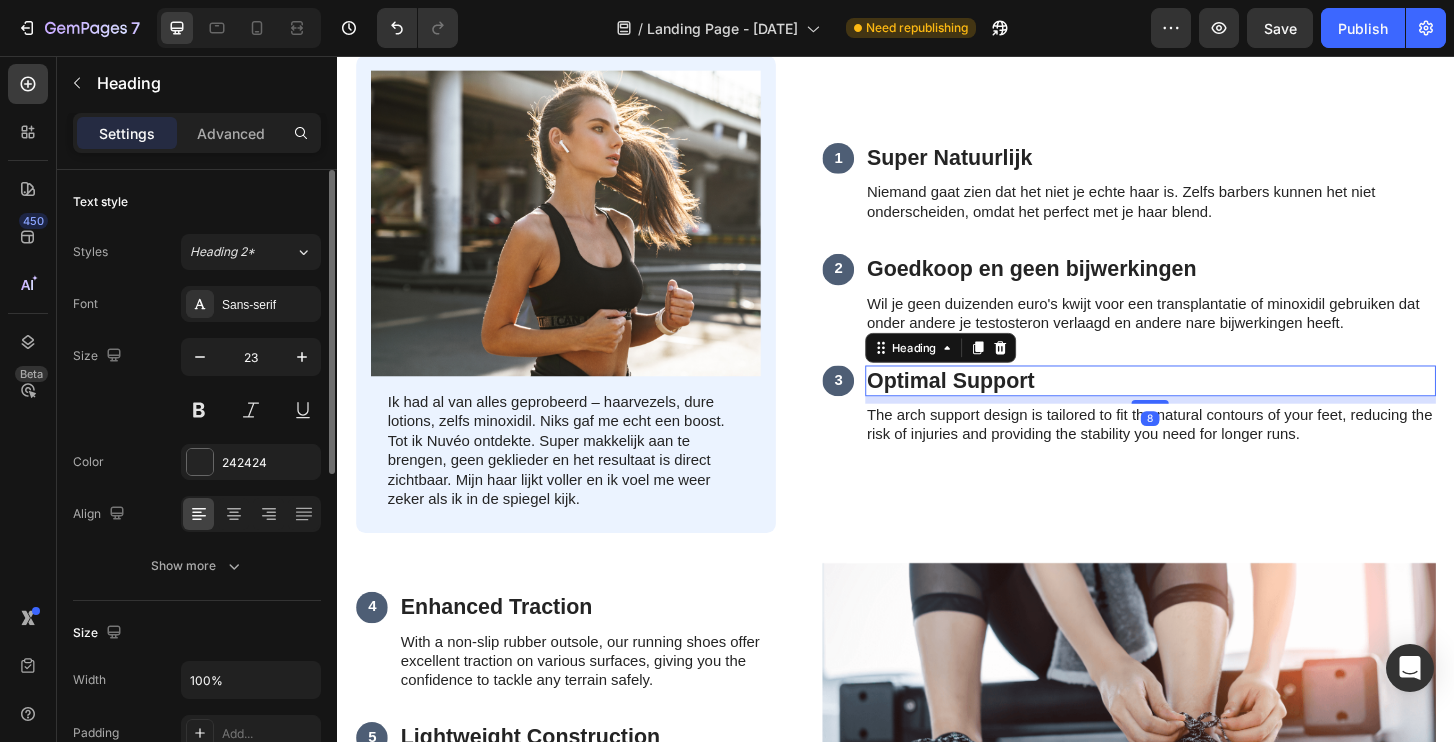 click on "Optimal Support" at bounding box center [1210, 405] 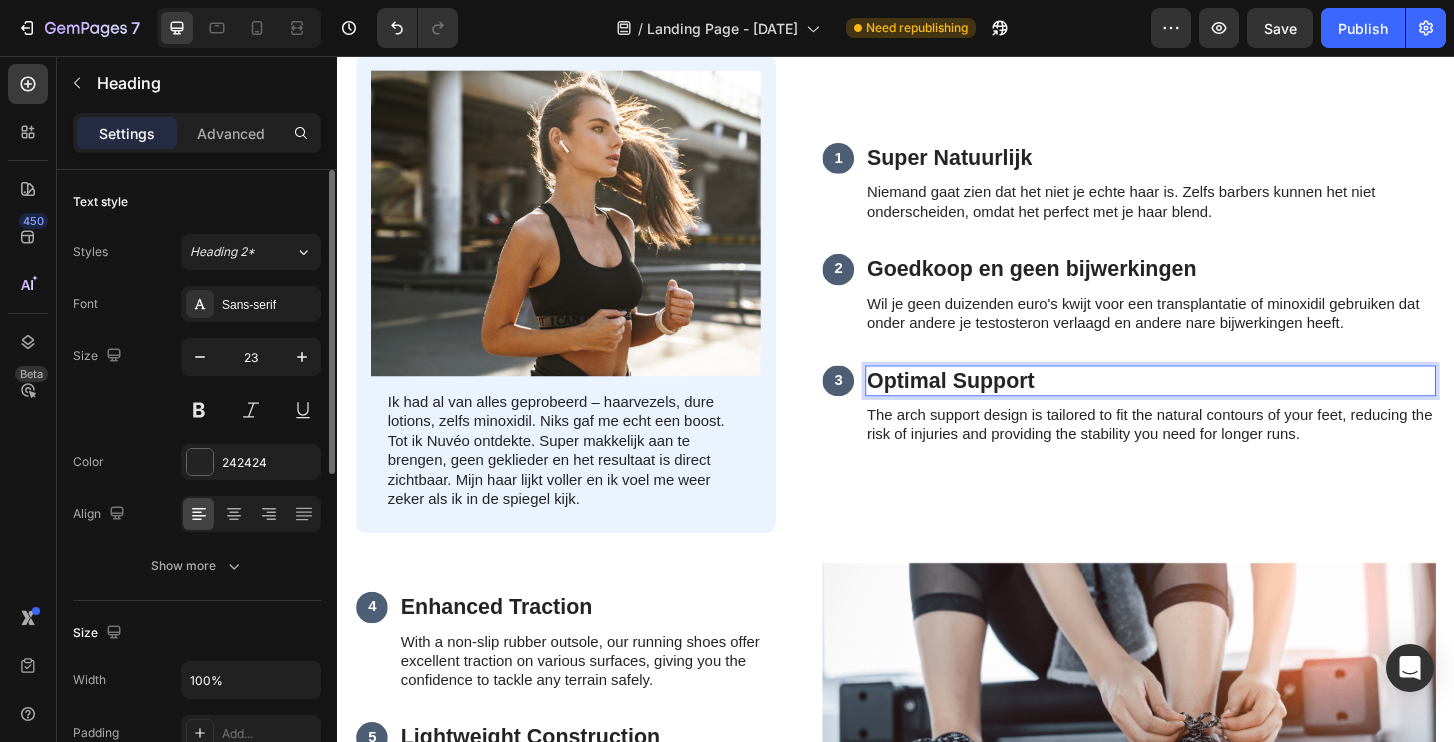 click on "Optimal Support" at bounding box center [1210, 405] 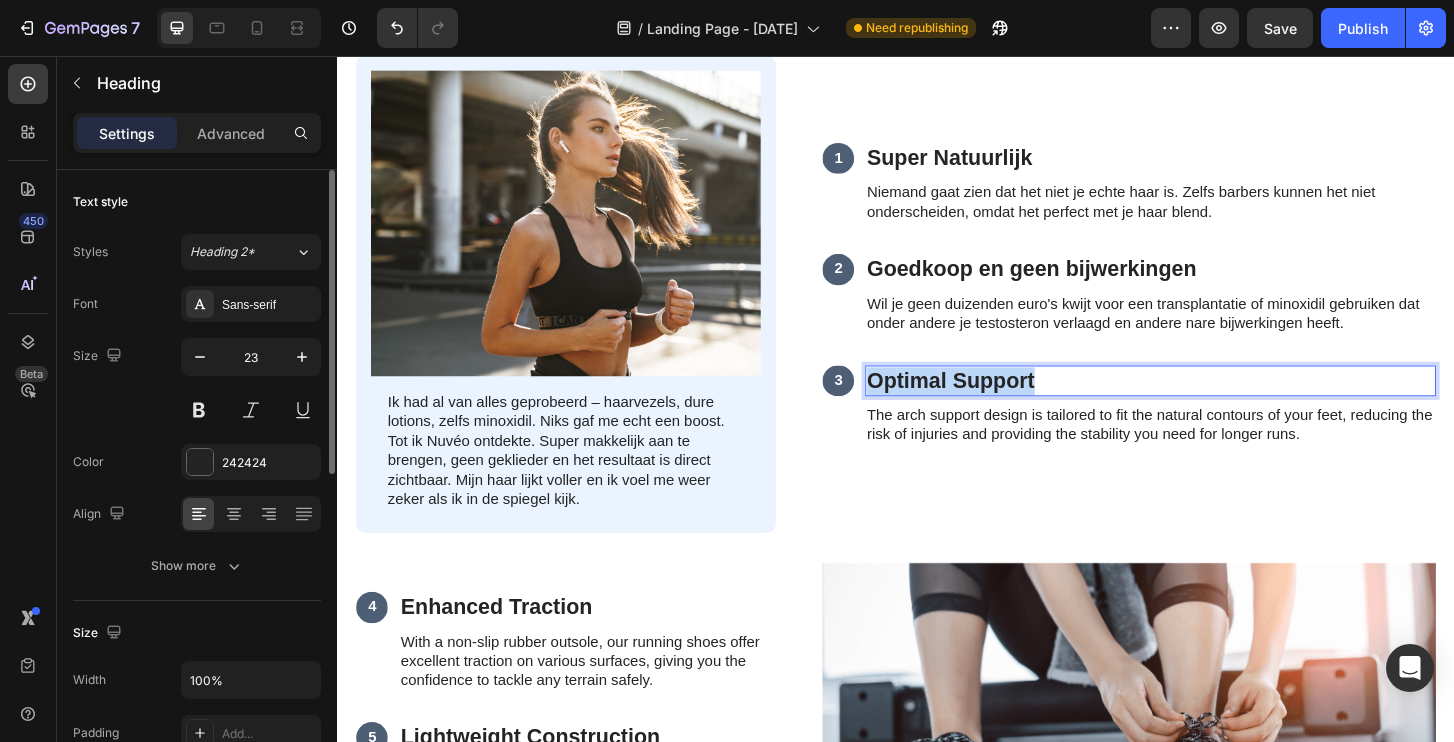 click on "Optimal Support" at bounding box center (1210, 405) 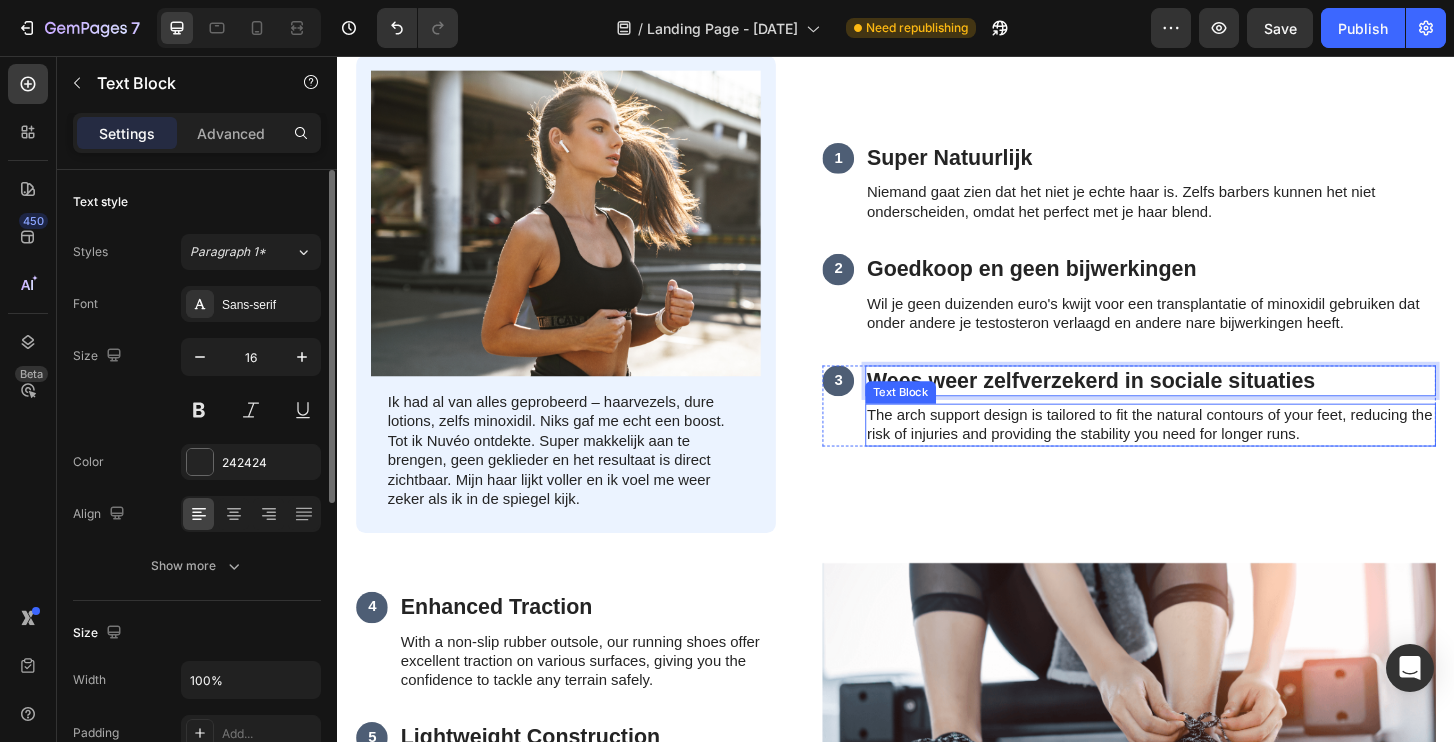 click on "The arch support design is tailored to fit the natural contours of your feet, reducing the risk of injuries and providing the stability you need for longer runs." at bounding box center [1210, 452] 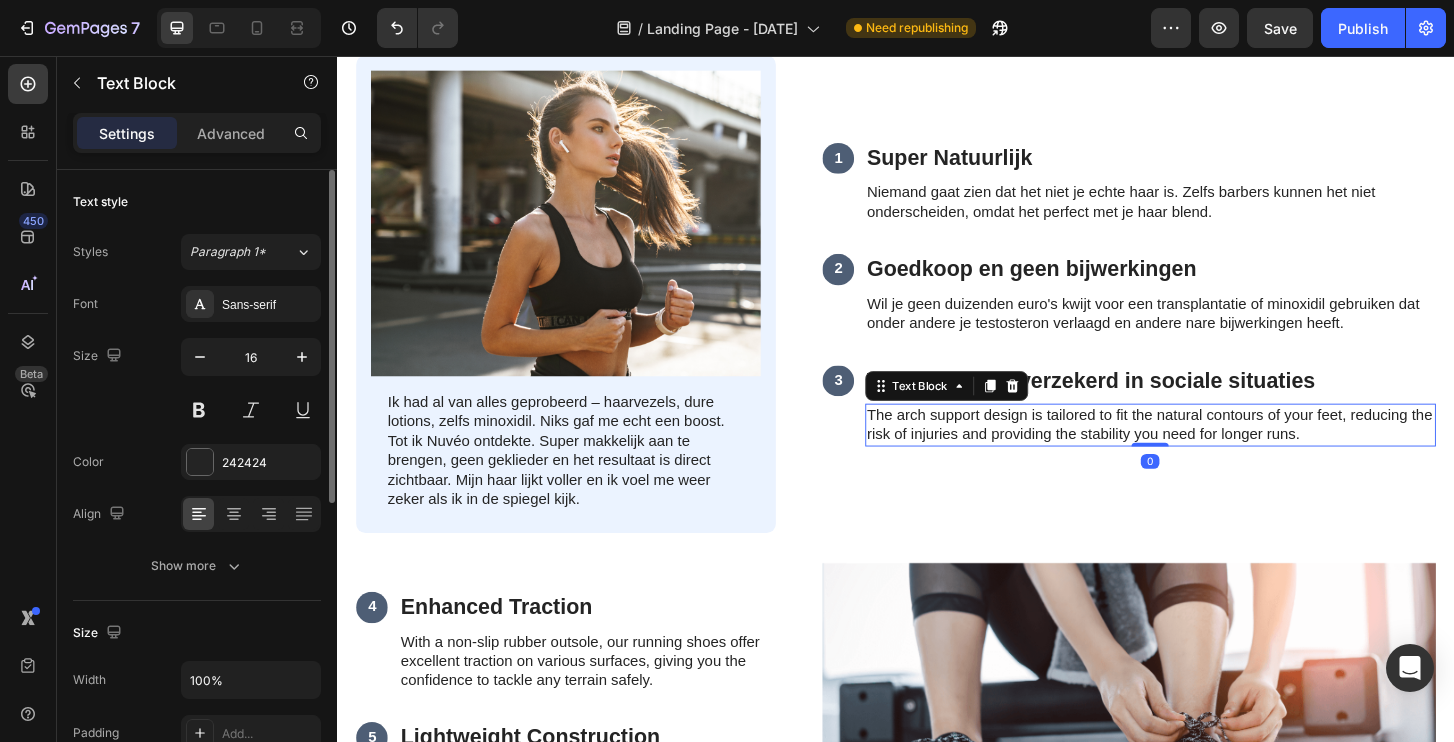 click on "The arch support design is tailored to fit the natural contours of your feet, reducing the risk of injuries and providing the stability you need for longer runs." at bounding box center [1210, 452] 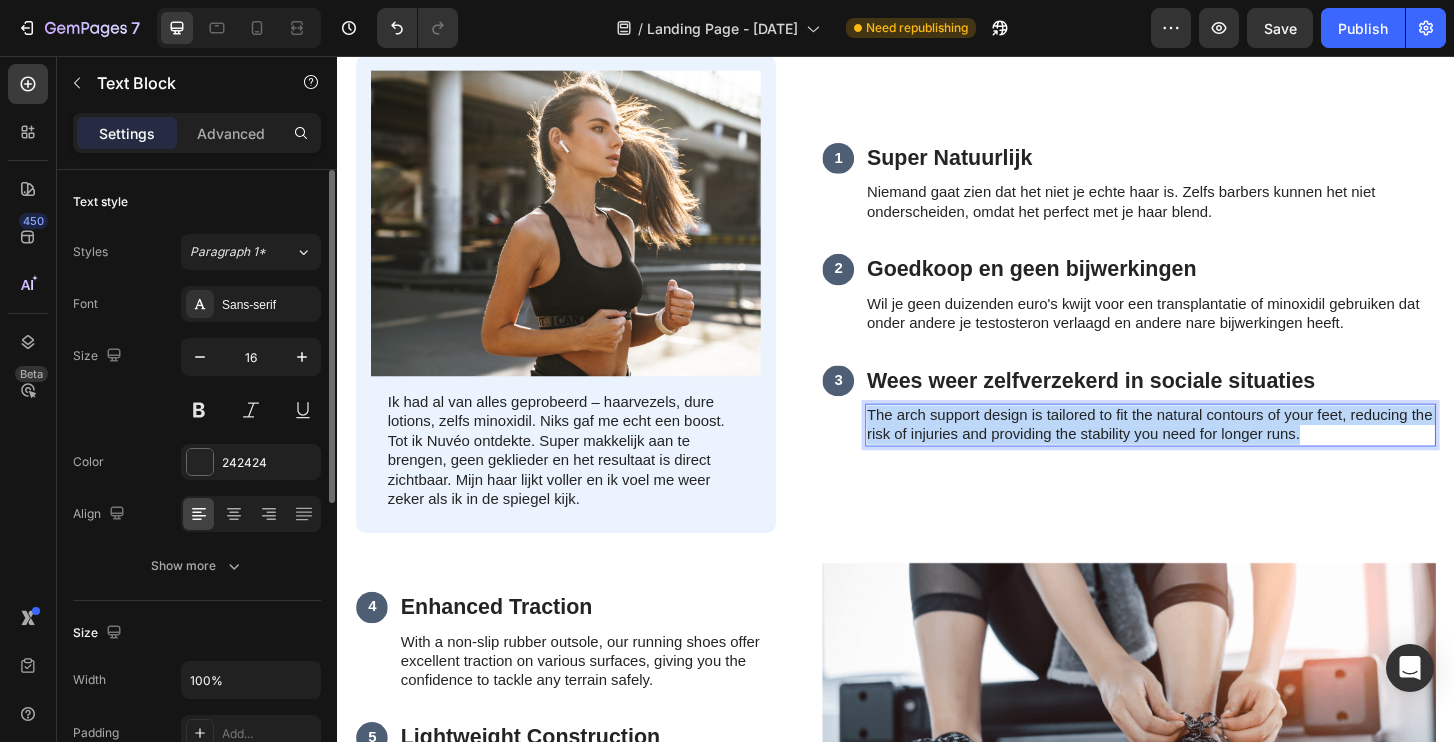 click on "The arch support design is tailored to fit the natural contours of your feet, reducing the risk of injuries and providing the stability you need for longer runs." at bounding box center [1210, 452] 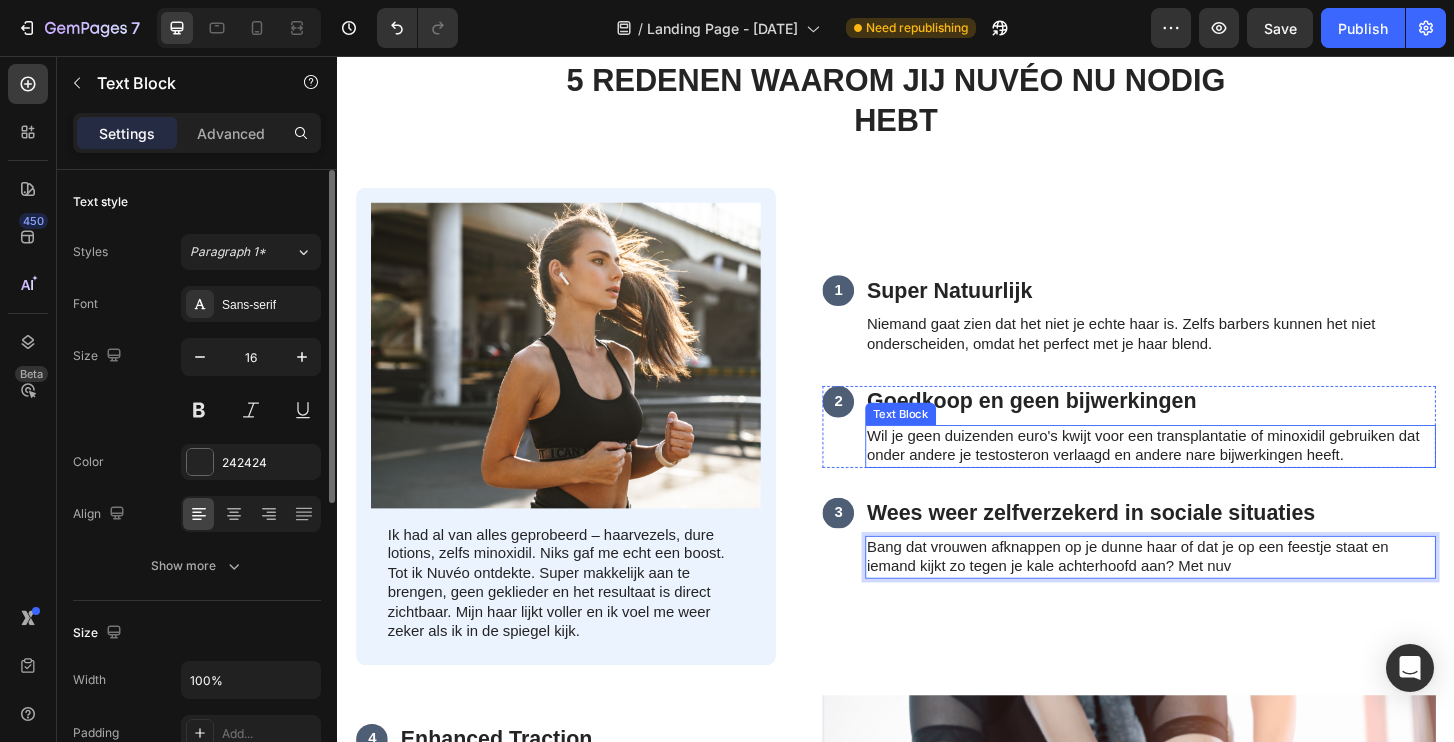 scroll, scrollTop: 5729, scrollLeft: 0, axis: vertical 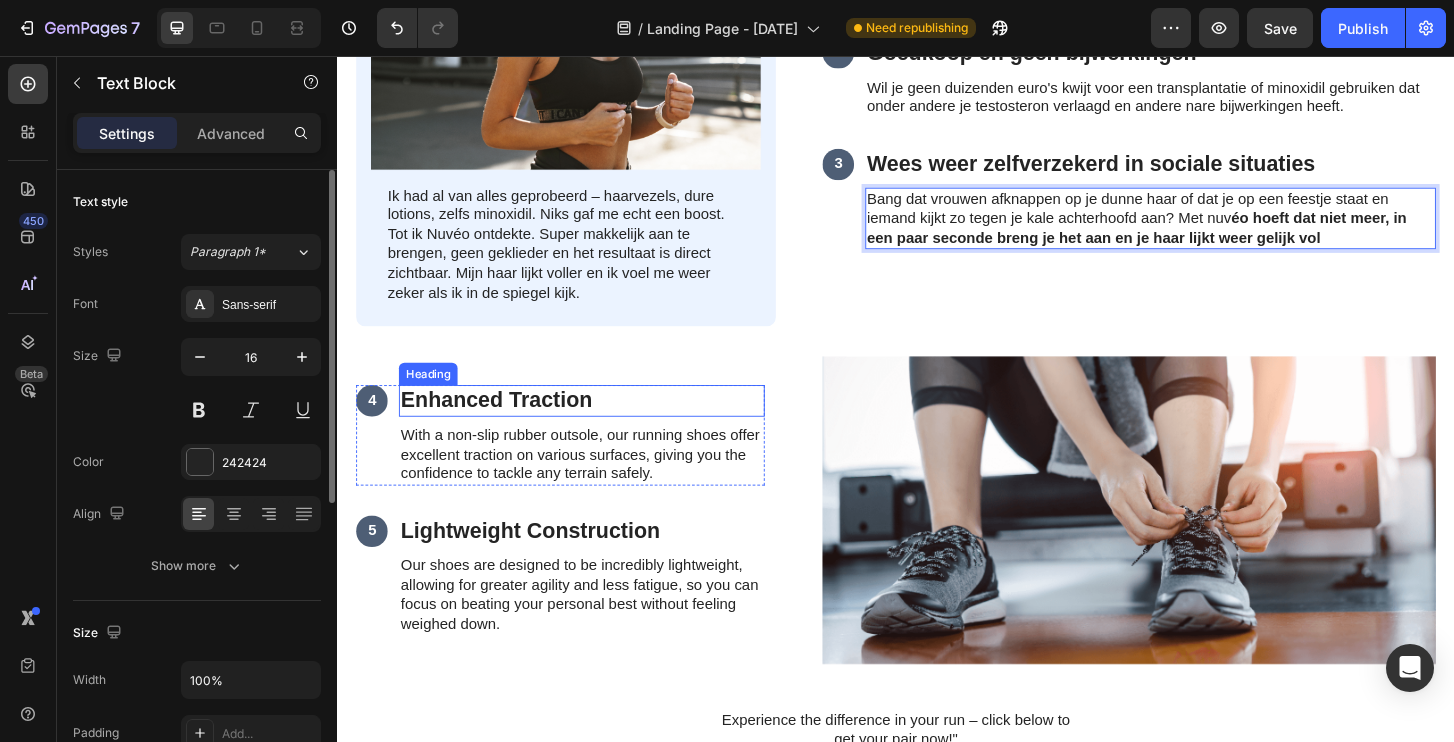 click on "Enhanced Traction" at bounding box center [599, 426] 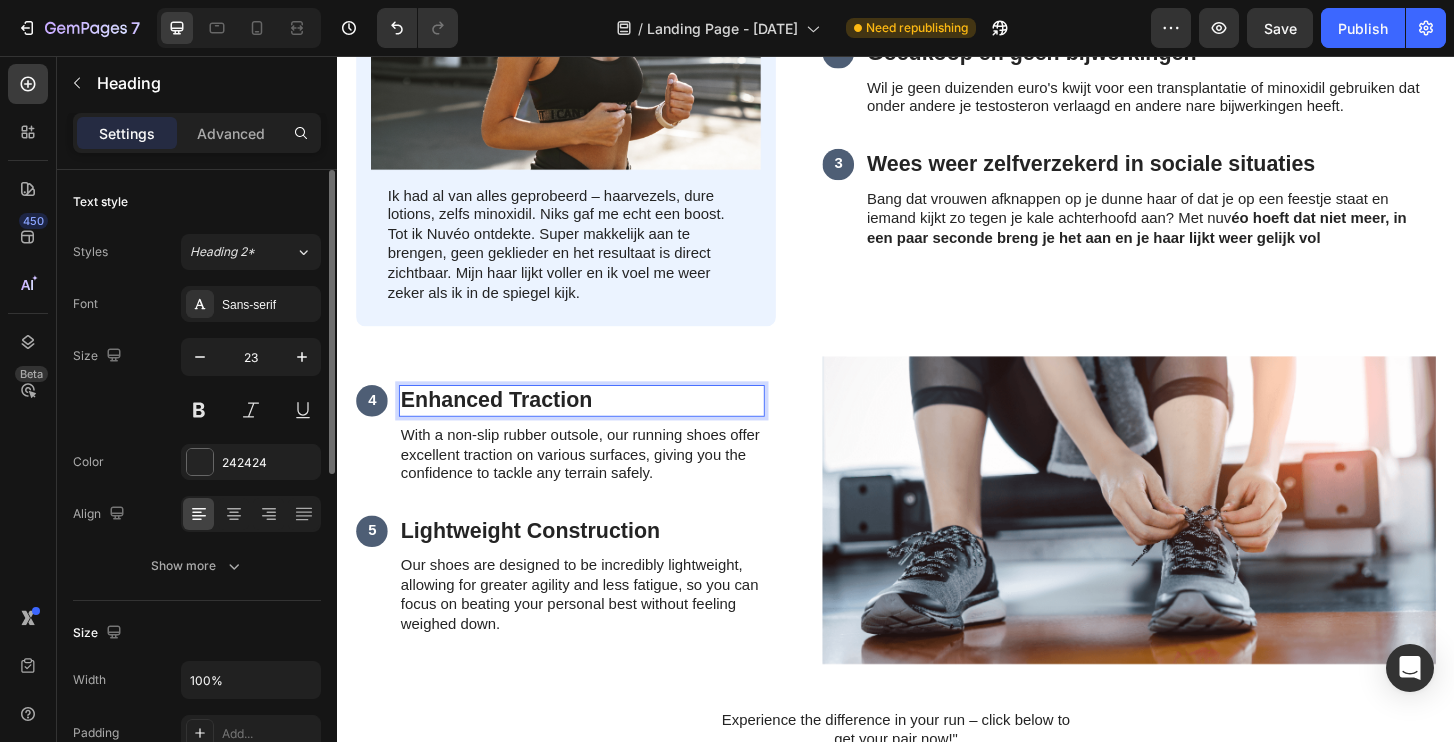 click on "Enhanced Traction" at bounding box center [599, 426] 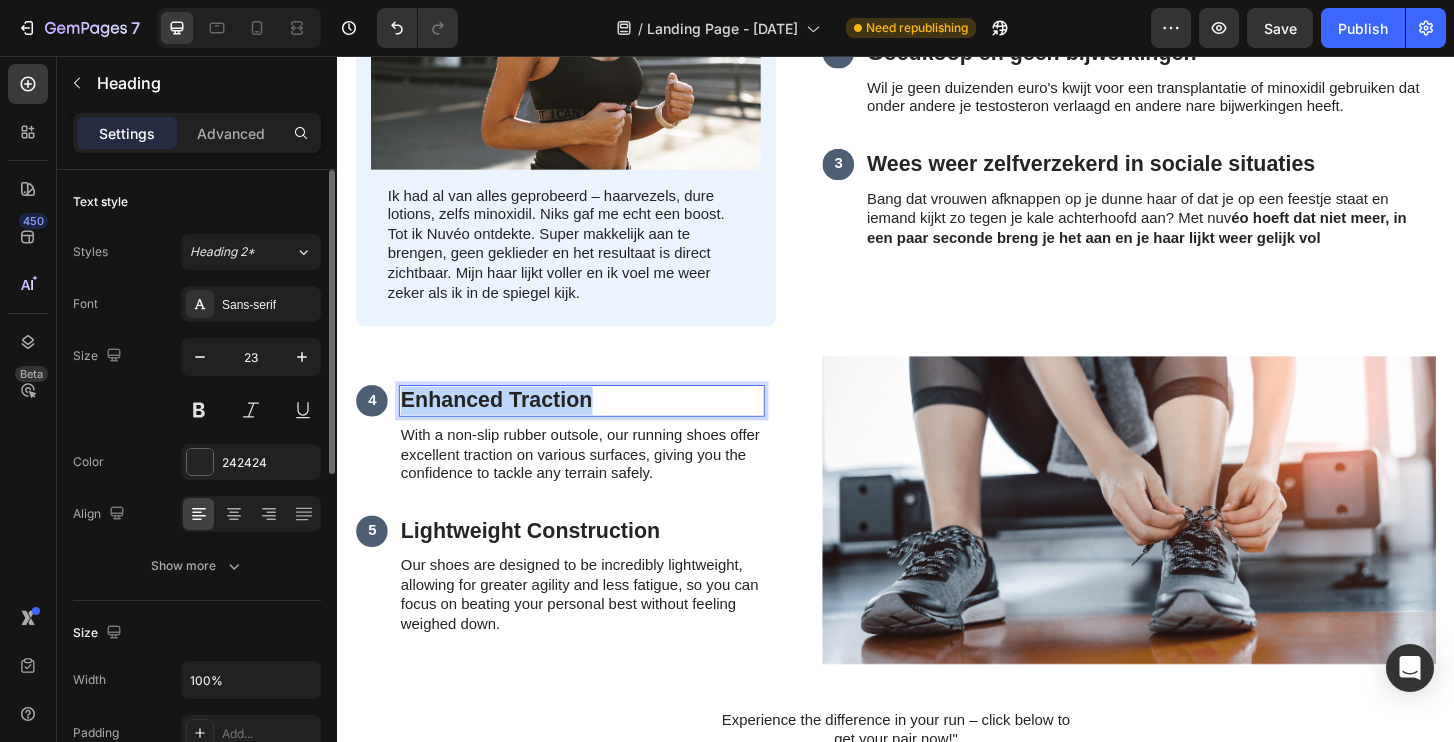 click on "Enhanced Traction" at bounding box center (599, 426) 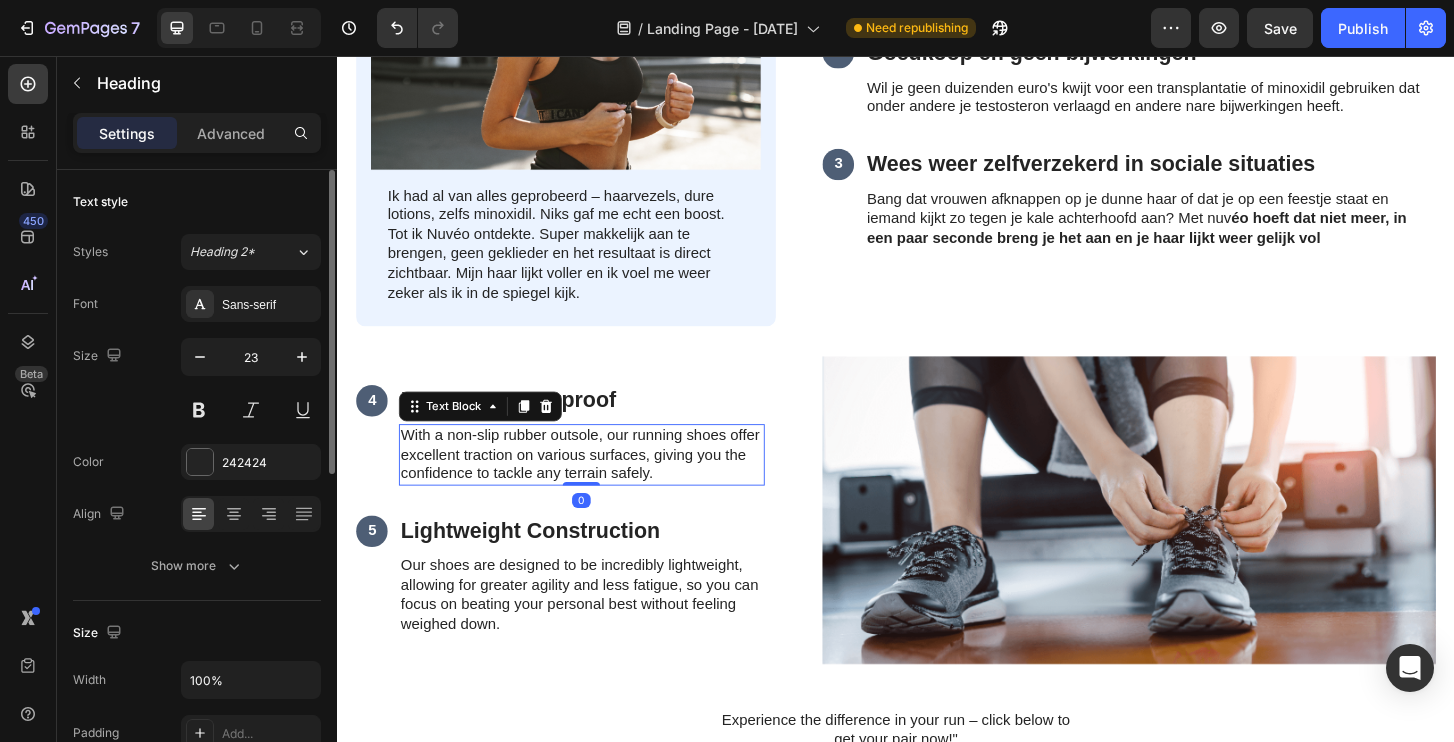 click on "With a non-slip rubber outsole, our running shoes offer excellent traction on various surfaces, giving you the confidence to tackle any terrain safely." at bounding box center [599, 484] 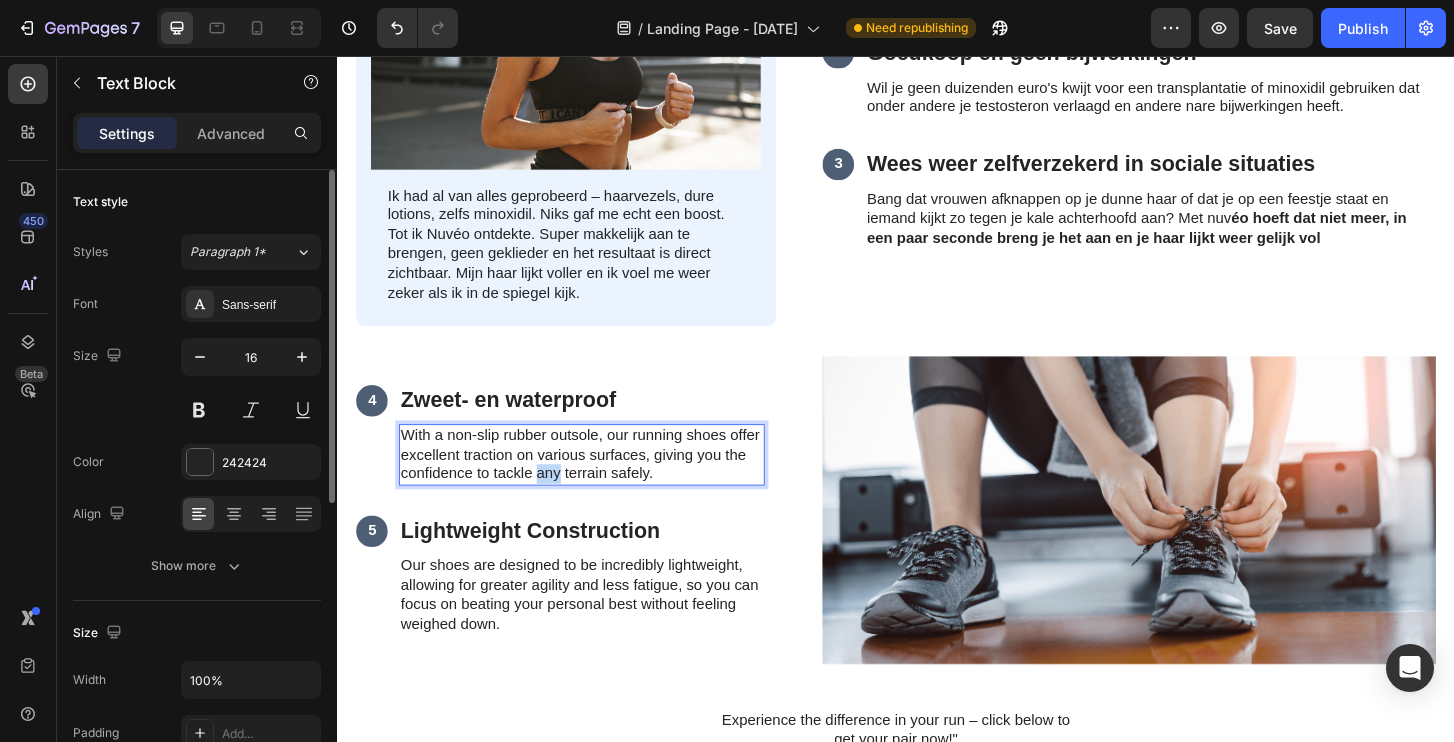 click on "With a non-slip rubber outsole, our running shoes offer excellent traction on various surfaces, giving you the confidence to tackle any terrain safely." at bounding box center (599, 484) 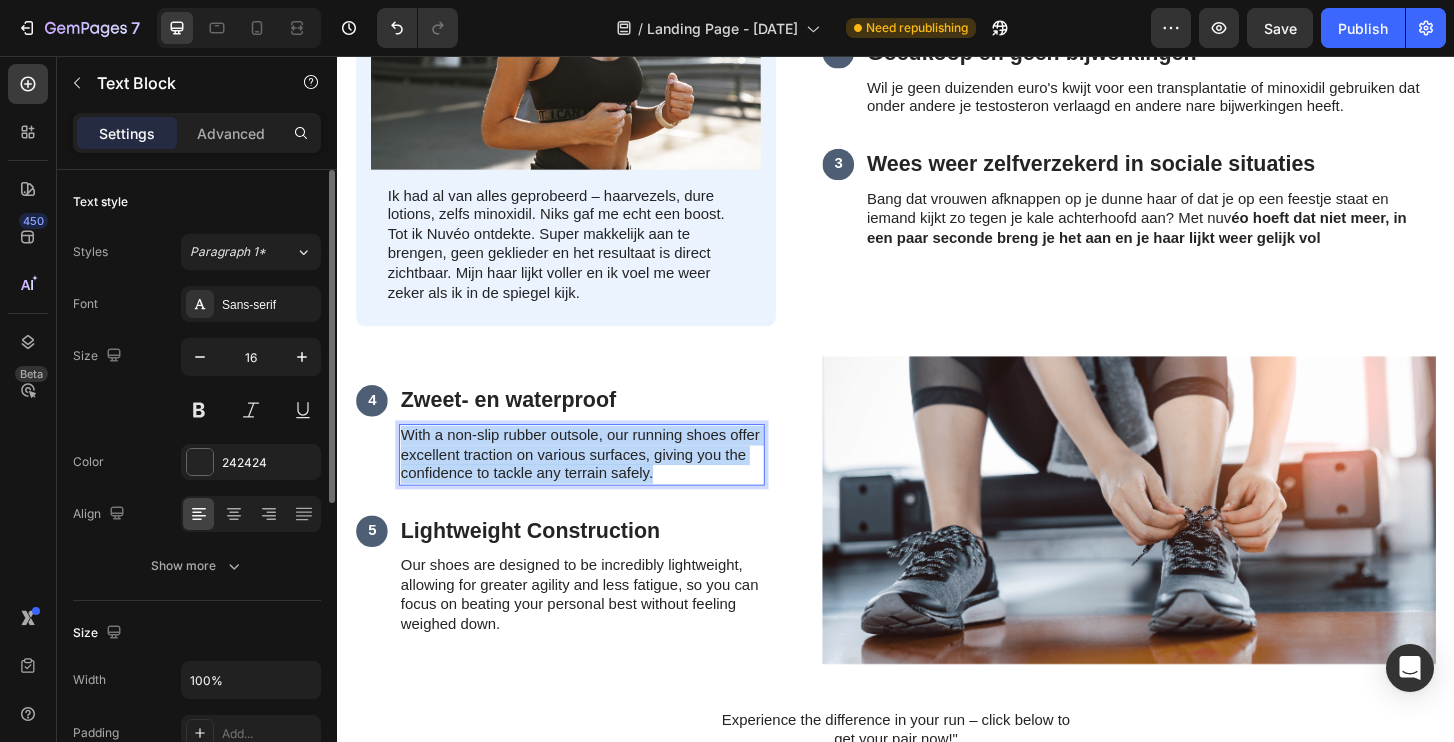 click on "With a non-slip rubber outsole, our running shoes offer excellent traction on various surfaces, giving you the confidence to tackle any terrain safely." at bounding box center [599, 484] 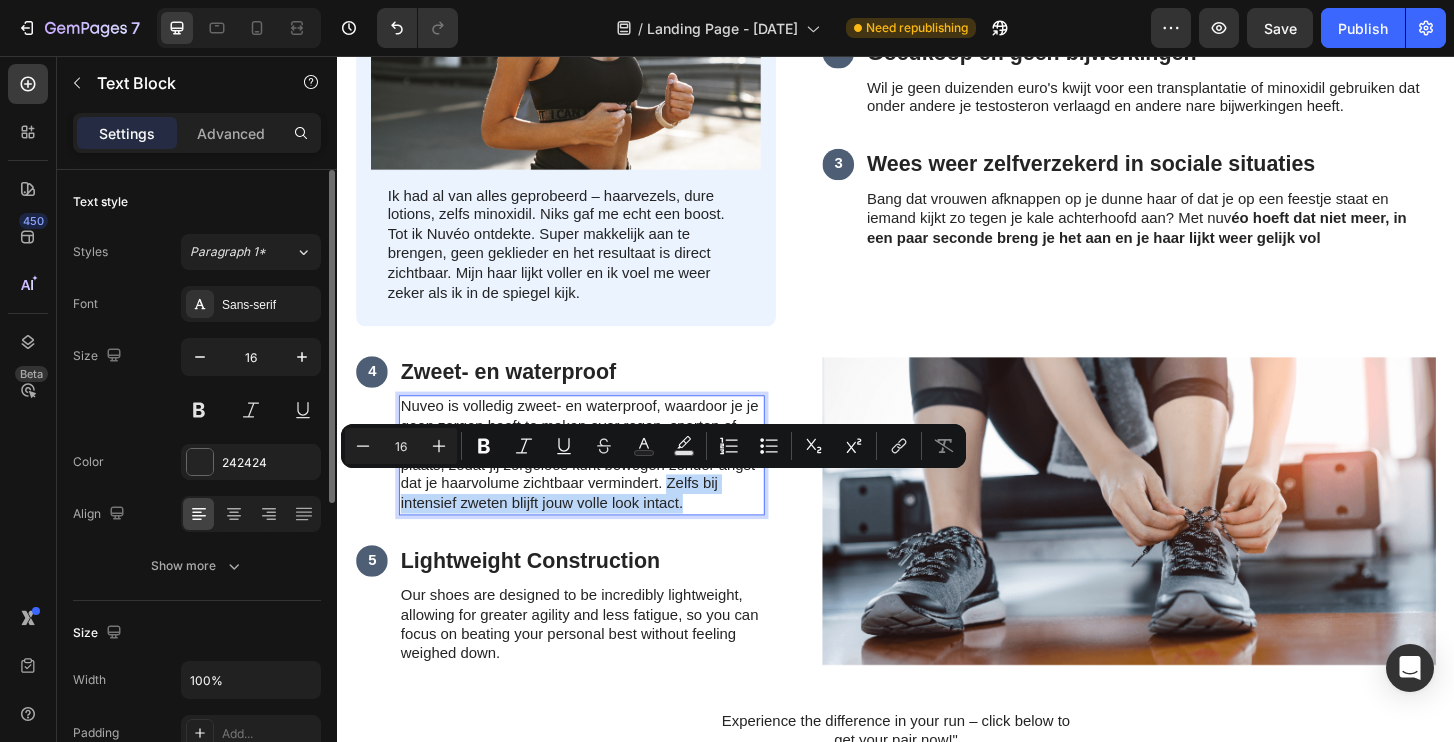 drag, startPoint x: 754, startPoint y: 540, endPoint x: 689, endPoint y: 511, distance: 71.17584 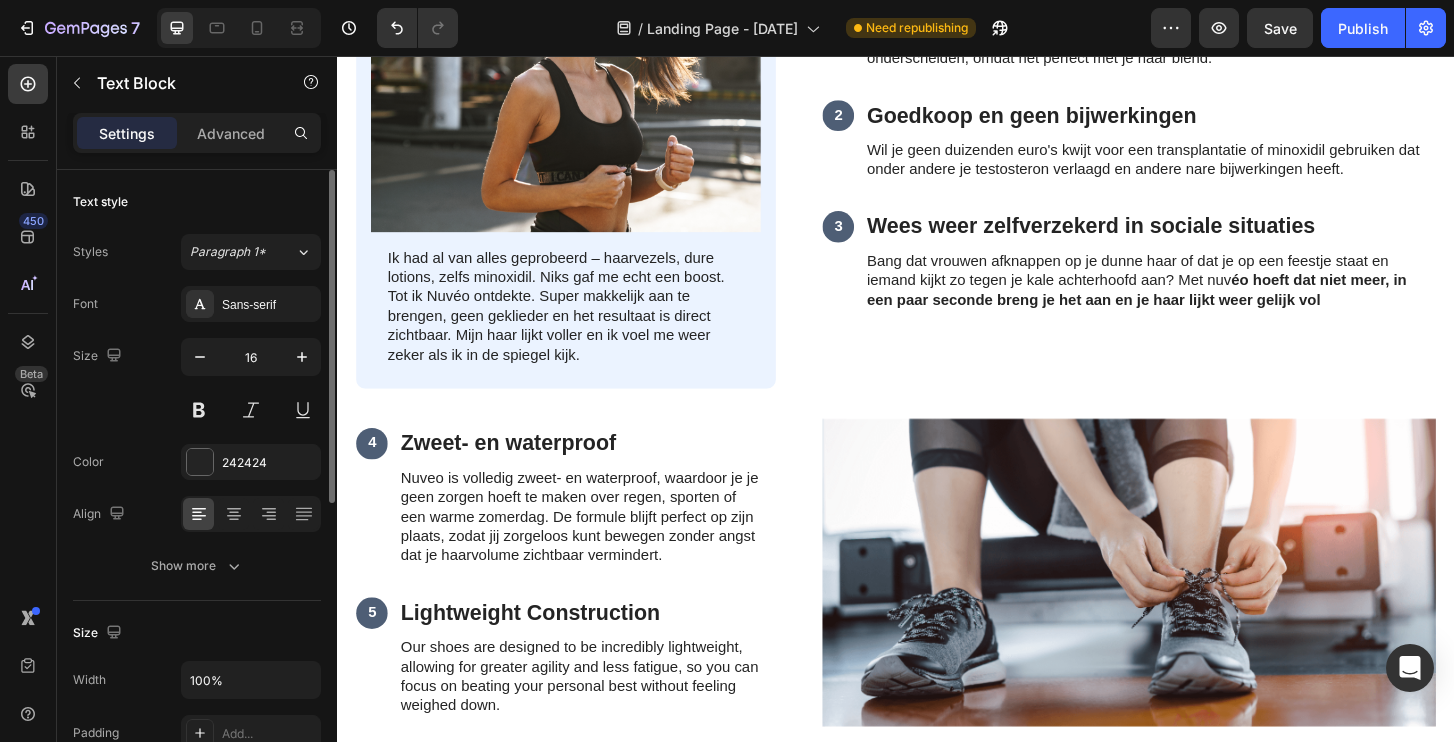 scroll, scrollTop: 6031, scrollLeft: 0, axis: vertical 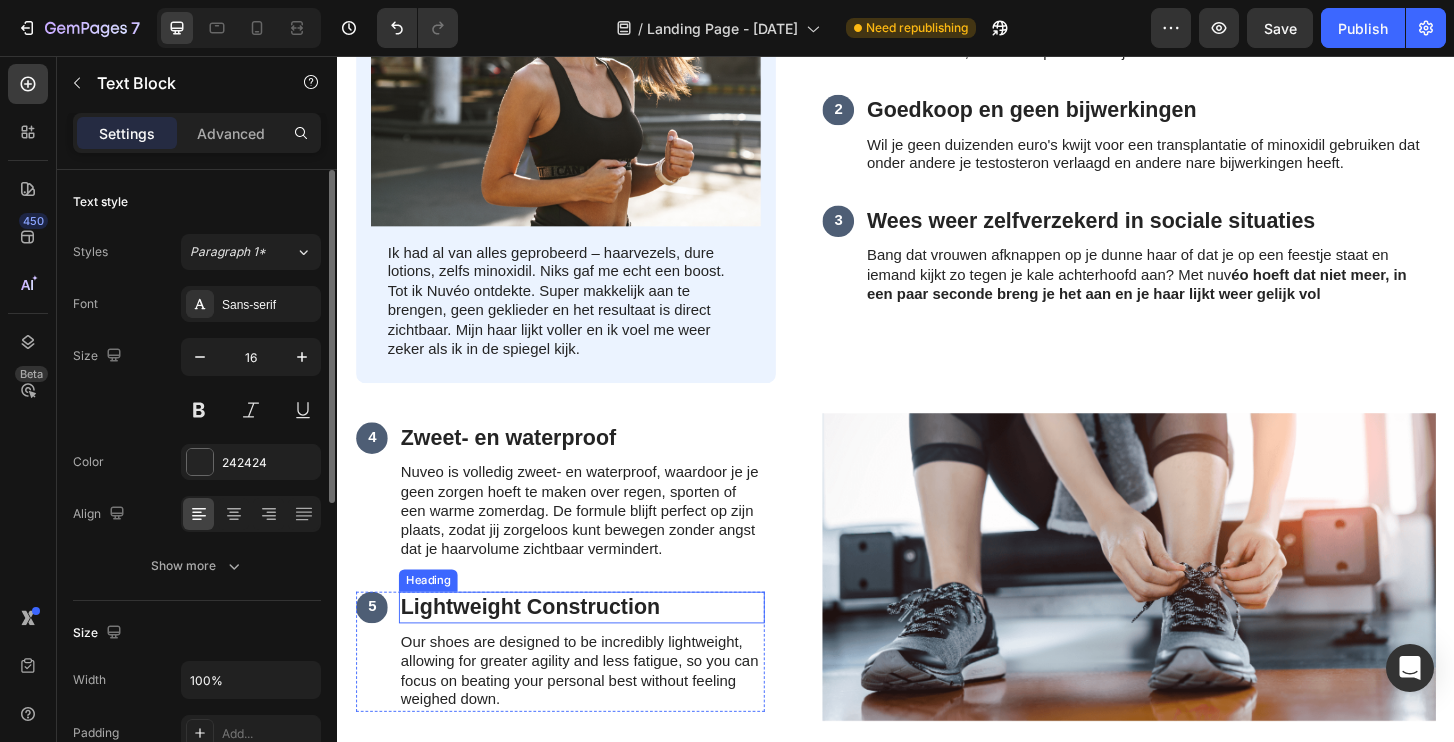 click on "Lightweight Construction" at bounding box center [599, 648] 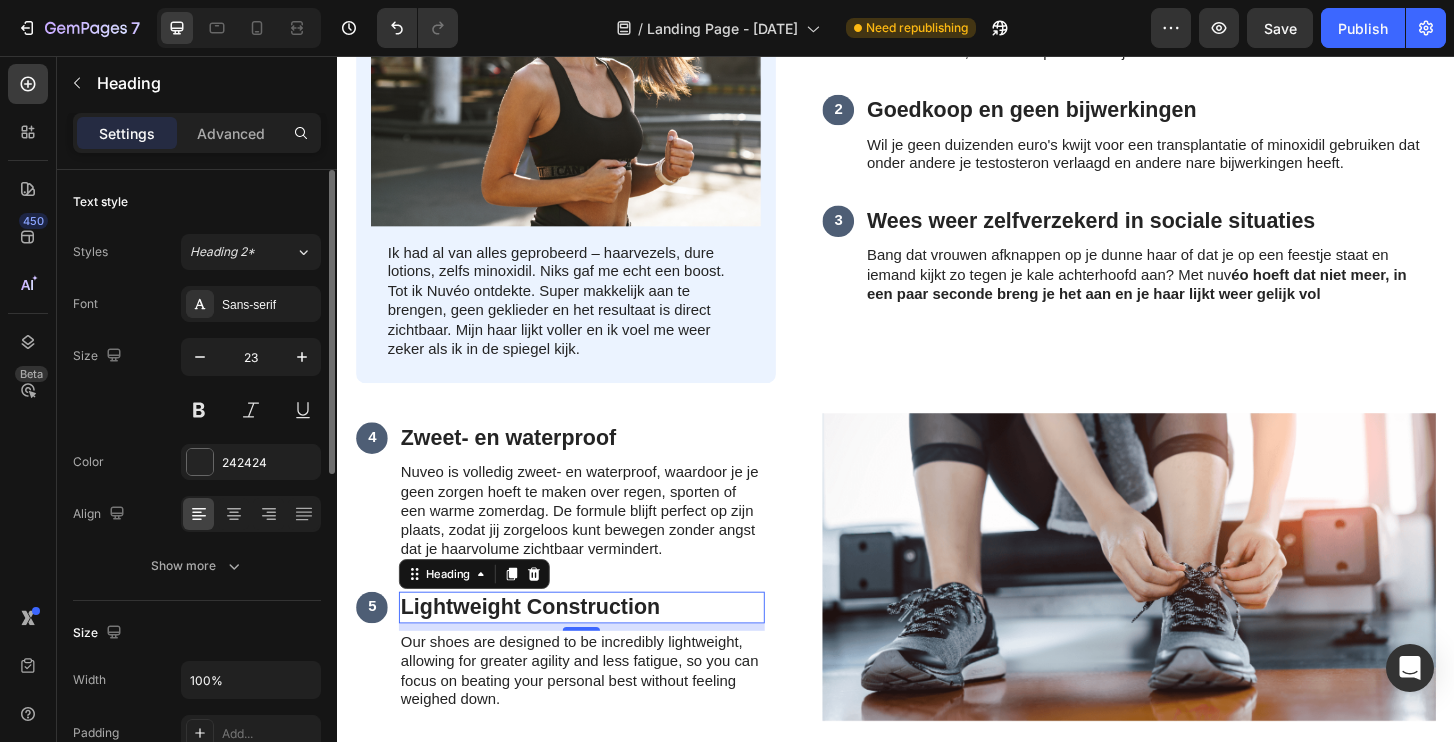 click on "Lightweight Construction" at bounding box center (599, 648) 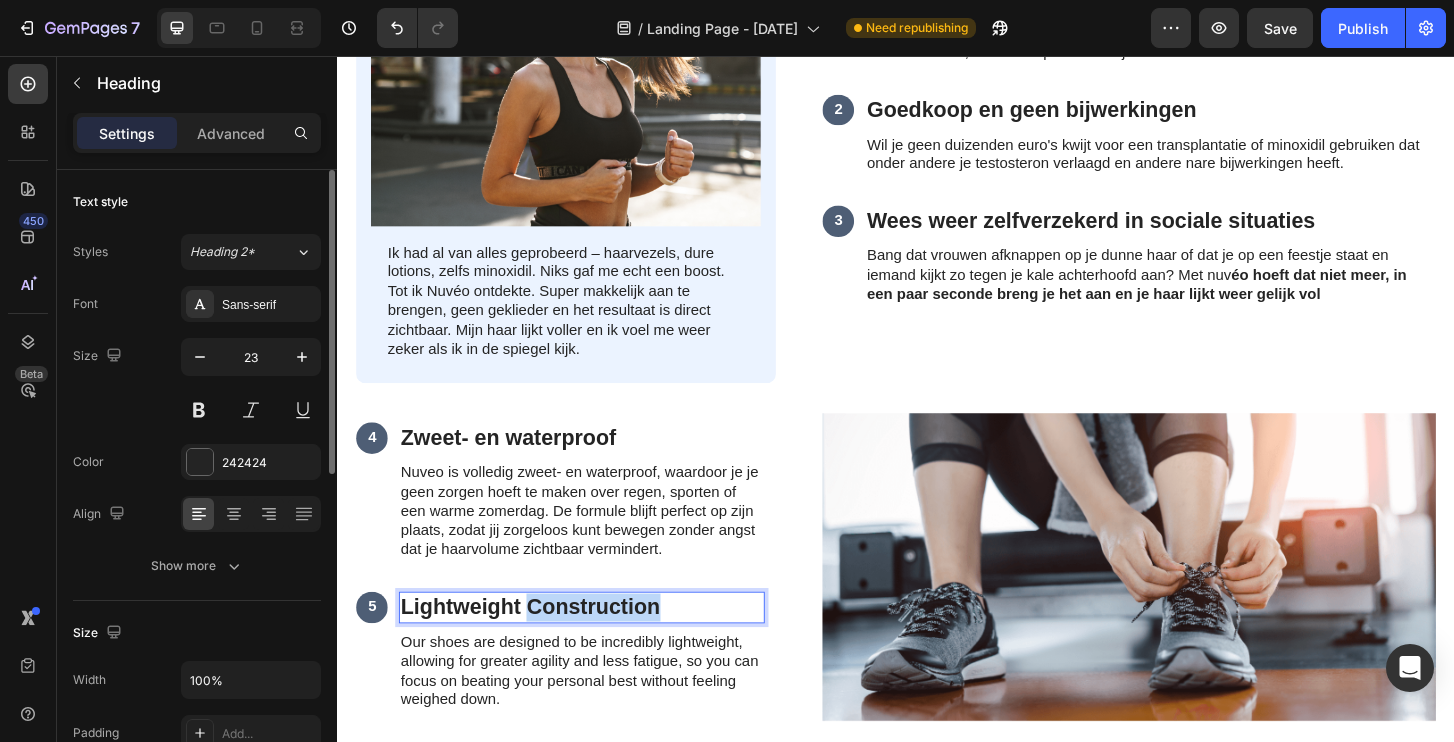 click on "Lightweight Construction" at bounding box center (599, 648) 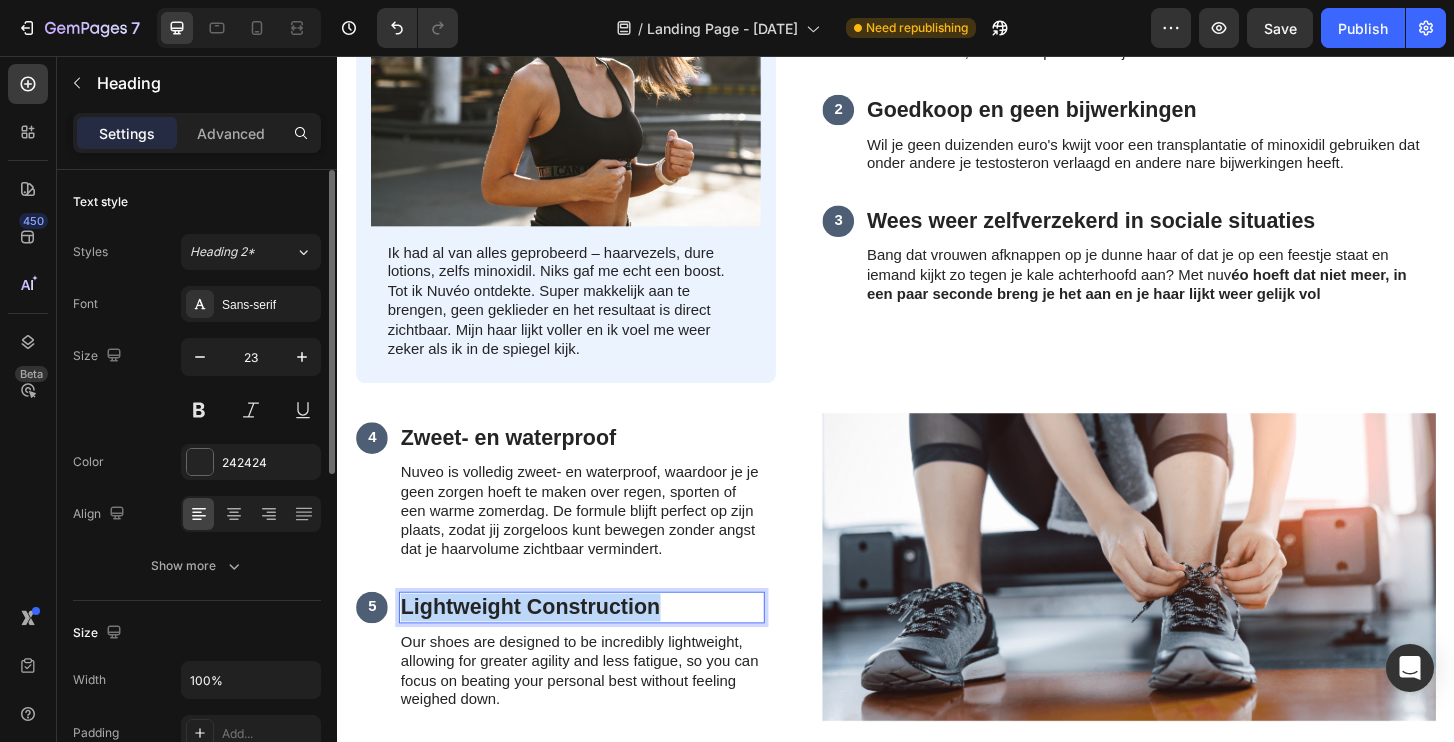 click on "Lightweight Construction" at bounding box center [599, 648] 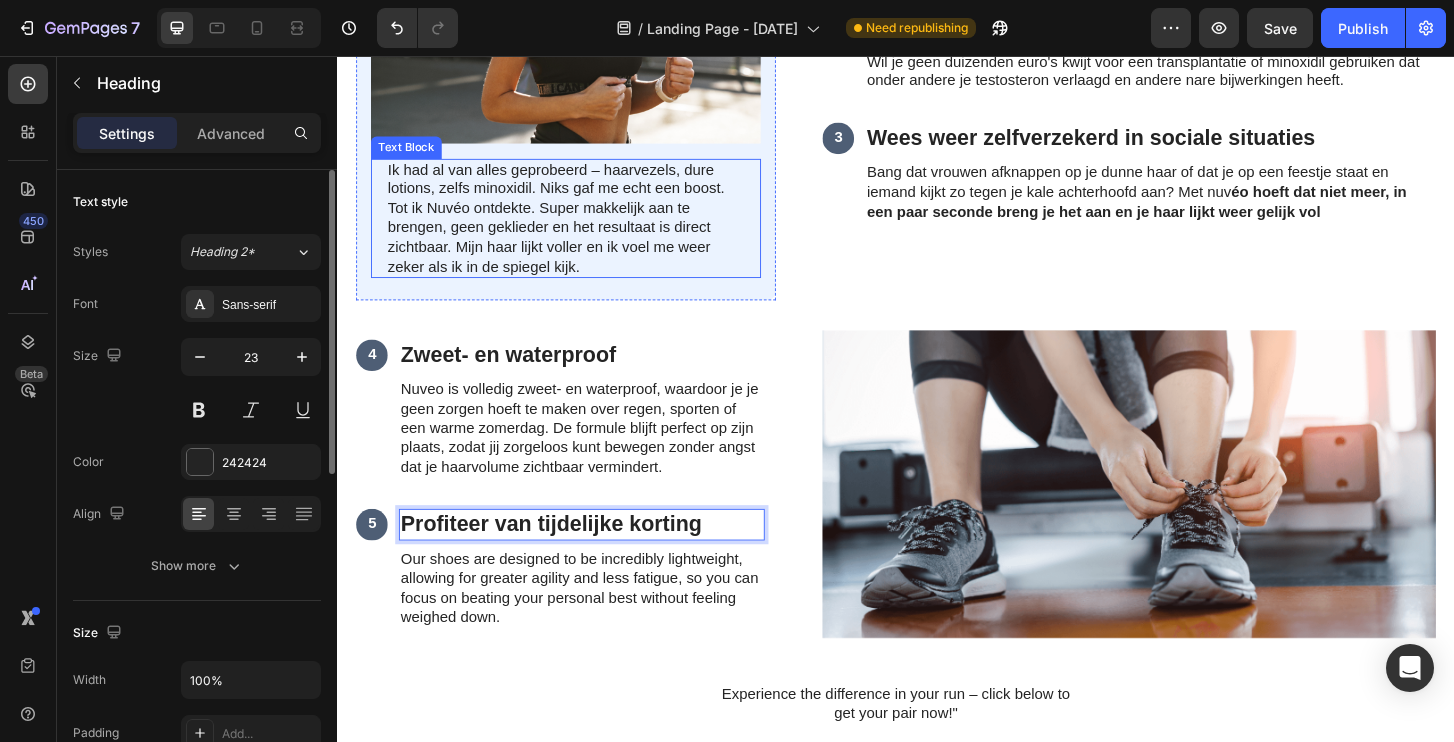 scroll, scrollTop: 6187, scrollLeft: 0, axis: vertical 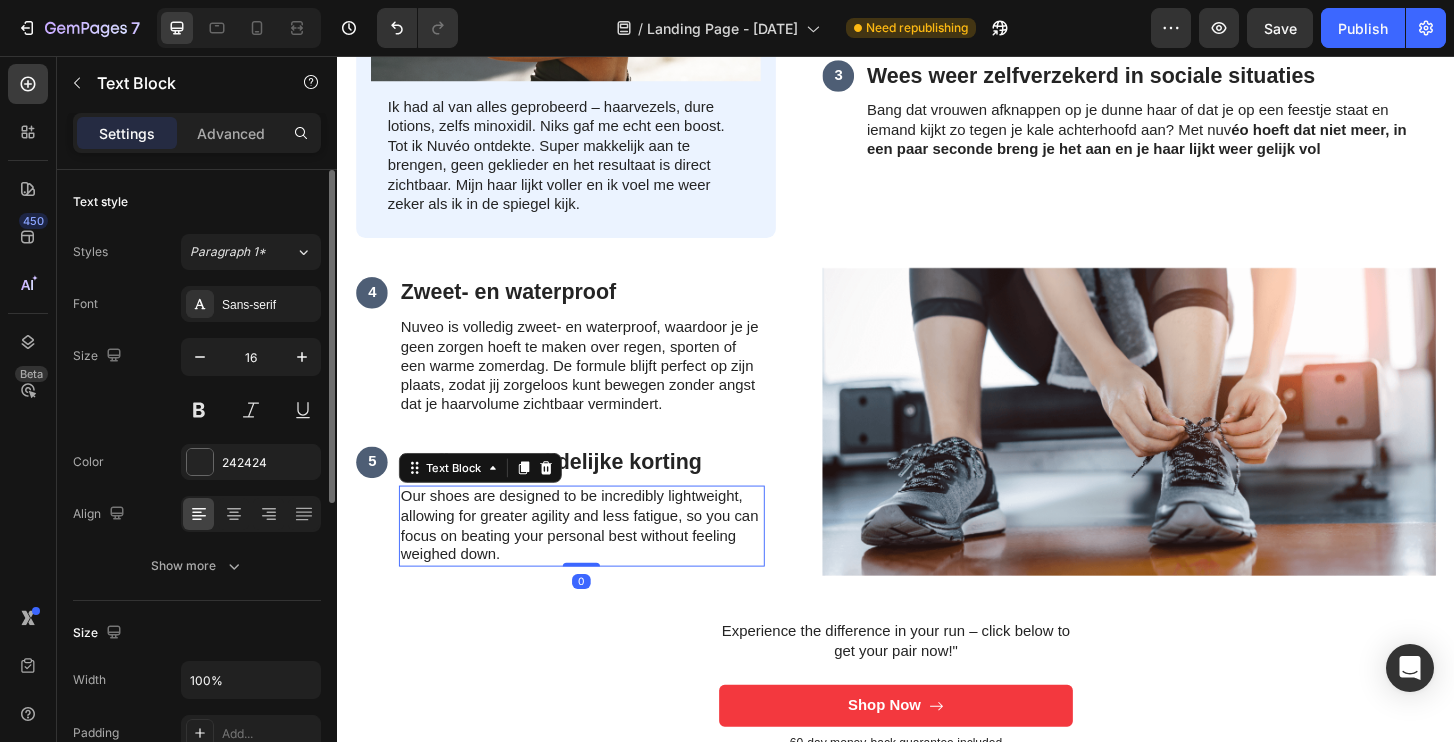 click on "Our shoes are designed to be incredibly lightweight, allowing for greater agility and less fatigue, so you can focus on beating your personal best without feeling weighed down." at bounding box center (599, 560) 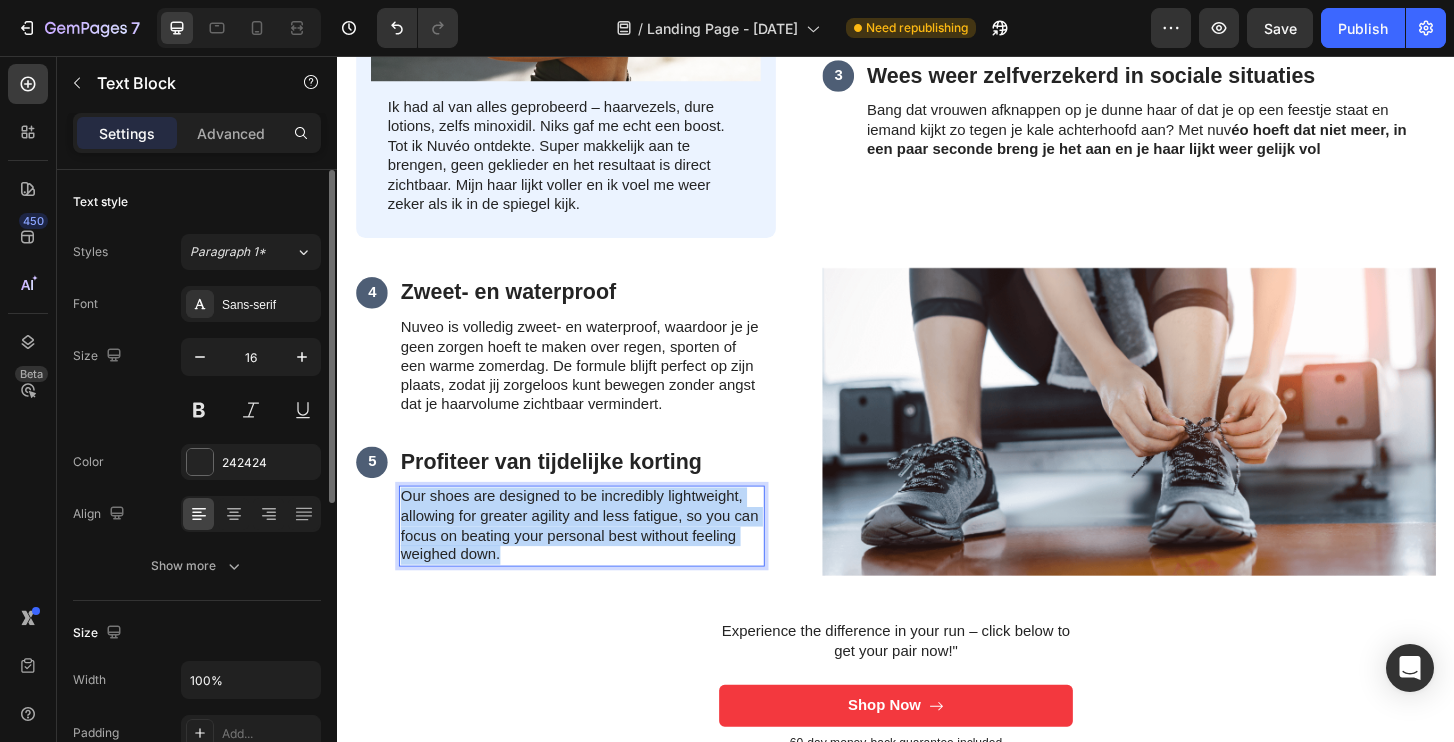 click on "Our shoes are designed to be incredibly lightweight, allowing for greater agility and less fatigue, so you can focus on beating your personal best without feeling weighed down." at bounding box center (599, 560) 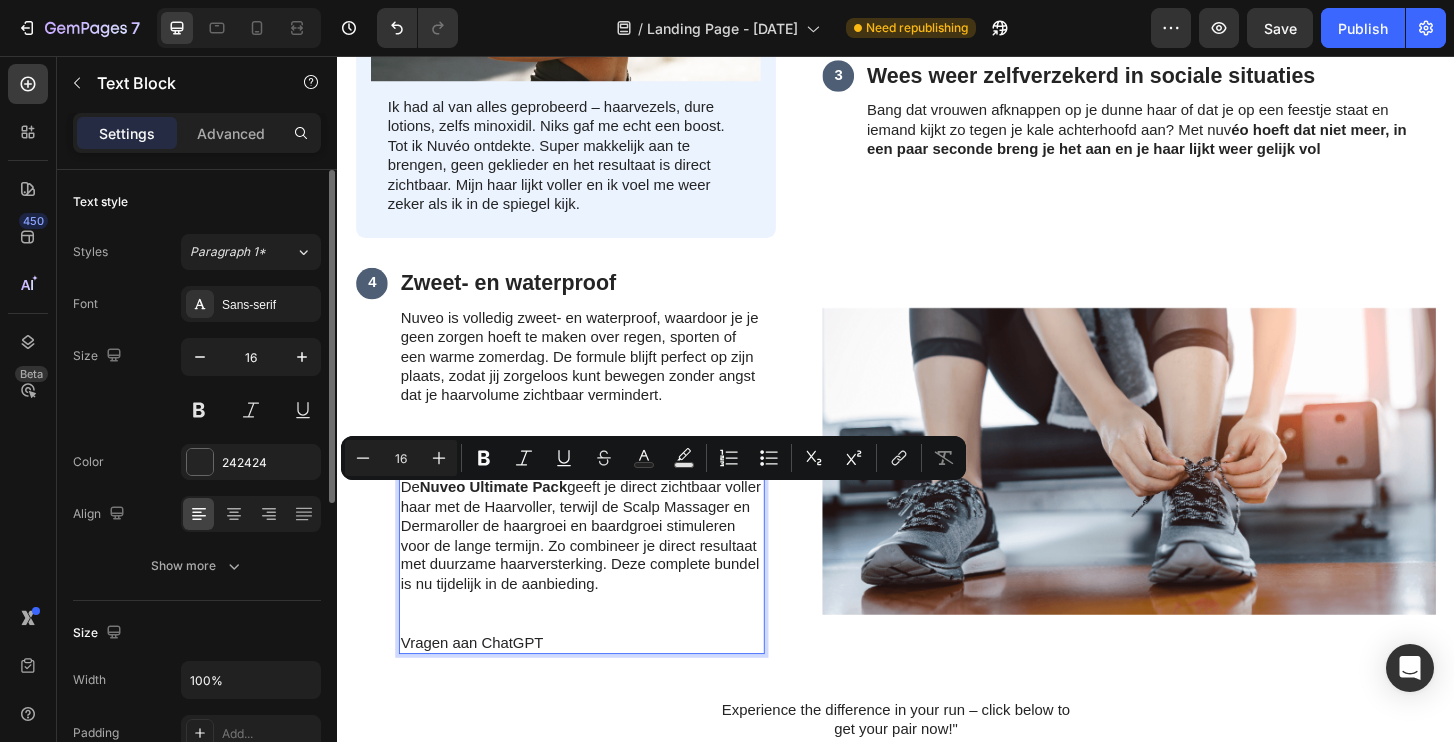 scroll, scrollTop: 6177, scrollLeft: 0, axis: vertical 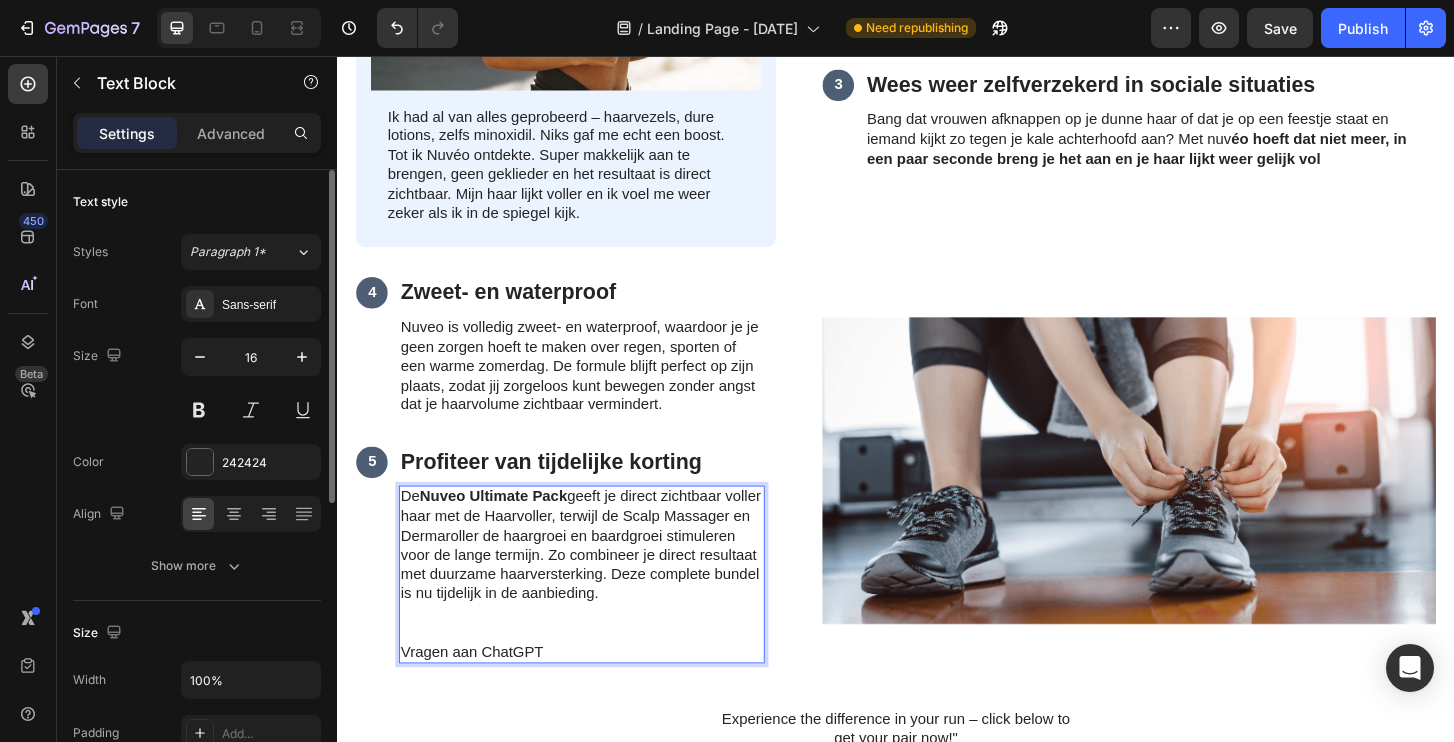 click at bounding box center (599, 675) 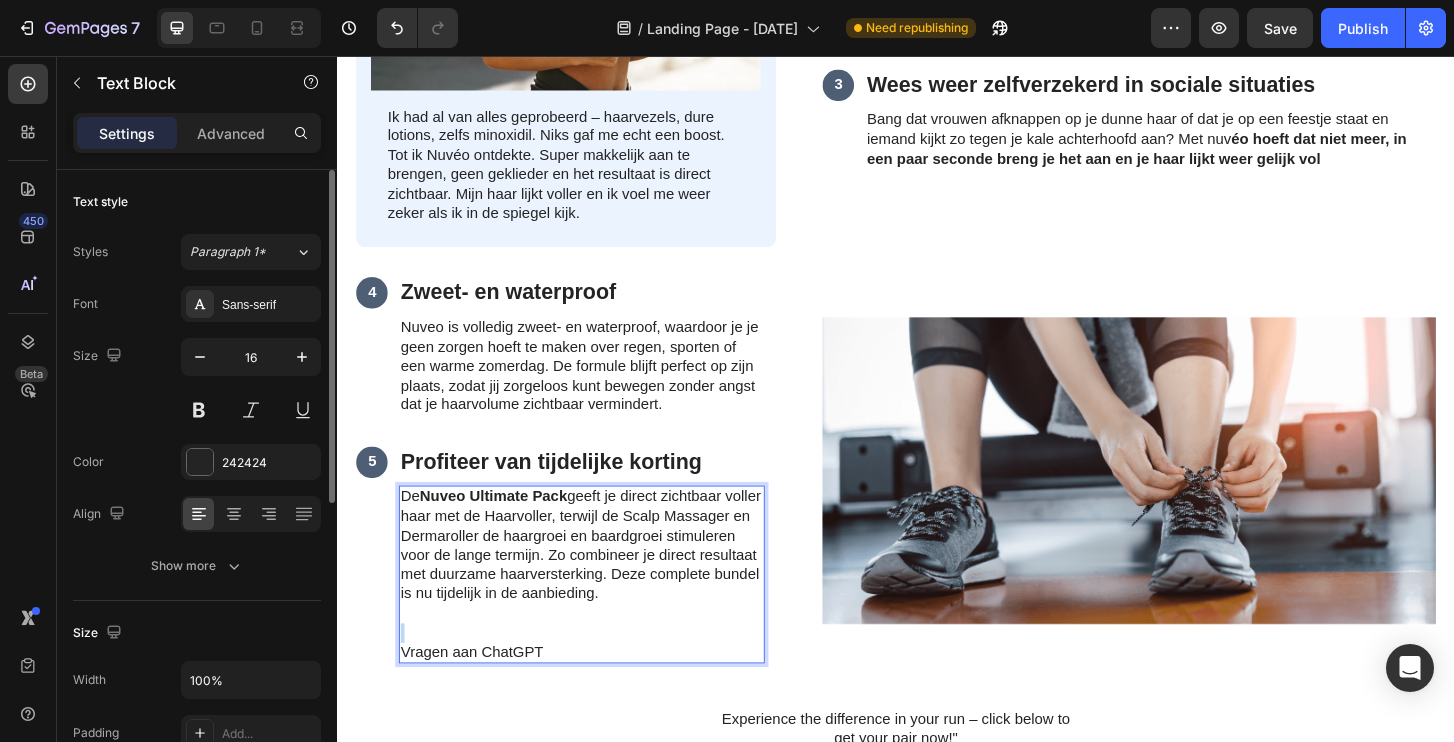 click at bounding box center [599, 675] 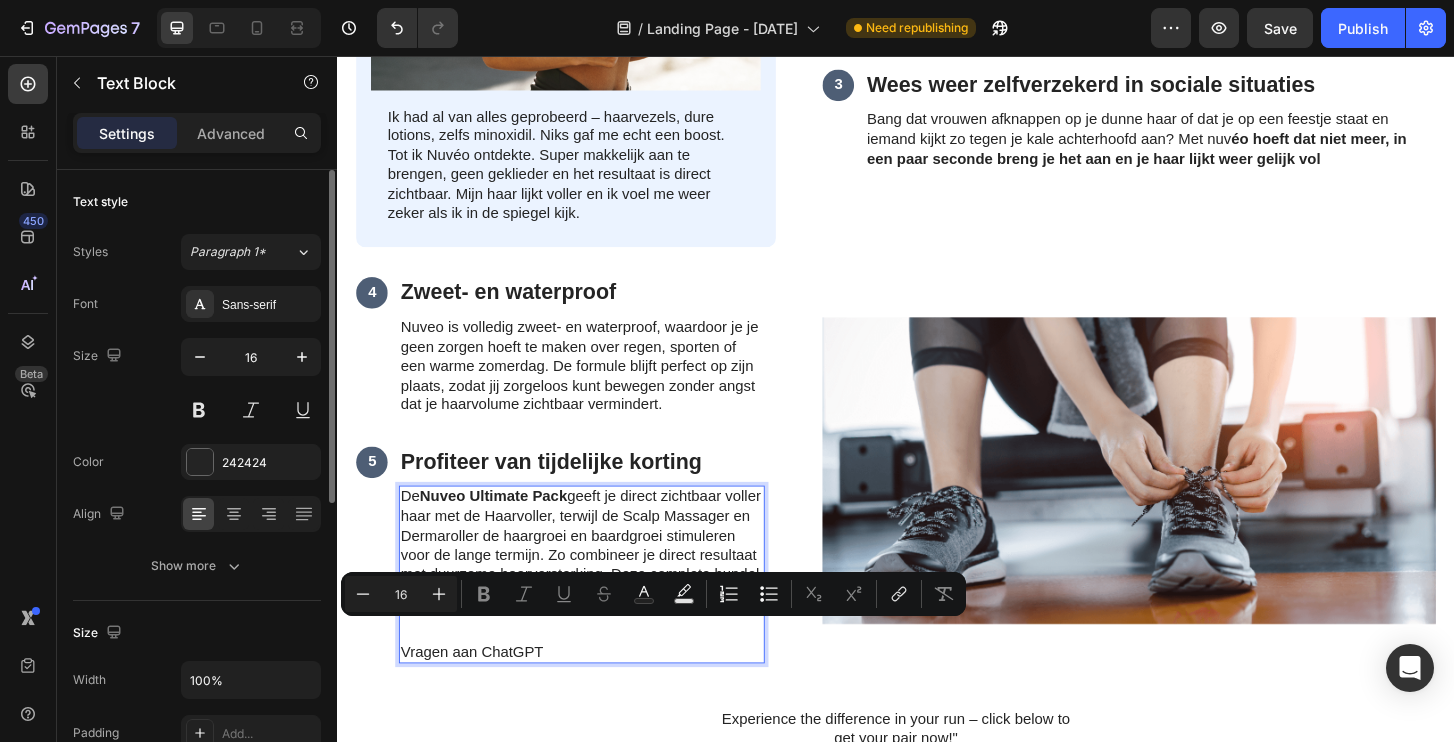 click on "Vragen aan ChatGPT" at bounding box center (599, 696) 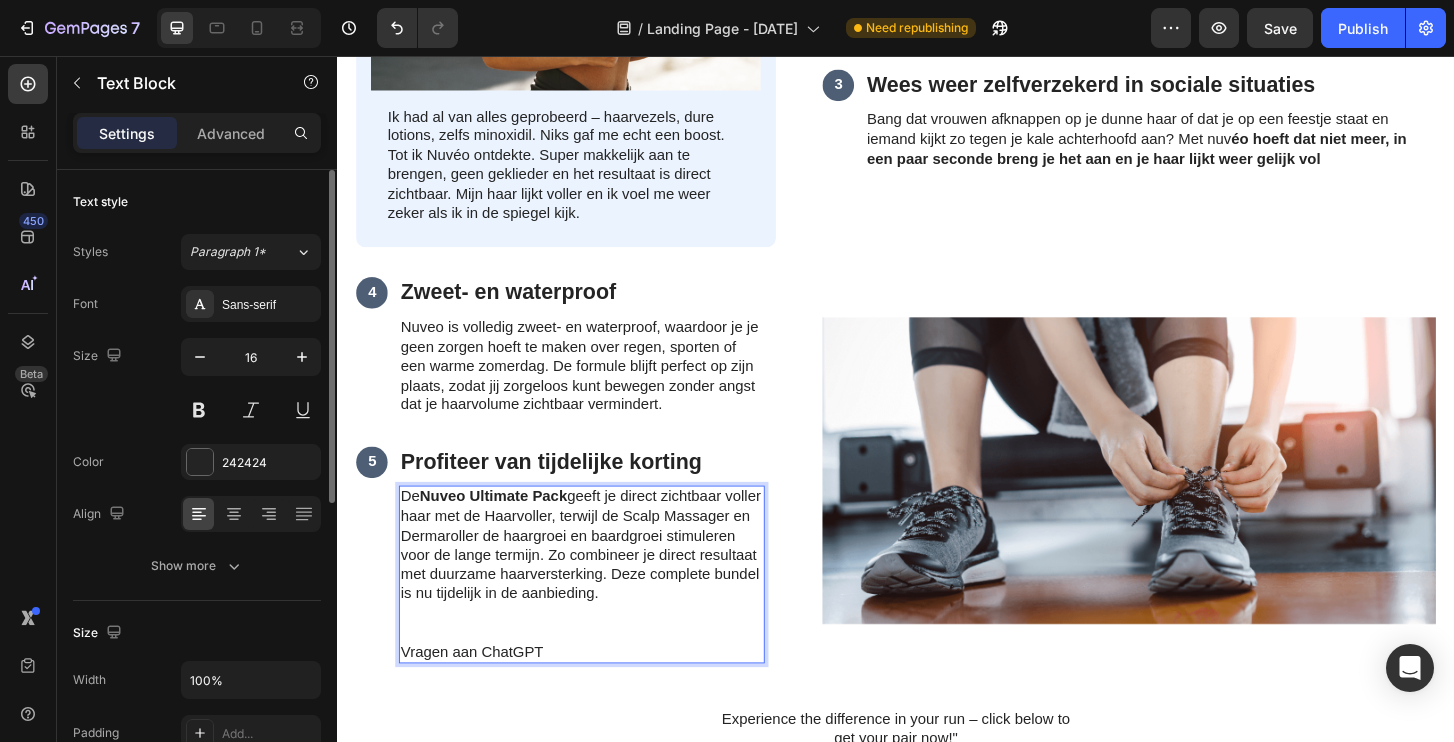 click on "Vragen aan ChatGPT" at bounding box center [599, 696] 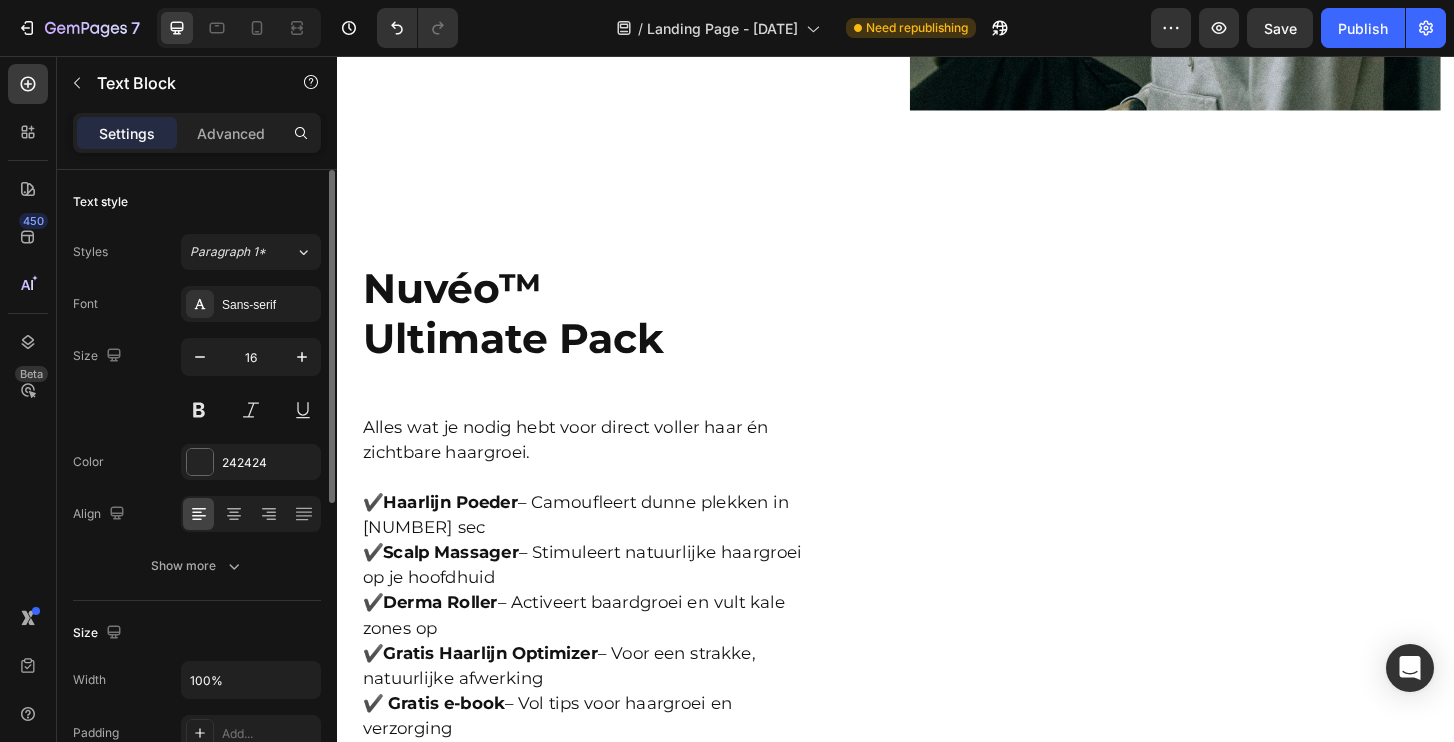 scroll, scrollTop: 2429, scrollLeft: 0, axis: vertical 